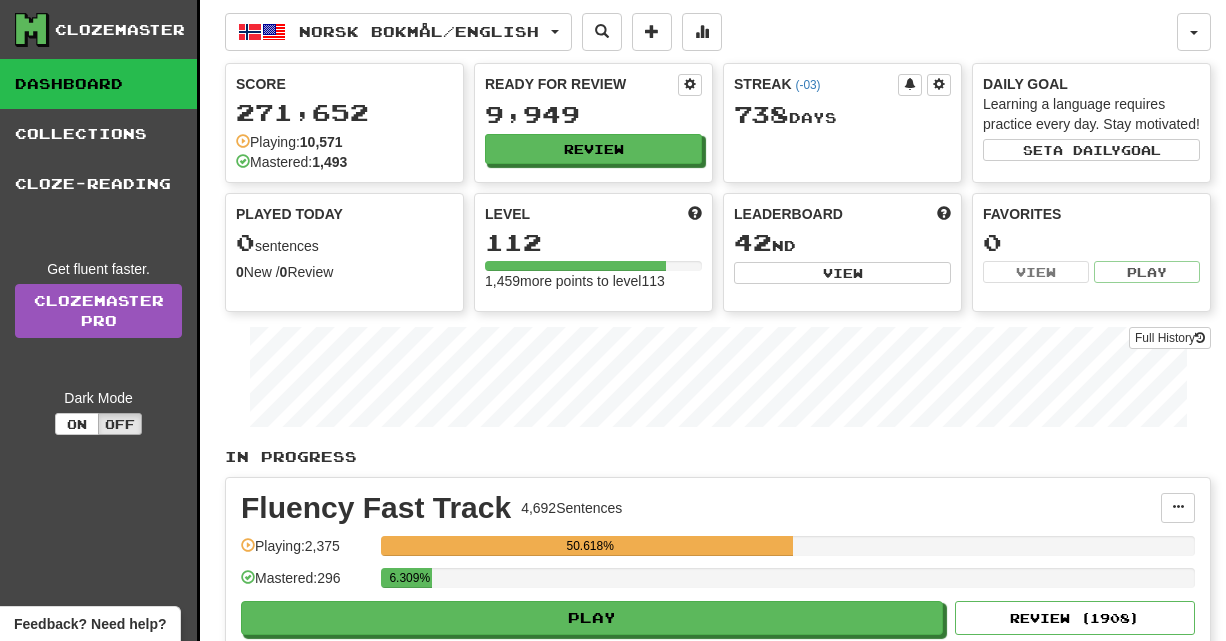 scroll, scrollTop: 0, scrollLeft: 0, axis: both 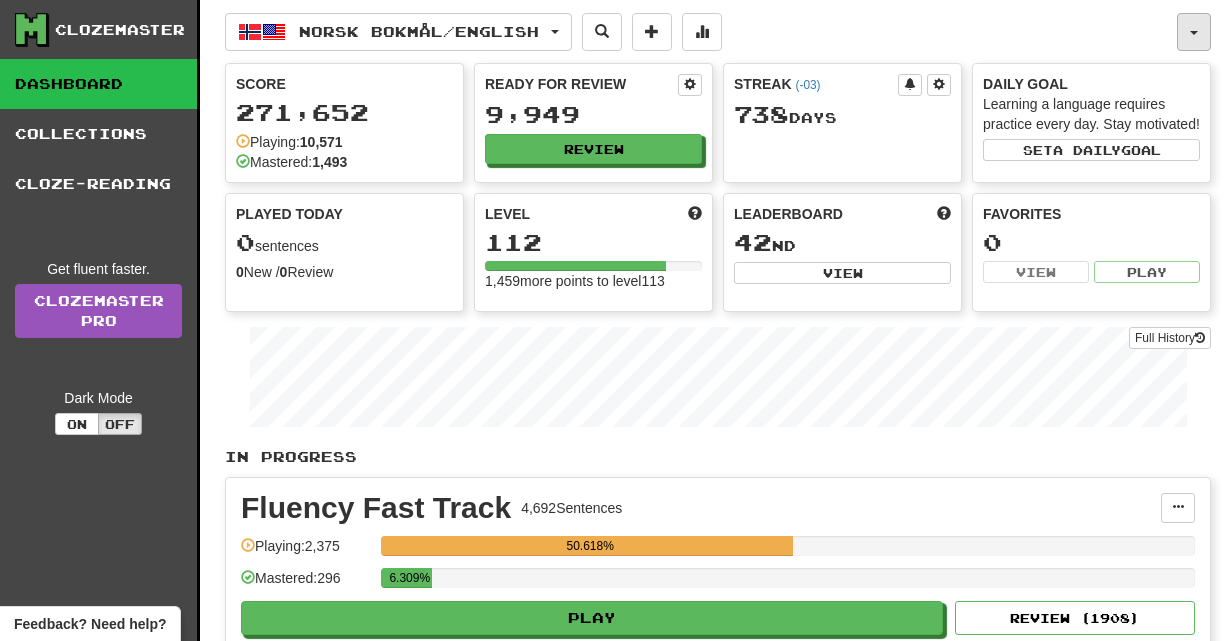 click at bounding box center [1194, 33] 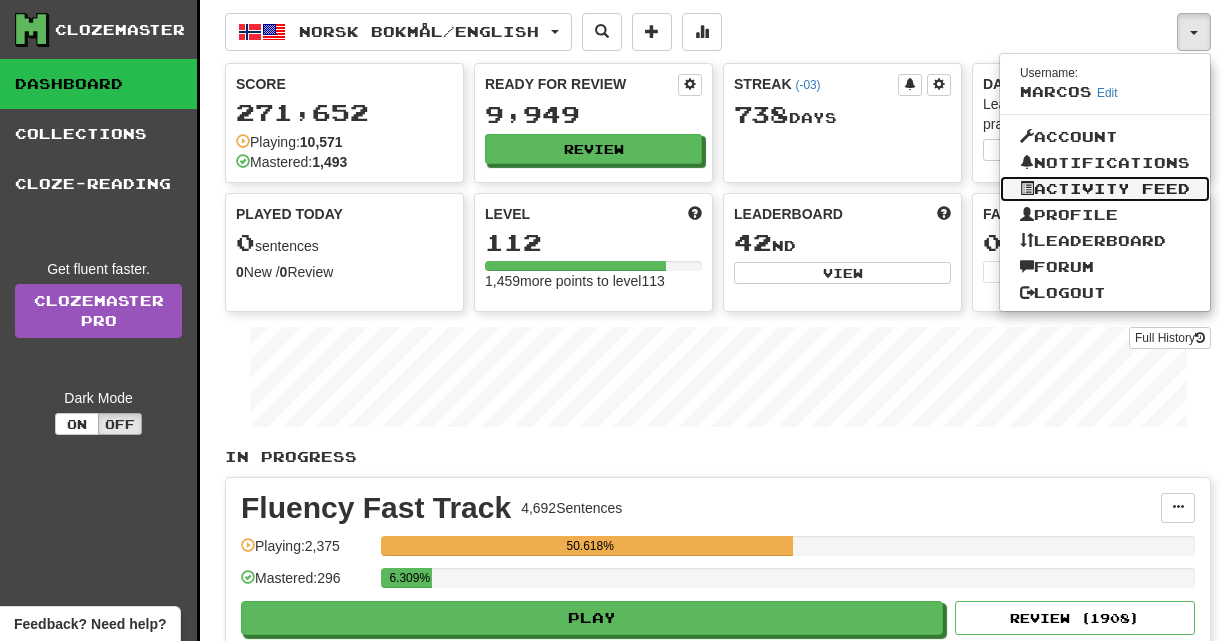 click on "Activity Feed" at bounding box center [1105, 189] 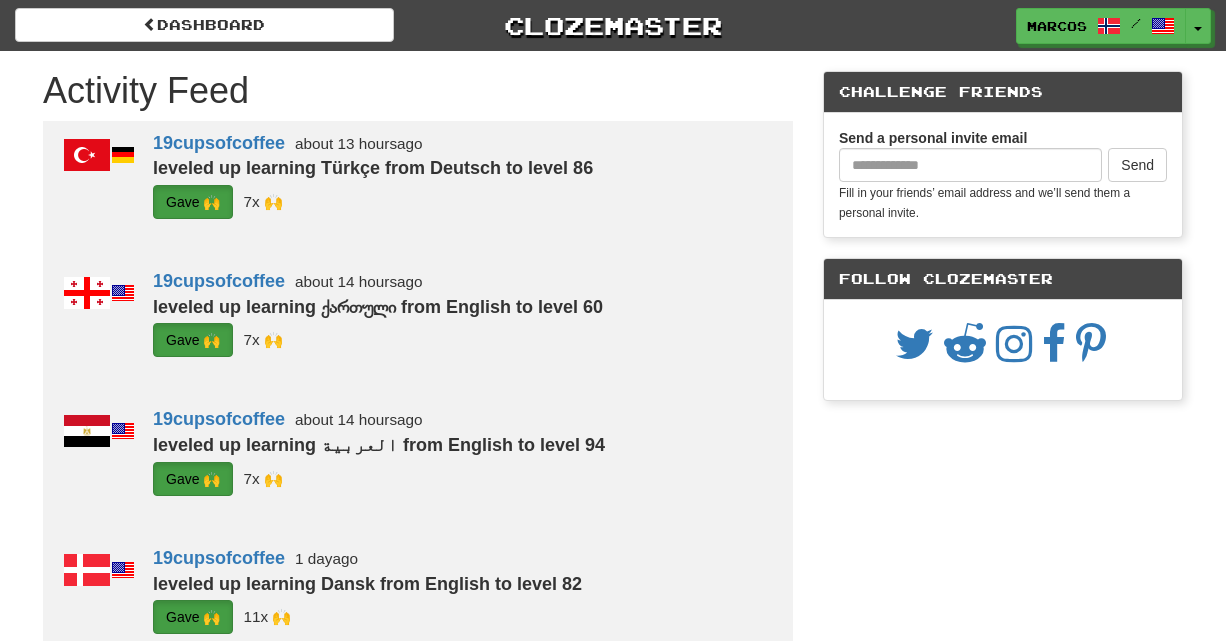 scroll, scrollTop: 0, scrollLeft: 0, axis: both 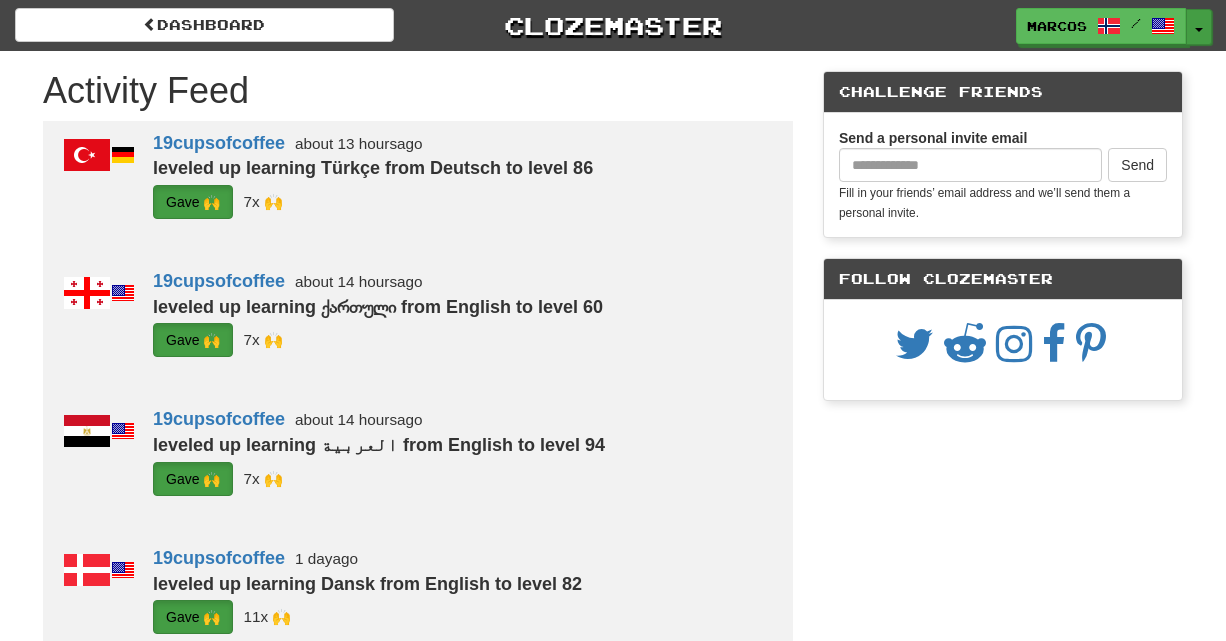 click on "Toggle Dropdown" at bounding box center [1199, 27] 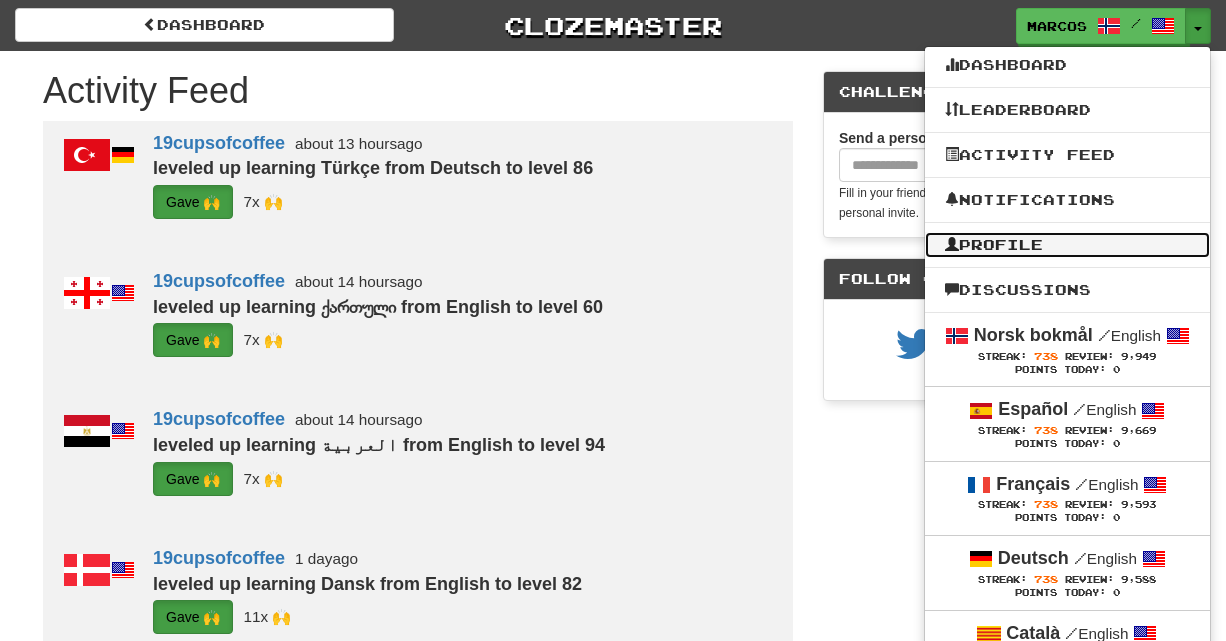 click at bounding box center [952, 244] 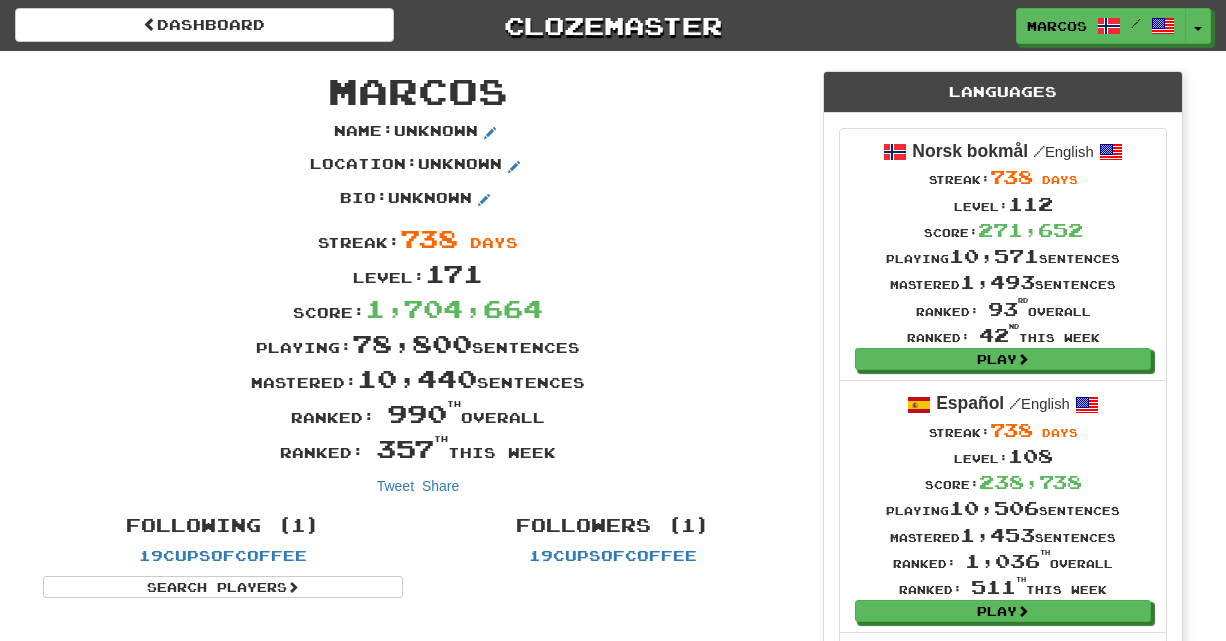 scroll, scrollTop: 0, scrollLeft: 0, axis: both 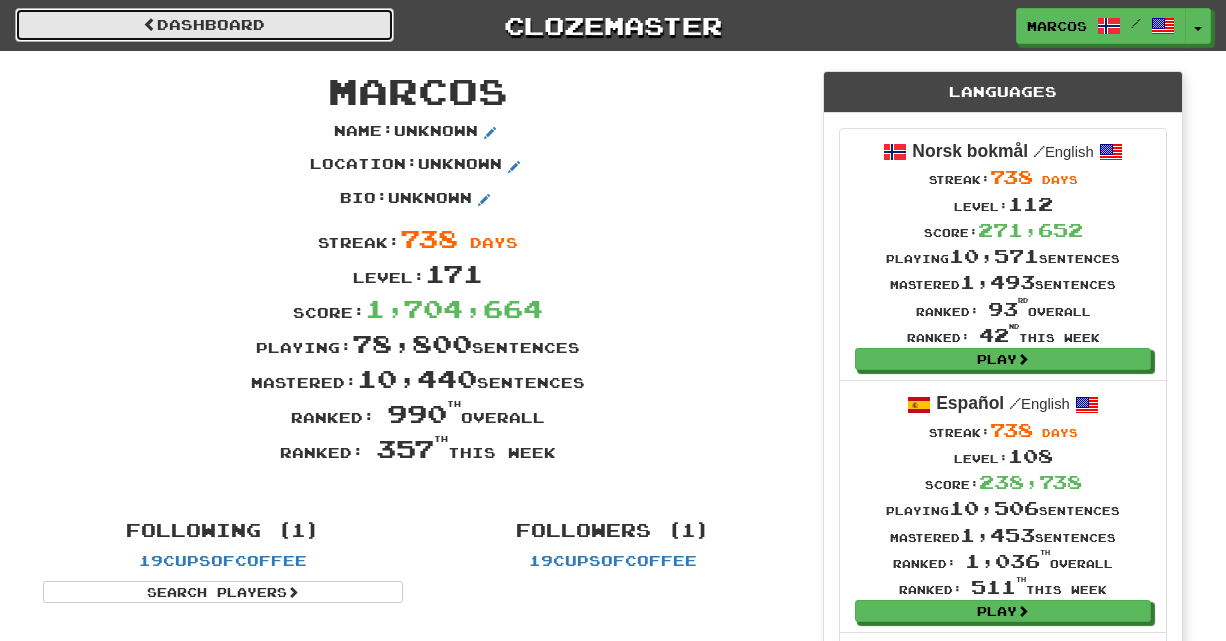 click on "Dashboard" at bounding box center (204, 25) 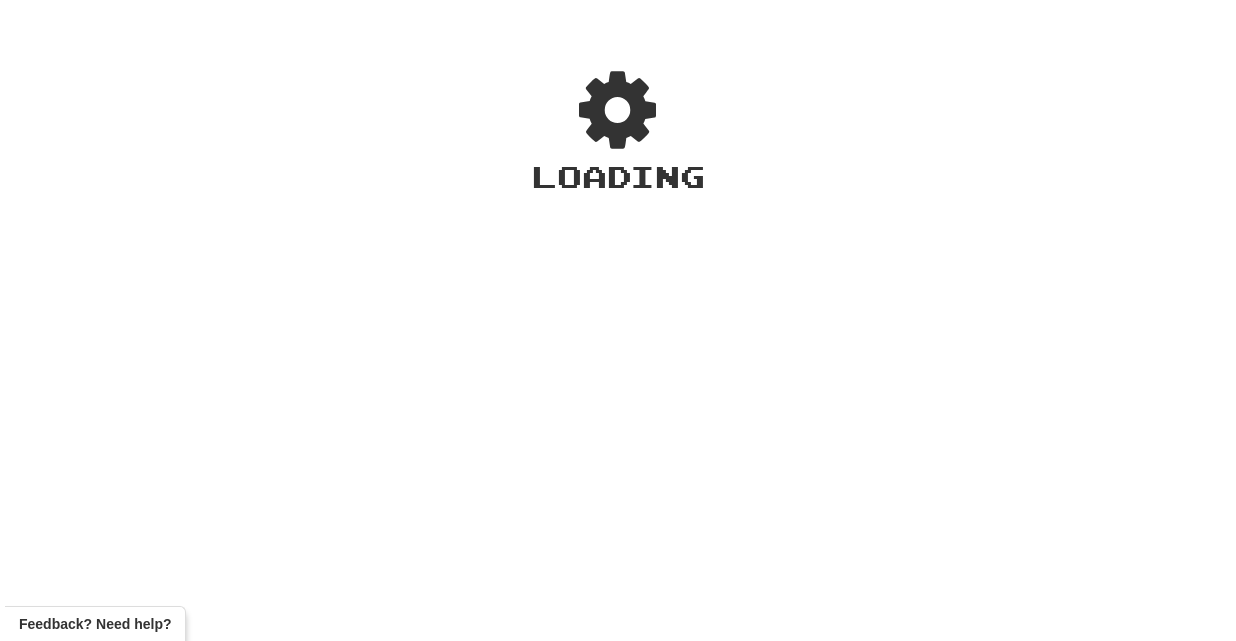 scroll, scrollTop: 0, scrollLeft: 0, axis: both 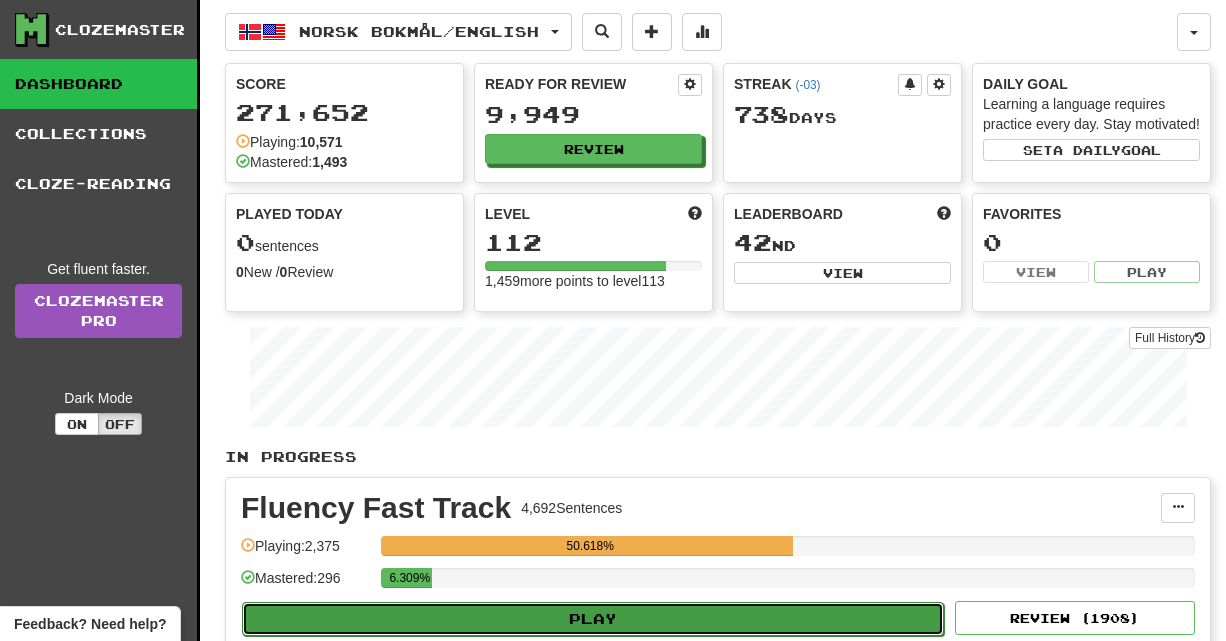 click on "Play" at bounding box center (593, 619) 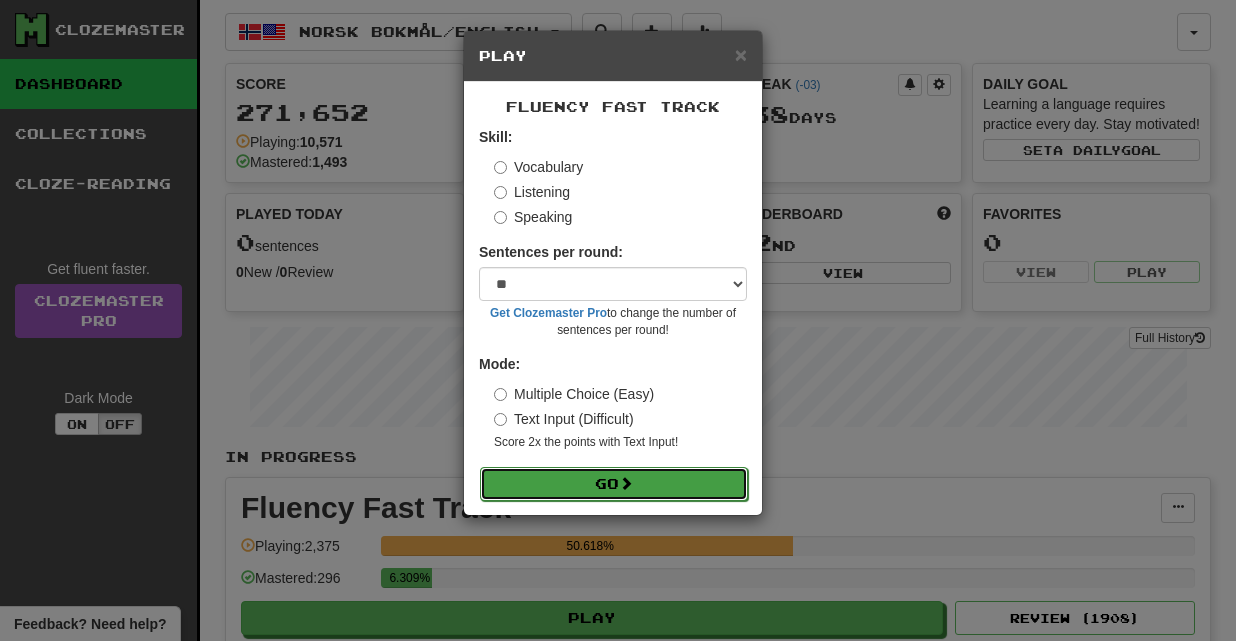 click on "Go" at bounding box center (614, 484) 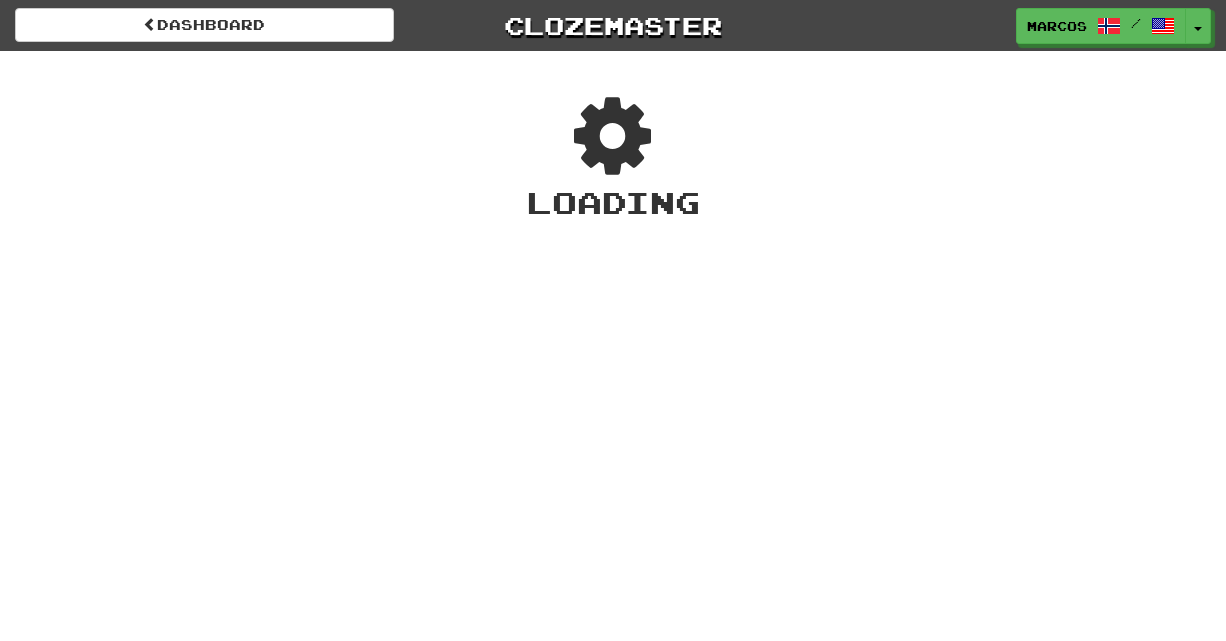 scroll, scrollTop: 0, scrollLeft: 0, axis: both 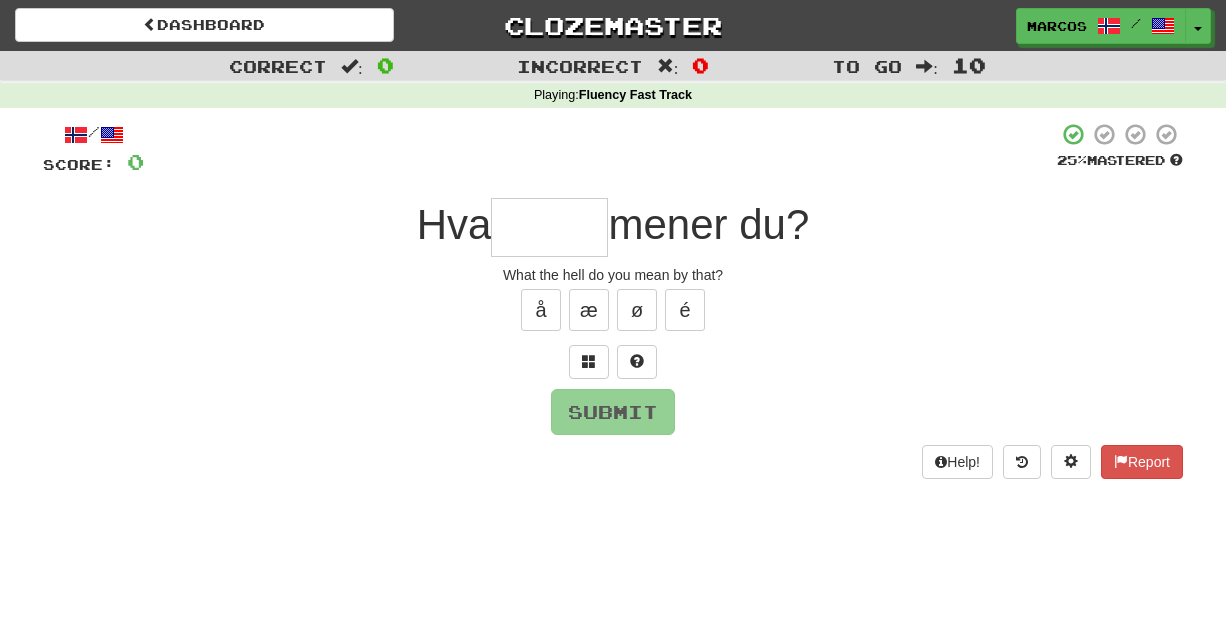 type on "*" 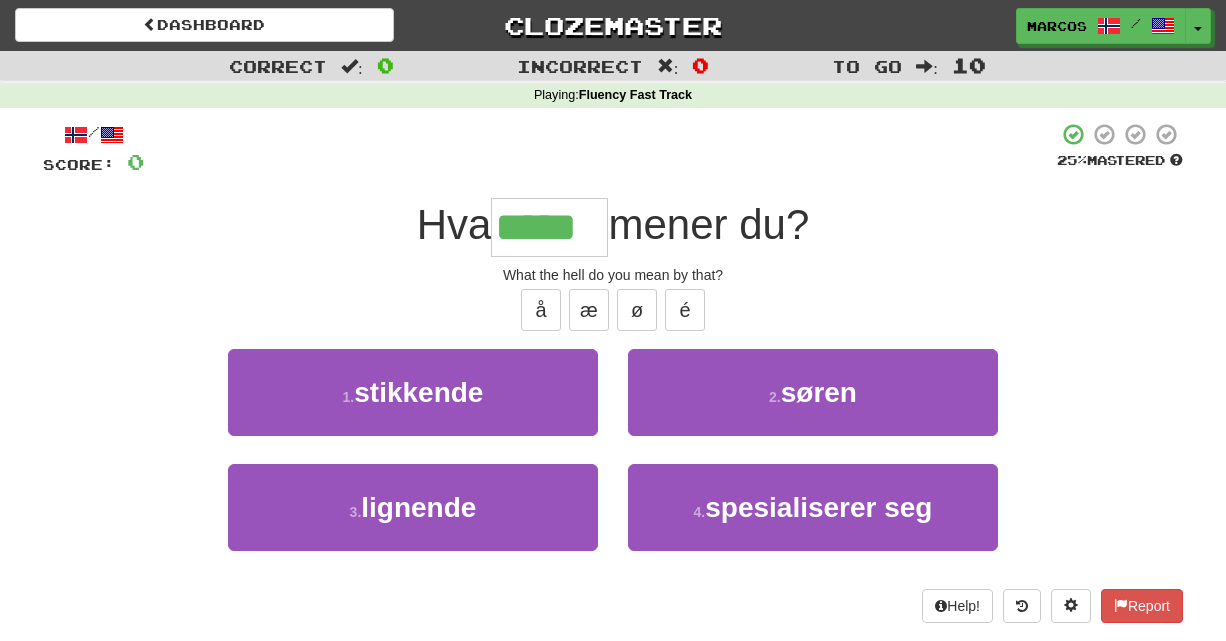 type on "*****" 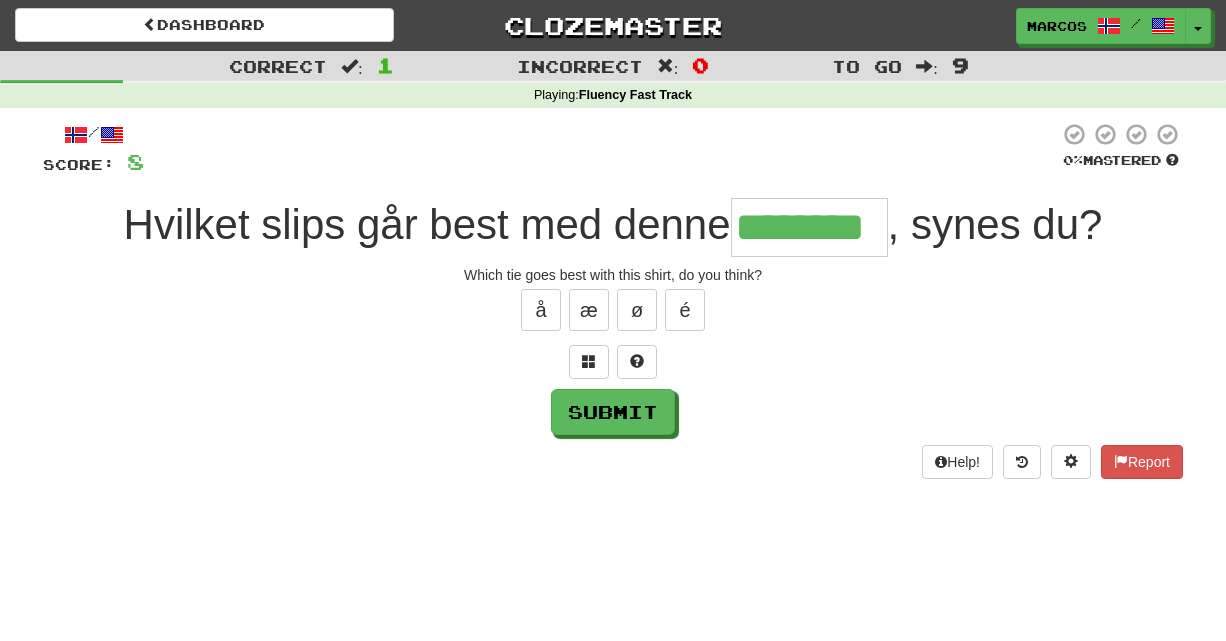 type on "********" 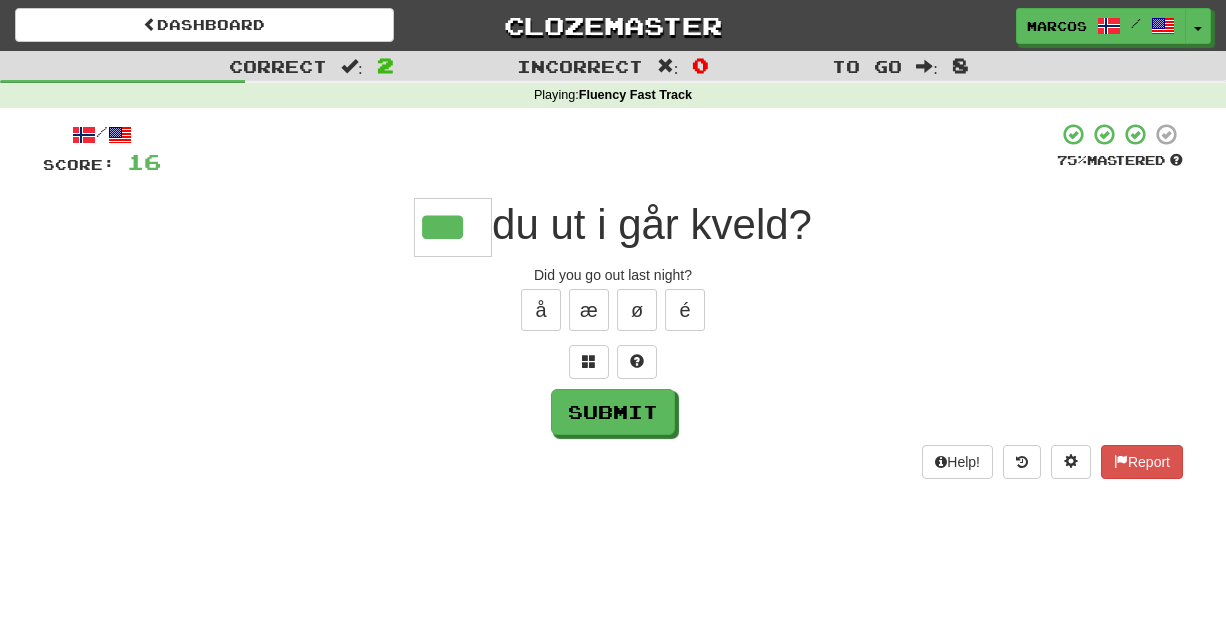 type on "***" 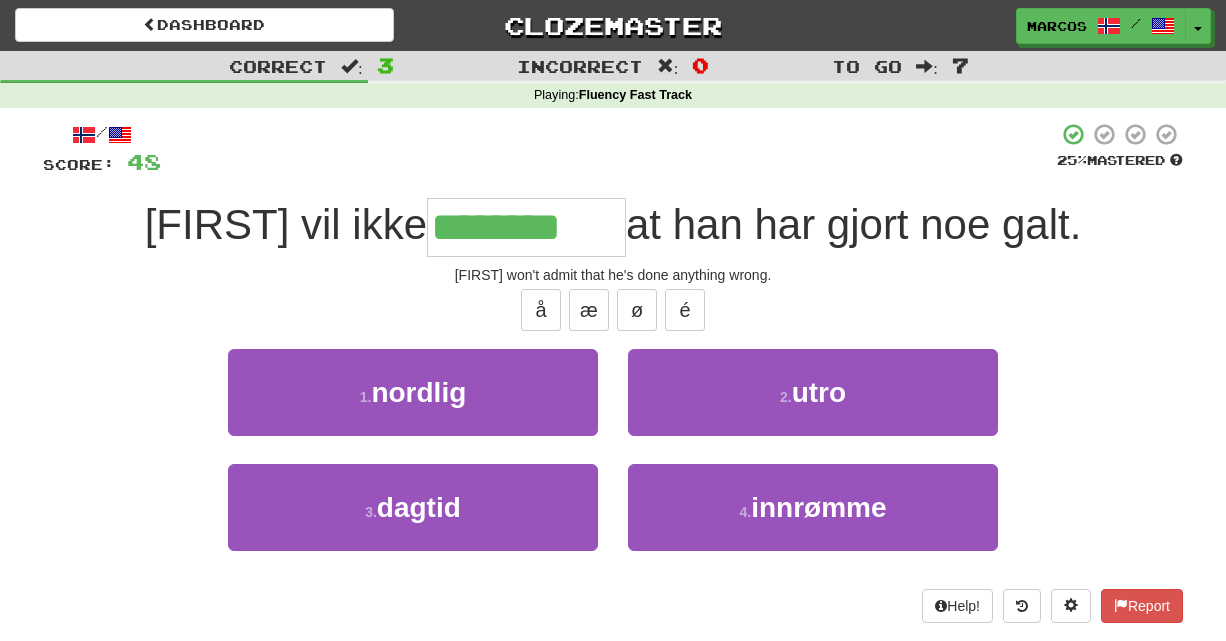 type on "********" 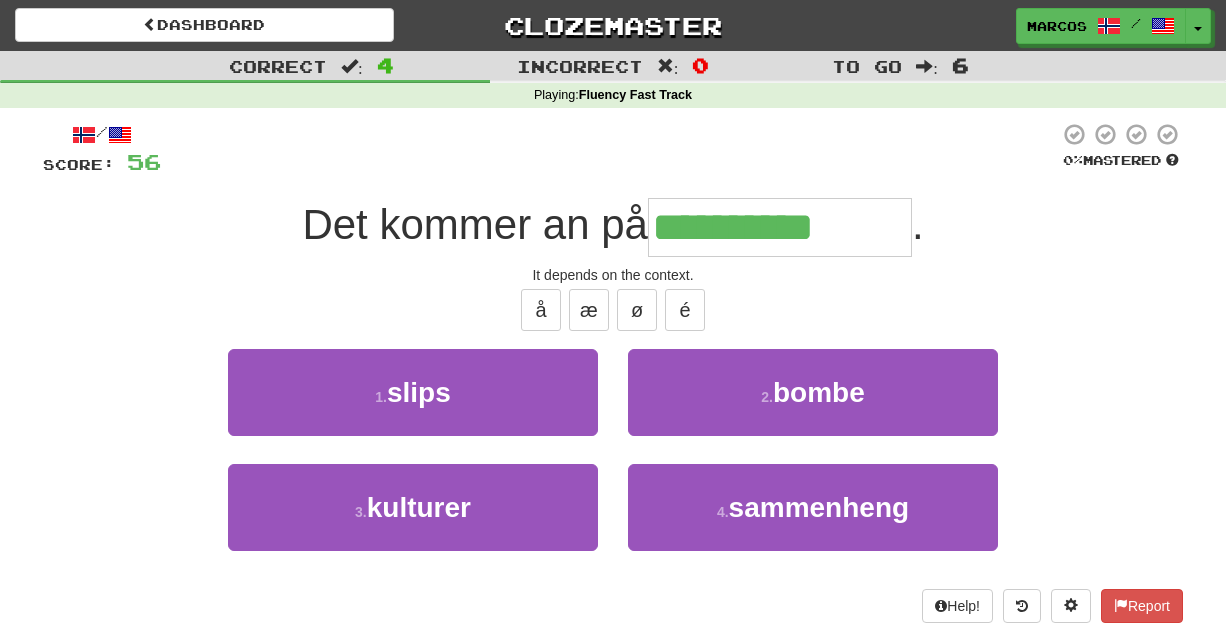 type on "**********" 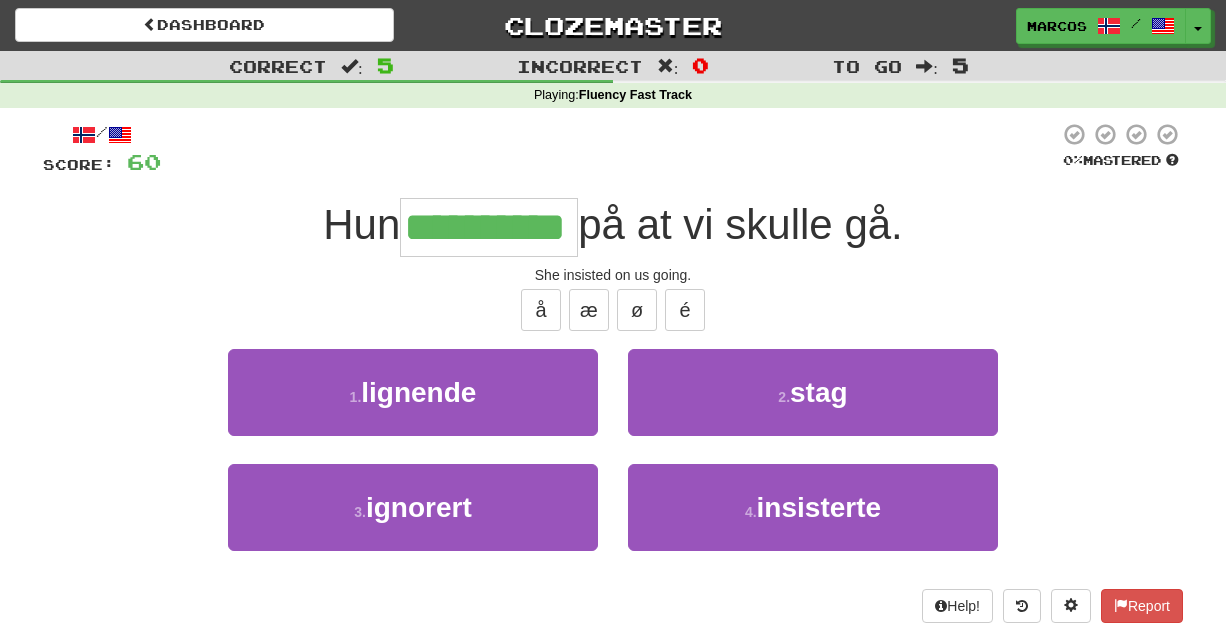 type on "**********" 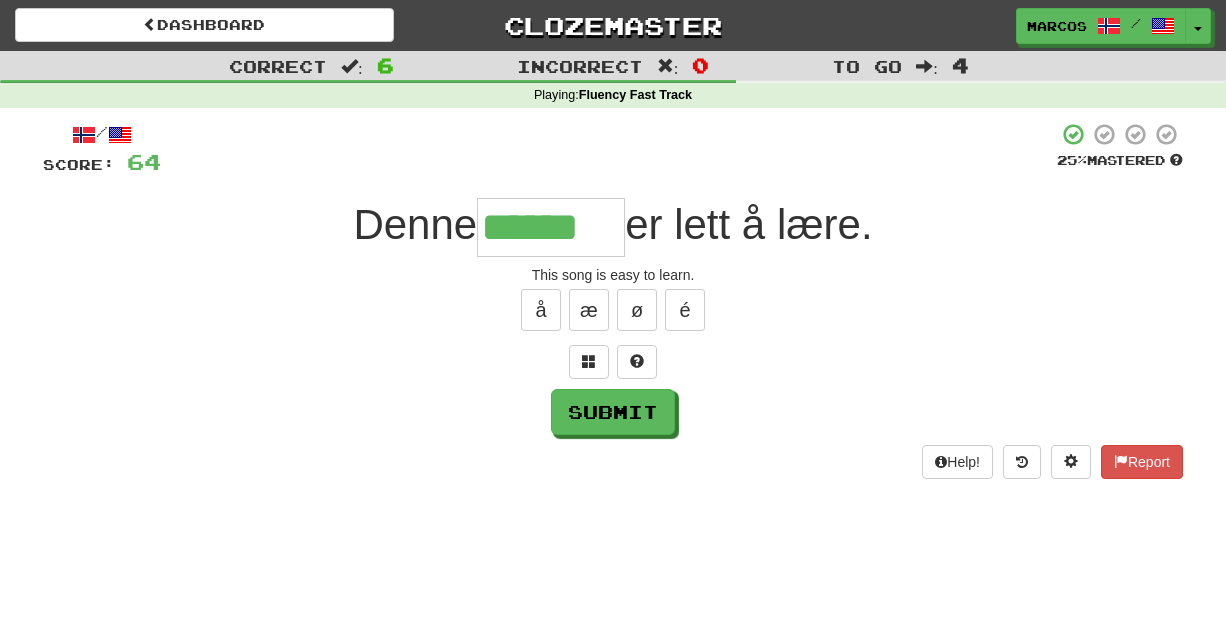 type on "******" 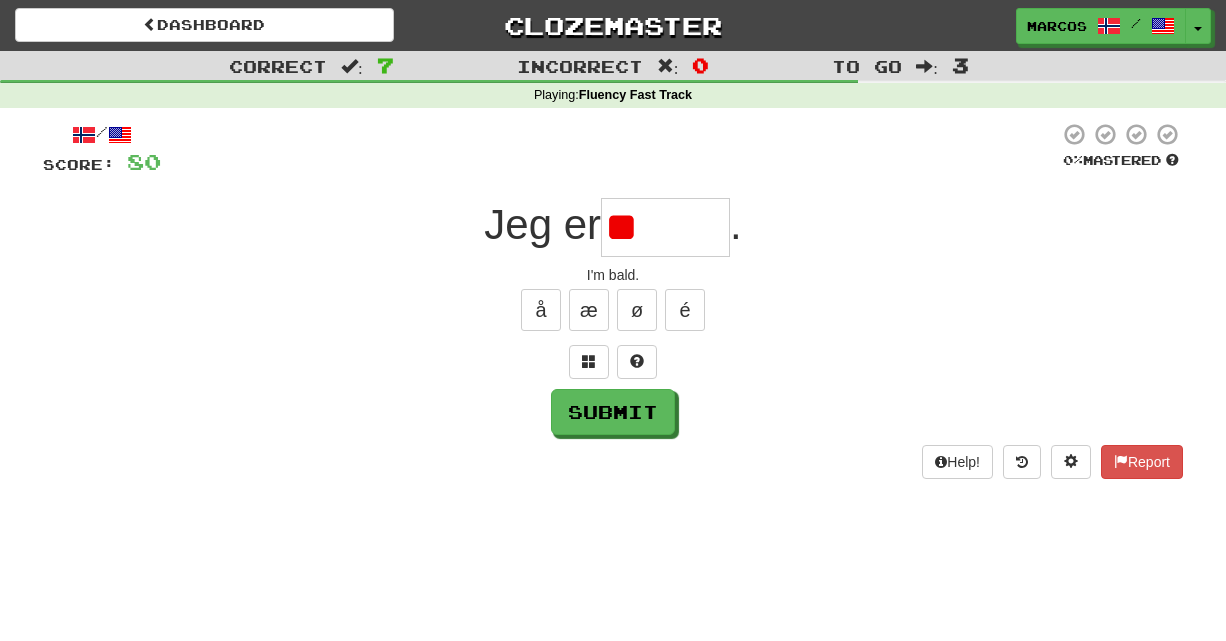 type on "*" 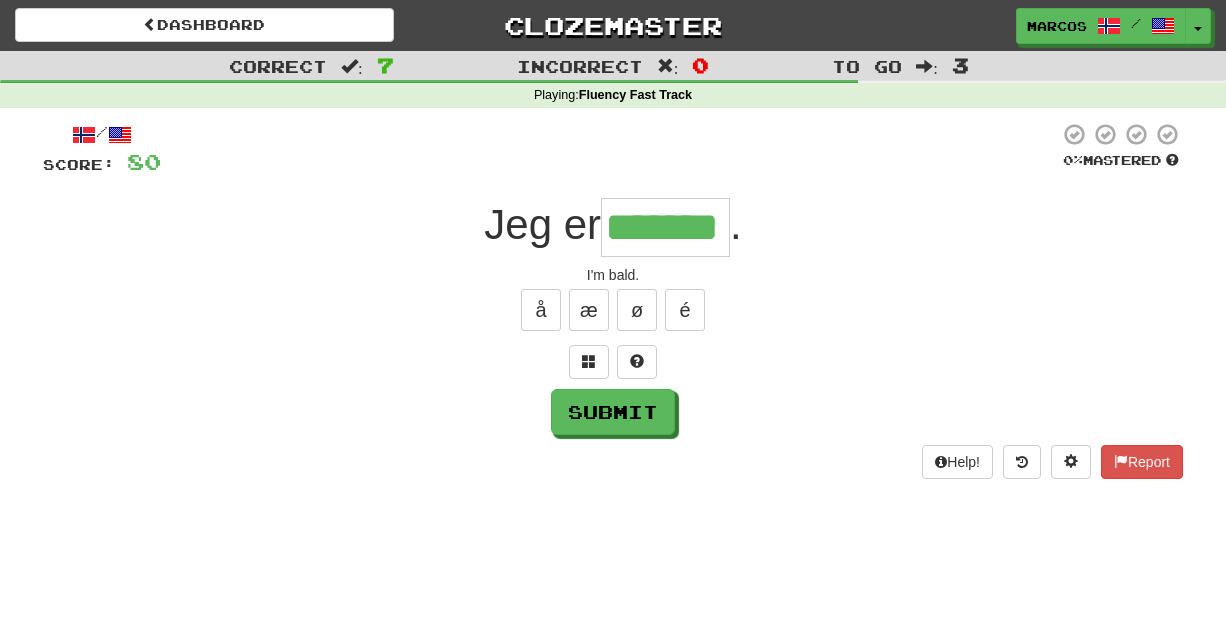 type on "*******" 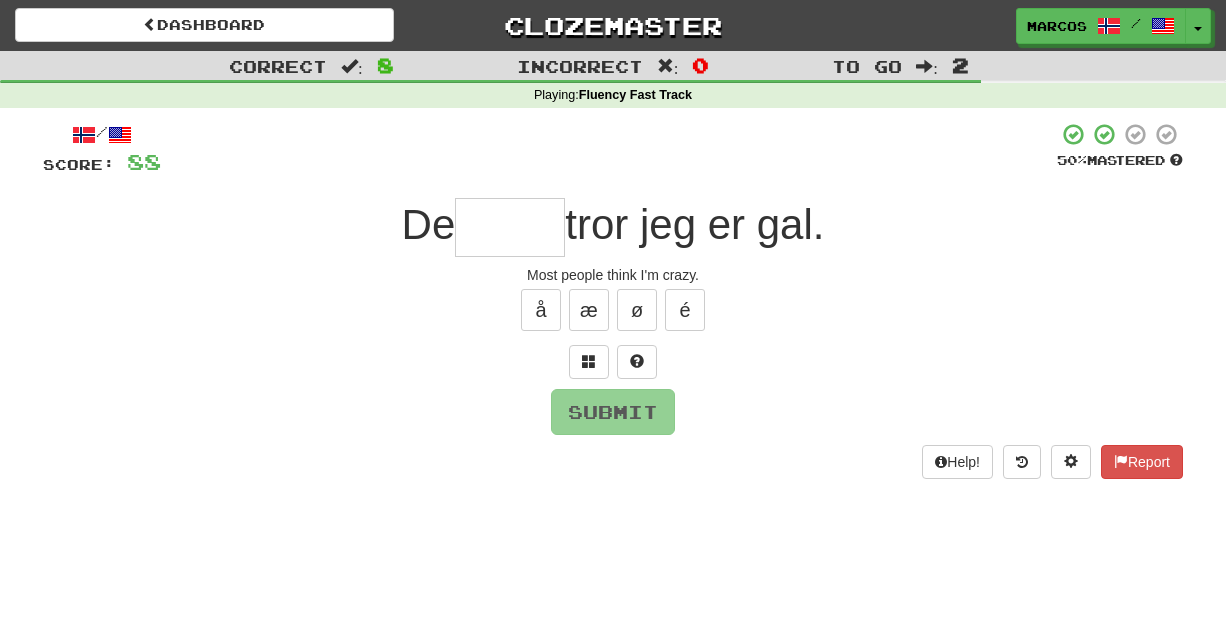 type on "*" 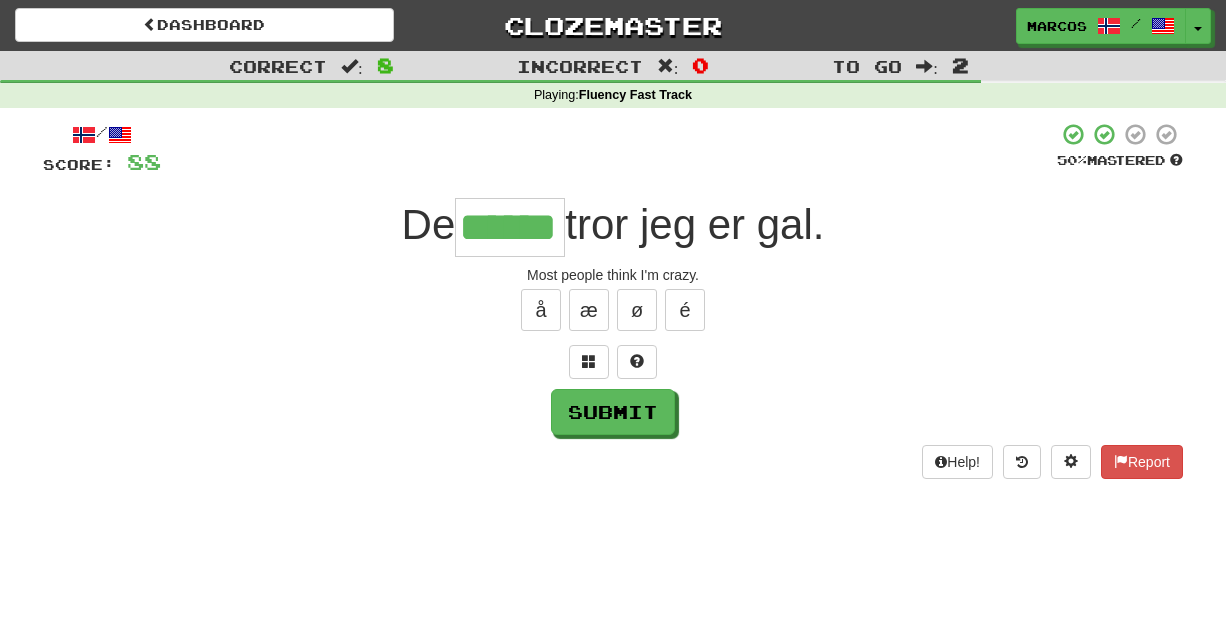 type on "******" 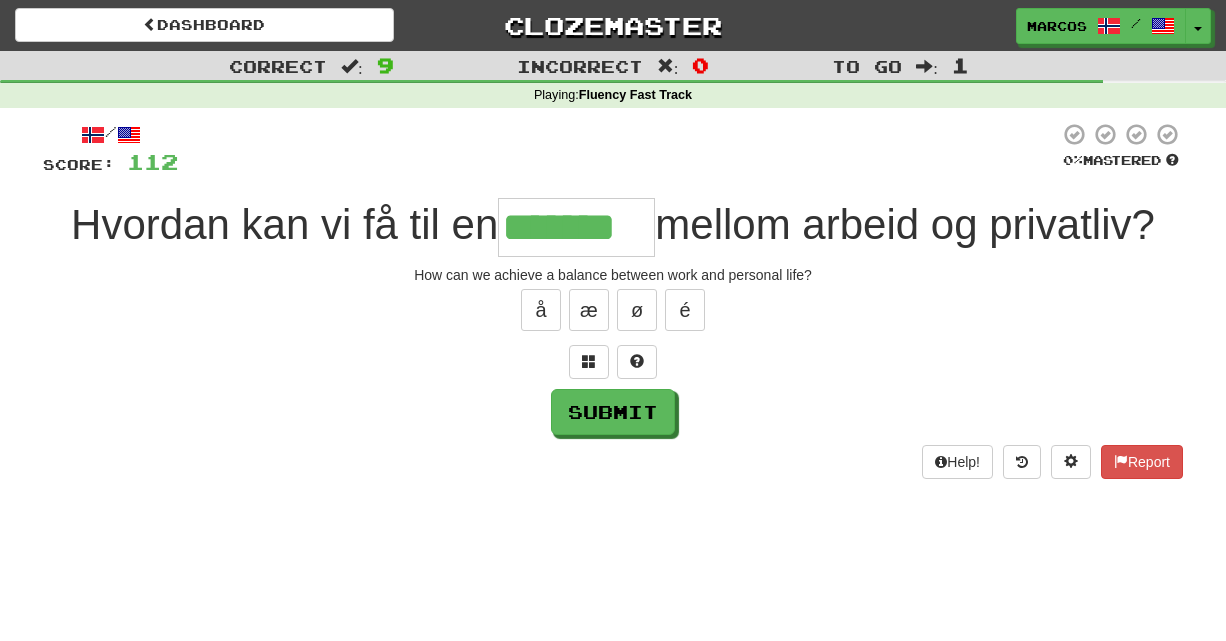 type on "*******" 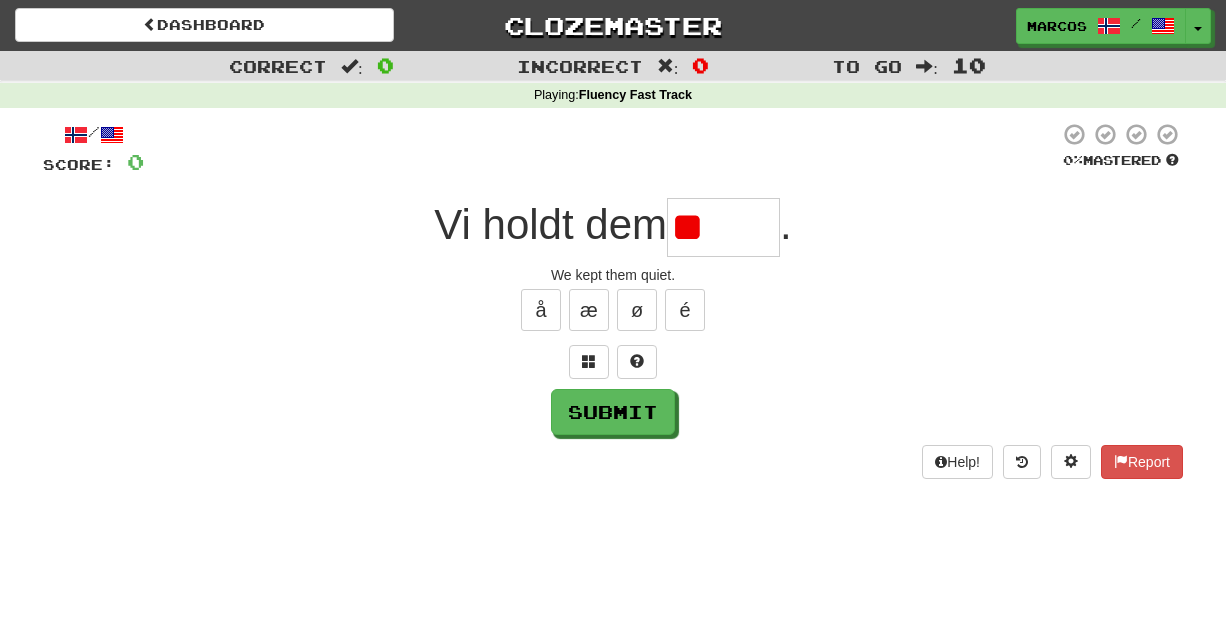 type on "*" 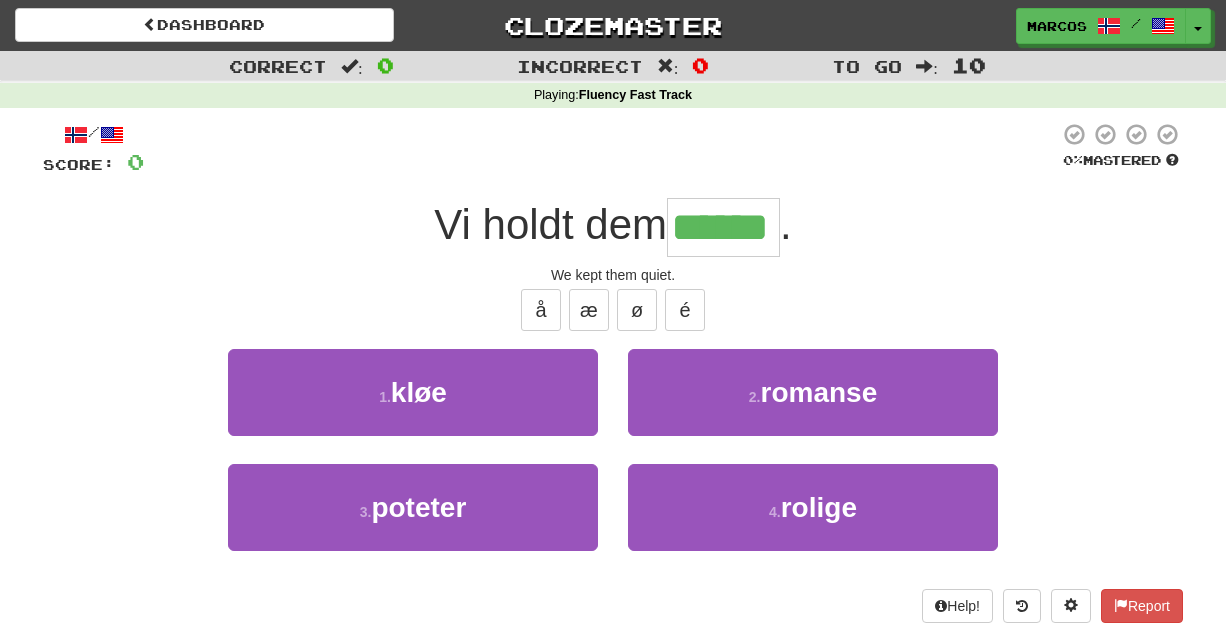 type on "******" 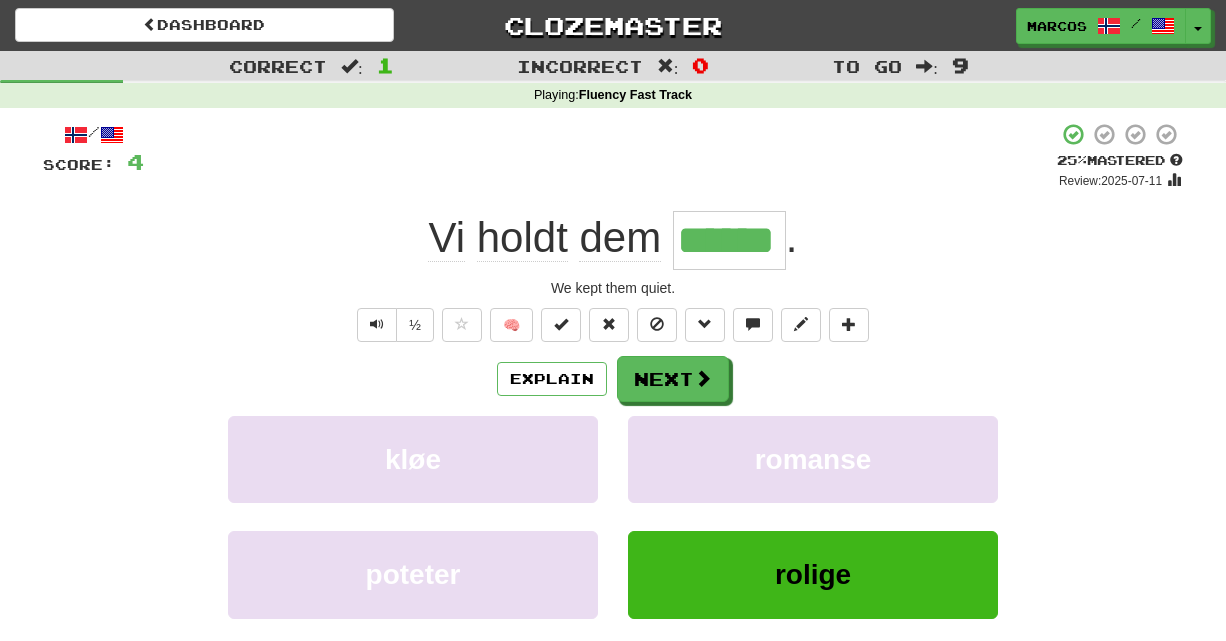 click on "+ 4" at bounding box center (600, 156) 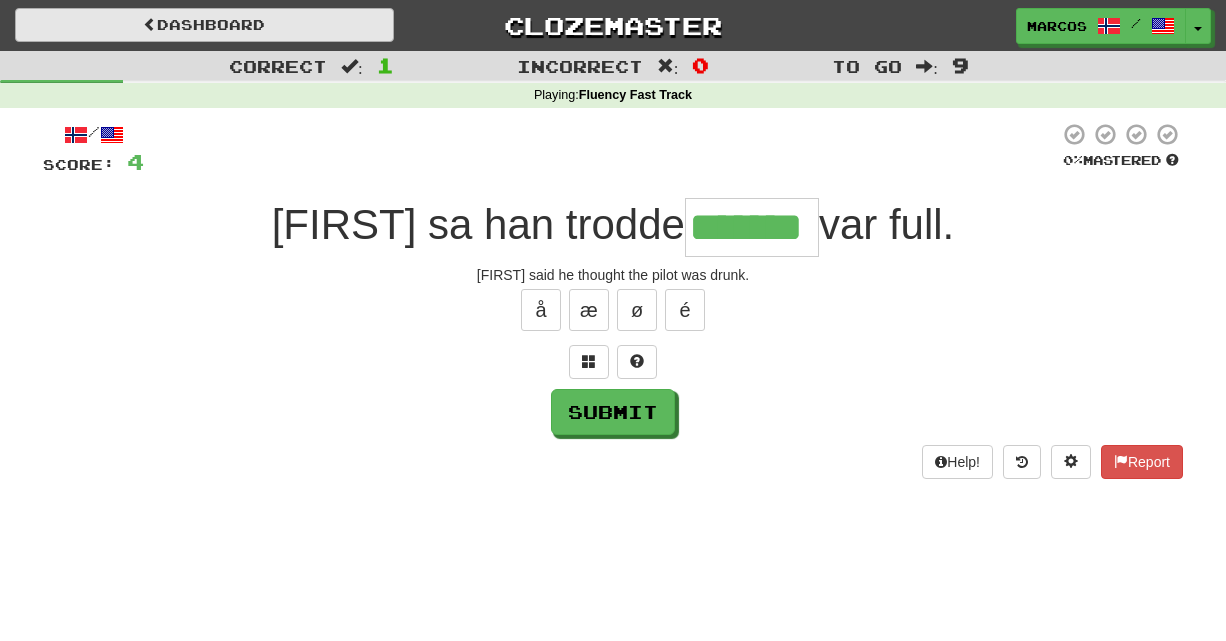 type on "*******" 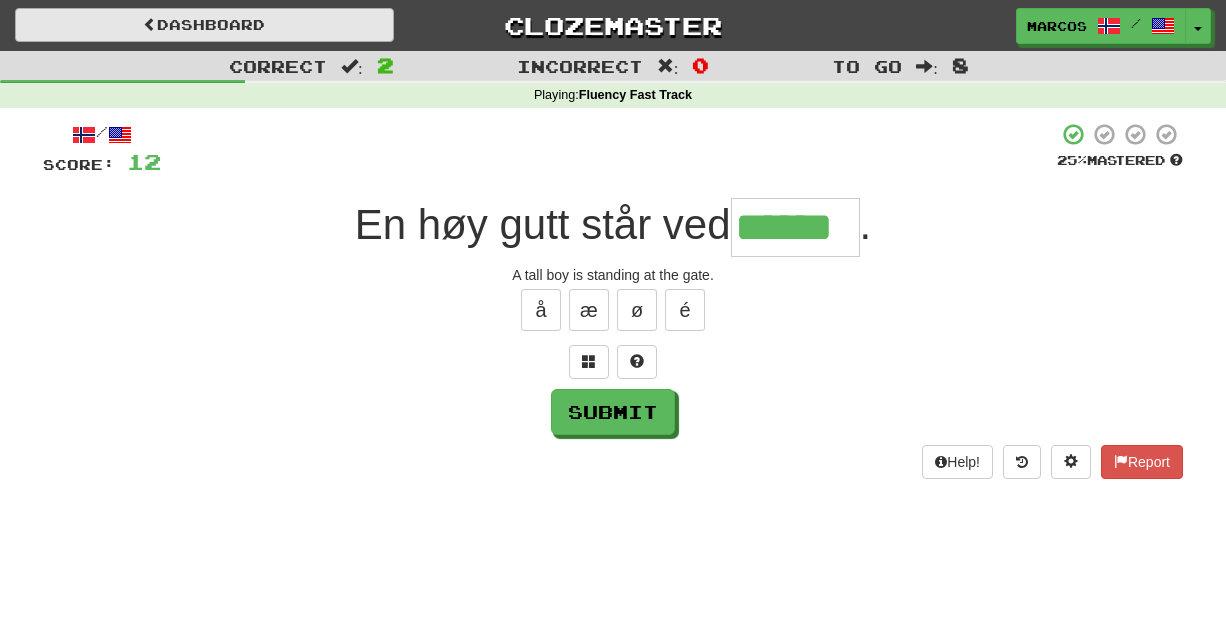 type on "******" 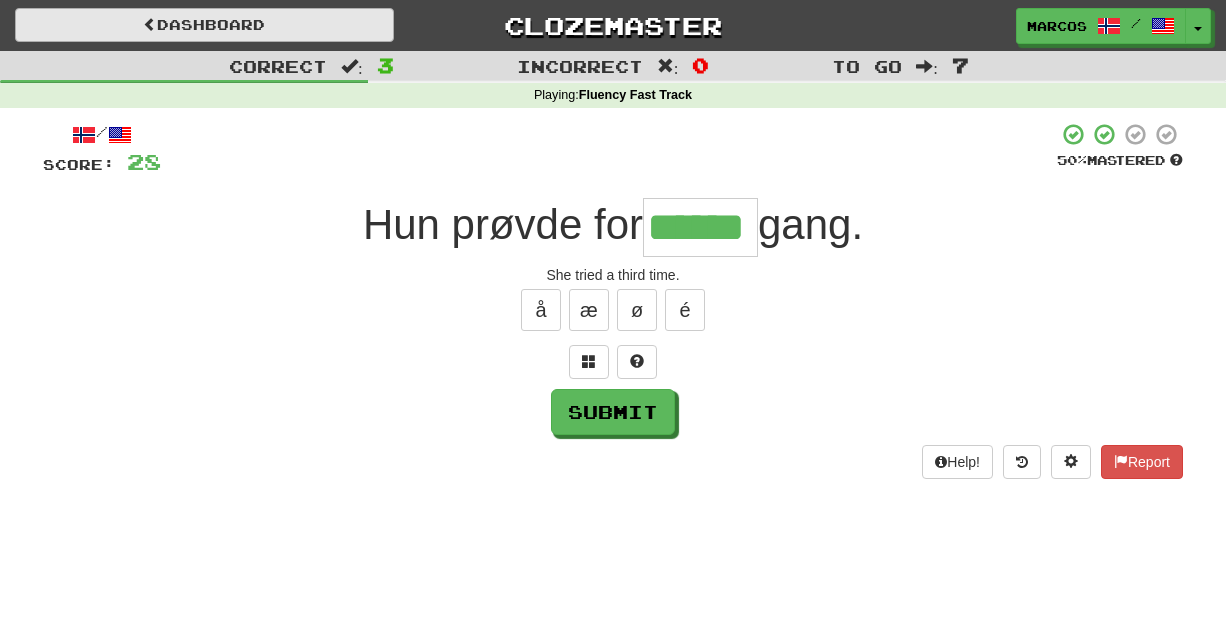 type on "******" 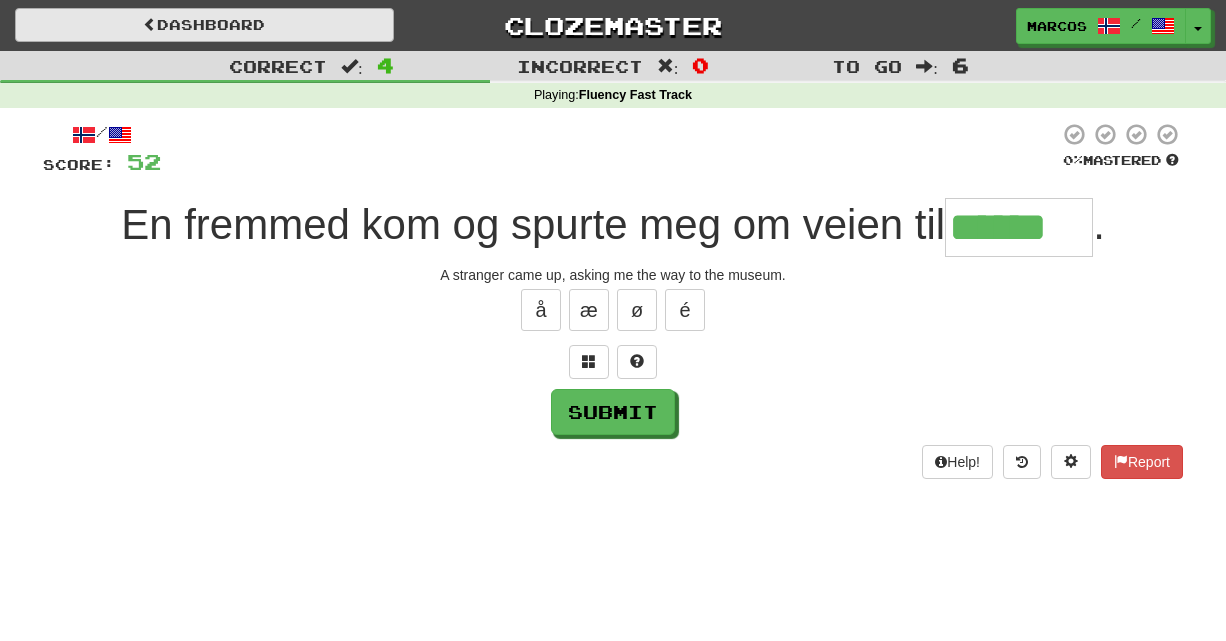 type on "******" 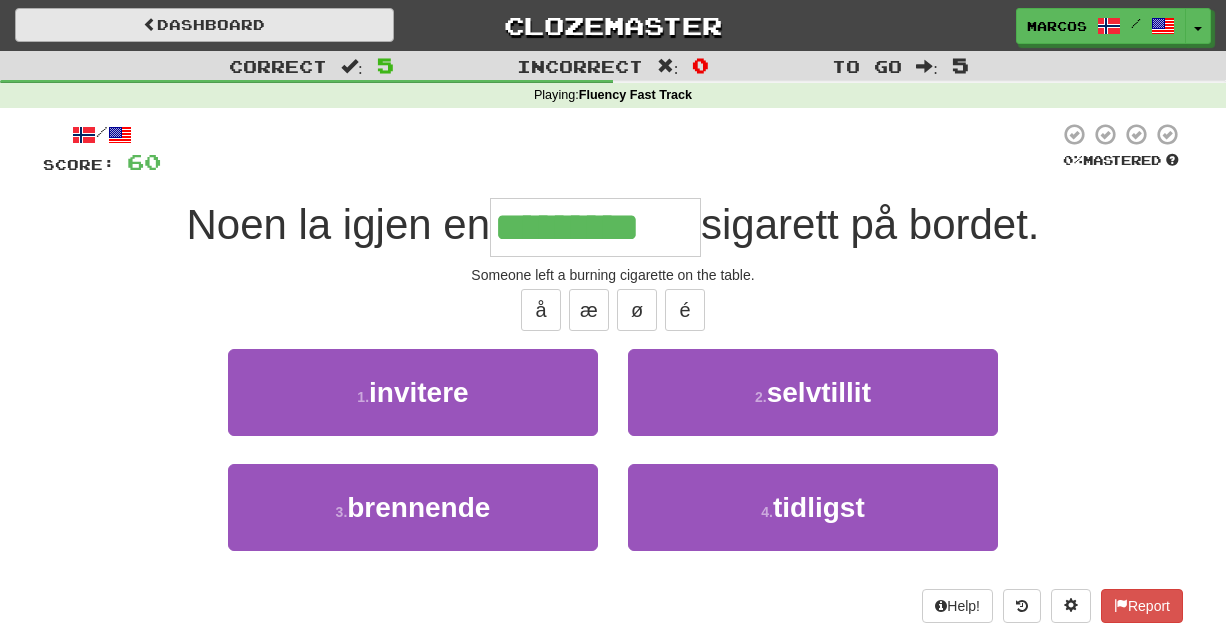 type on "*********" 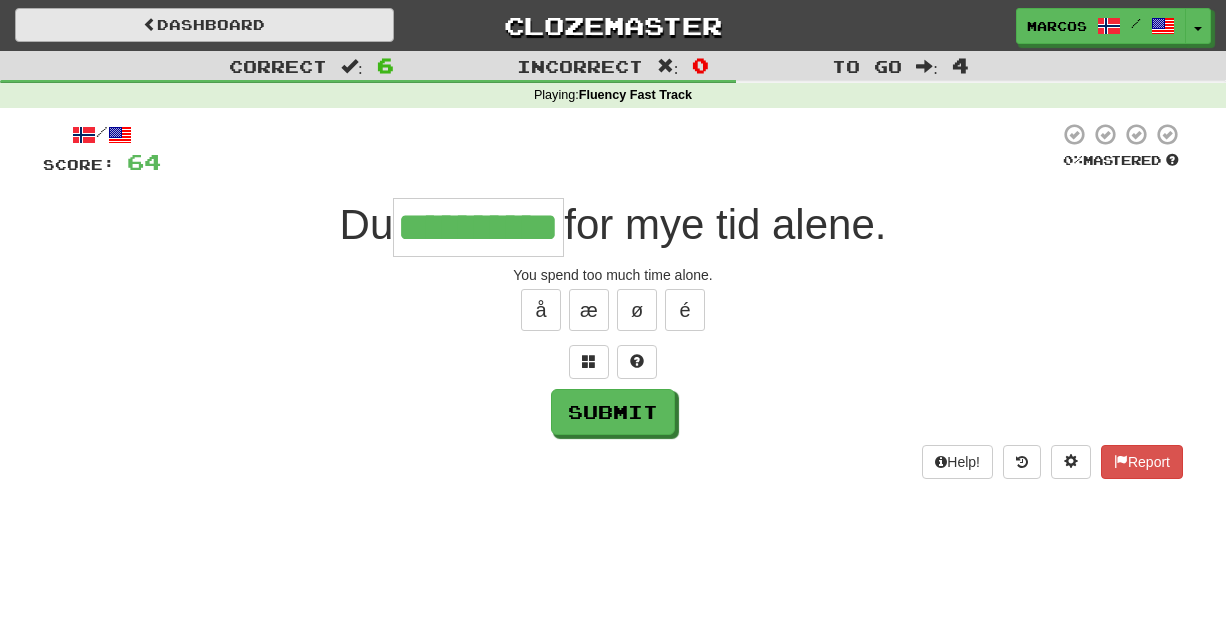 type on "**********" 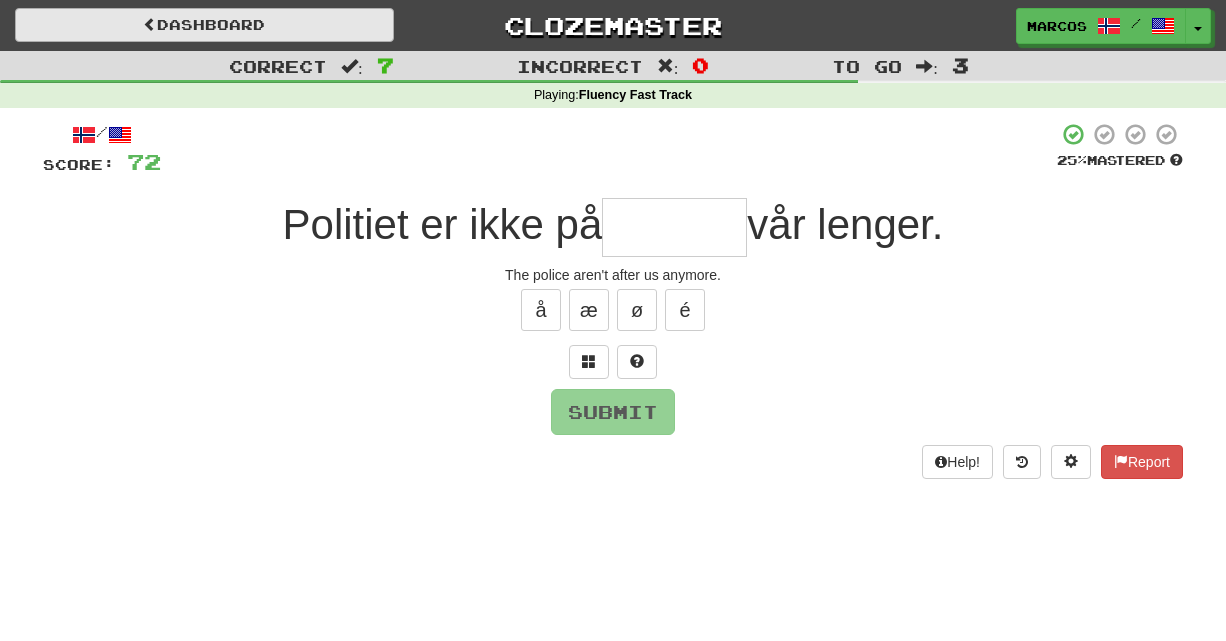 type on "*" 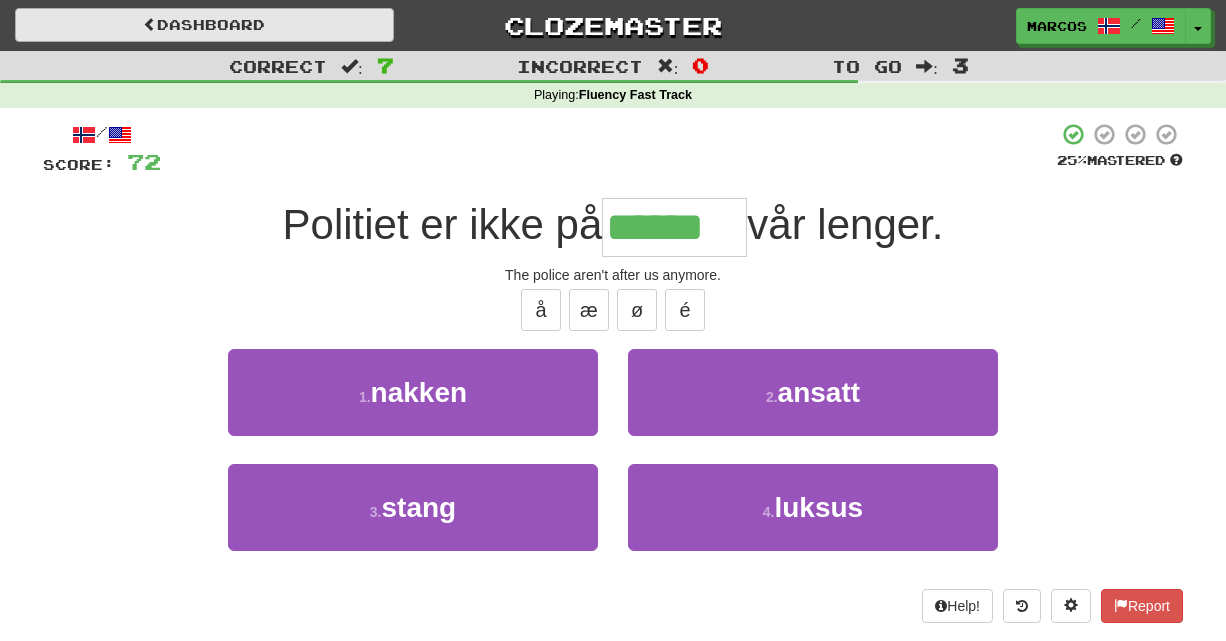 type on "******" 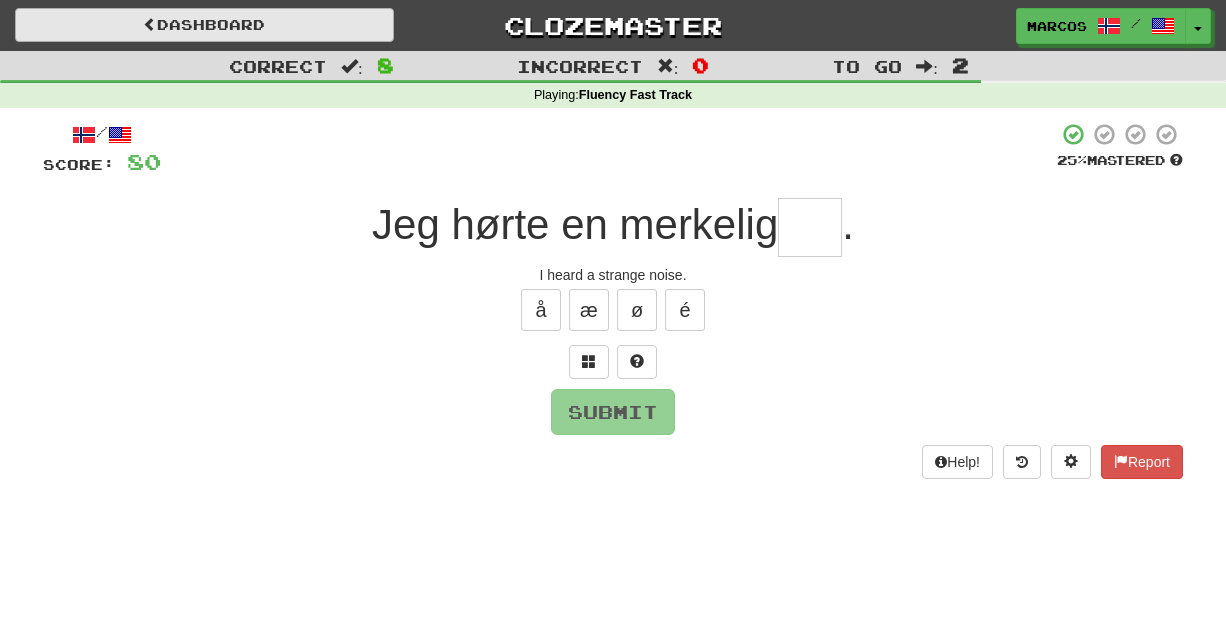 type on "*" 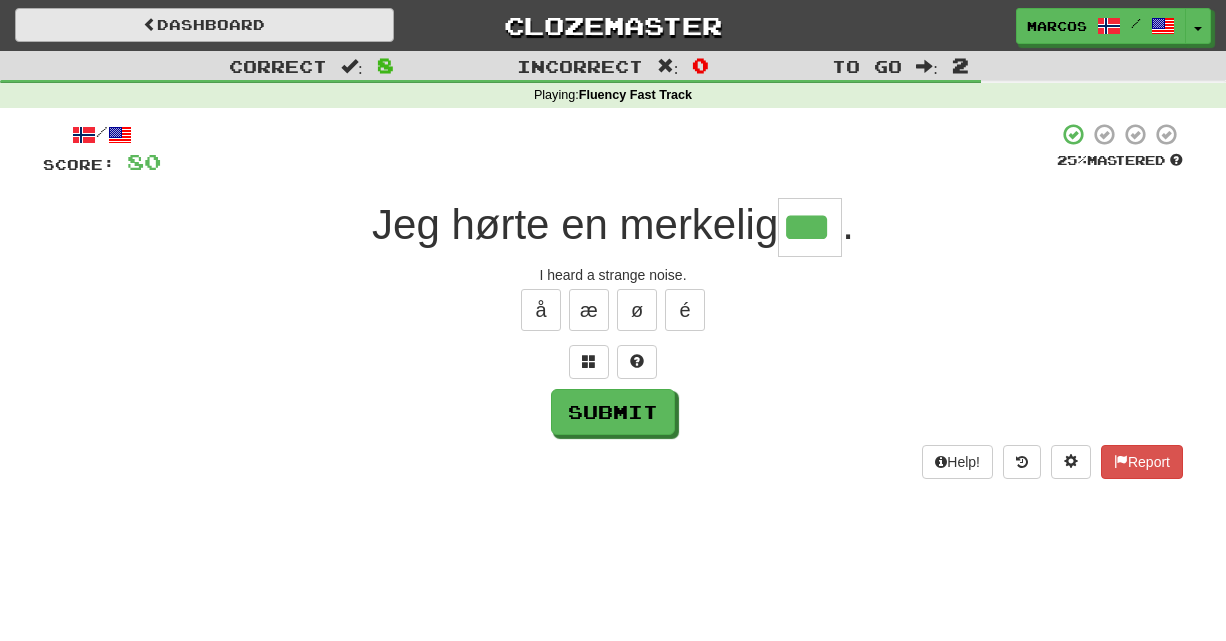 type on "***" 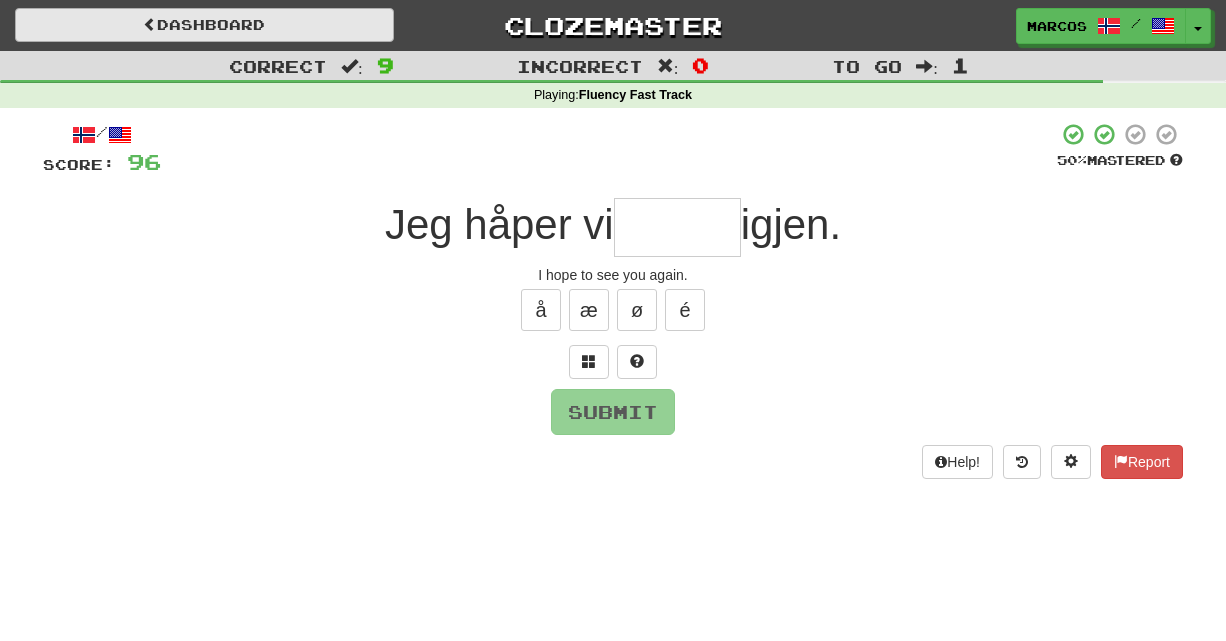 type on "*" 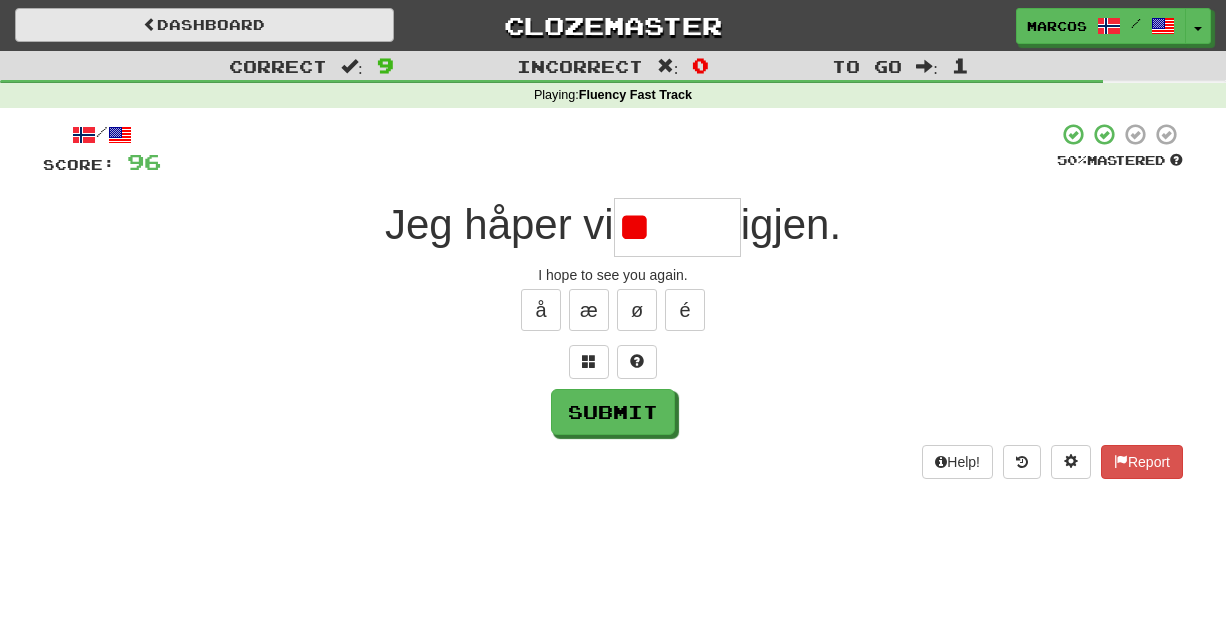 type on "*" 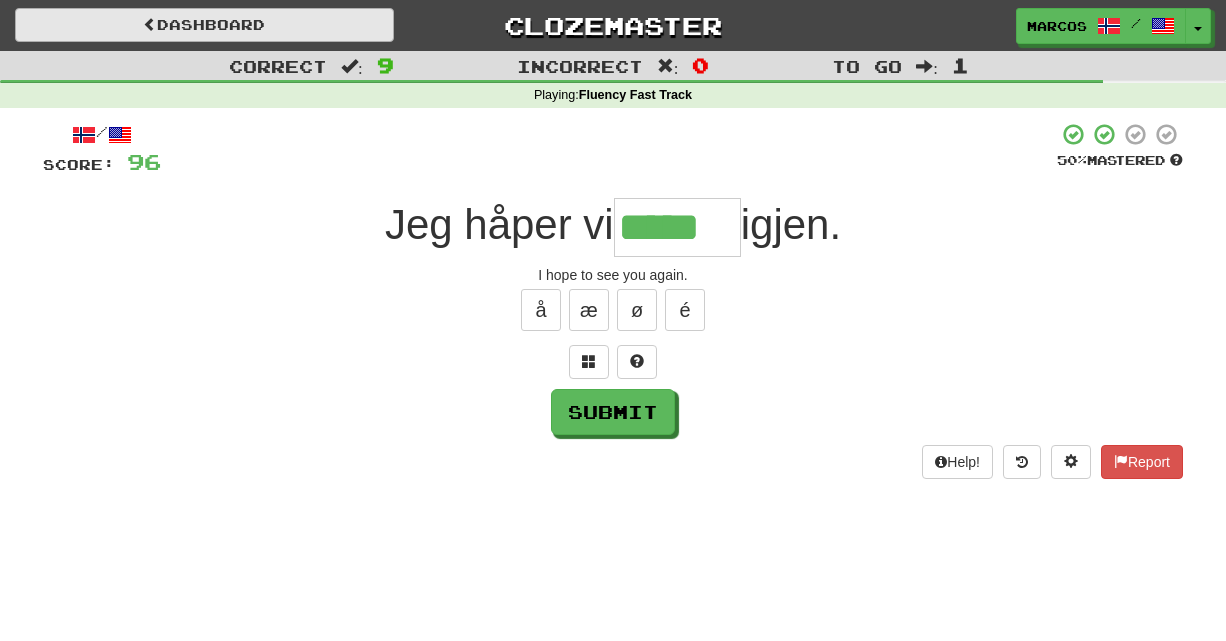 type on "*****" 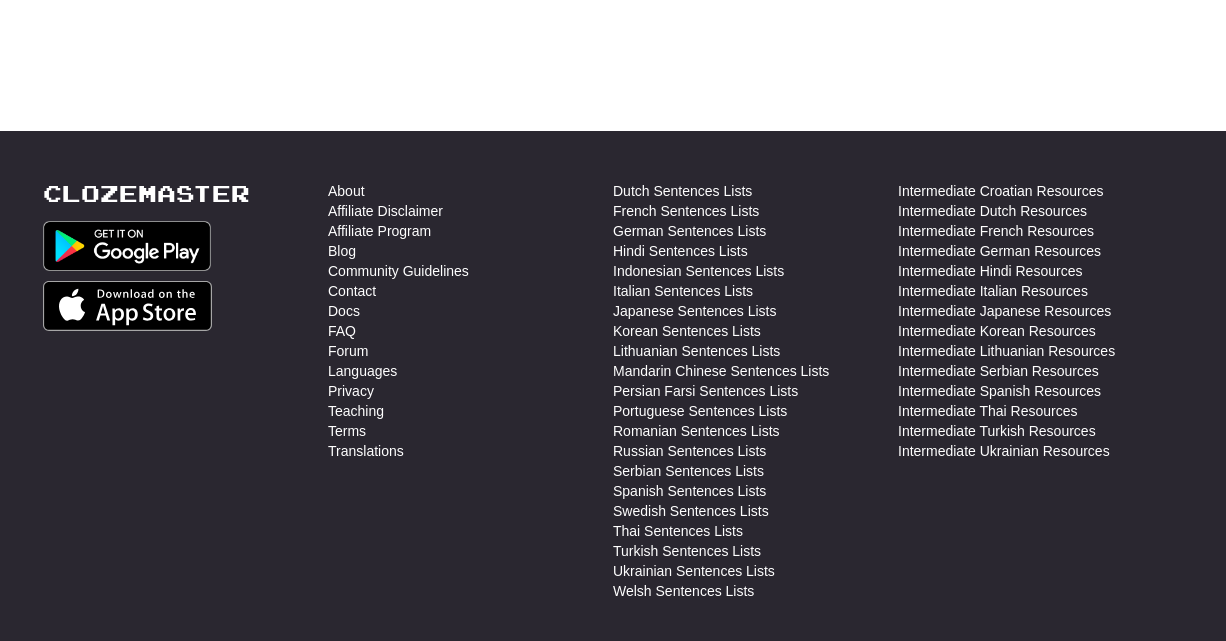 scroll, scrollTop: 0, scrollLeft: 0, axis: both 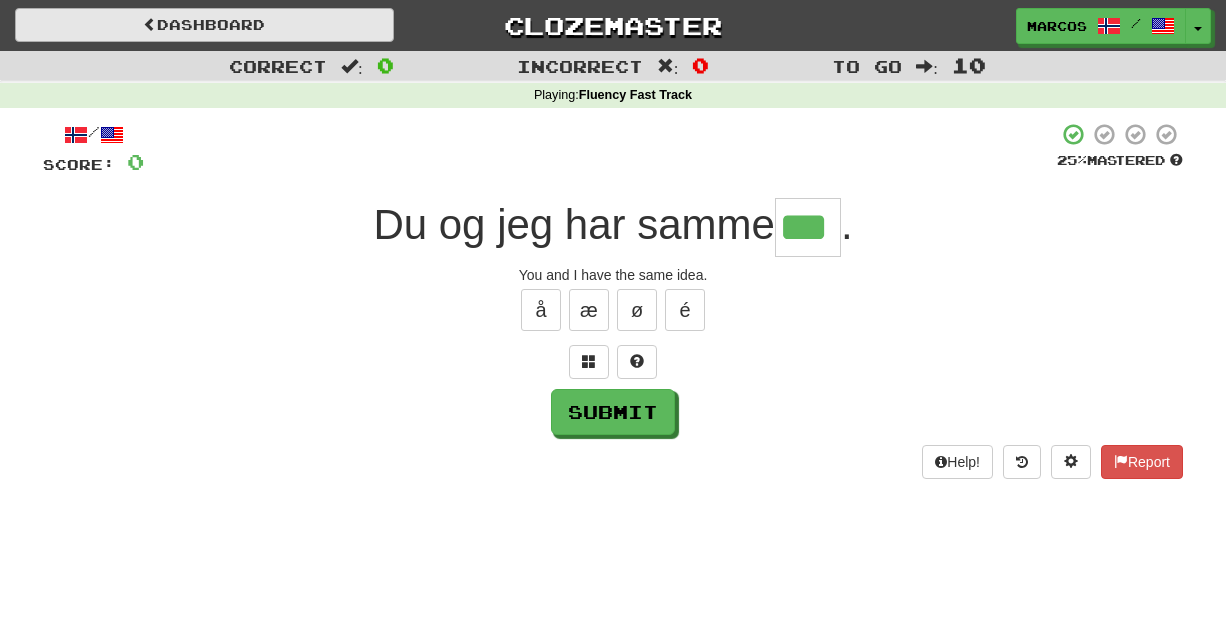 type on "***" 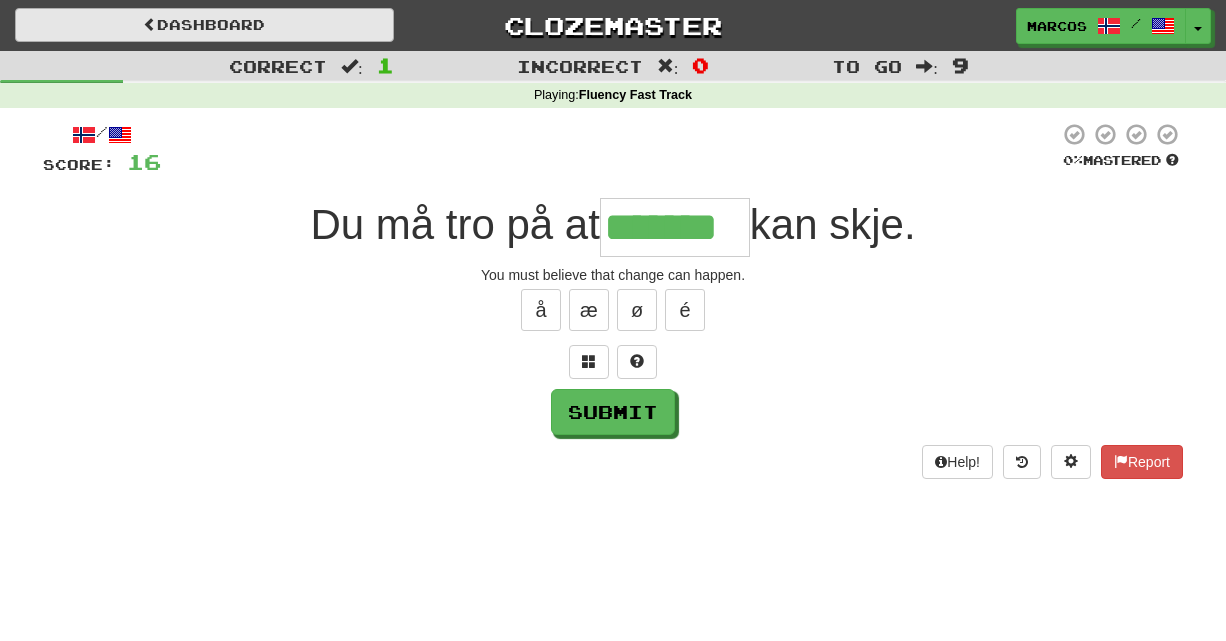 type on "*******" 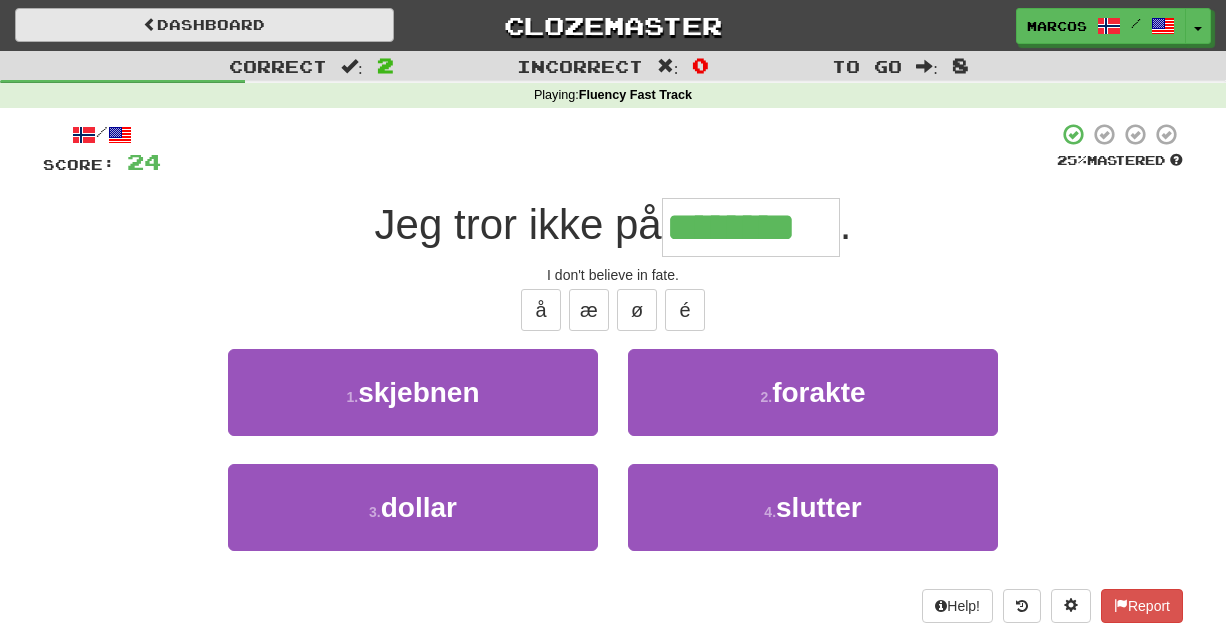 type on "********" 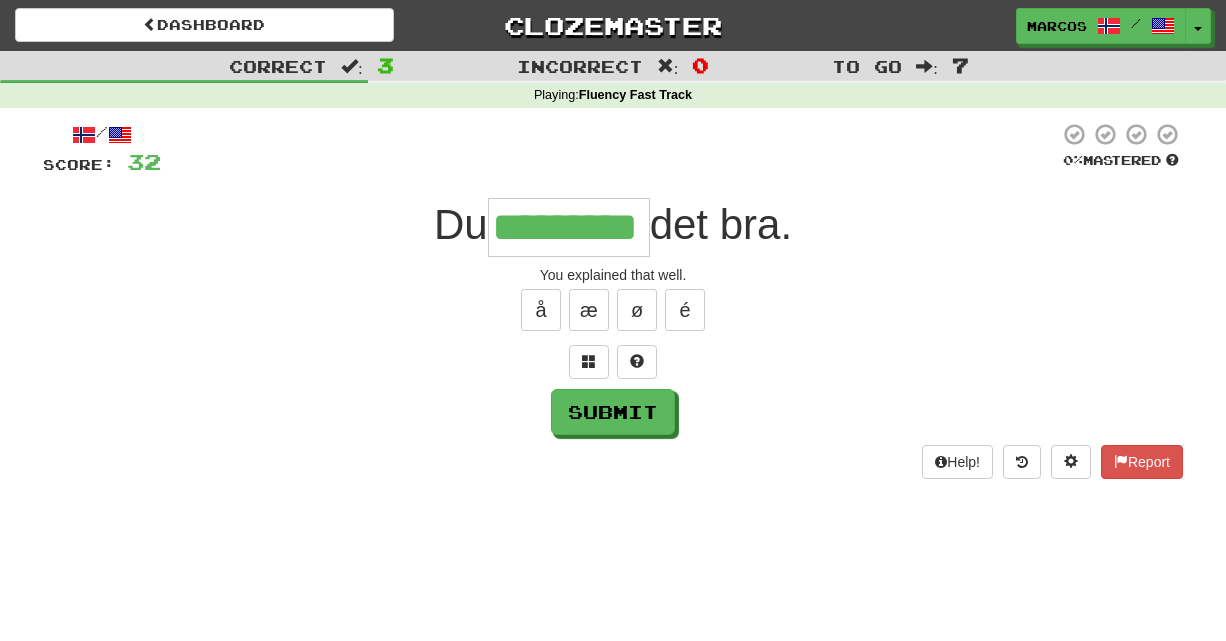 type on "*********" 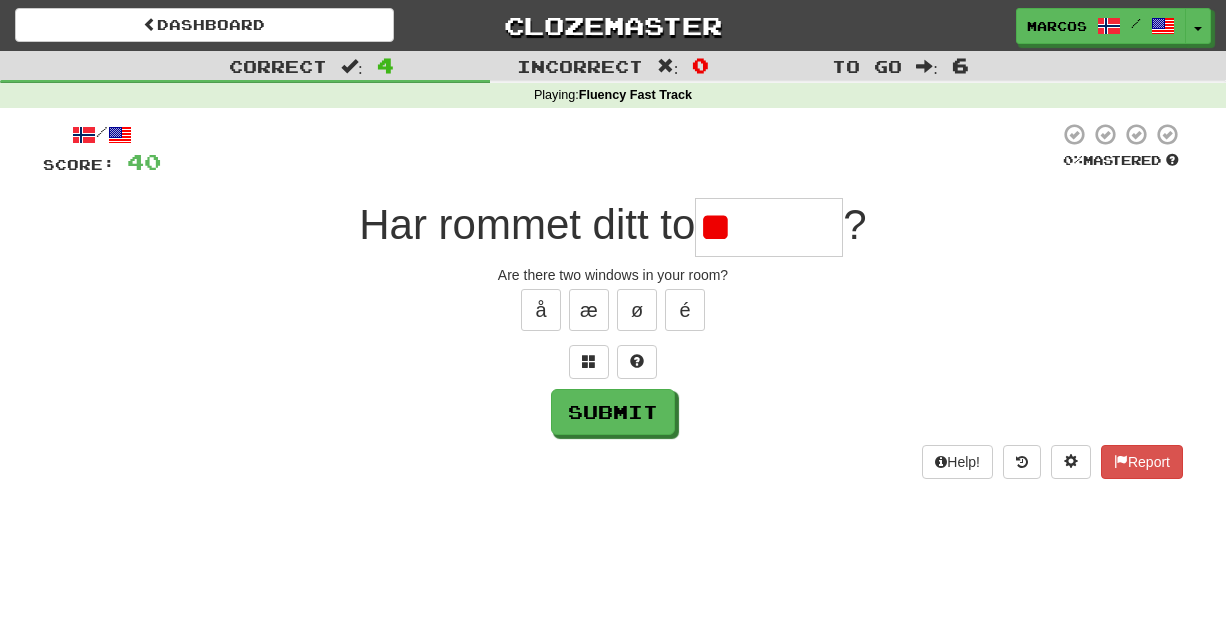 type on "*" 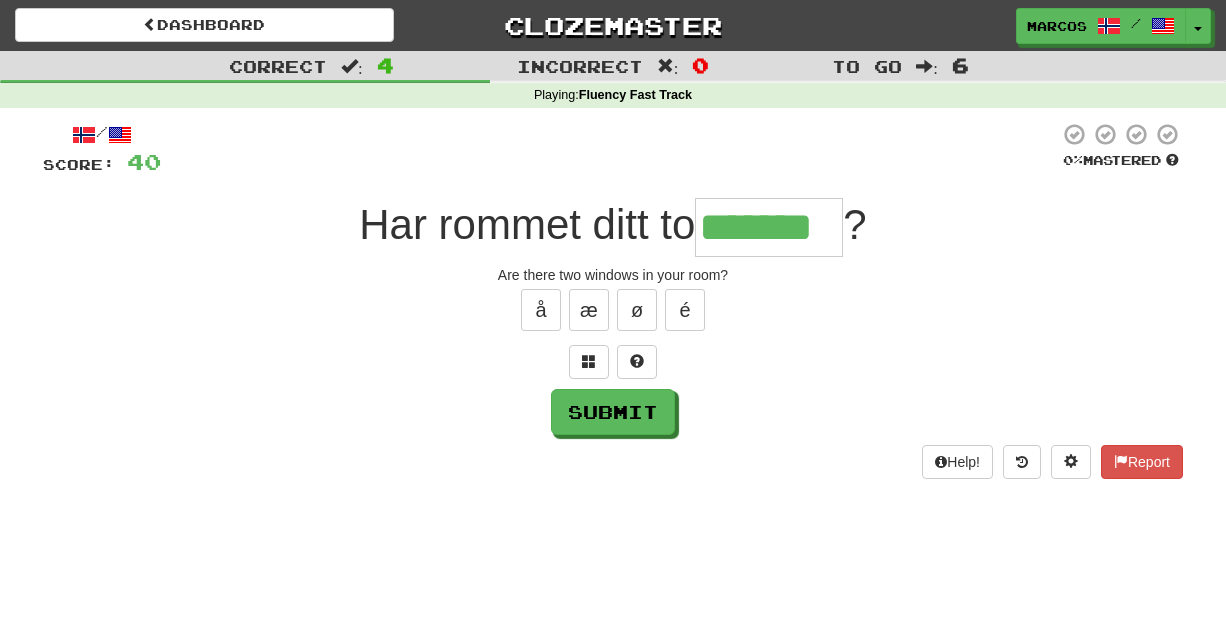 type on "*******" 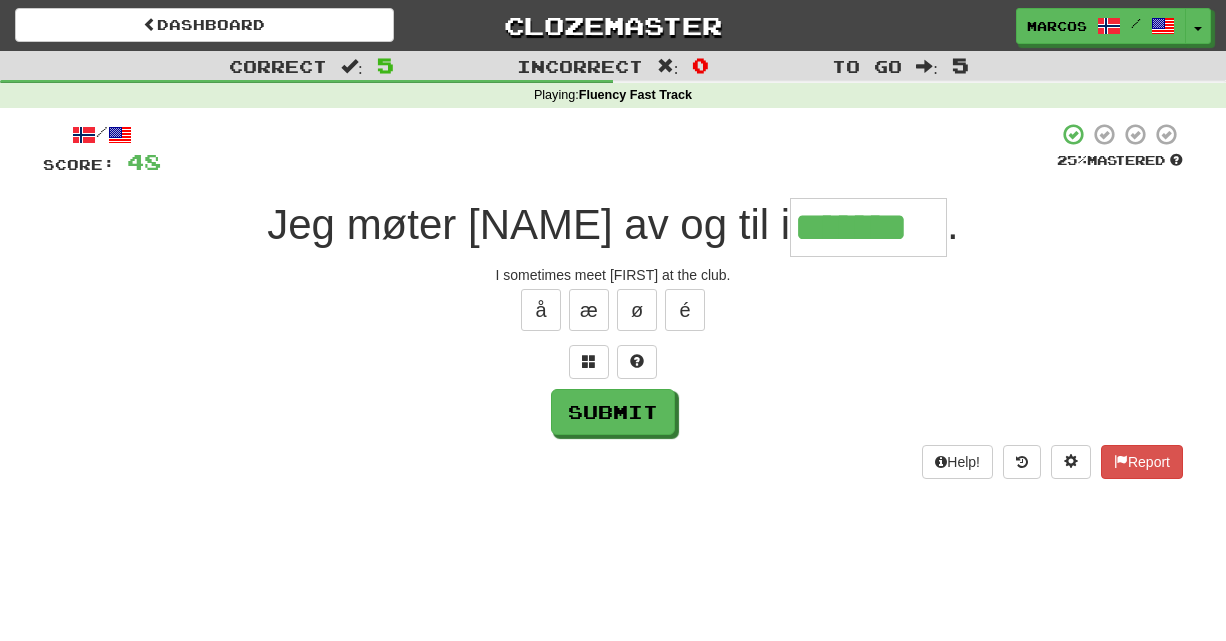 type on "*******" 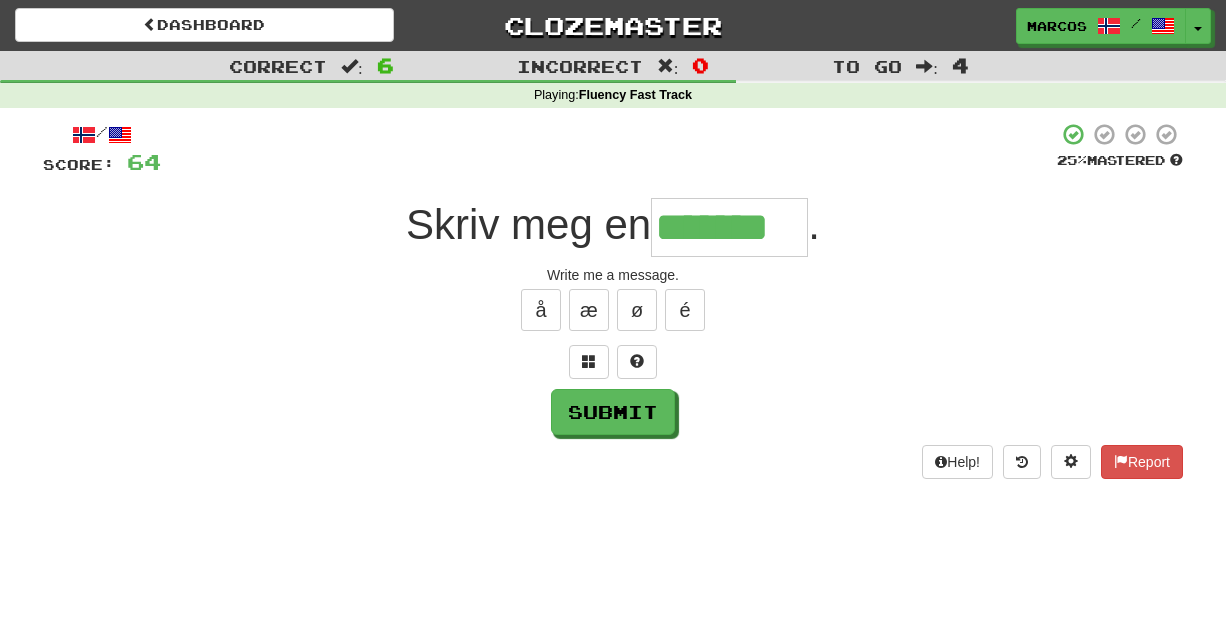 type on "*******" 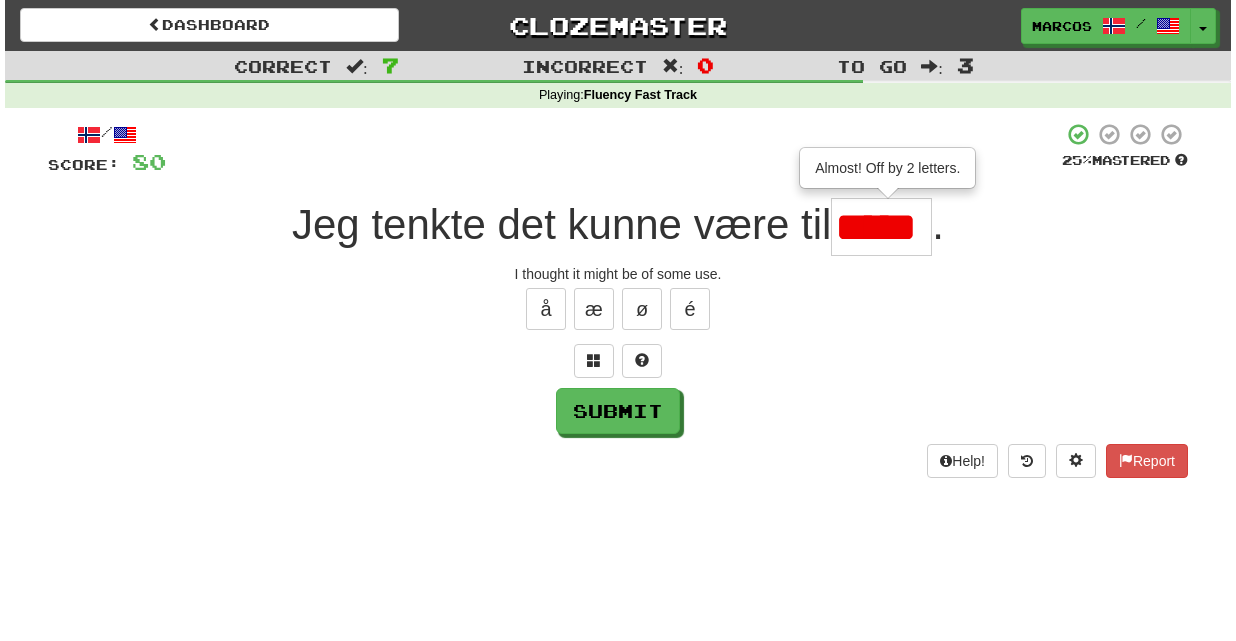 scroll, scrollTop: 0, scrollLeft: 0, axis: both 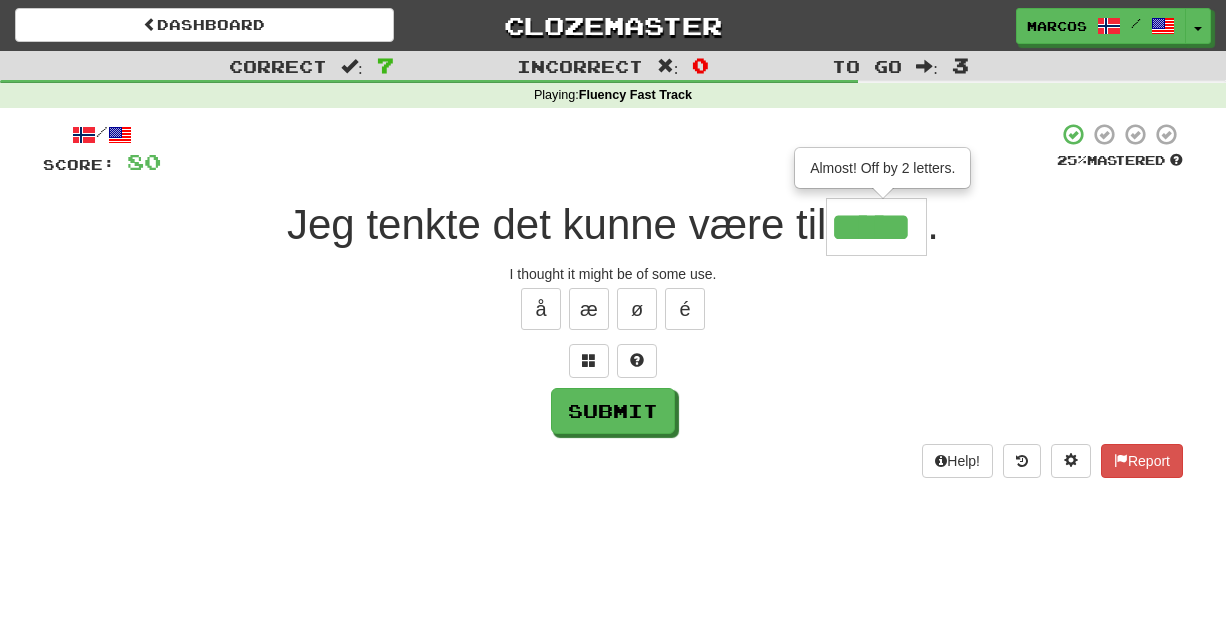 type on "*****" 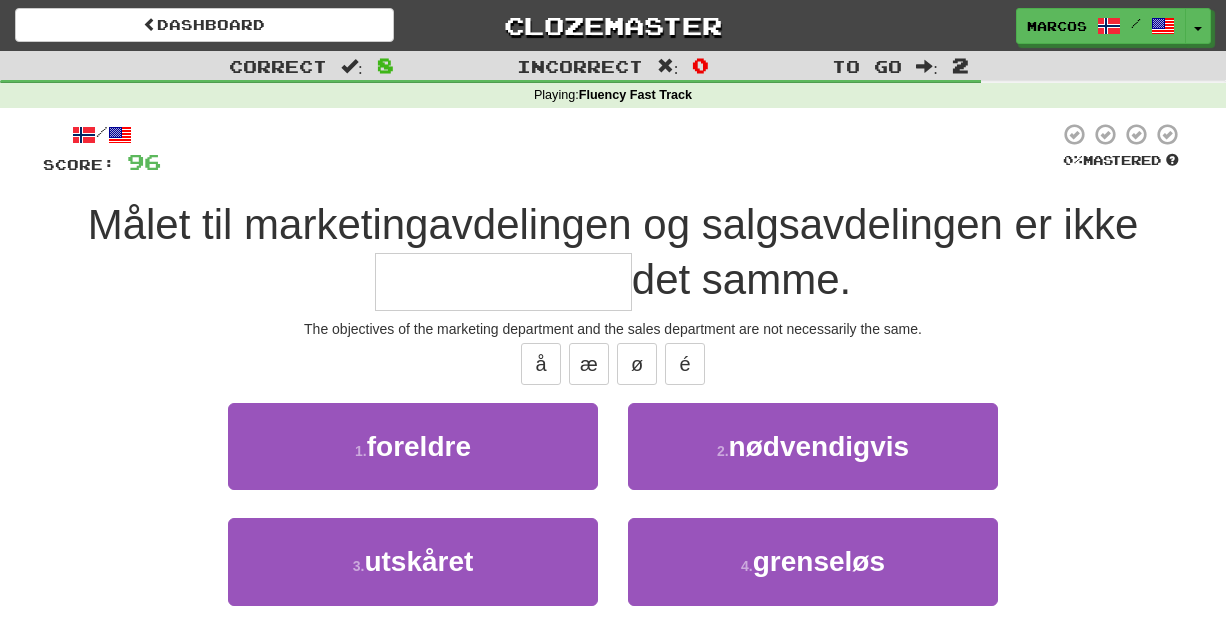 type on "*" 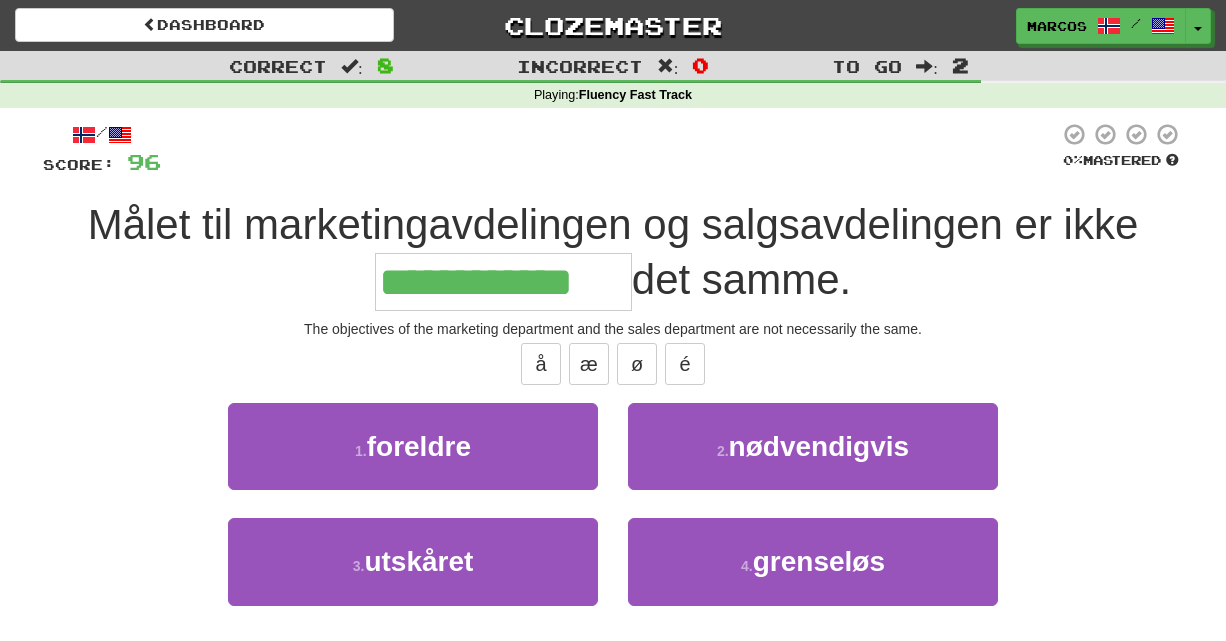 type on "**********" 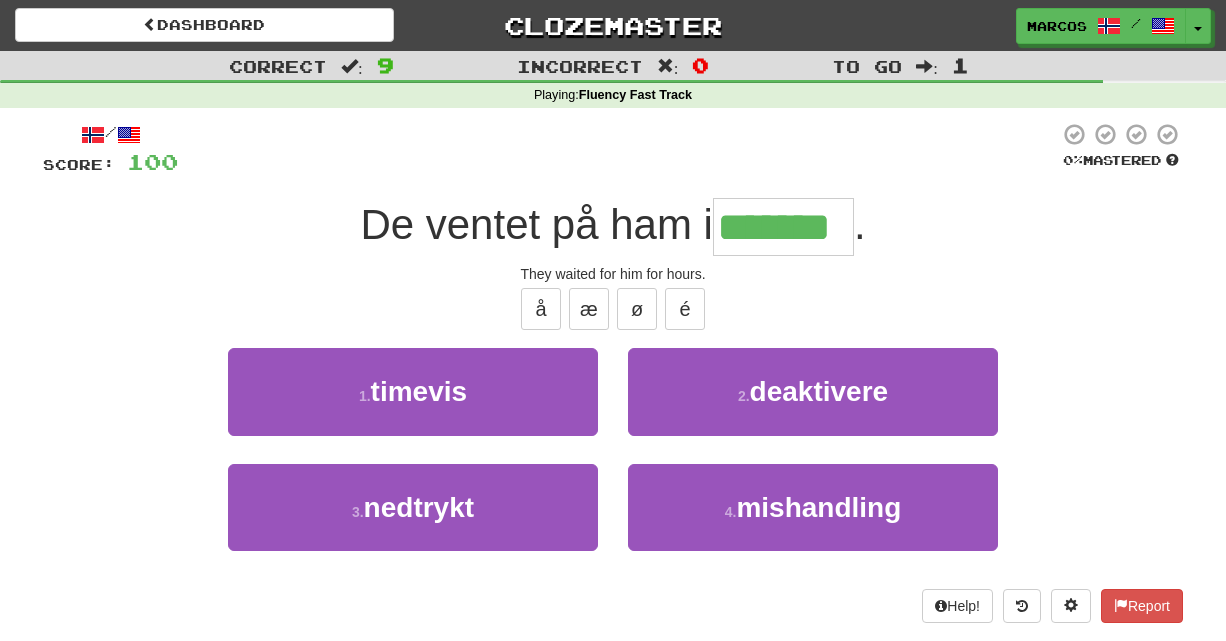 type on "*******" 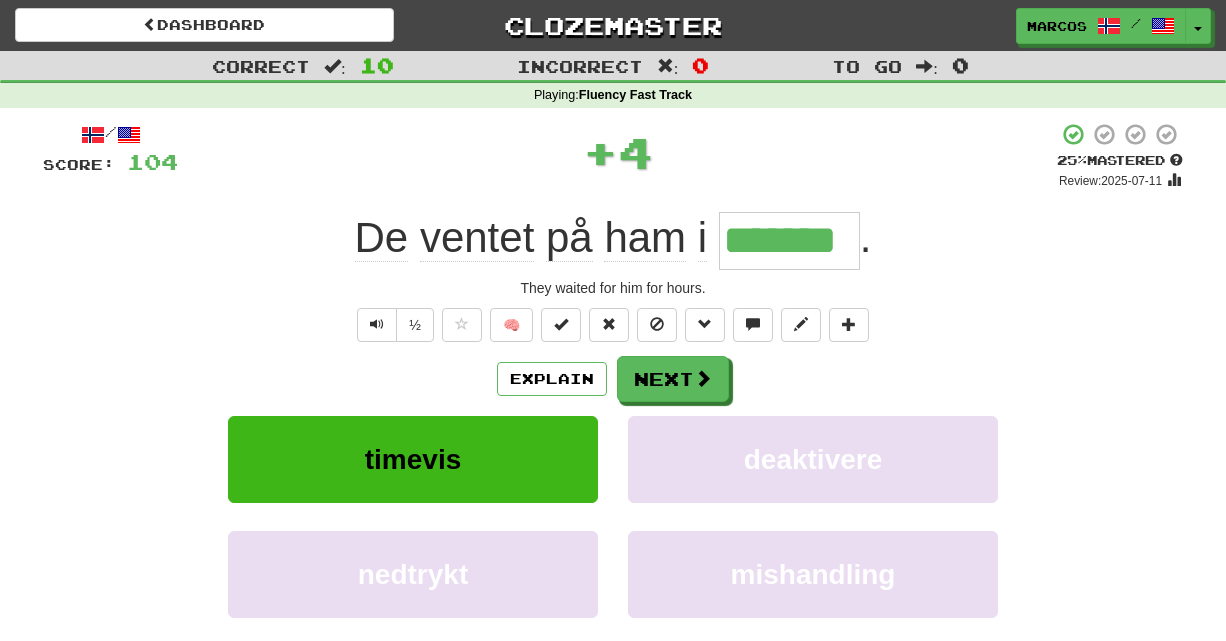 click on "/  Score:   104 + 4 25 %  Mastered Review:  2025-07-11 De   ventet   på   ham   i   ******* . They waited for him for hours. ½ 🧠 Explain Next timevis deaktivere nedtrykt mishandling Learn more: timevis deaktivere nedtrykt mishandling  Help!  Report Sentence Source" at bounding box center (613, 437) 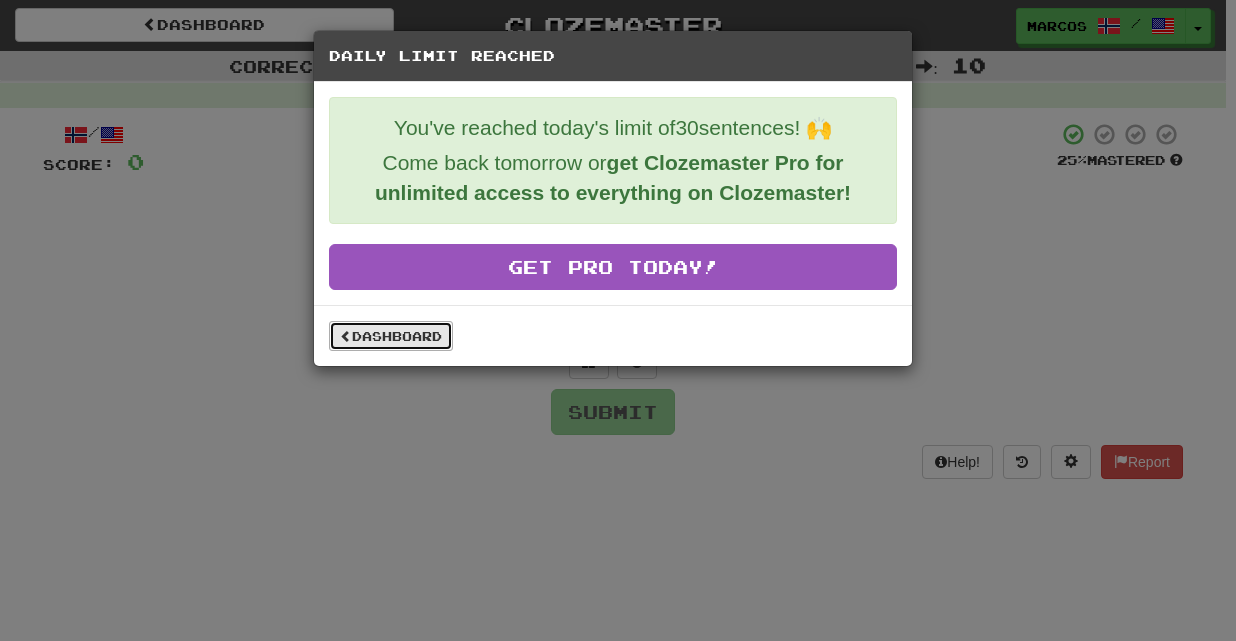 click on "Dashboard" at bounding box center [391, 336] 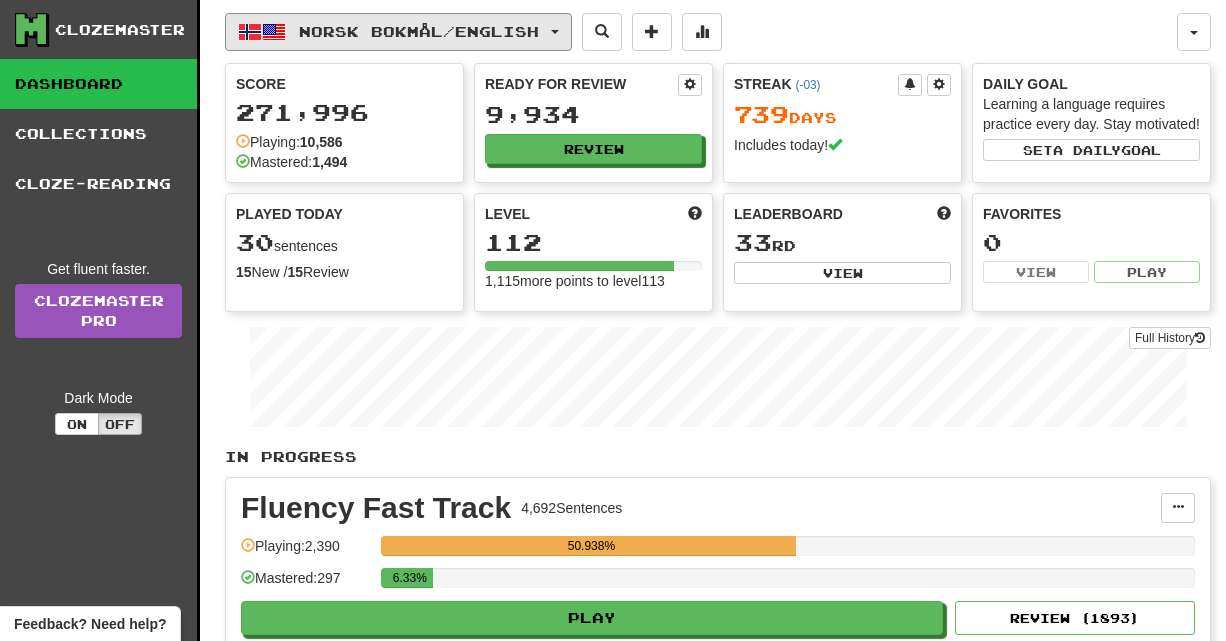 scroll, scrollTop: 0, scrollLeft: 0, axis: both 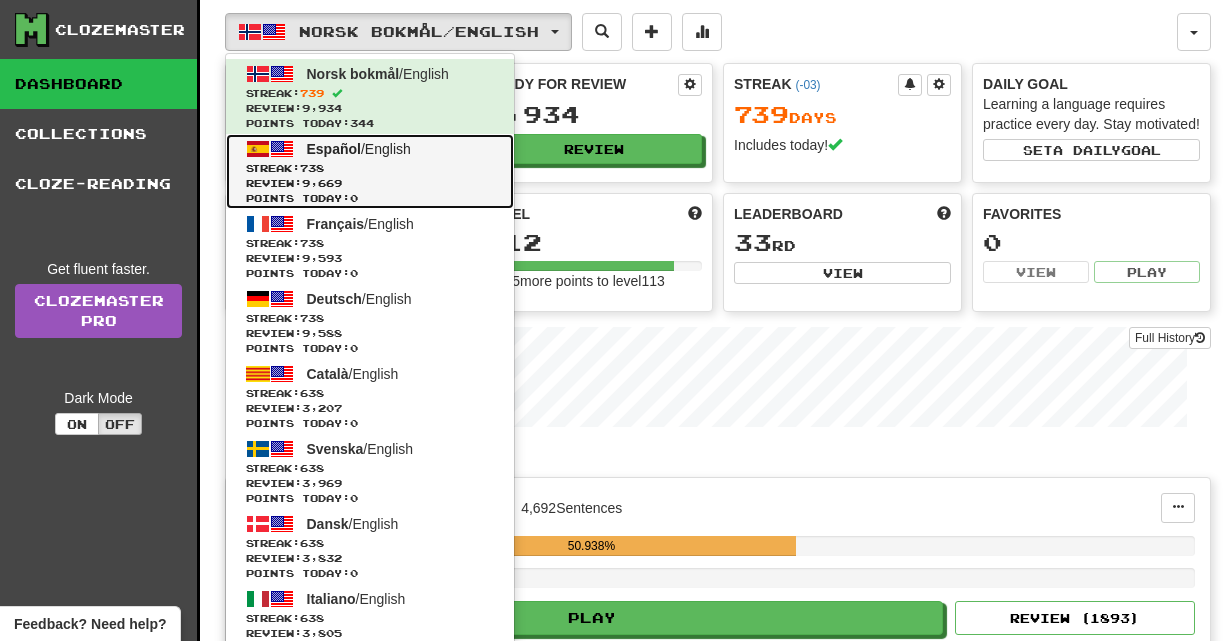 click on "Streak:  738" 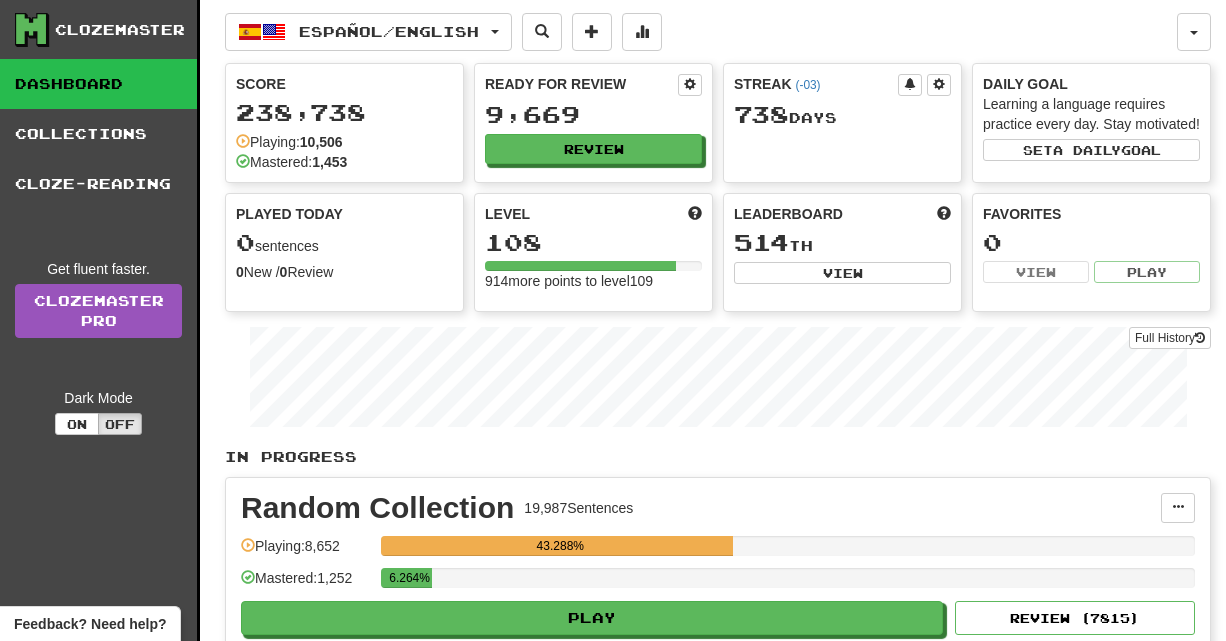 scroll, scrollTop: 0, scrollLeft: 0, axis: both 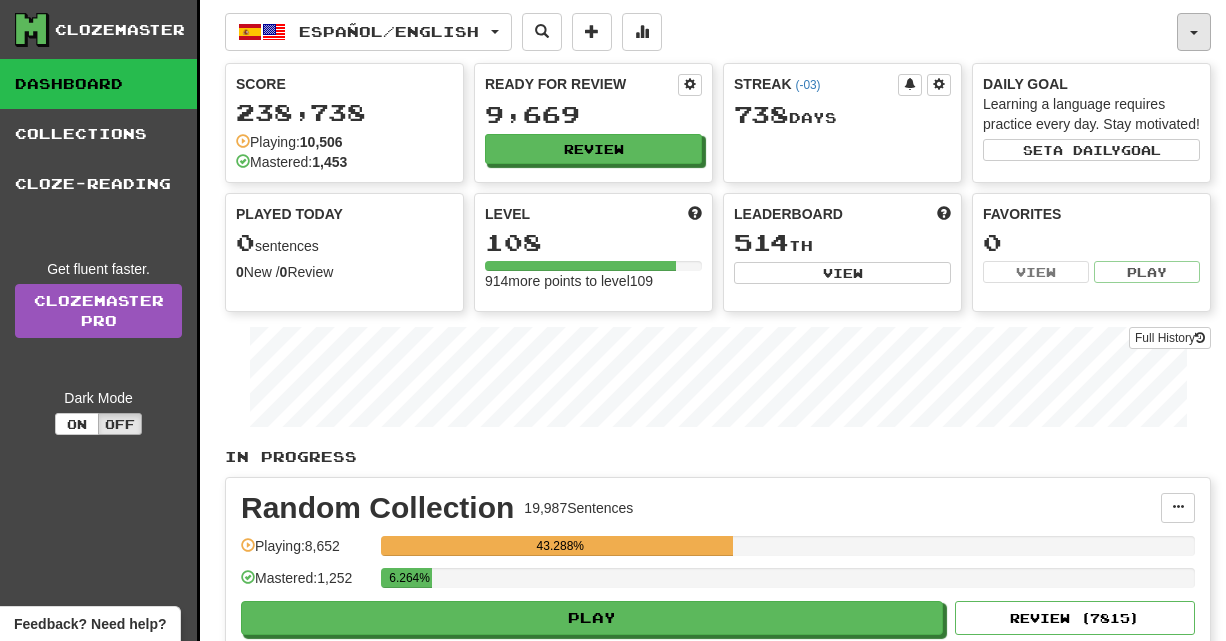 click 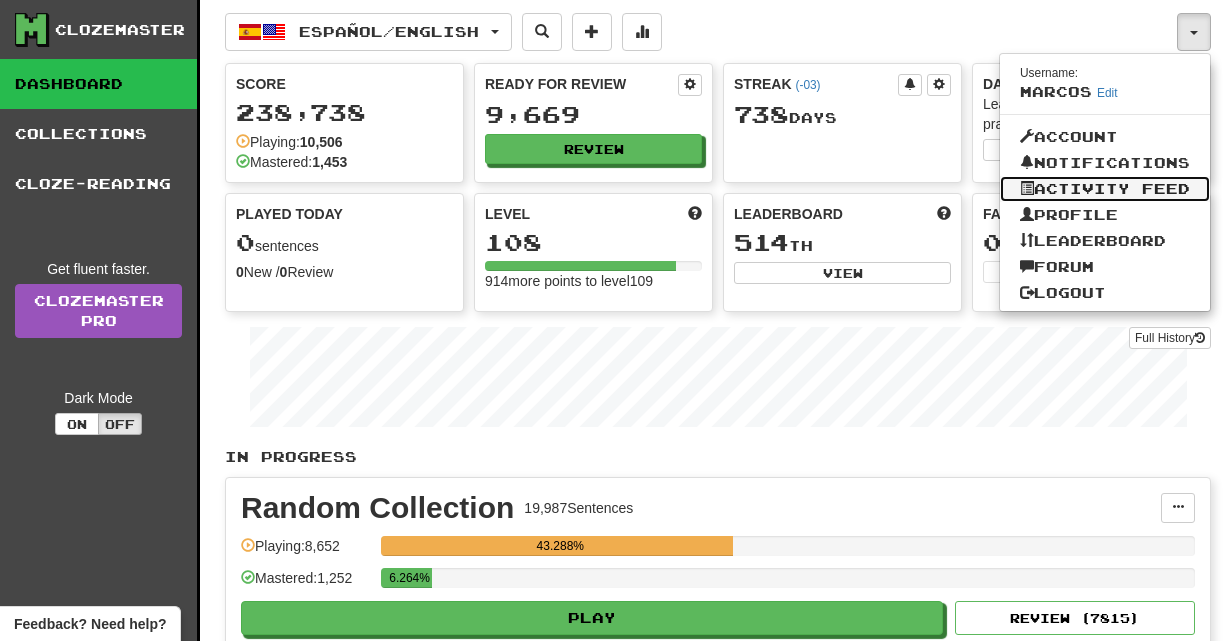 click on "Activity Feed" 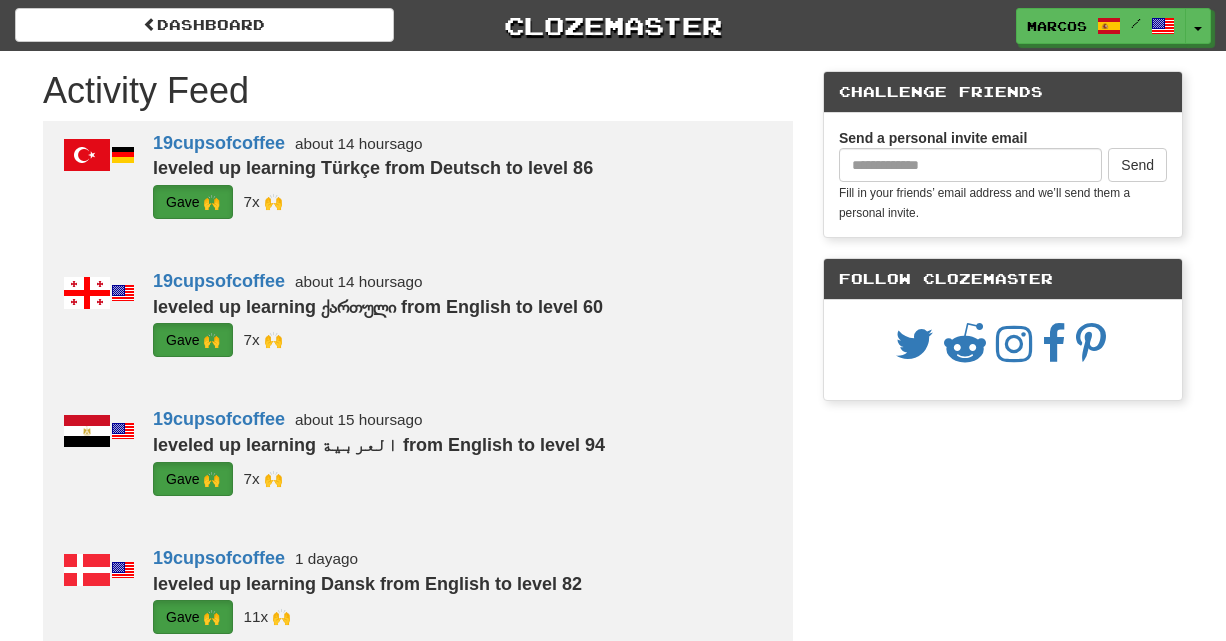 scroll, scrollTop: 0, scrollLeft: 0, axis: both 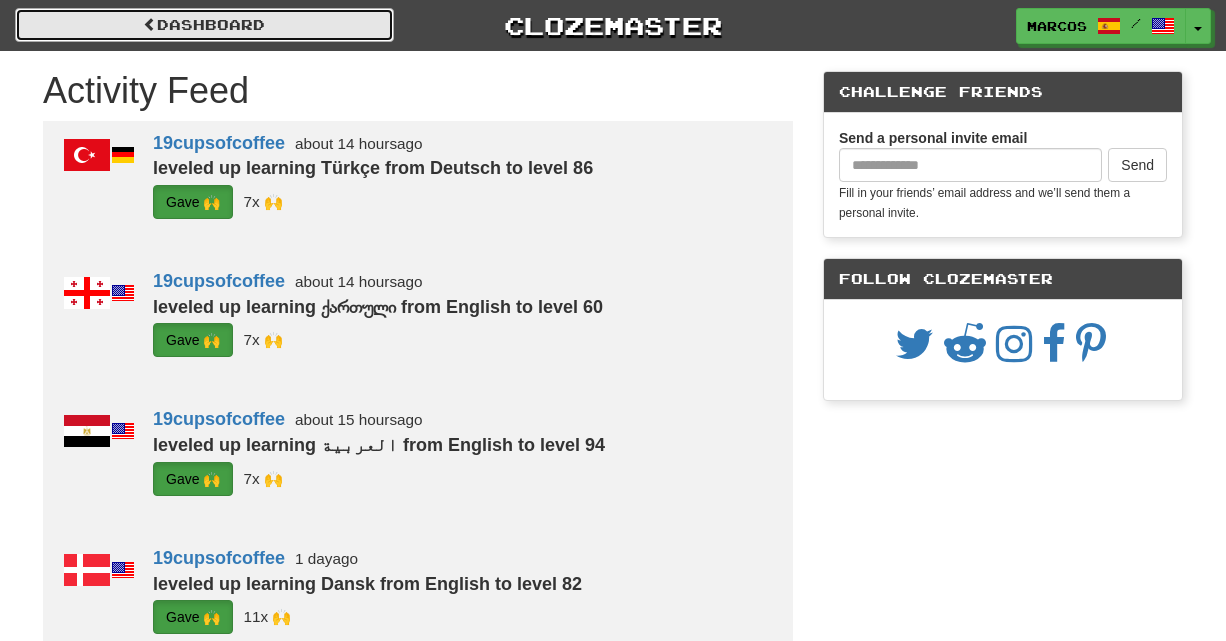 click on "Dashboard" at bounding box center [204, 25] 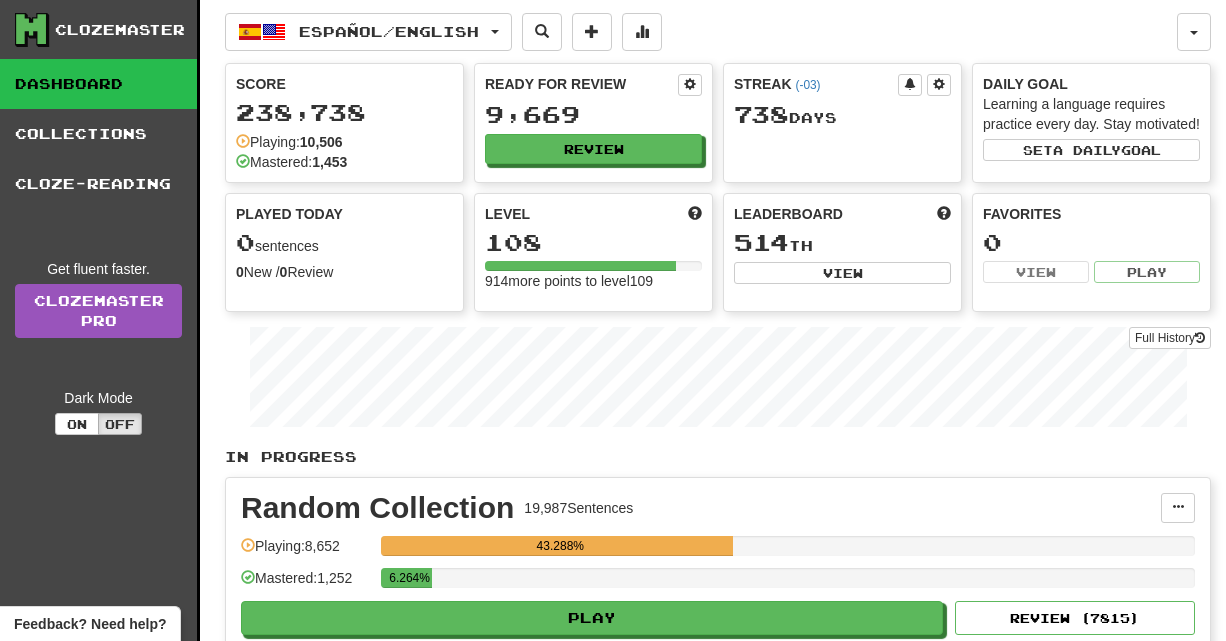 scroll, scrollTop: 0, scrollLeft: 0, axis: both 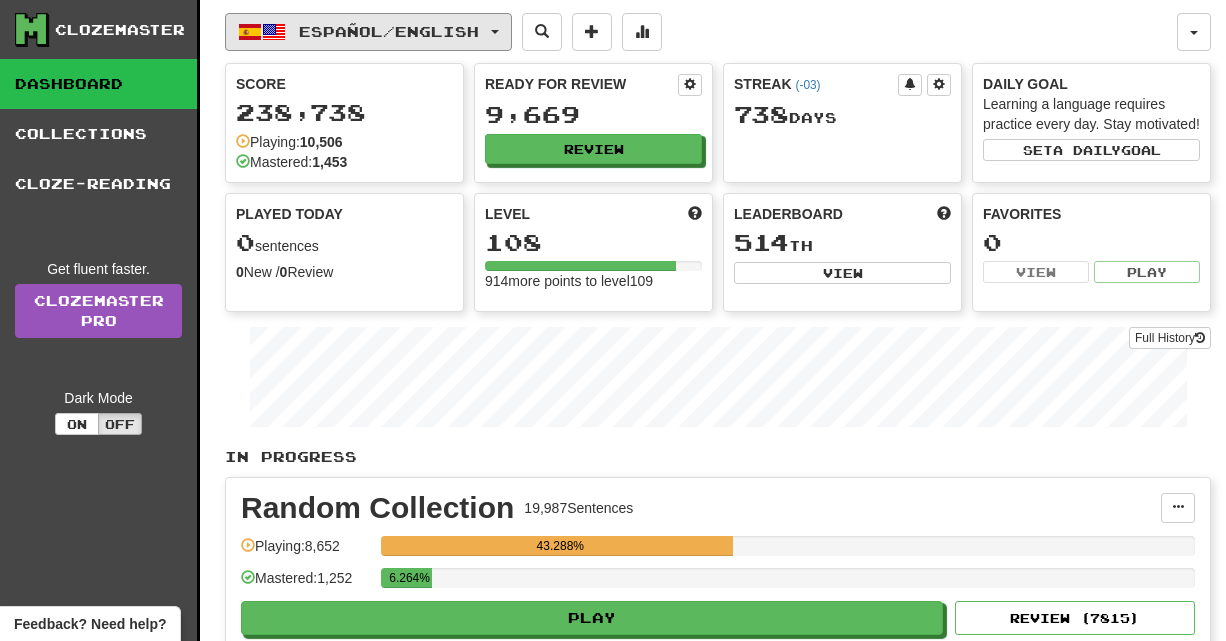 click on "Español  /  English" 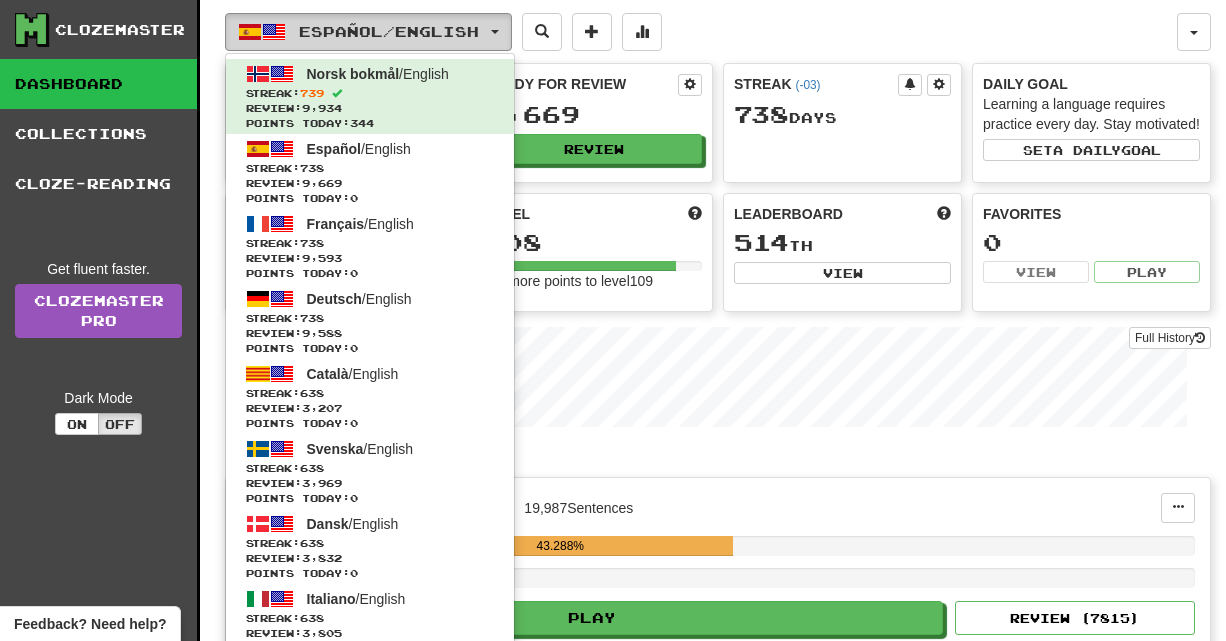 type 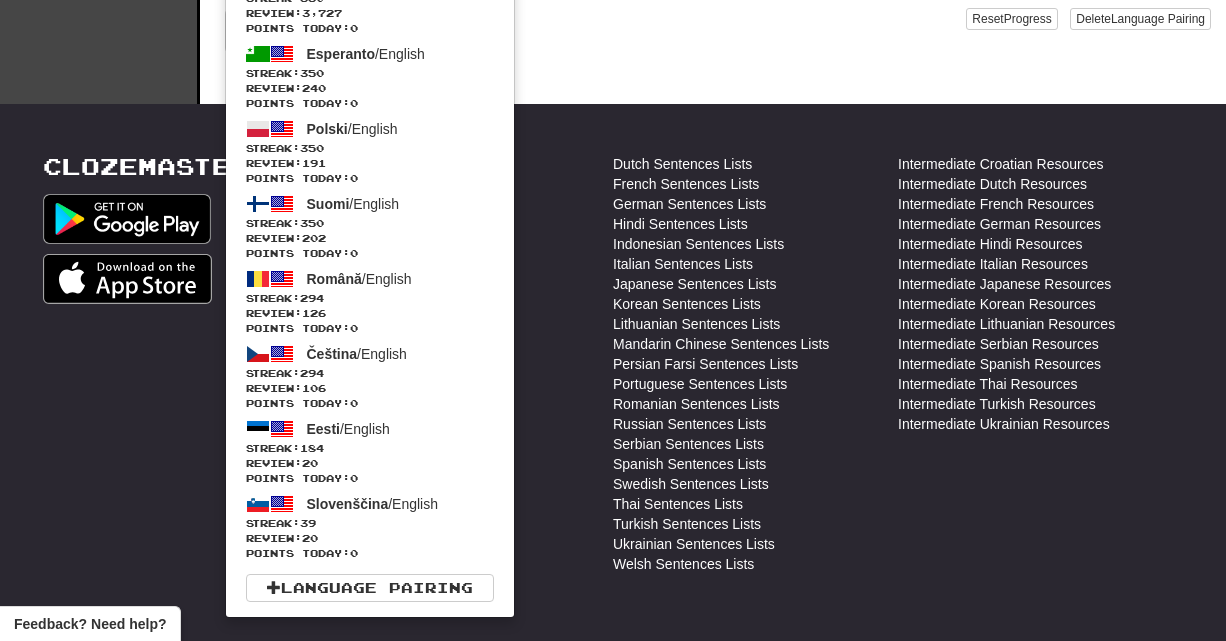 scroll, scrollTop: 814, scrollLeft: 0, axis: vertical 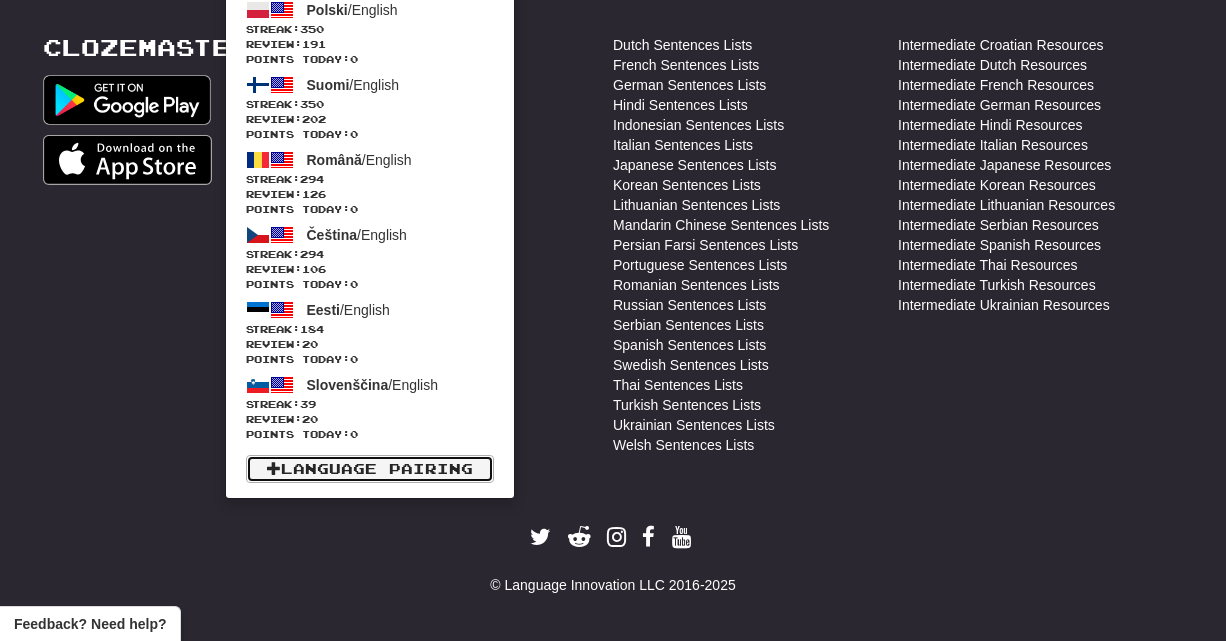 click on "Language Pairing" 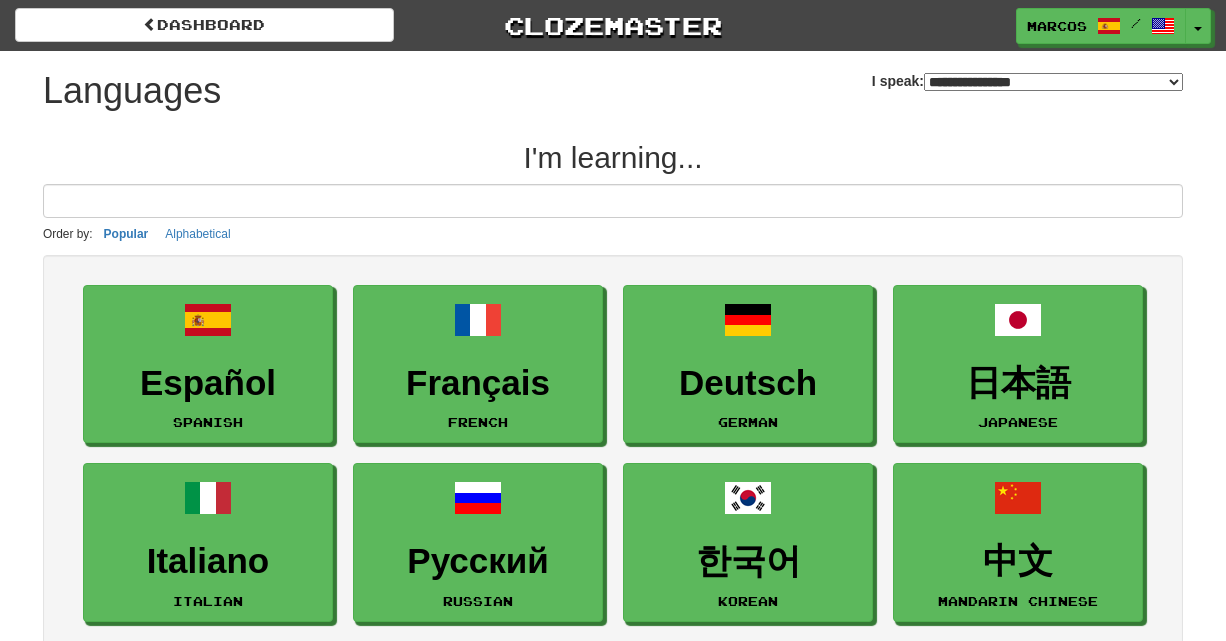 select on "*******" 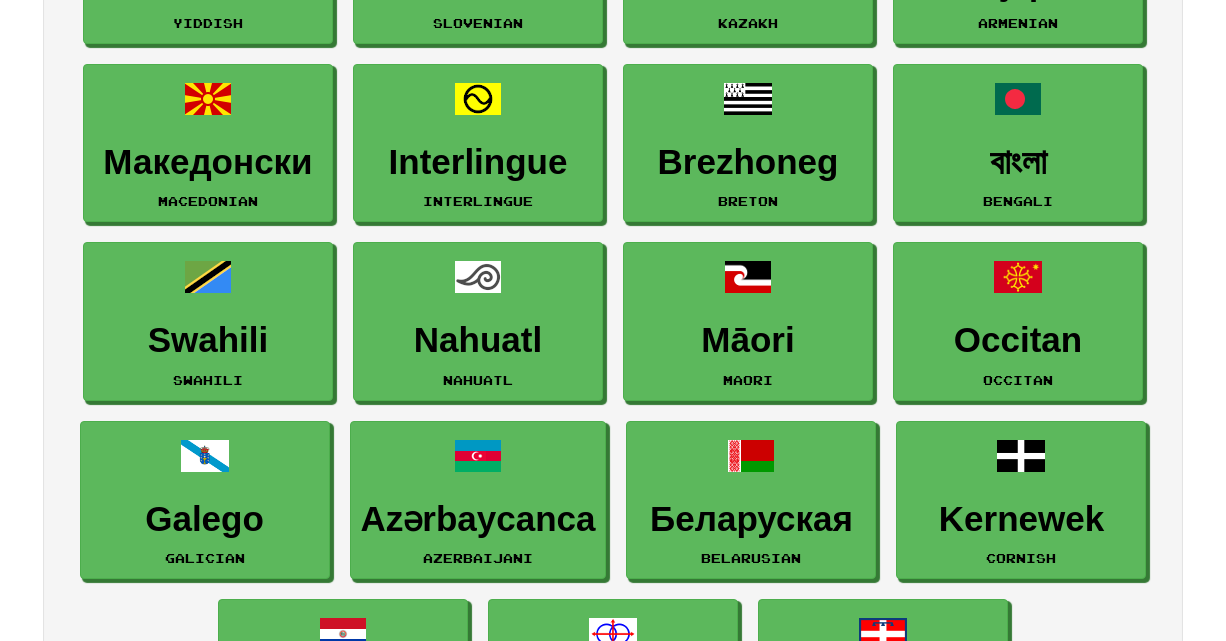 scroll, scrollTop: 0, scrollLeft: 0, axis: both 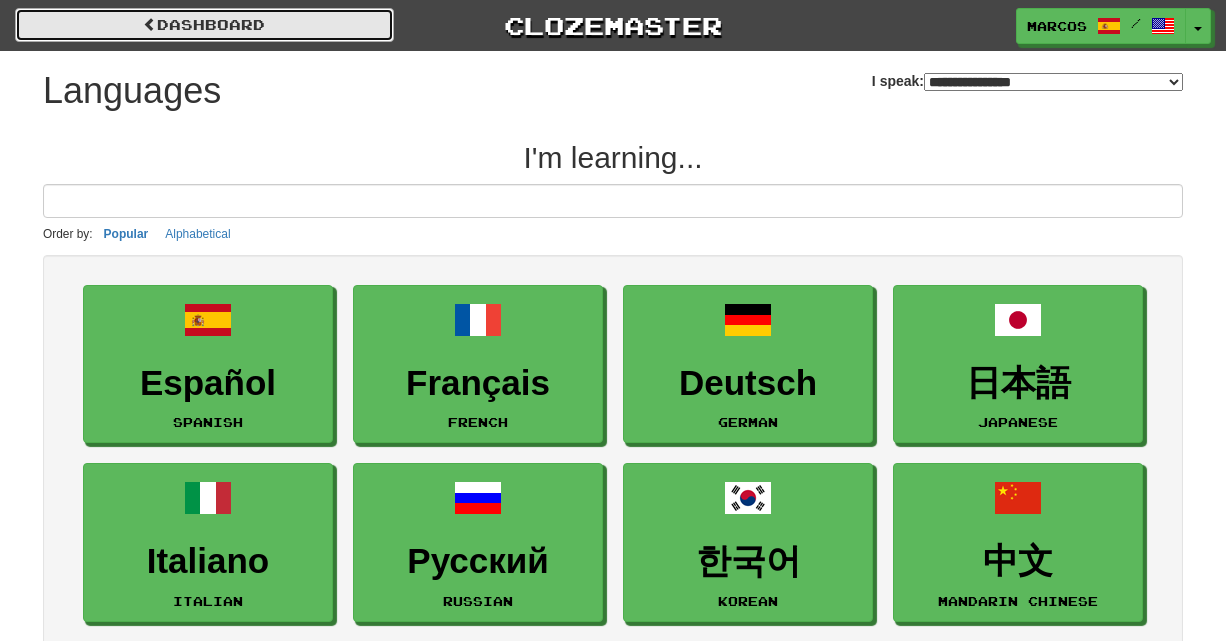 click on "dashboard" at bounding box center [204, 25] 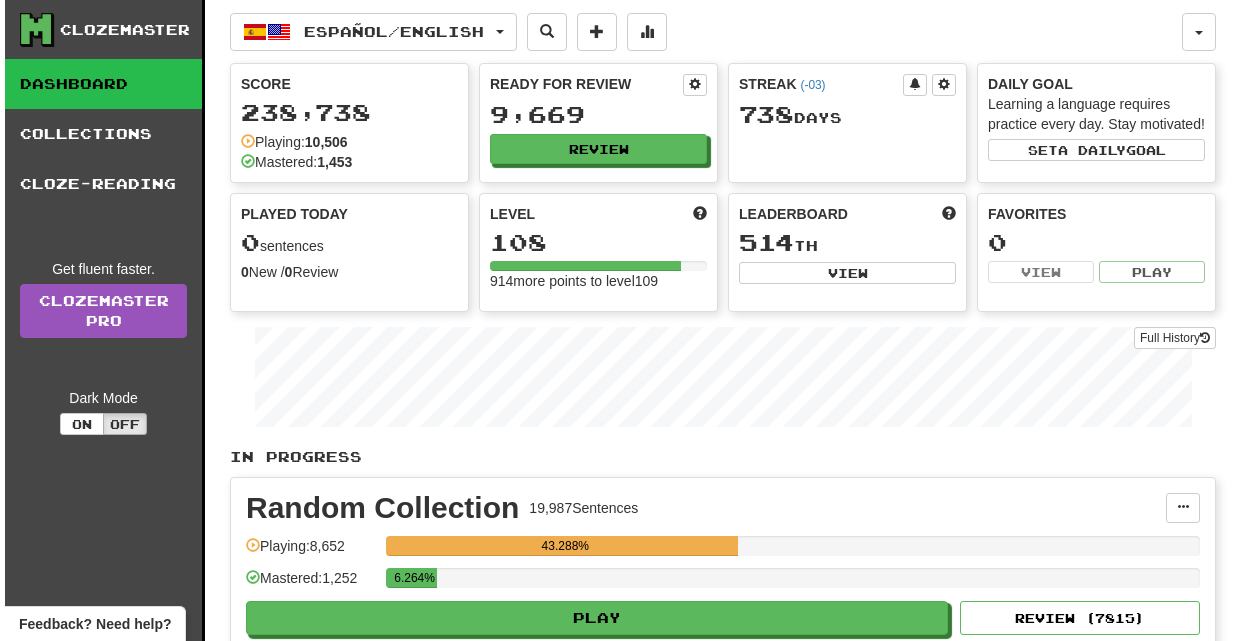 scroll, scrollTop: 0, scrollLeft: 0, axis: both 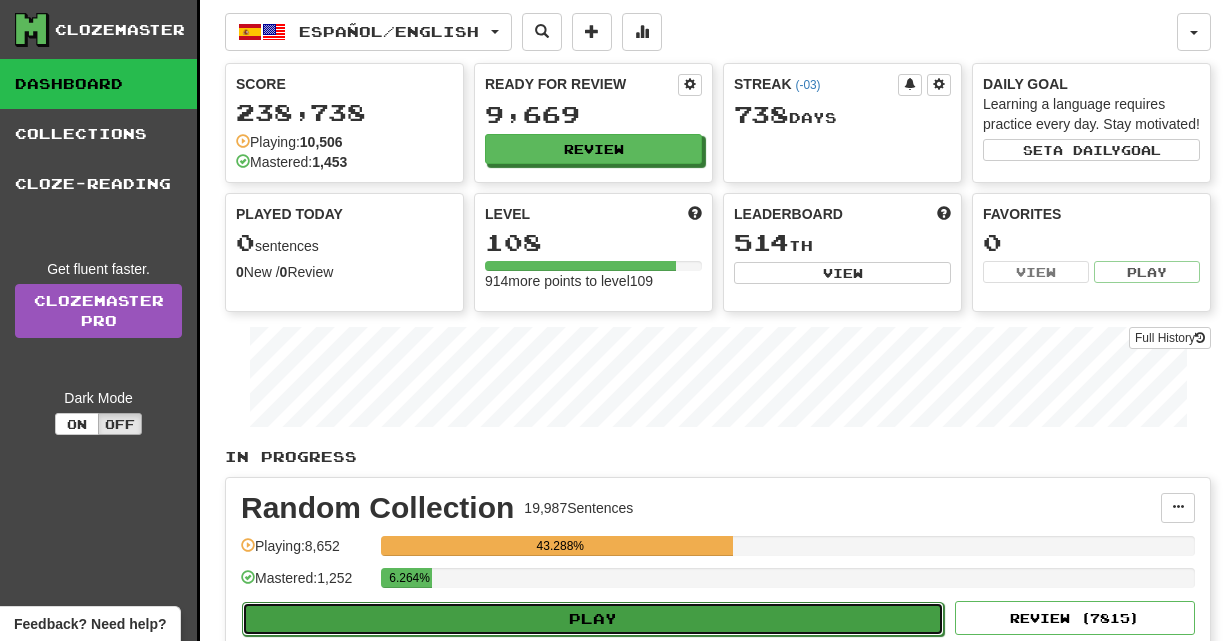 click on "Play" 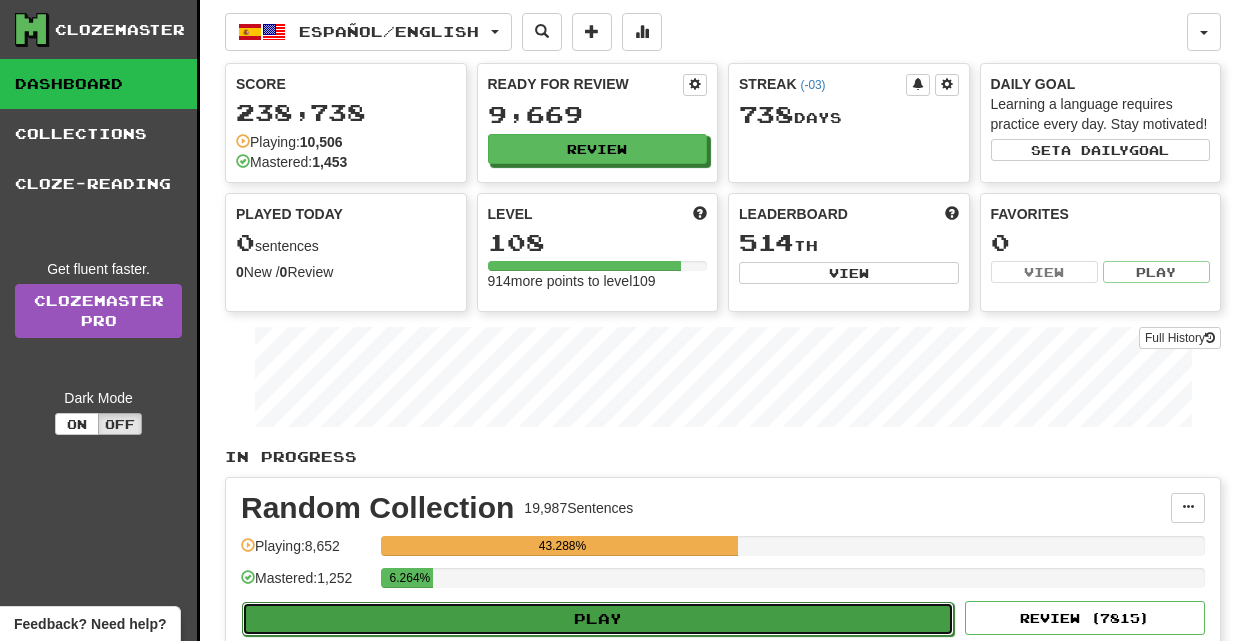 select on "**" 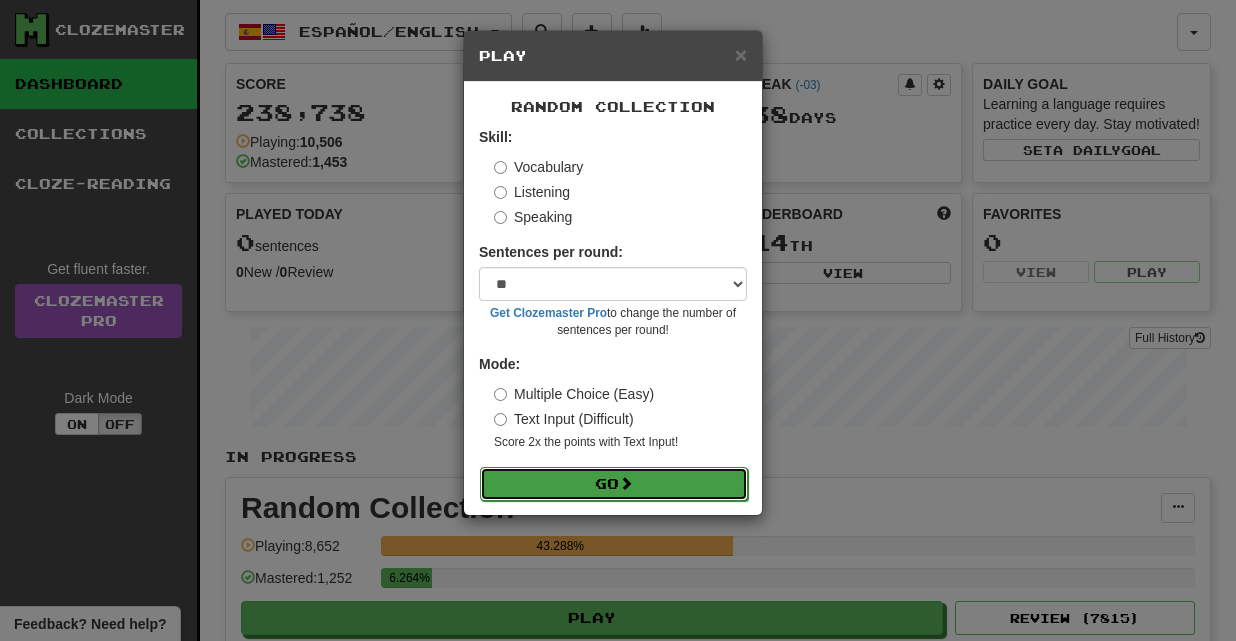 click on "Go" at bounding box center [614, 484] 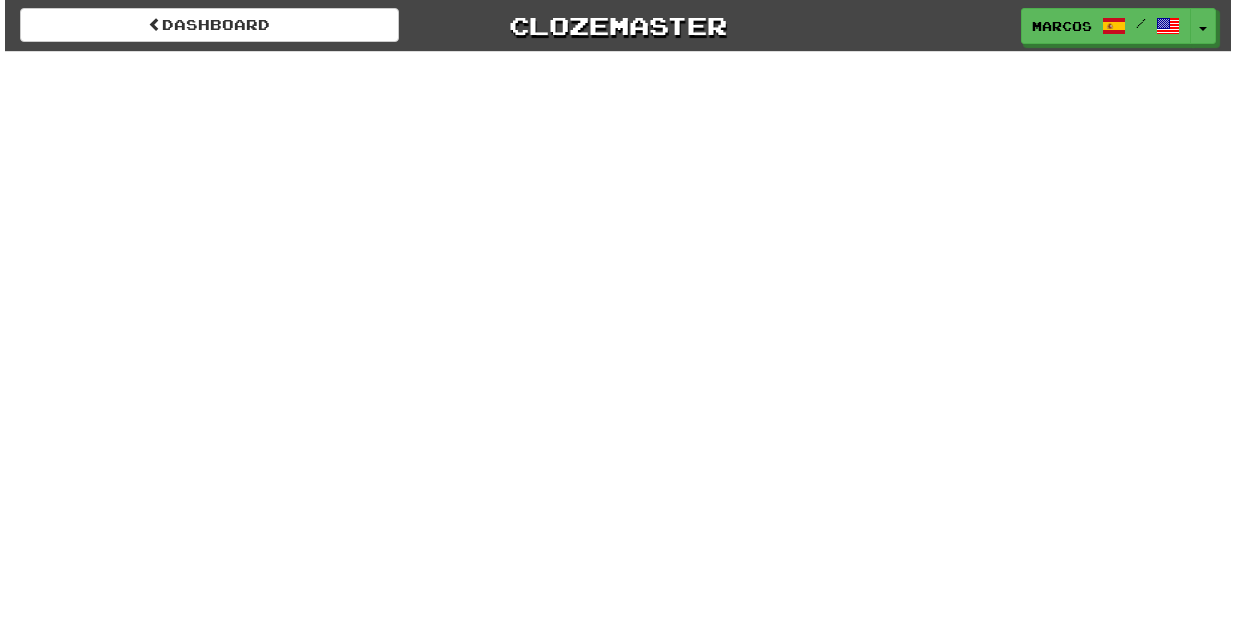 scroll, scrollTop: 0, scrollLeft: 0, axis: both 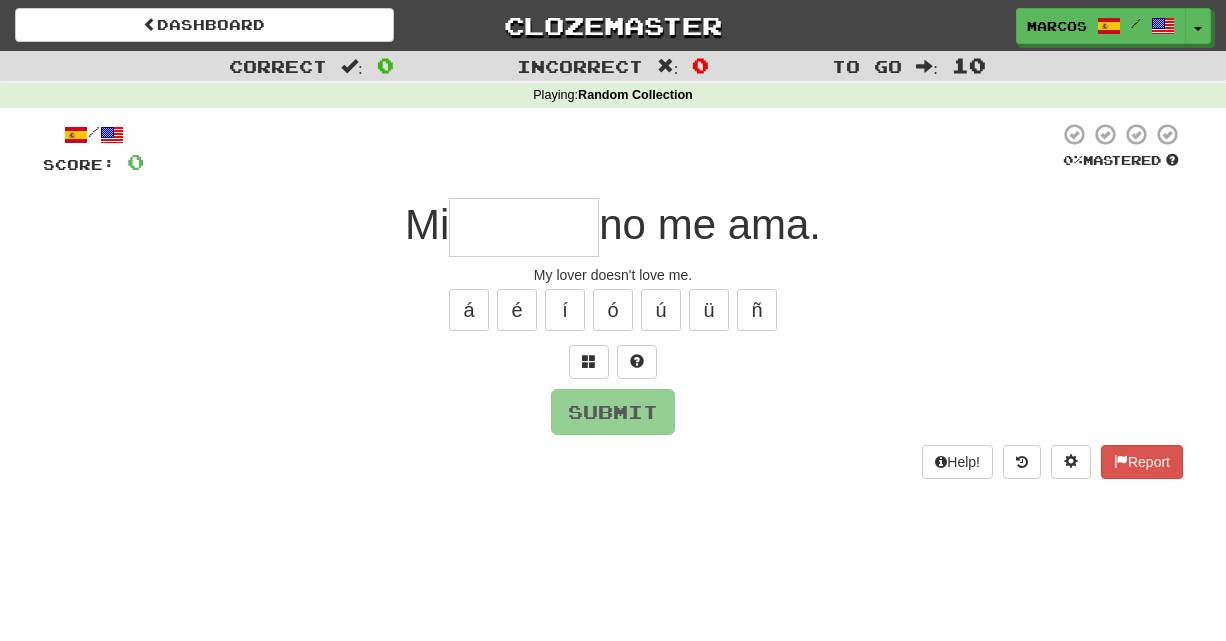 type on "*" 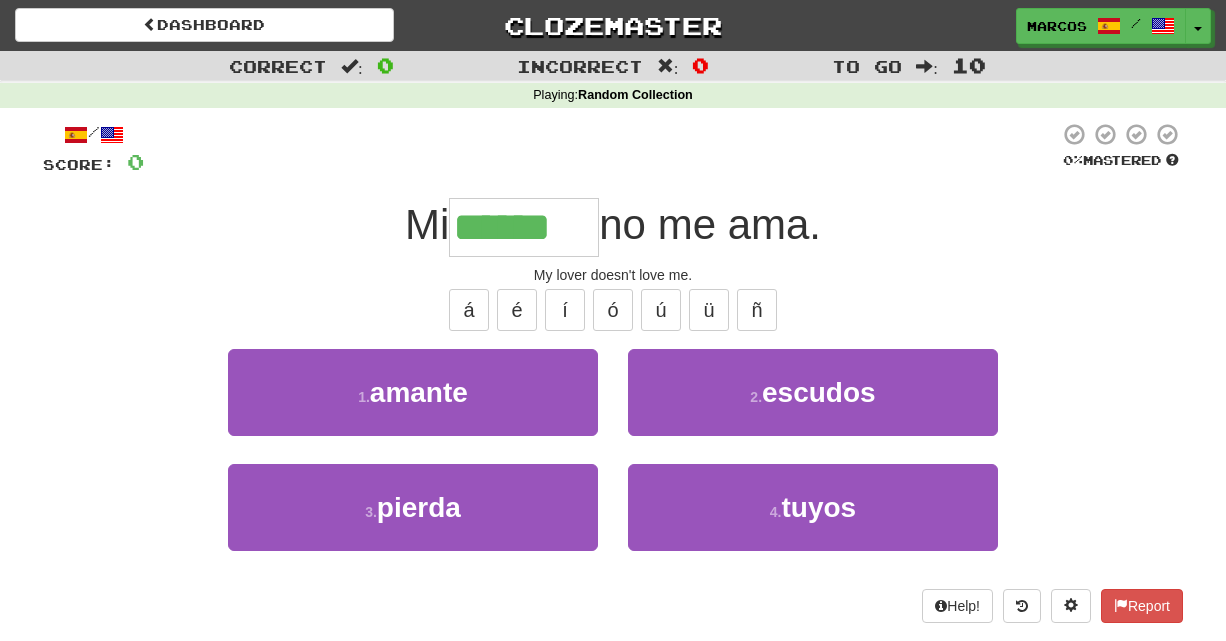 type on "******" 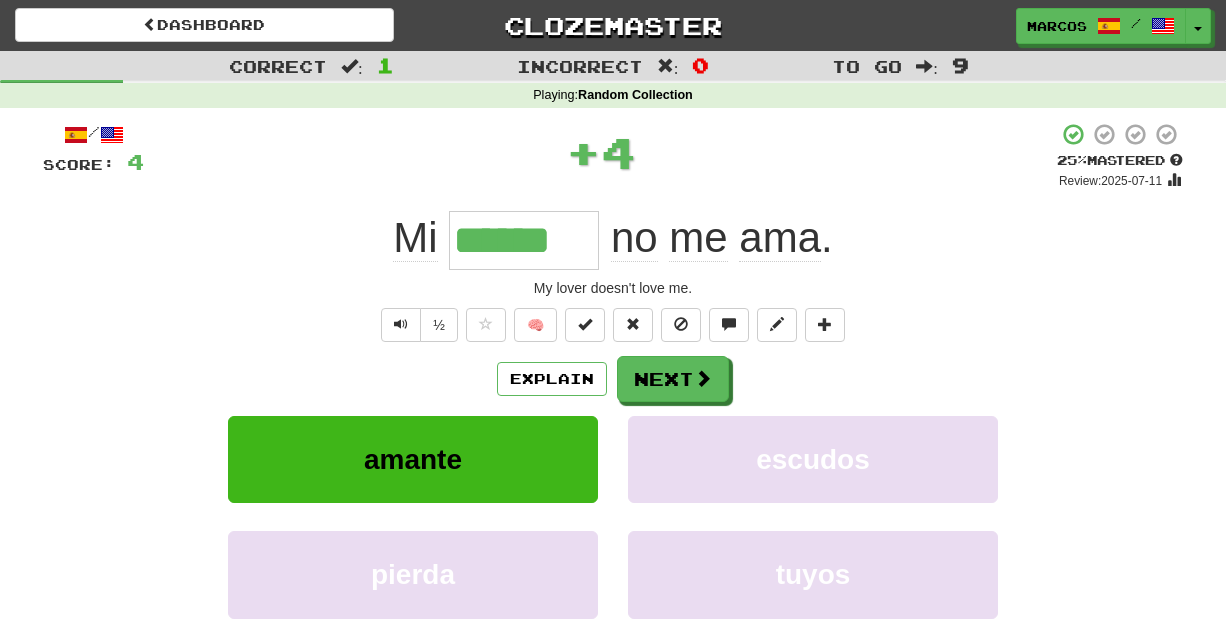click on "/  Score:   4 + 4 25 %  Mastered Review:  2025-07-11 Mi   ******   no   me   ama . My lover doesn't love me. ½ 🧠 Explain Next [WORD] [WORD] [WORD] Learn more: [WORD] [WORD] [WORD]  Help!  Report Sentence Source" at bounding box center [613, 437] 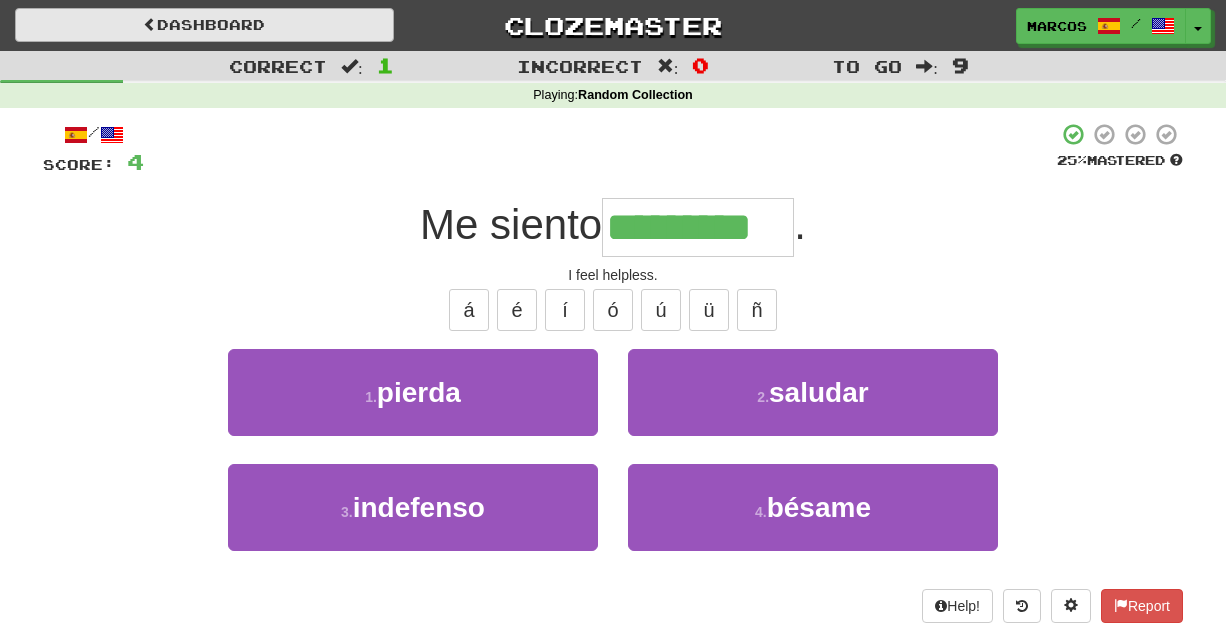 type on "*********" 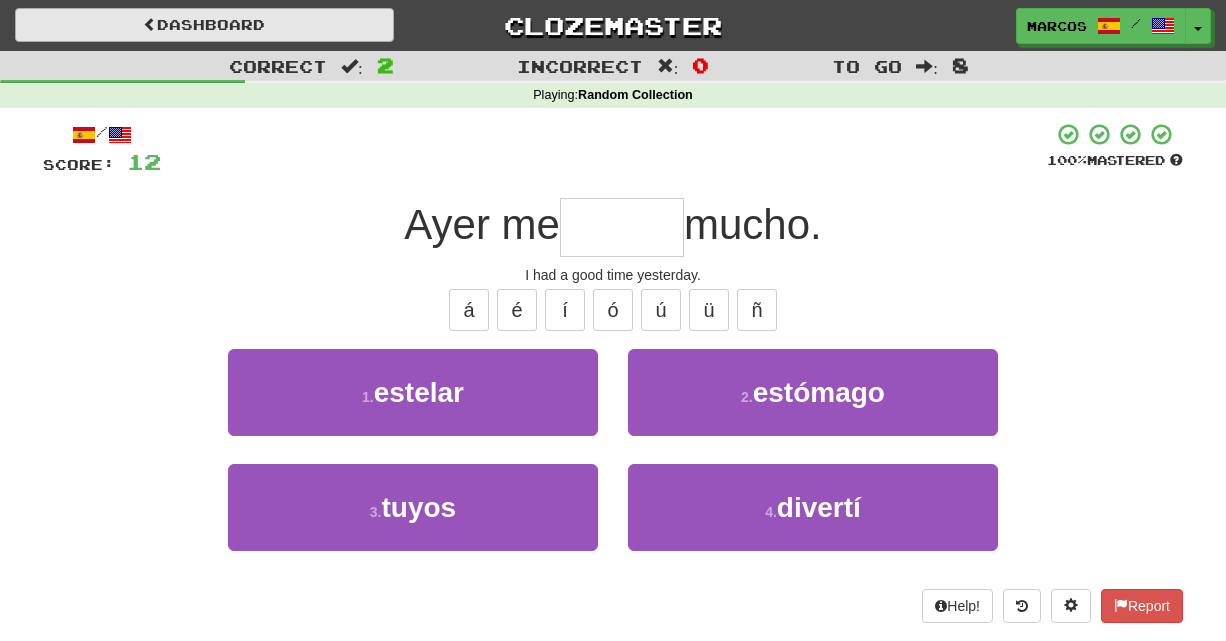 type on "*" 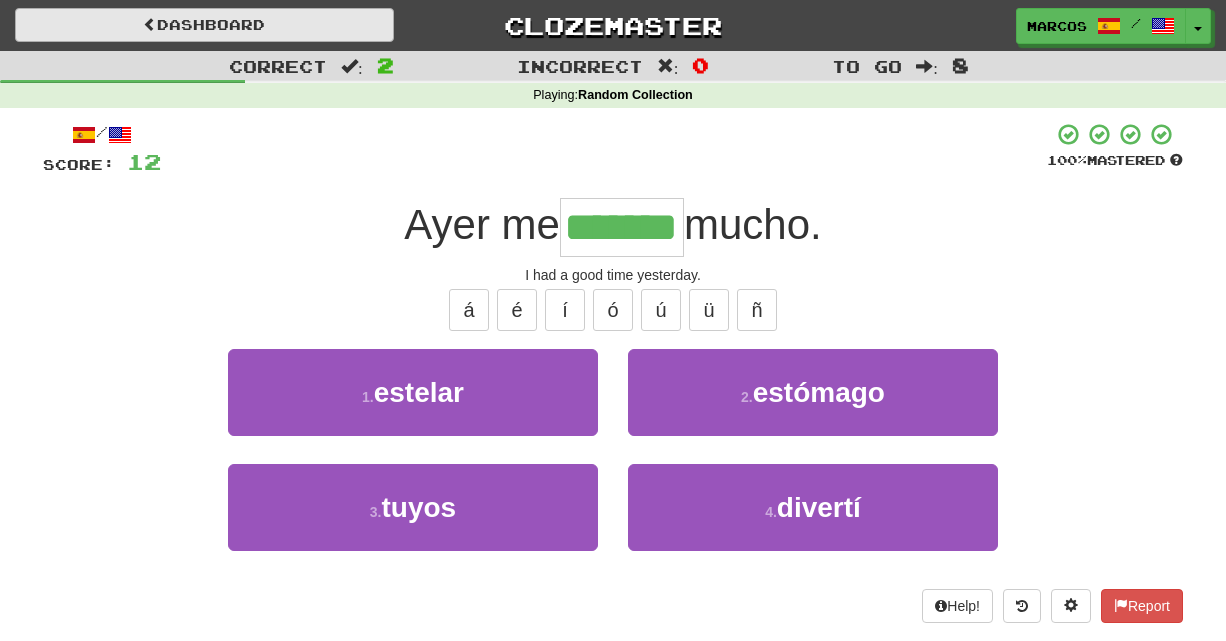 type on "*******" 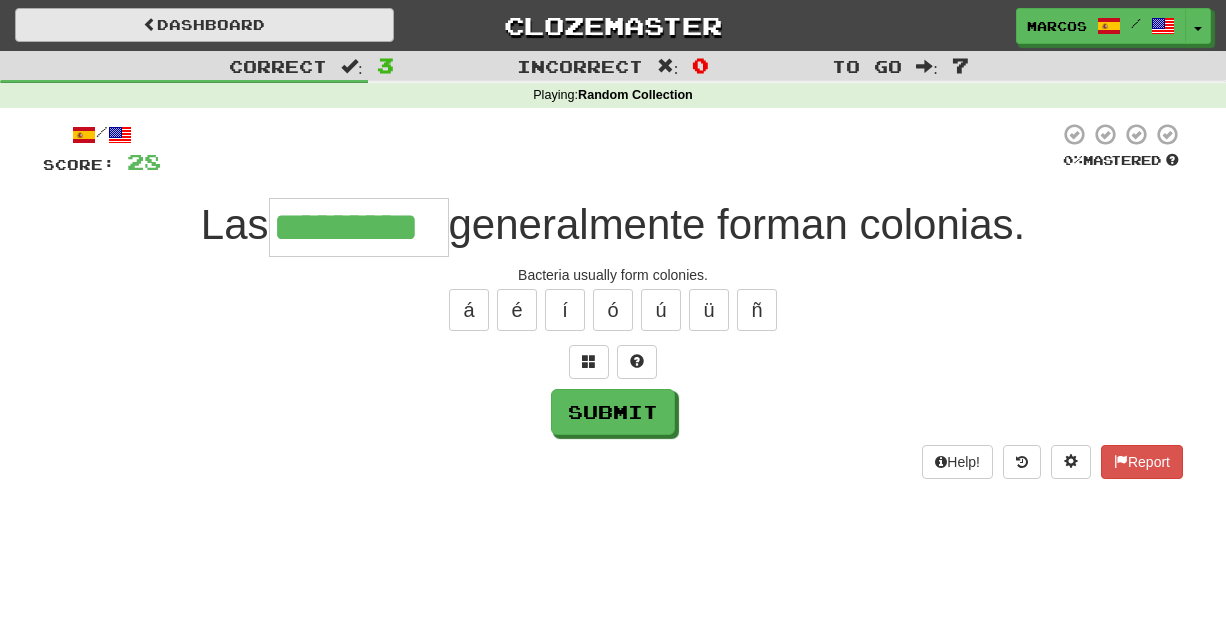 type on "*********" 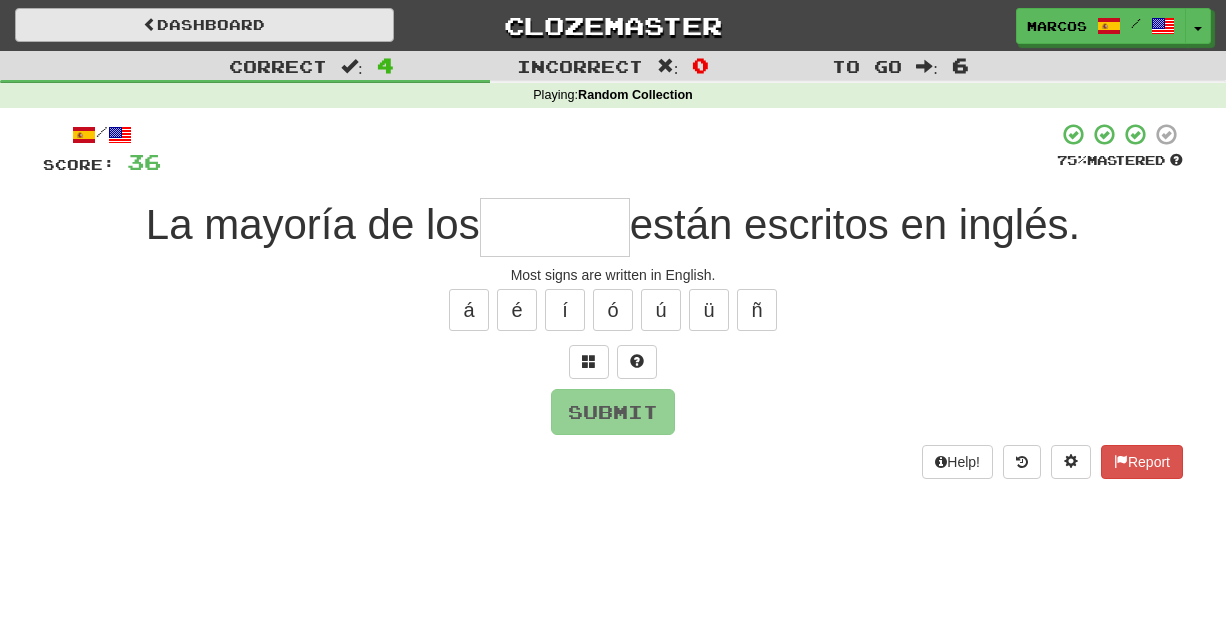 type on "*" 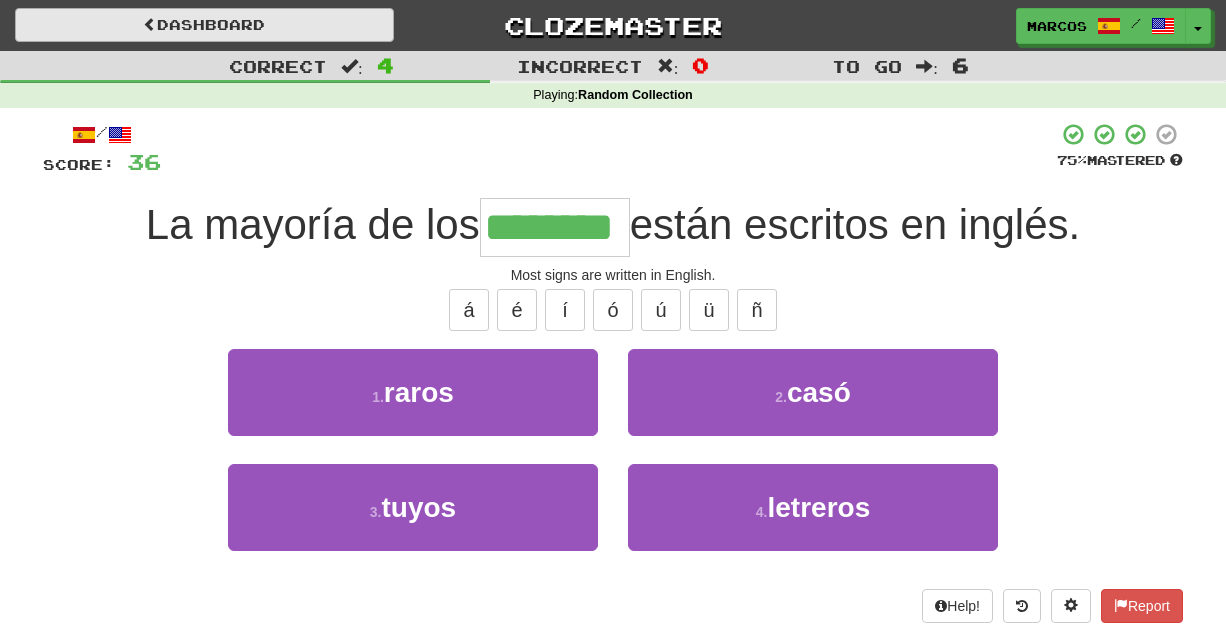 type on "********" 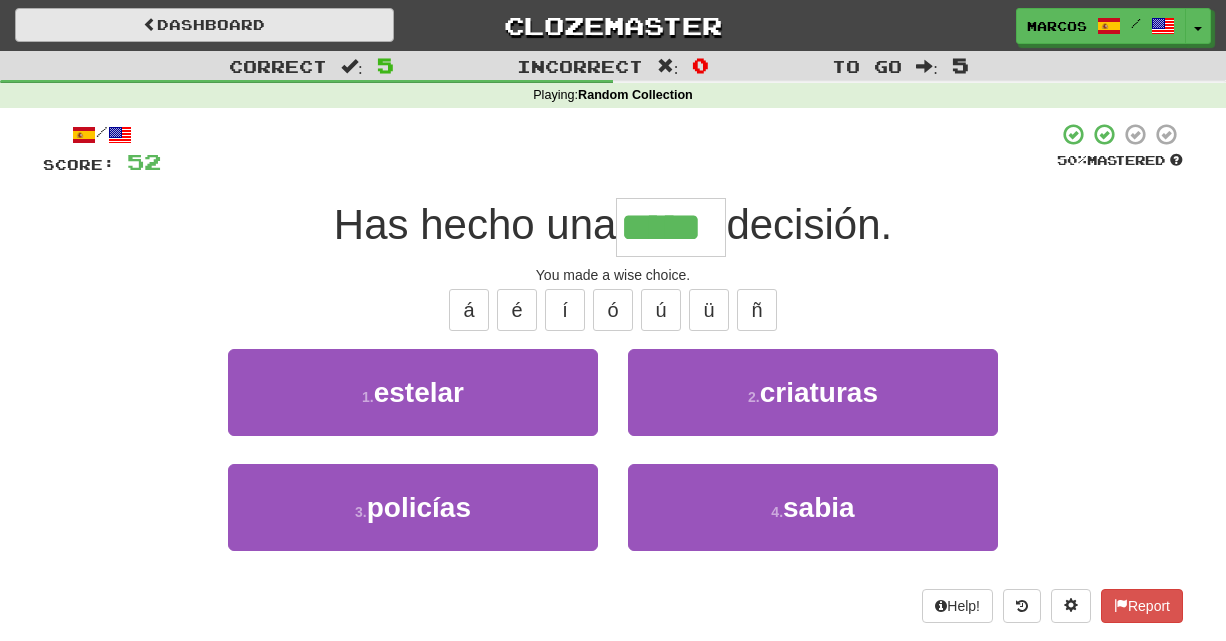 type on "*****" 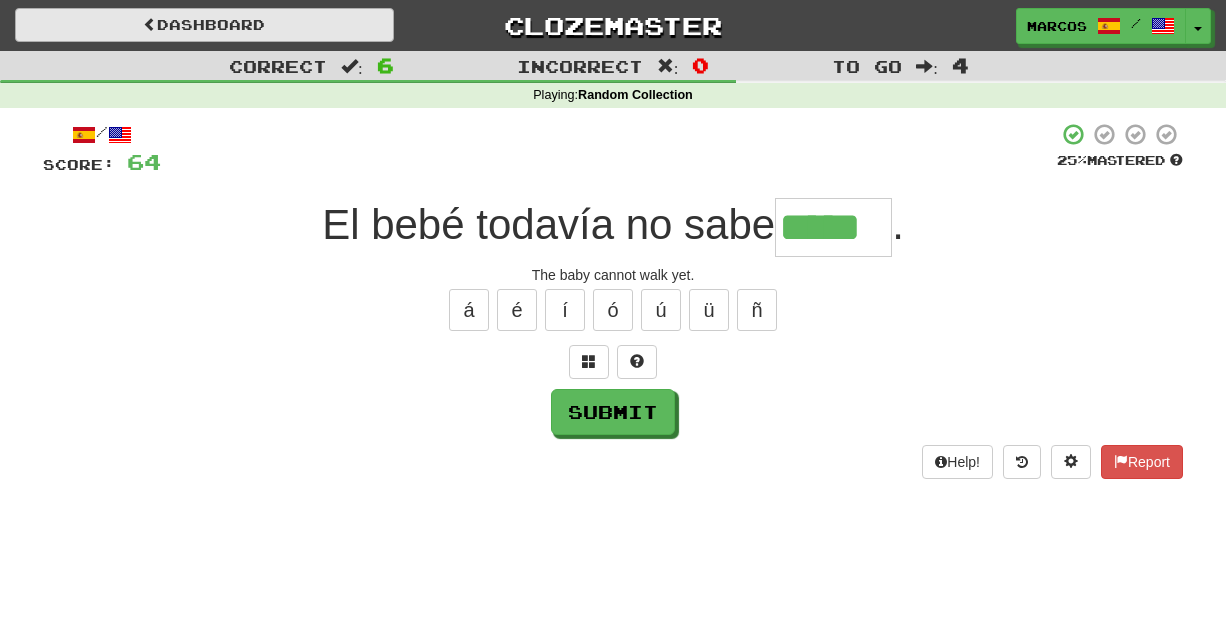 type on "*****" 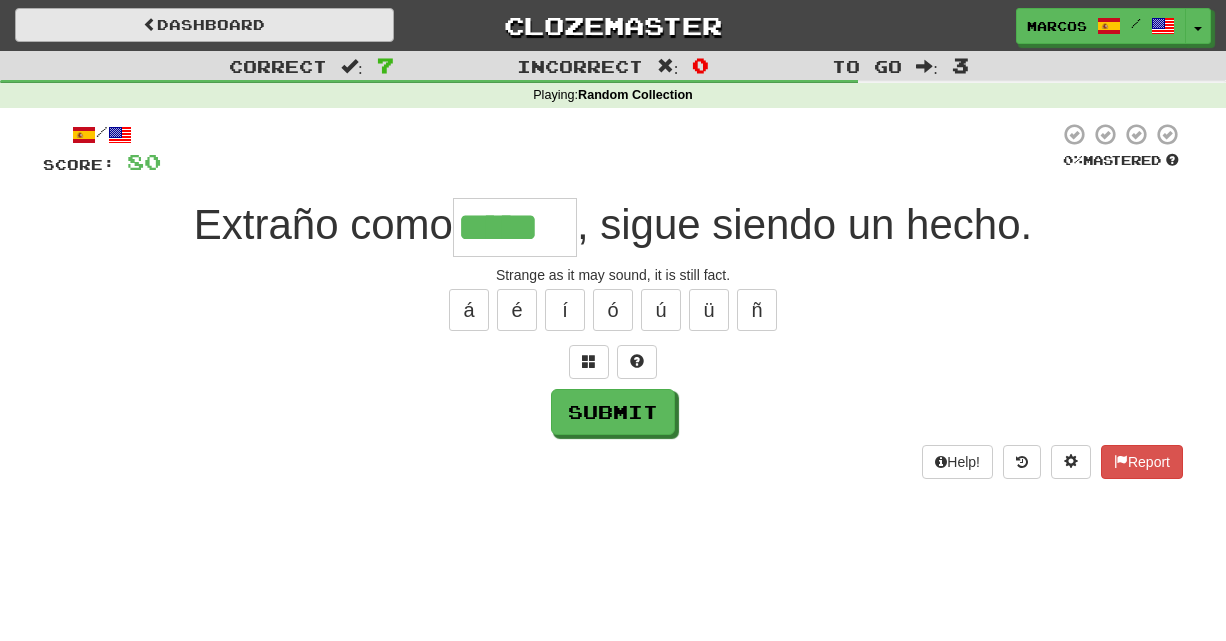 type on "*****" 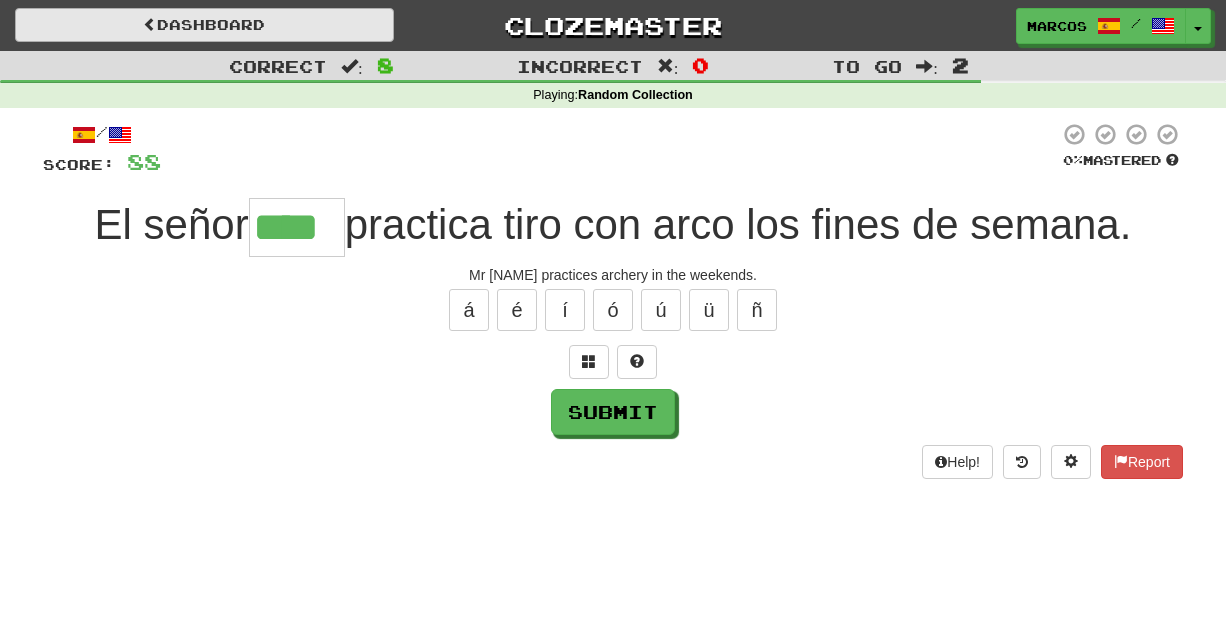type on "****" 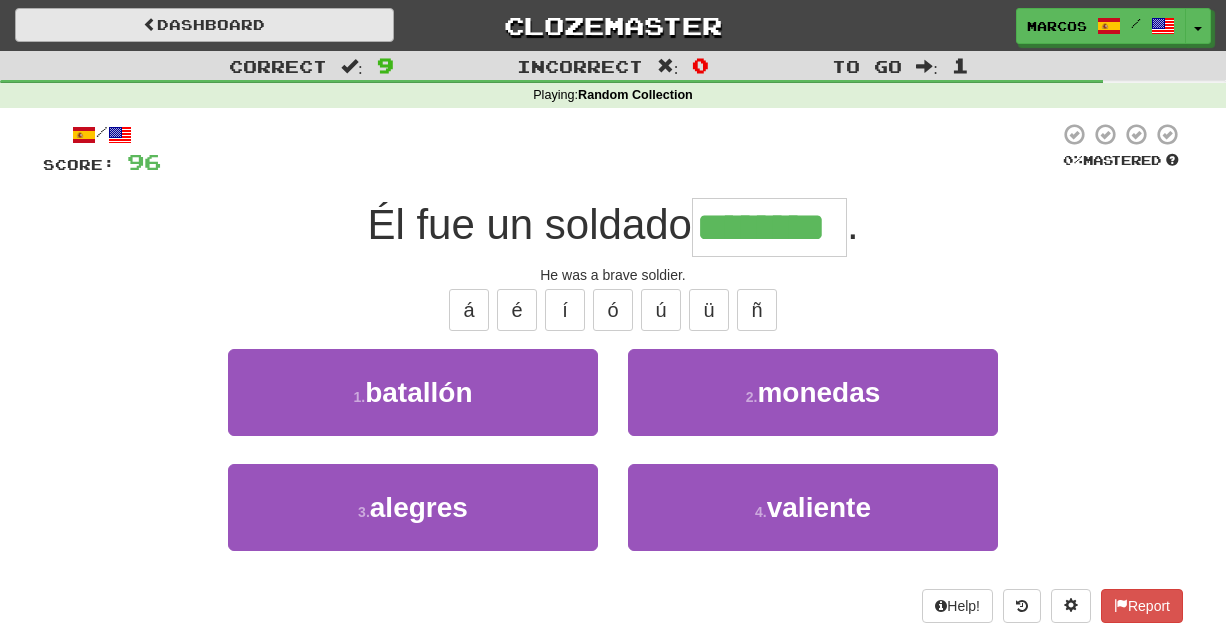 type on "********" 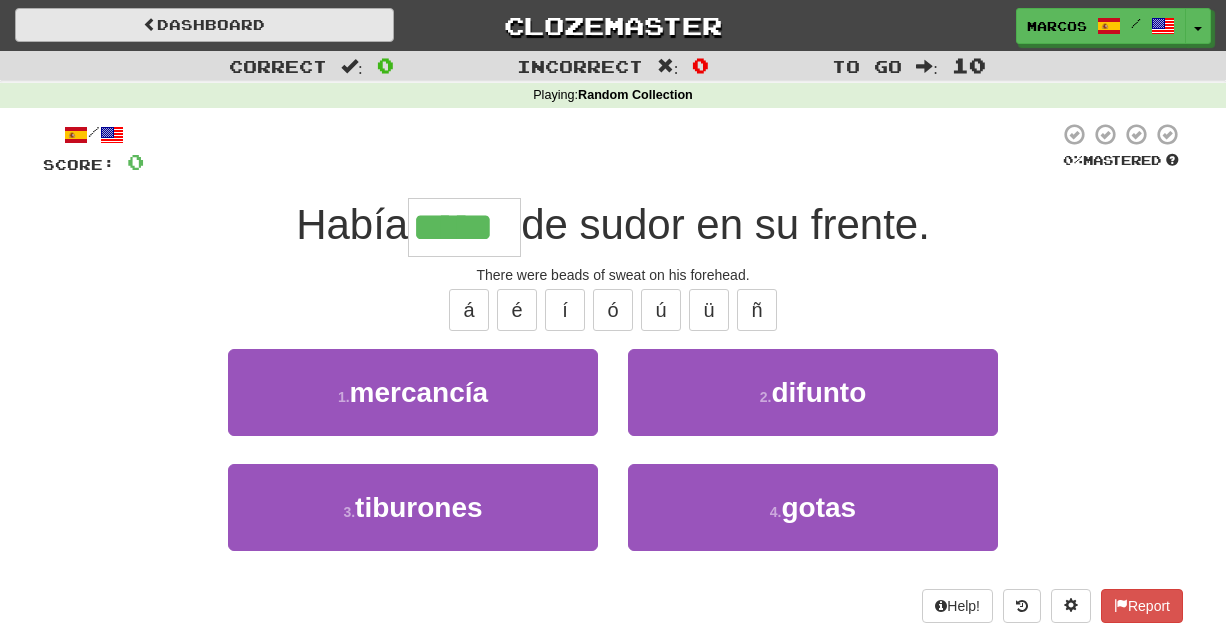 type on "*****" 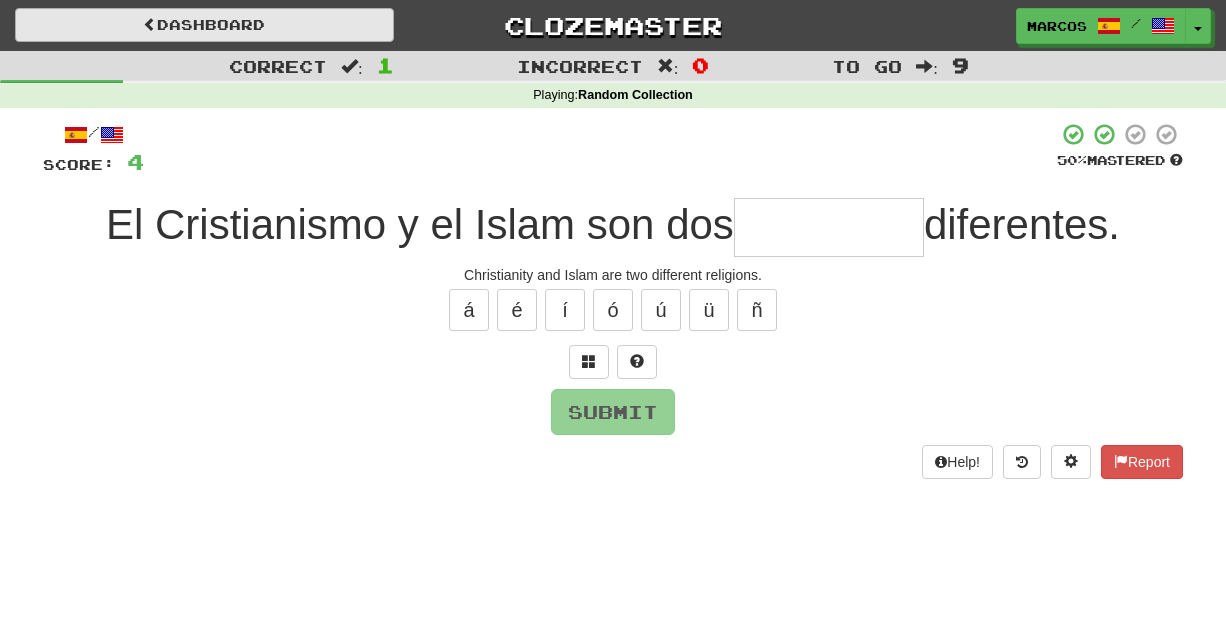 type on "*" 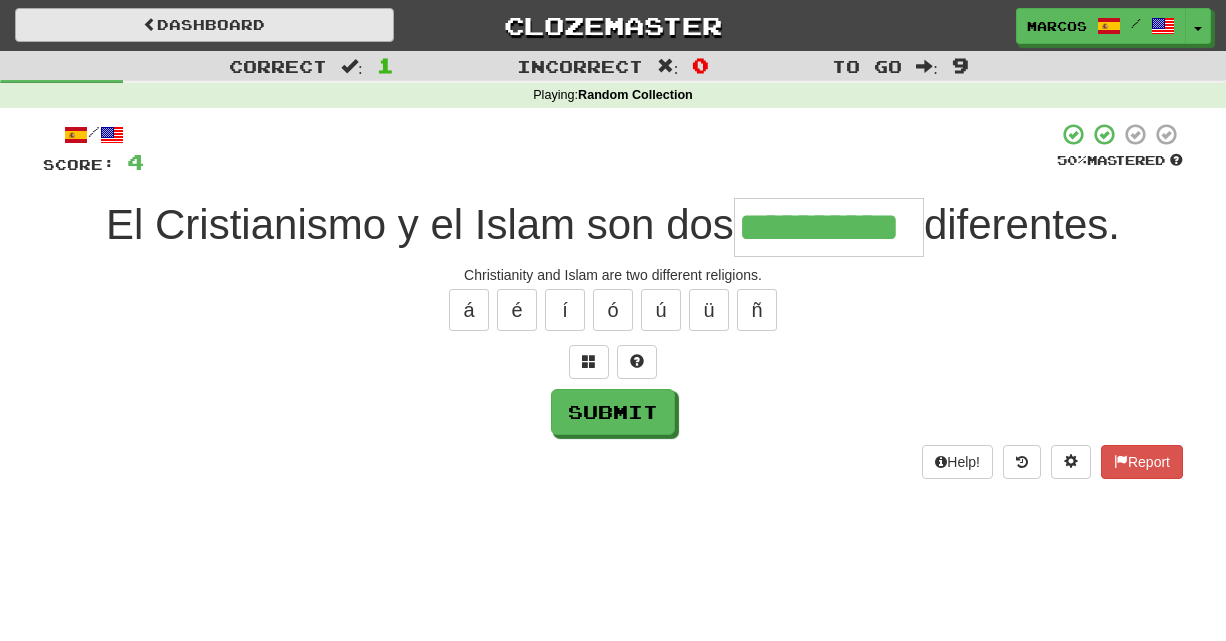 type on "**********" 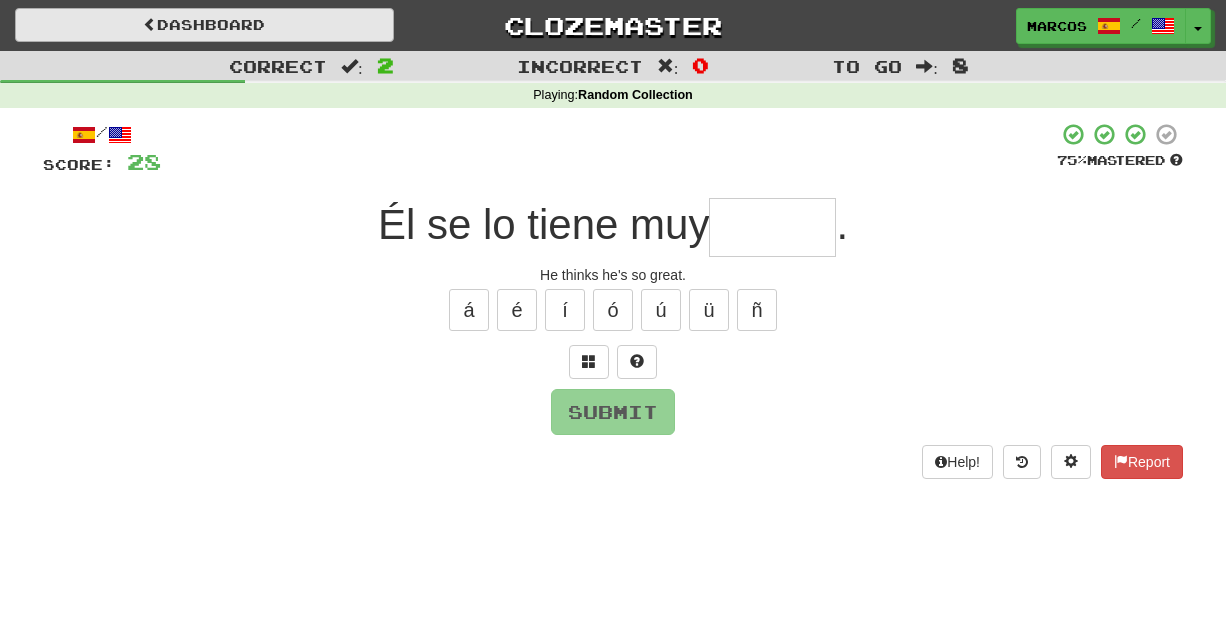 type on "*" 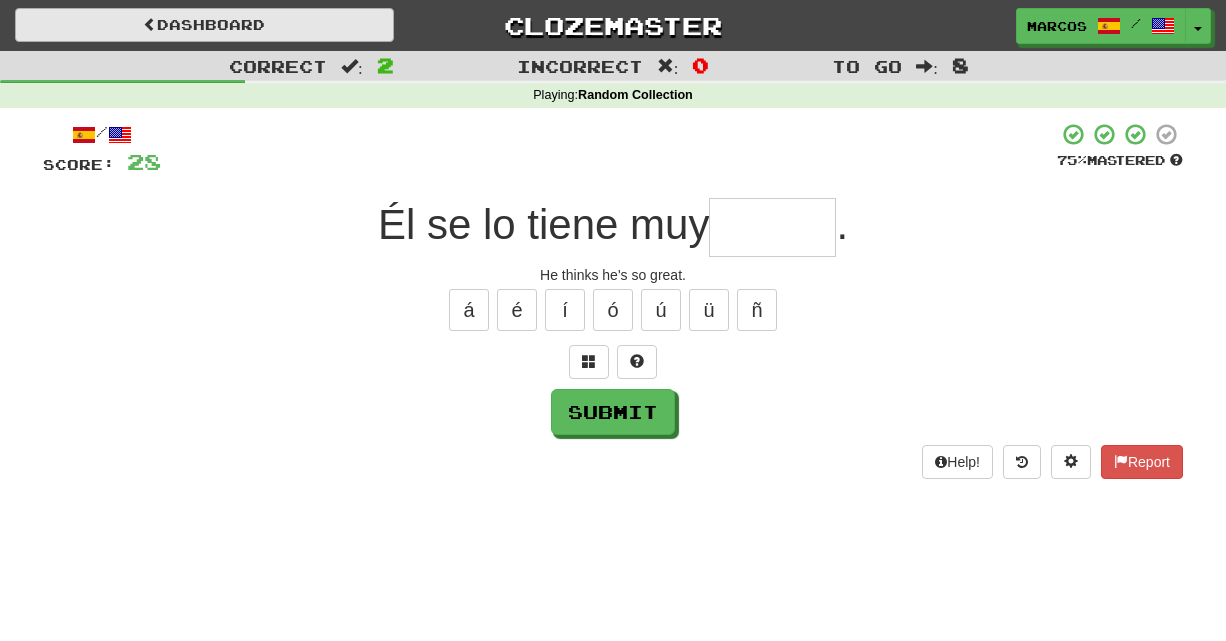 type on "*" 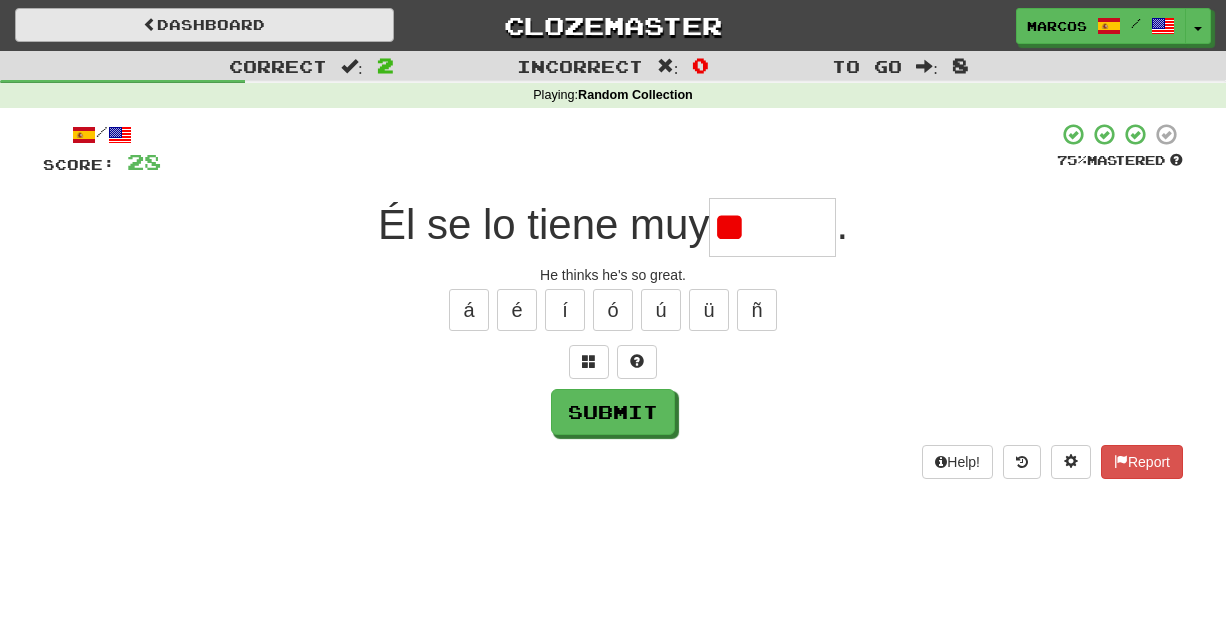type on "*" 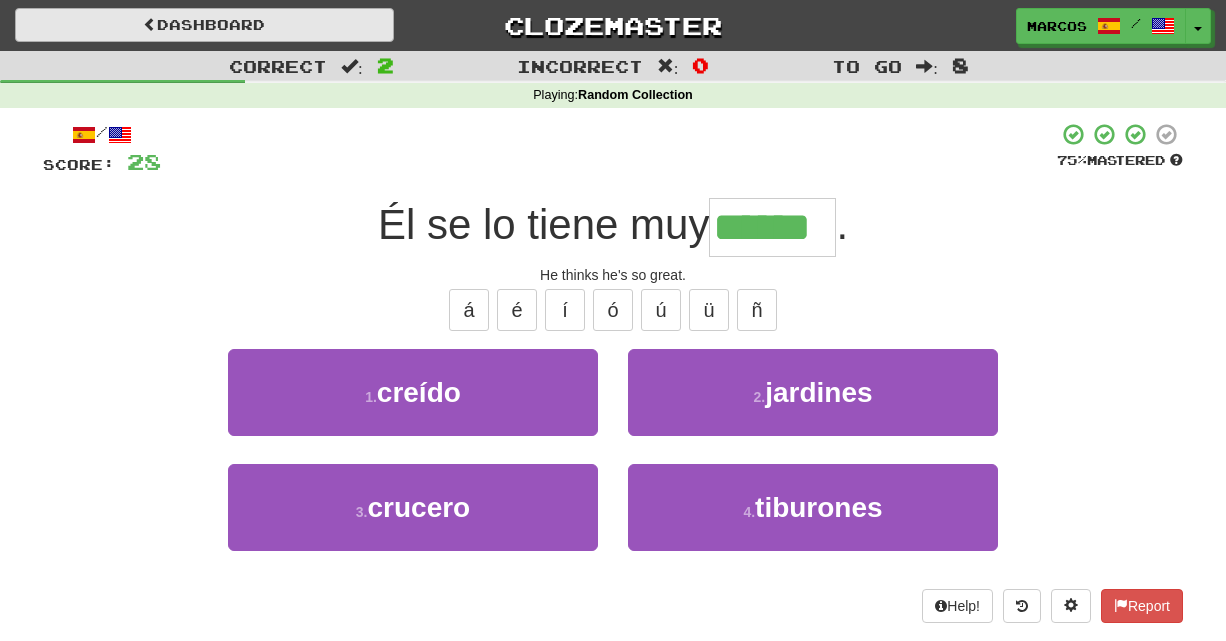 type on "******" 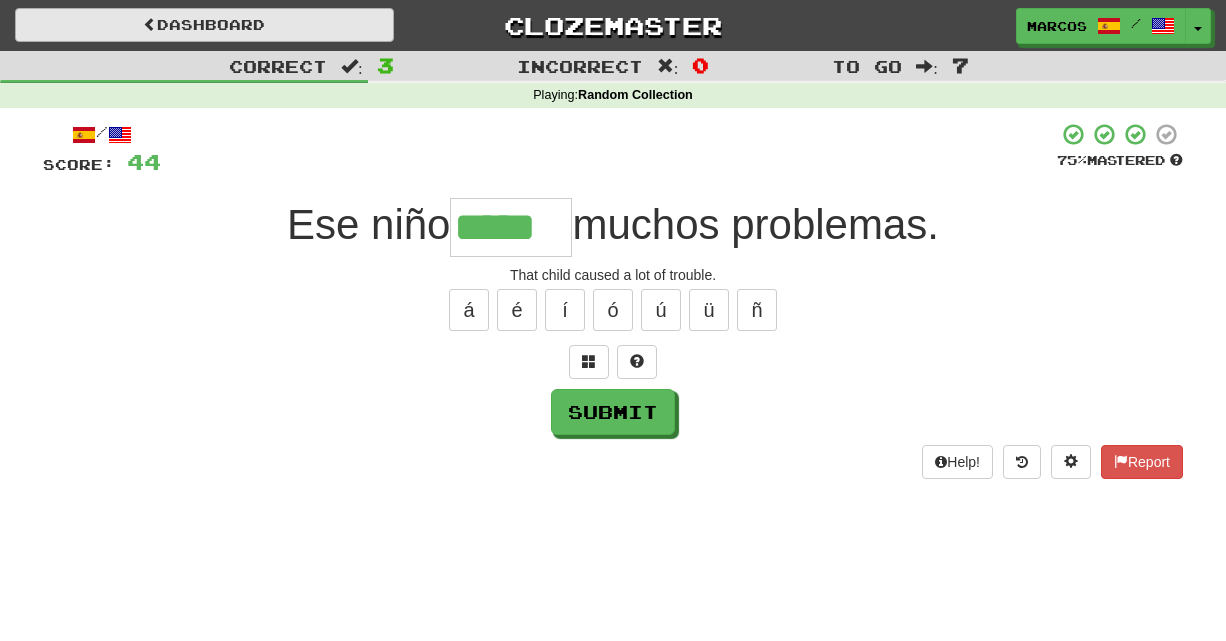 type on "*****" 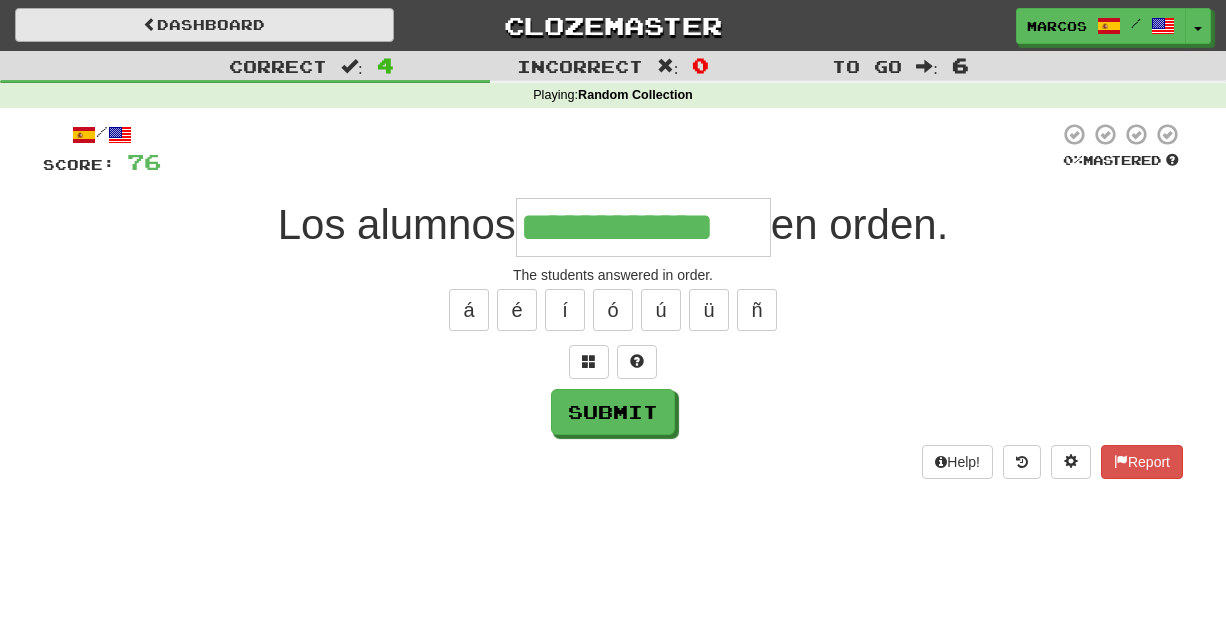 type on "**********" 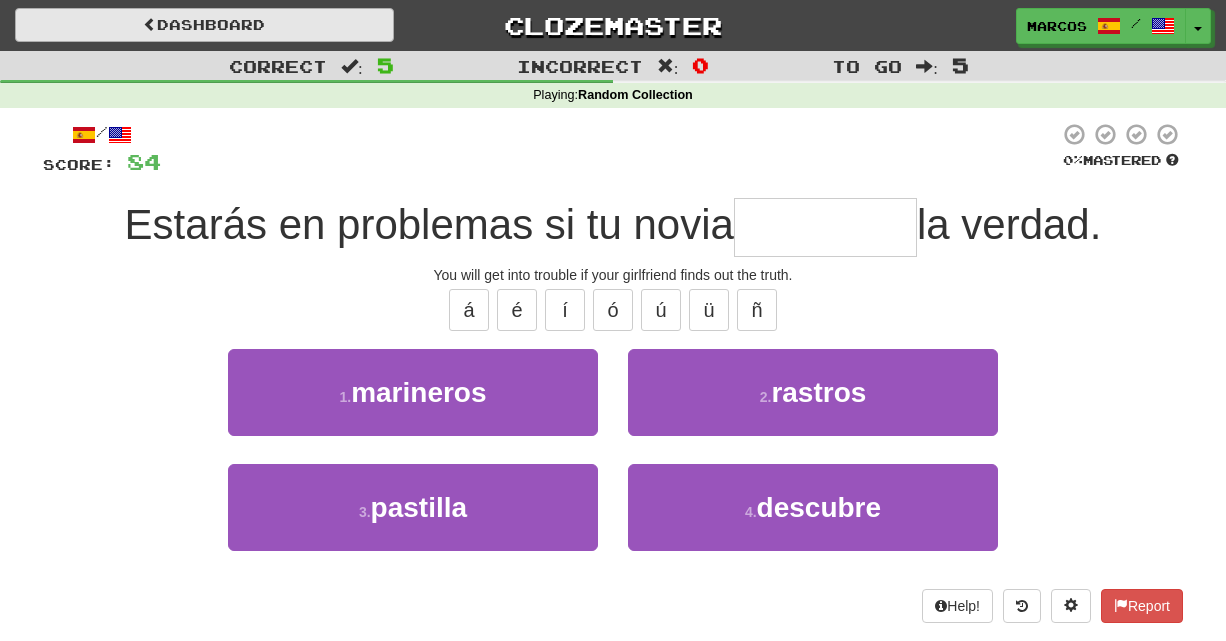 type on "*" 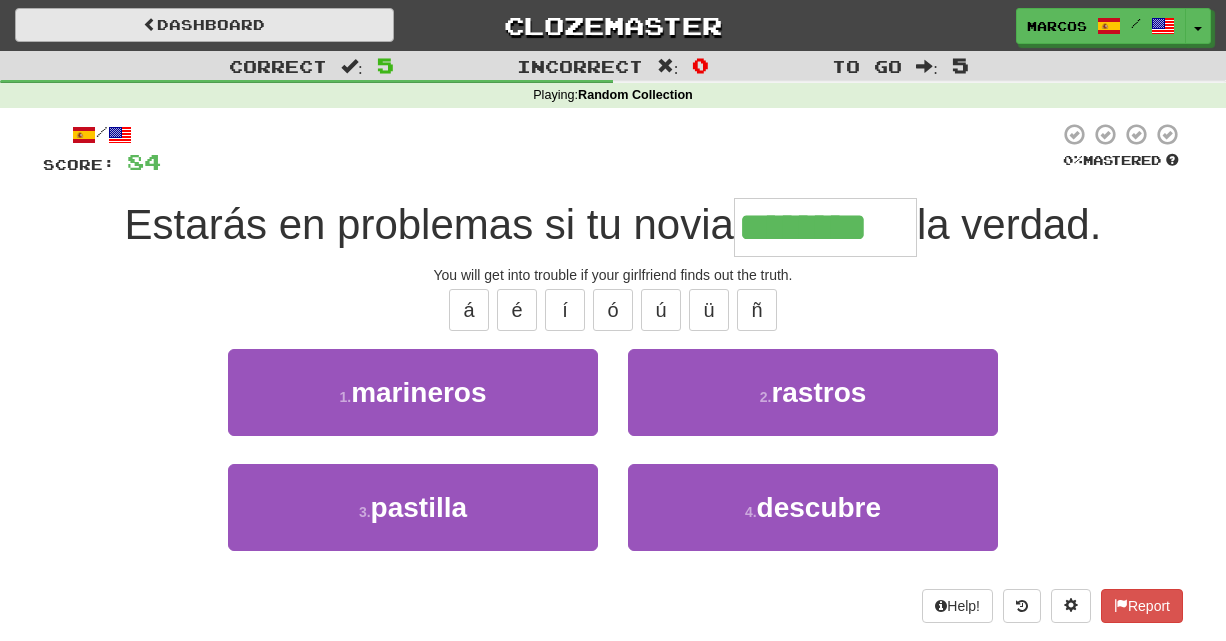 type on "********" 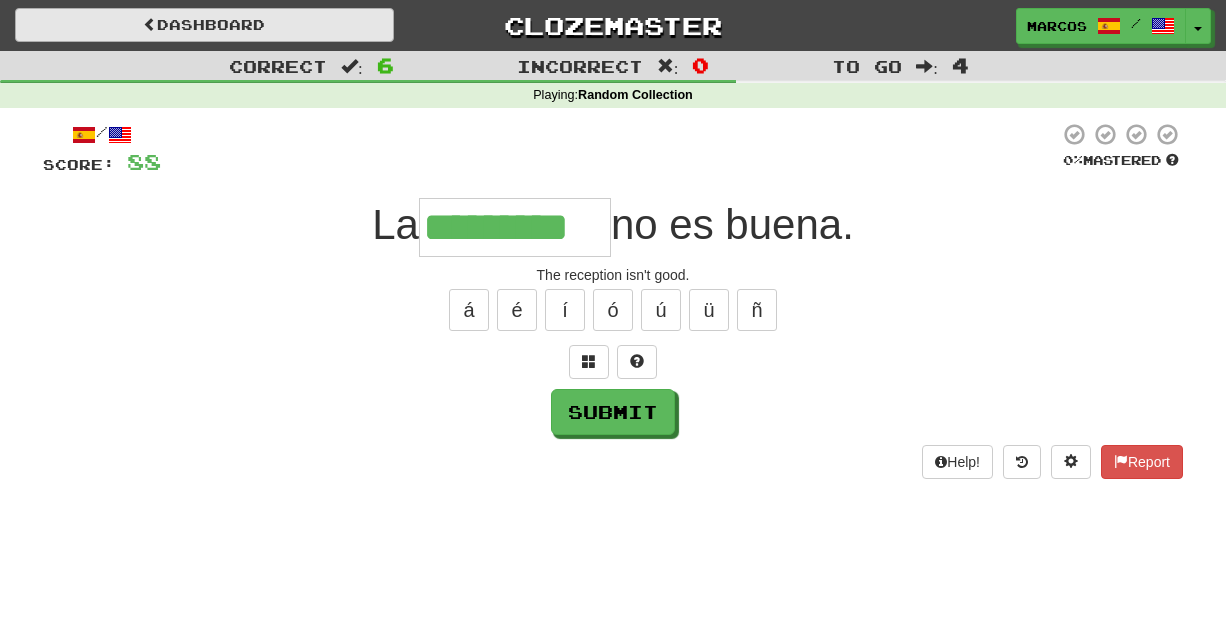 type on "*********" 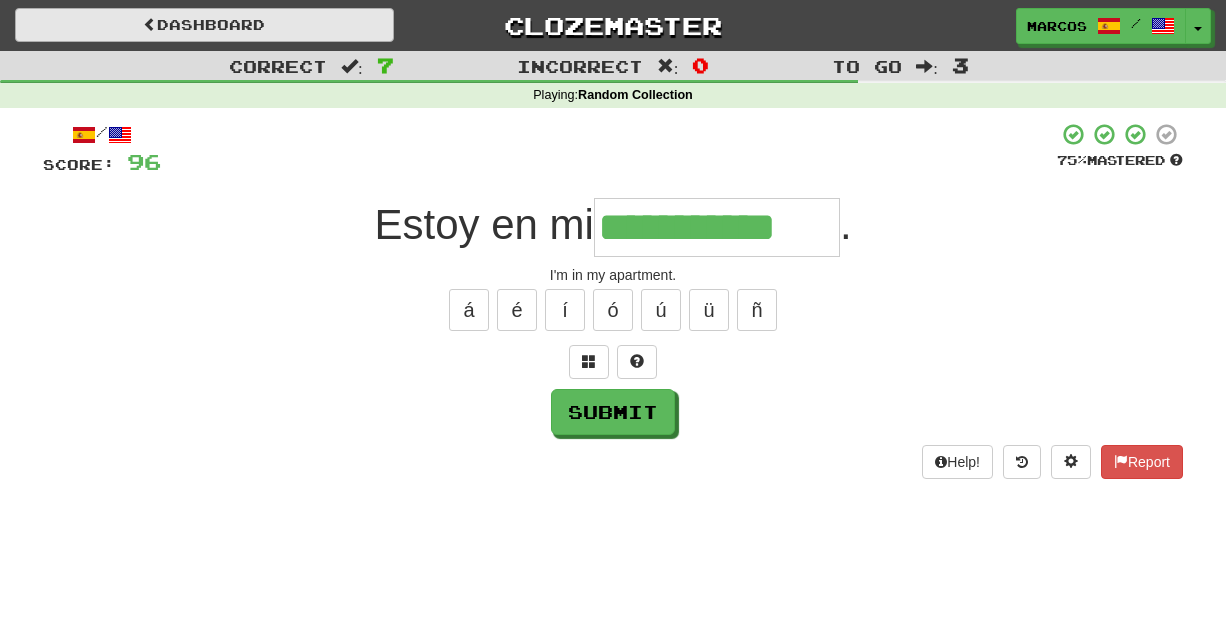 type on "**********" 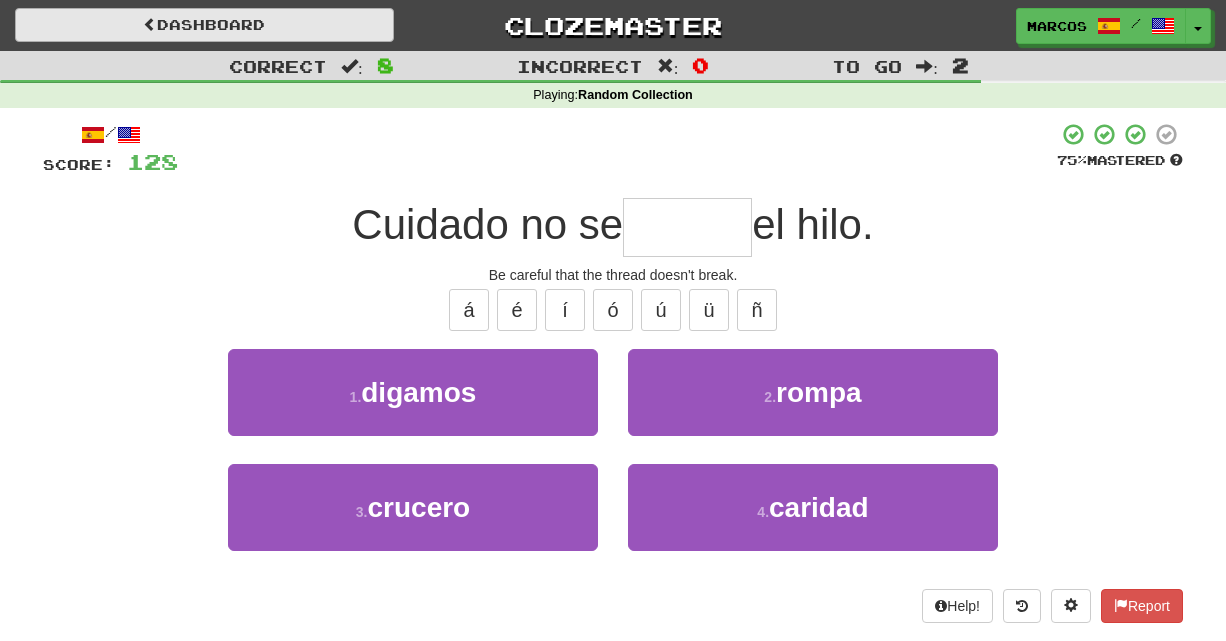 type on "*" 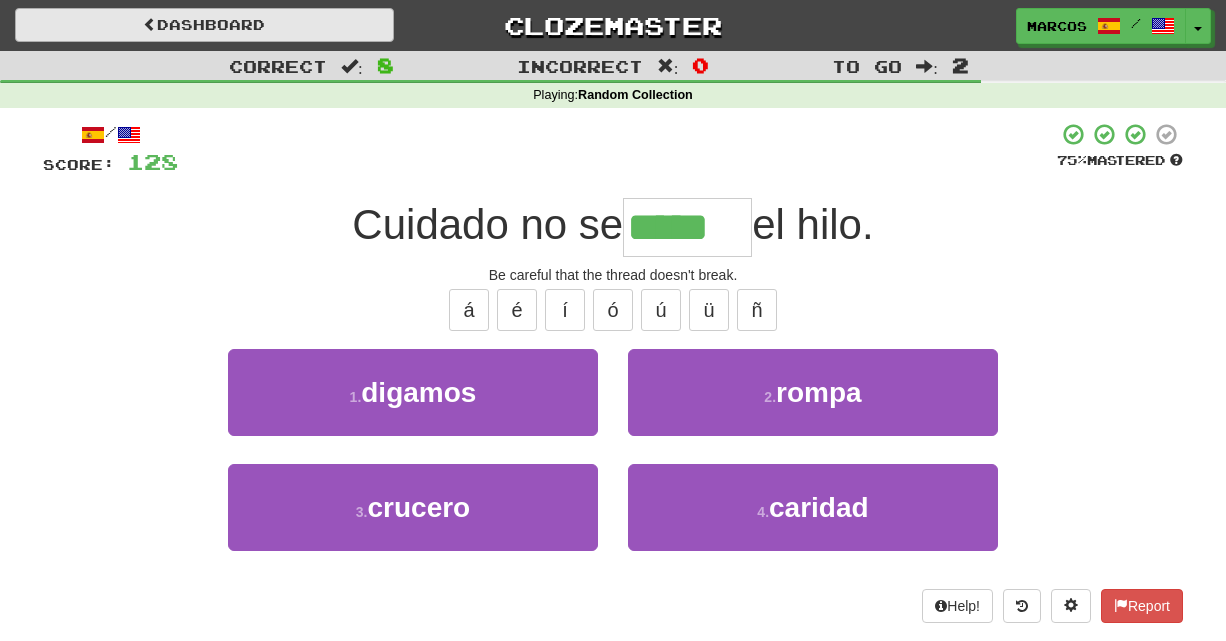 type on "*****" 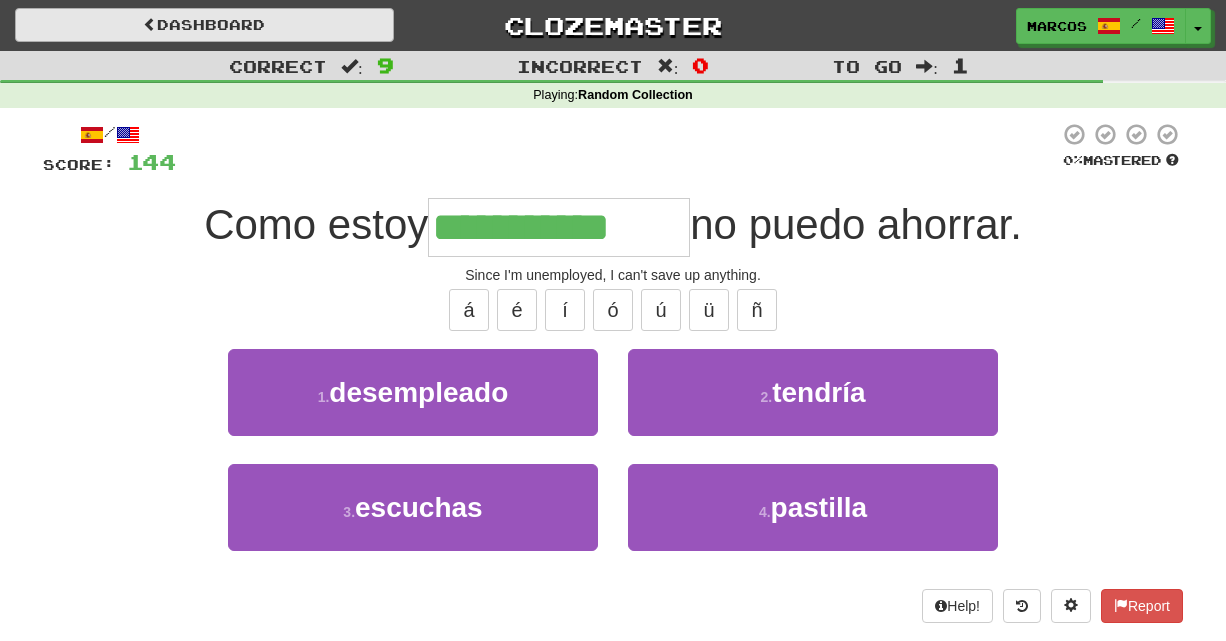 type on "**********" 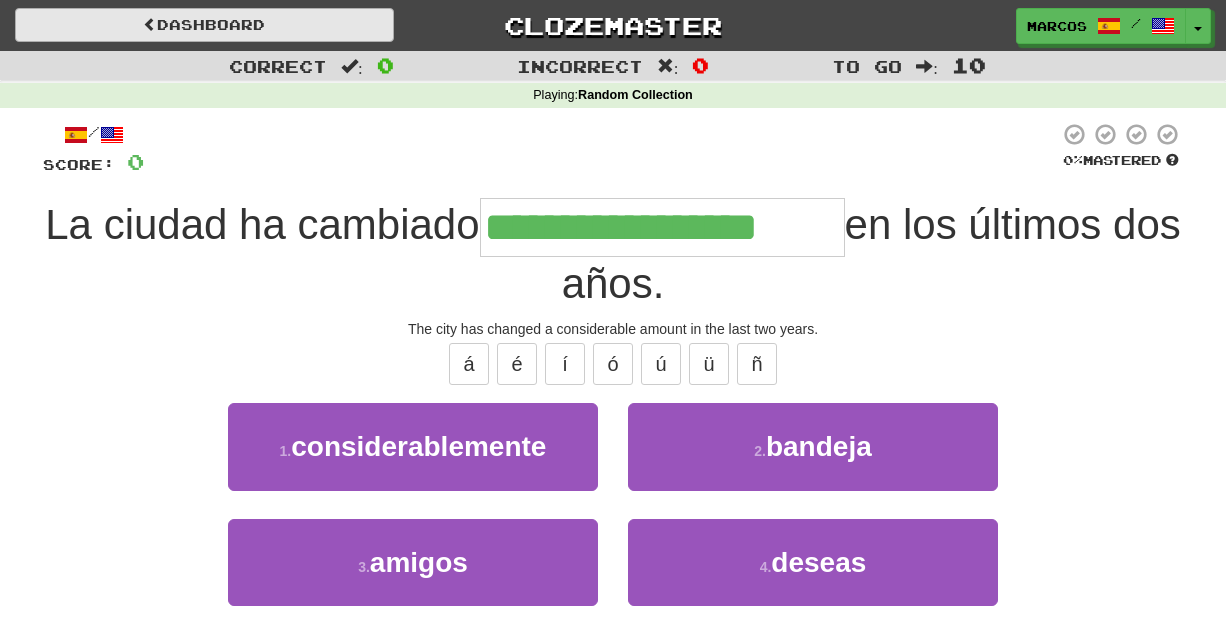 type on "**********" 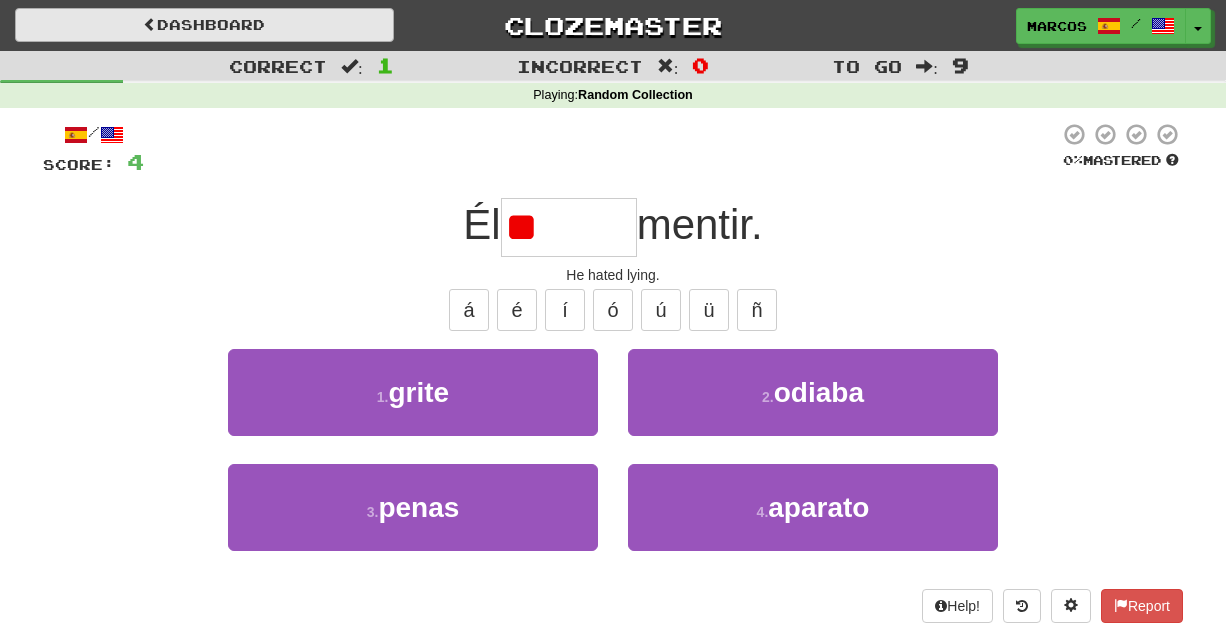 type on "*" 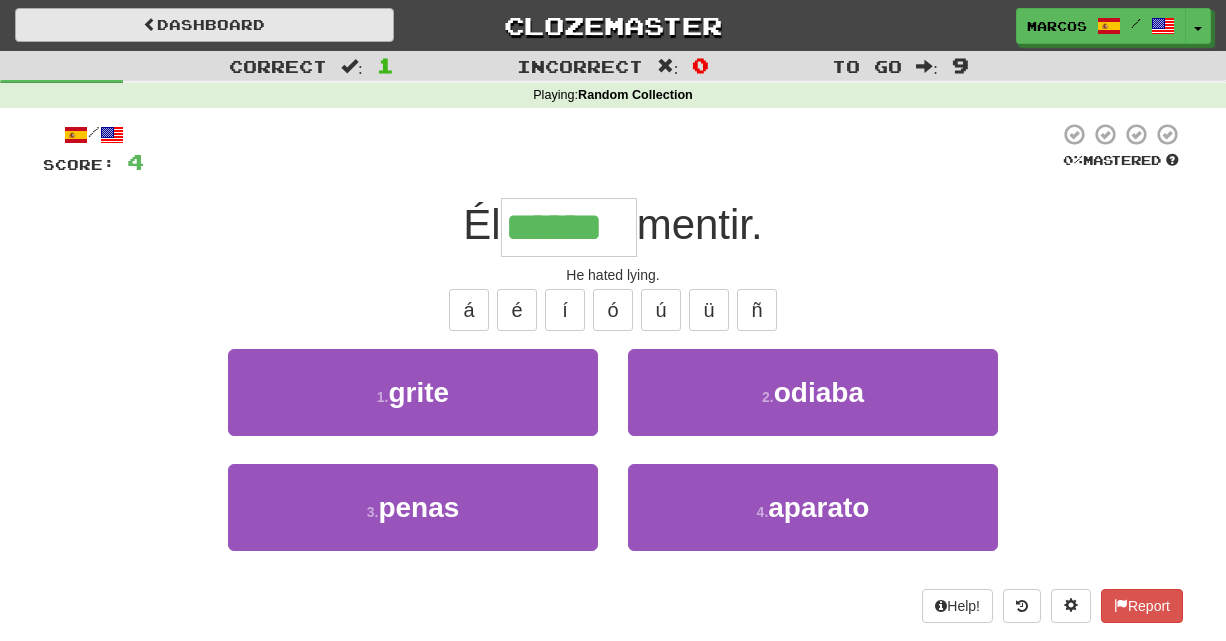 type on "******" 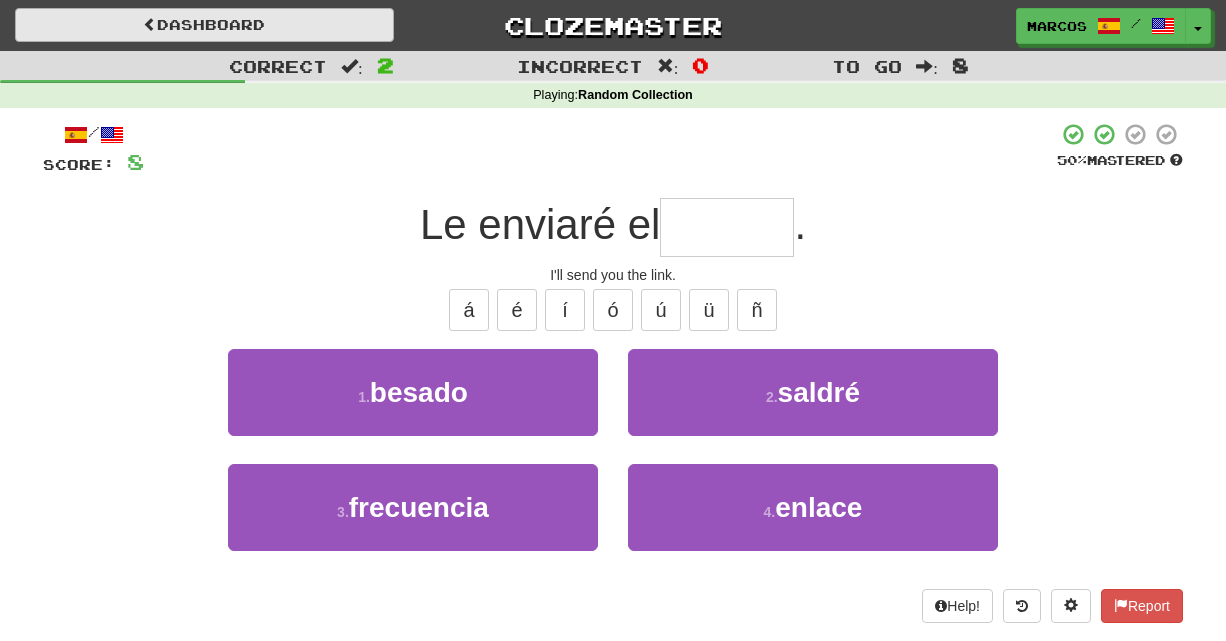 type on "*" 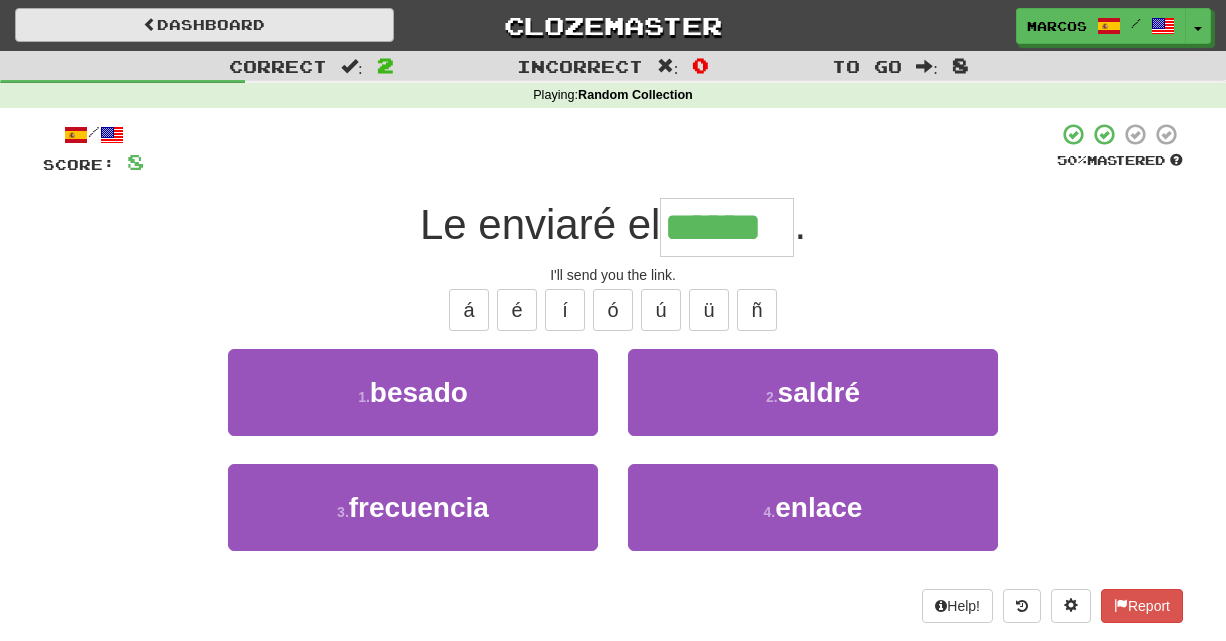 type on "******" 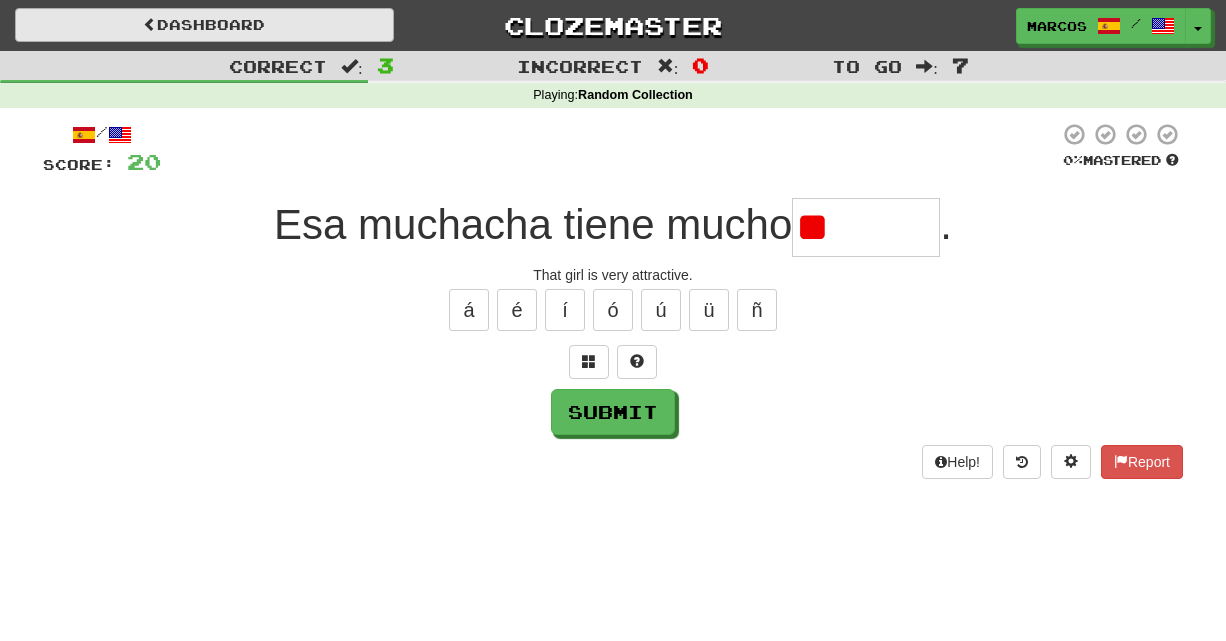 type on "*" 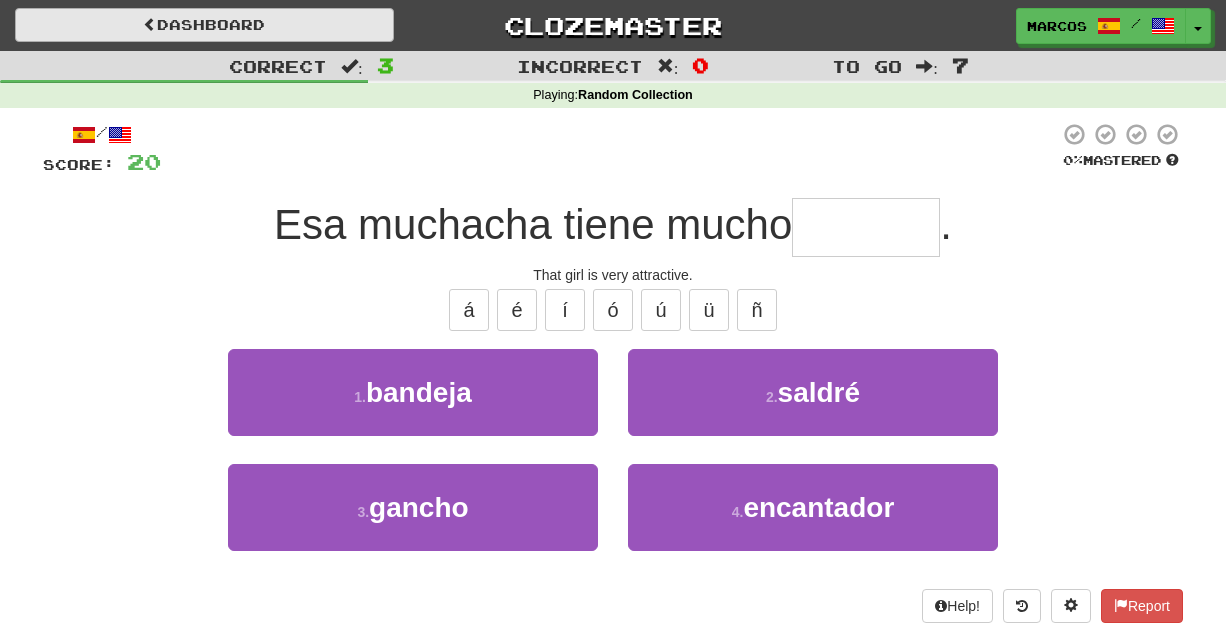 type on "*" 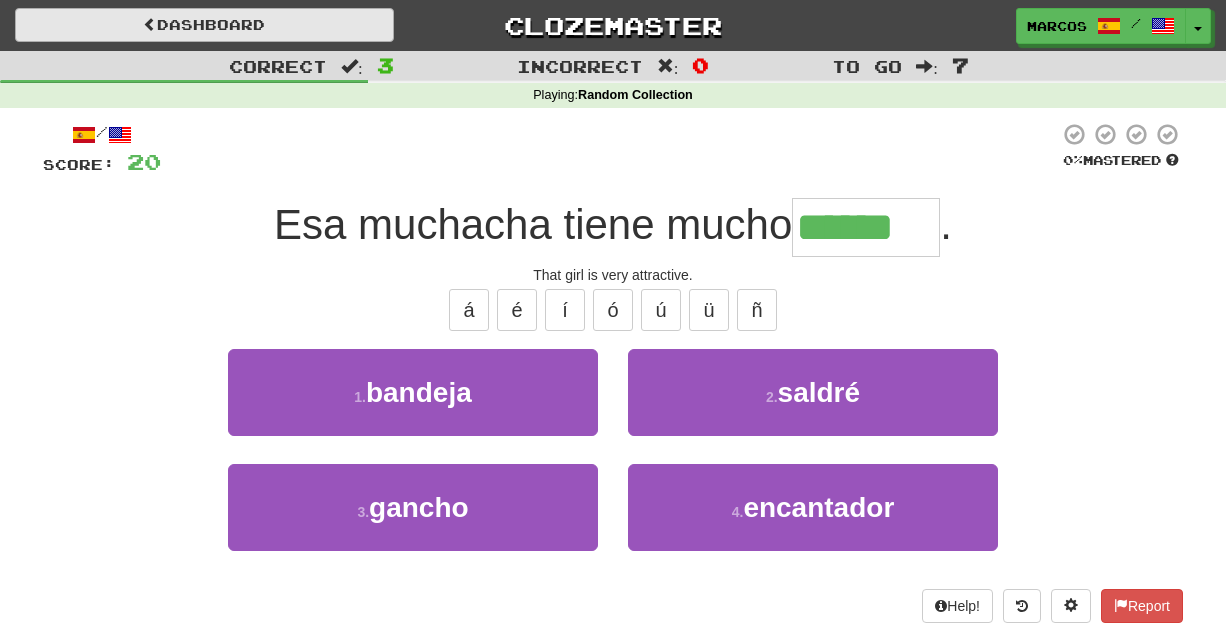 type on "******" 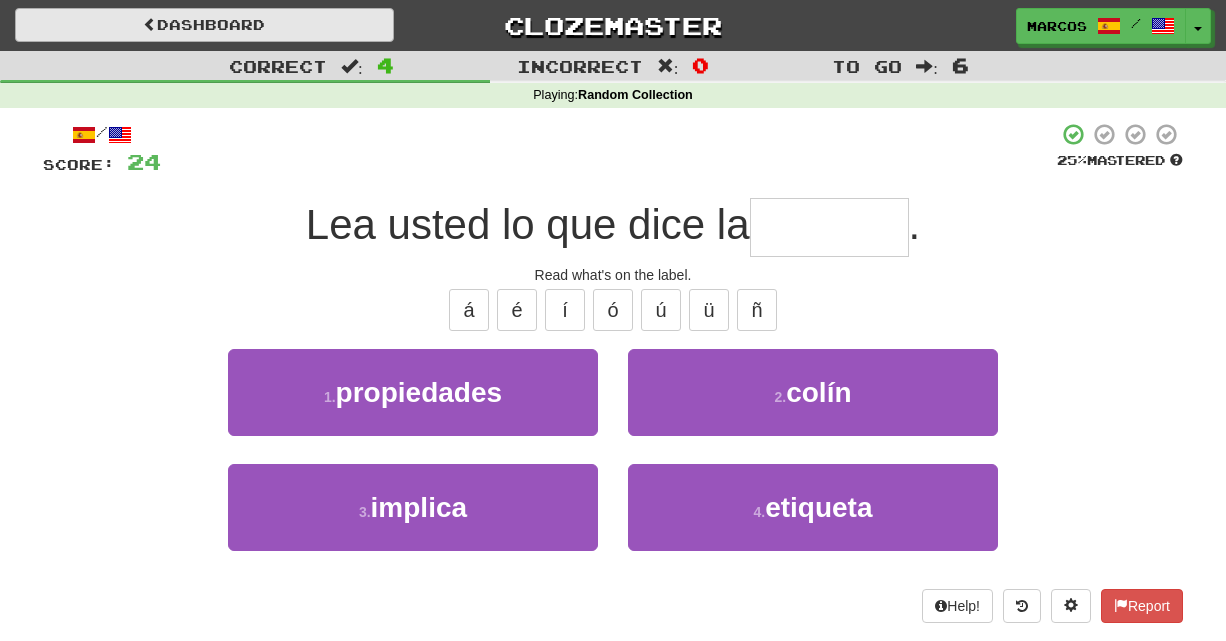 type on "*" 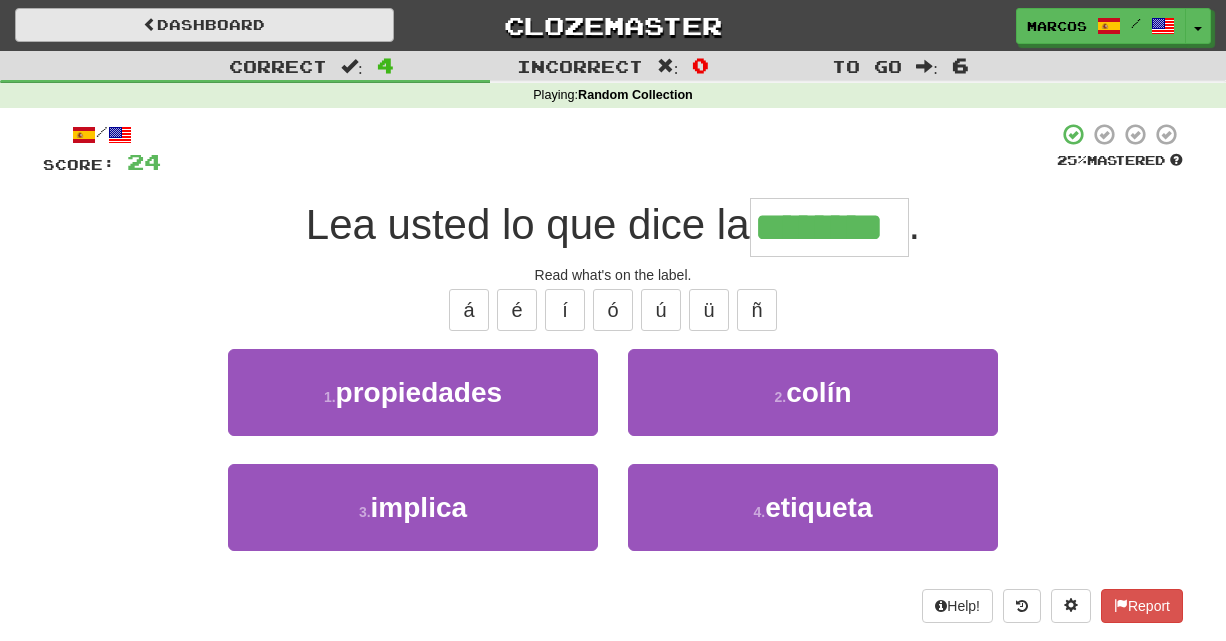 type on "********" 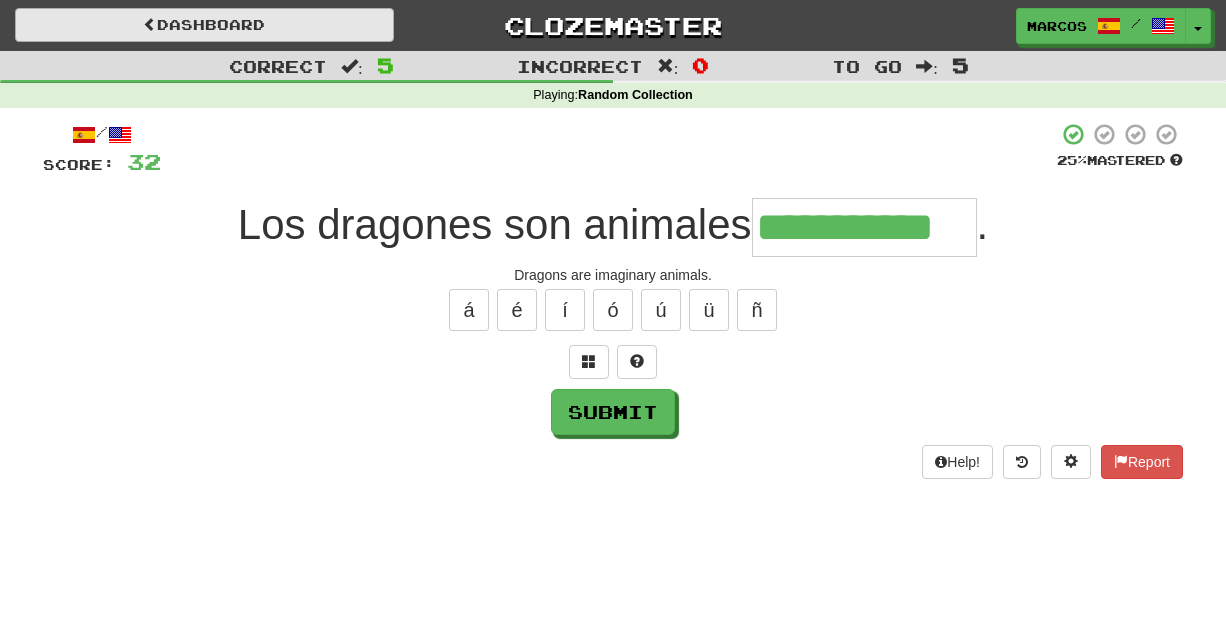 type on "**********" 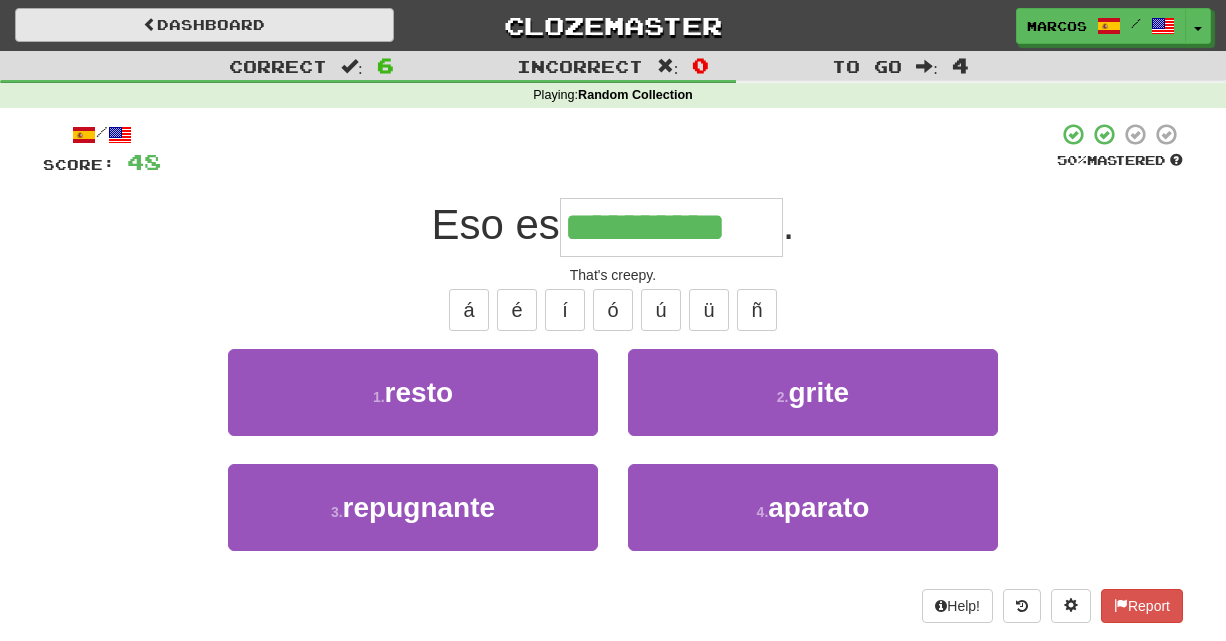 type on "**********" 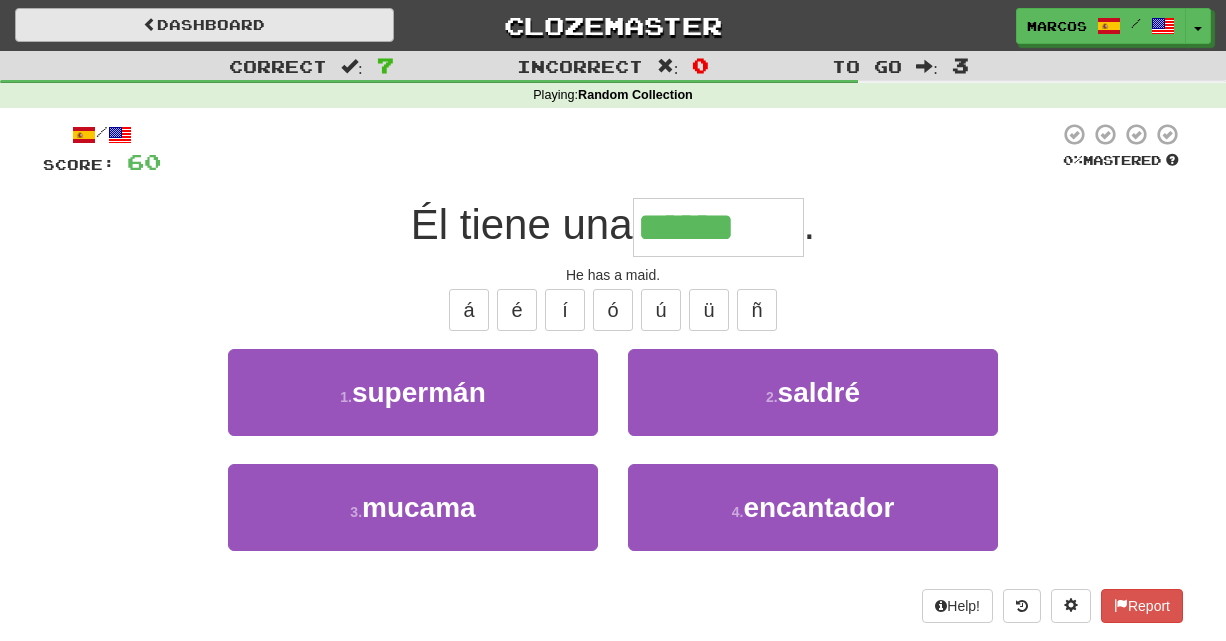 type on "******" 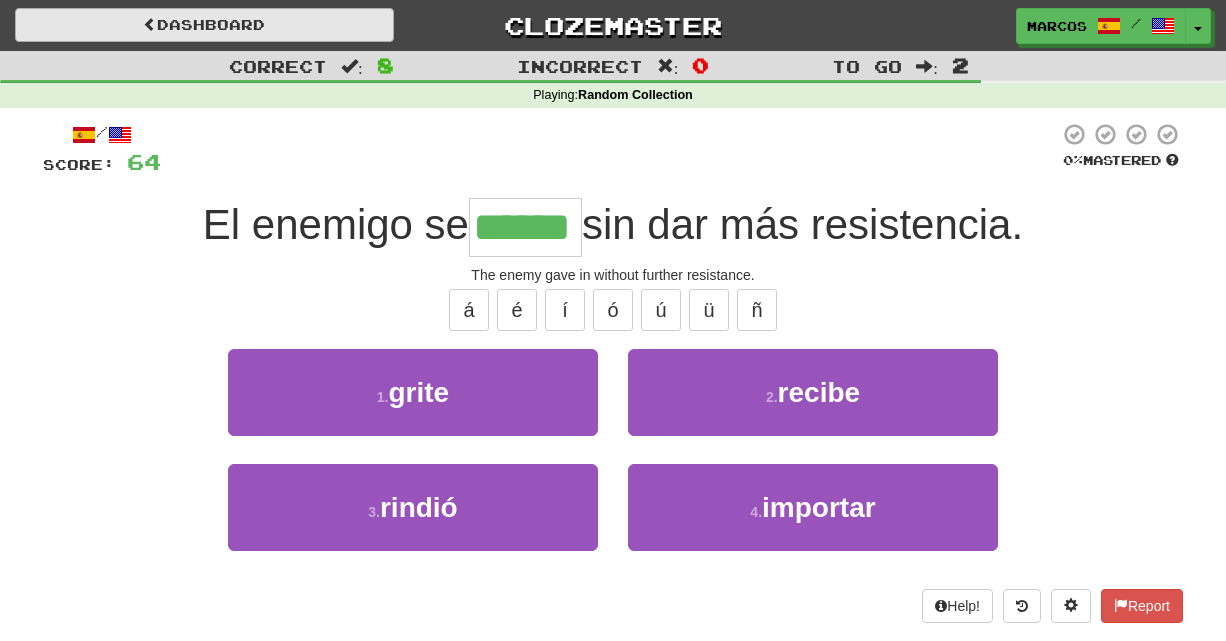 type on "******" 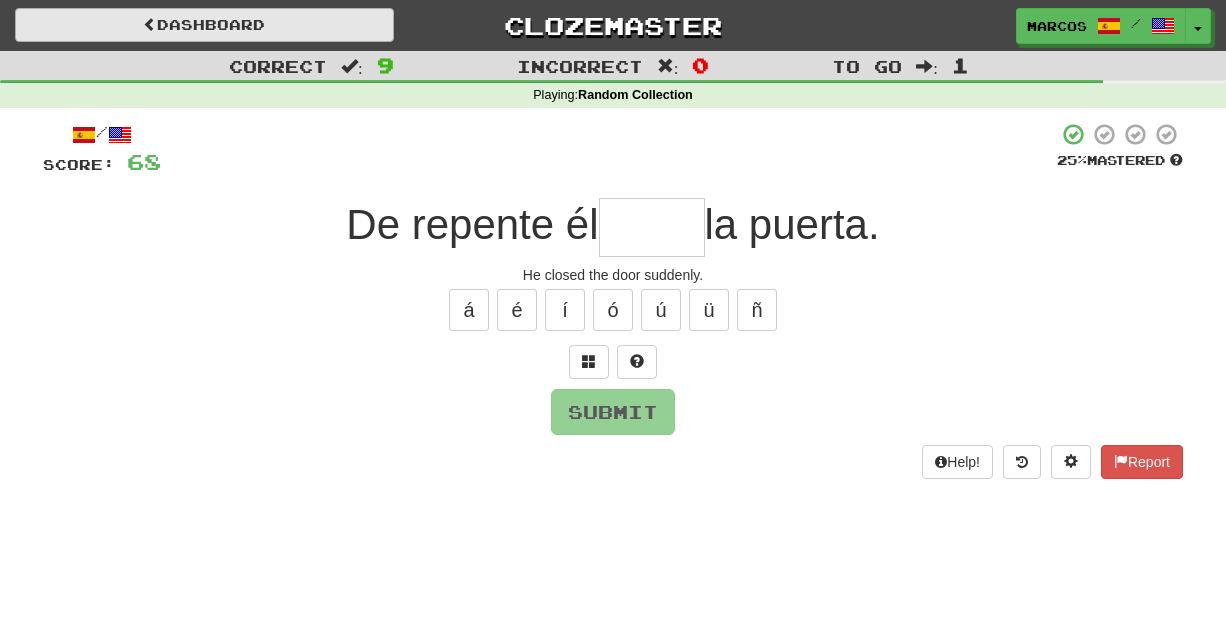 type on "*" 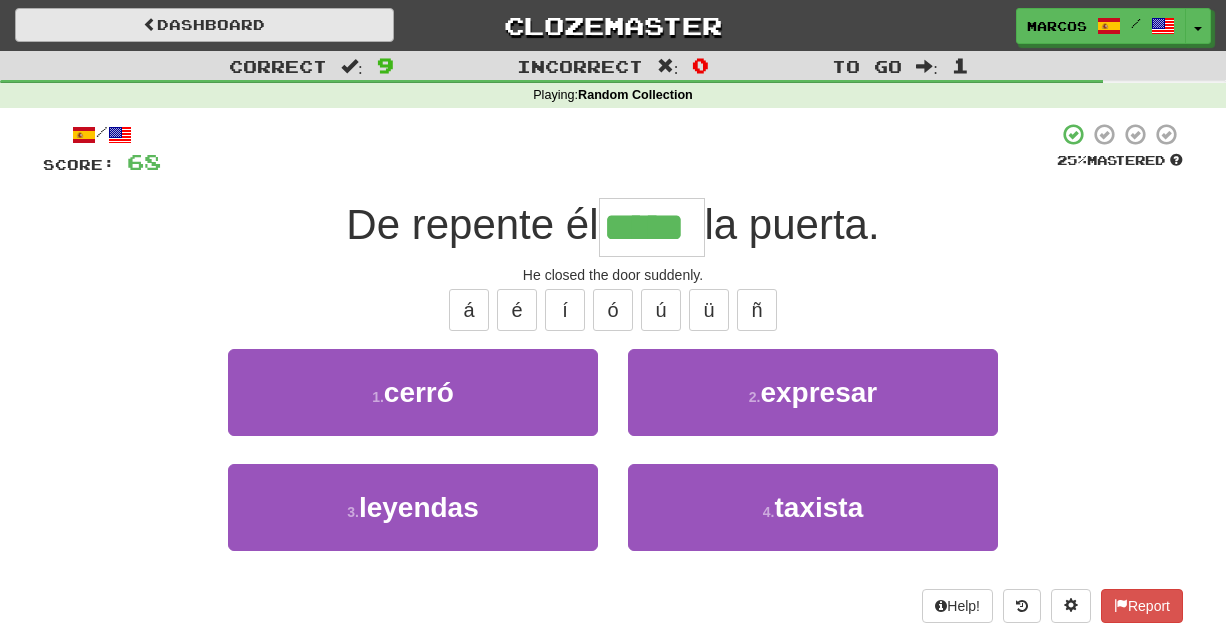 type on "*****" 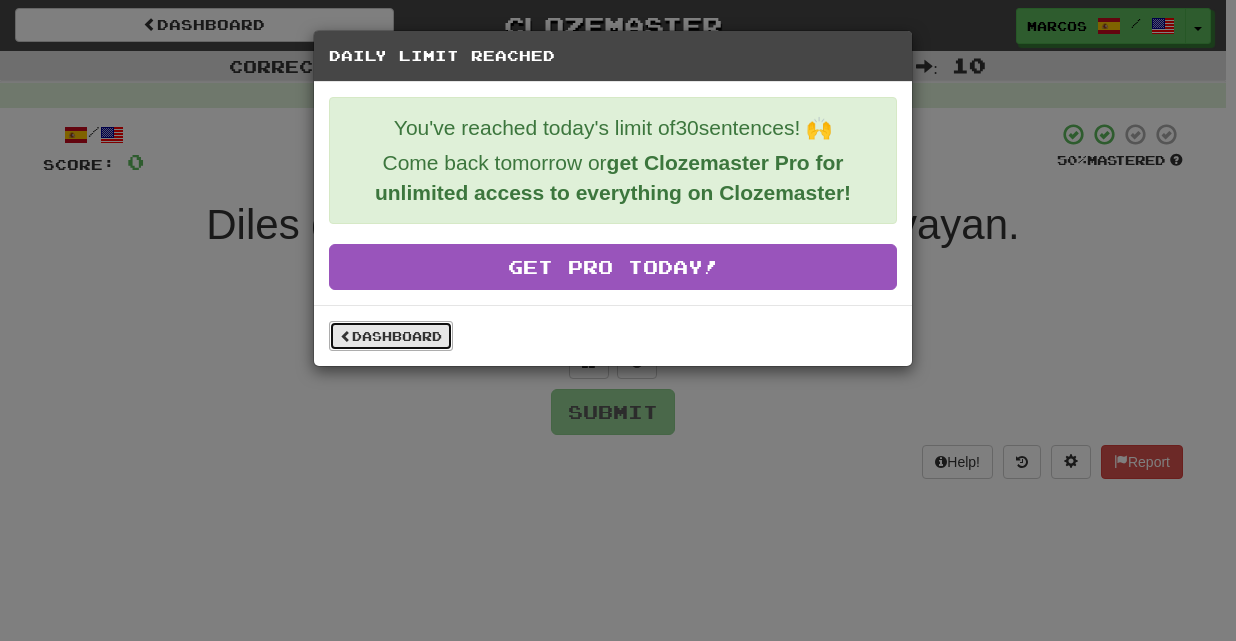 click on "Dashboard" at bounding box center (391, 336) 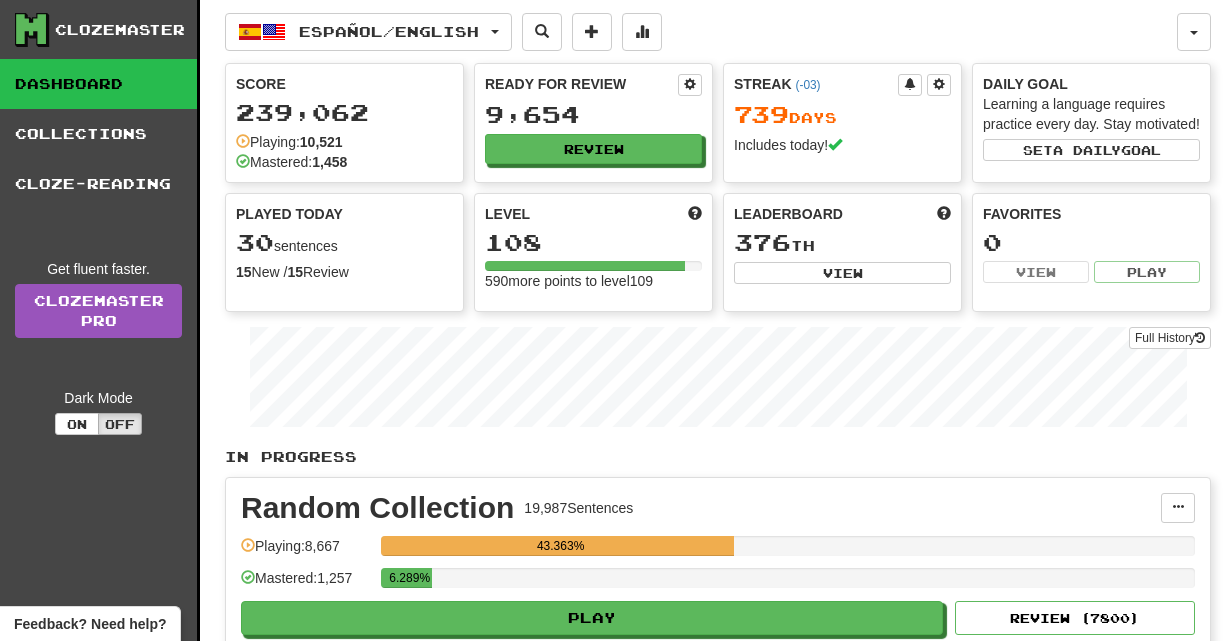 scroll, scrollTop: 0, scrollLeft: 0, axis: both 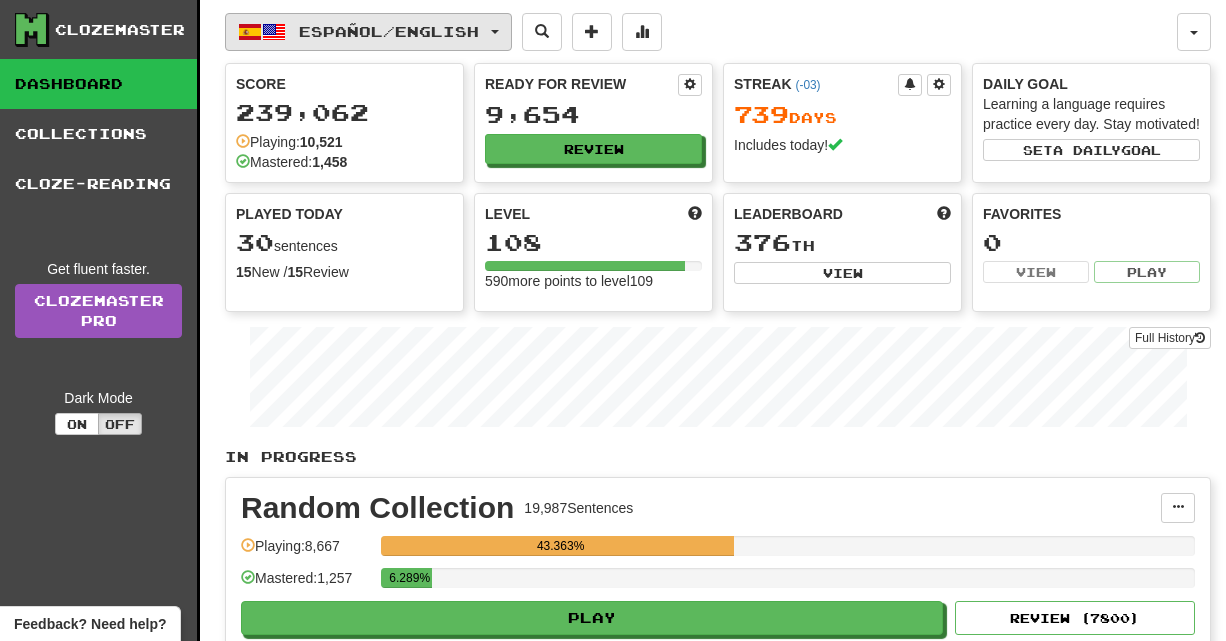 click on "Español  /  English" at bounding box center [389, 31] 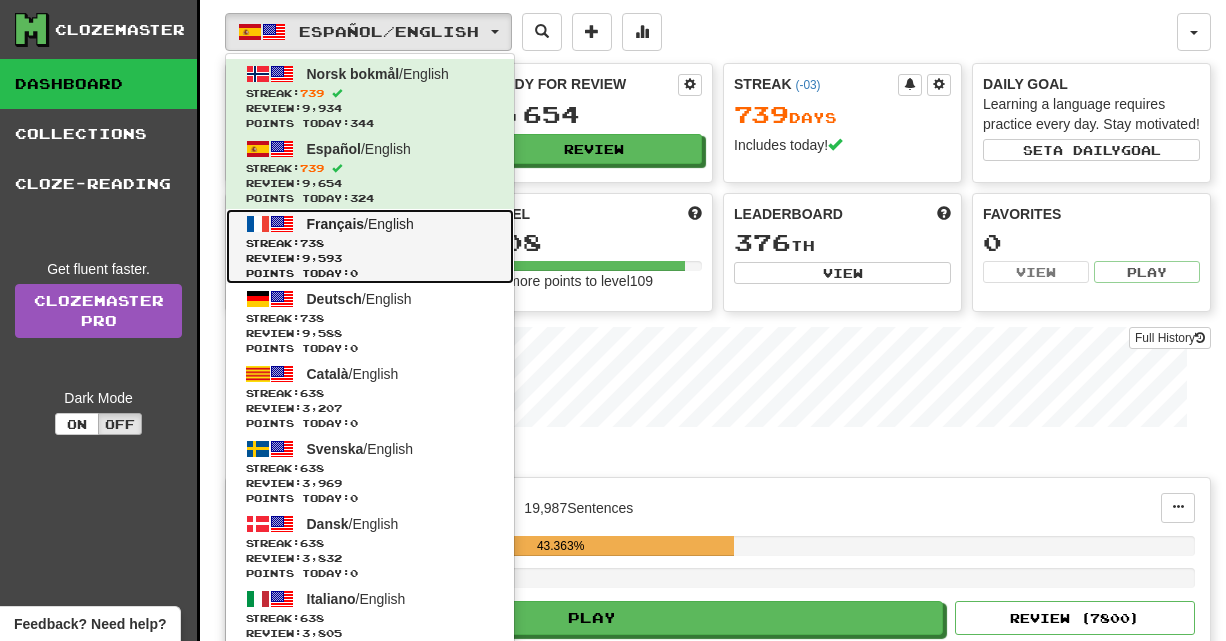 click on "Streak:  738" at bounding box center [370, 243] 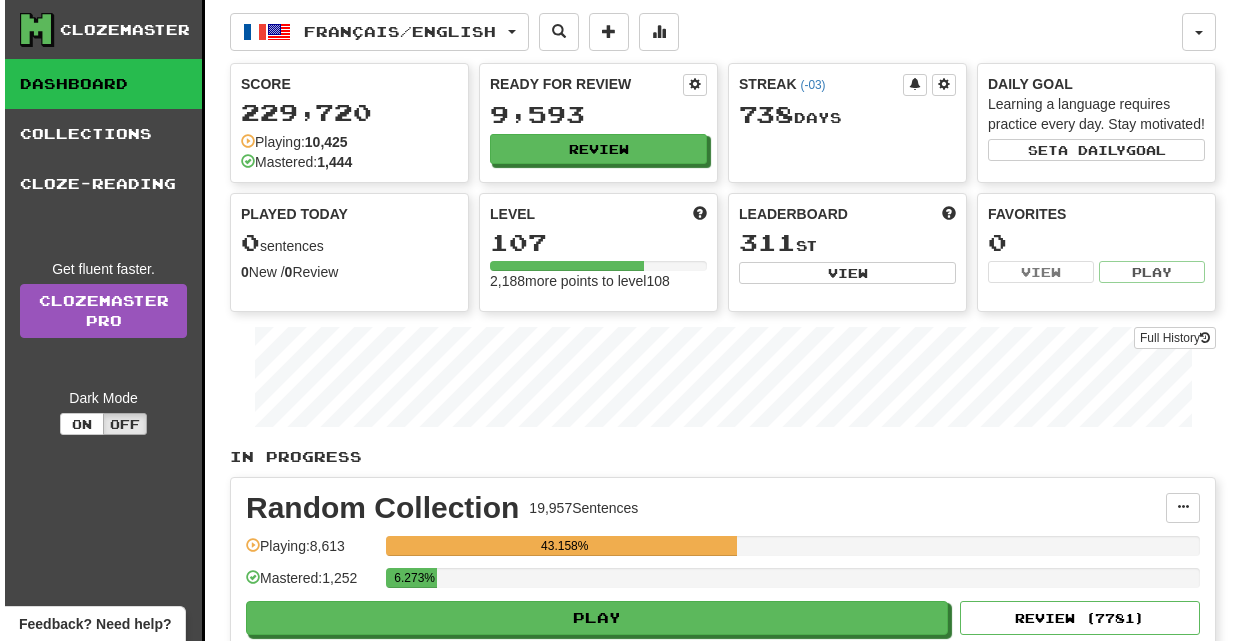 scroll, scrollTop: 0, scrollLeft: 0, axis: both 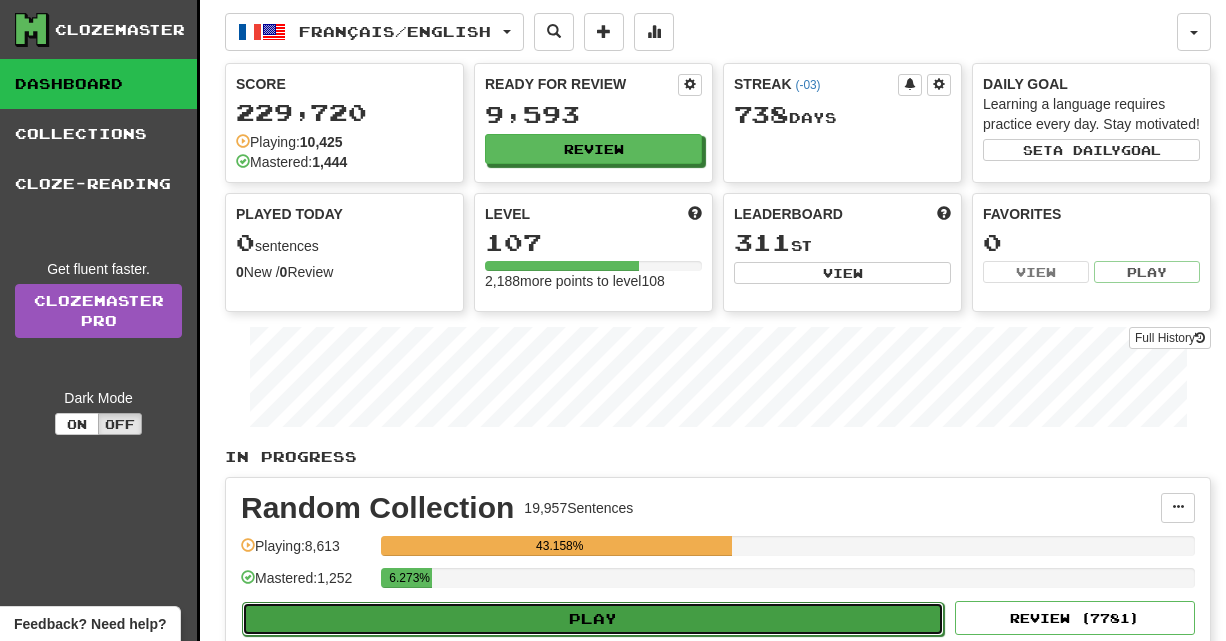 click on "Play" at bounding box center (593, 619) 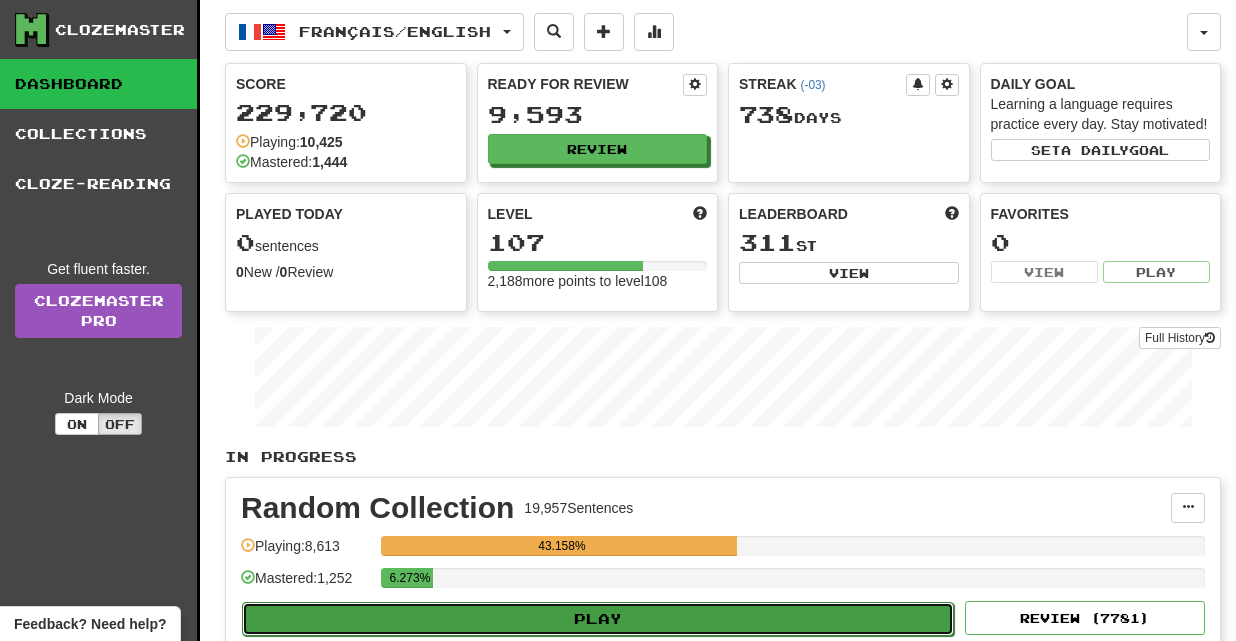 select on "**" 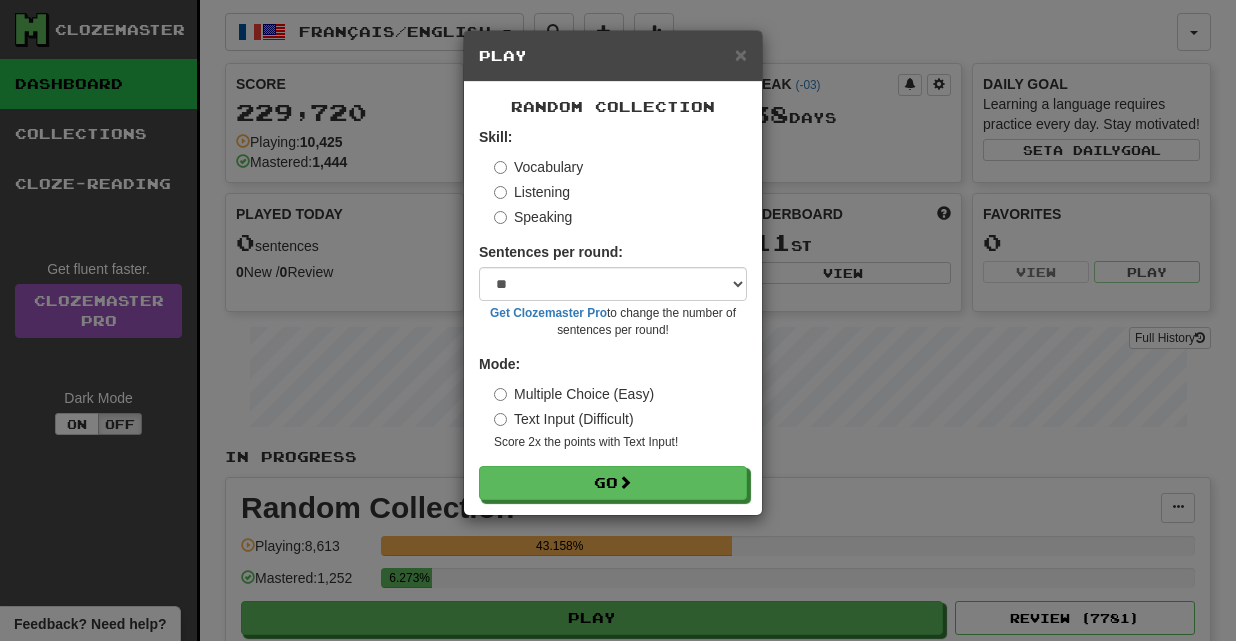 click on "× Play Random Collection Skill: Vocabulary Listening Speaking Sentences per round: * ** ** ** ** ** *** ******** Get Clozemaster Pro  to change the number of sentences per round! Mode: Multiple Choice (Easy) Text Input (Difficult) Score 2x the points with Text Input ! Go" at bounding box center (618, 320) 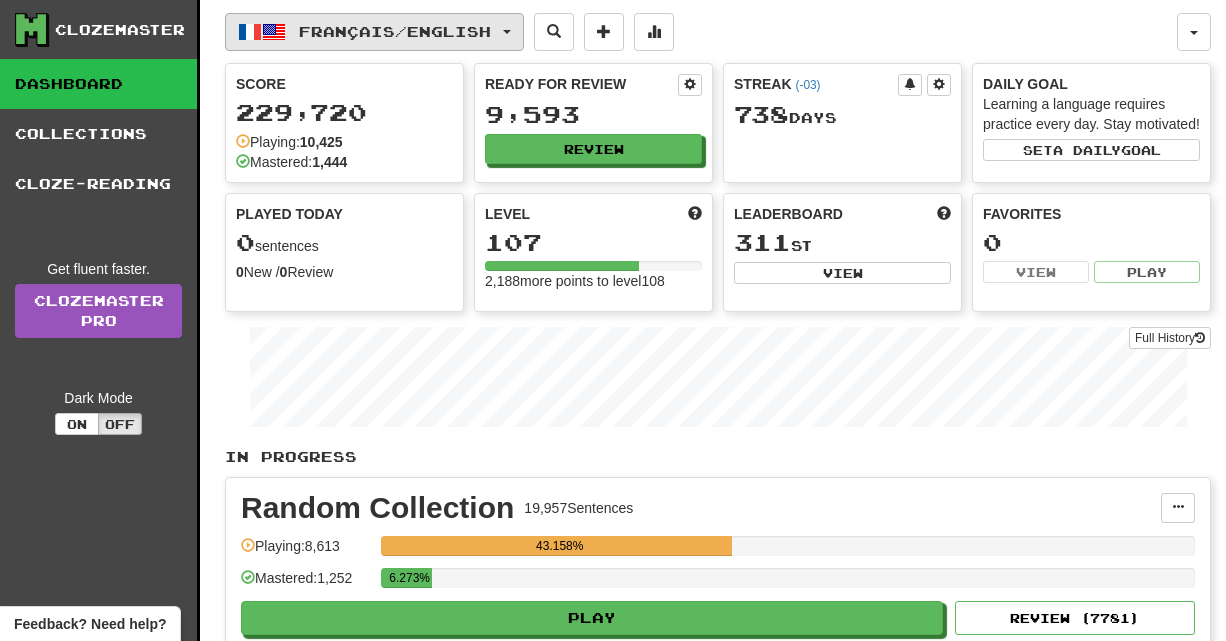 click on "Français  /  English" at bounding box center (395, 31) 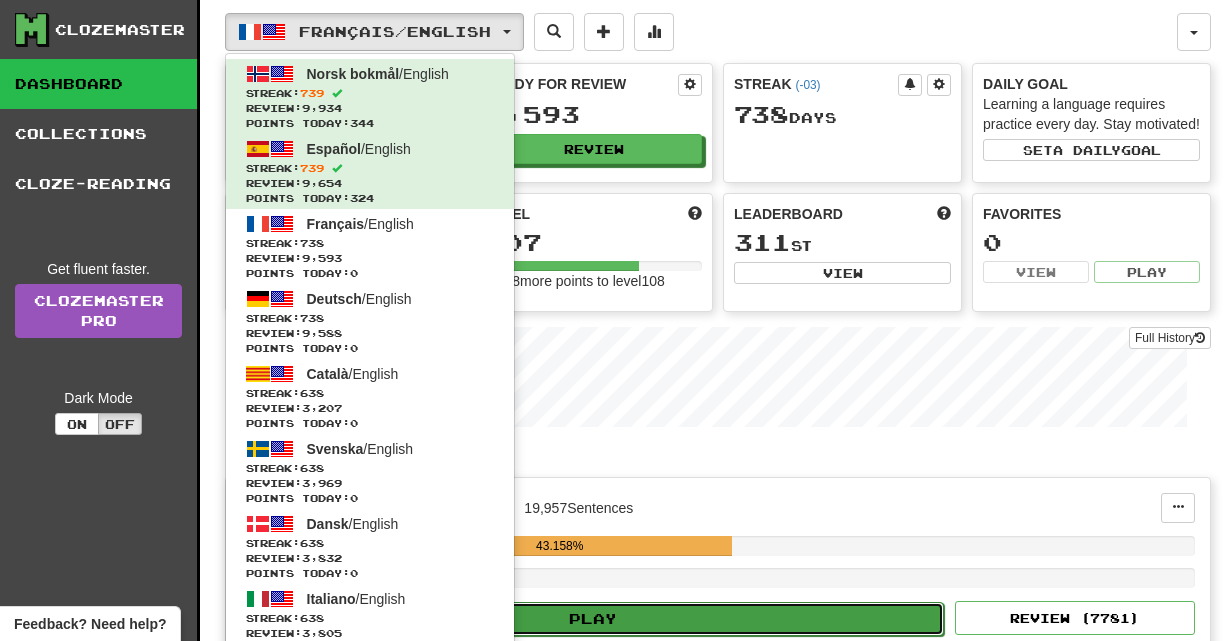 click on "Play" at bounding box center (593, 619) 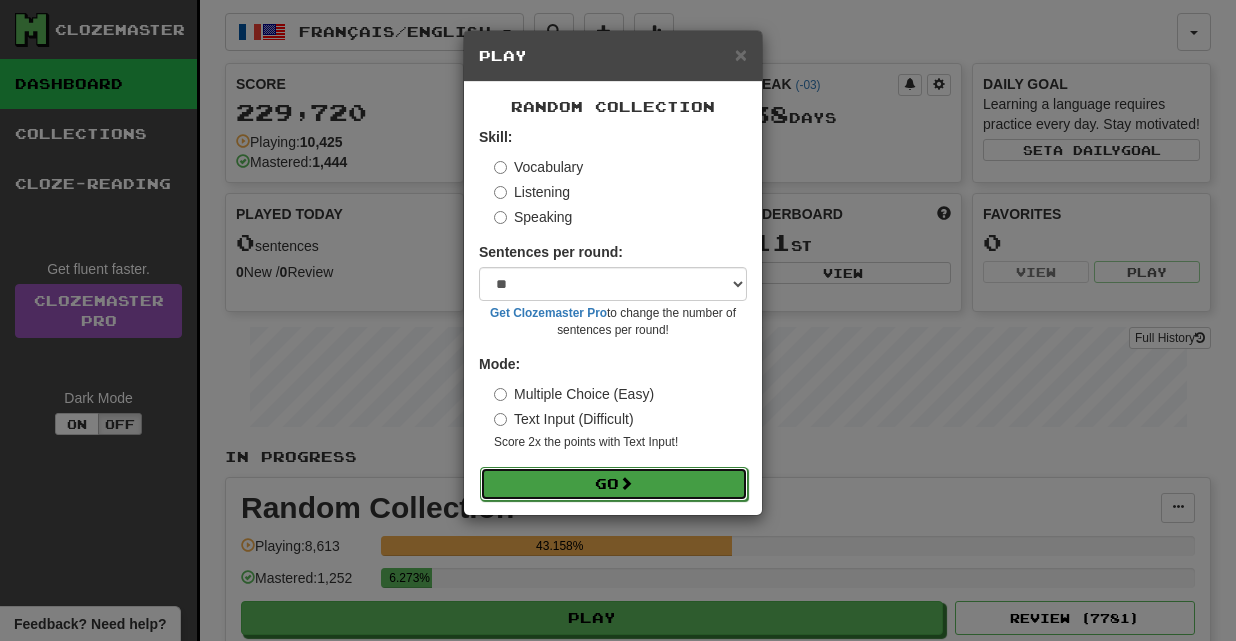 click on "Go" at bounding box center (614, 484) 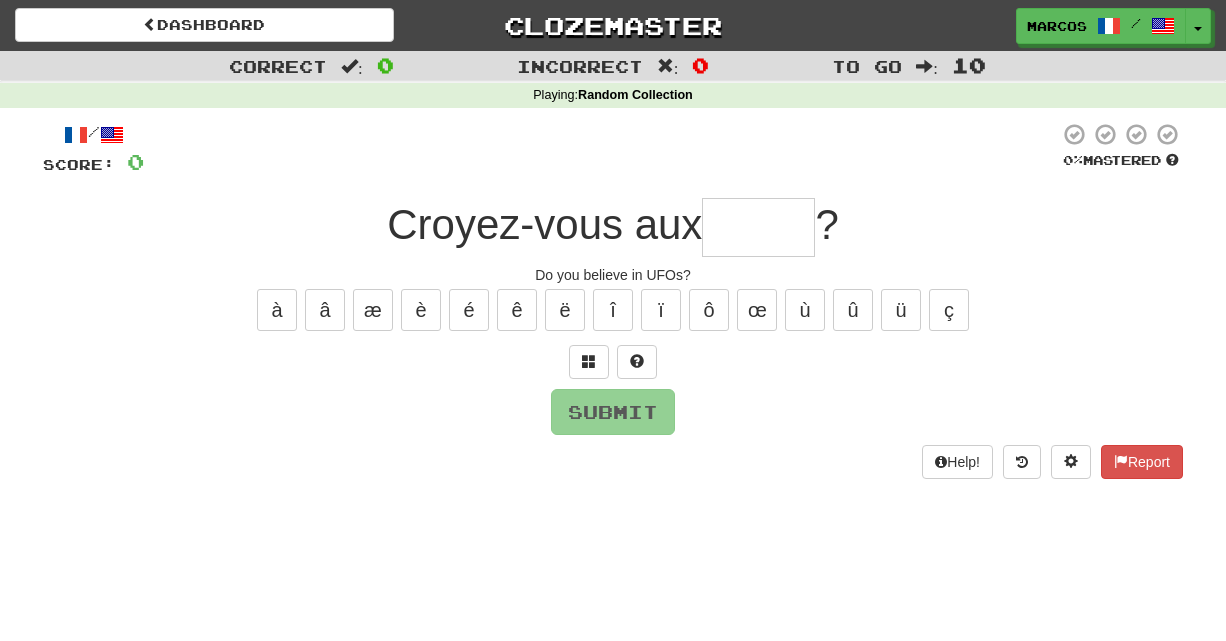 scroll, scrollTop: 0, scrollLeft: 0, axis: both 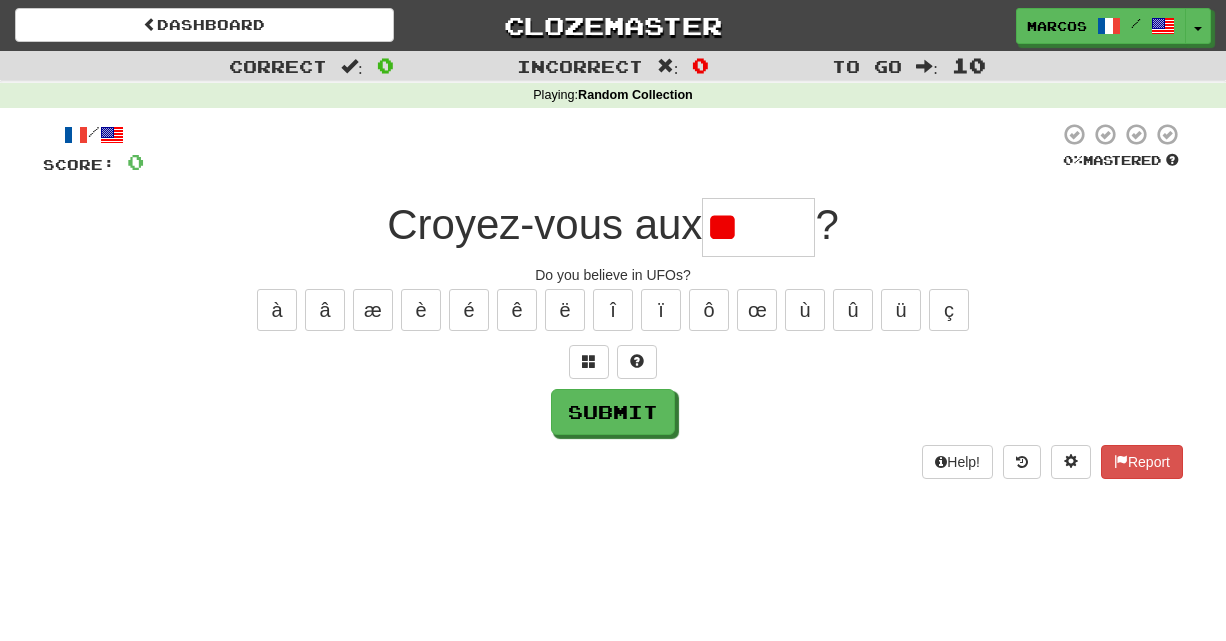 type on "*" 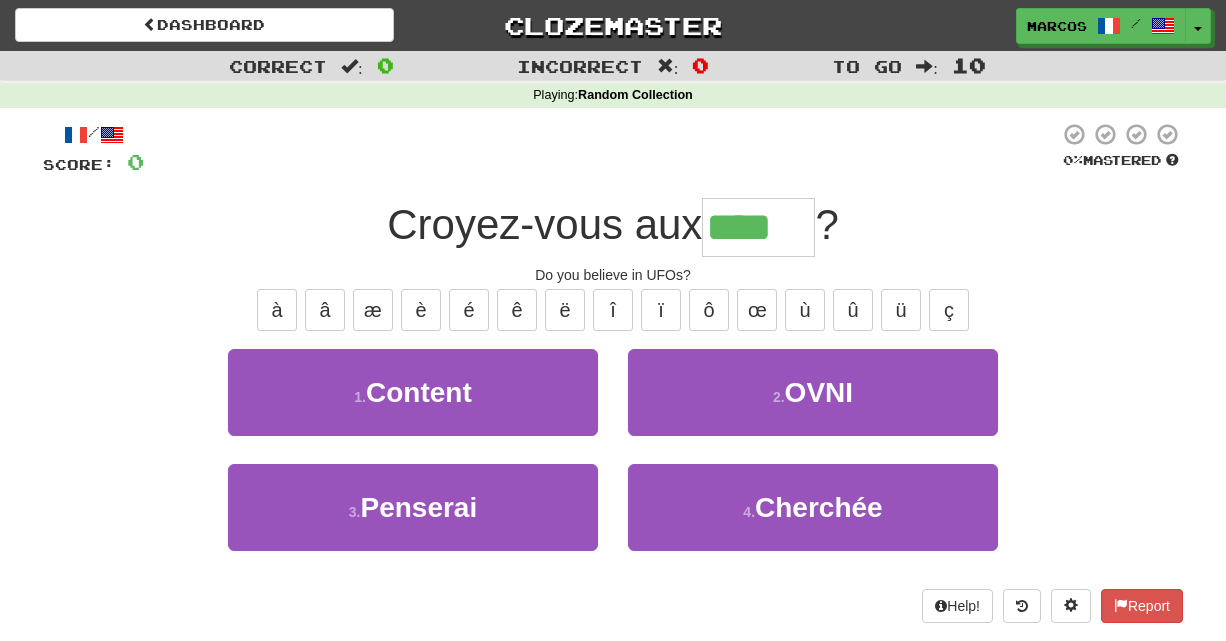 type on "****" 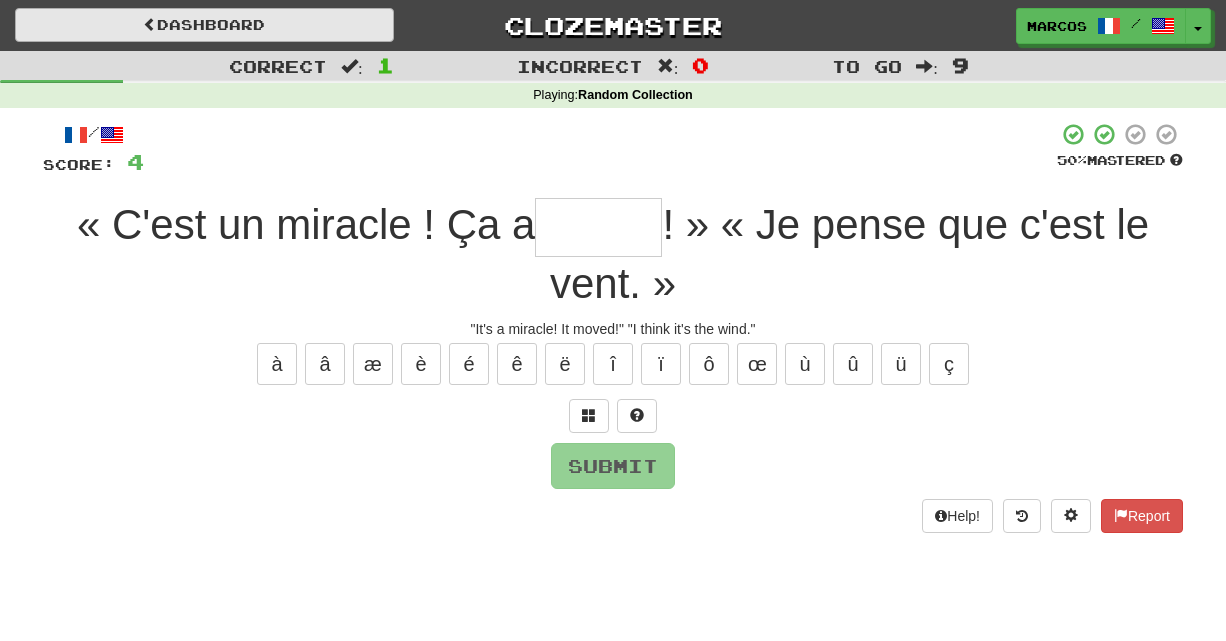 type on "*" 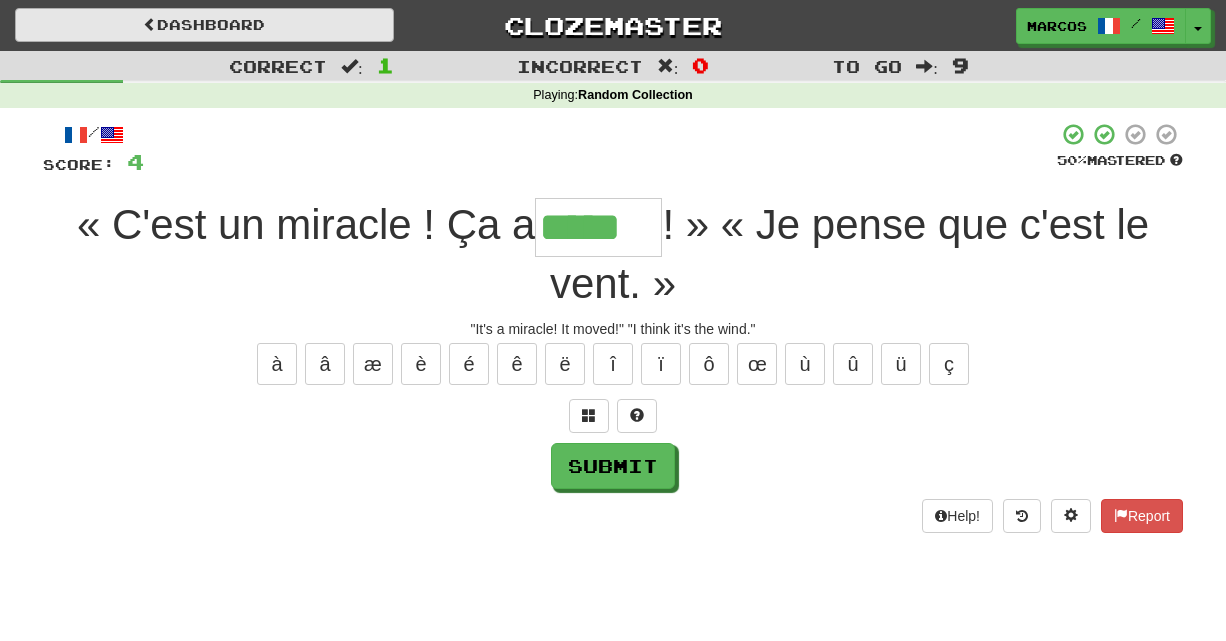 type on "*****" 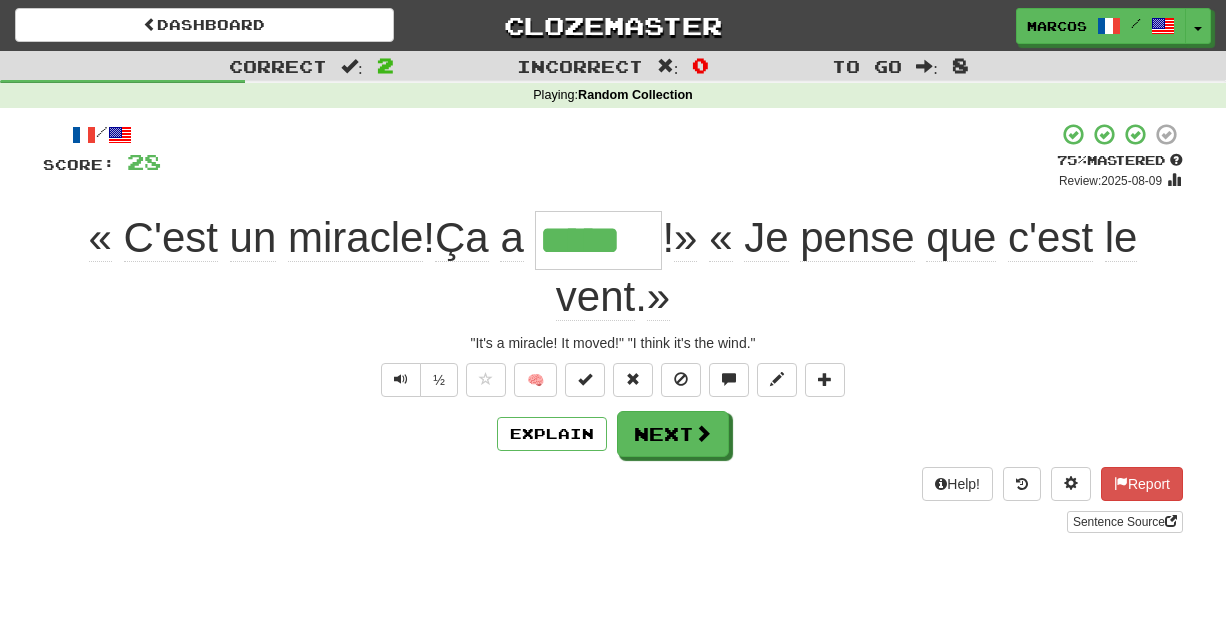 click on "«   C'est   un   miracle  !  Ça   a   *****  !  »   «   Je   pense   que   c'est   le   vent .  »" at bounding box center (613, 267) 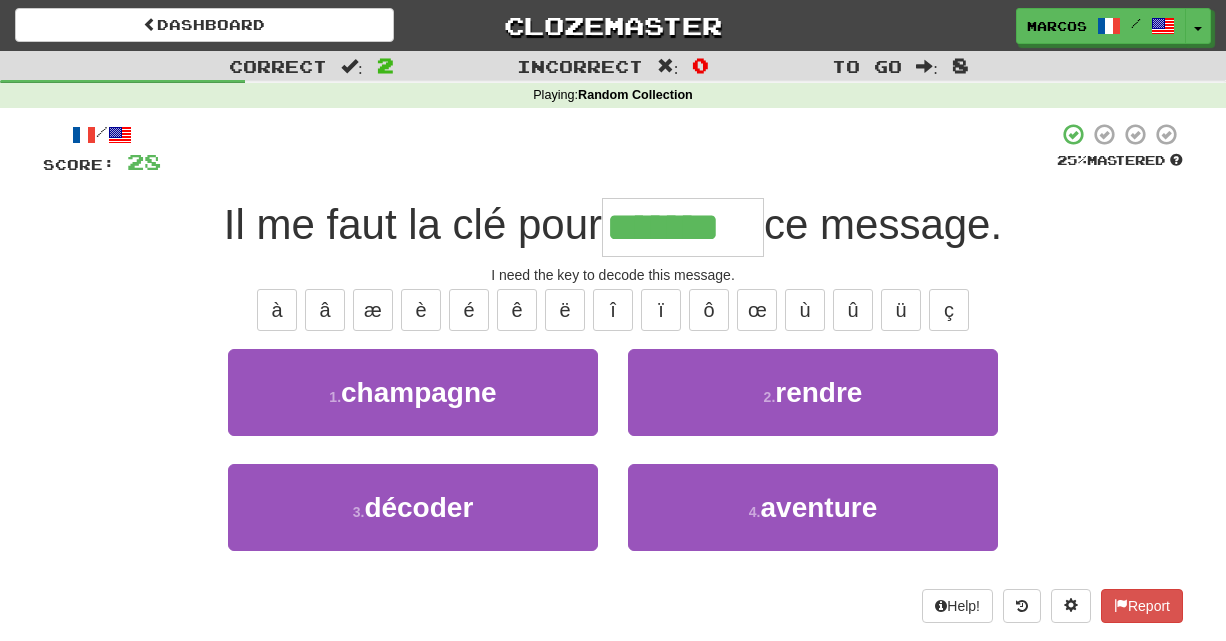 type on "*******" 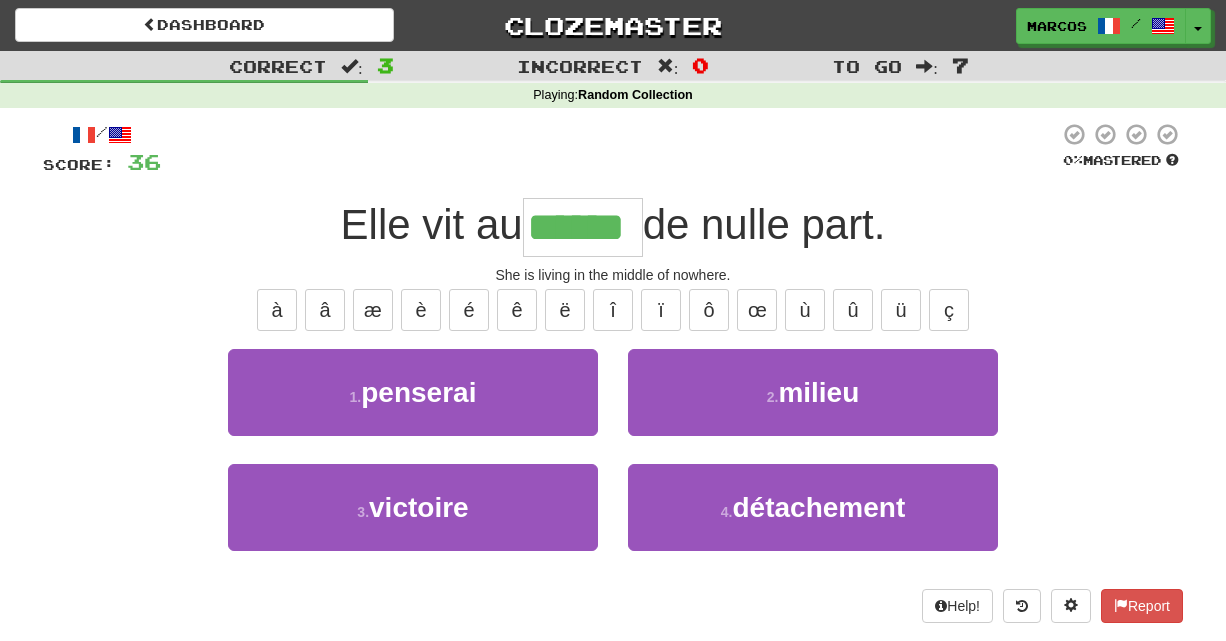 type on "******" 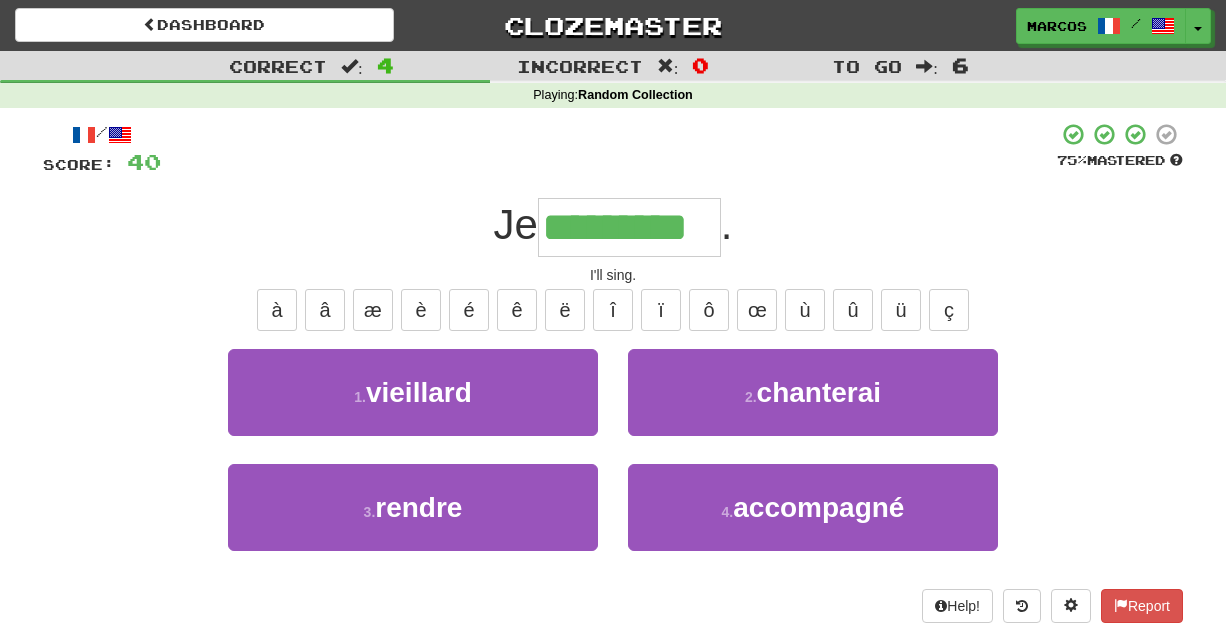 type on "*********" 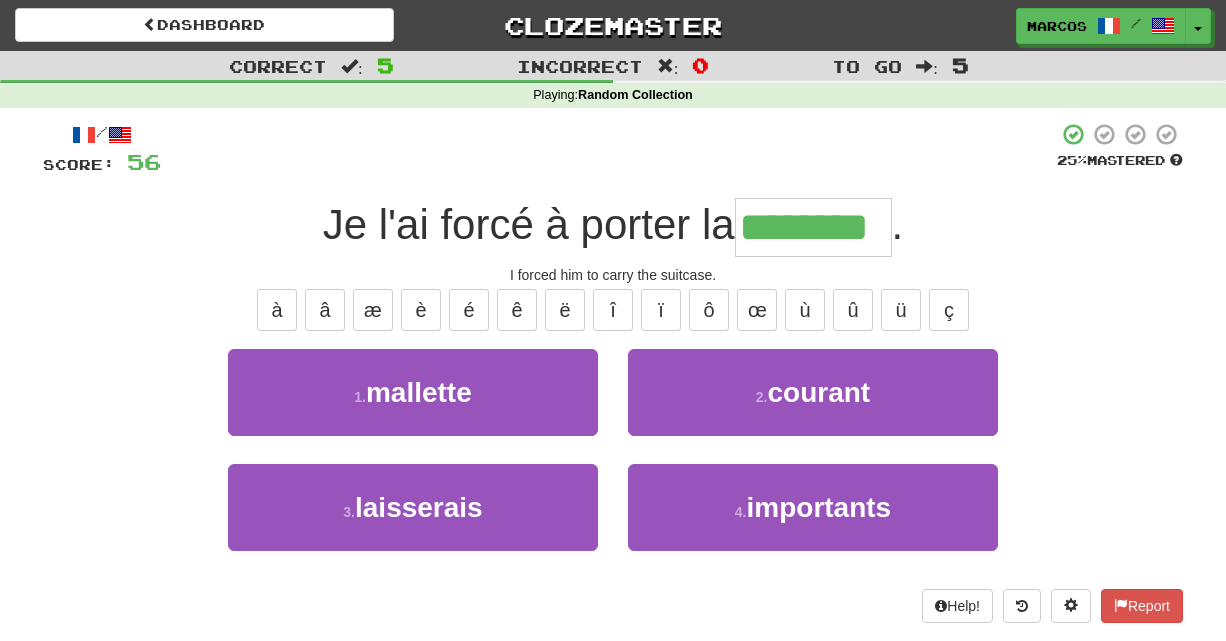type on "********" 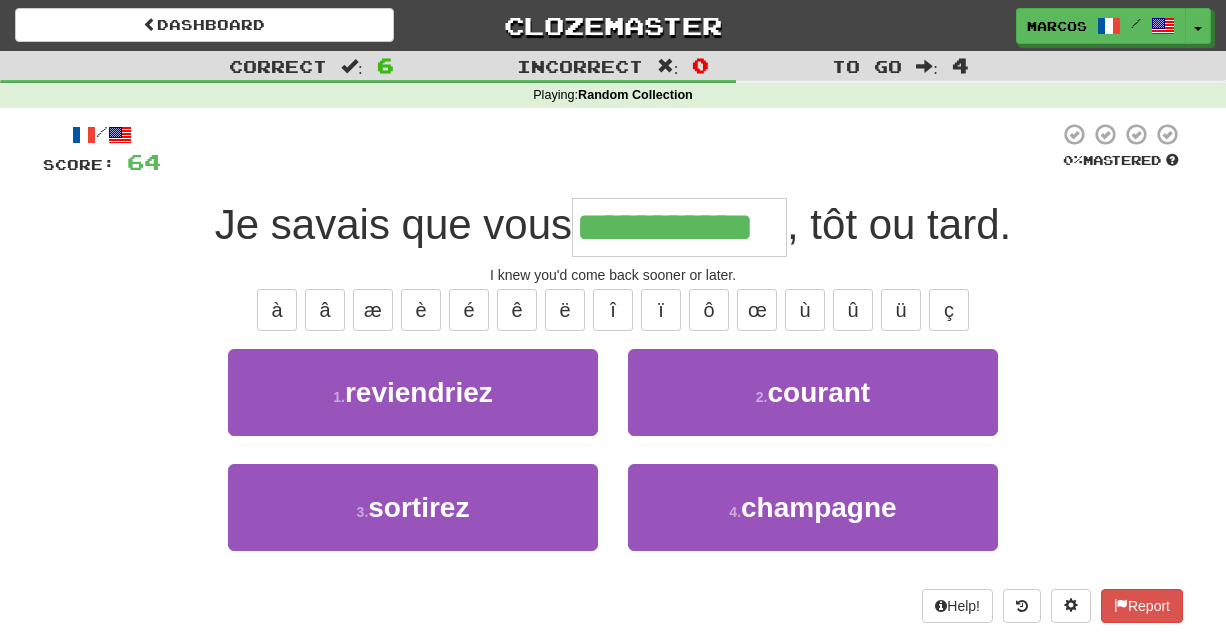 type on "**********" 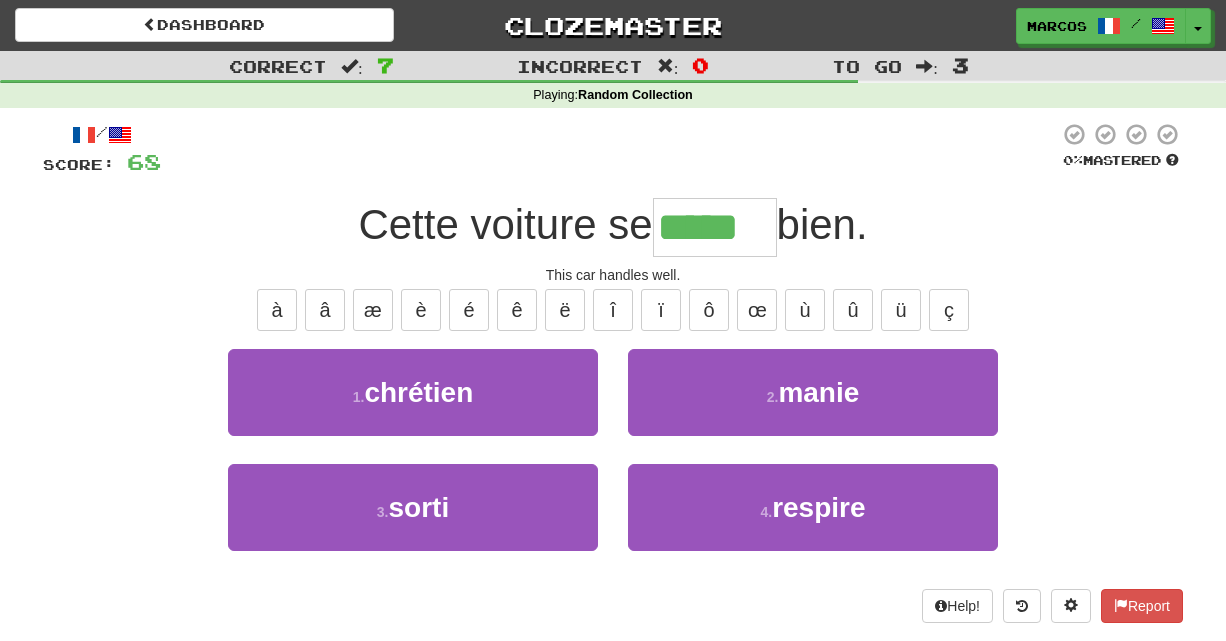 type on "*****" 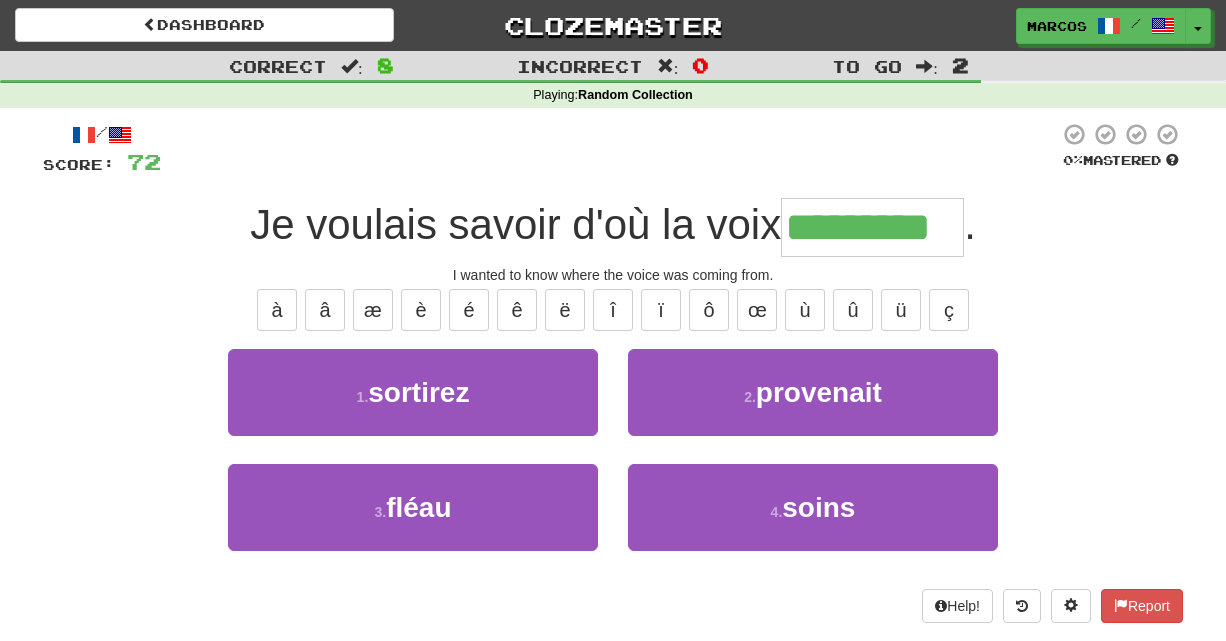 type on "*********" 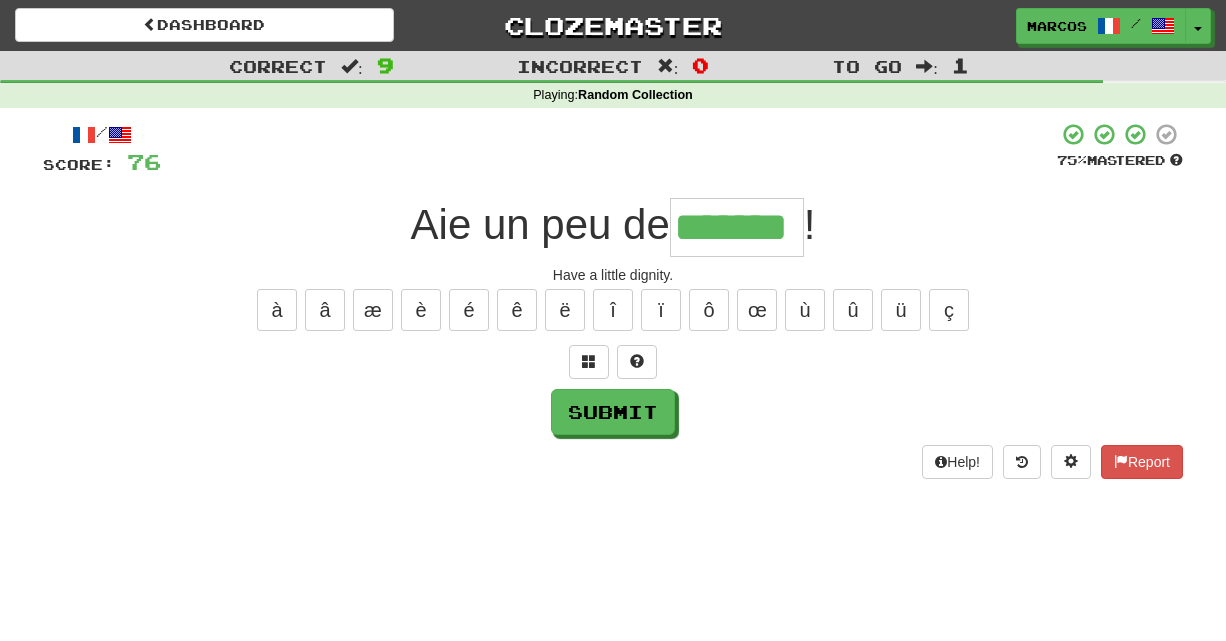 type on "*******" 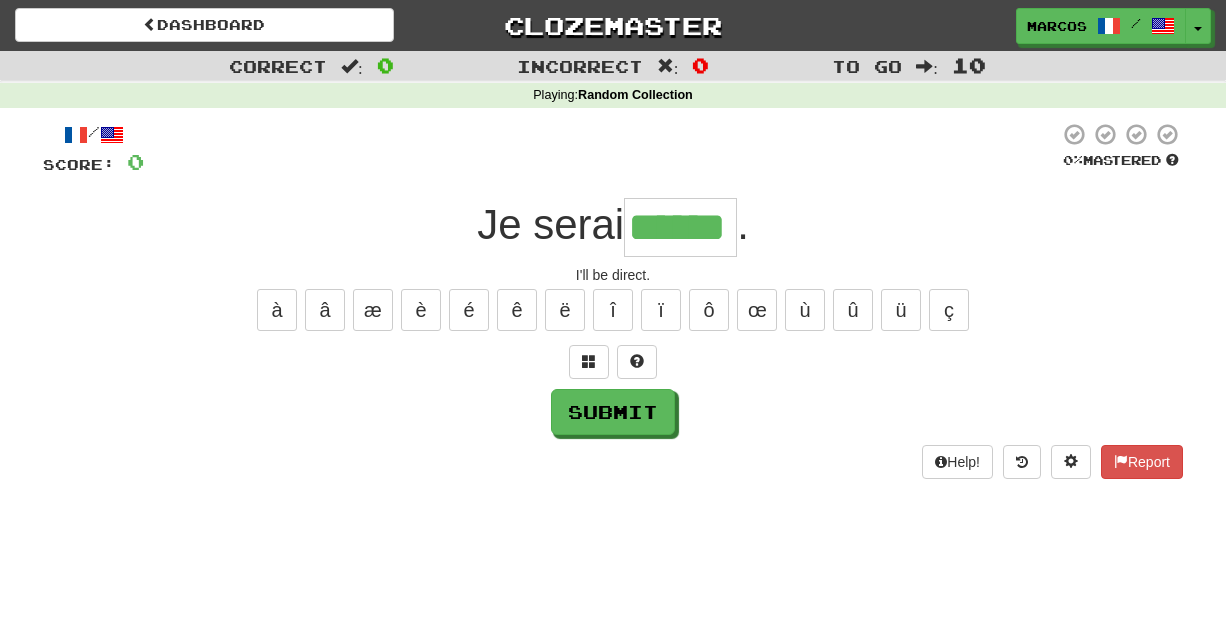 type on "******" 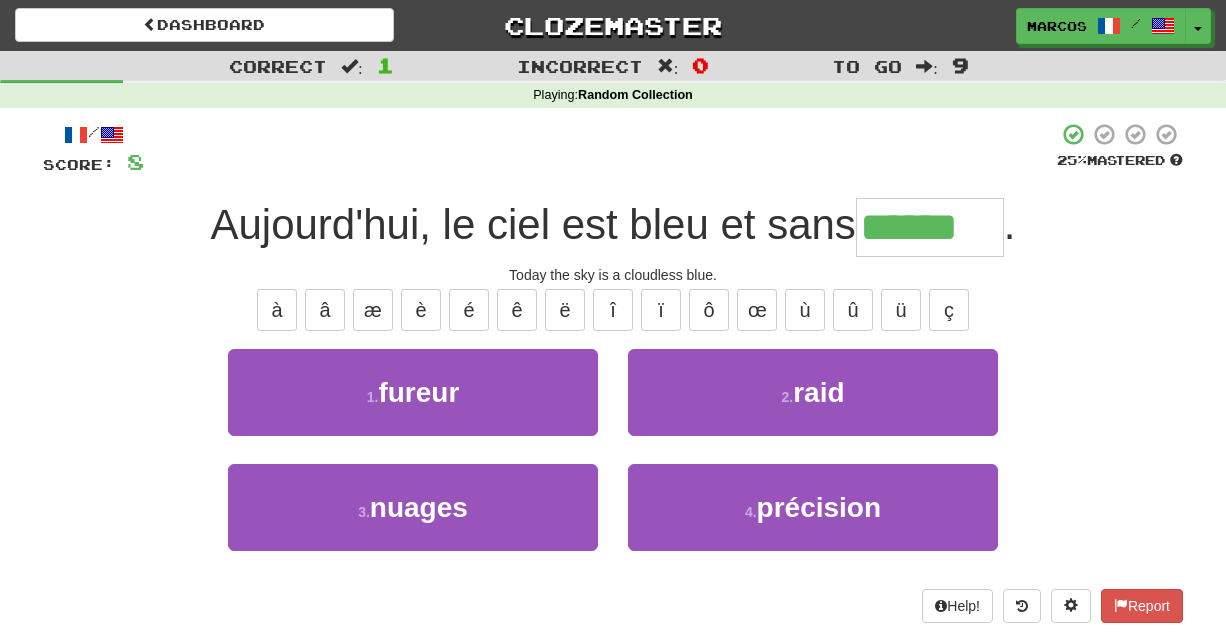 type on "******" 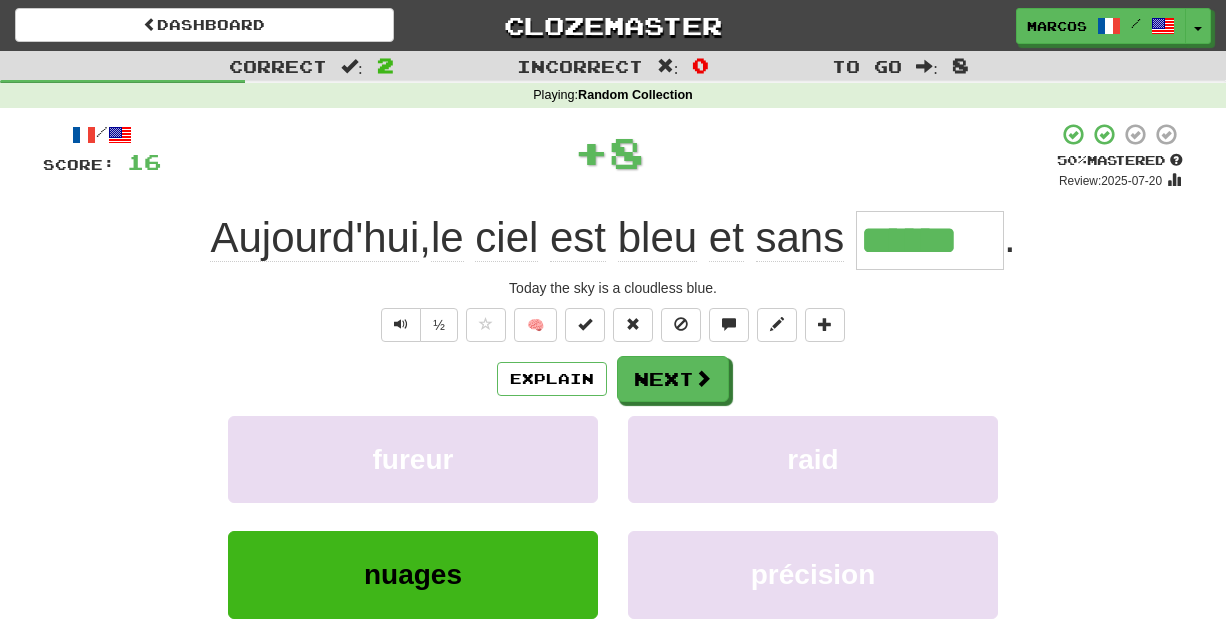 click on "Aujourd'hui ,  le   ciel   est   bleu   et   sans   ****** ." at bounding box center (613, 240) 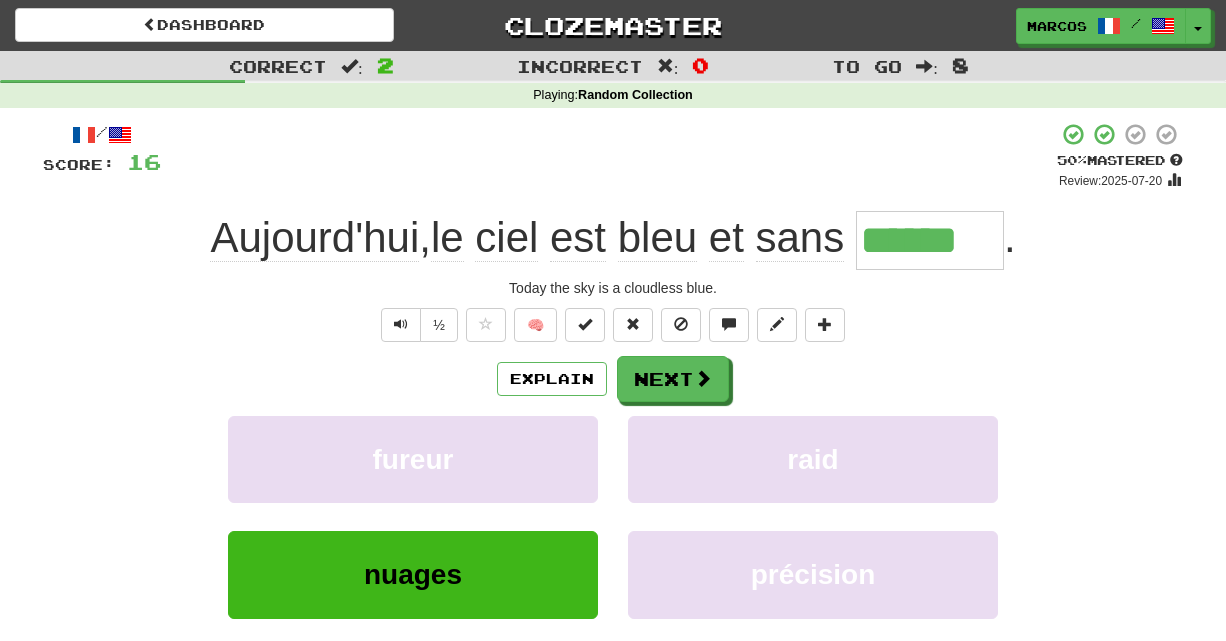 click on "Explain Next" at bounding box center [613, 379] 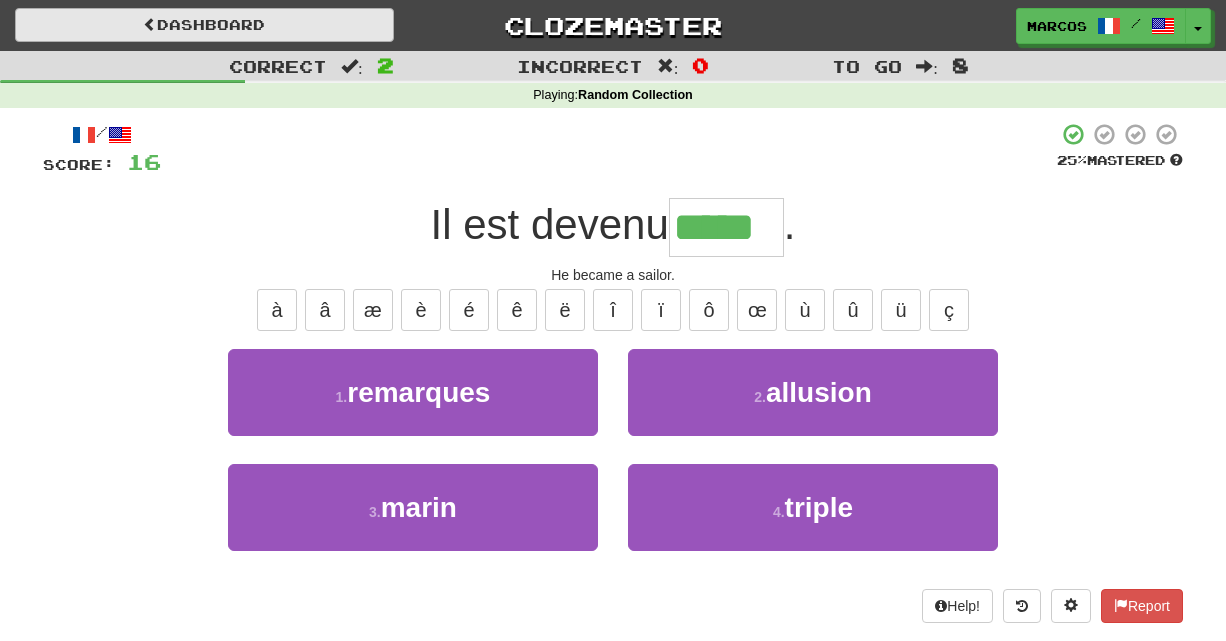 type on "*****" 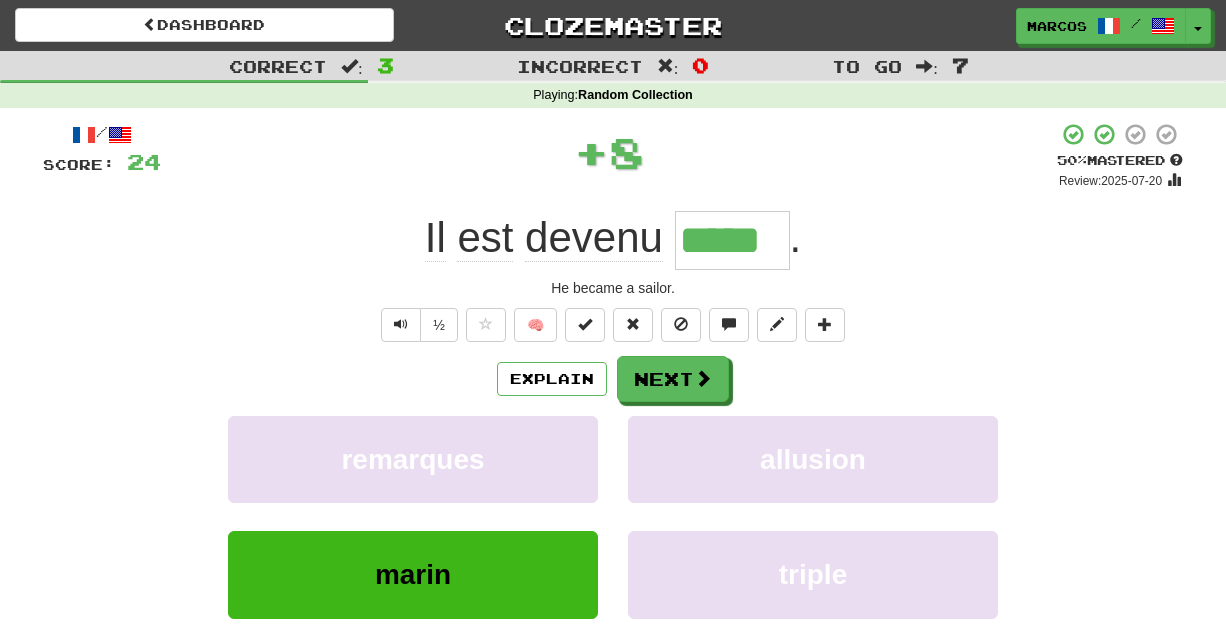 click on "/  Score:   24 + 8 50 %  Mastered Review:  2025-07-20 Il   est   devenu   ***** . He became a sailor. ½ 🧠 Explain Next remarques allusion marin triple Learn more: remarques allusion marin triple  Help!  Report Sentence Source" at bounding box center (613, 437) 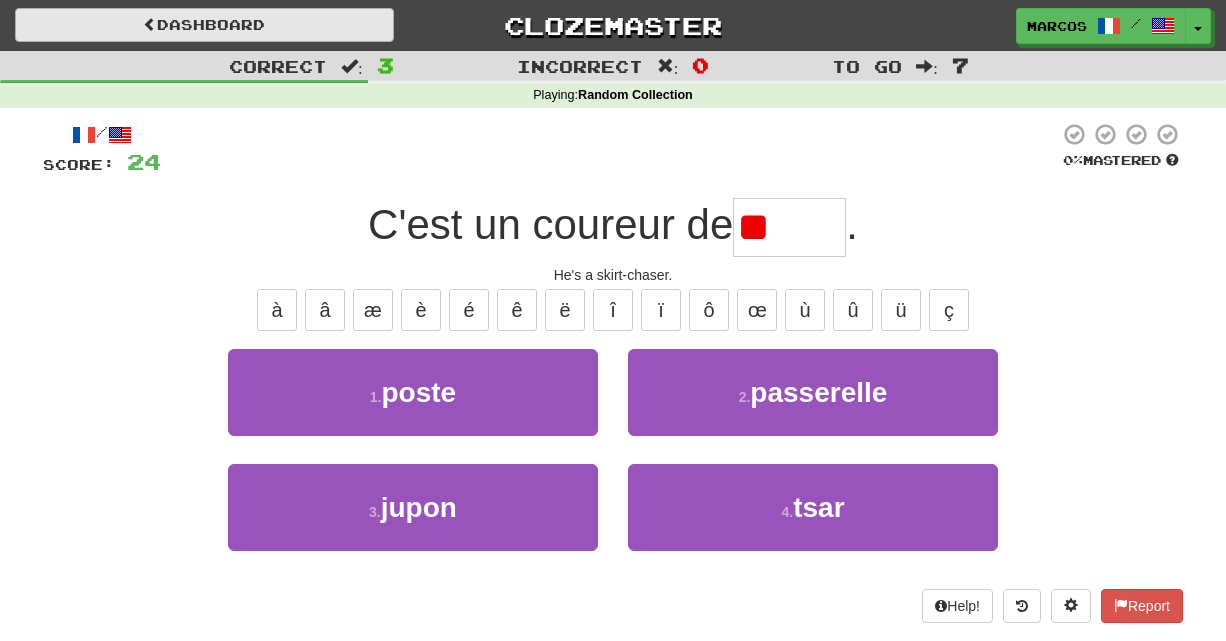 type on "*" 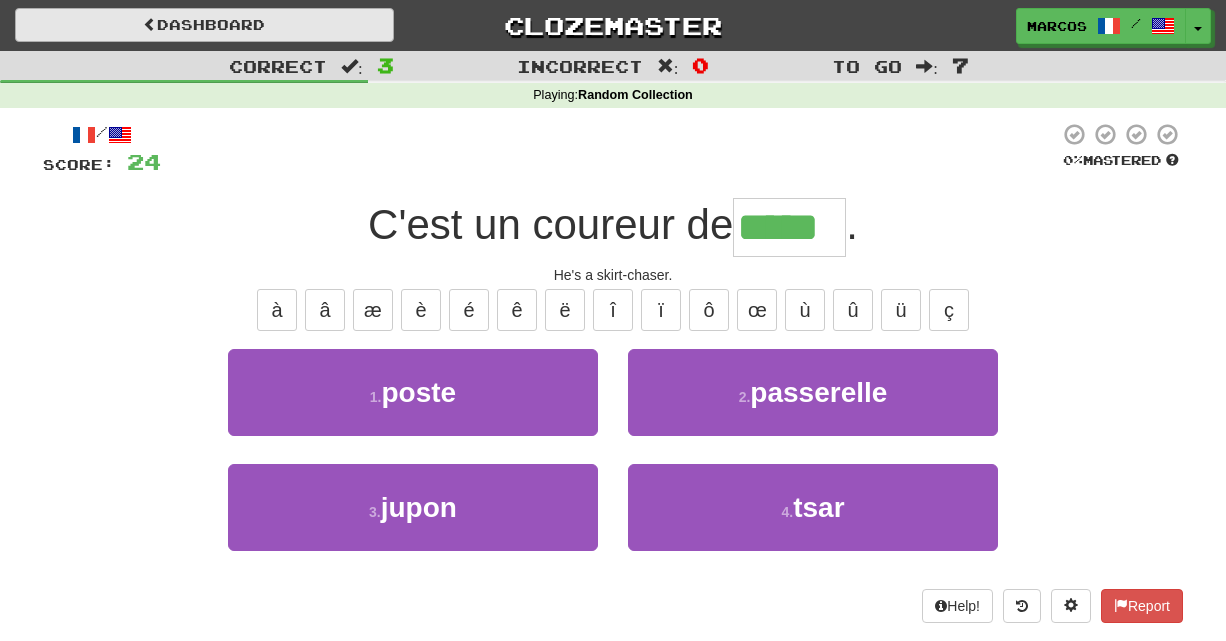type on "*****" 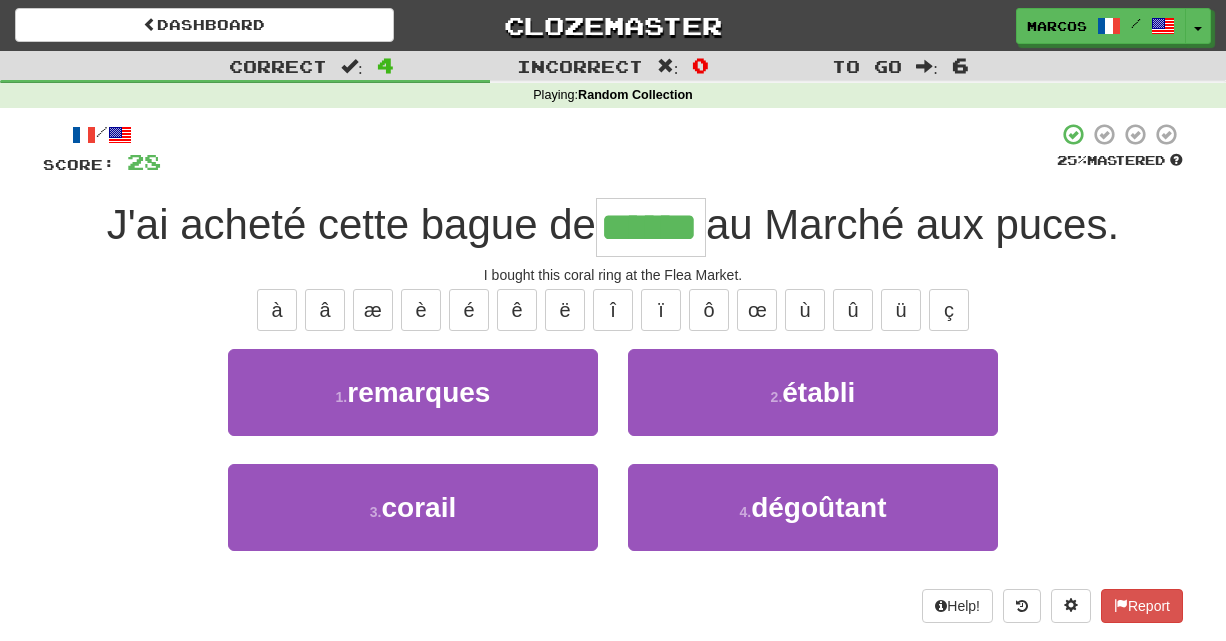 type on "******" 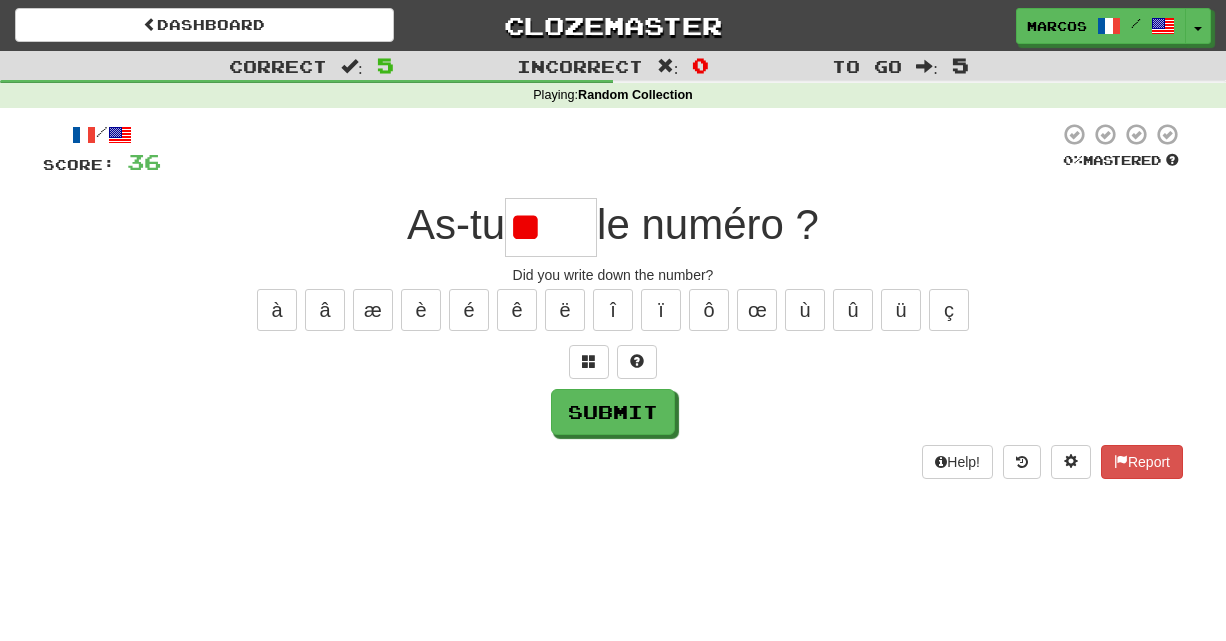 type on "*" 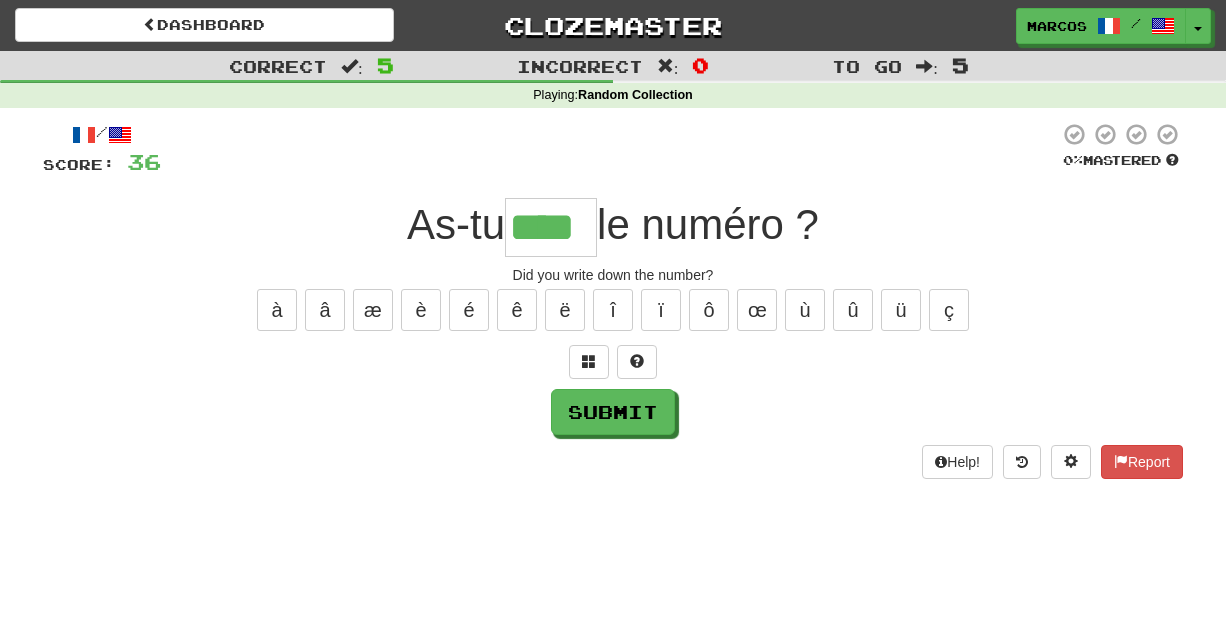 type on "****" 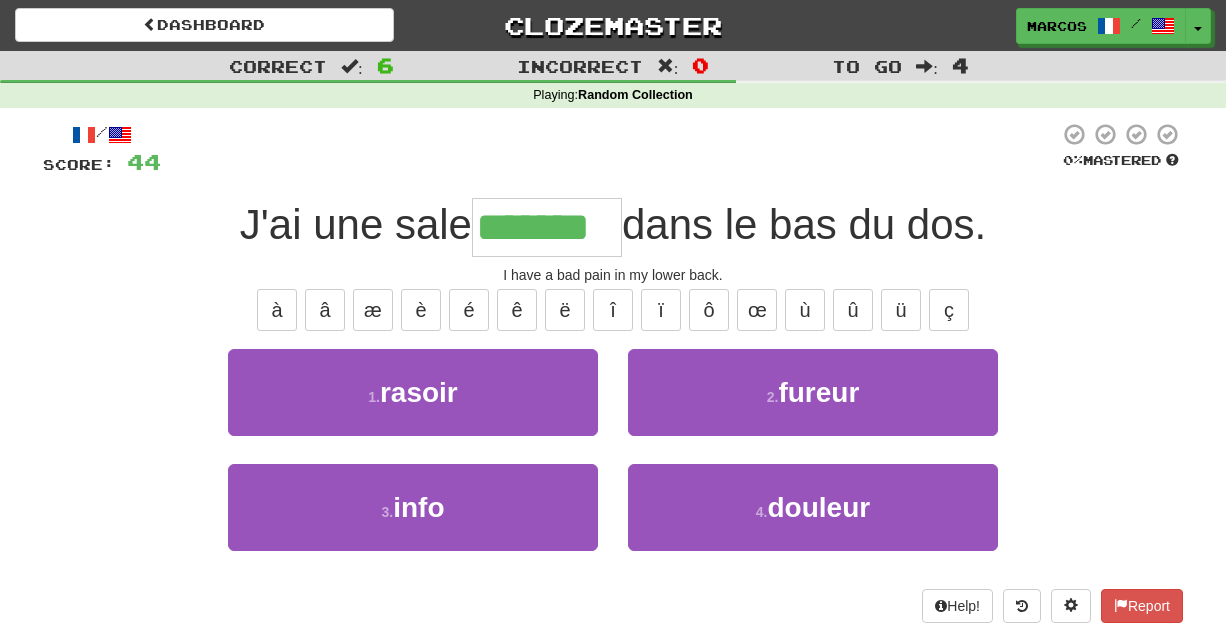type on "*******" 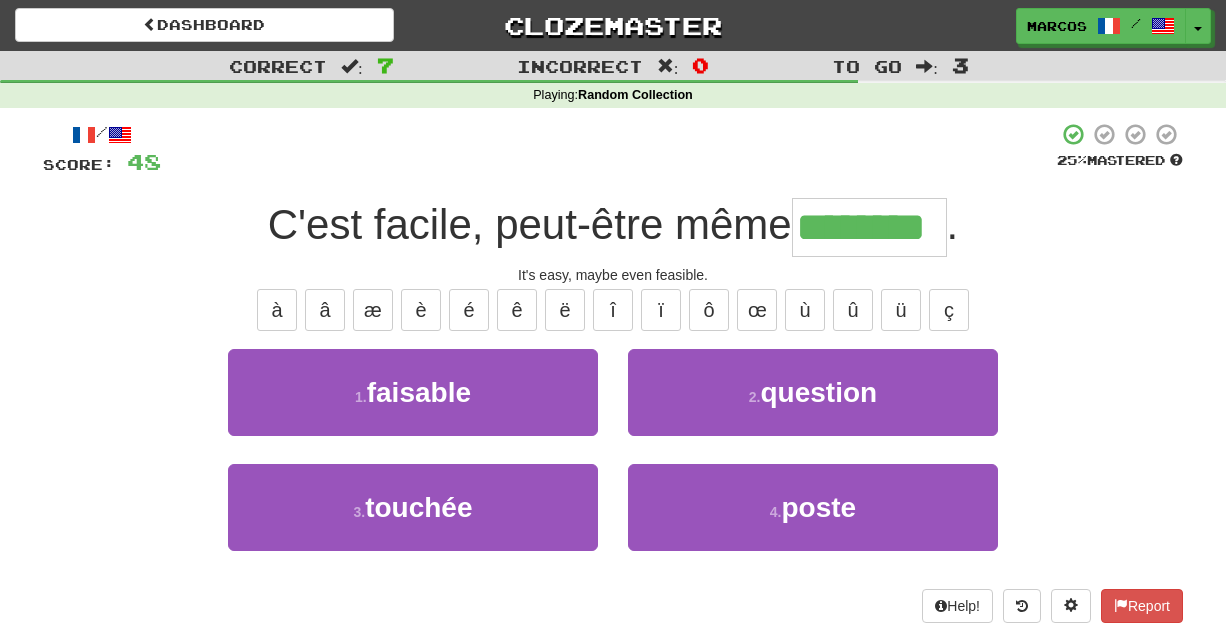 type on "********" 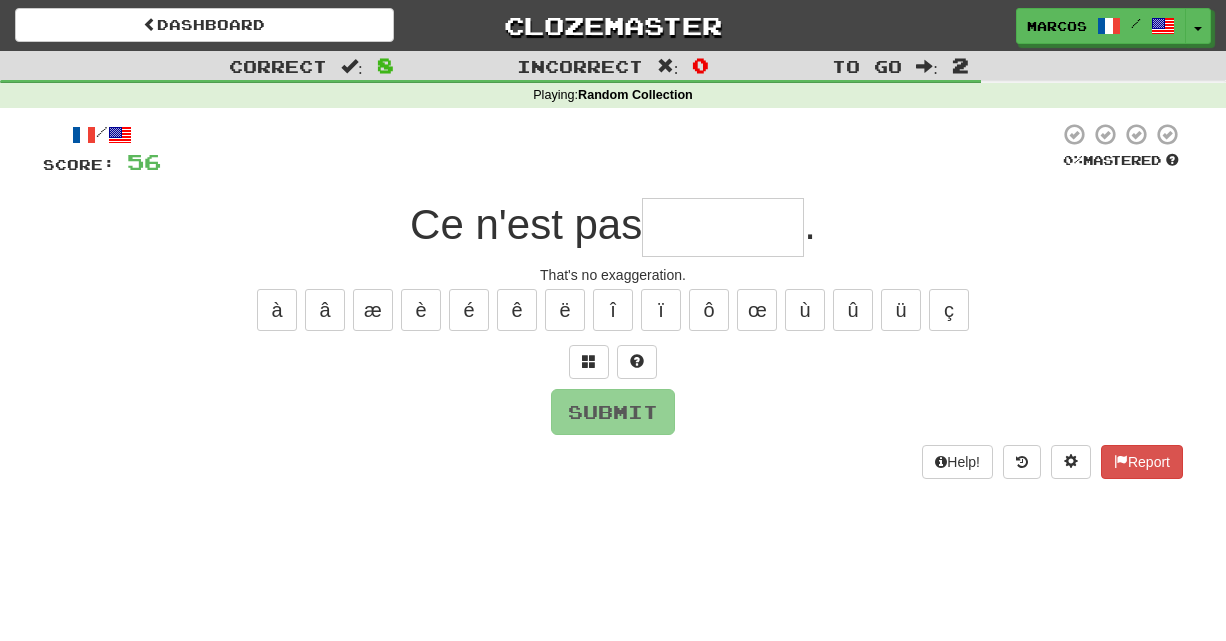 type on "*" 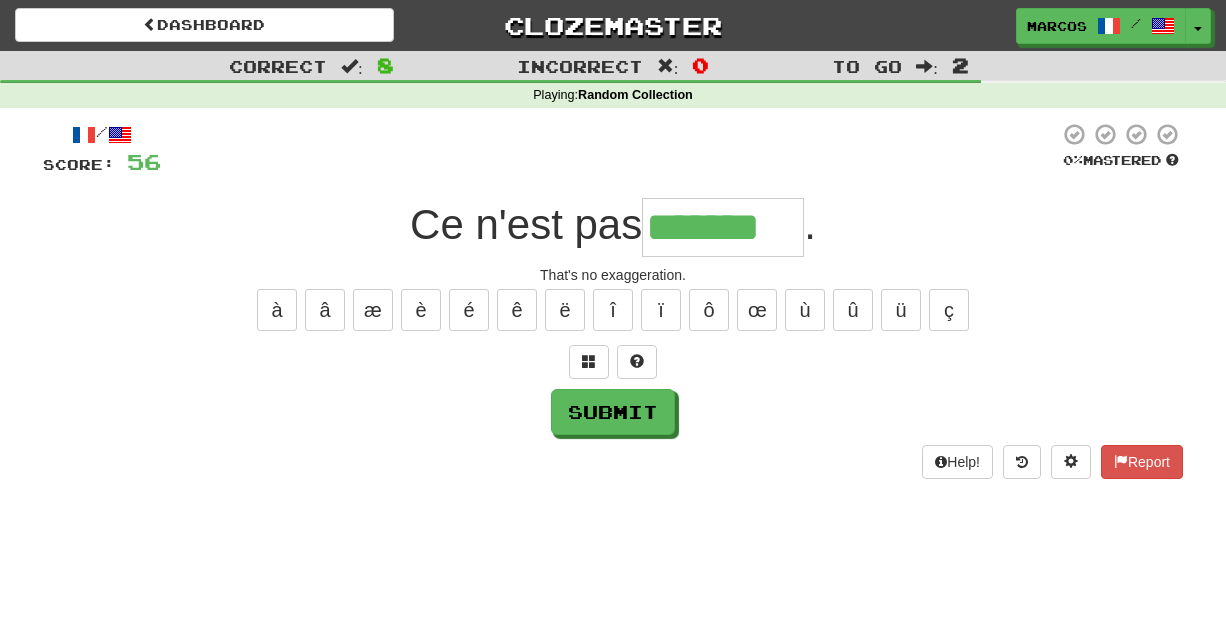 type on "*******" 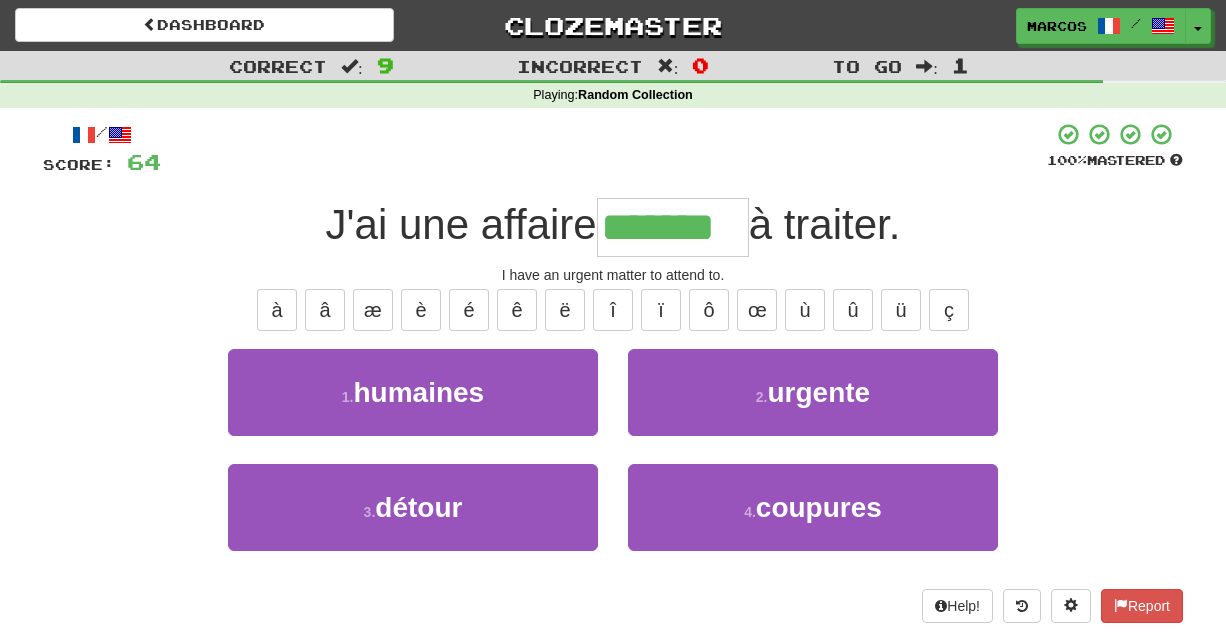 type on "*******" 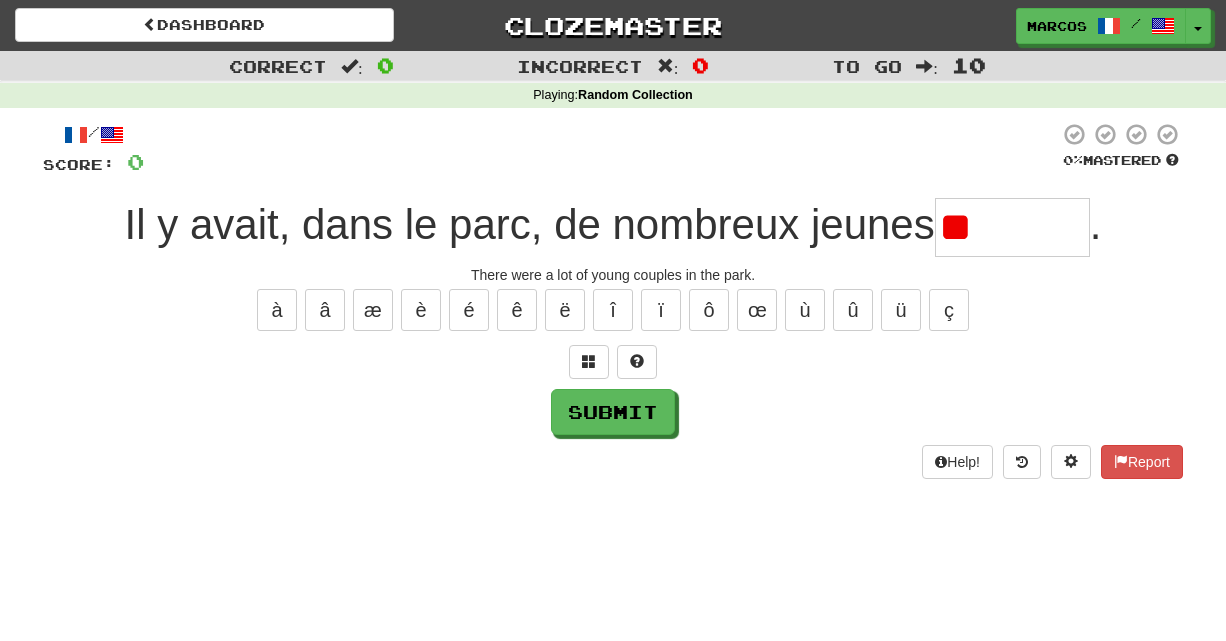 type on "*" 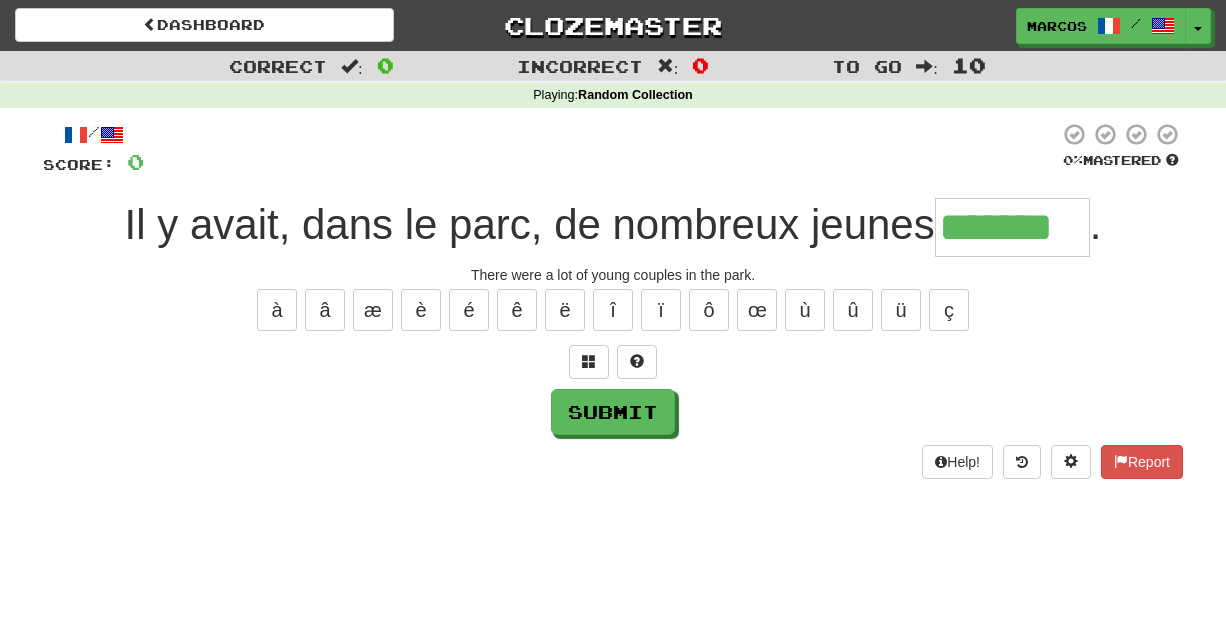 type on "*******" 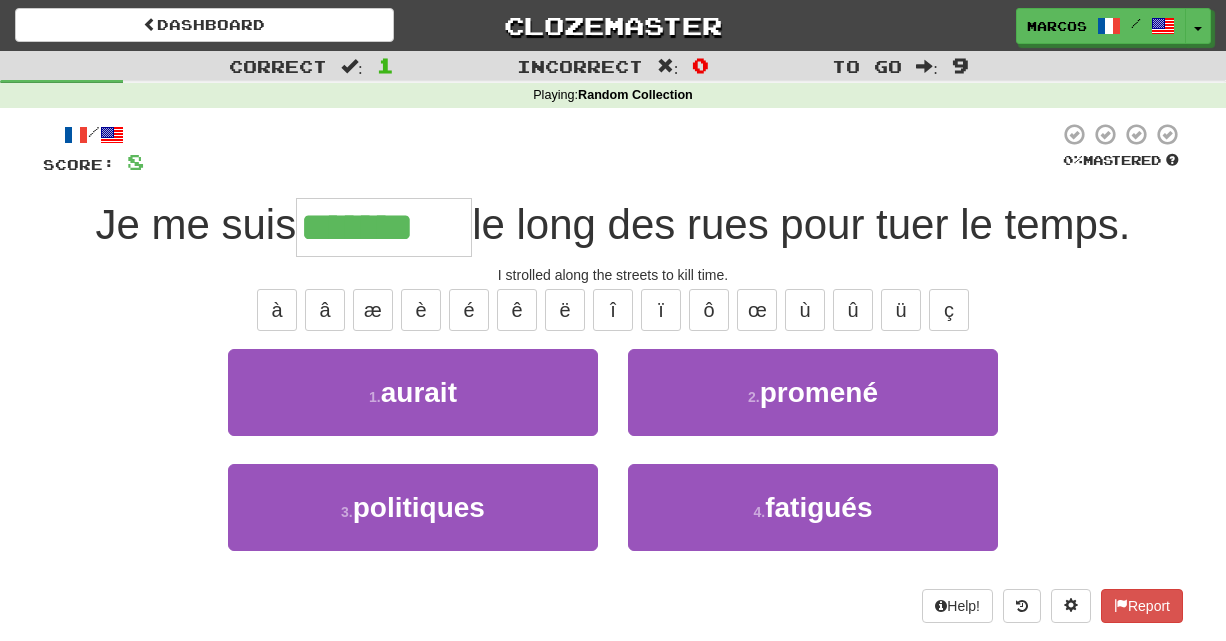 type on "*******" 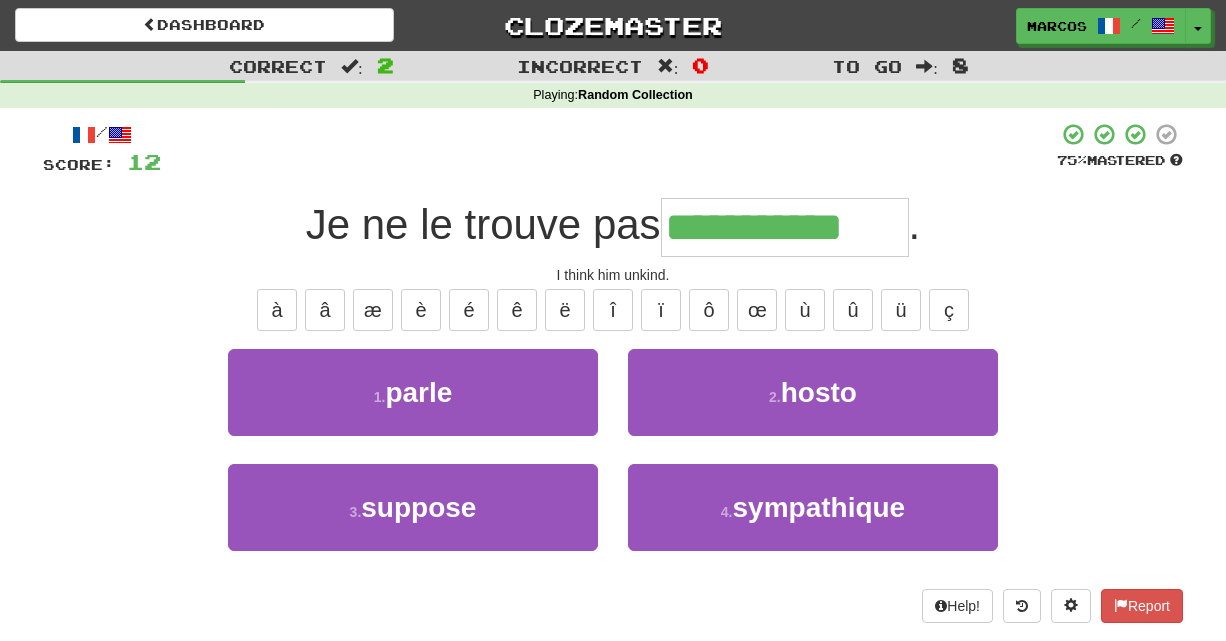 type on "**********" 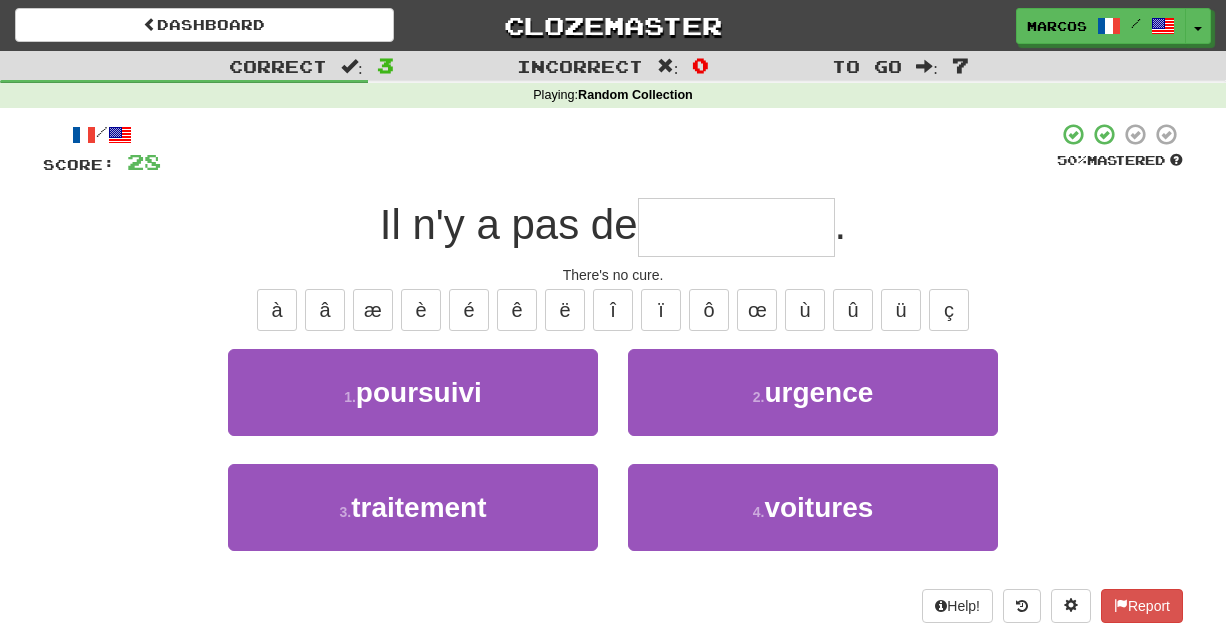 type on "*" 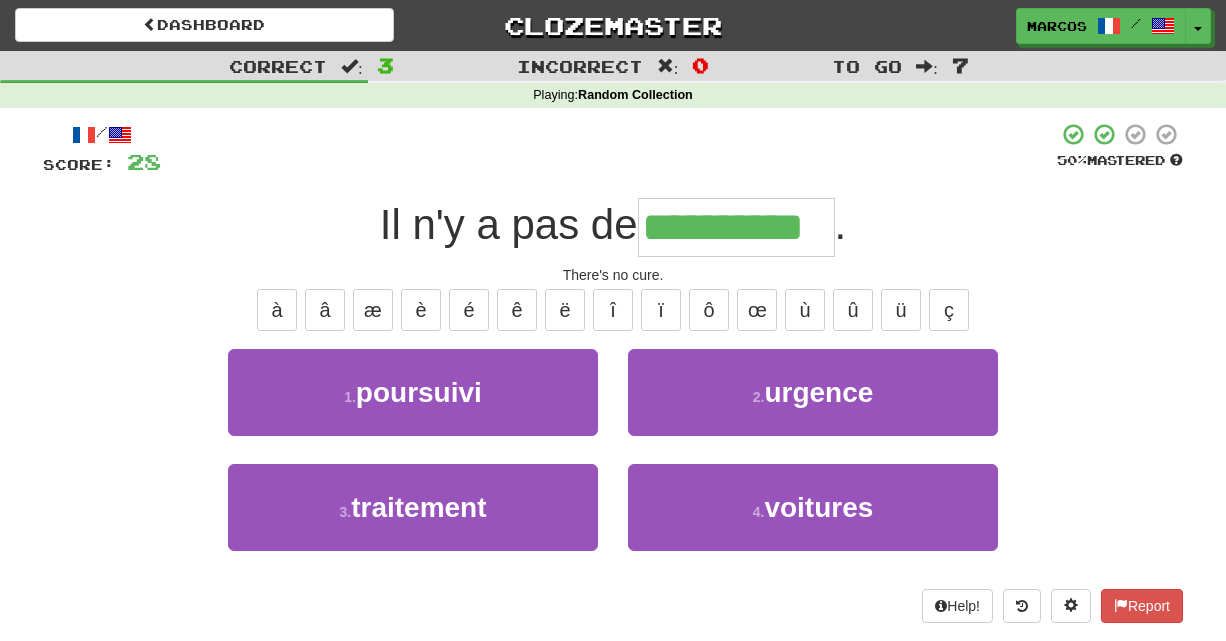 type on "**********" 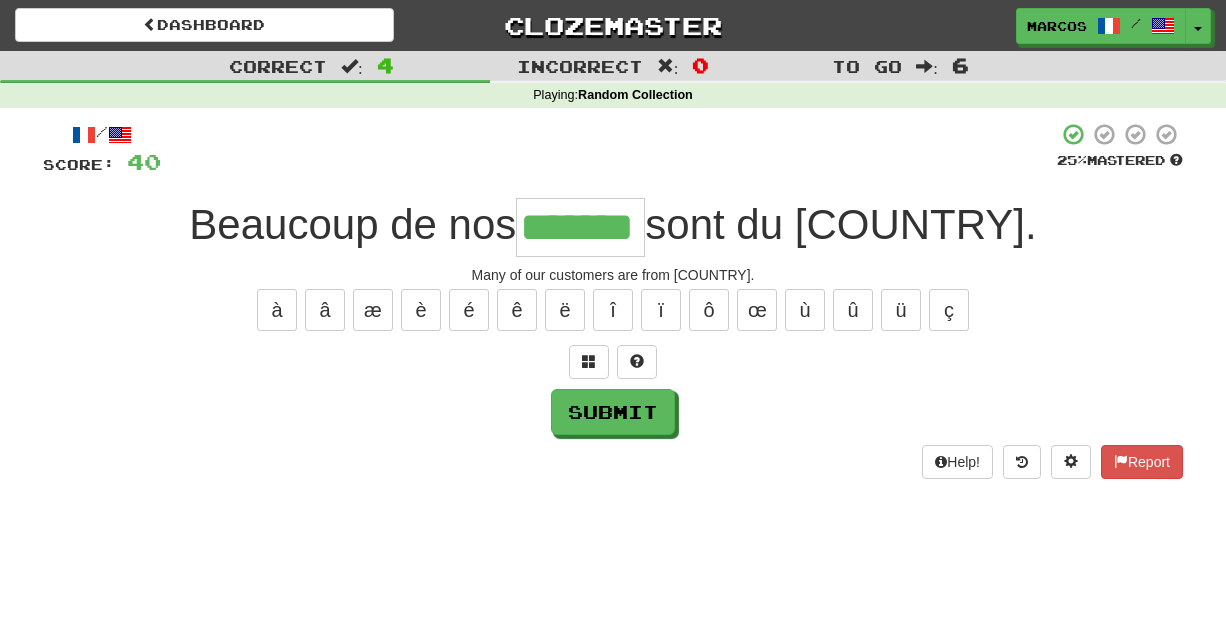 type on "*******" 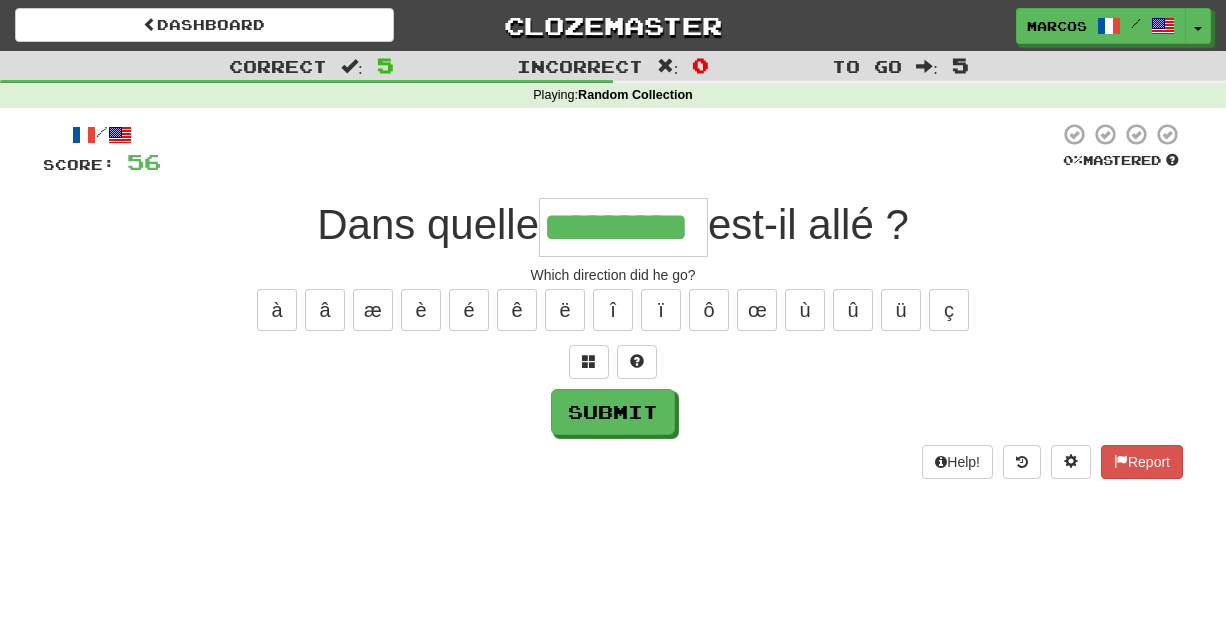 type on "*********" 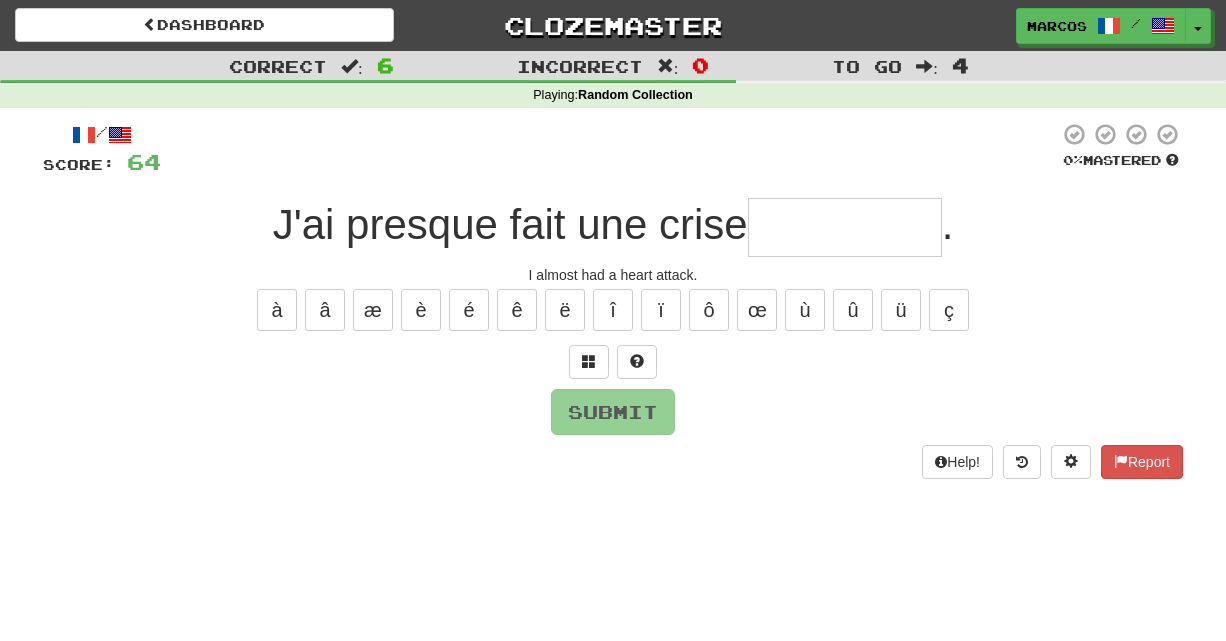 type on "*" 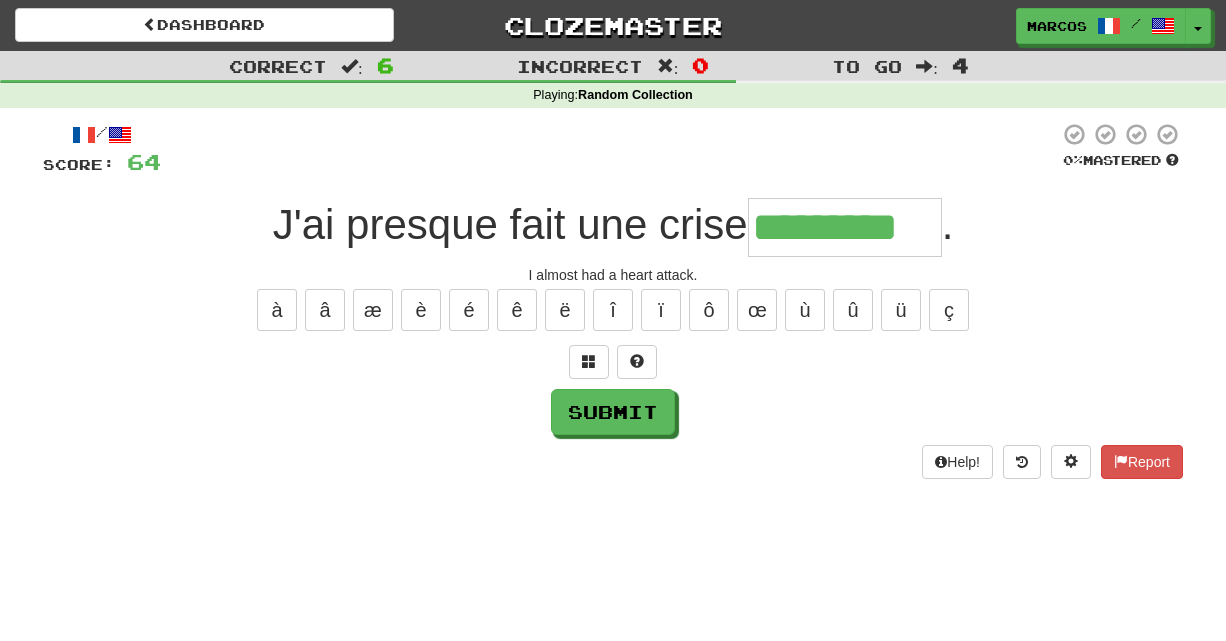 type on "*********" 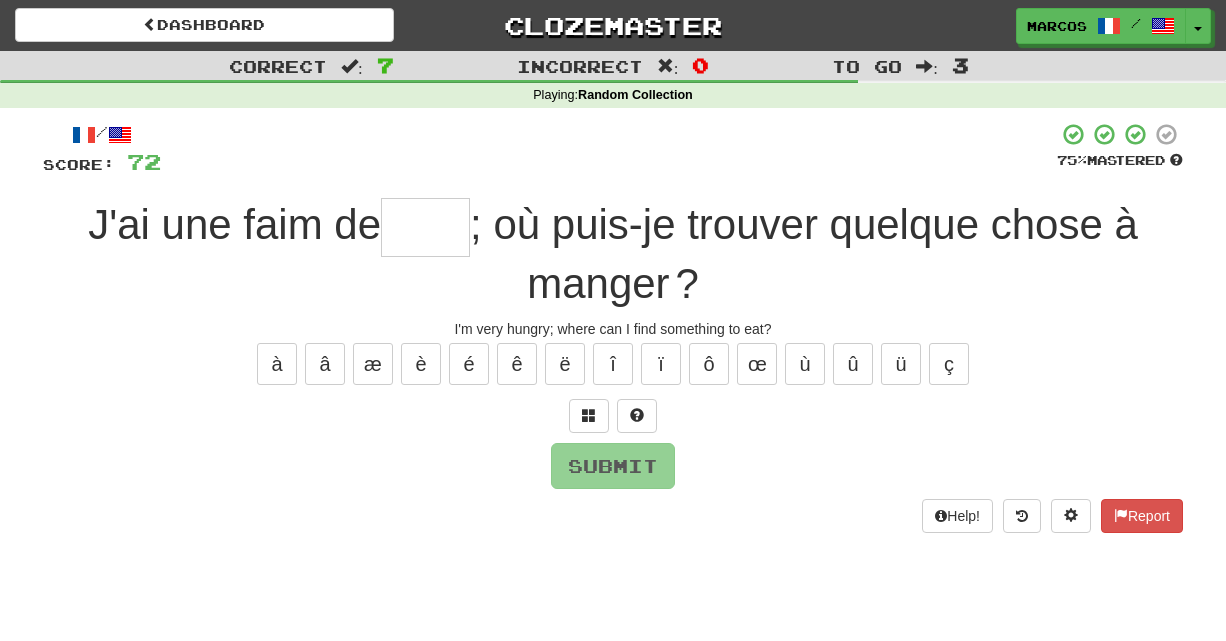type on "*" 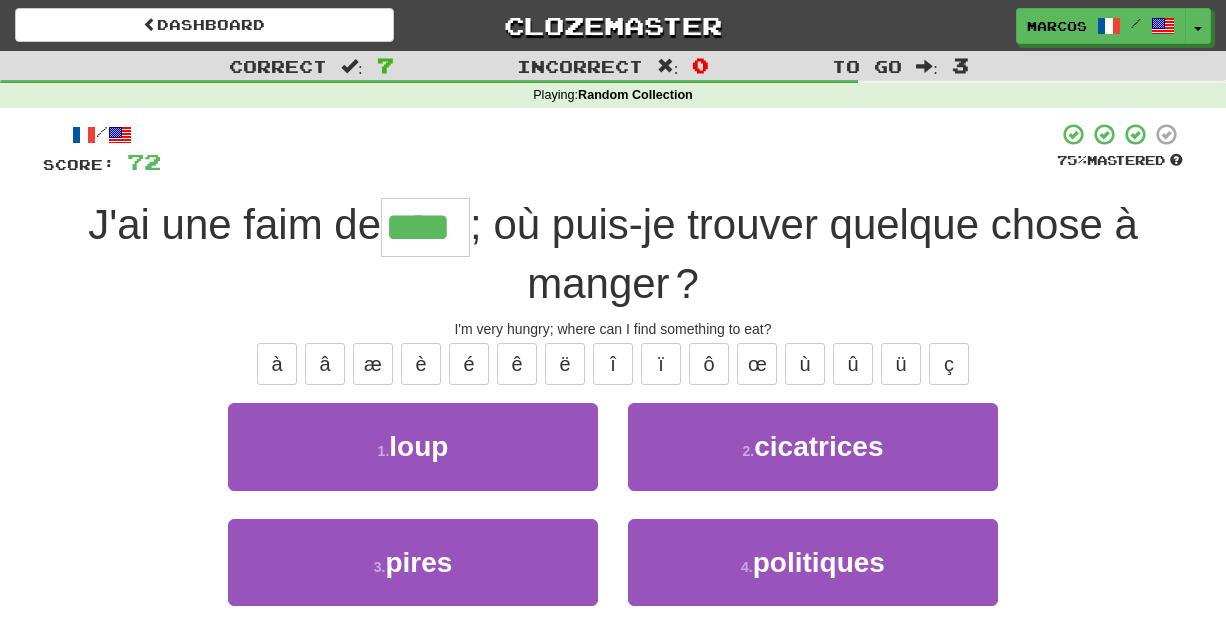 type on "****" 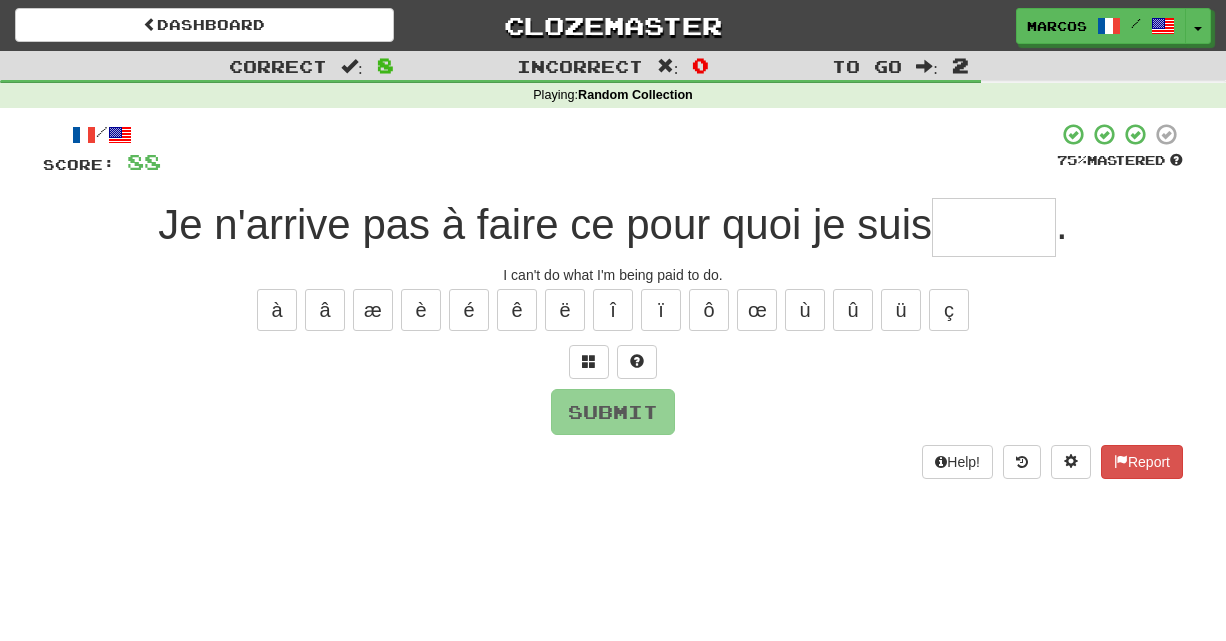 type on "*" 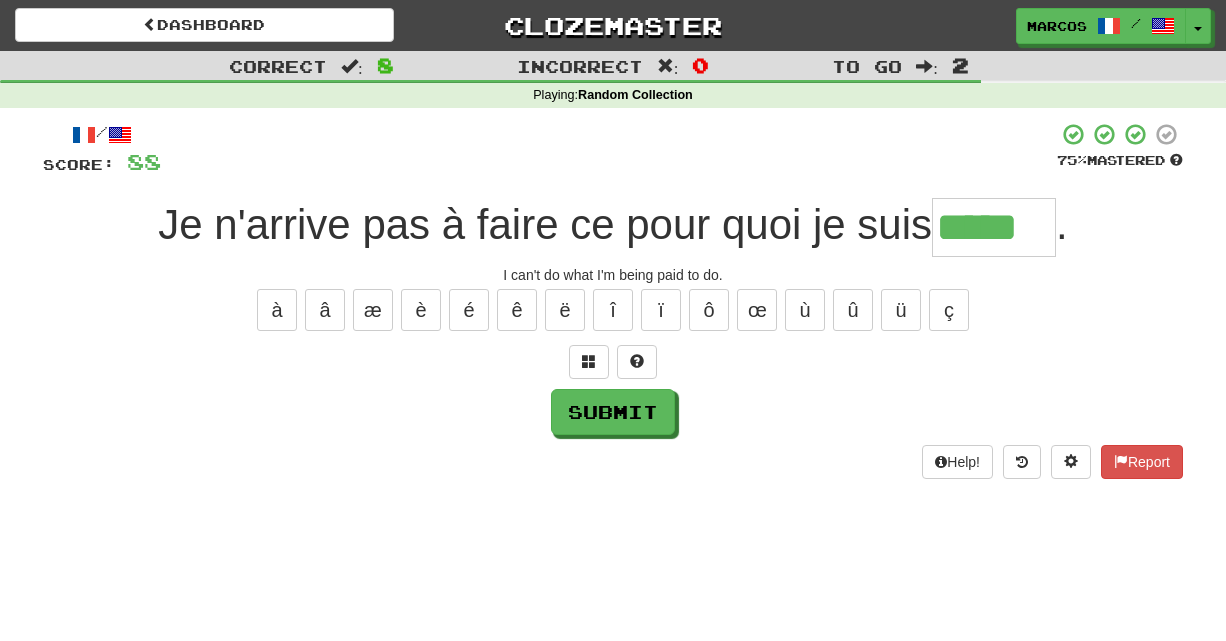 type on "*****" 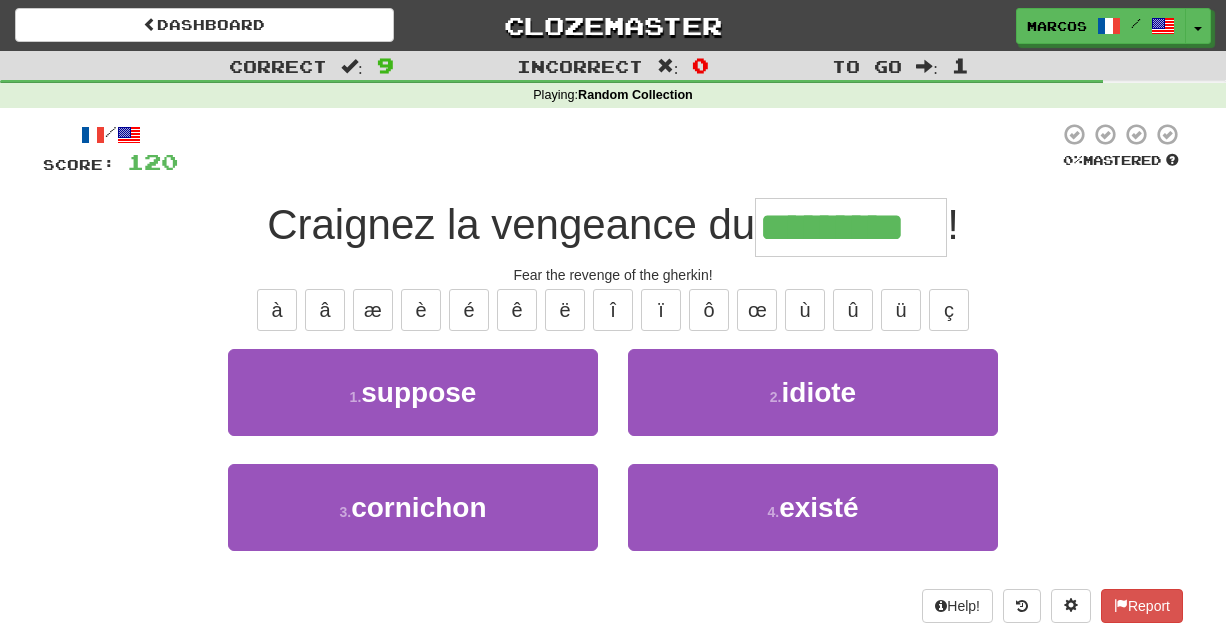 type on "*********" 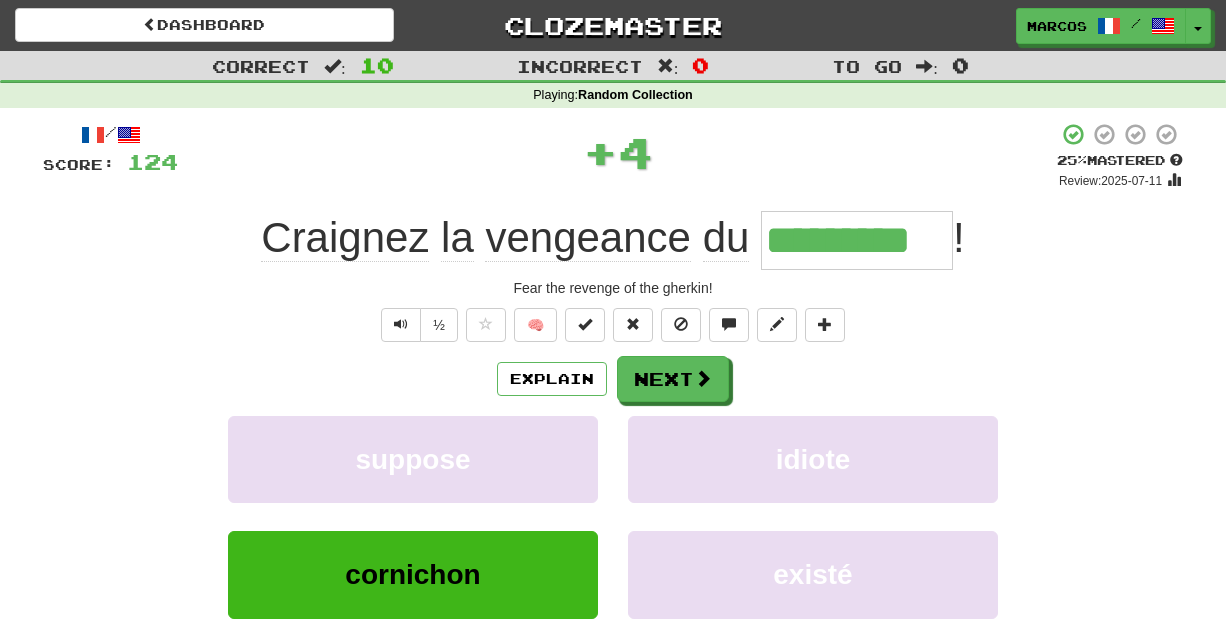 click on "Fear the revenge of the gherkin!" at bounding box center [613, 288] 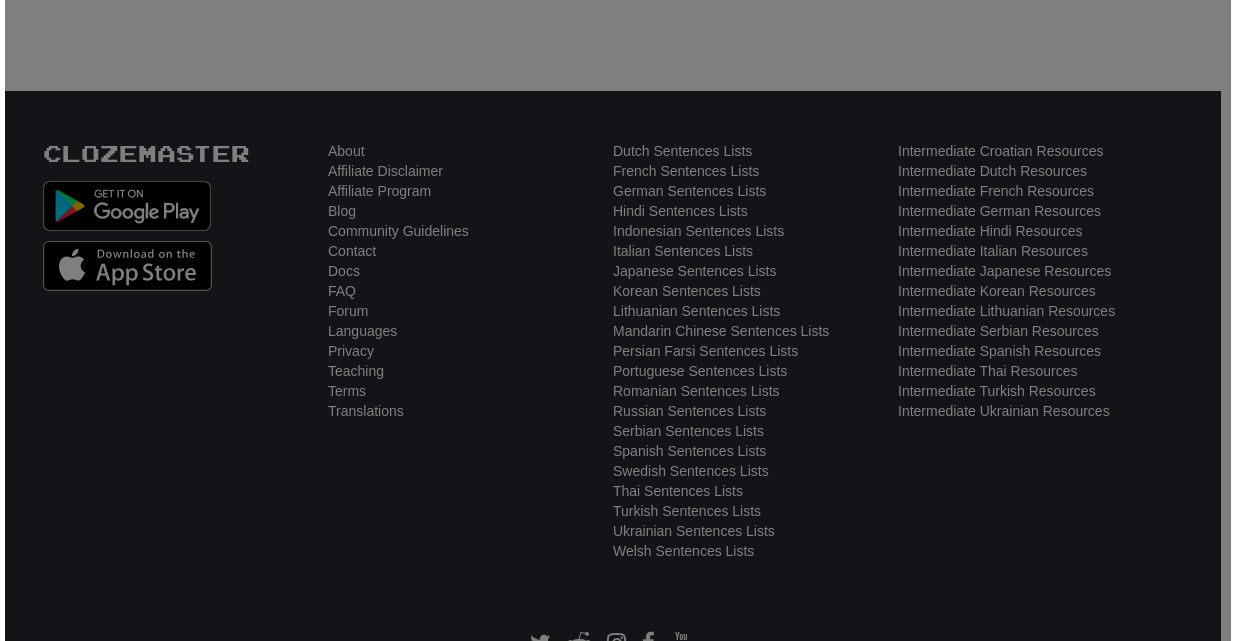scroll, scrollTop: 560, scrollLeft: 0, axis: vertical 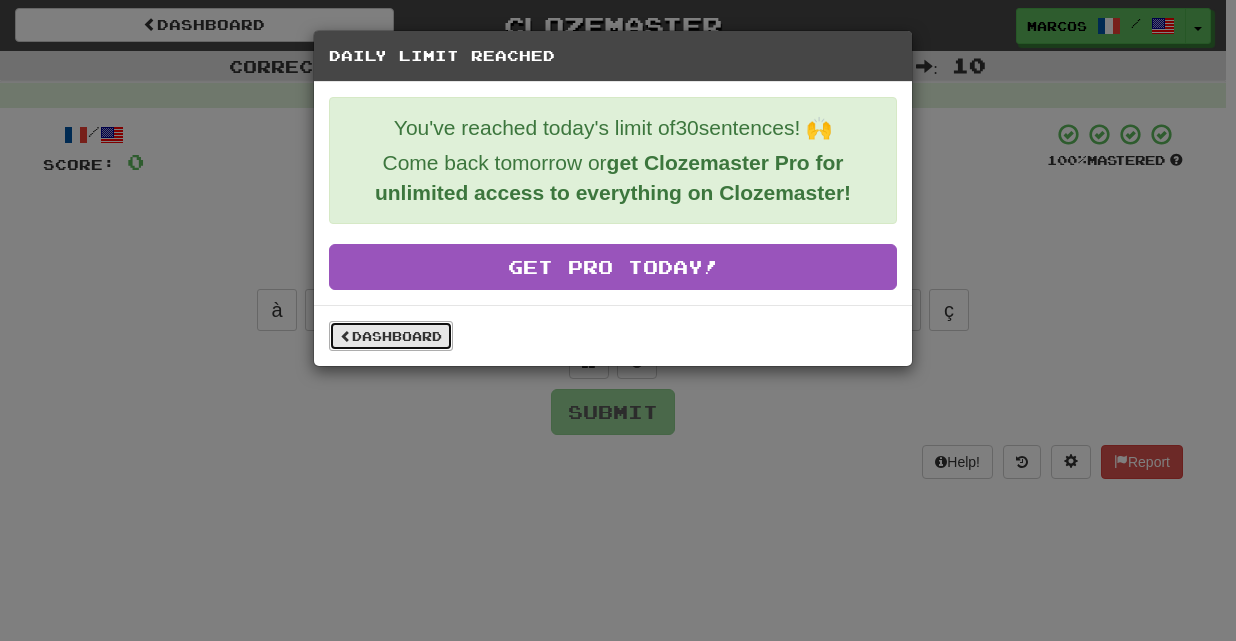 click on "Dashboard" at bounding box center [391, 336] 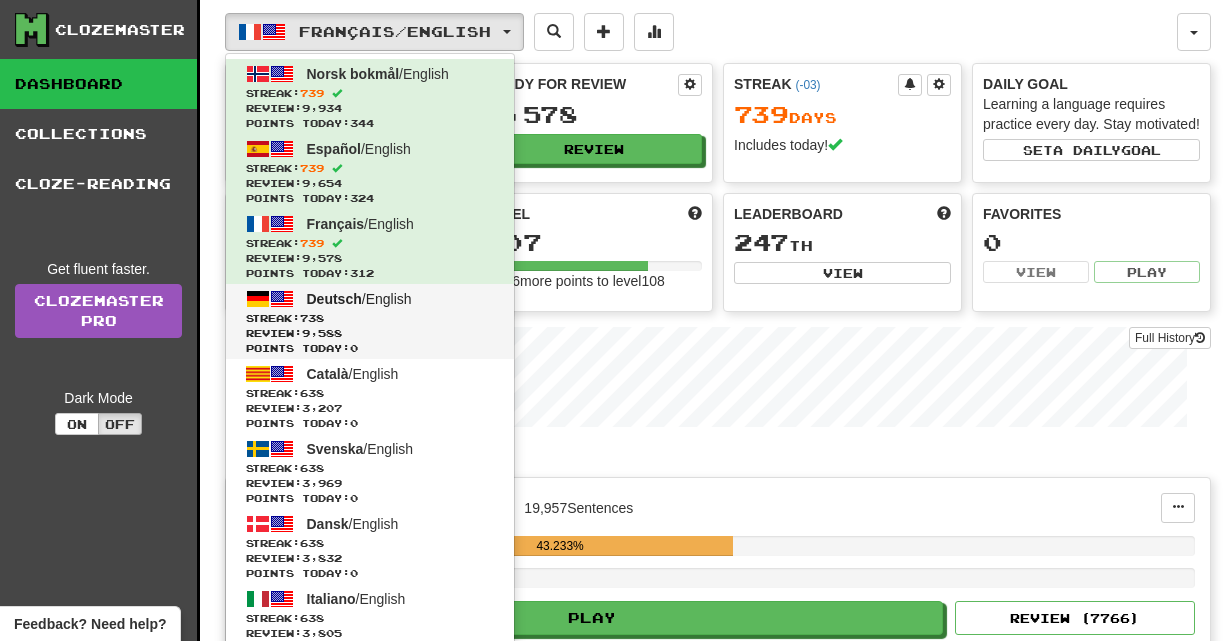 scroll, scrollTop: 0, scrollLeft: 0, axis: both 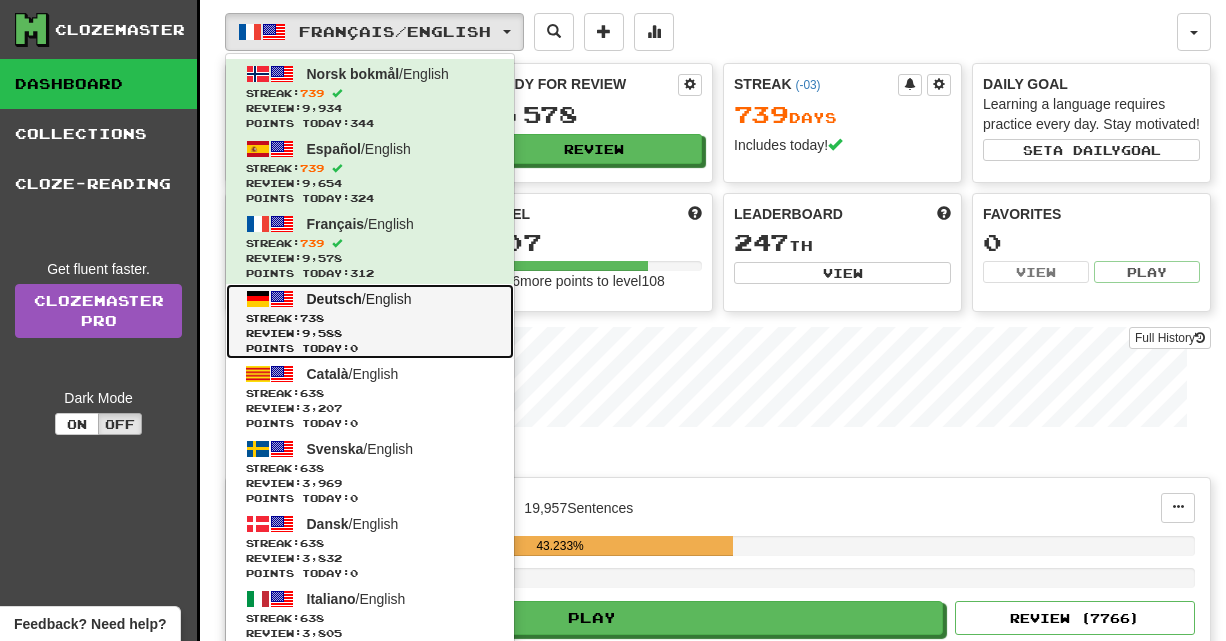 click on "Streak:  738" at bounding box center [370, 318] 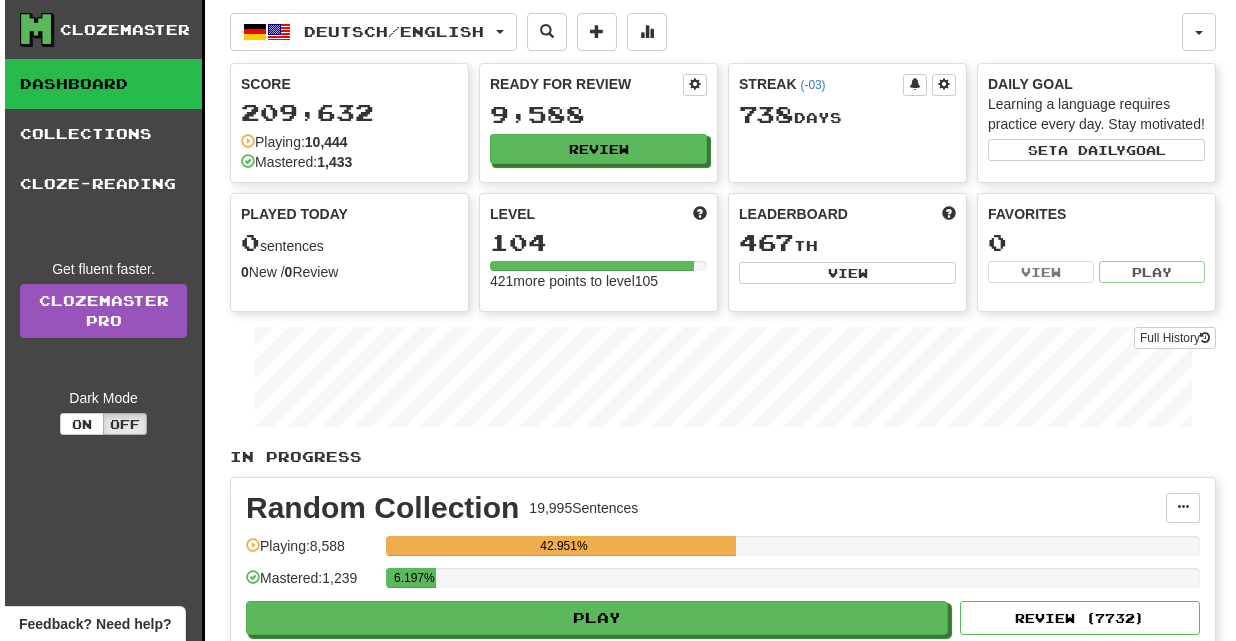 scroll, scrollTop: 0, scrollLeft: 0, axis: both 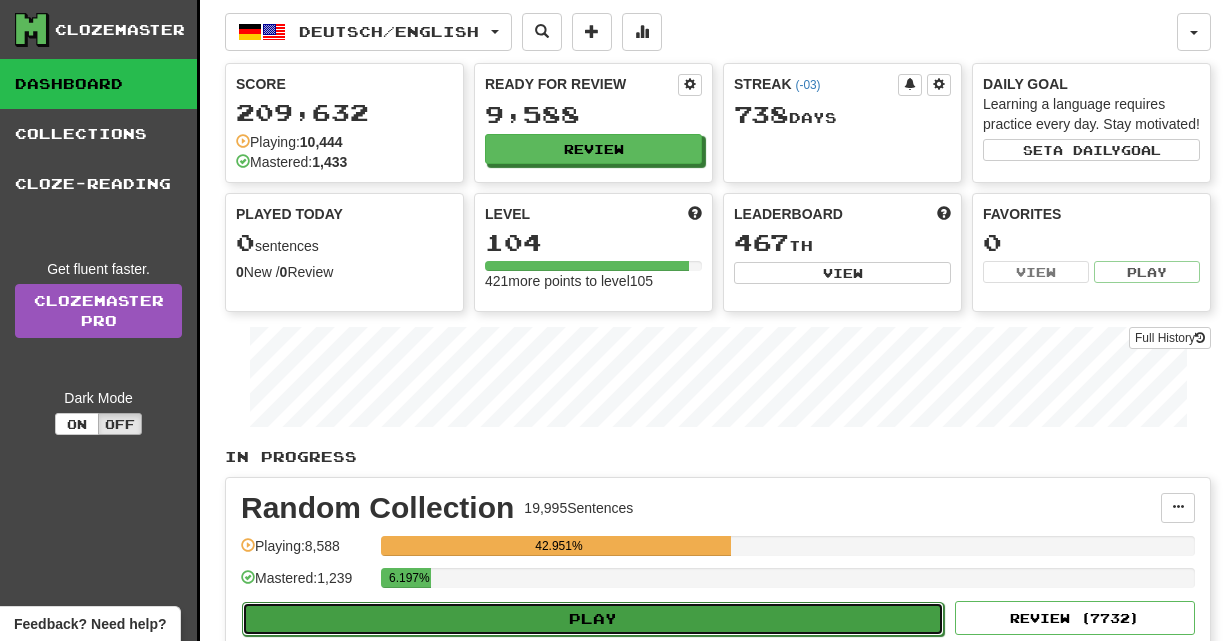 click on "Play" at bounding box center [593, 619] 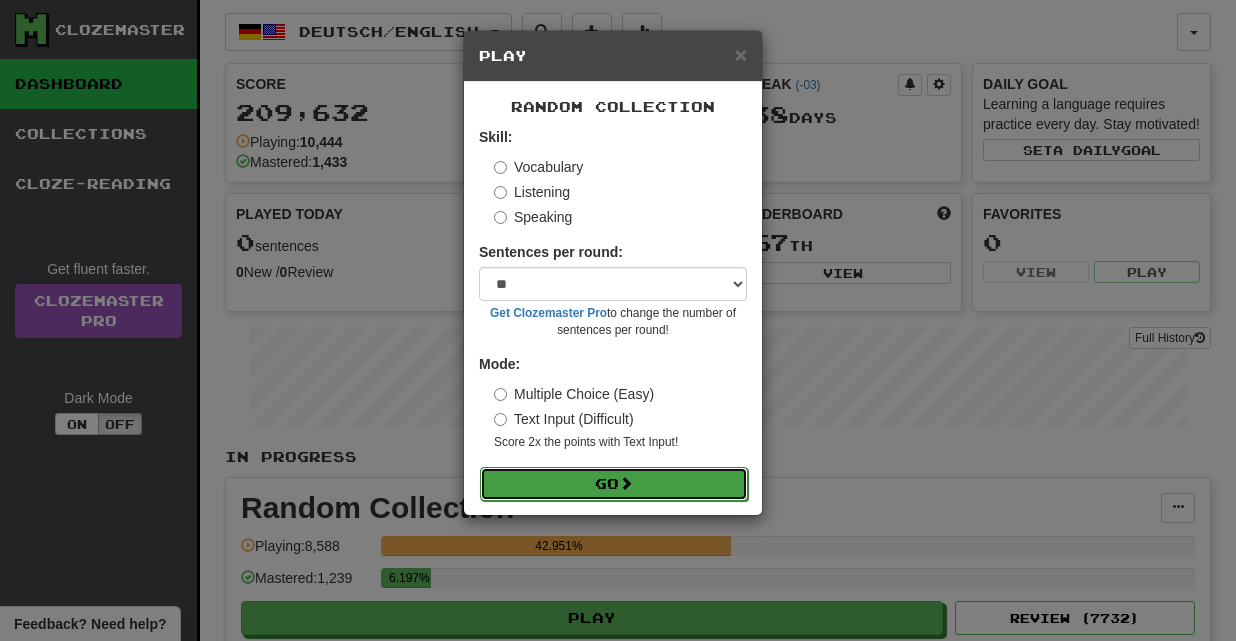 click on "Go" at bounding box center (614, 484) 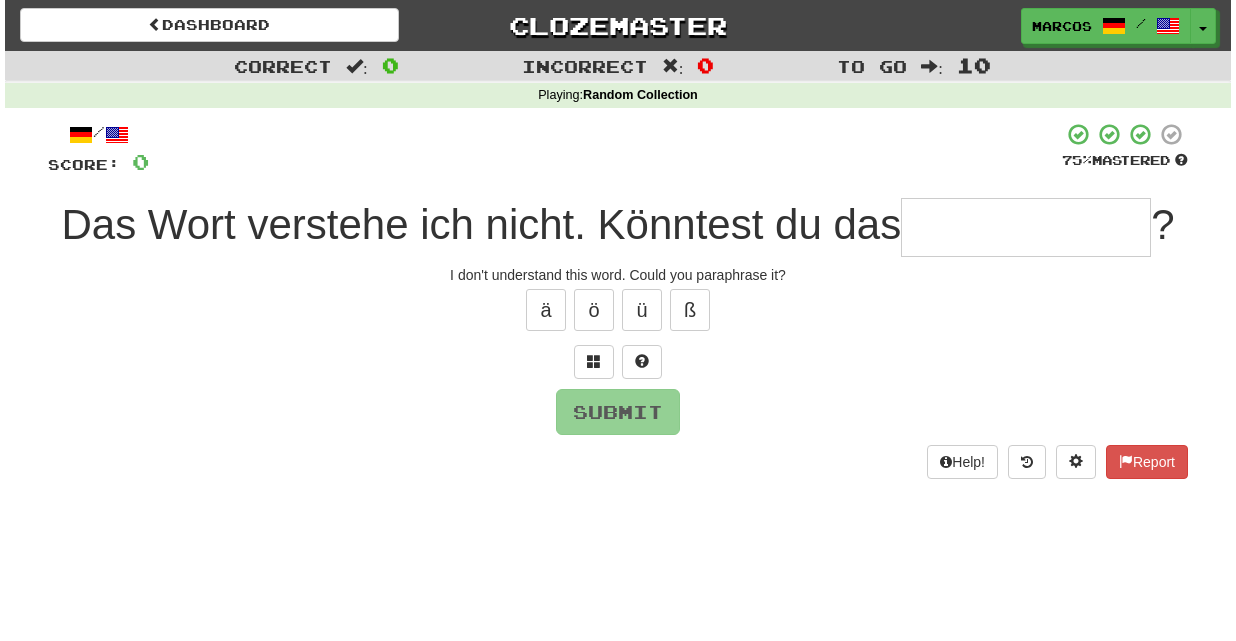 scroll, scrollTop: 0, scrollLeft: 0, axis: both 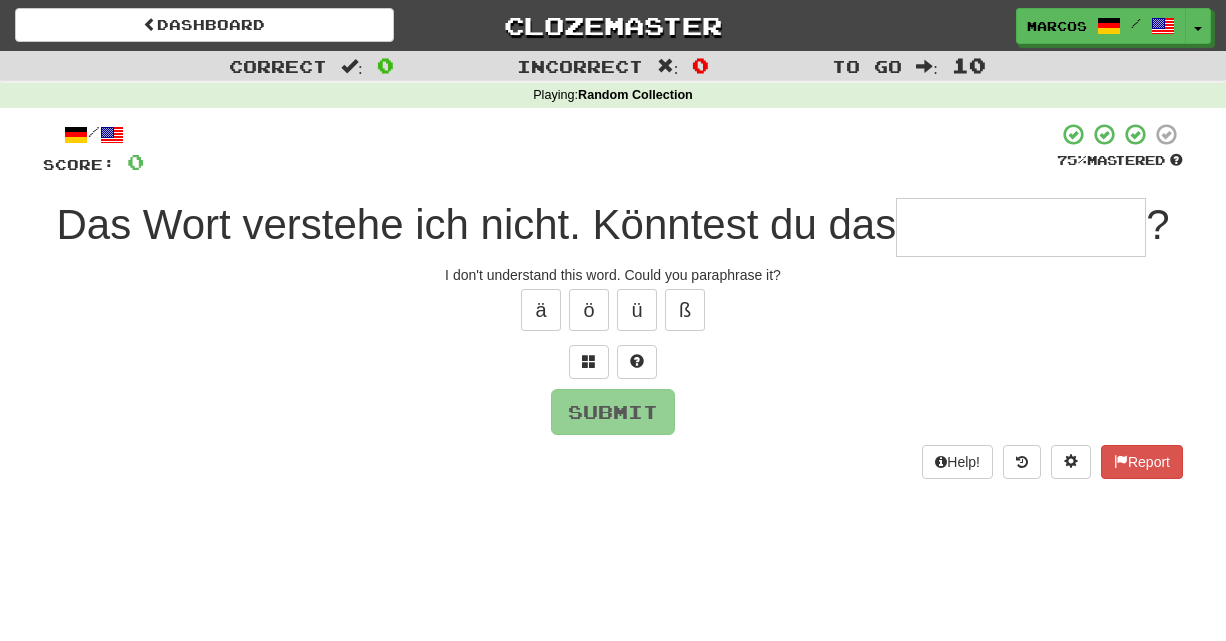type on "*" 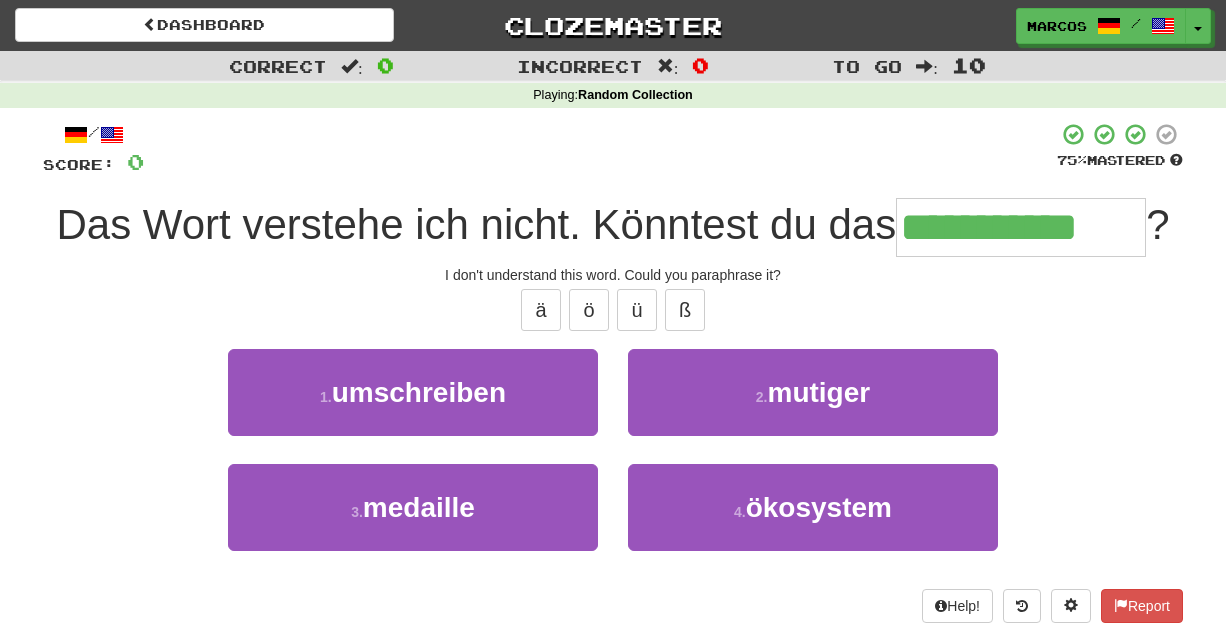 type on "**********" 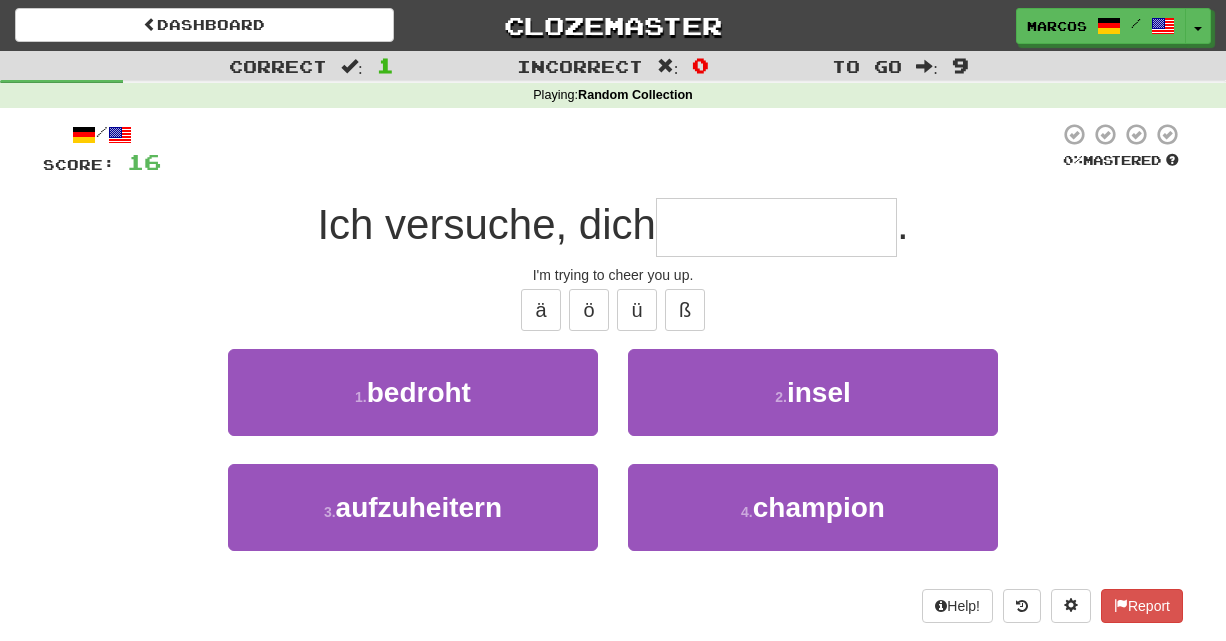 type on "*" 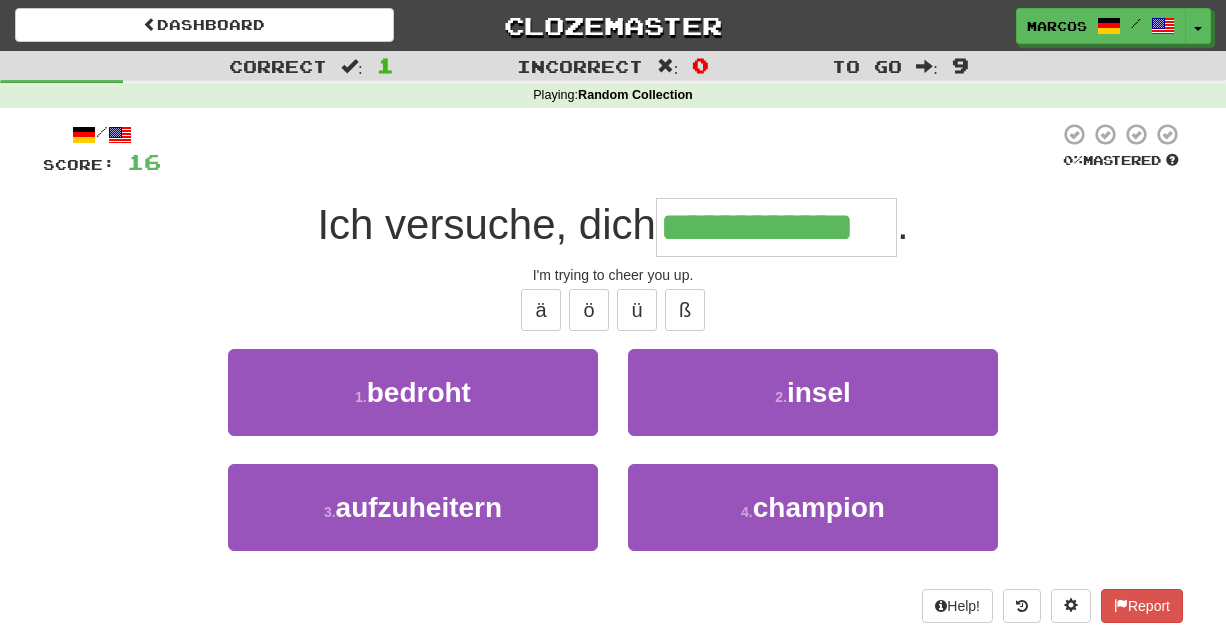 type on "**********" 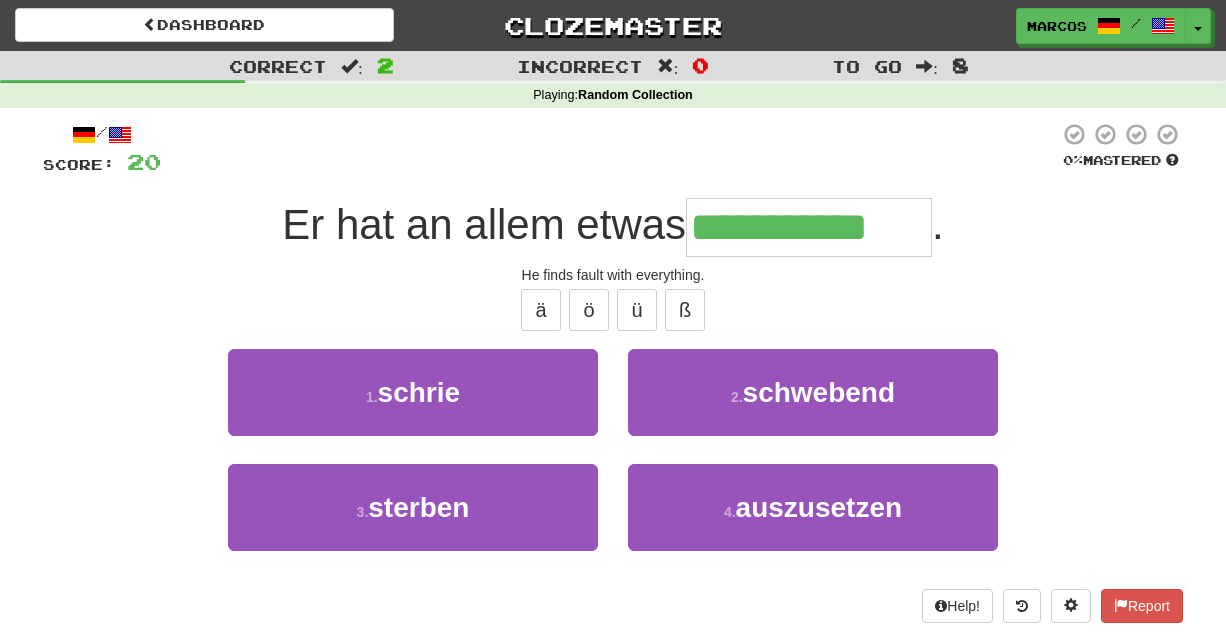 type on "**********" 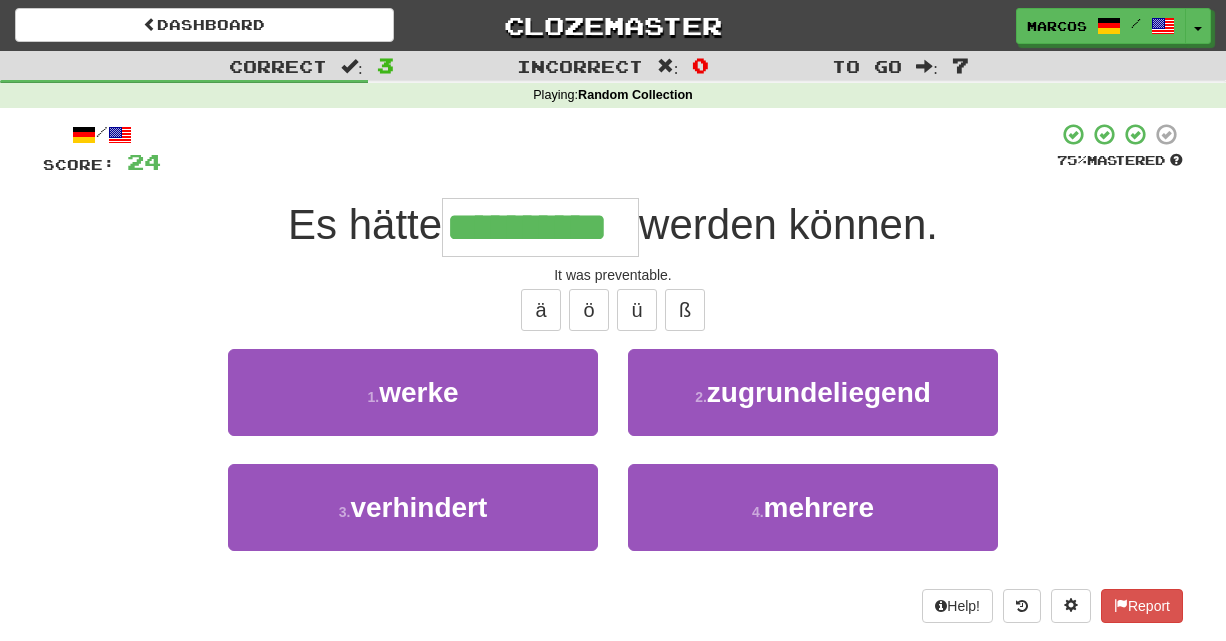 type on "**********" 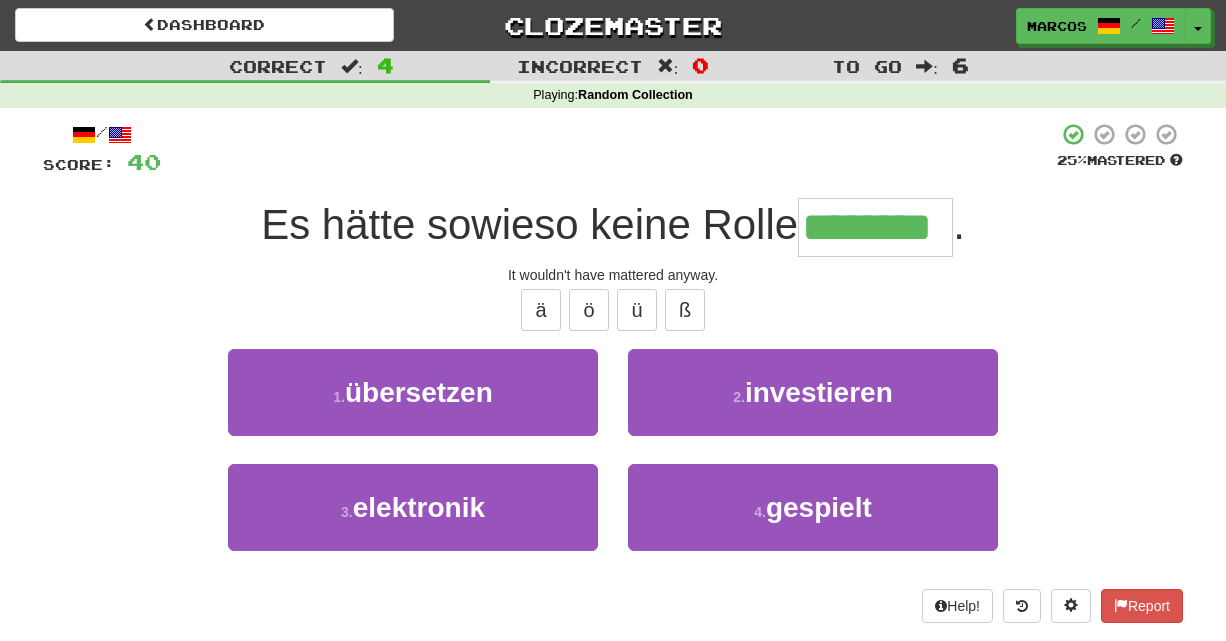 type on "********" 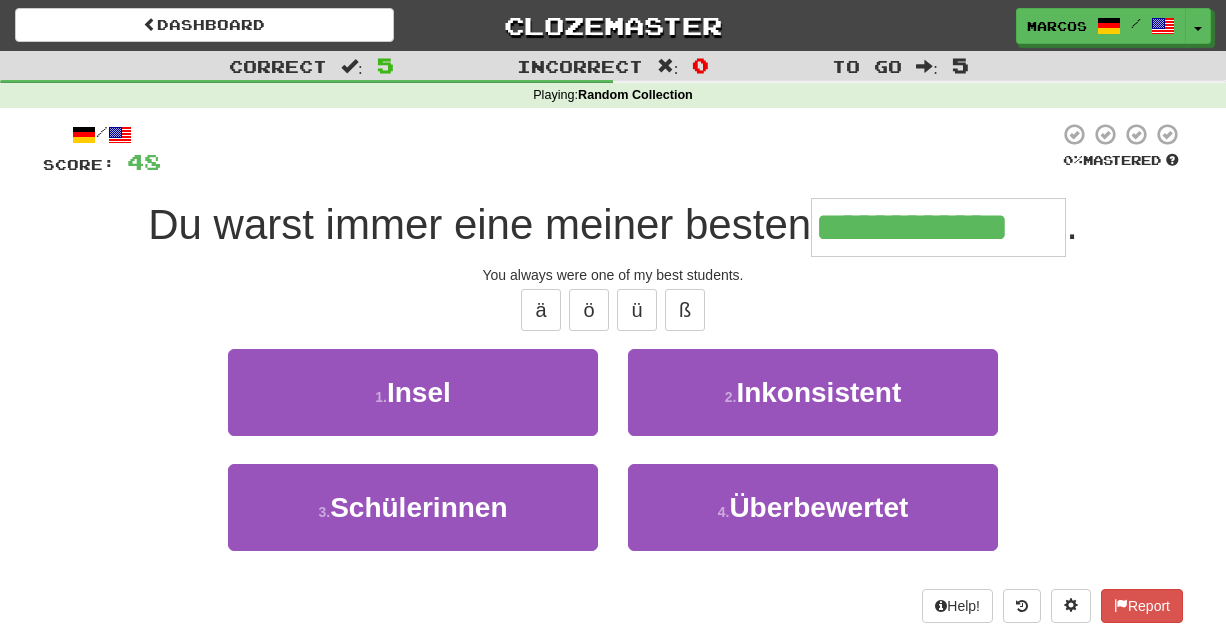 type on "**********" 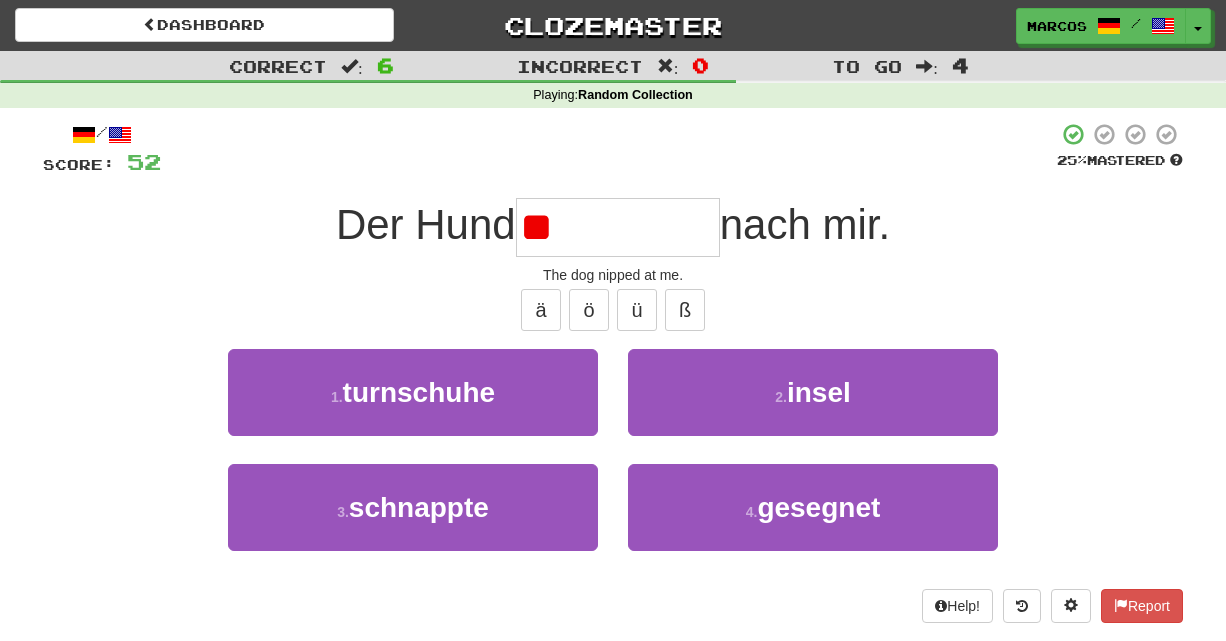 type on "*" 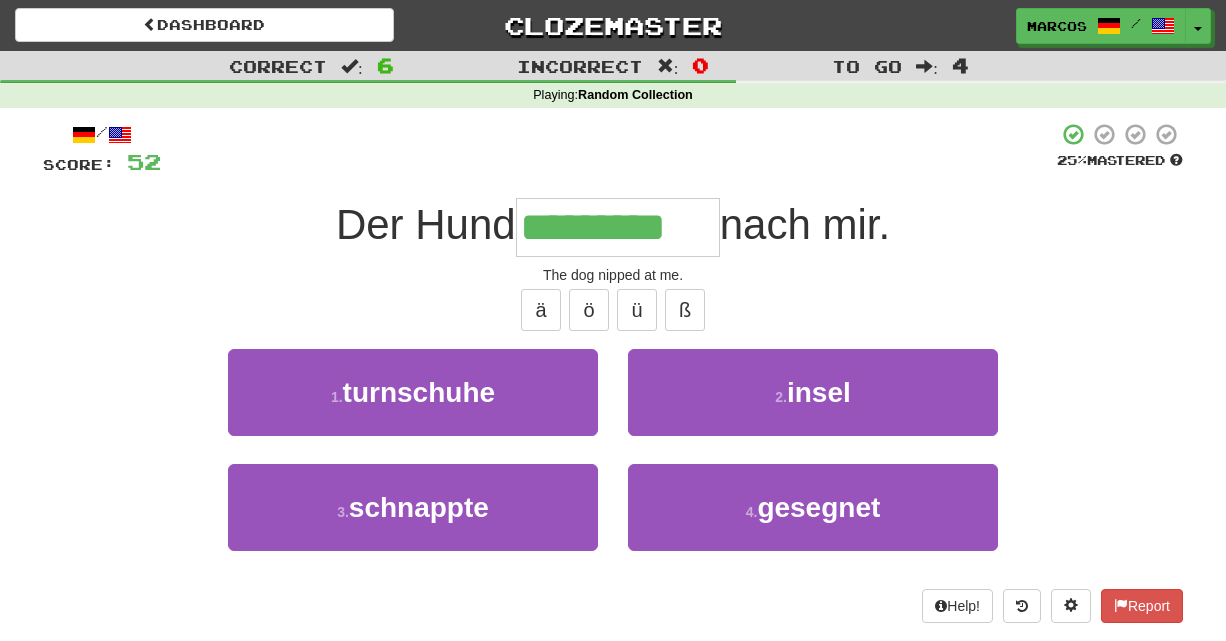 type on "*********" 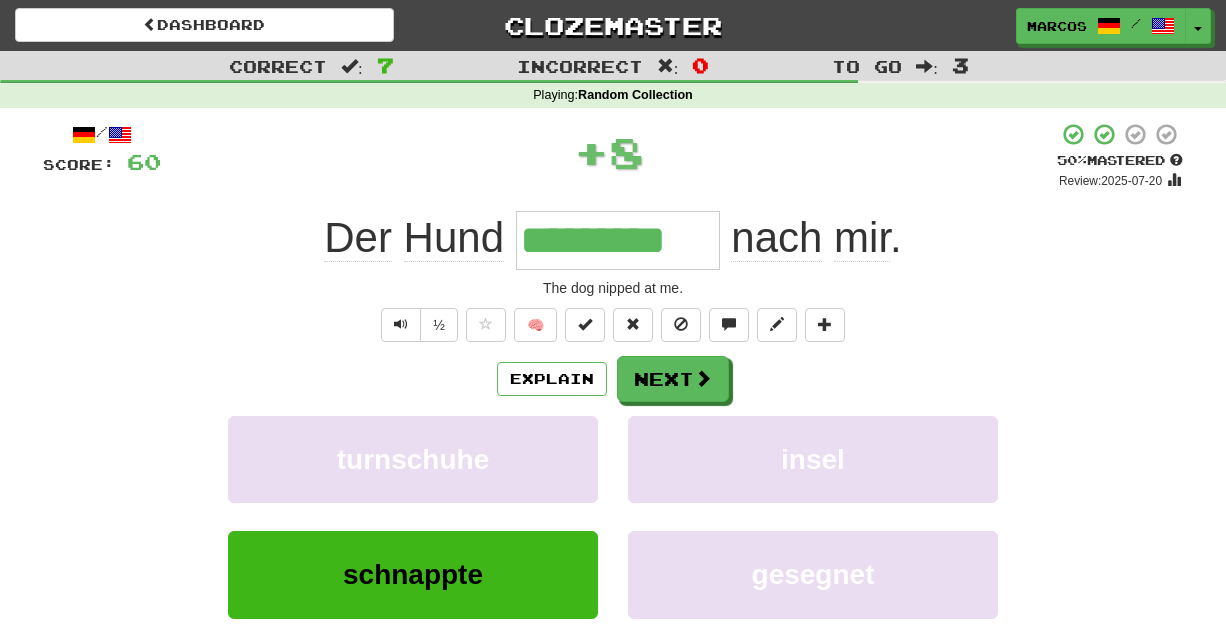 click on "/  Score:   60 + 8 50 %  Mastered Review:  2025-07-20 Der   Hund   *********   nach   mir . The dog nipped at me. ½ 🧠 Explain Next turnschuhe insel schnappte gesegnet Learn more: turnschuhe insel schnappte gesegnet  Help!  Report Sentence Source" at bounding box center [613, 437] 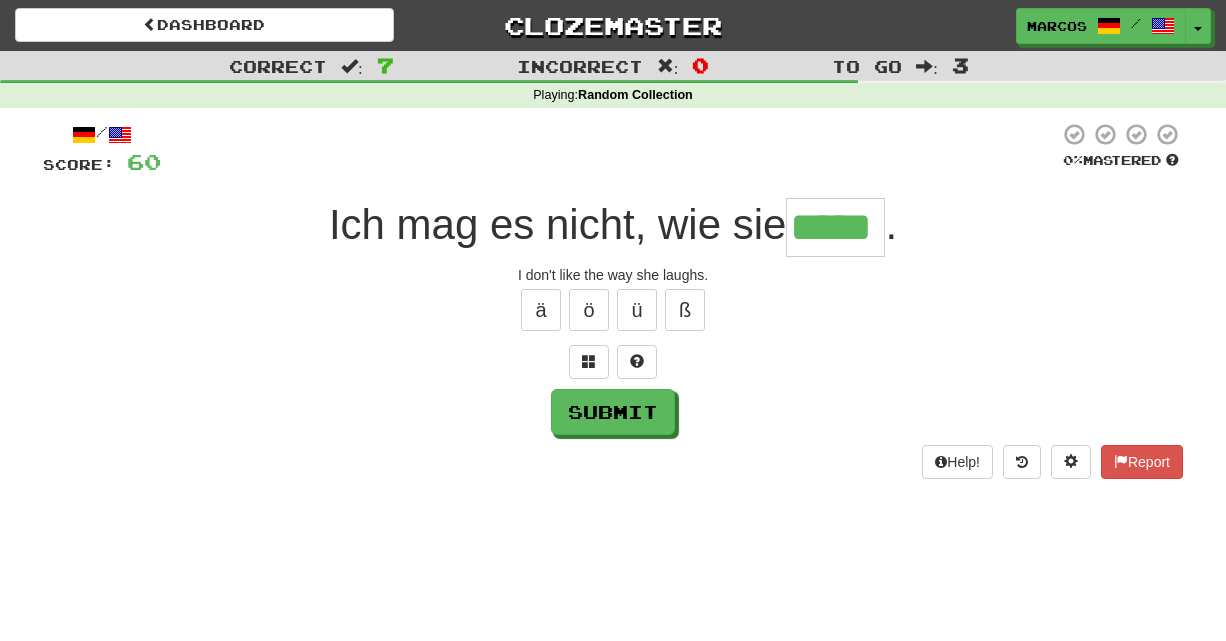 type on "*****" 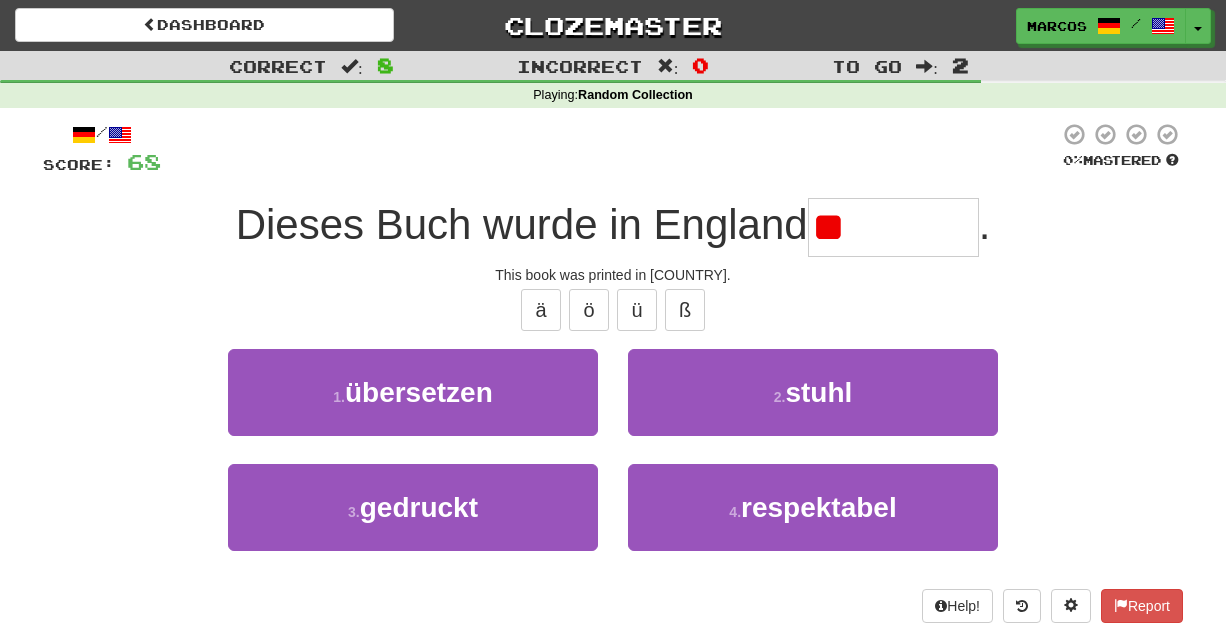 type on "*" 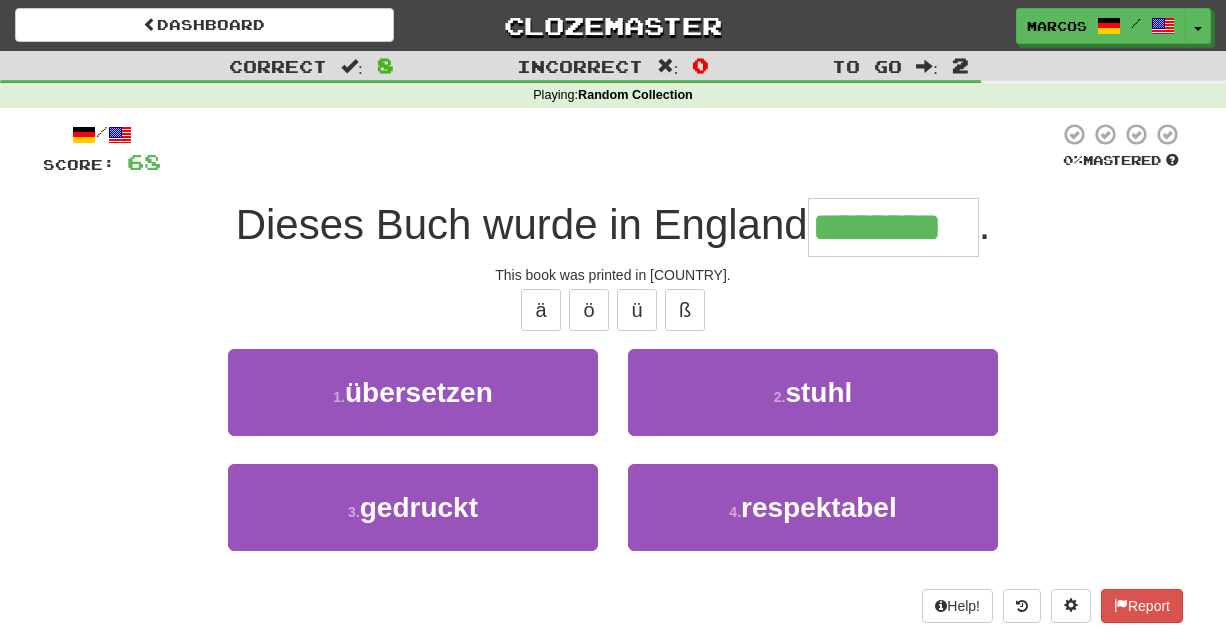 type on "********" 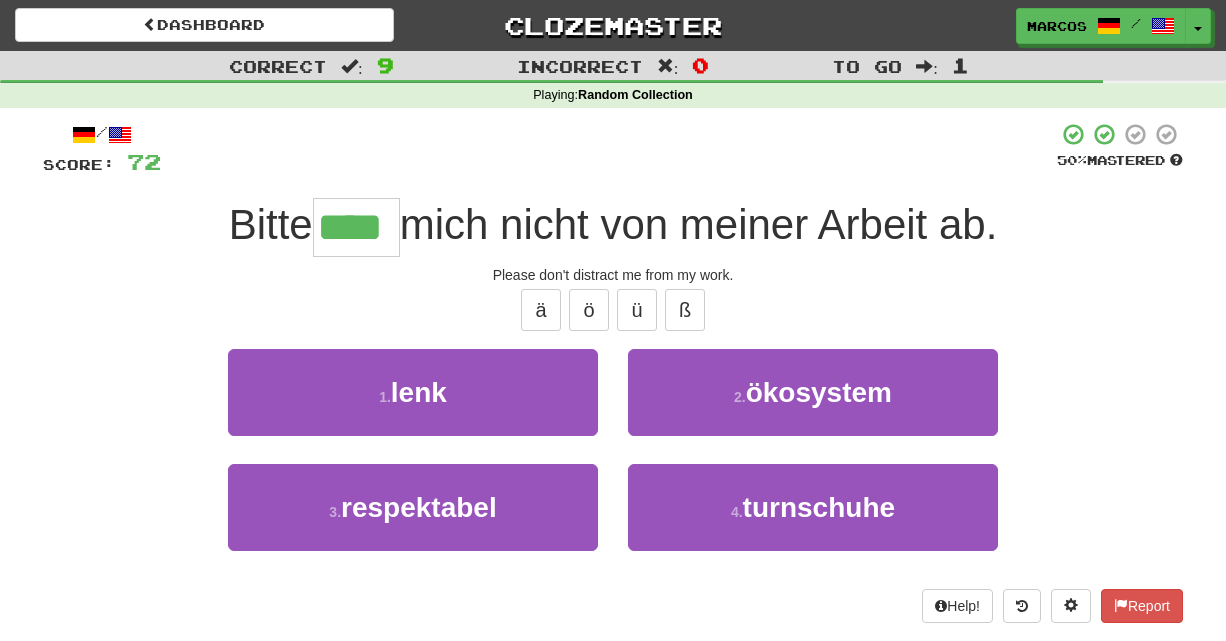 type on "****" 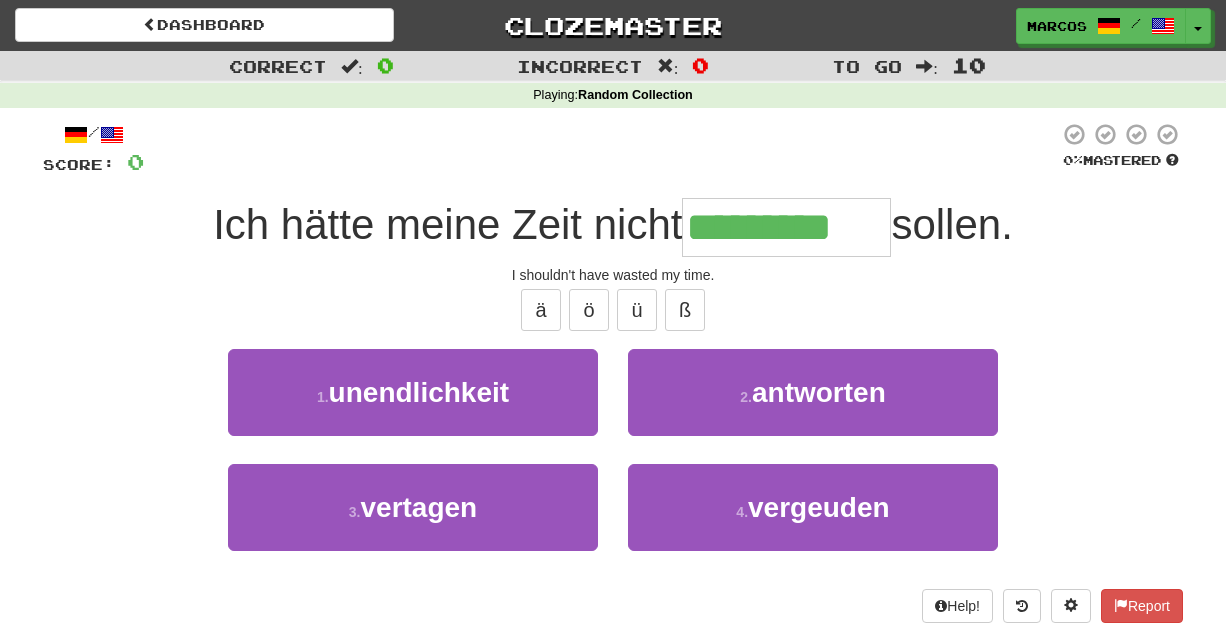 type on "*********" 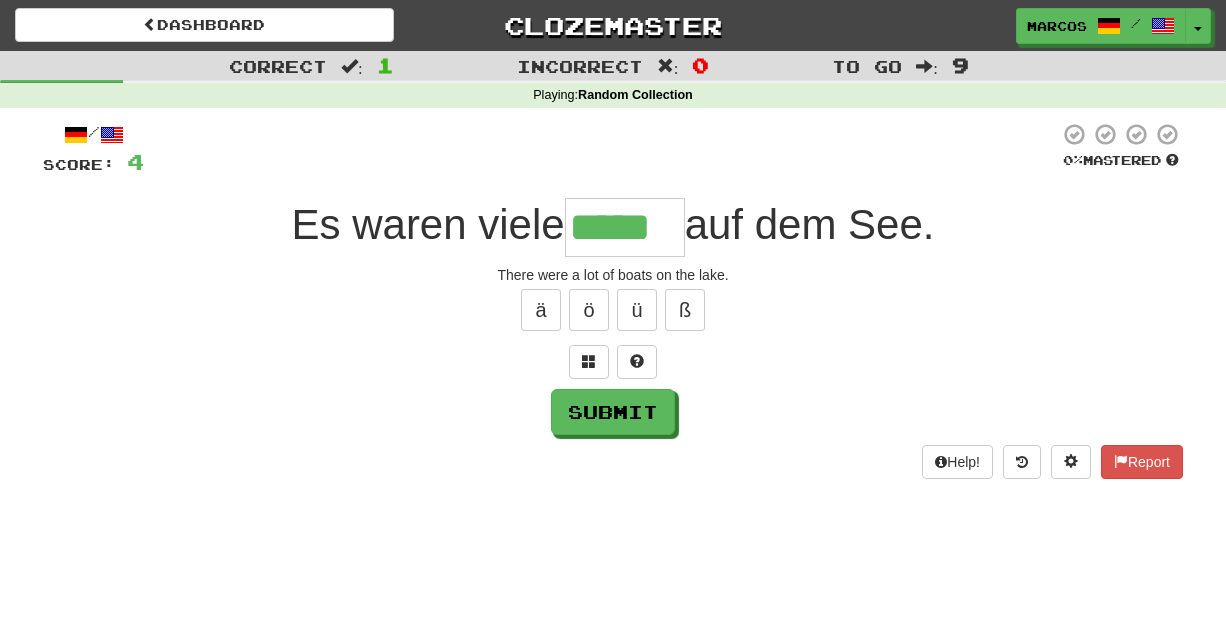 type on "*****" 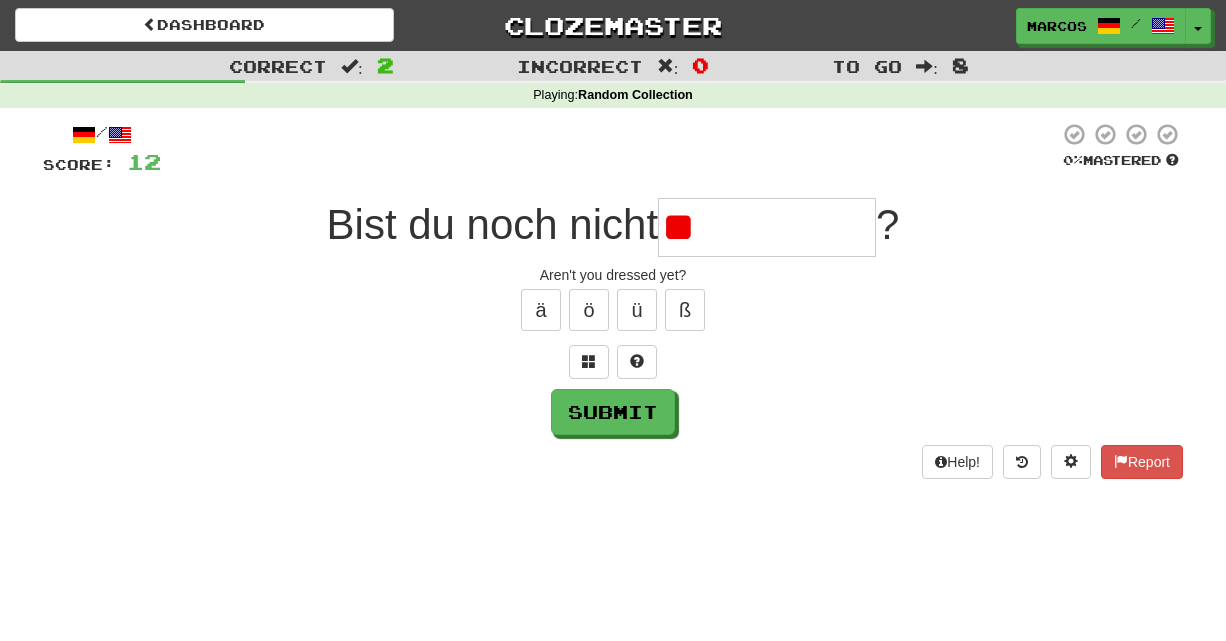 type on "*" 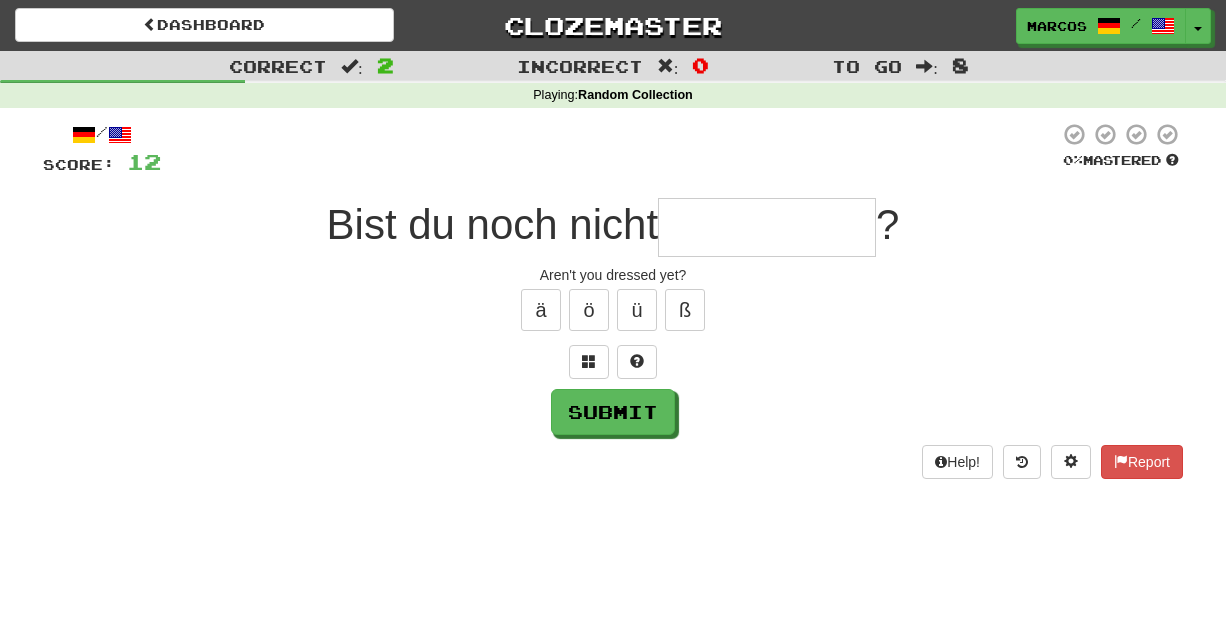 type on "*" 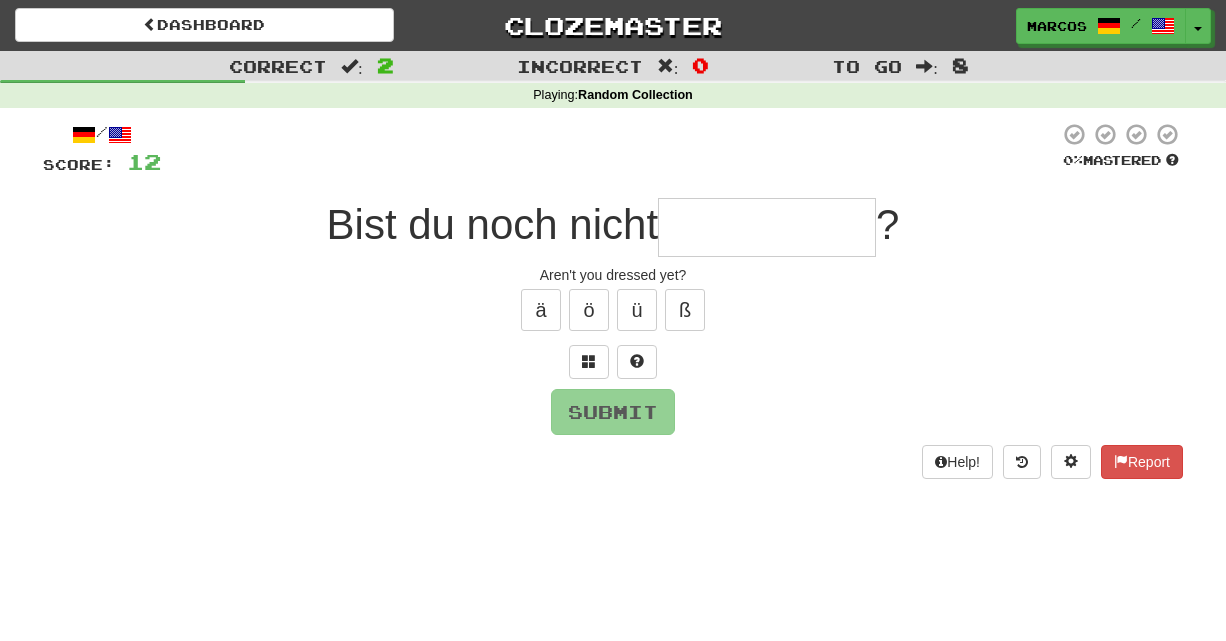 type on "*" 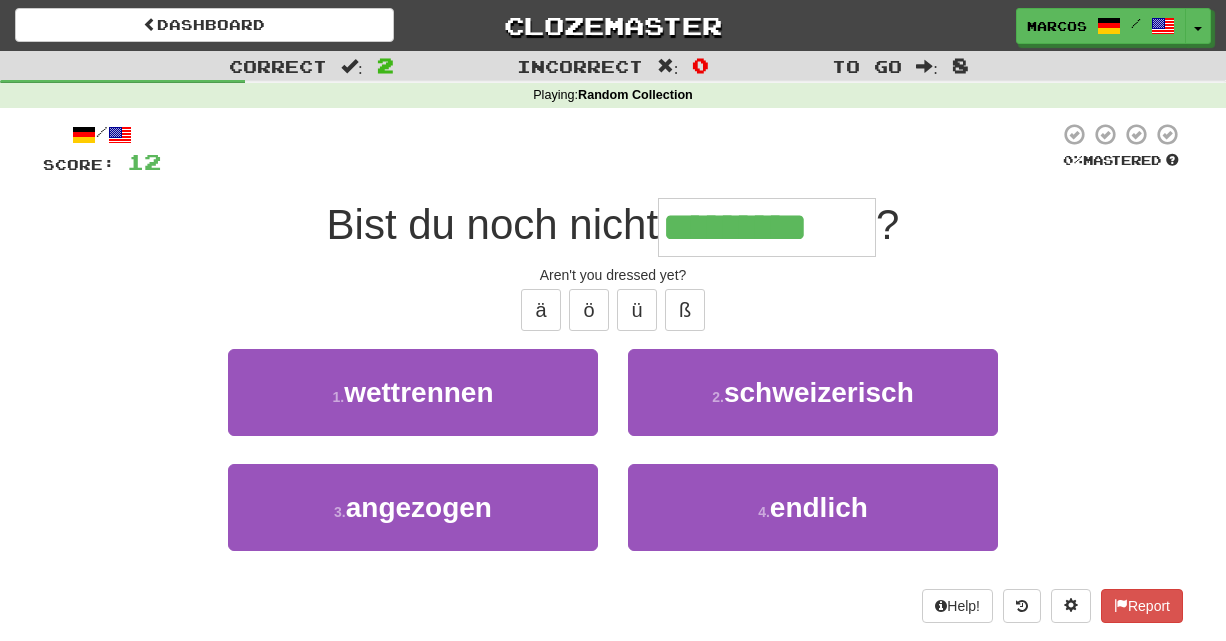 type on "*********" 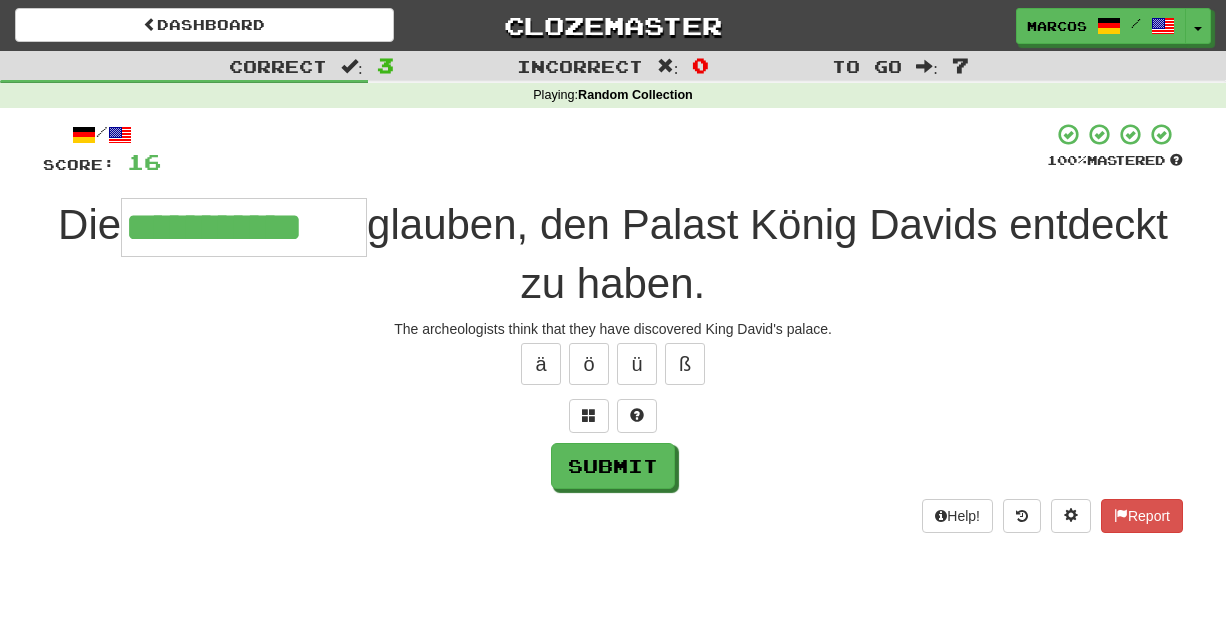 type on "**********" 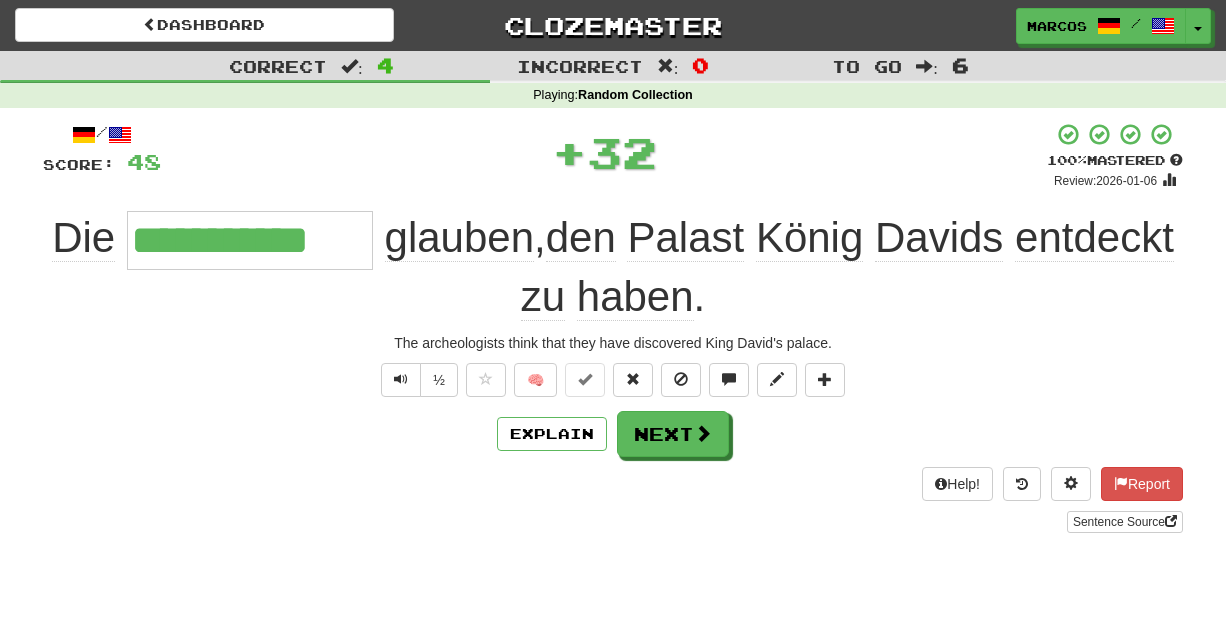 click on "The archeologists think that they have discovered King David's palace." at bounding box center [613, 343] 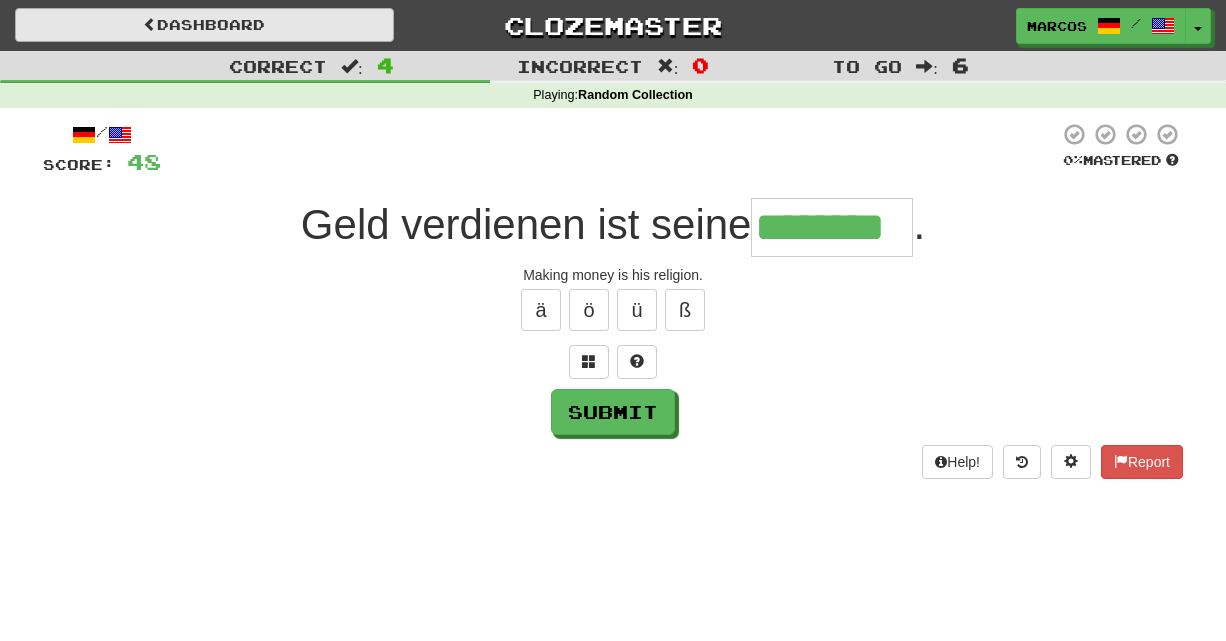 type on "********" 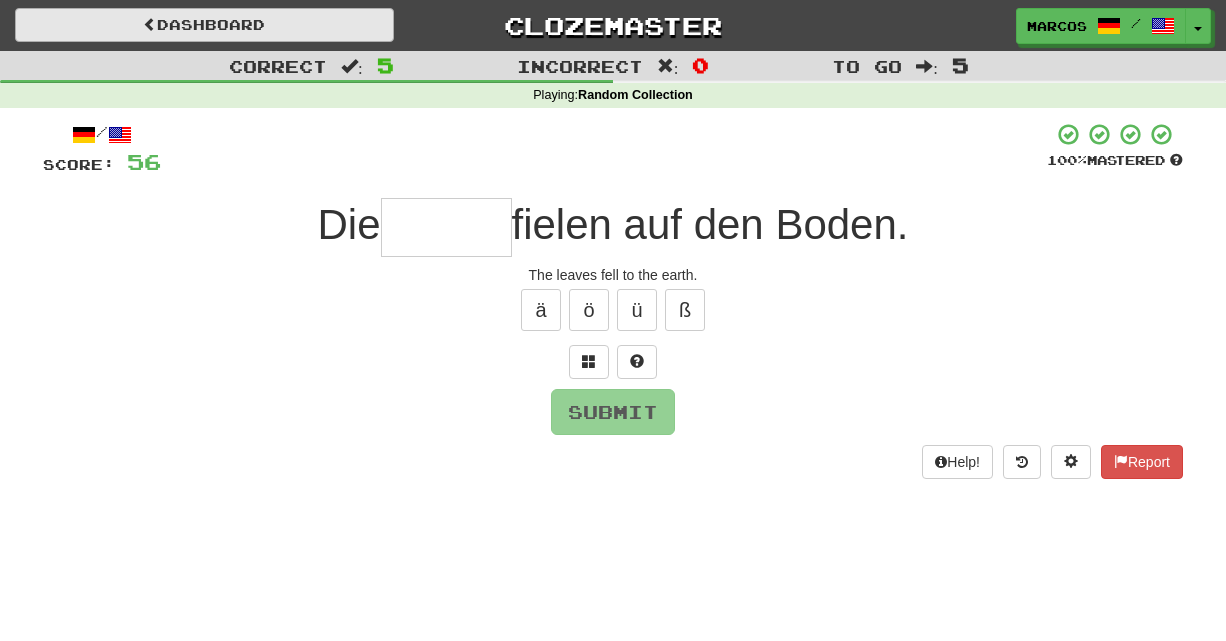 type on "*" 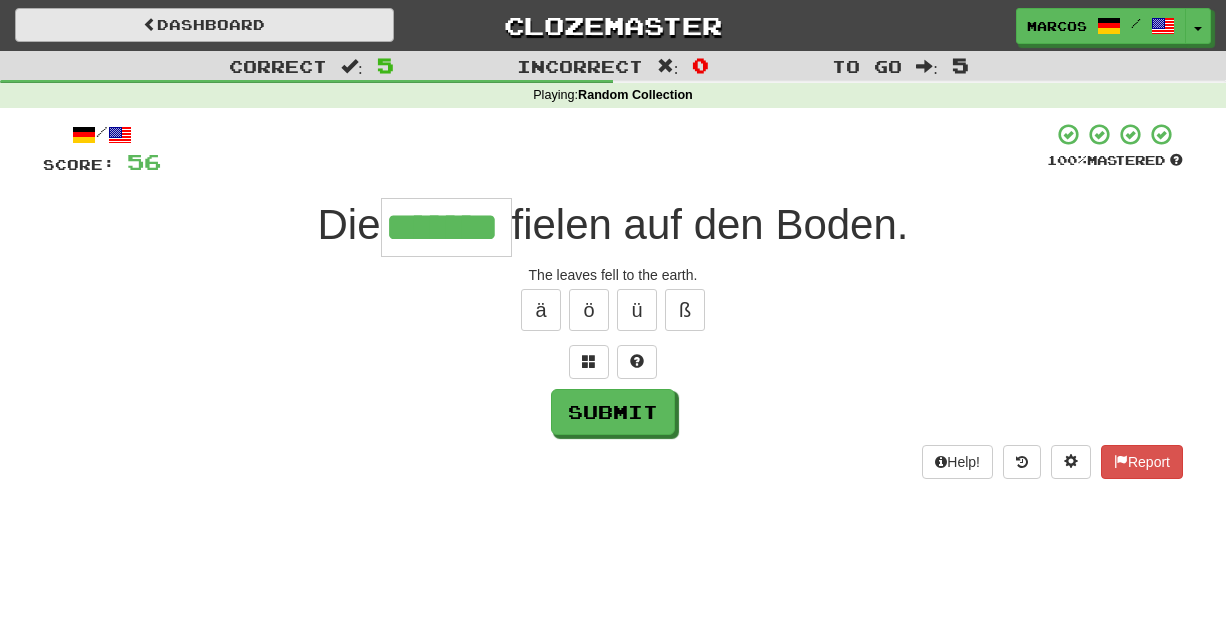 type on "*******" 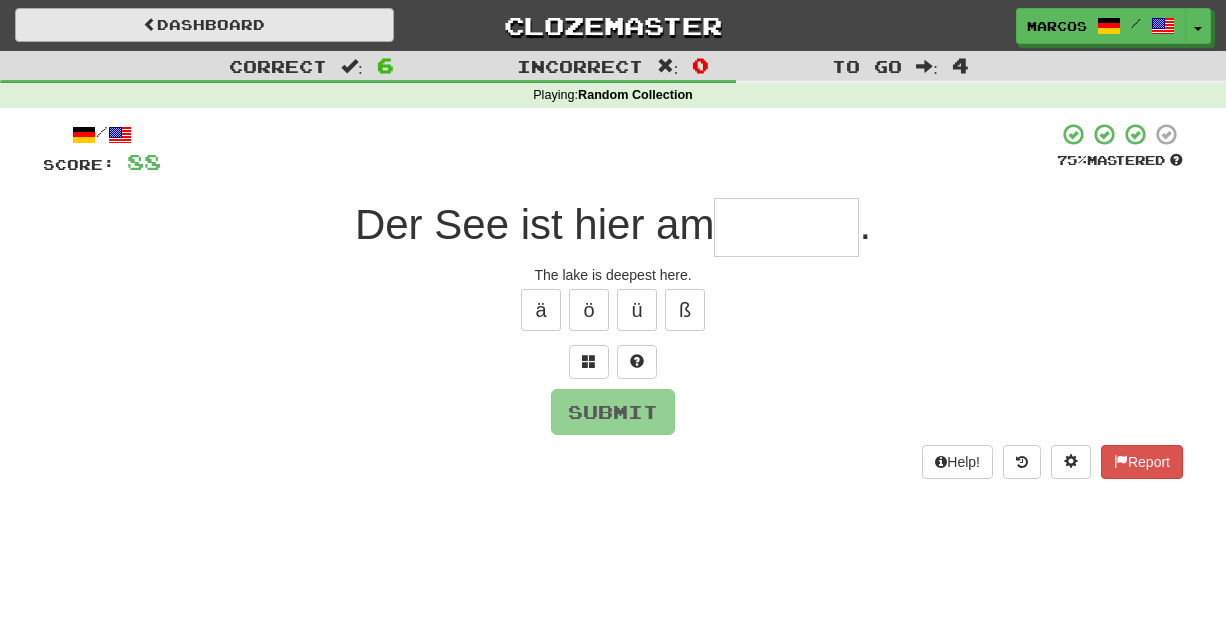 type on "*" 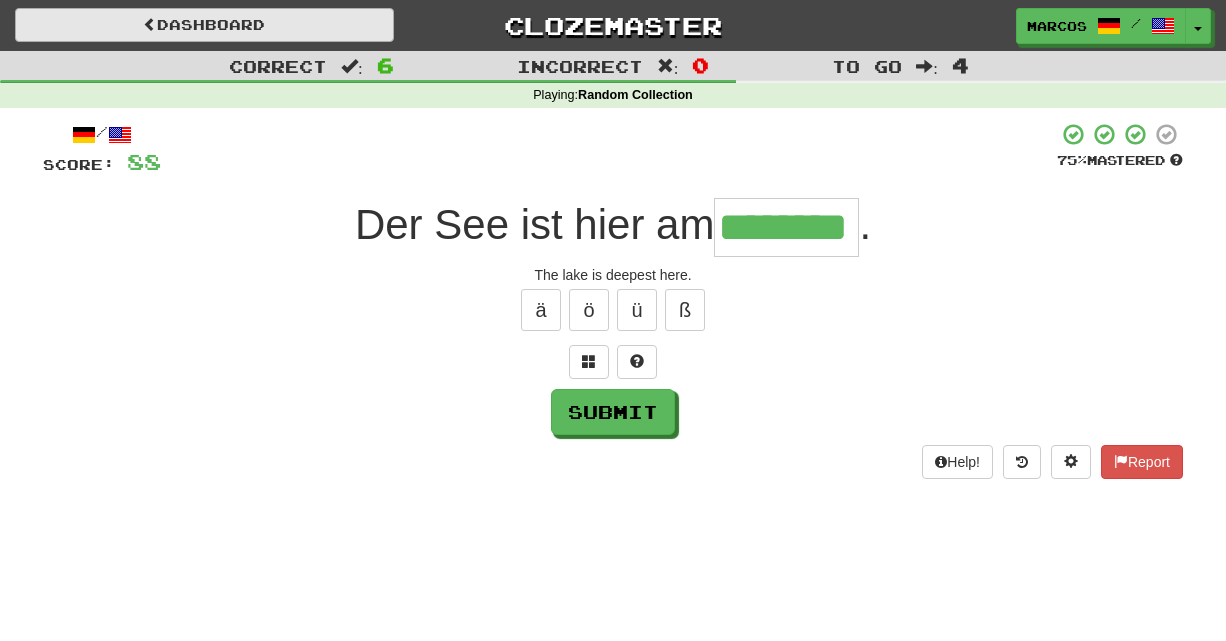 type on "********" 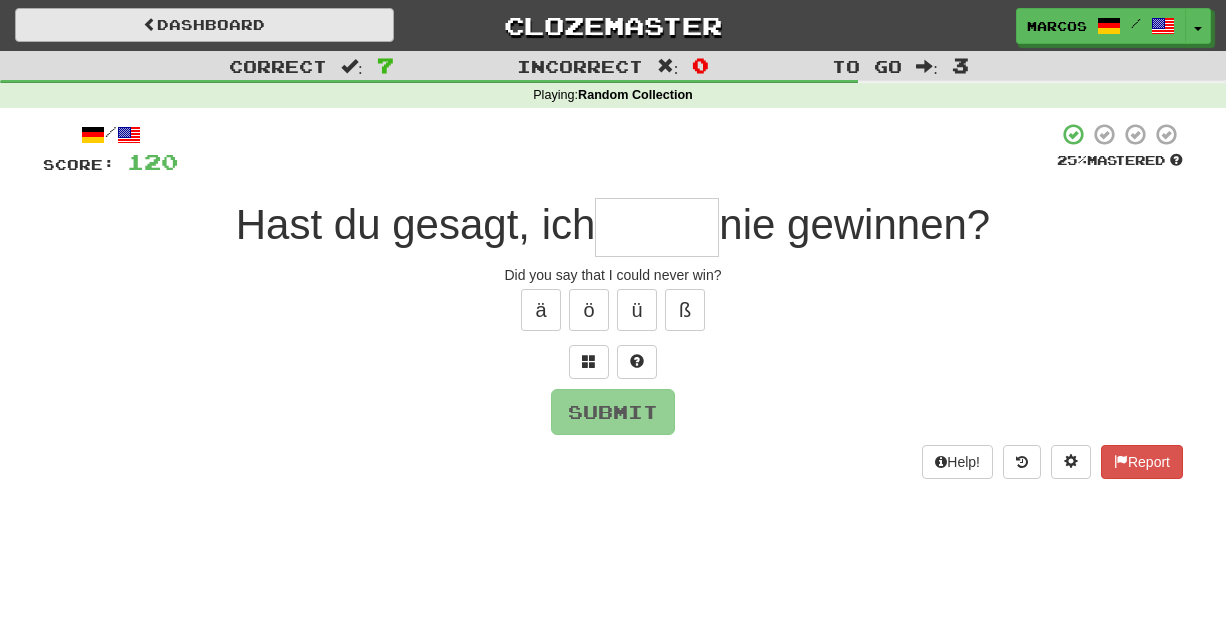 type on "*" 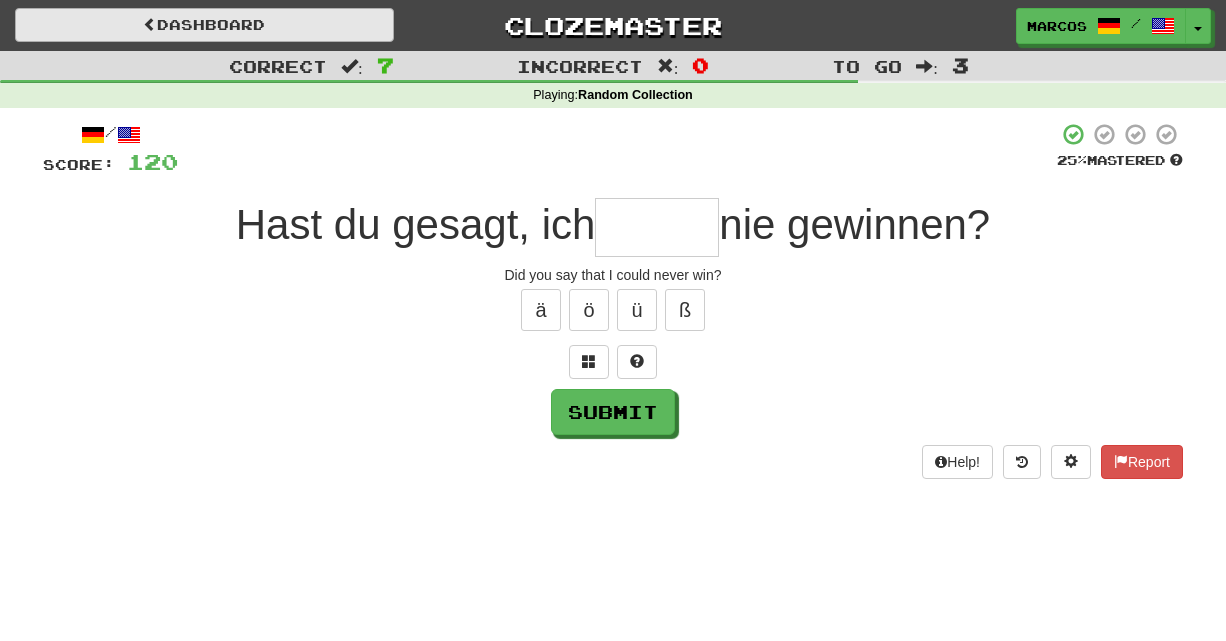 type on "*" 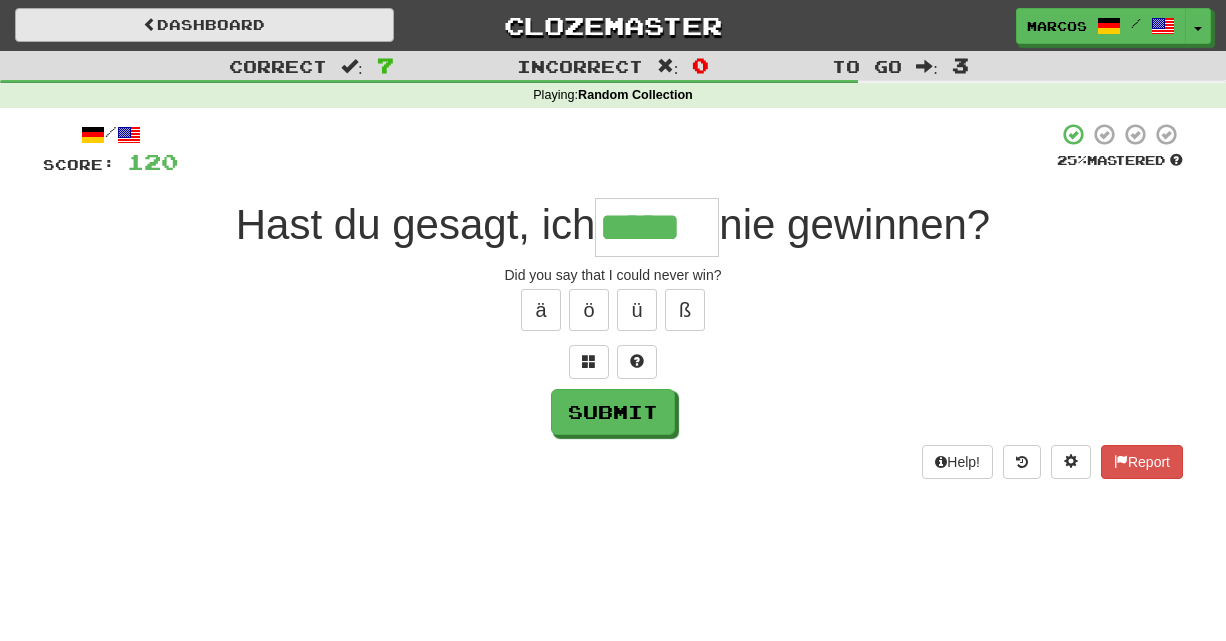 type on "*****" 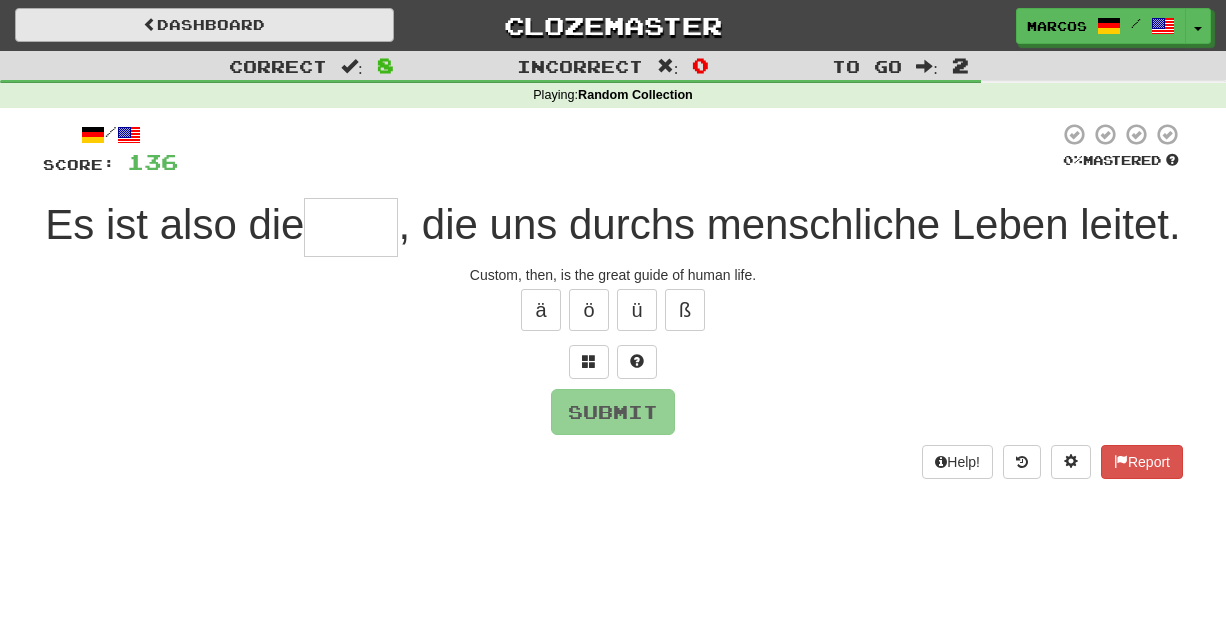 type on "*" 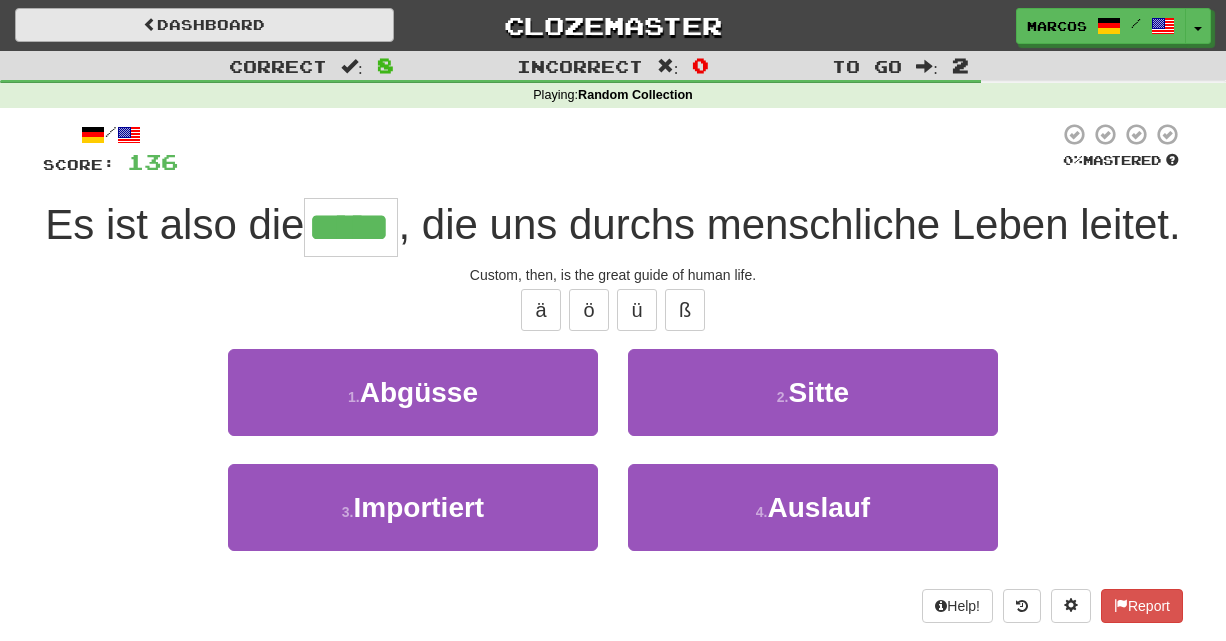 type on "*****" 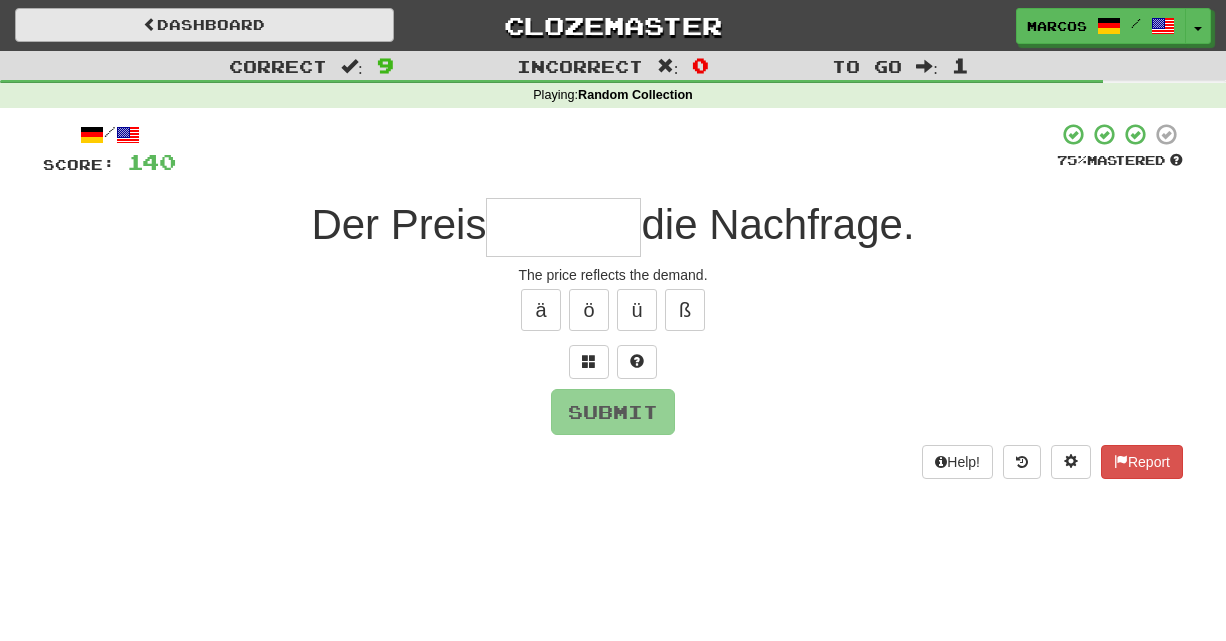 type on "*" 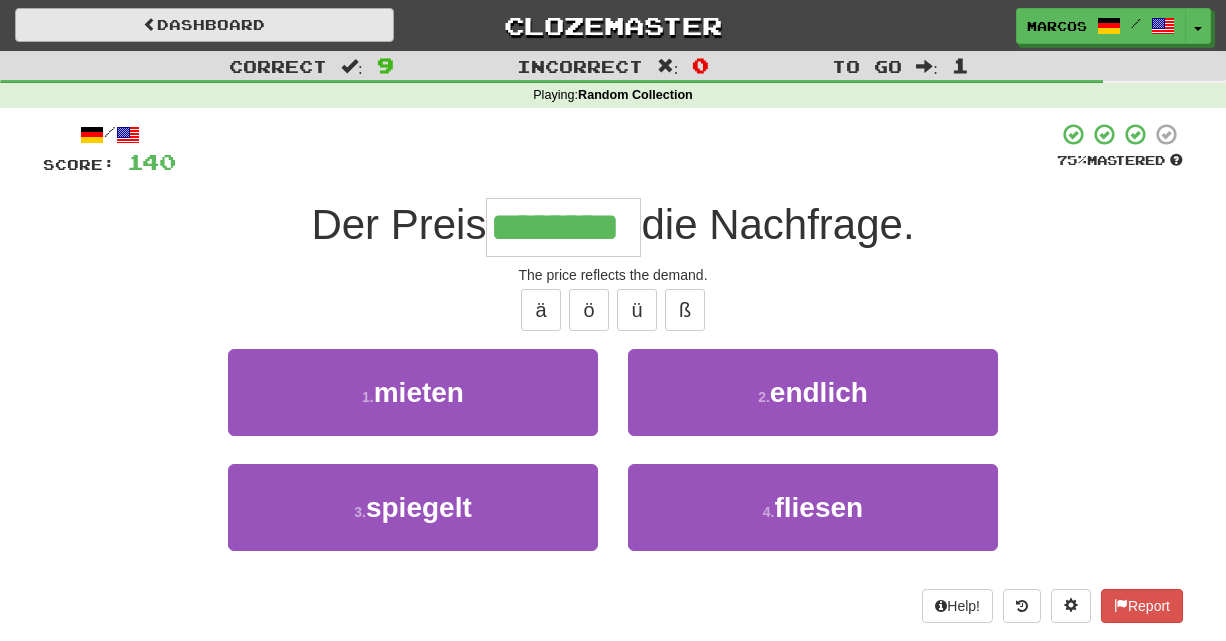 type on "********" 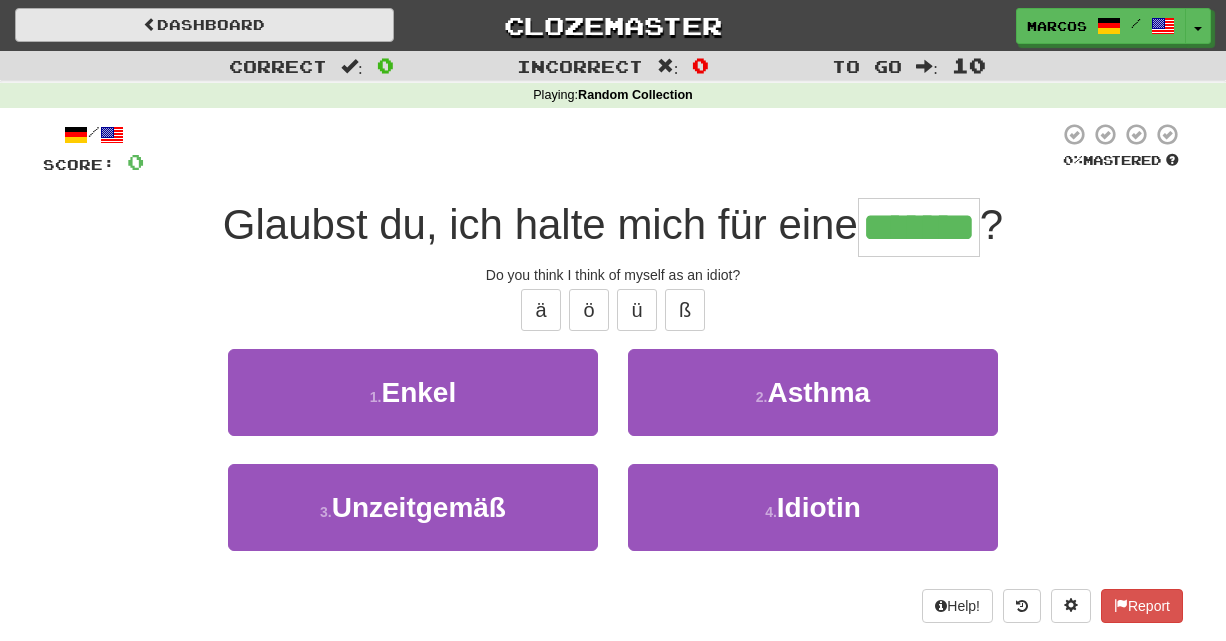 type on "*******" 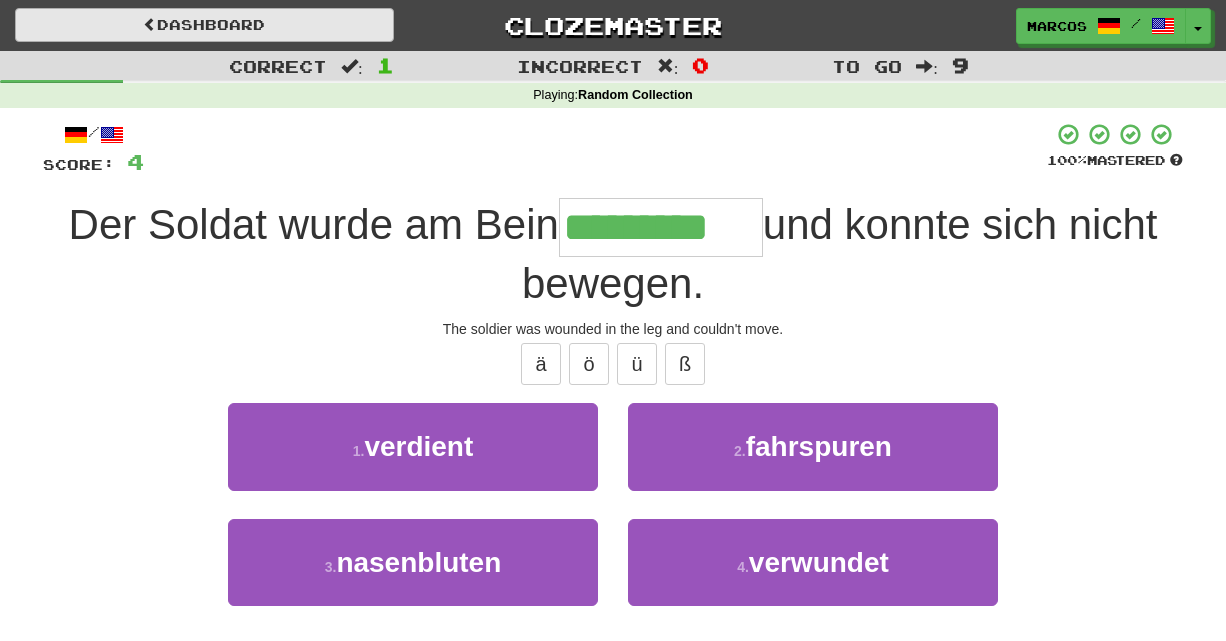 type on "*********" 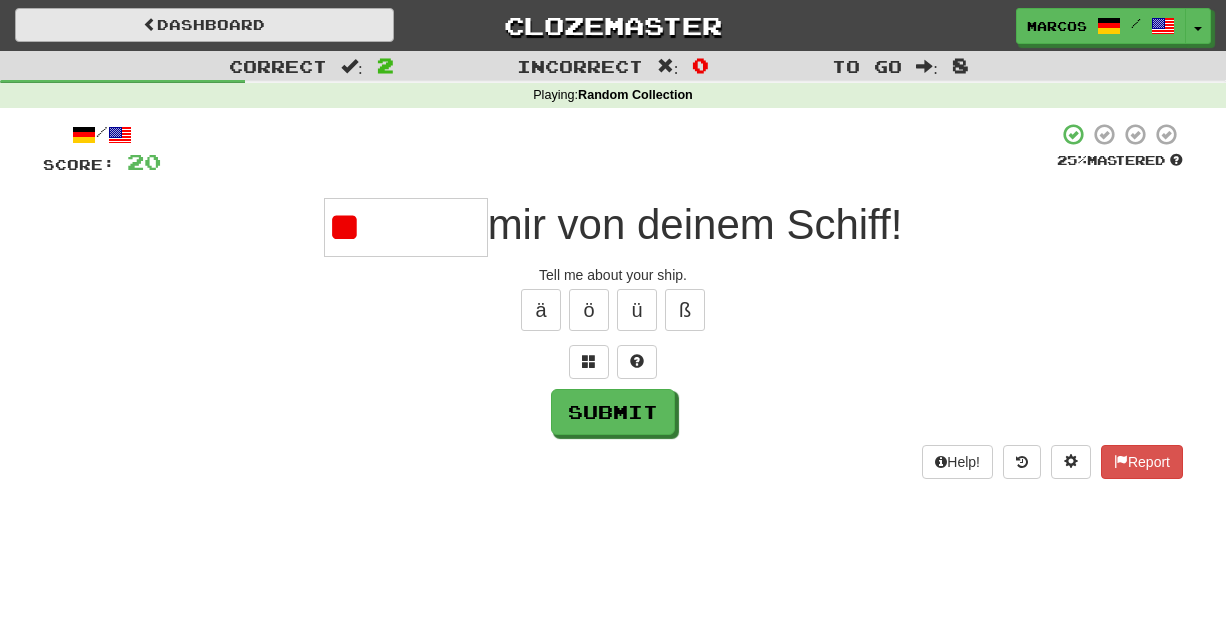 type on "*" 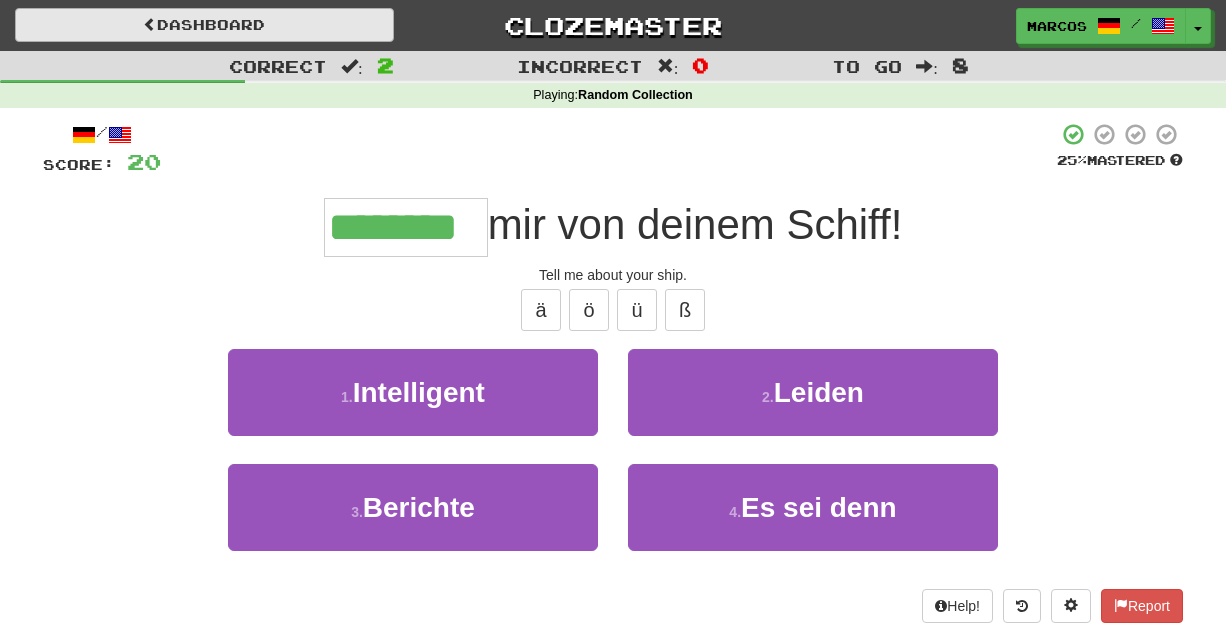 type on "********" 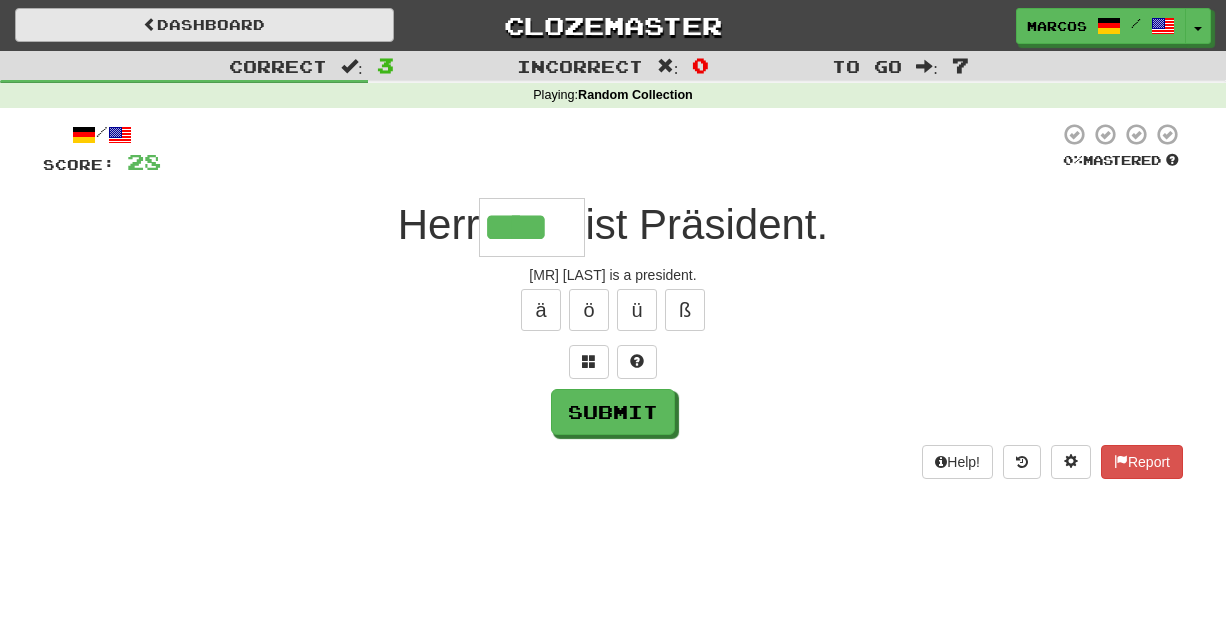 type on "****" 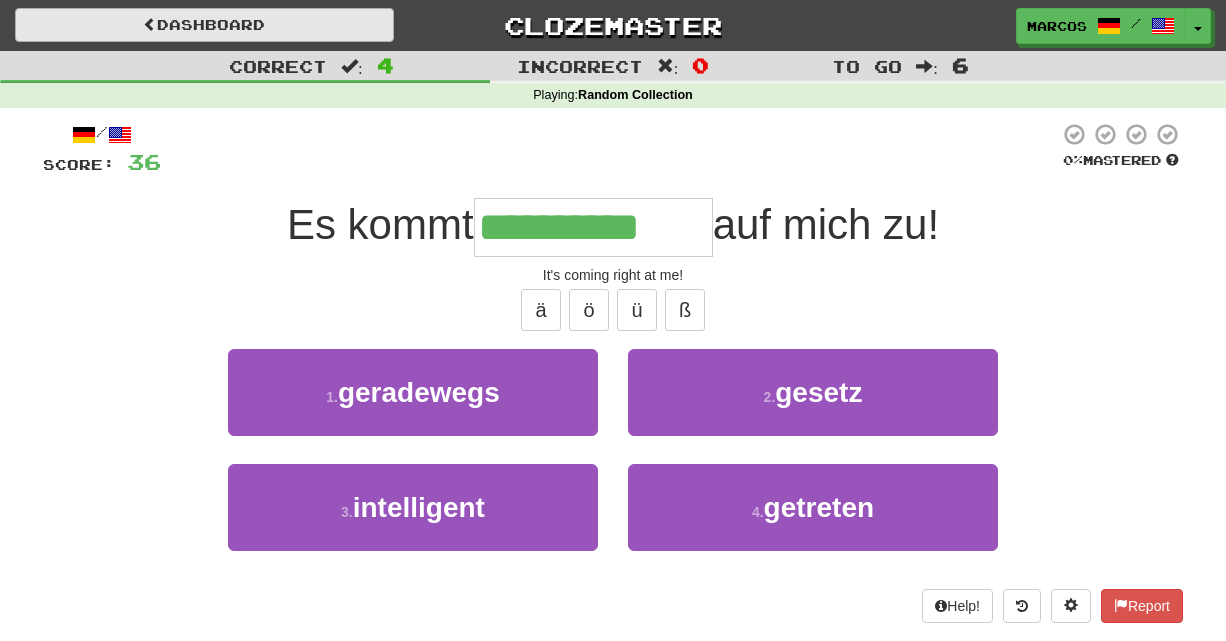 type on "**********" 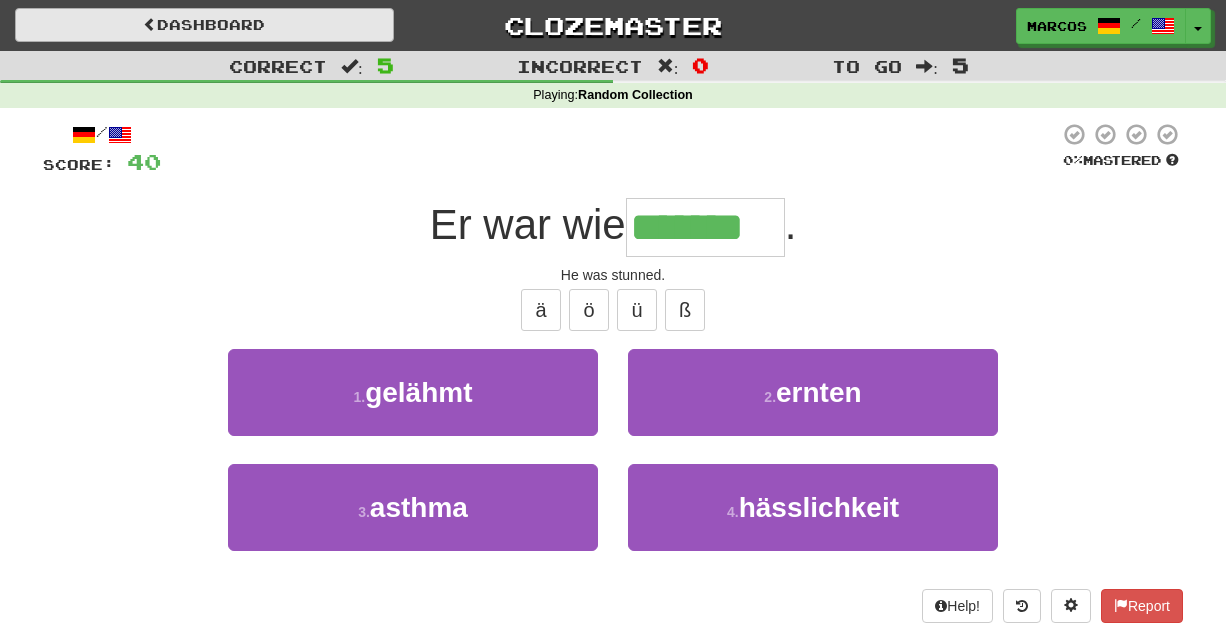 type on "*******" 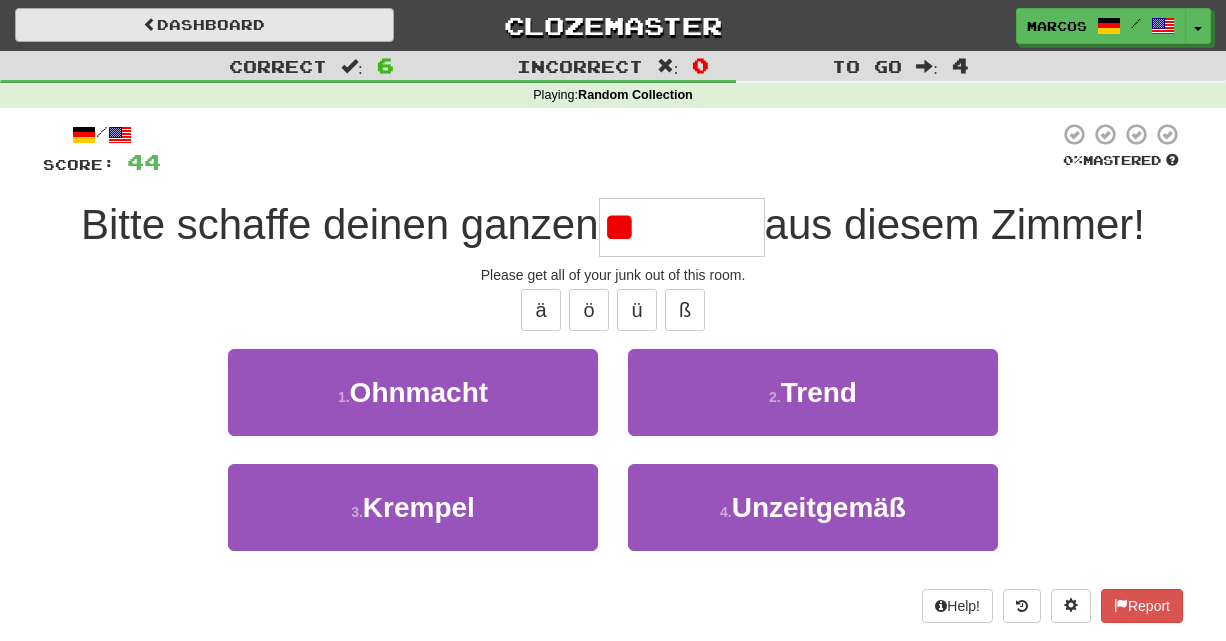 type on "*" 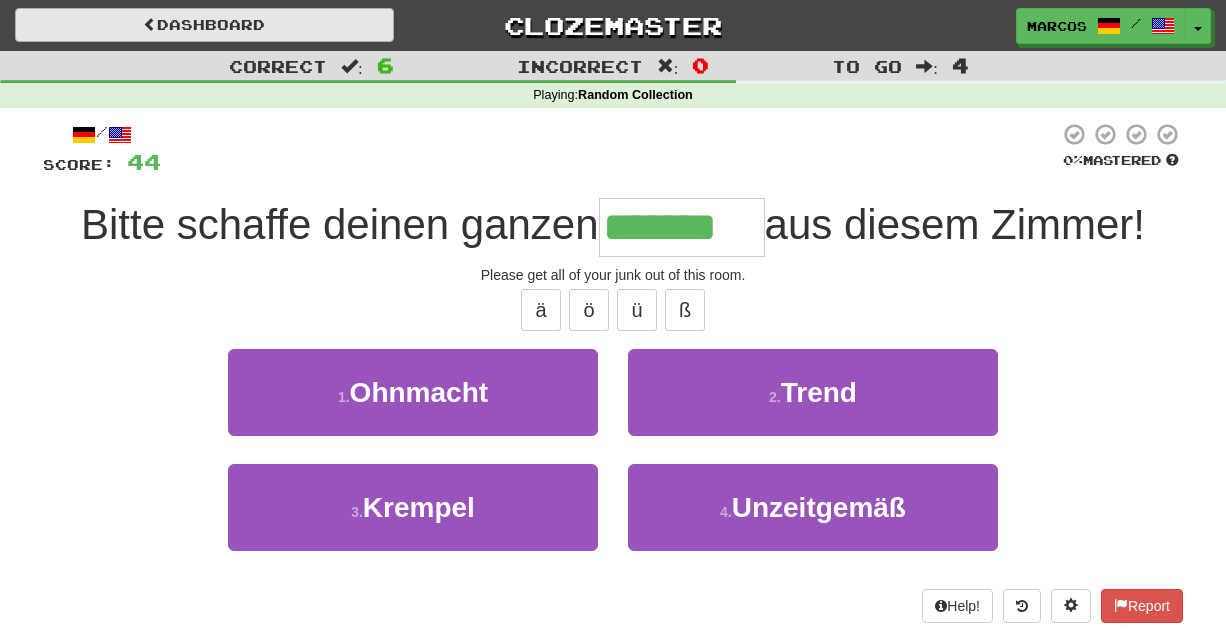 type on "*******" 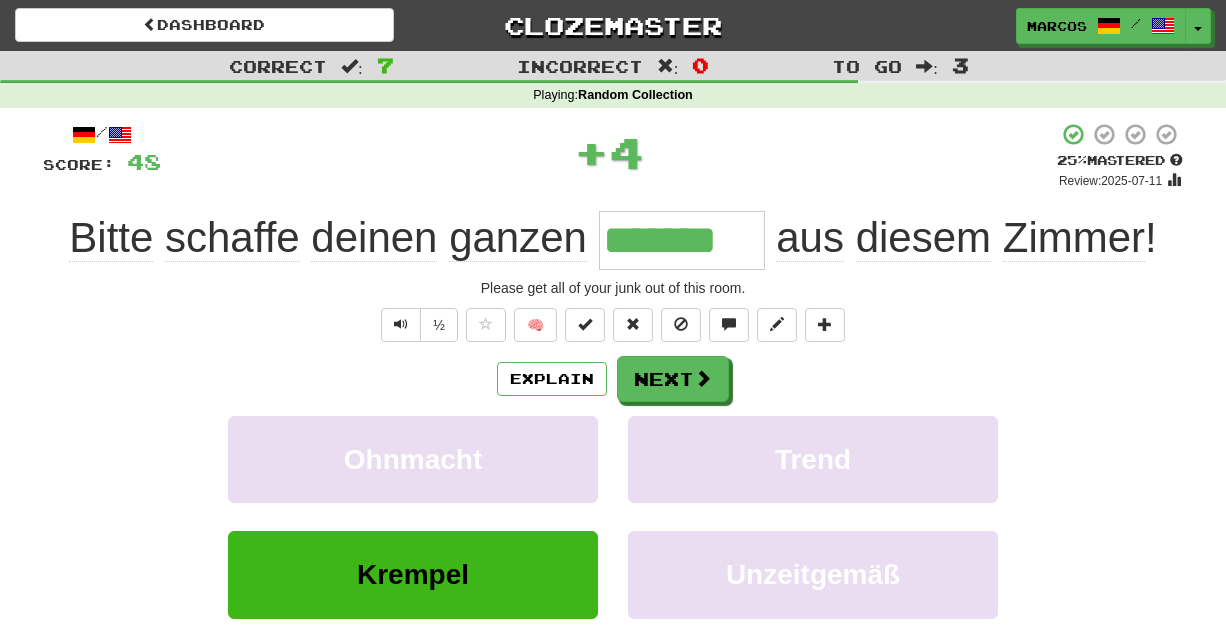 click on "/  Score:   48 + 4 25 %  Mastered Review:  2025-07-11 Bitte   schaffe   deinen   ganzen   *******   aus   diesem   Zimmer ! Please get all of your junk out of this room. ½ 🧠 Explain Next Ohnmacht Trend Krempel Unzeitgemäß Learn more: Ohnmacht Trend Krempel Unzeitgemäß  Help!  Report Sentence Source" at bounding box center [613, 437] 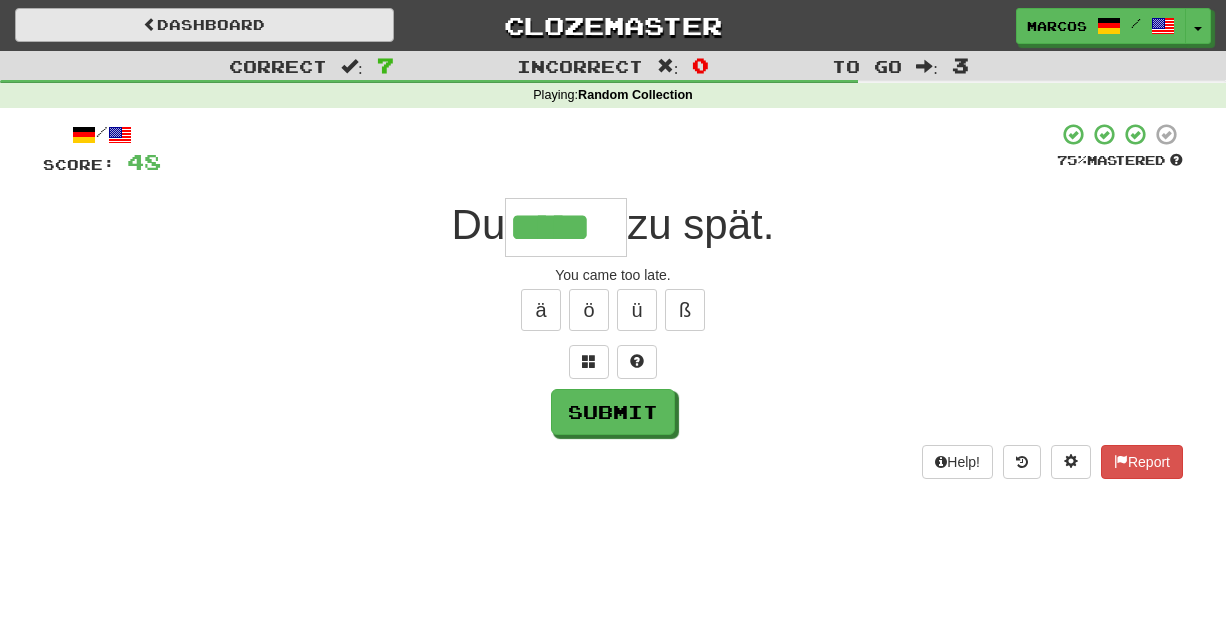 type on "*****" 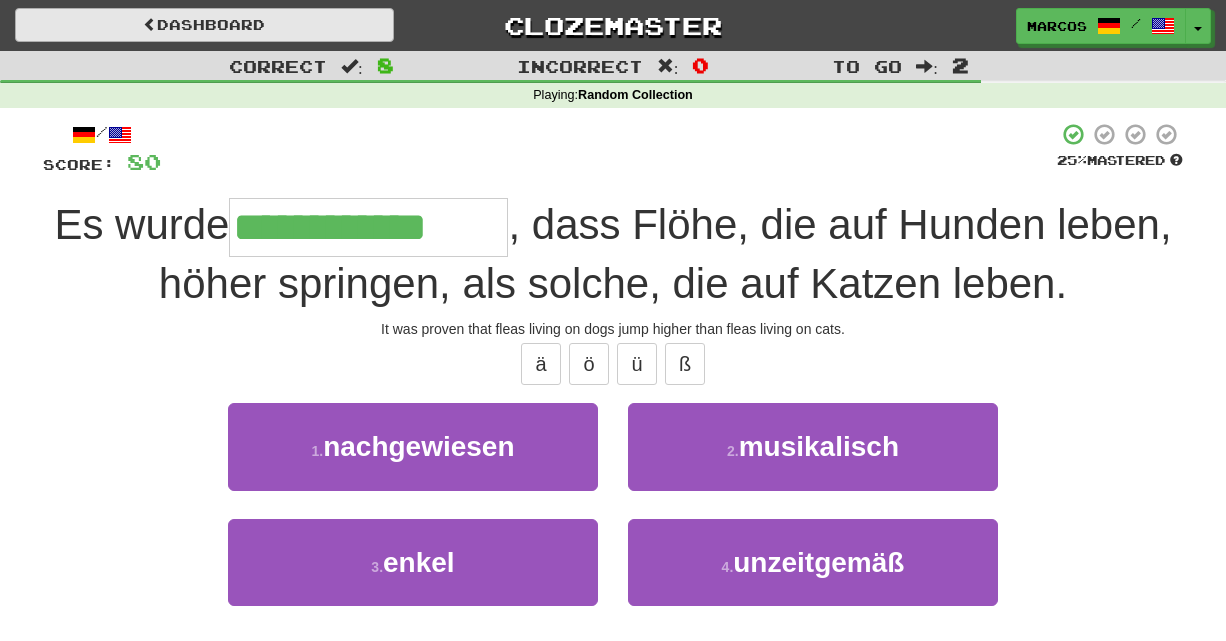 type on "**********" 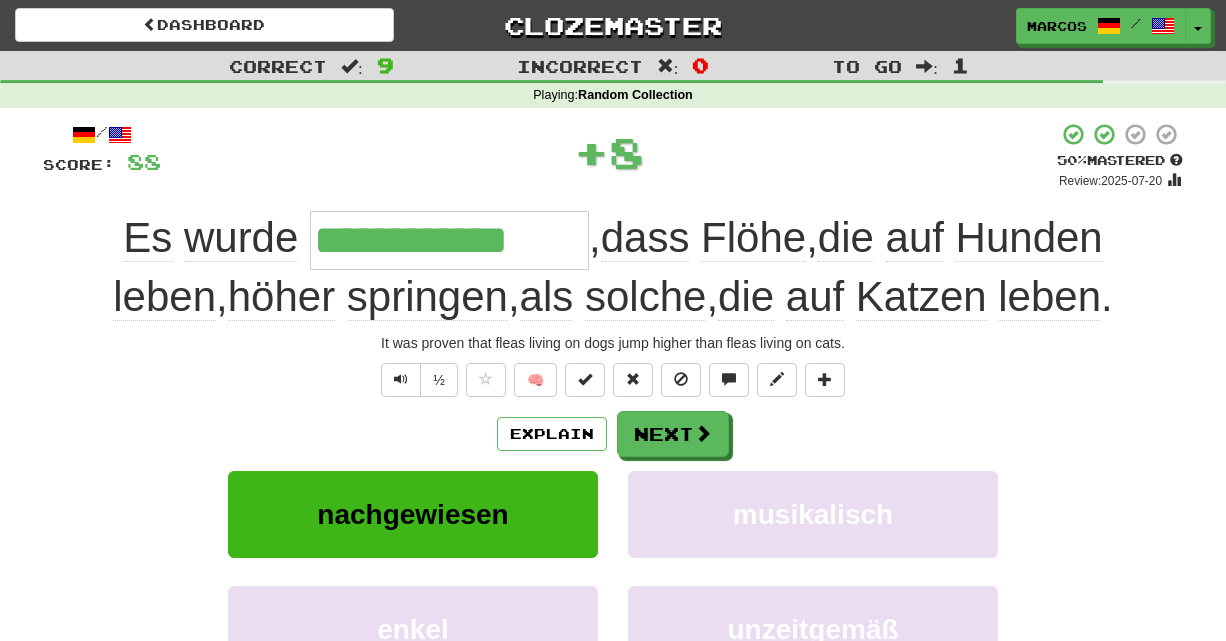 click on "**********" at bounding box center (613, 464) 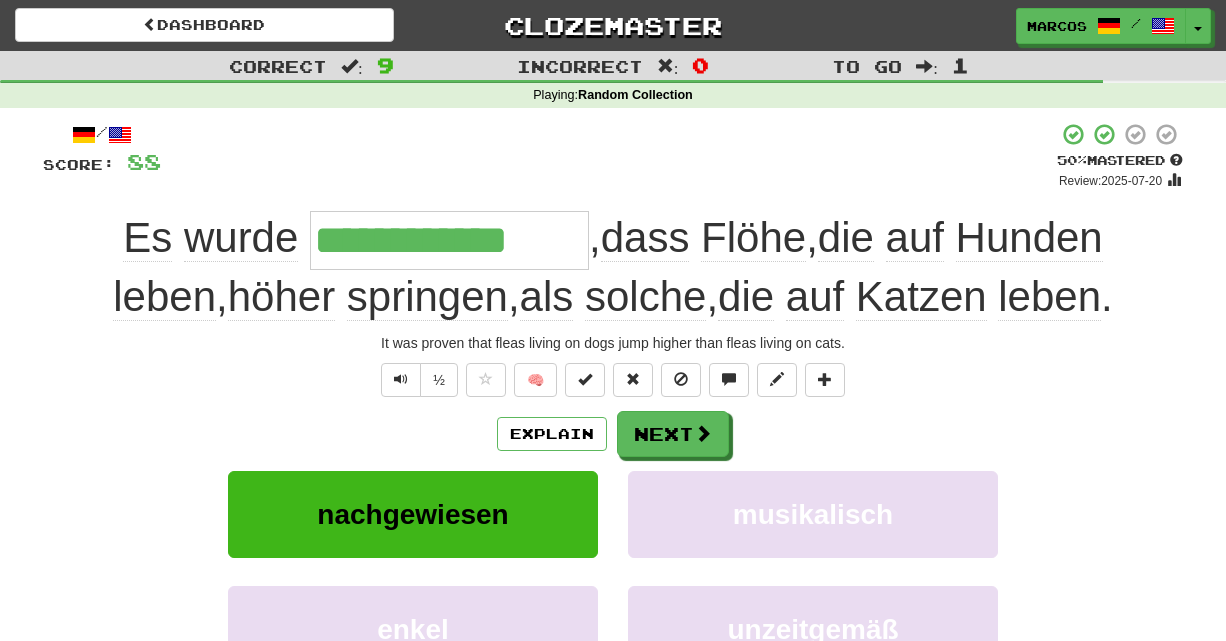 click on "+ 8" at bounding box center [609, 156] 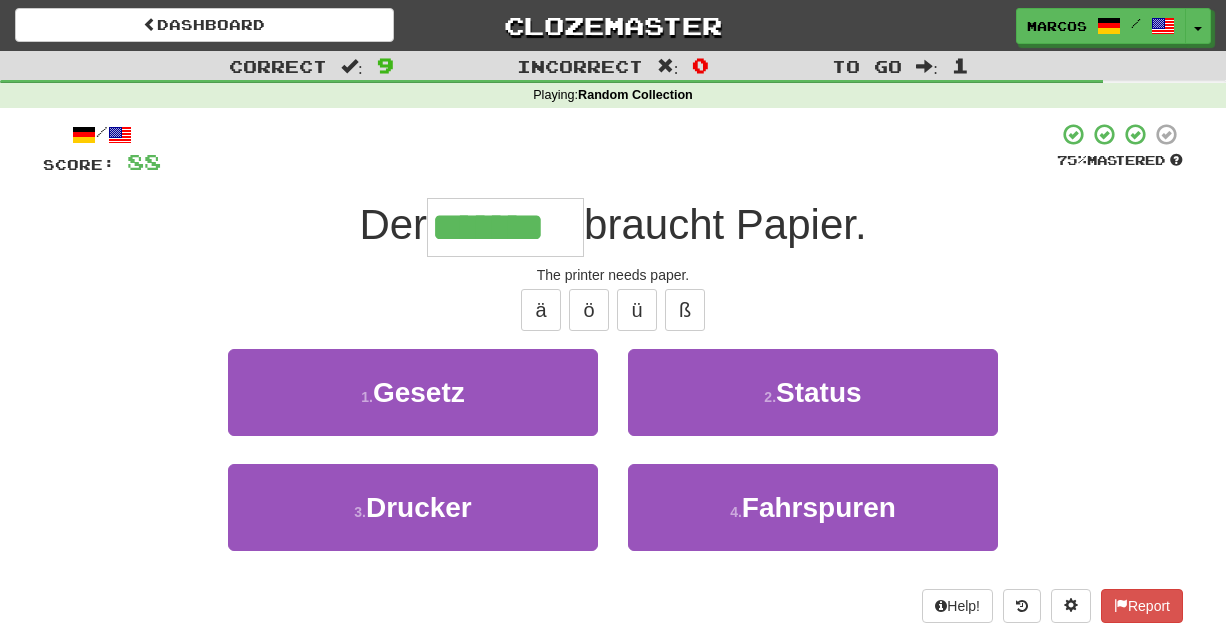 type on "*******" 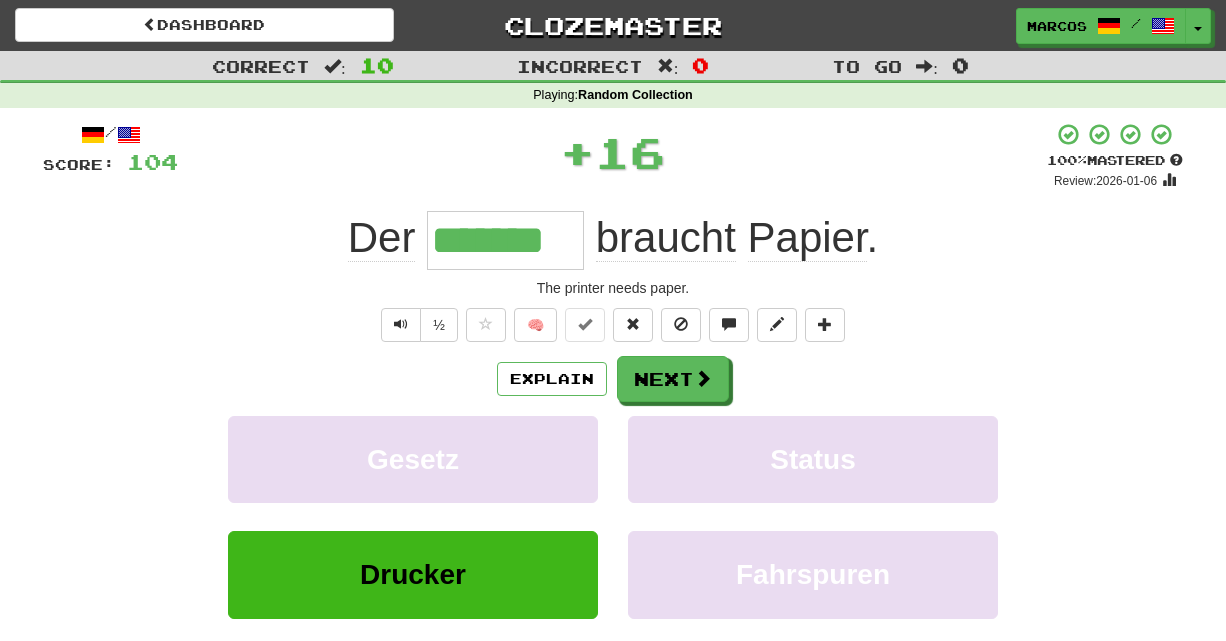 click on "Der   *******   braucht   Papier ." at bounding box center [613, 240] 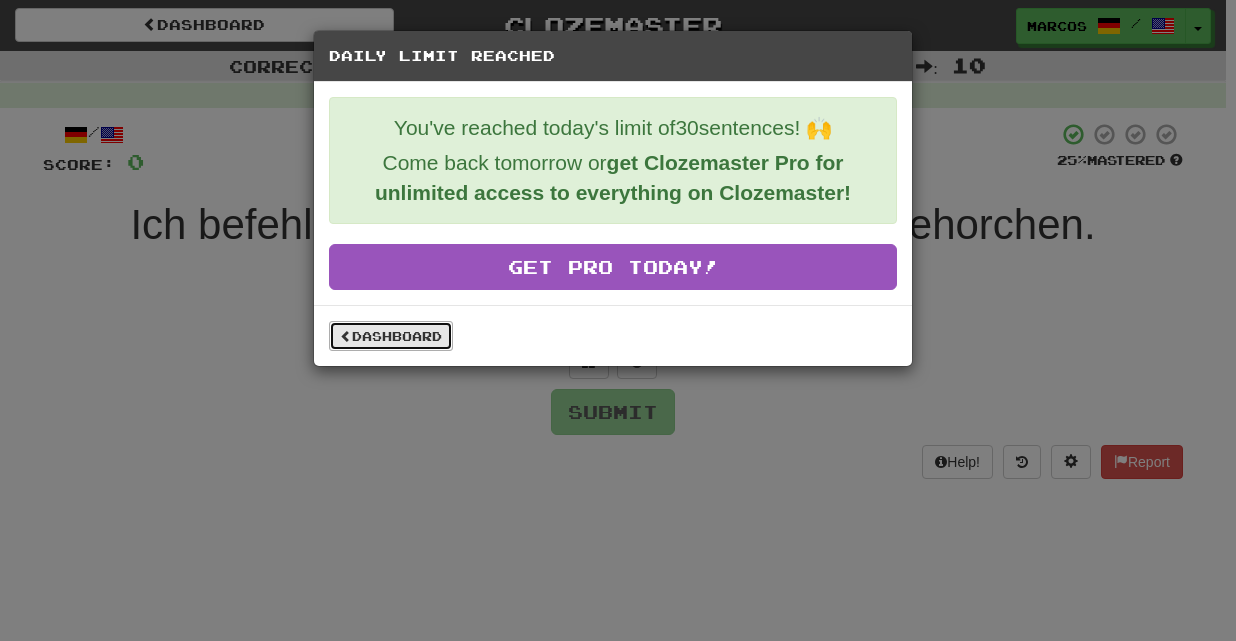 click on "Dashboard" at bounding box center [391, 336] 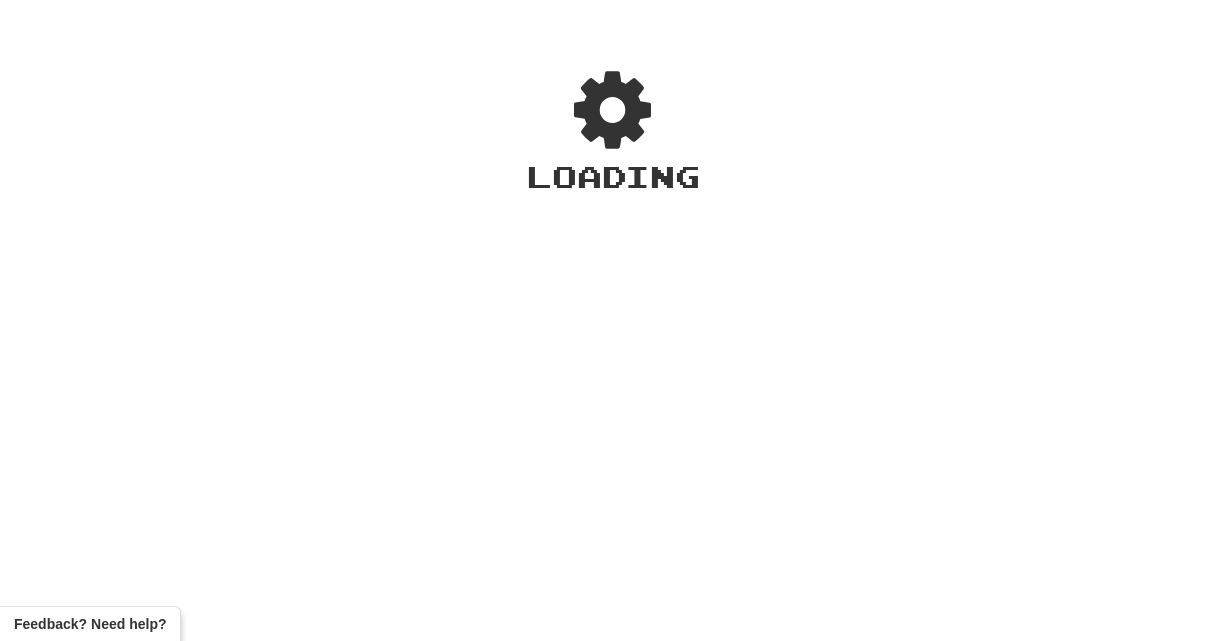 scroll, scrollTop: 0, scrollLeft: 0, axis: both 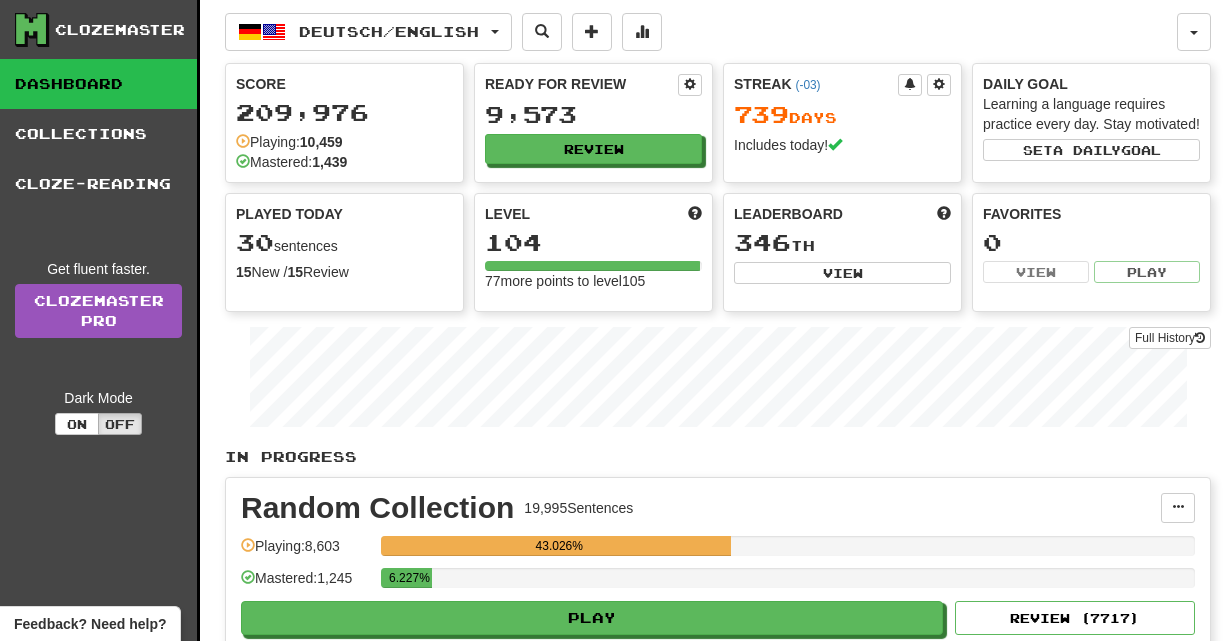 click on "Deutsch  /  English" 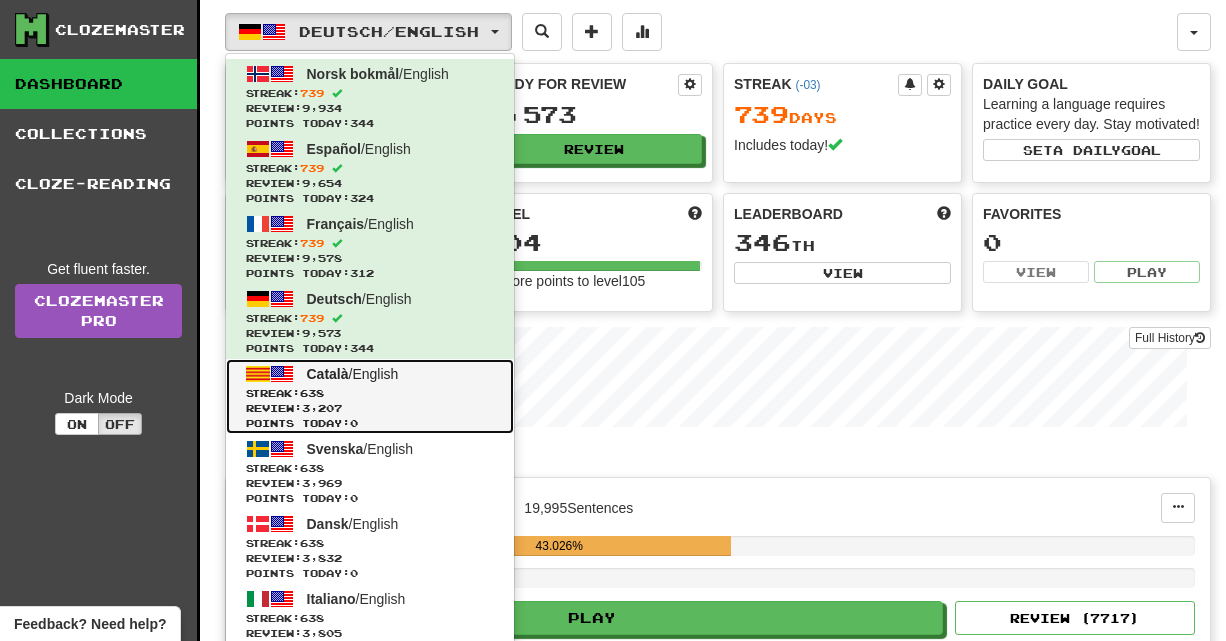 click on "Català  /  English" 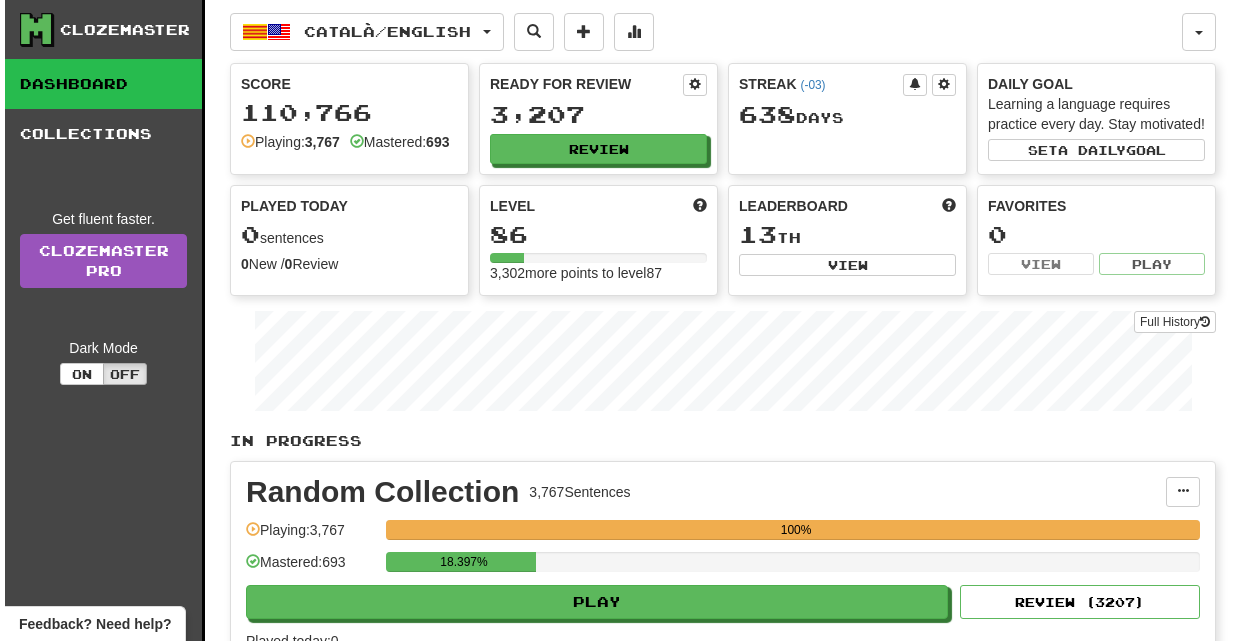 scroll, scrollTop: 0, scrollLeft: 0, axis: both 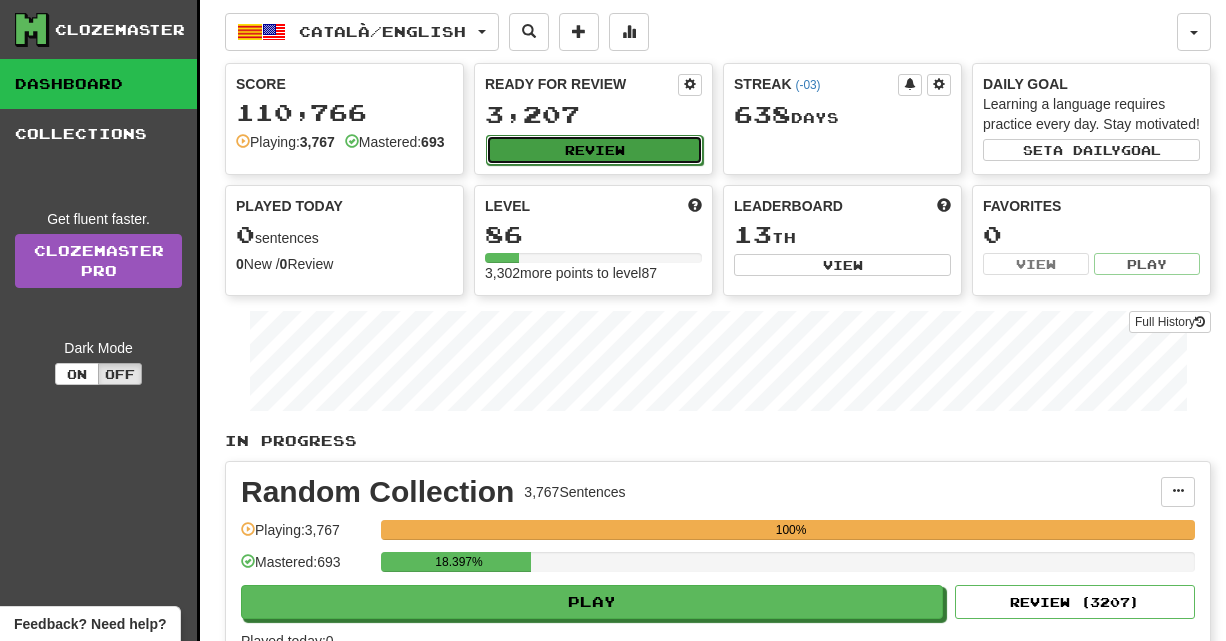 click on "Review" at bounding box center [594, 150] 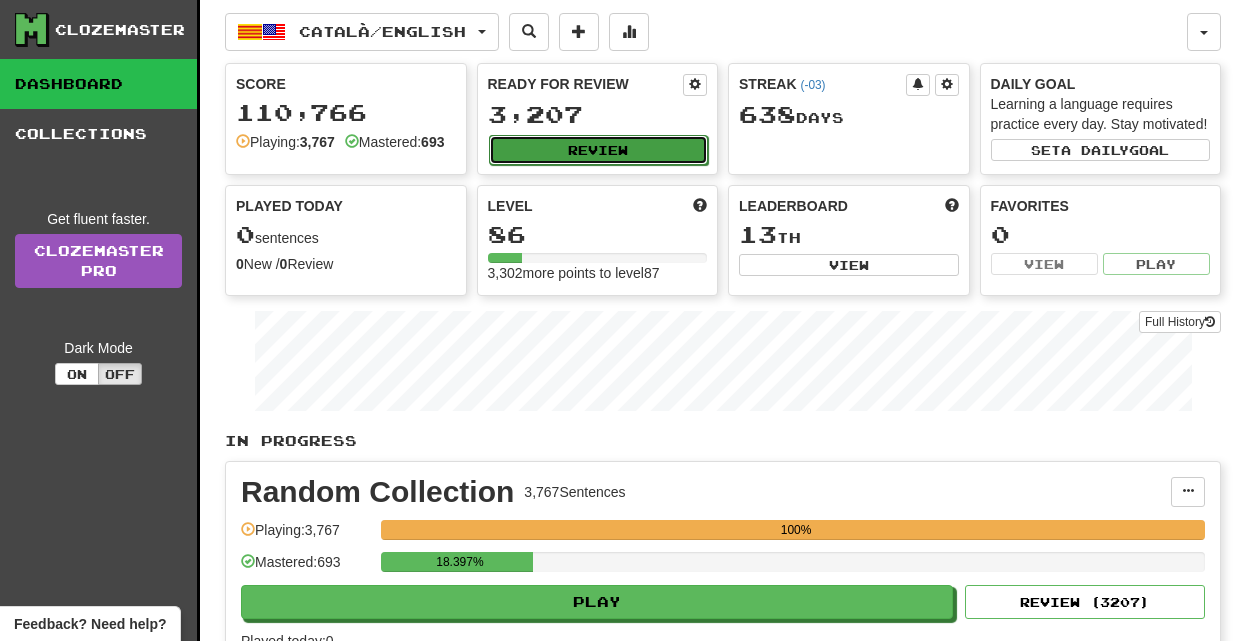 select on "**" 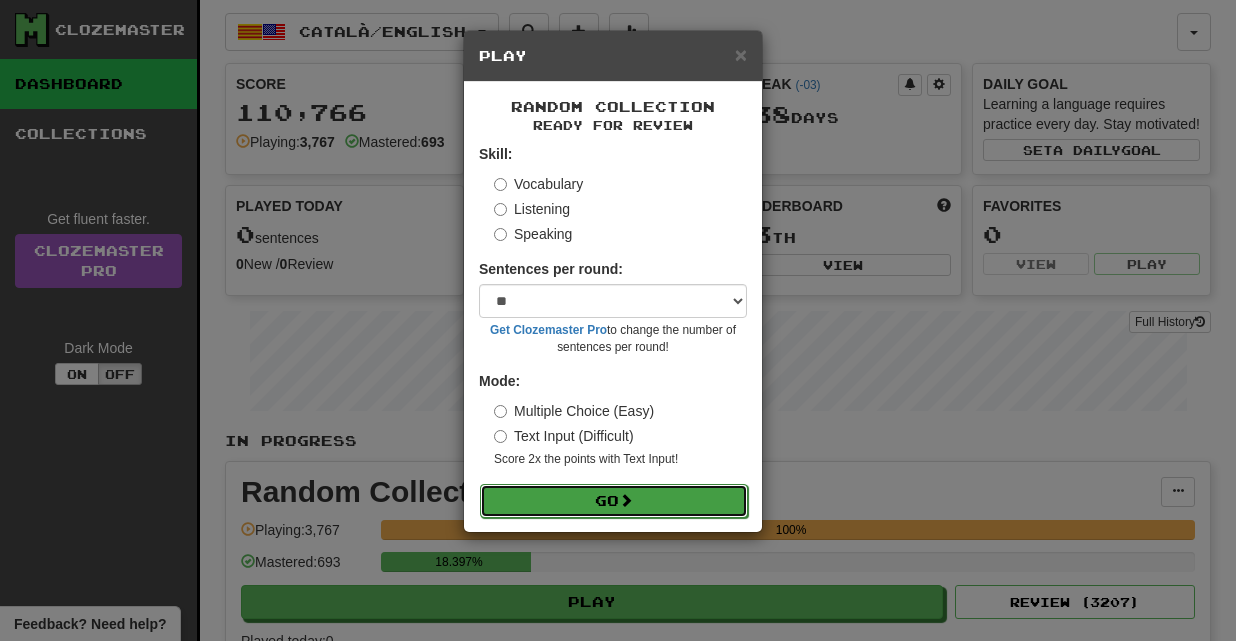 click on "Go" at bounding box center [614, 501] 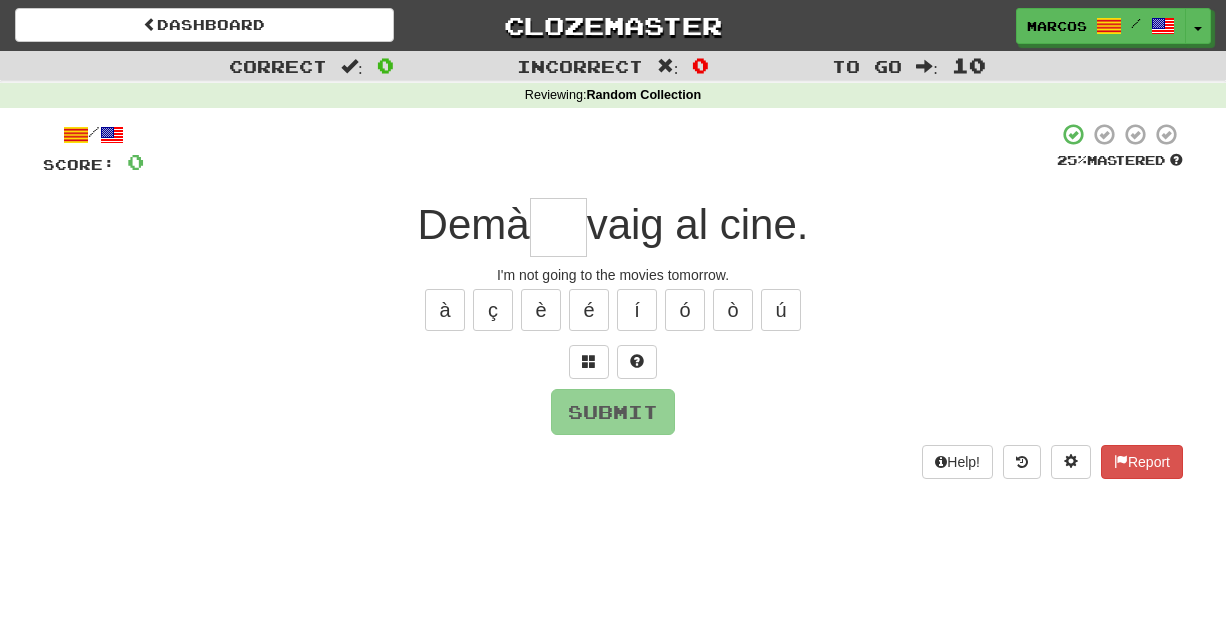 scroll, scrollTop: 0, scrollLeft: 0, axis: both 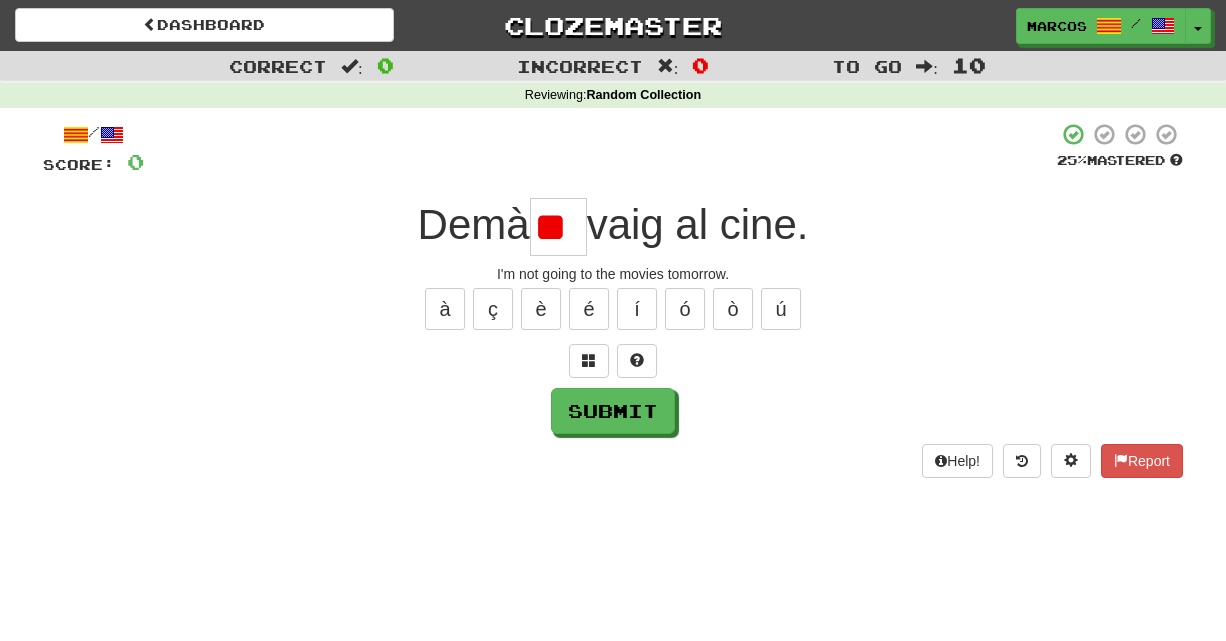 type on "*" 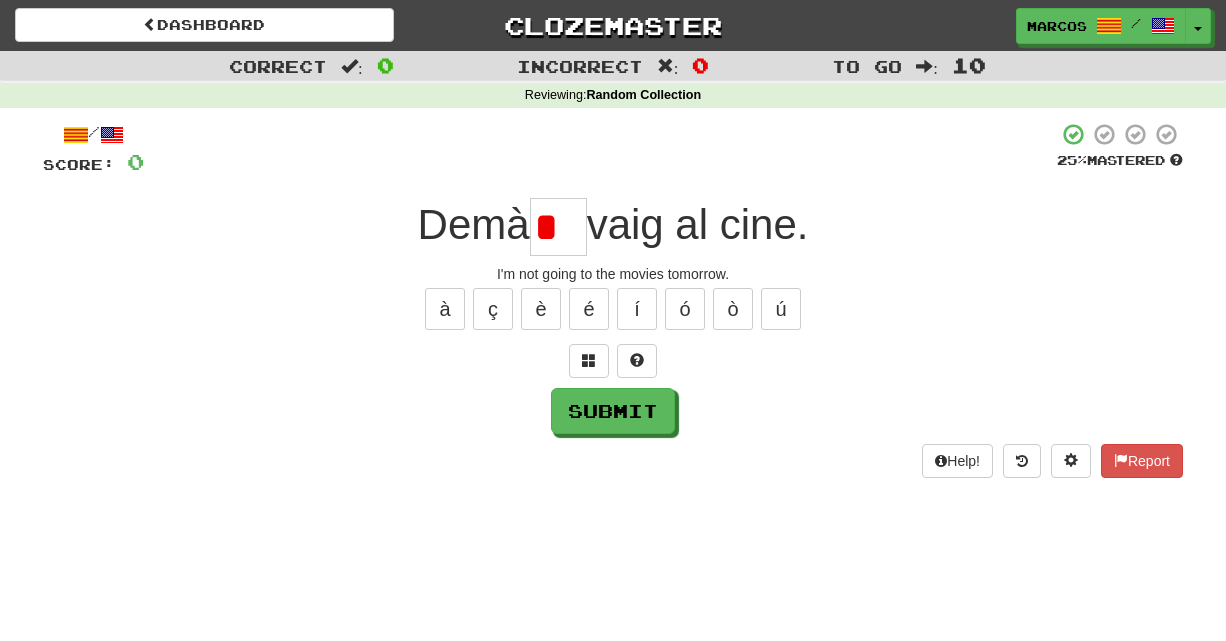 scroll, scrollTop: 0, scrollLeft: 0, axis: both 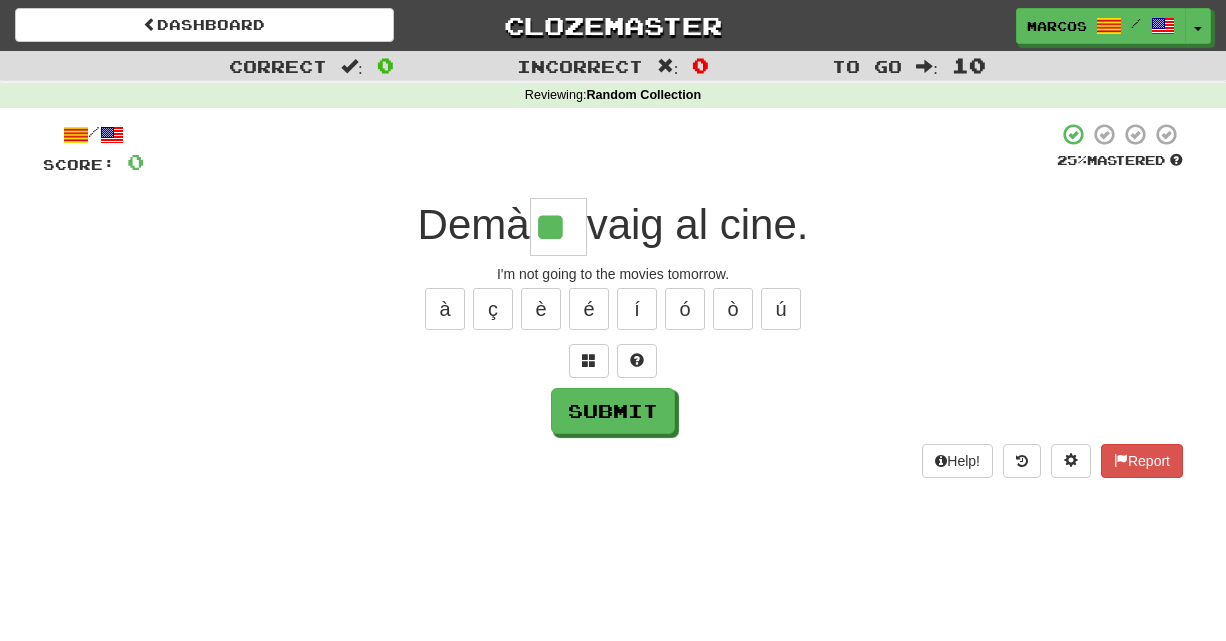 type on "**" 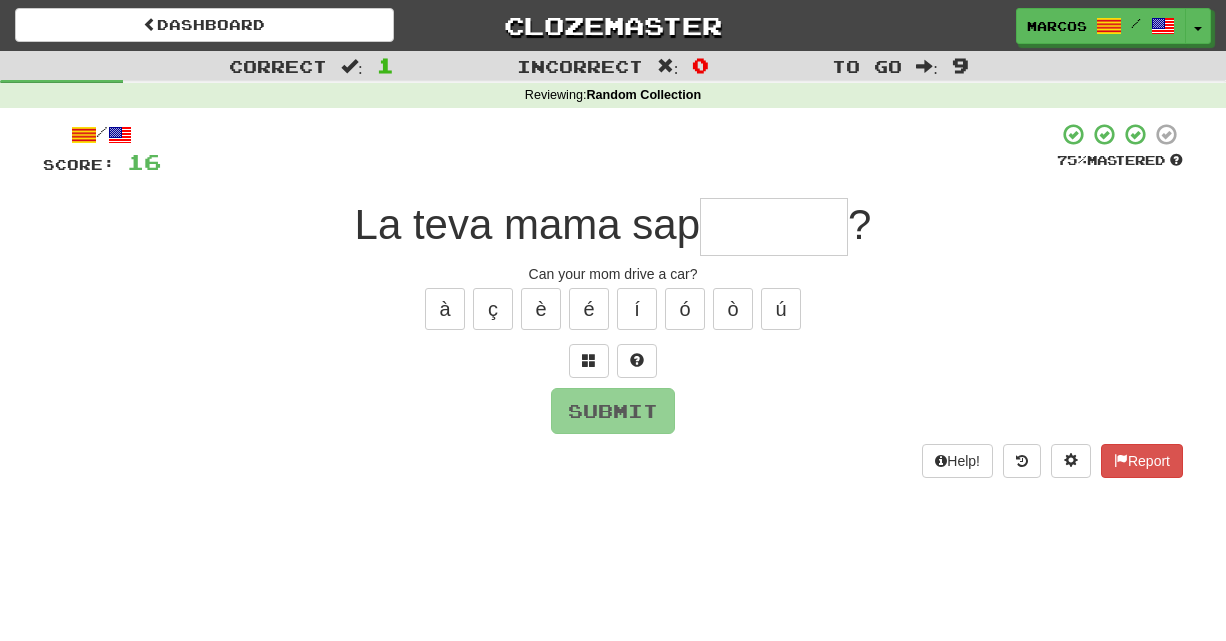 type on "*" 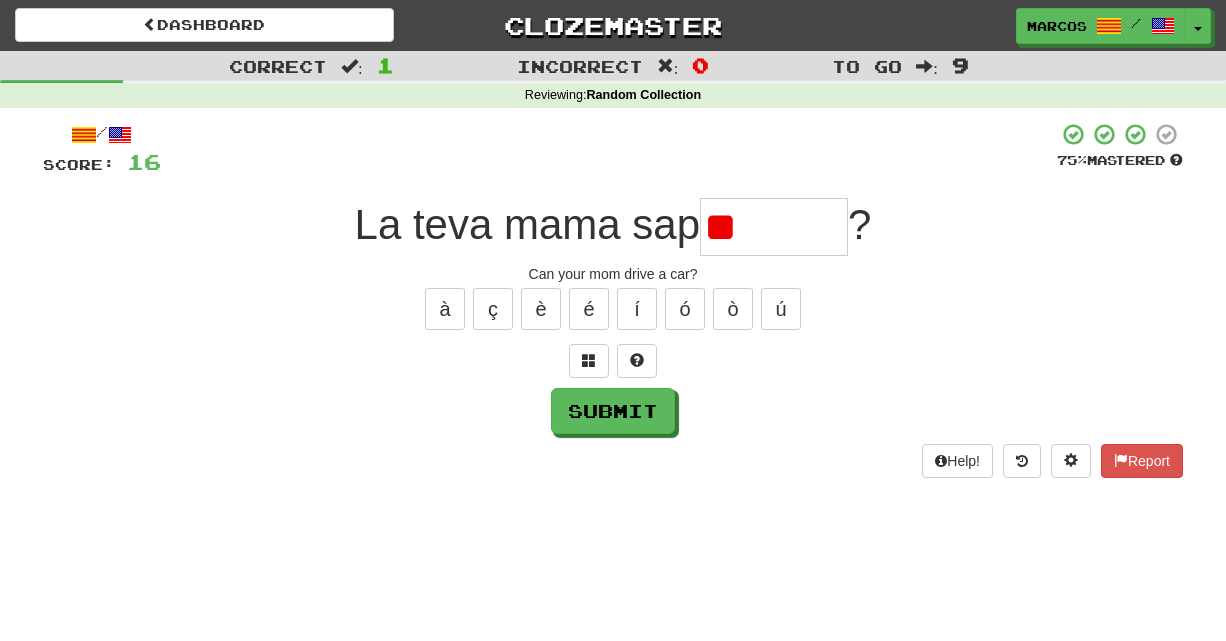type on "*" 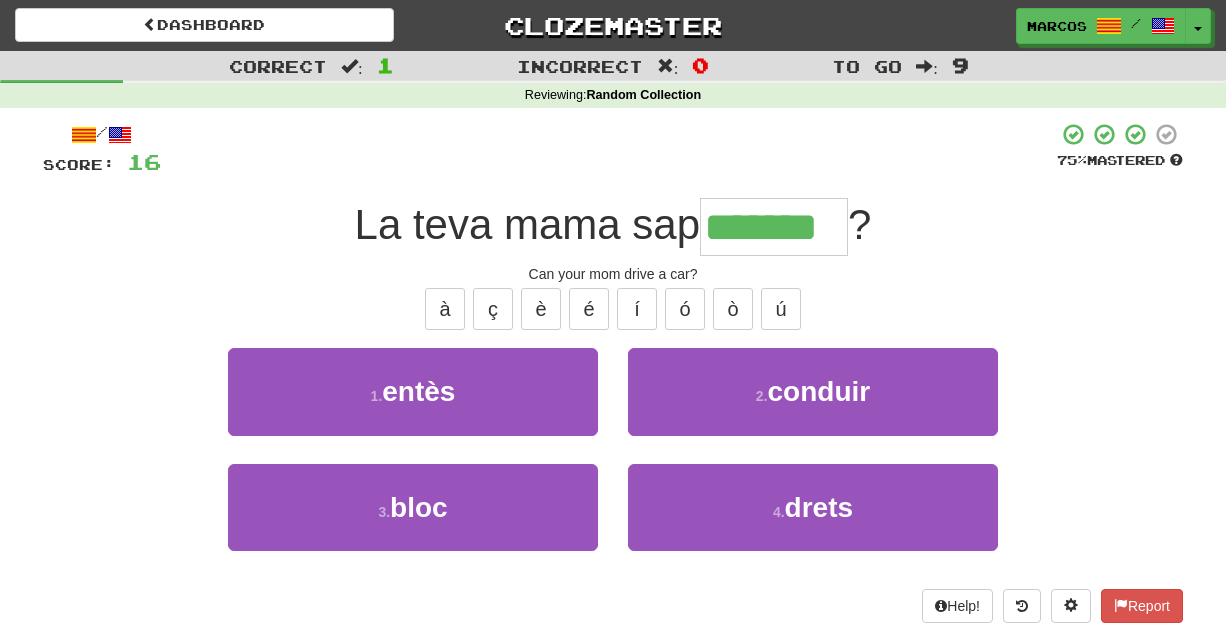 type on "*******" 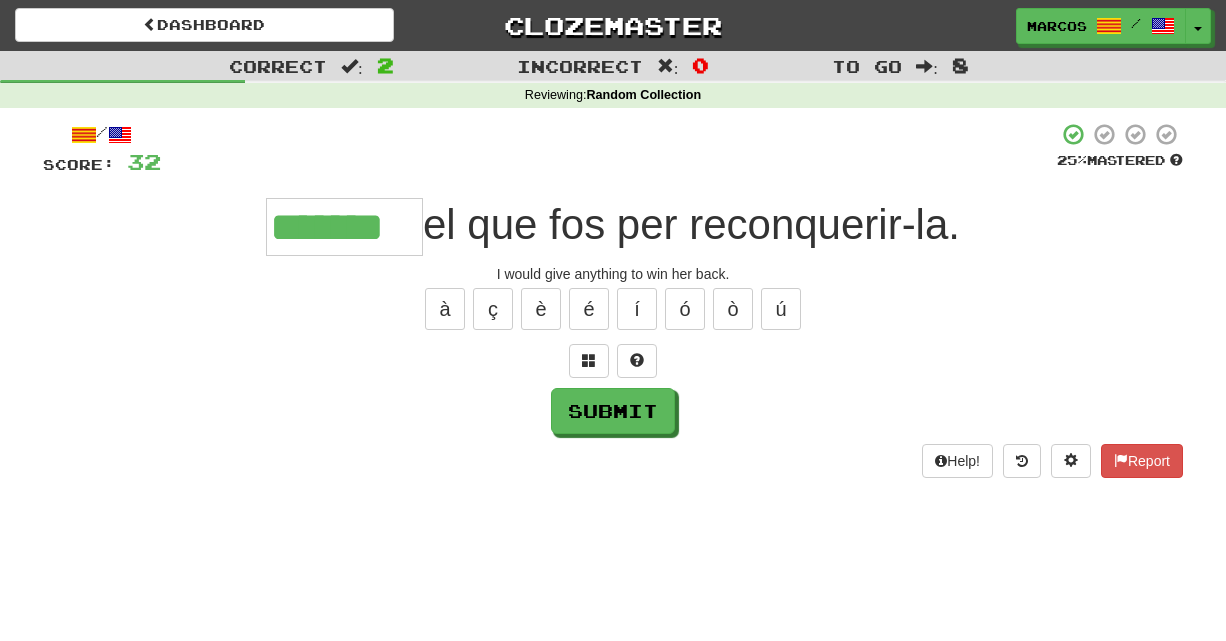 type on "*******" 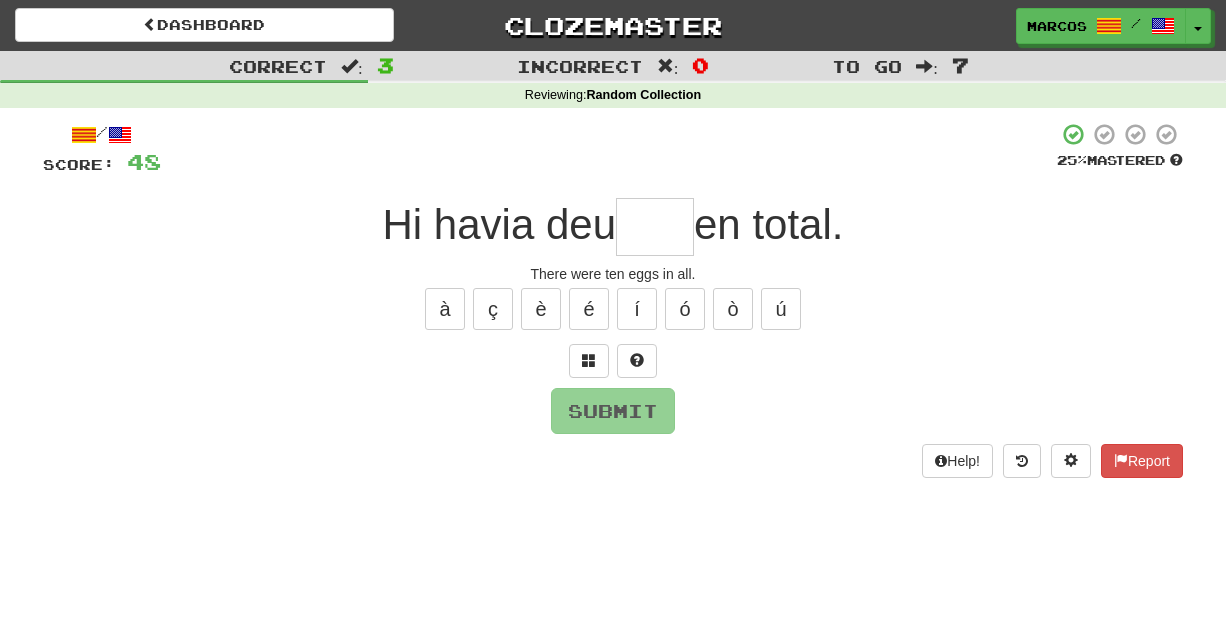 type on "*" 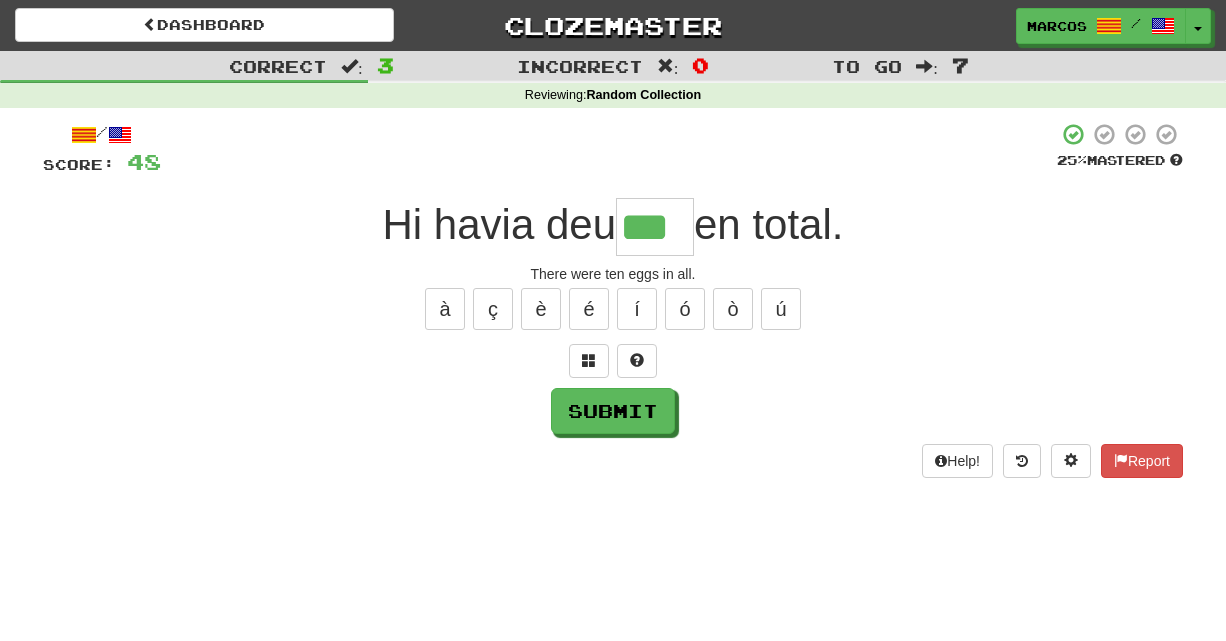 type on "***" 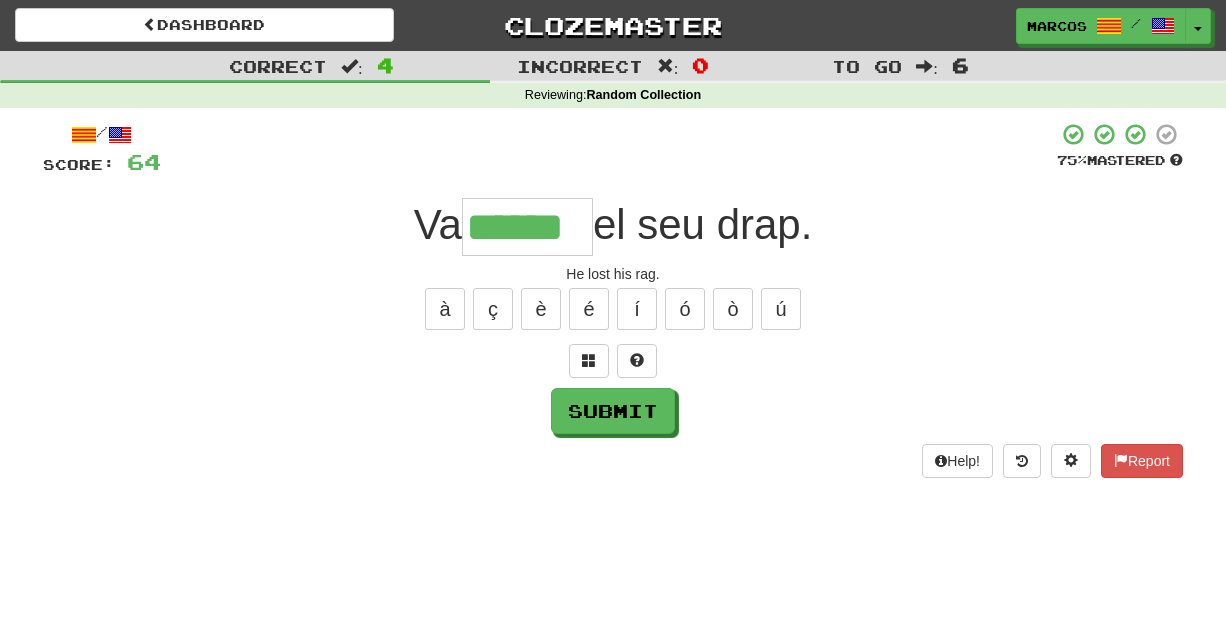 type on "******" 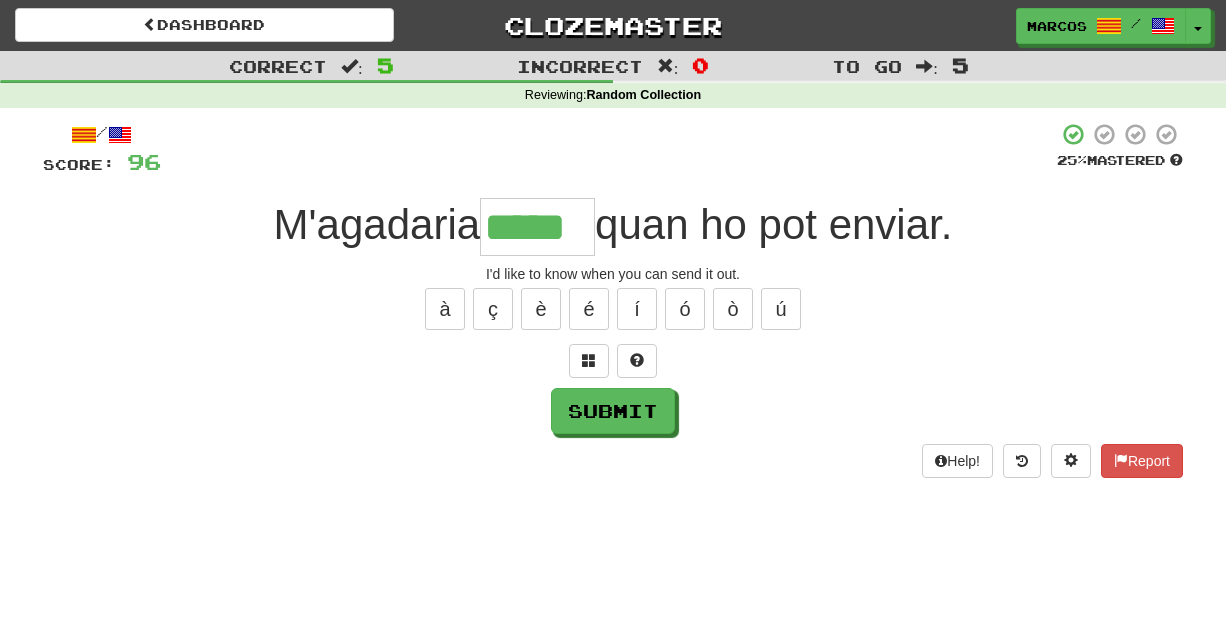 type on "*****" 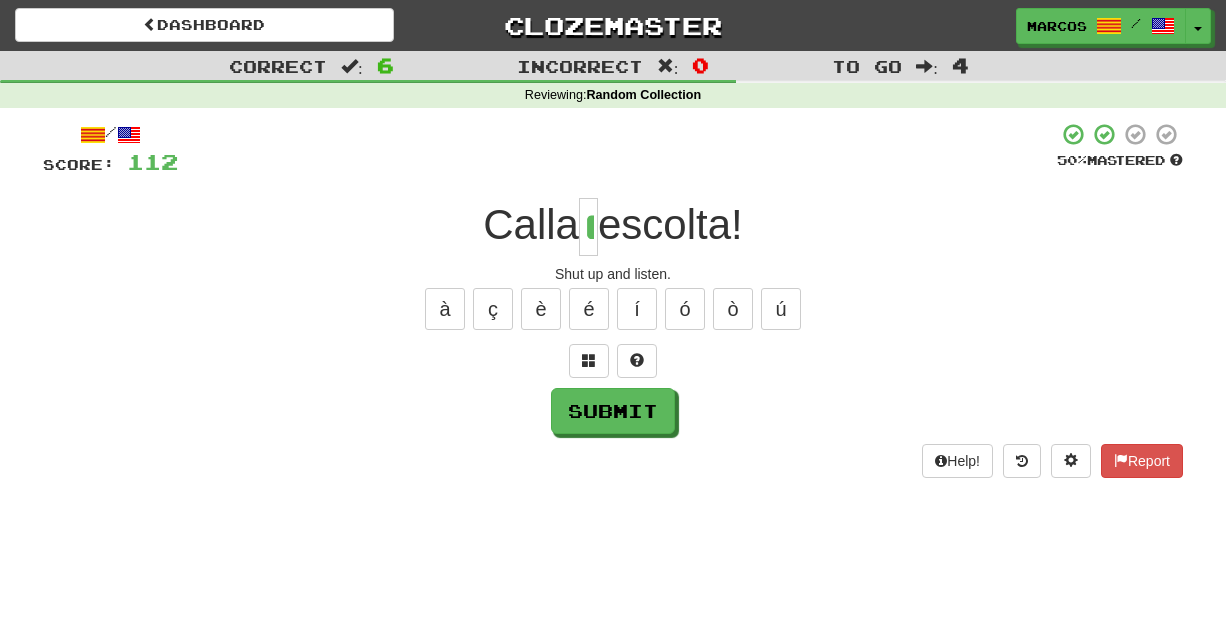 type on "*" 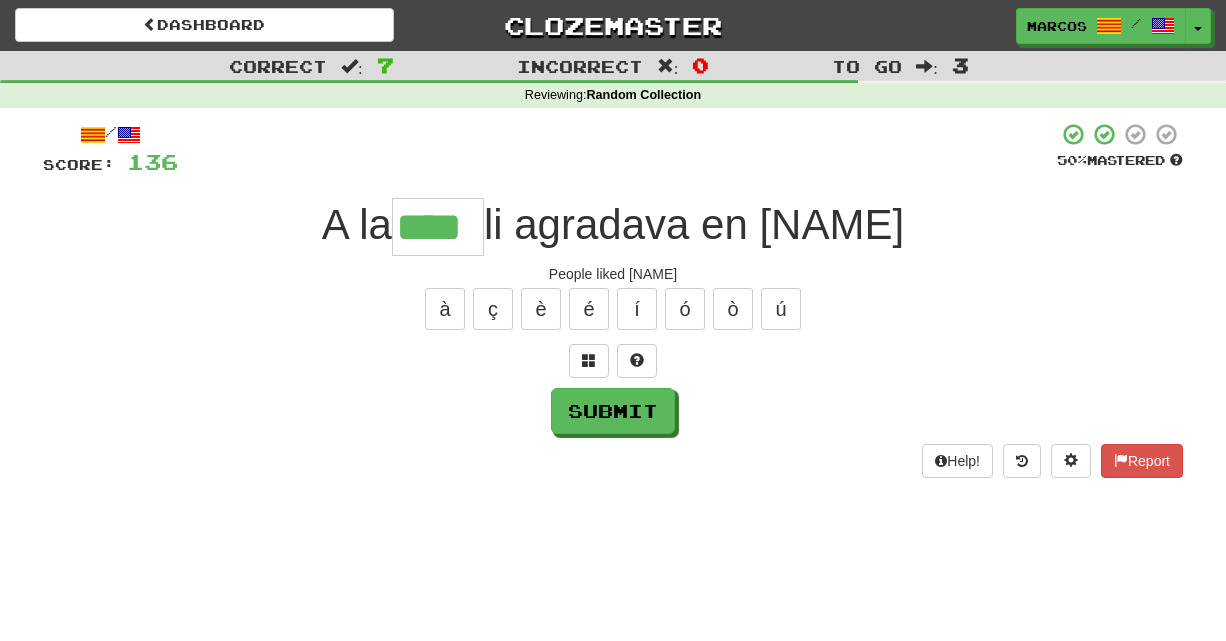 type on "****" 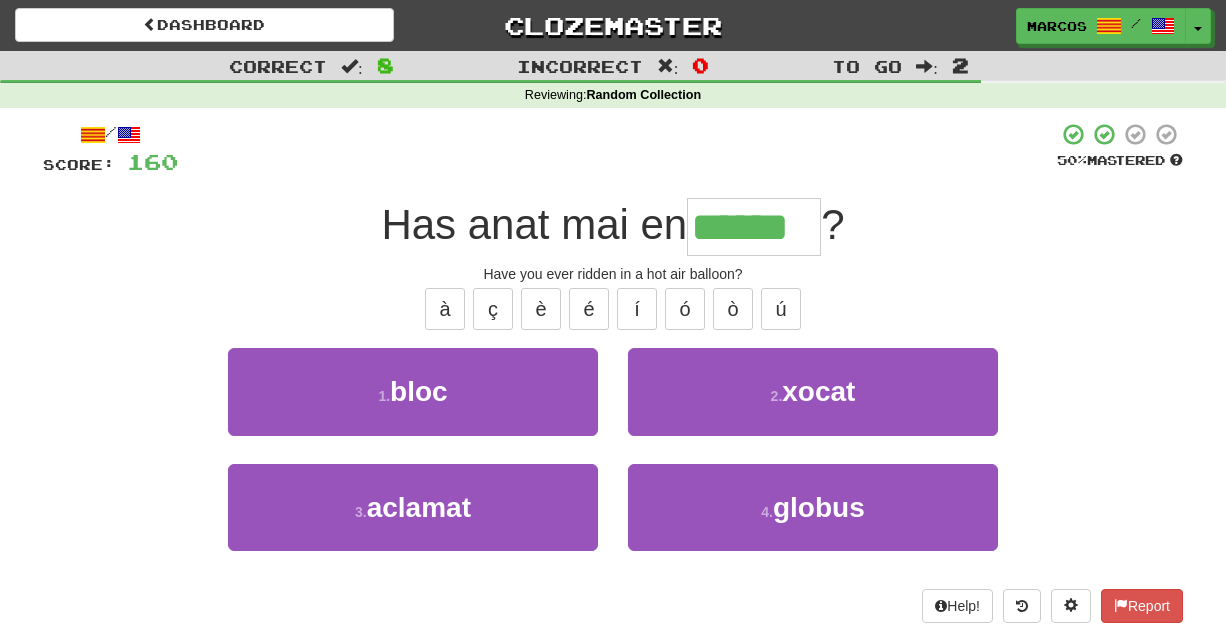 type on "******" 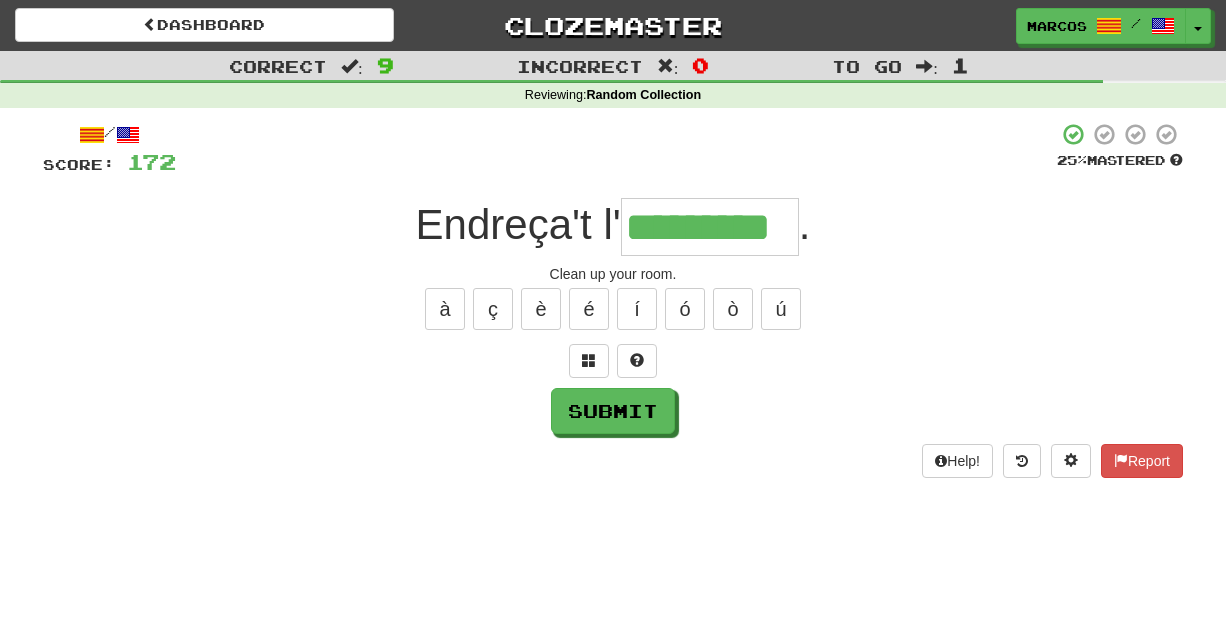 type on "*********" 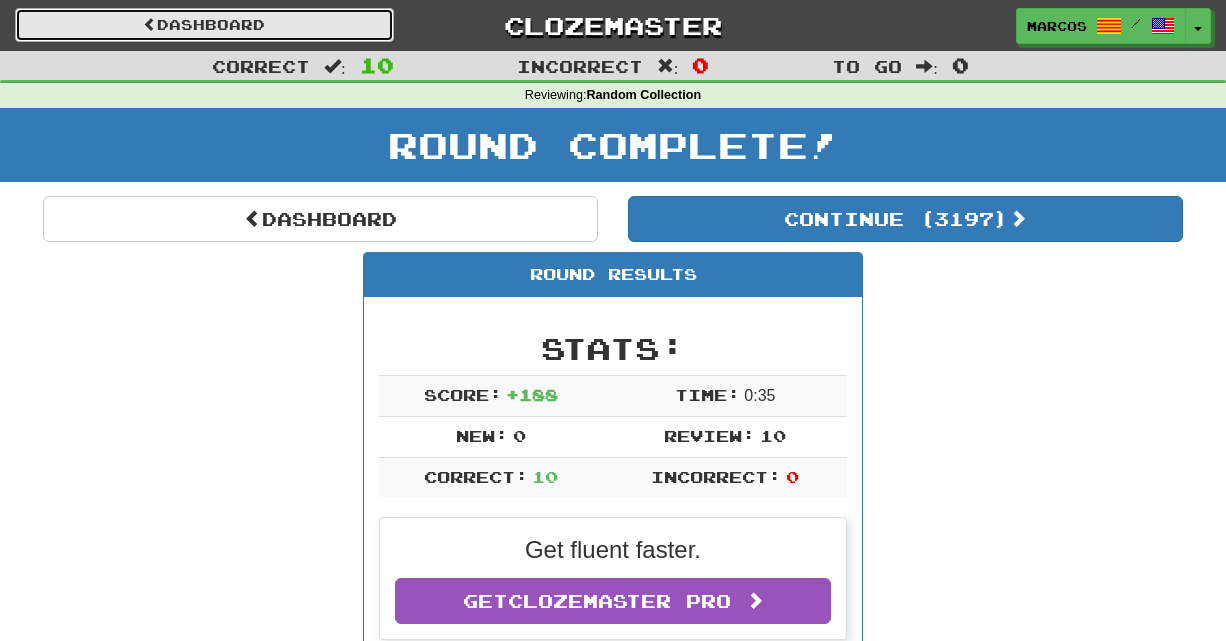 click on "Dashboard" at bounding box center (204, 25) 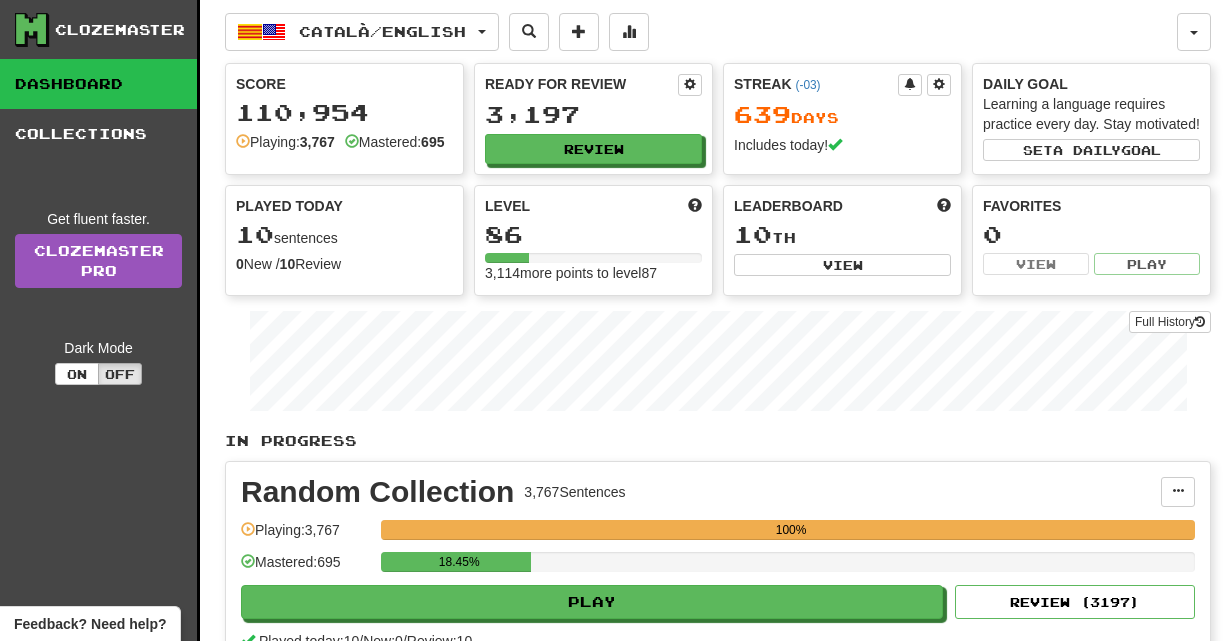 scroll, scrollTop: 0, scrollLeft: 0, axis: both 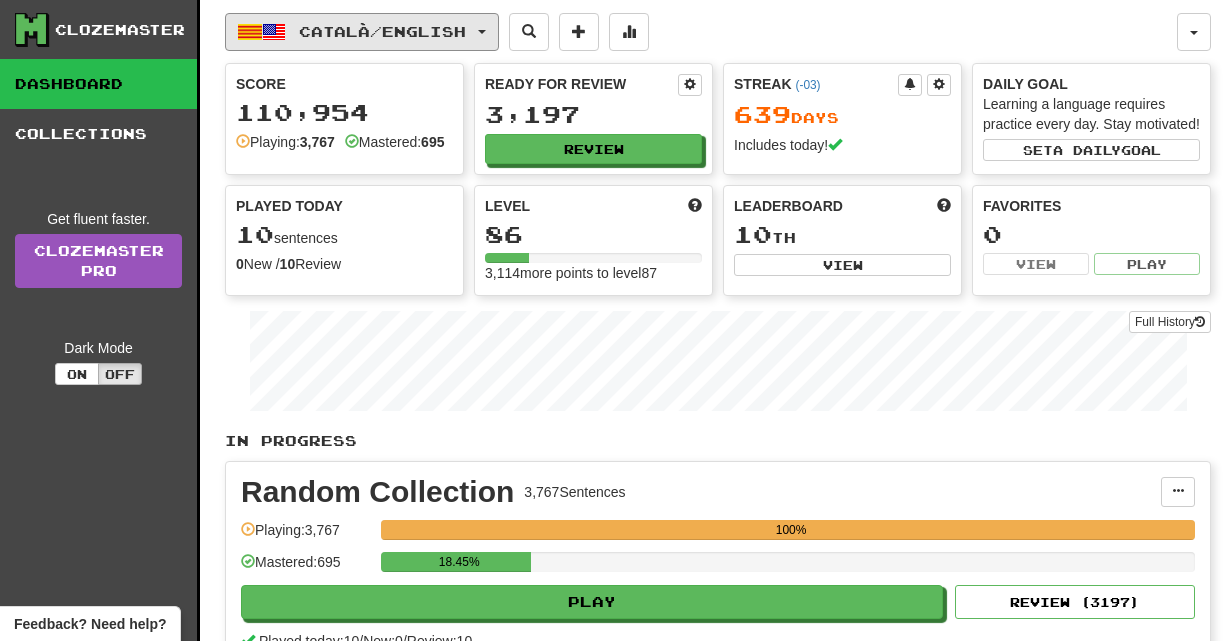 click on "Català  /  English" 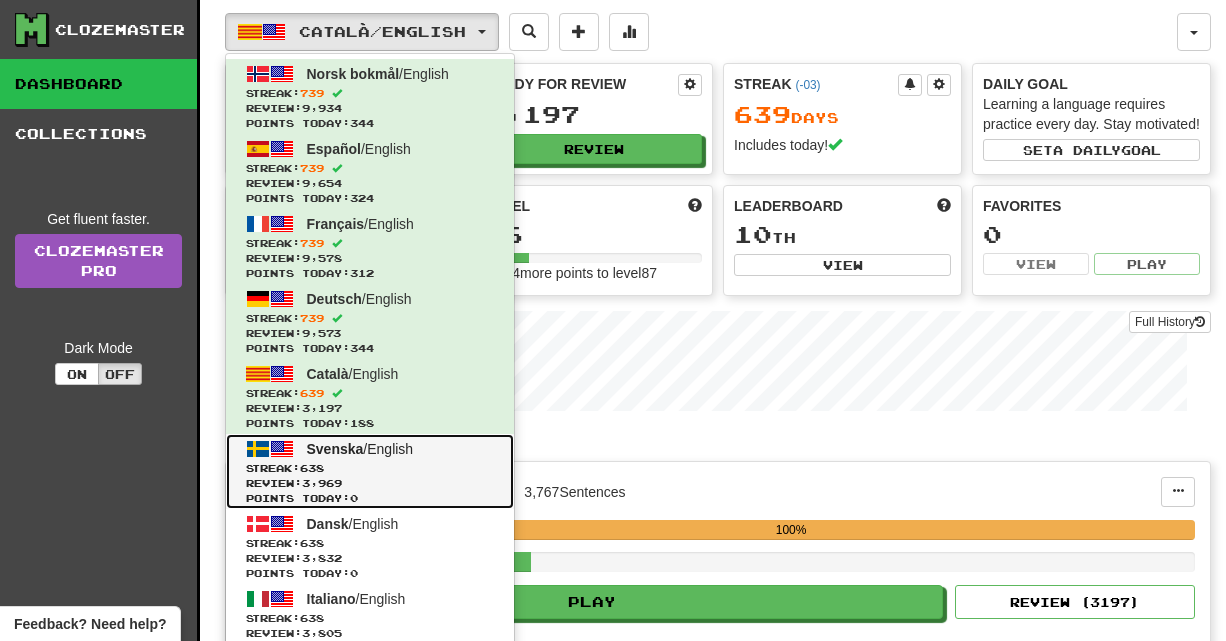 click on "Svenska" 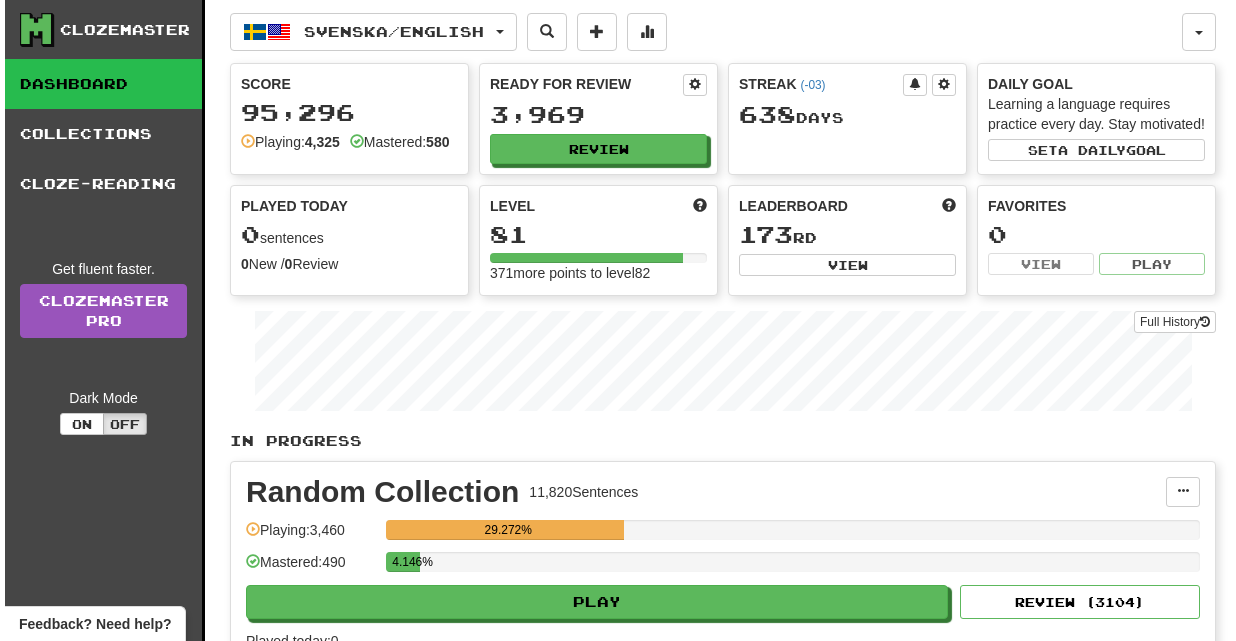scroll, scrollTop: 0, scrollLeft: 0, axis: both 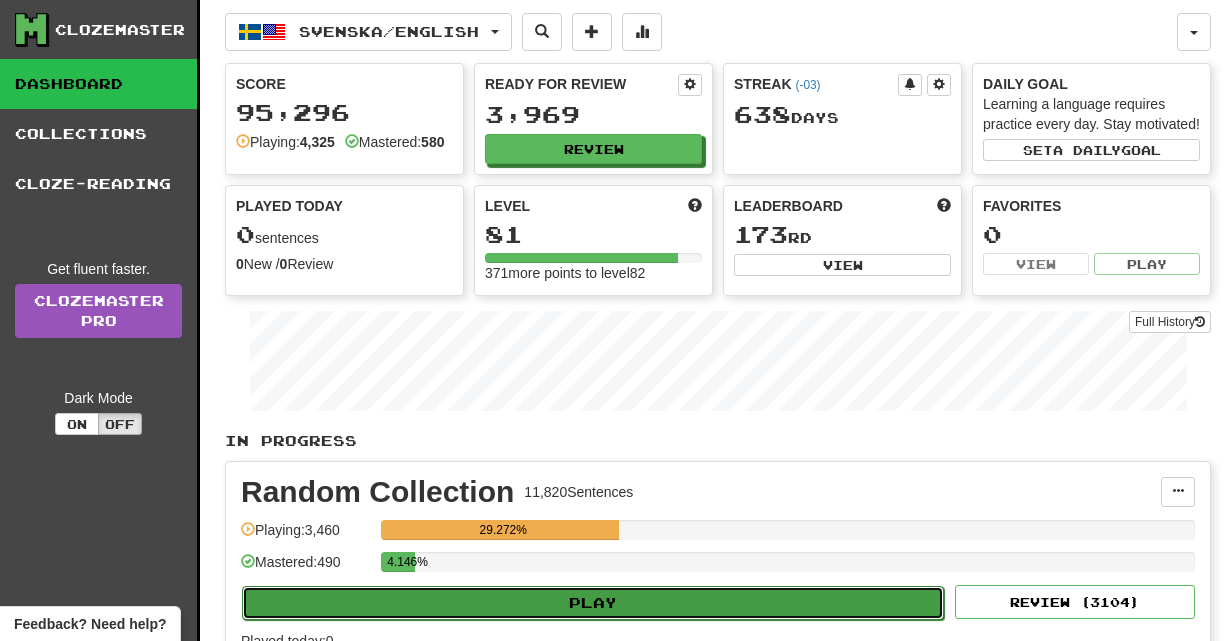 click on "Play" at bounding box center [593, 603] 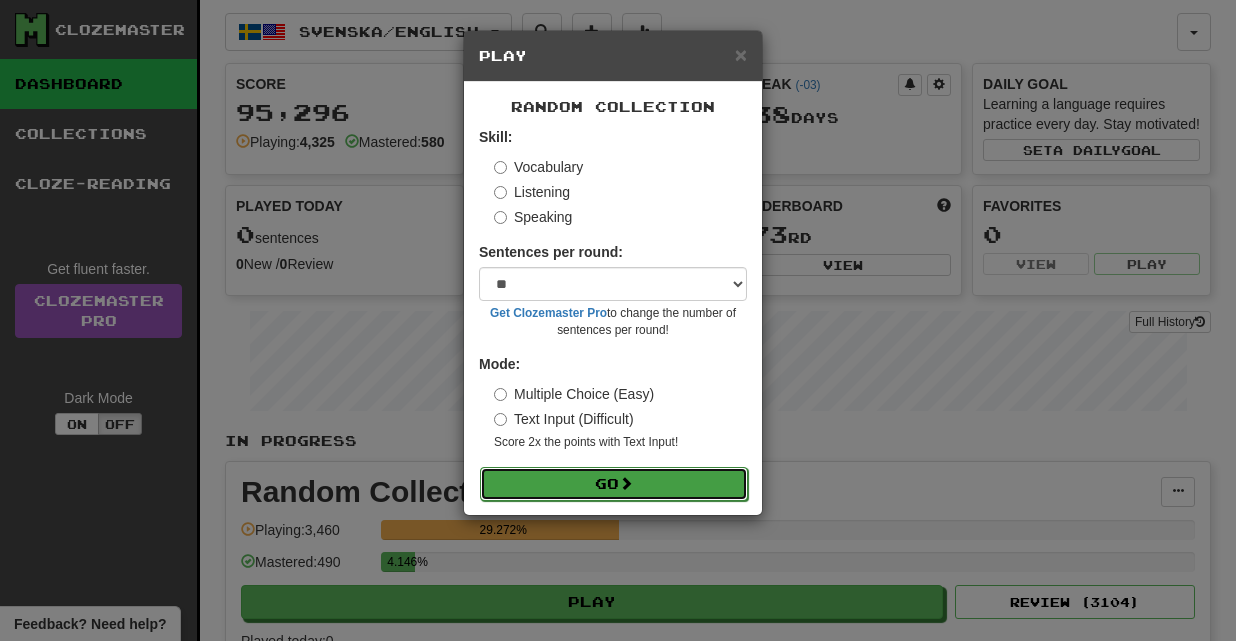 click on "Go" at bounding box center (614, 484) 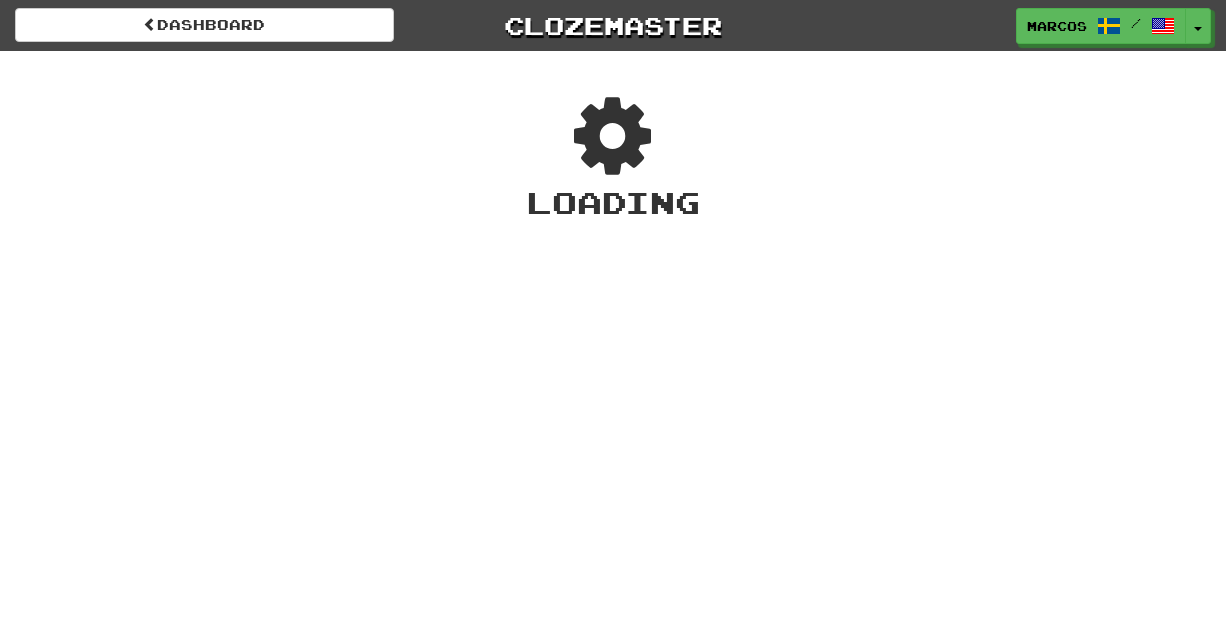 scroll, scrollTop: 0, scrollLeft: 0, axis: both 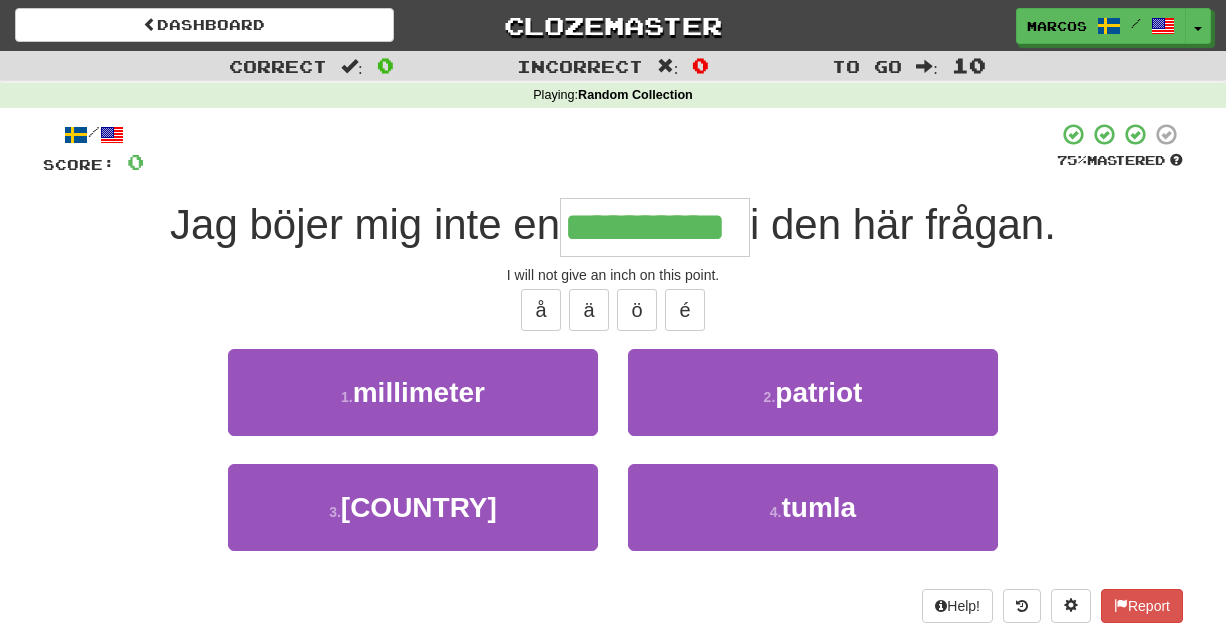 type on "**********" 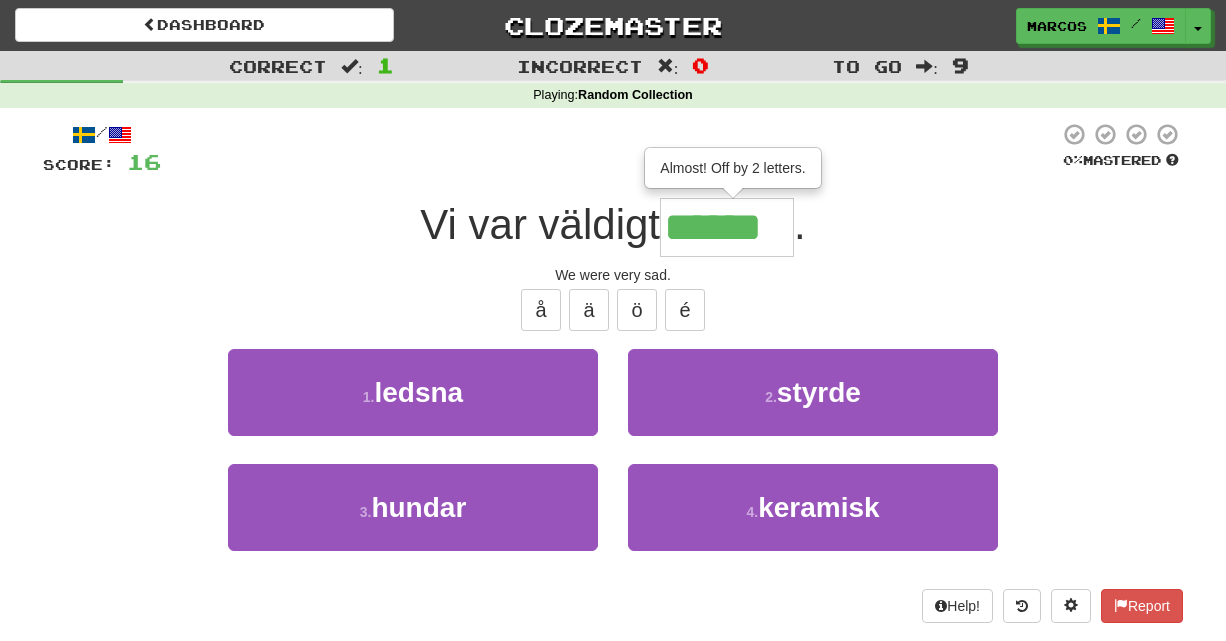 type on "******" 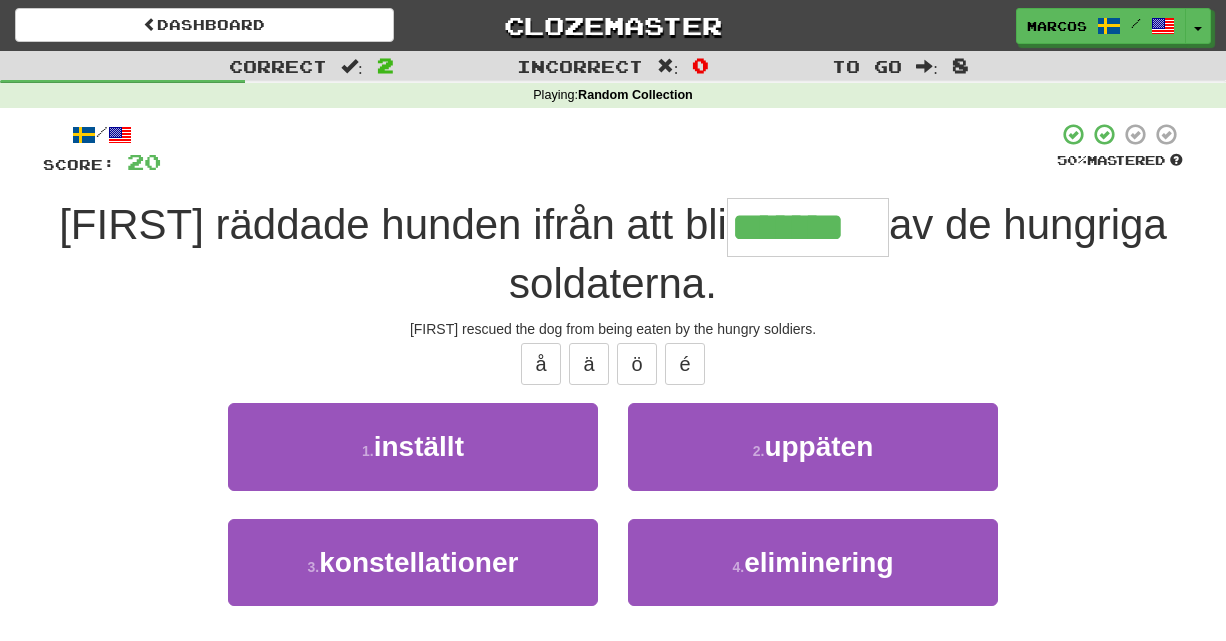 type on "*******" 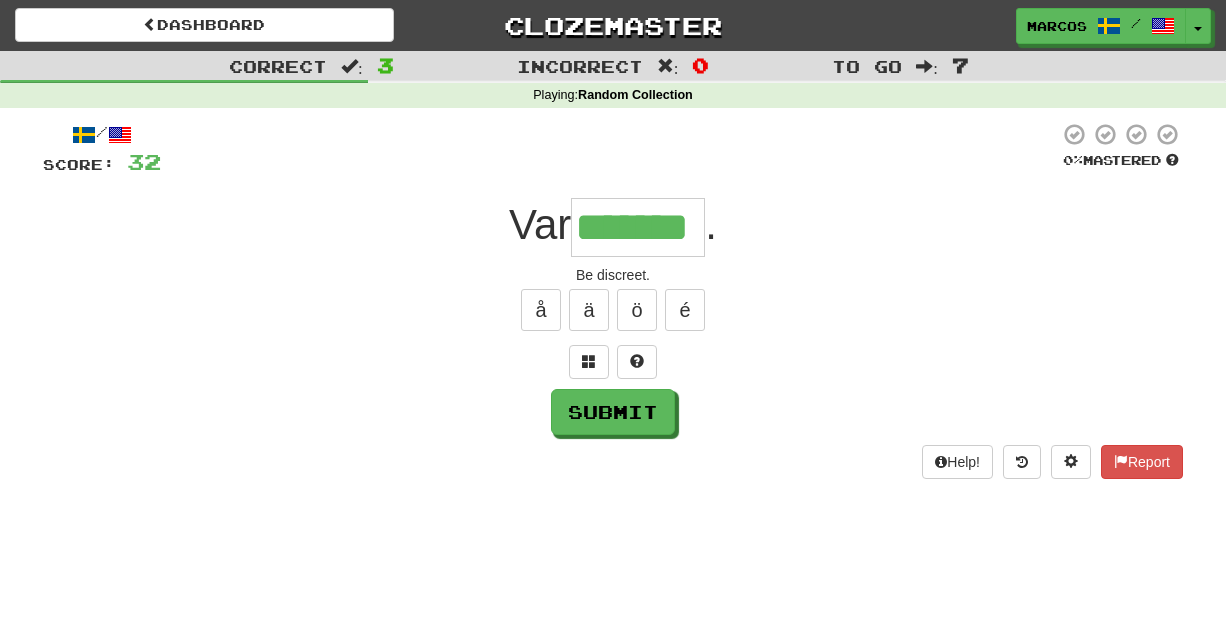 type on "*******" 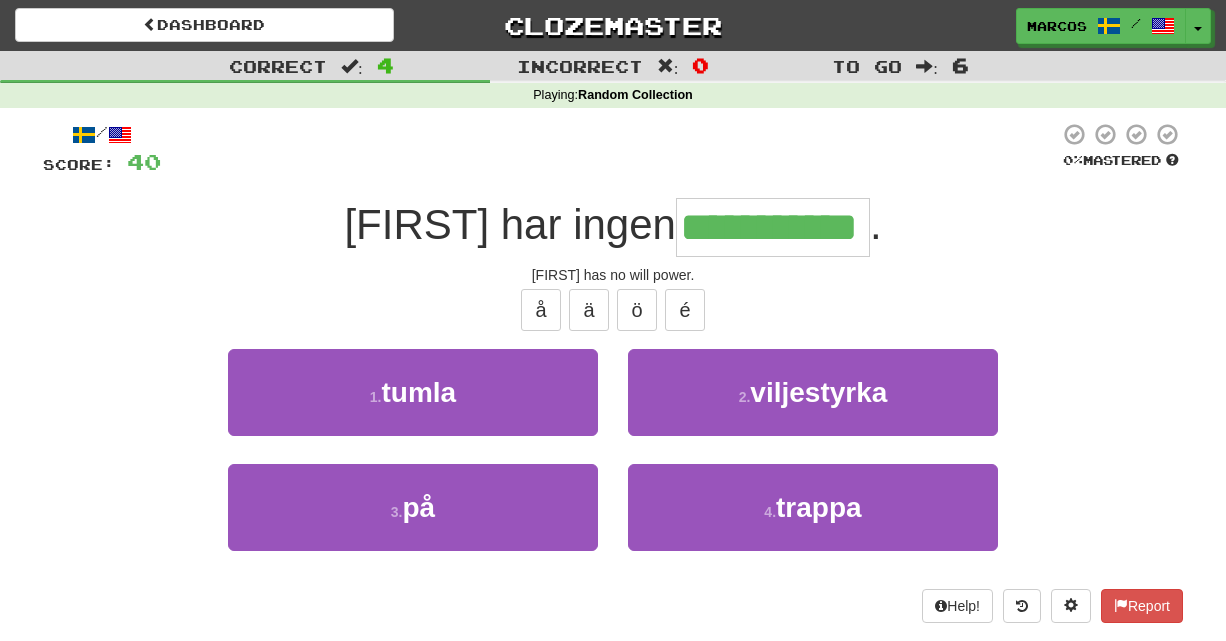 type on "**********" 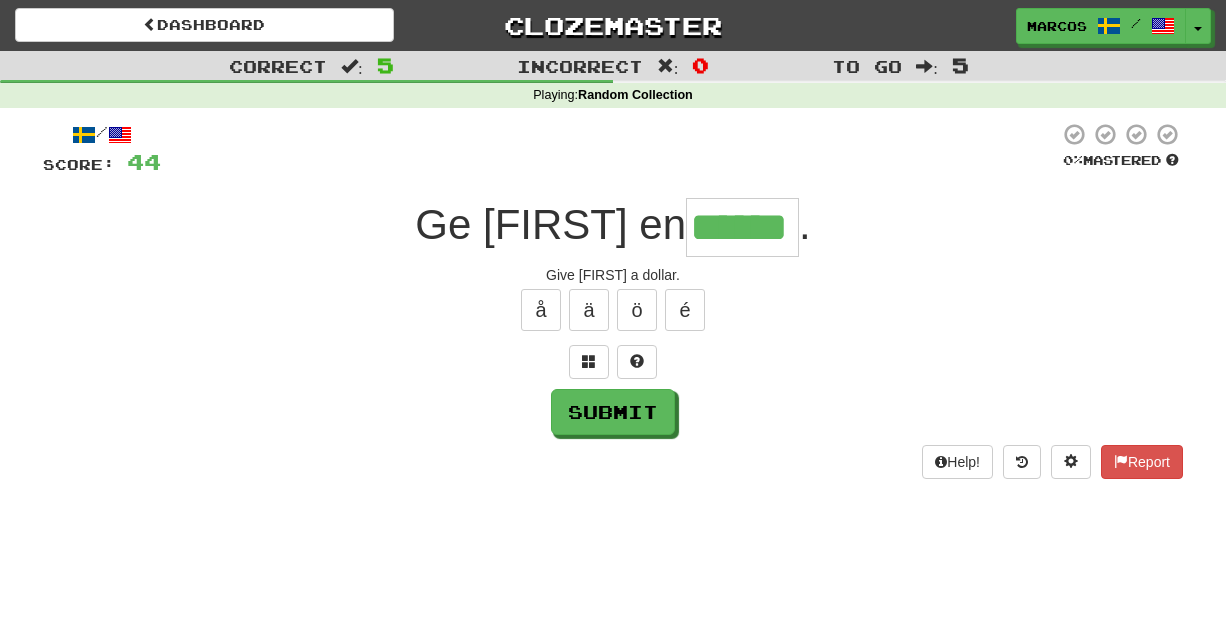 type on "******" 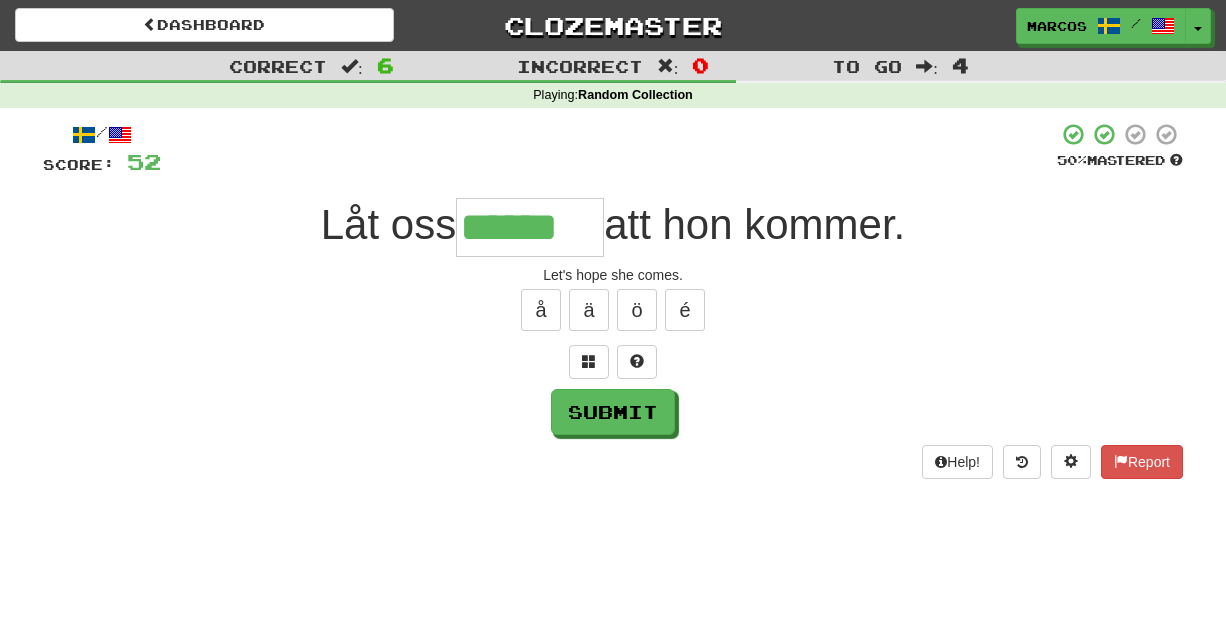 type on "******" 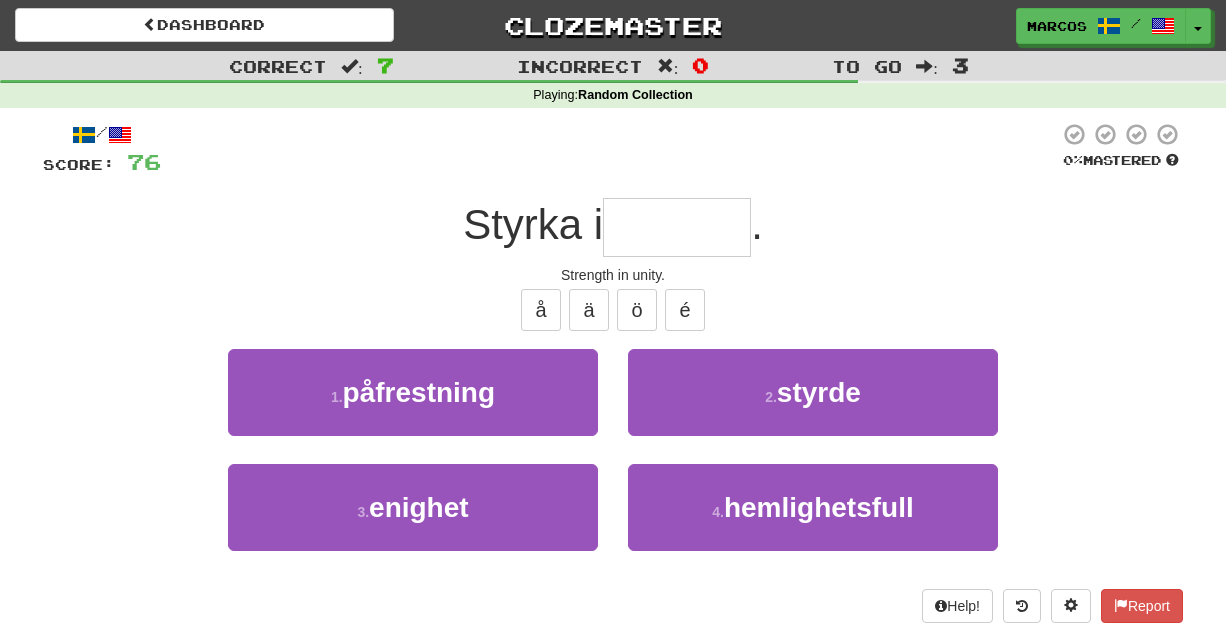 type on "*" 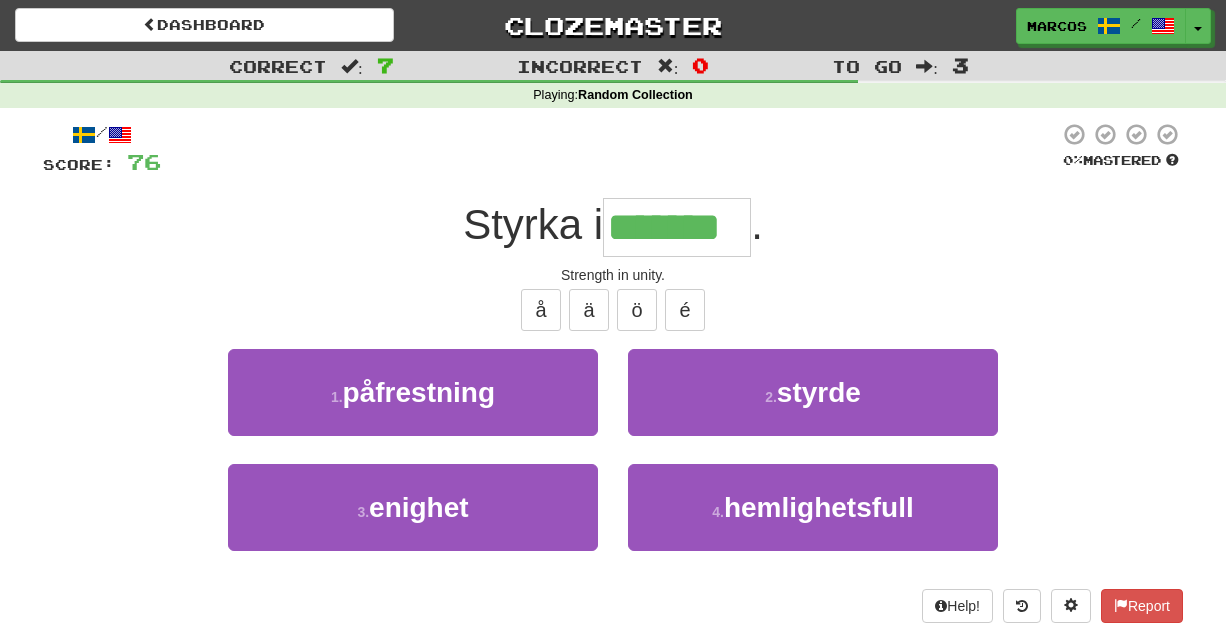 type on "*******" 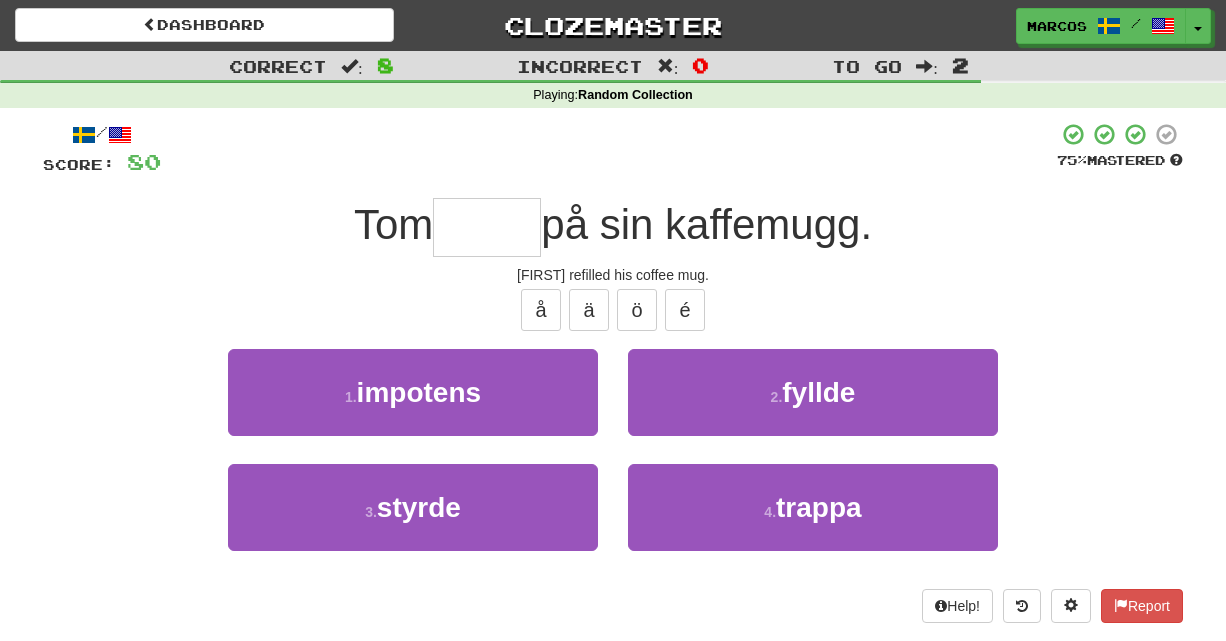 type on "*" 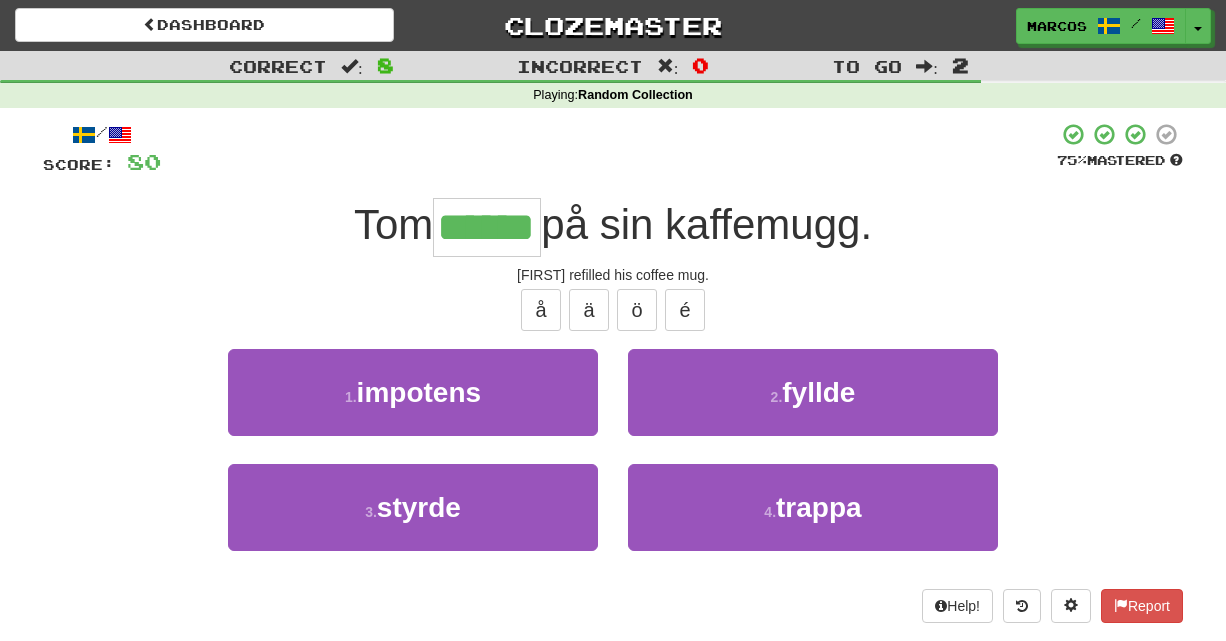 type on "******" 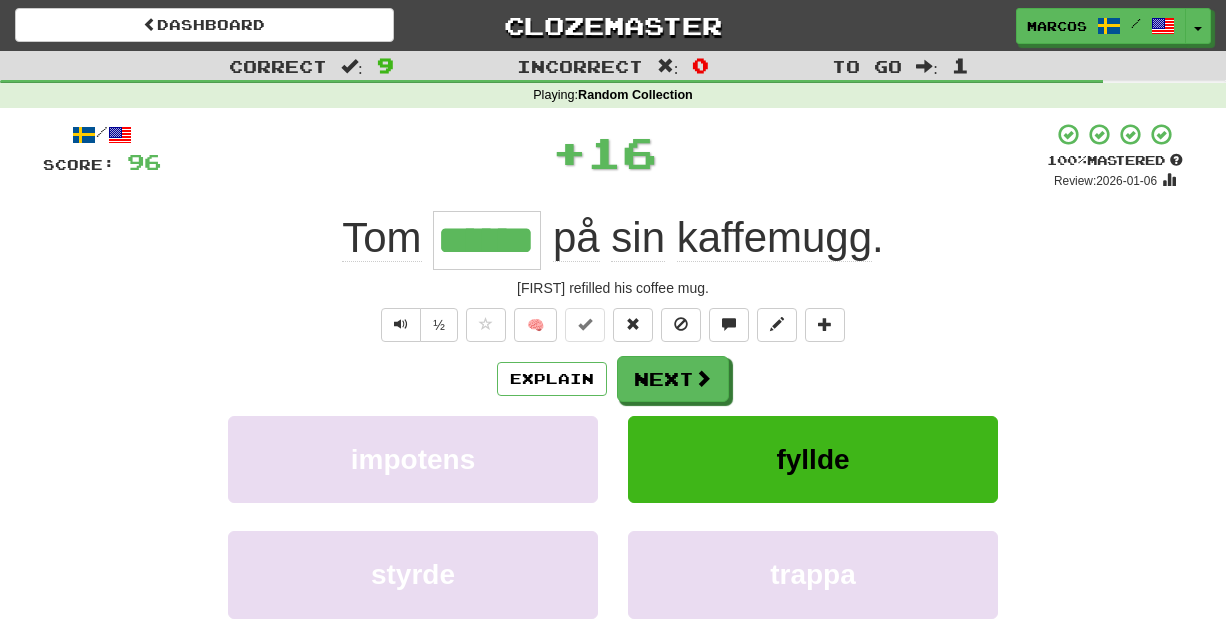 click on "/  Score:   96 + 16 100 %  Mastered Review:  2026-01-06 Tom   ******   på   sin   kaffemugg . Tom refilled his coffee mug. ½ 🧠 Explain Next impotens fyllde styrde trappa Learn more: impotens fyllde styrde trappa  Help!  Report Sentence Source" at bounding box center [613, 437] 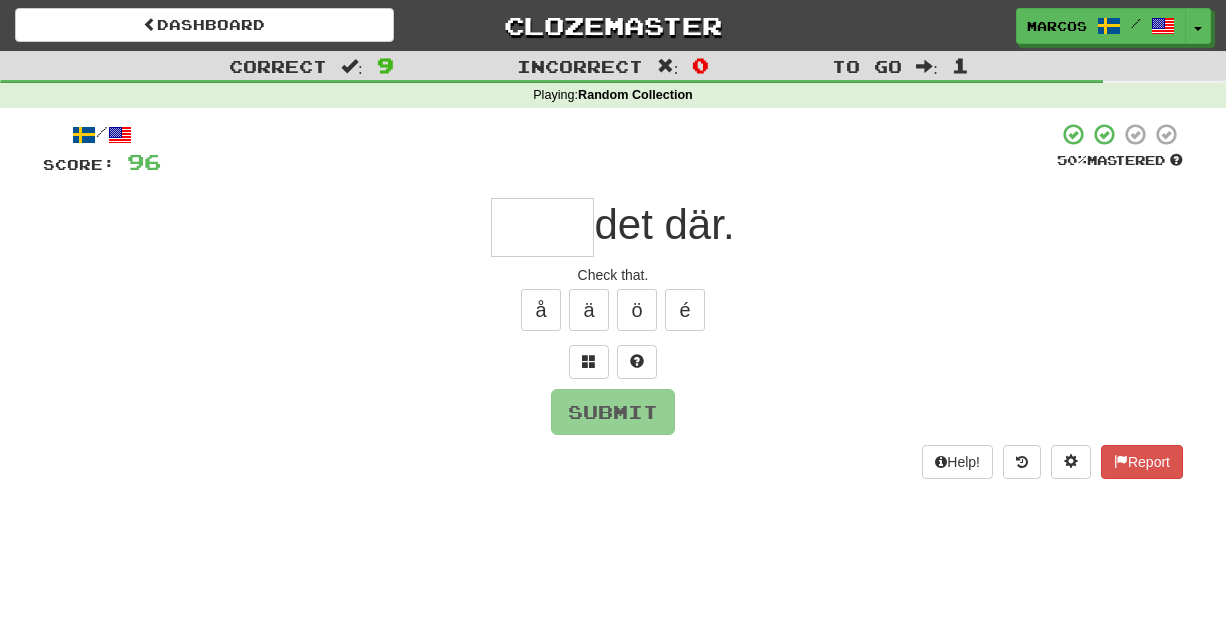 type on "*" 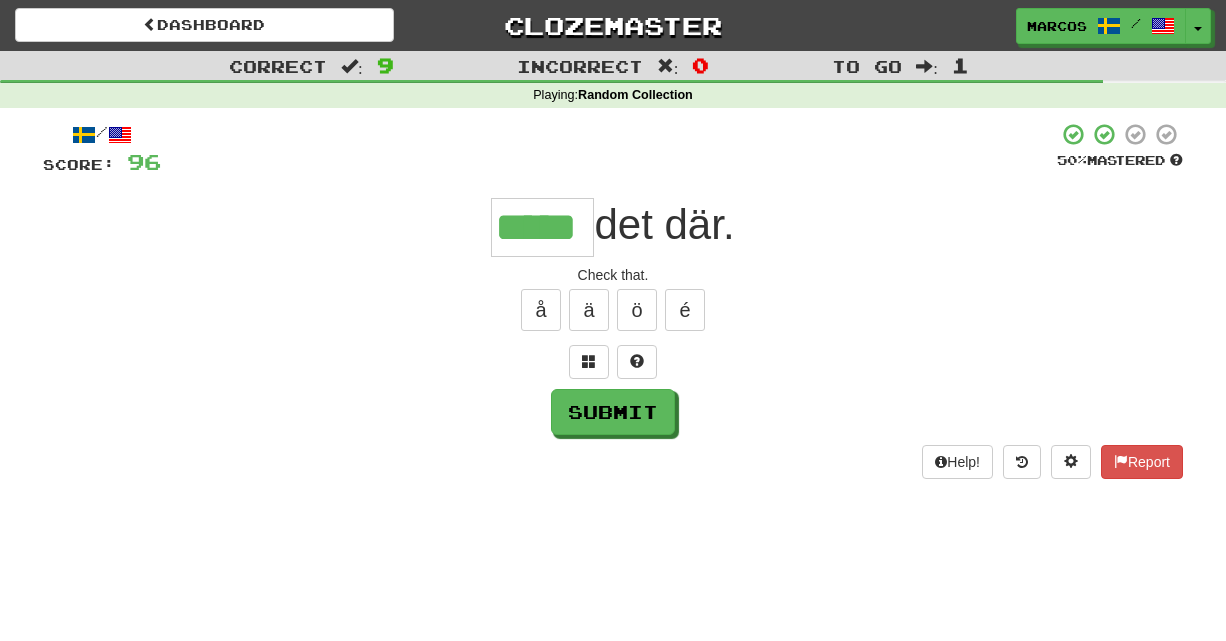 type on "*****" 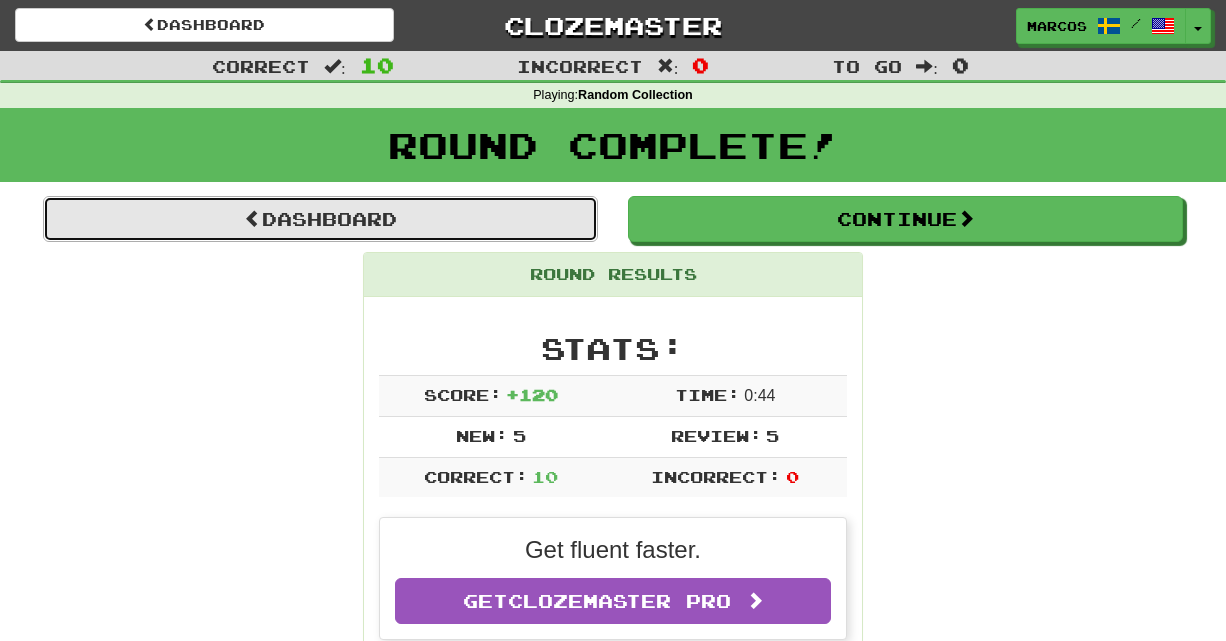 click on "Dashboard" at bounding box center (320, 219) 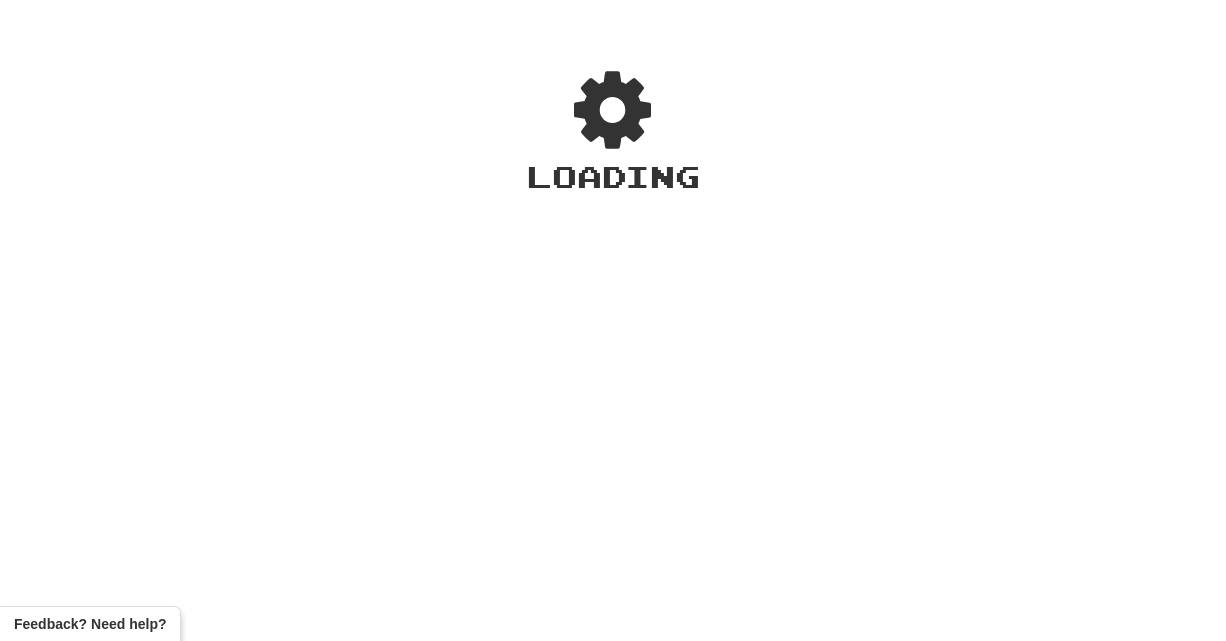scroll, scrollTop: 0, scrollLeft: 0, axis: both 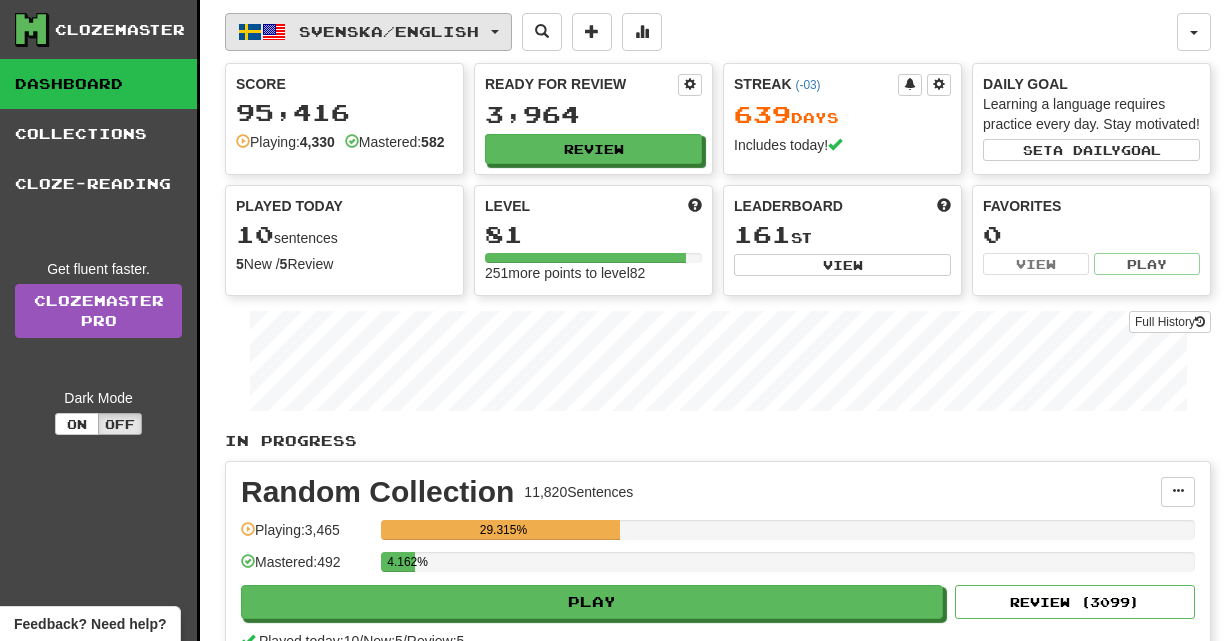 click on "Svenska  /  English" at bounding box center [389, 31] 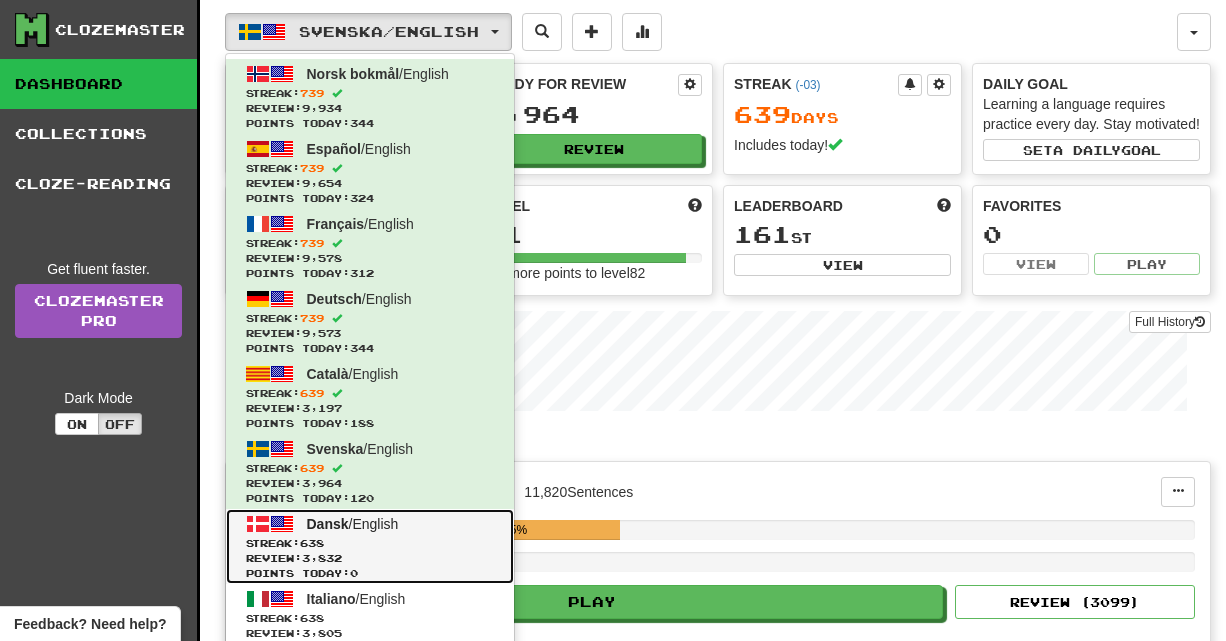 click on "Streak:  638" at bounding box center [370, 543] 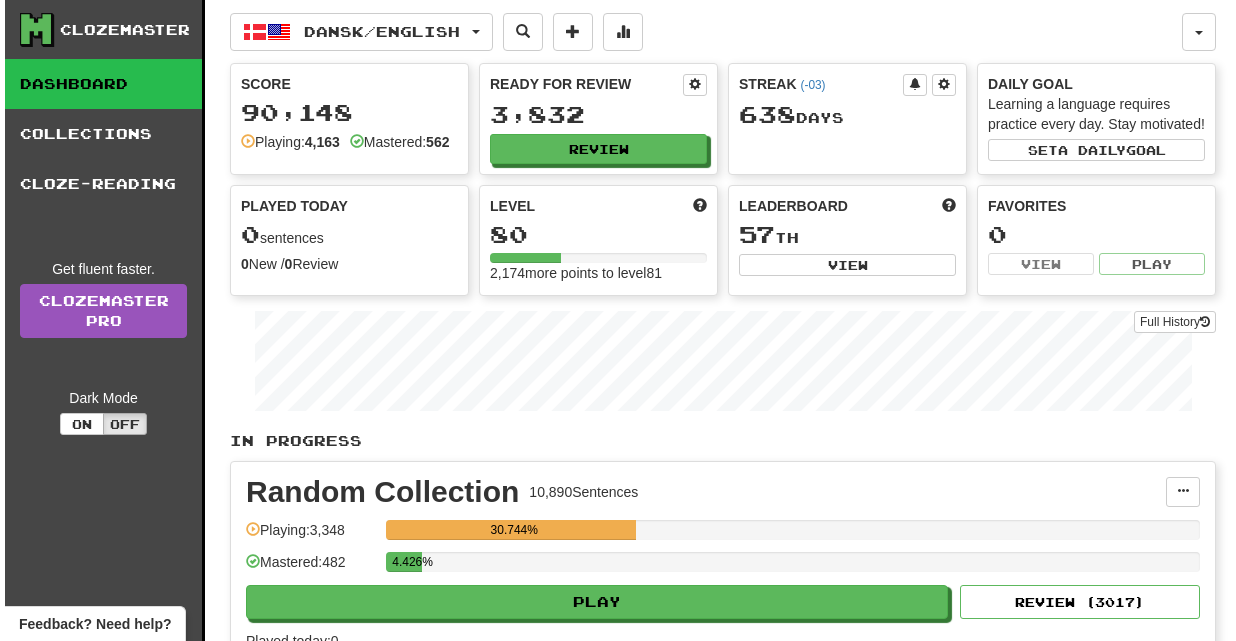 scroll, scrollTop: 0, scrollLeft: 0, axis: both 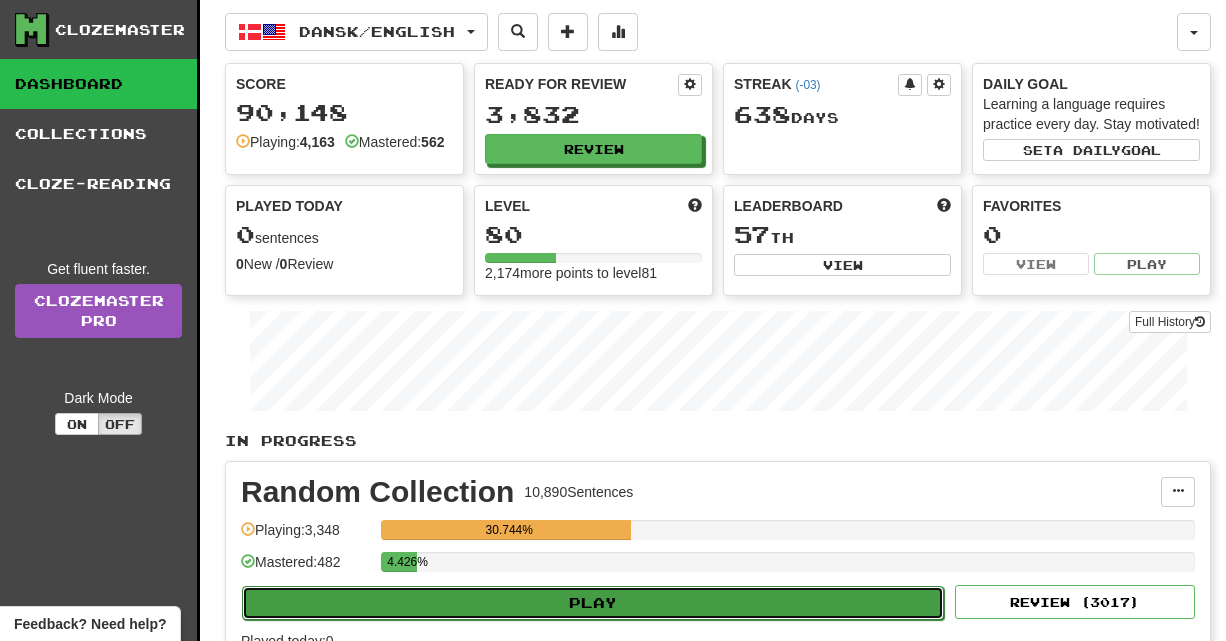 click on "Play" at bounding box center [593, 603] 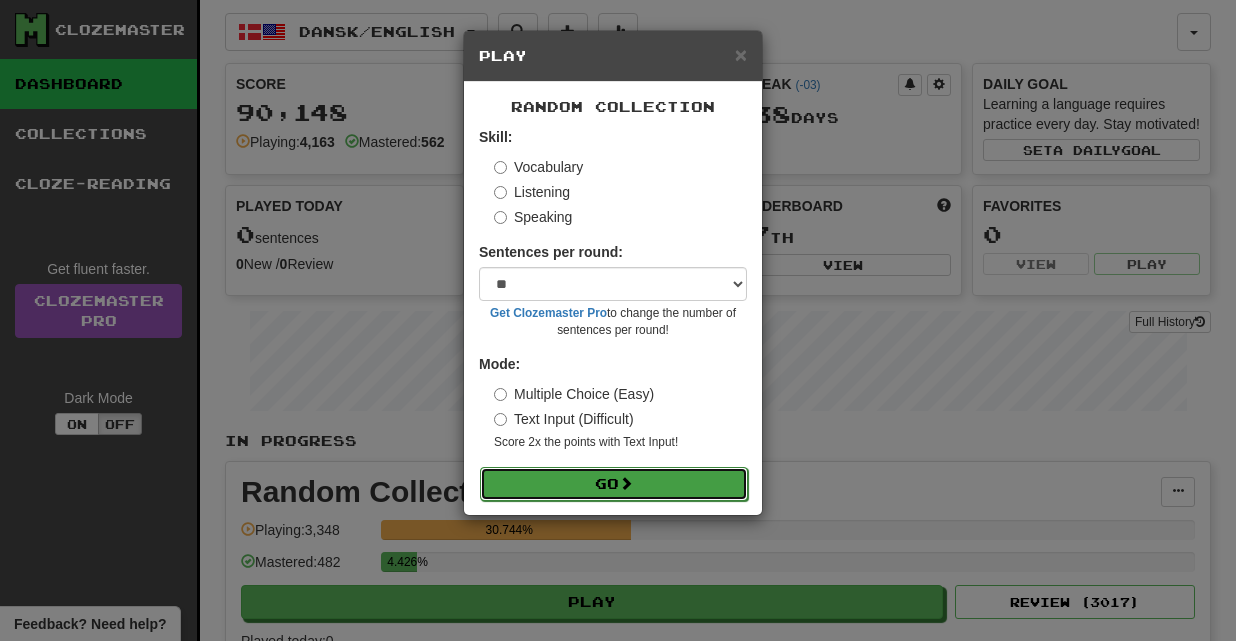 click on "Go" at bounding box center (614, 484) 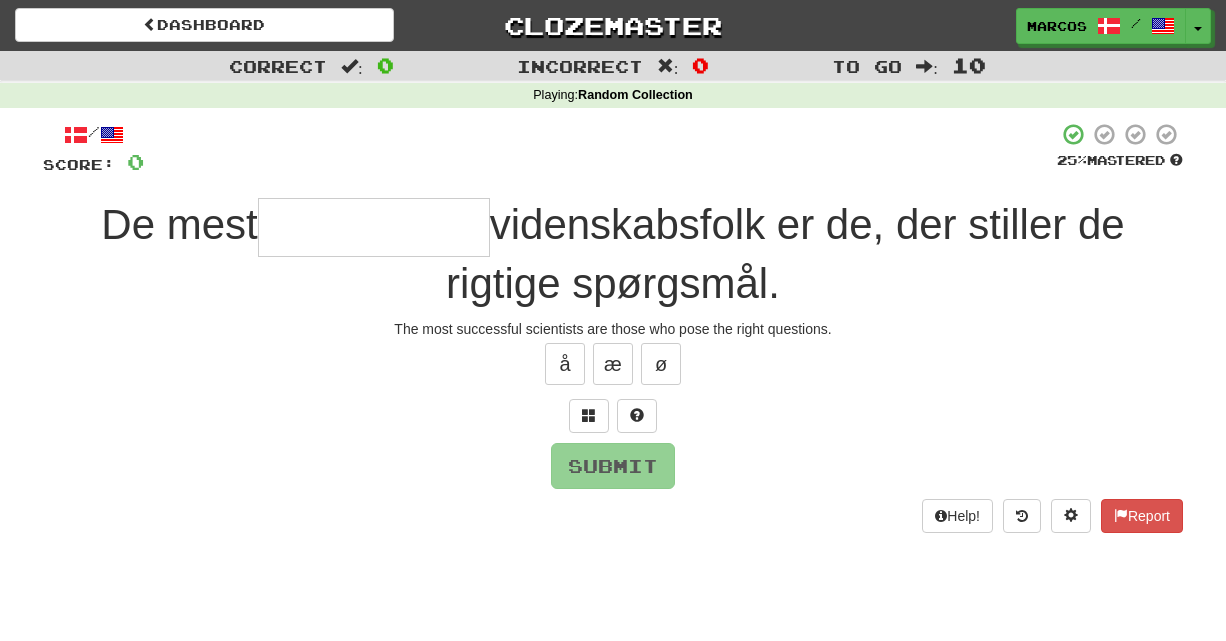 scroll, scrollTop: 0, scrollLeft: 0, axis: both 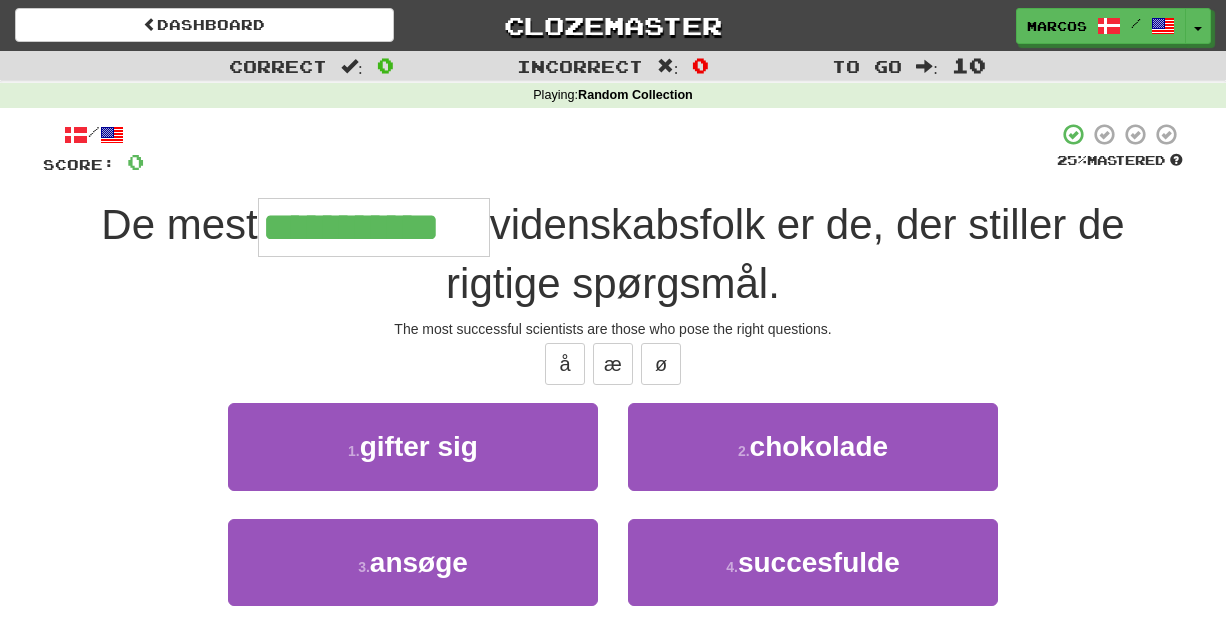 type on "**********" 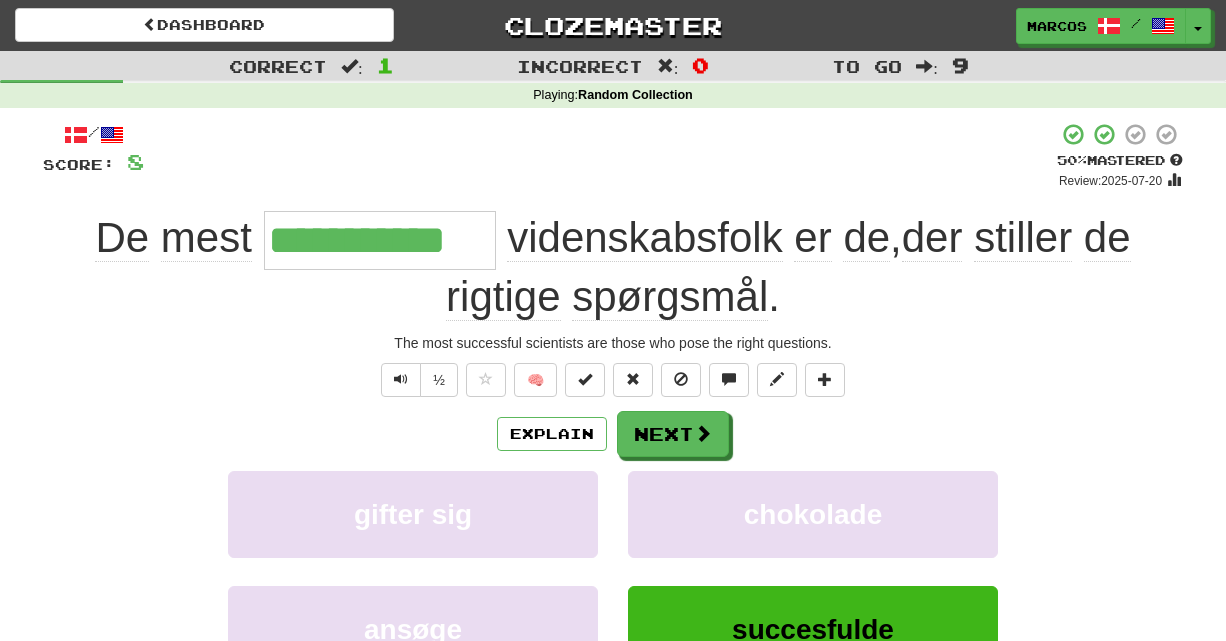 click on "½ 🧠" at bounding box center [613, 380] 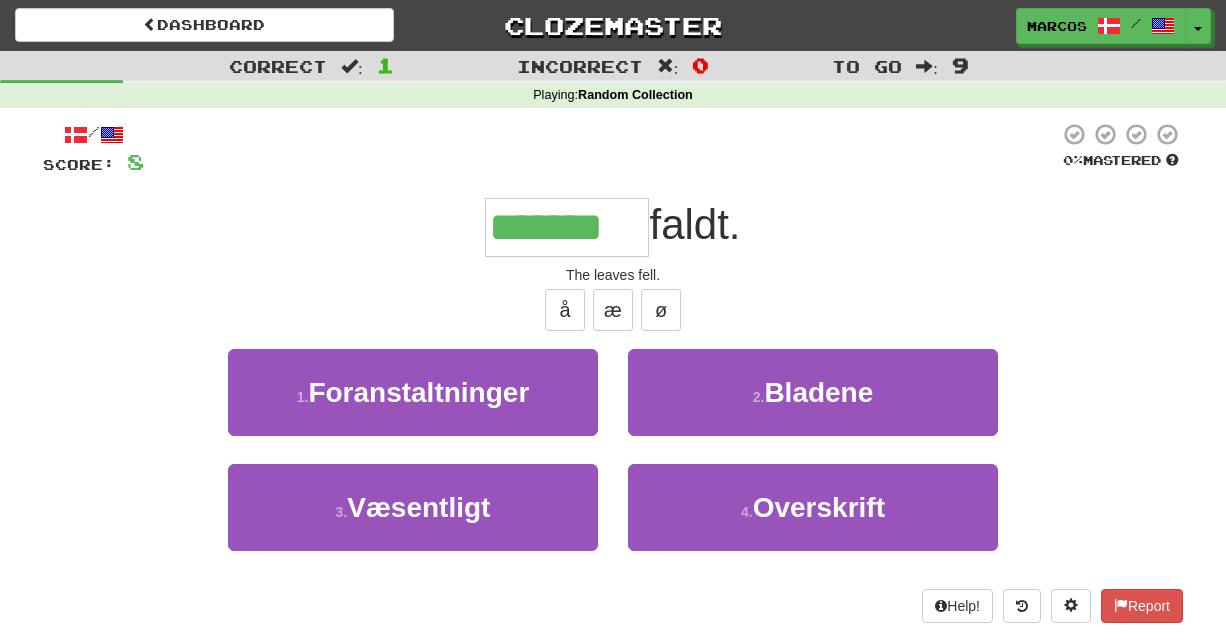 type on "*******" 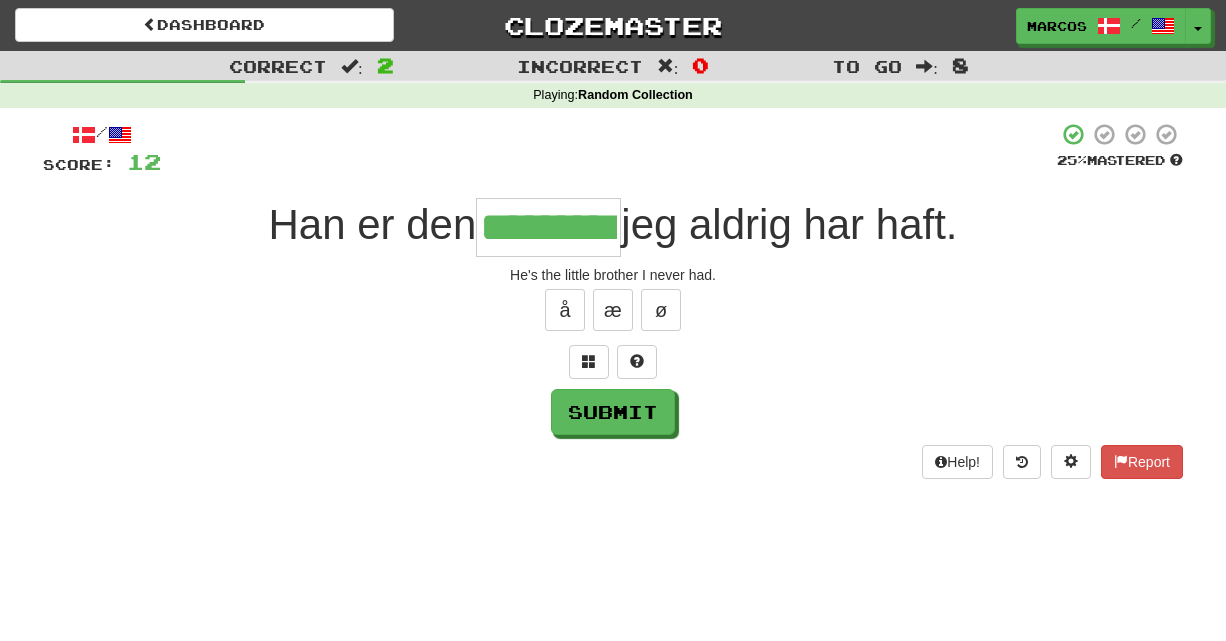 type on "*********" 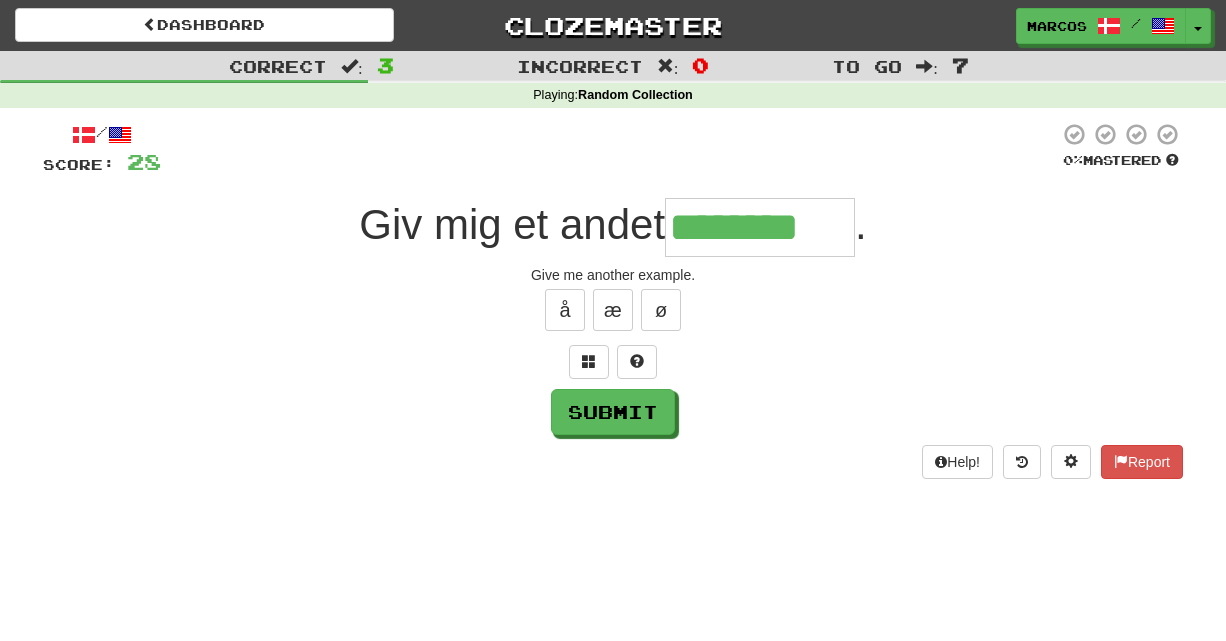 type on "********" 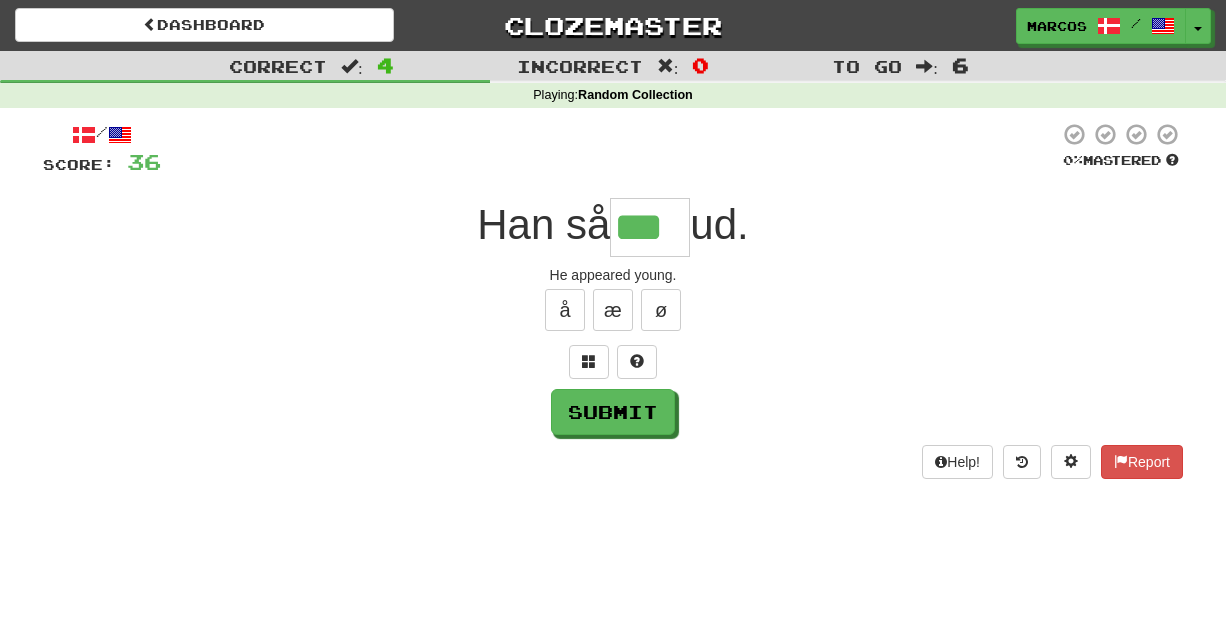 type on "***" 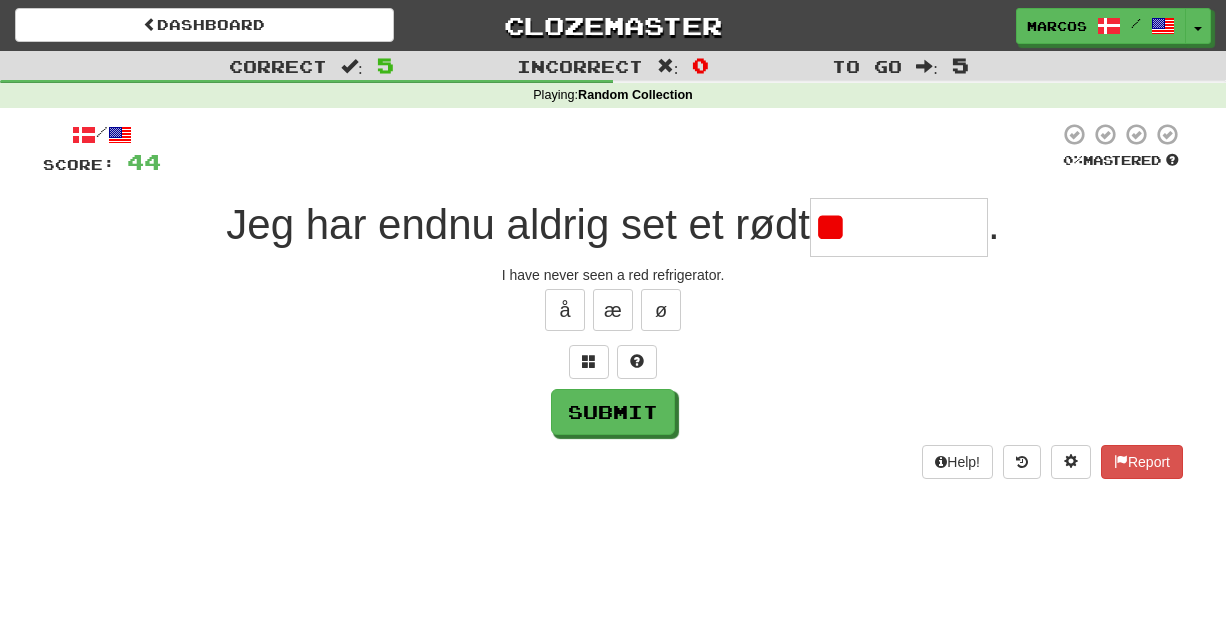 type on "*" 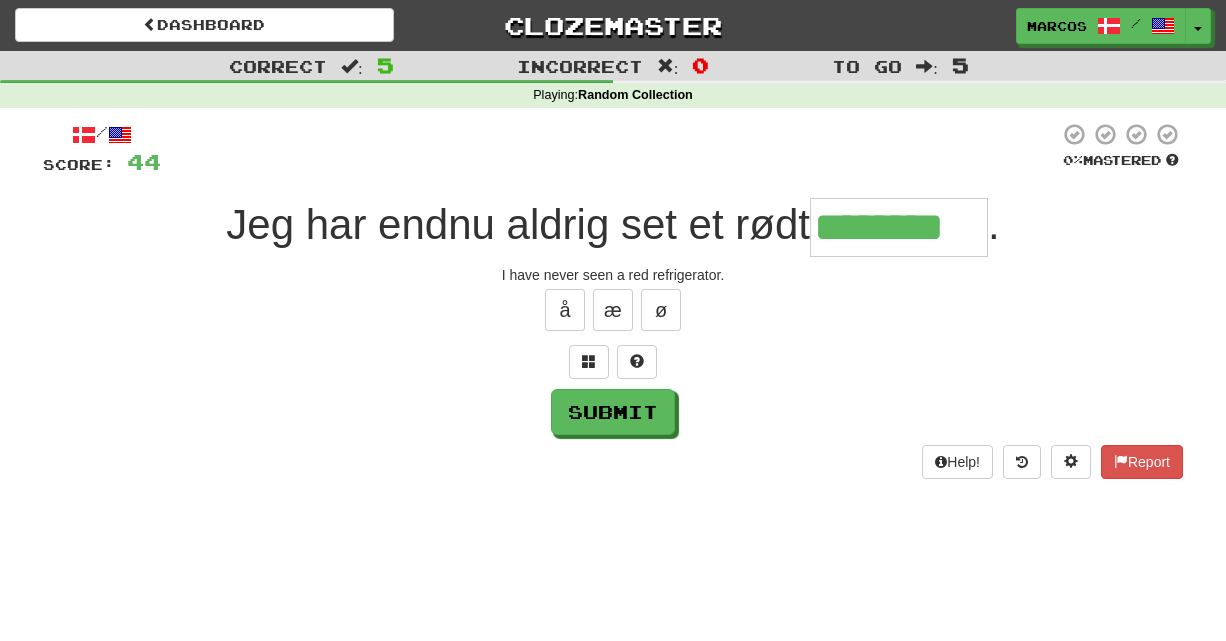 type on "********" 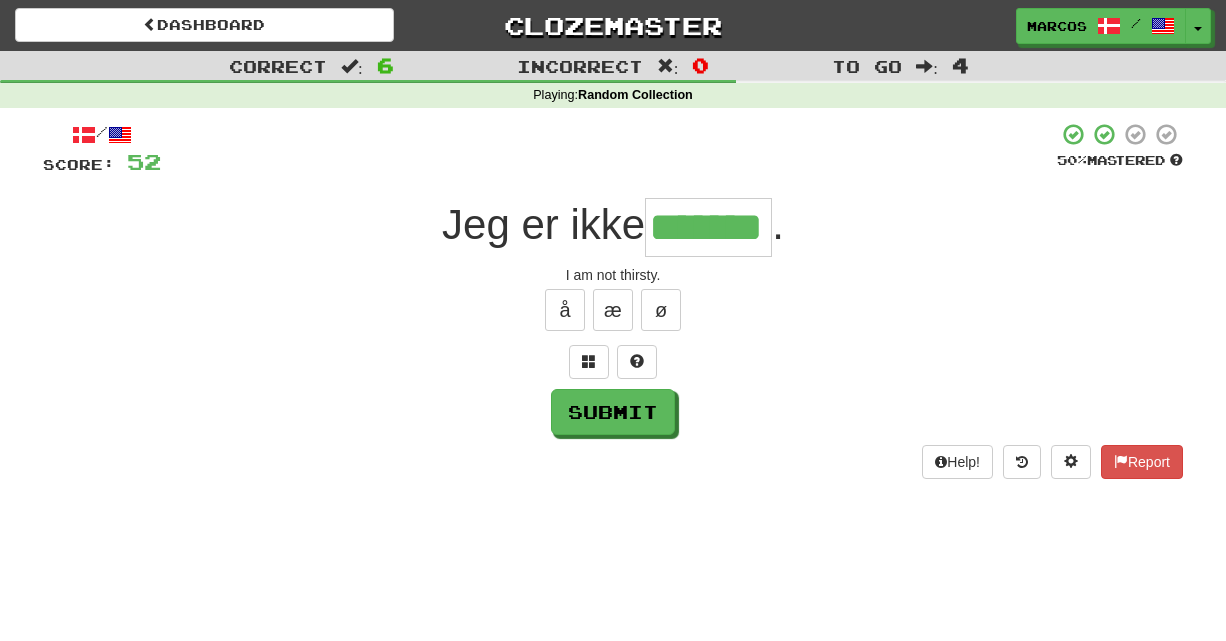 type on "*******" 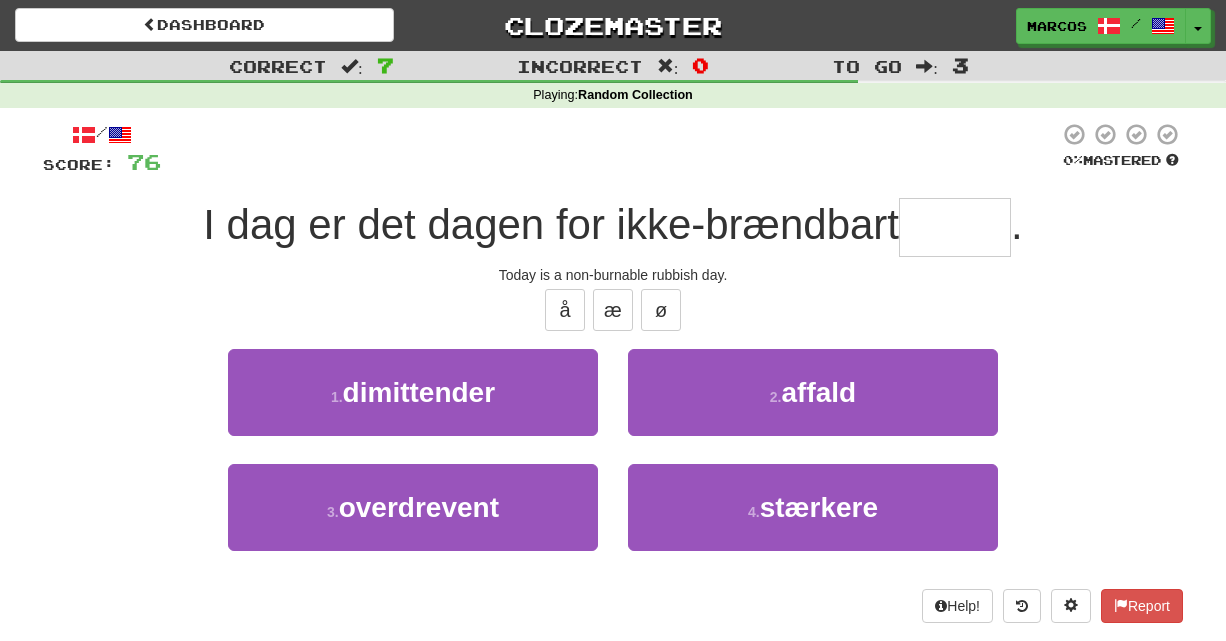 type on "*" 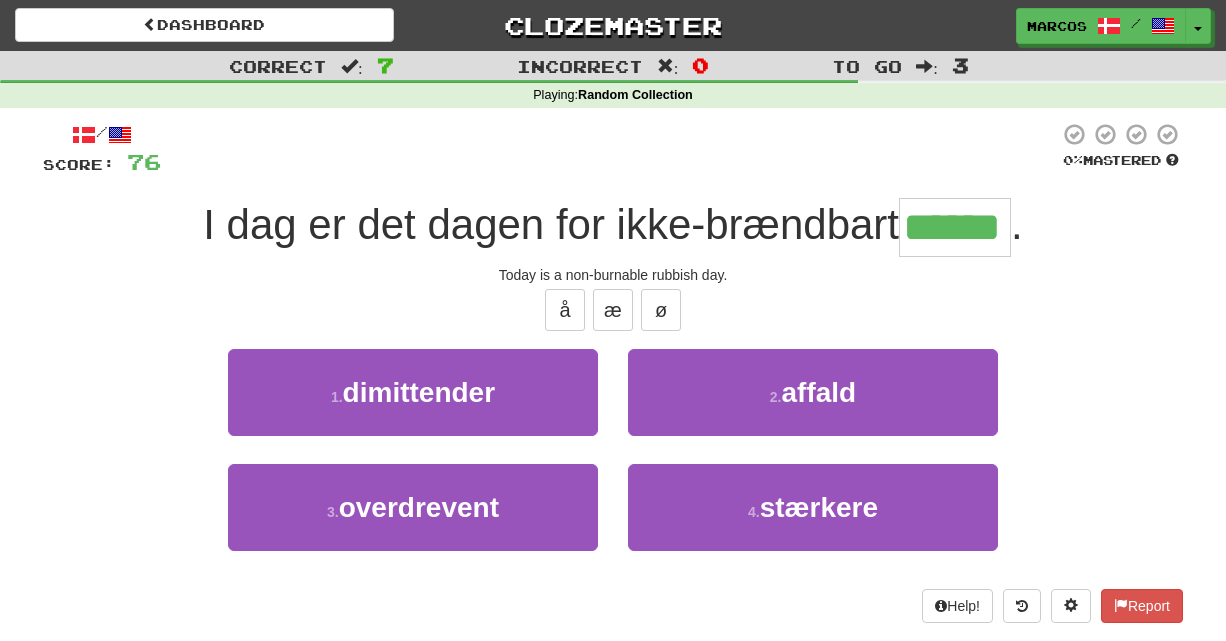 type on "******" 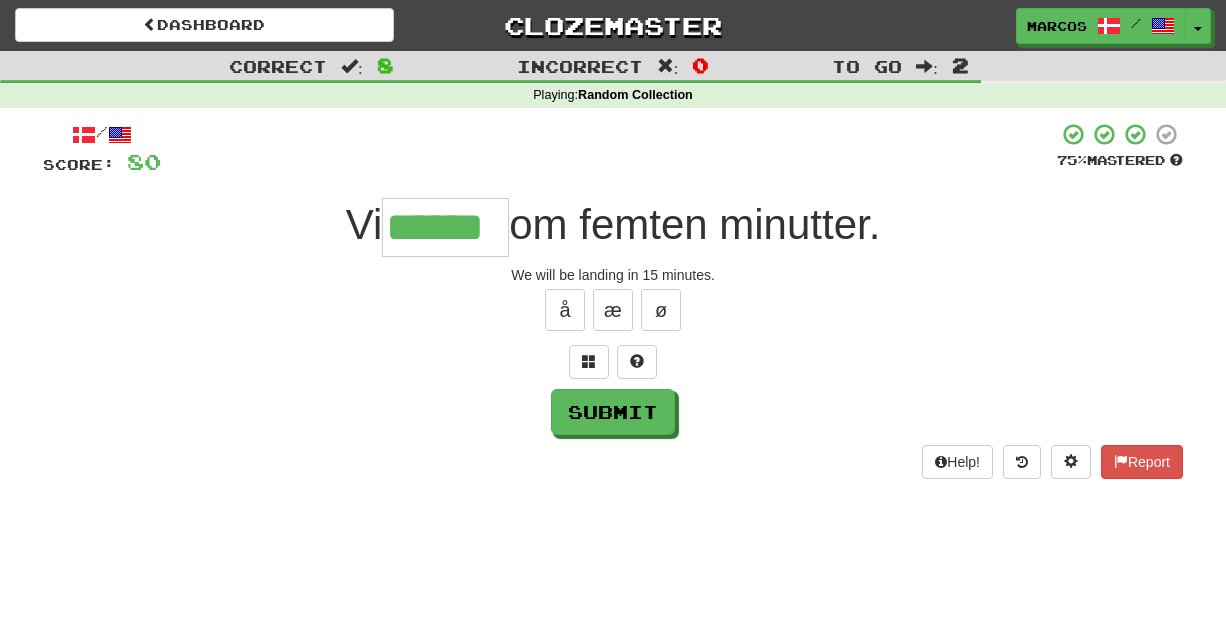 type on "******" 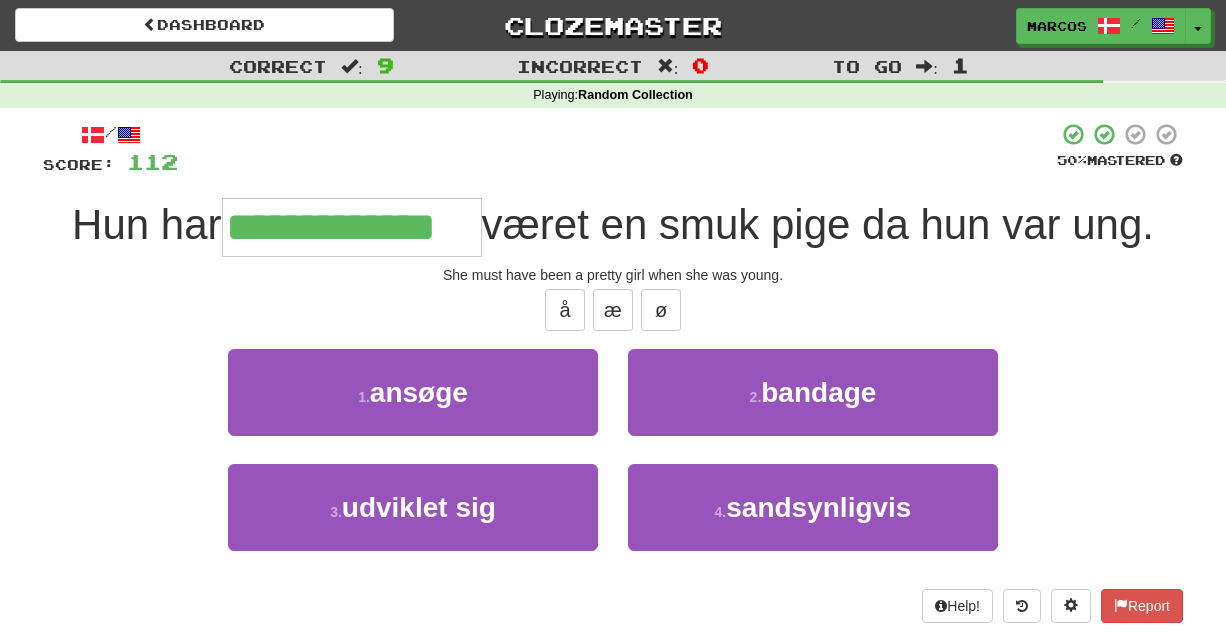 type on "**********" 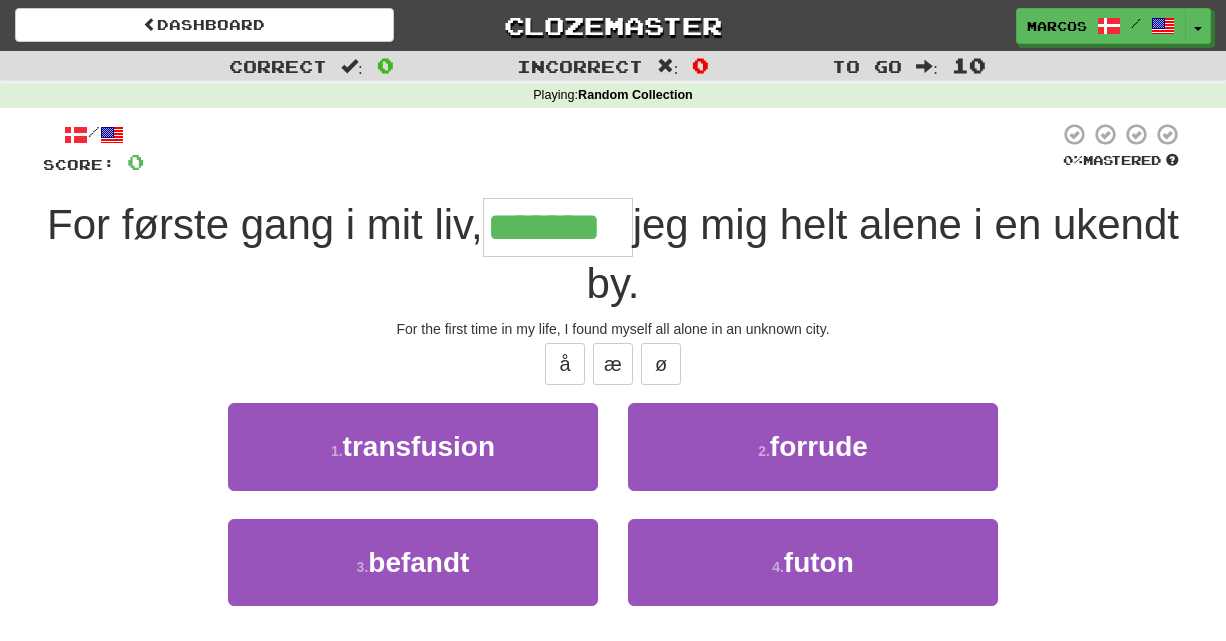 type on "*******" 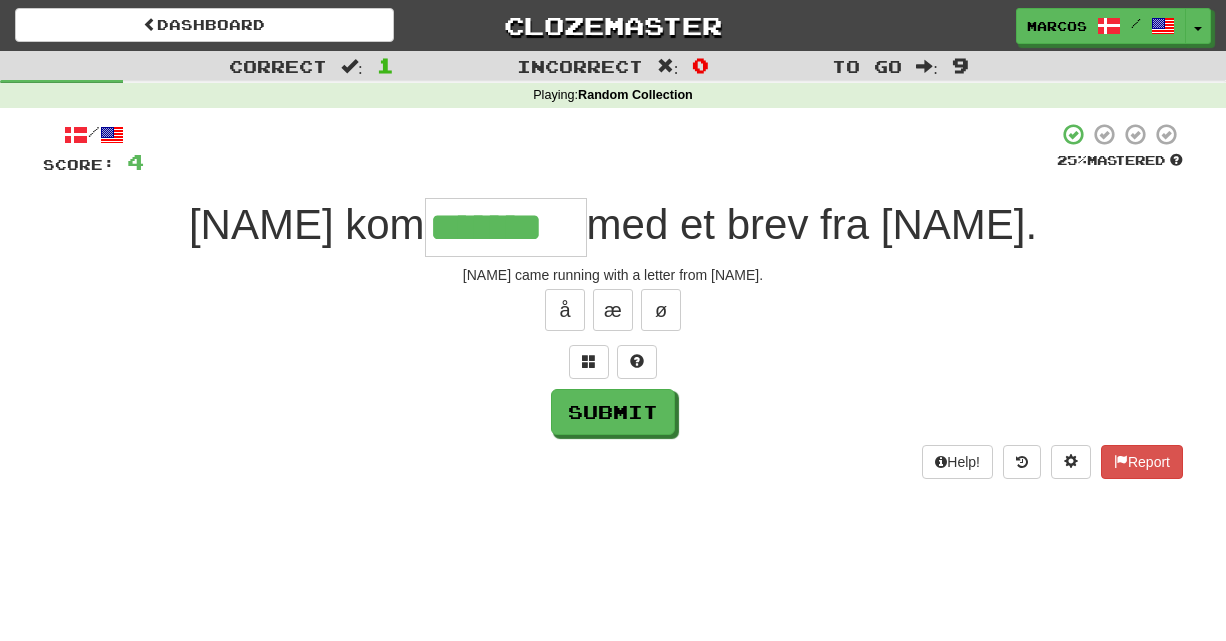 type on "*******" 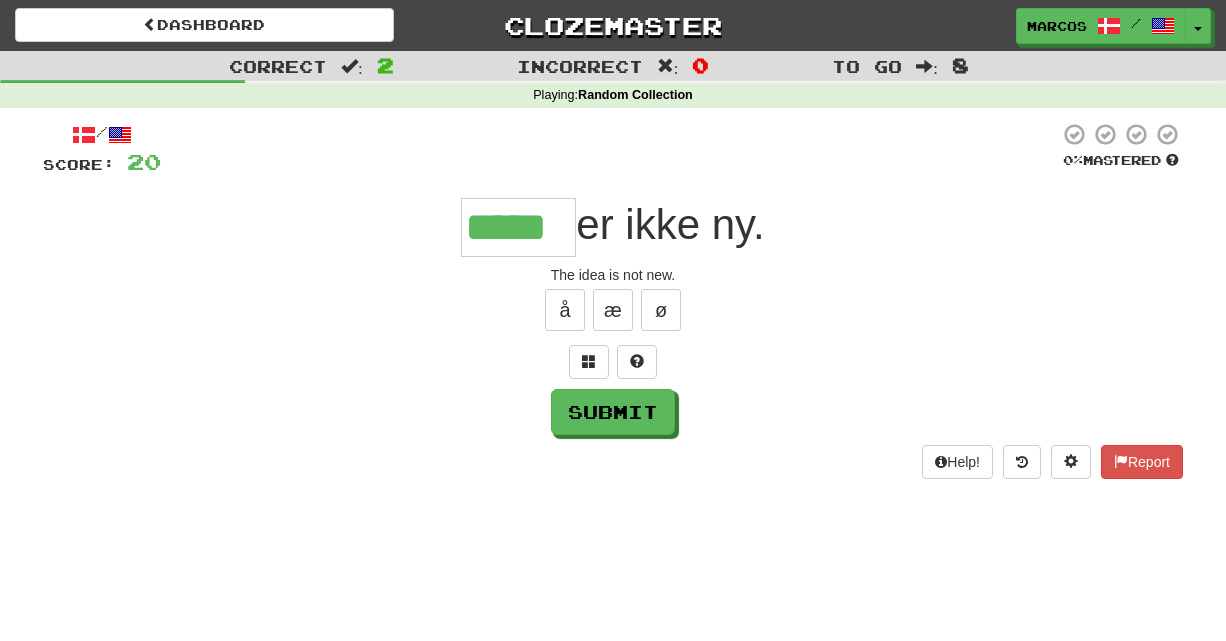 type on "*****" 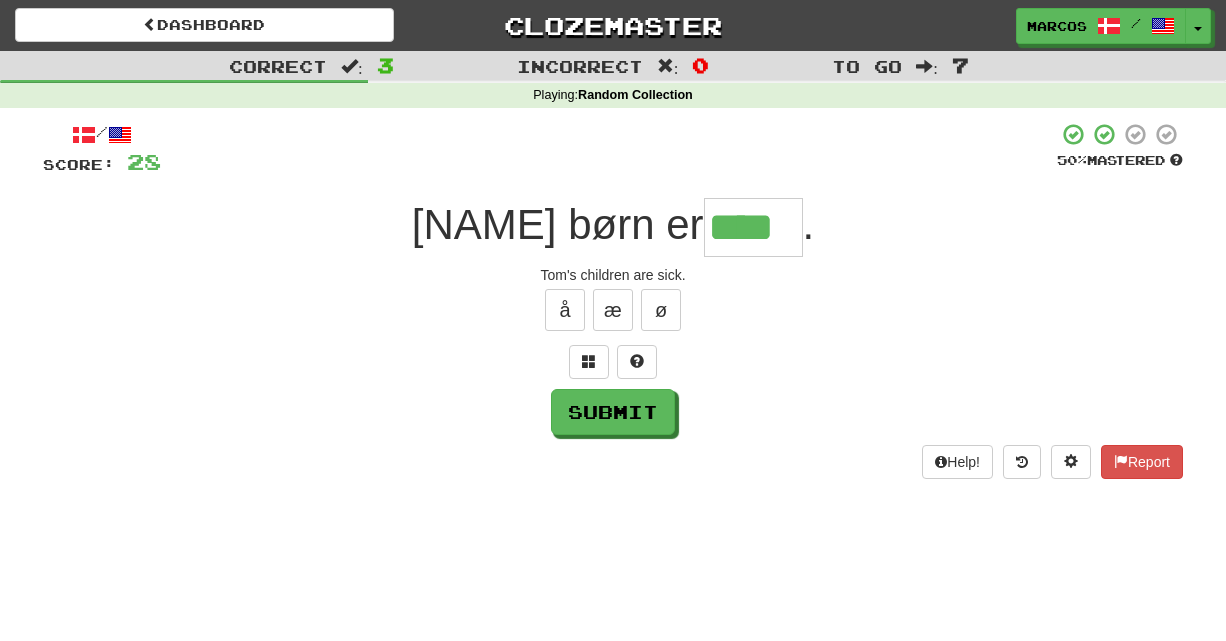 type on "****" 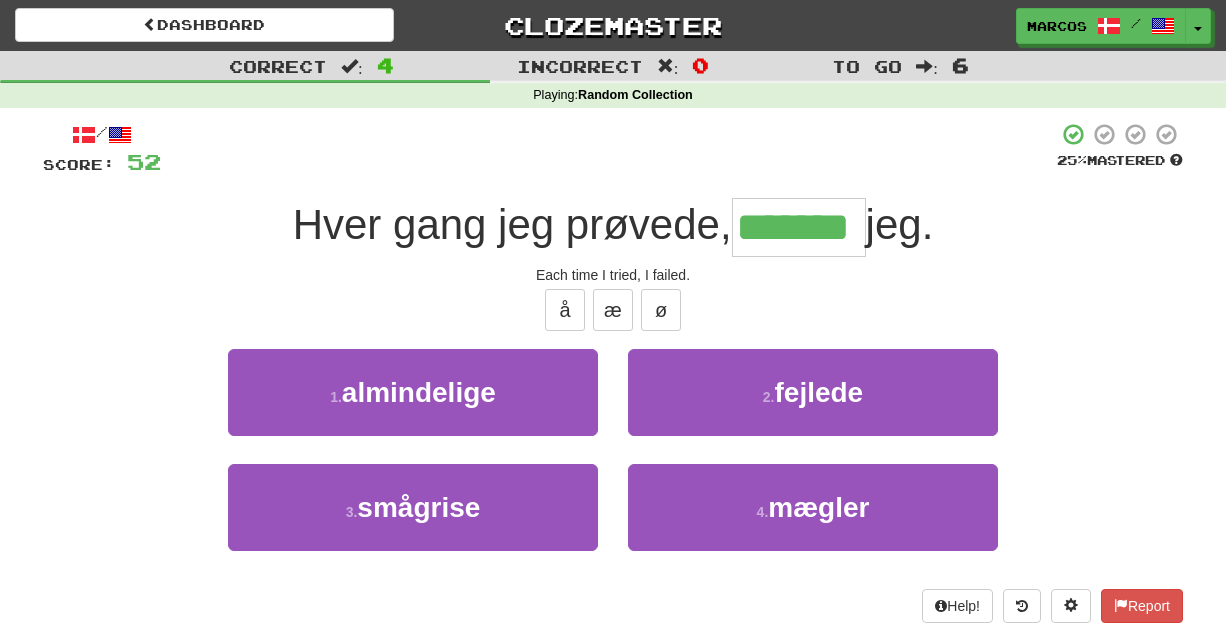 type on "*******" 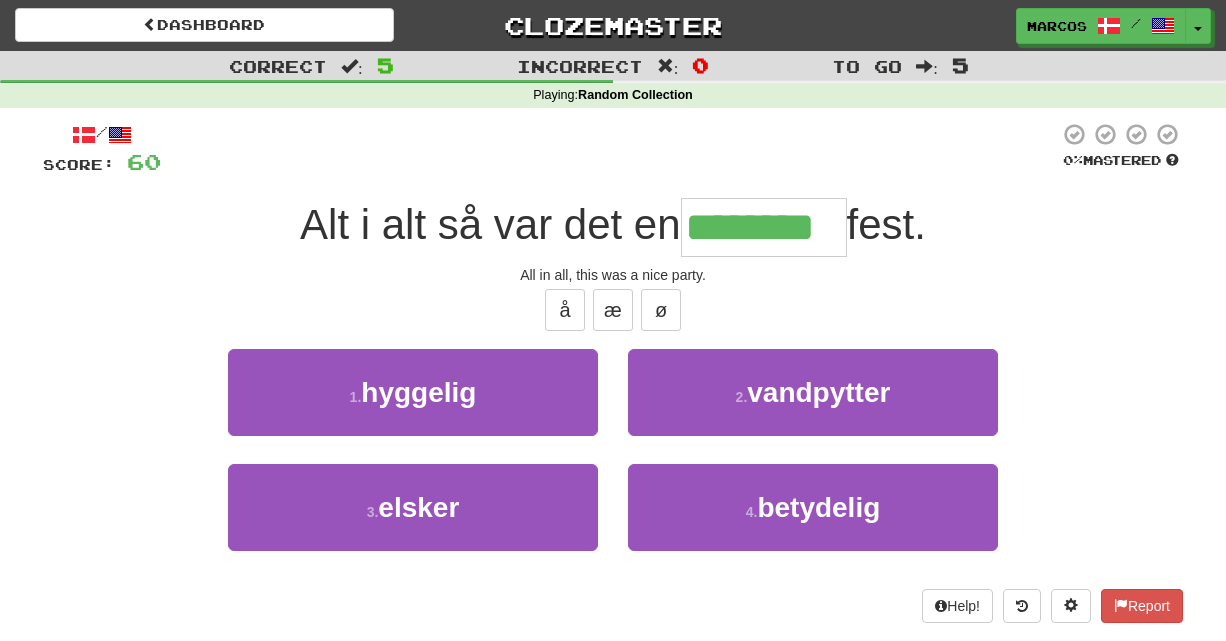 type on "********" 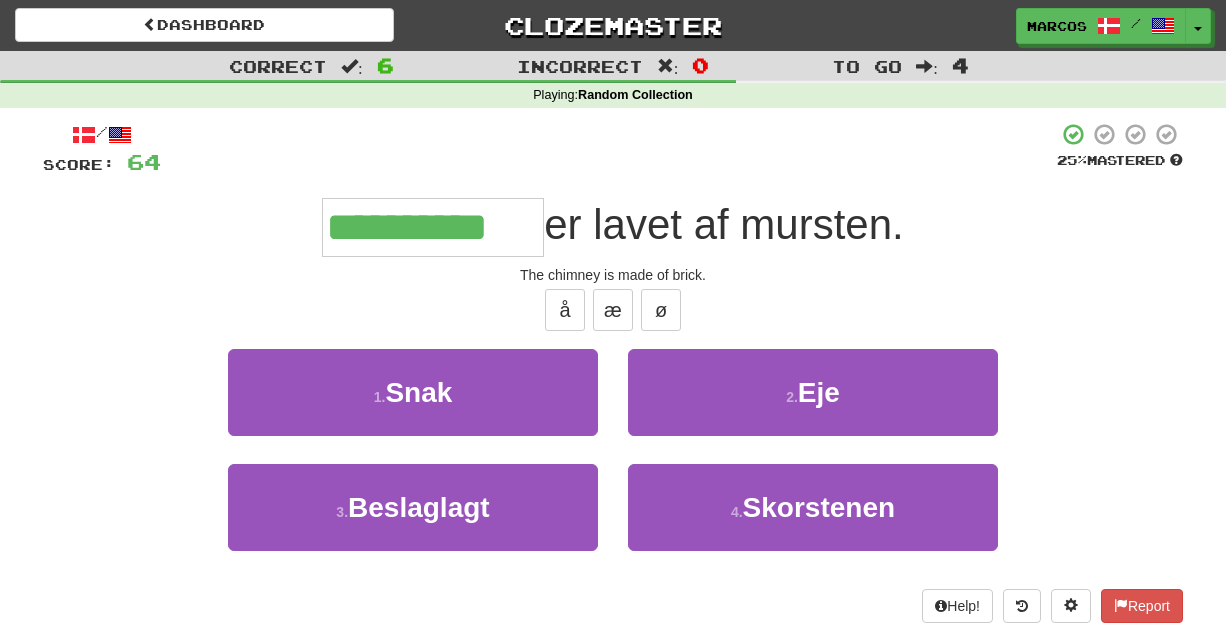 type on "**********" 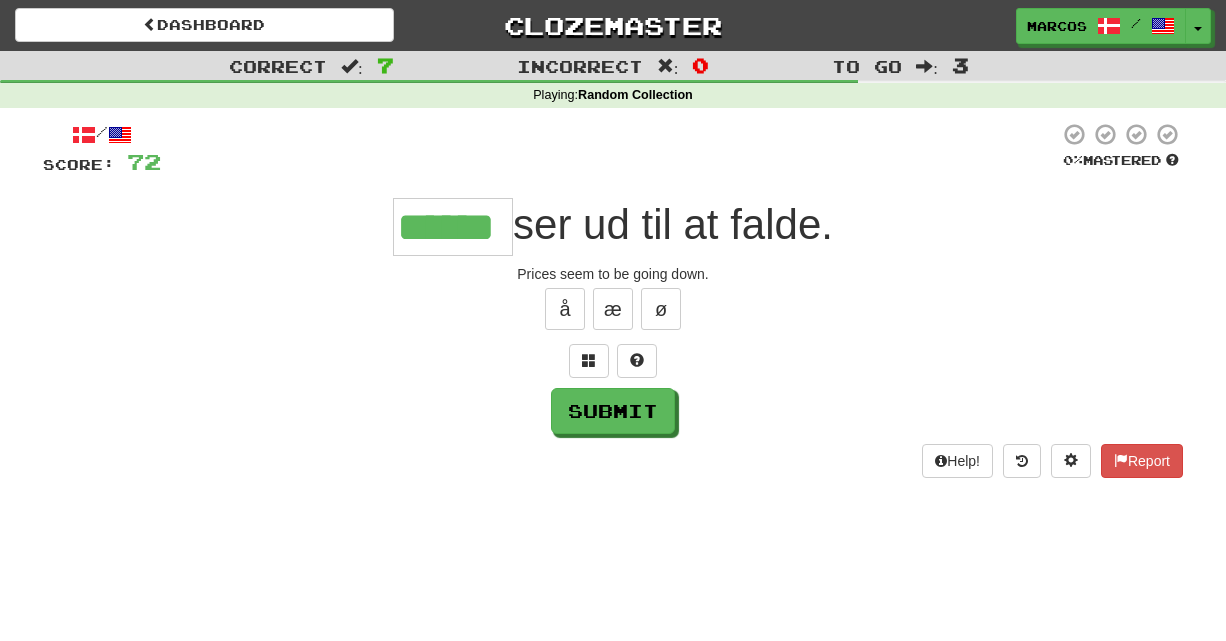 scroll, scrollTop: 0, scrollLeft: 0, axis: both 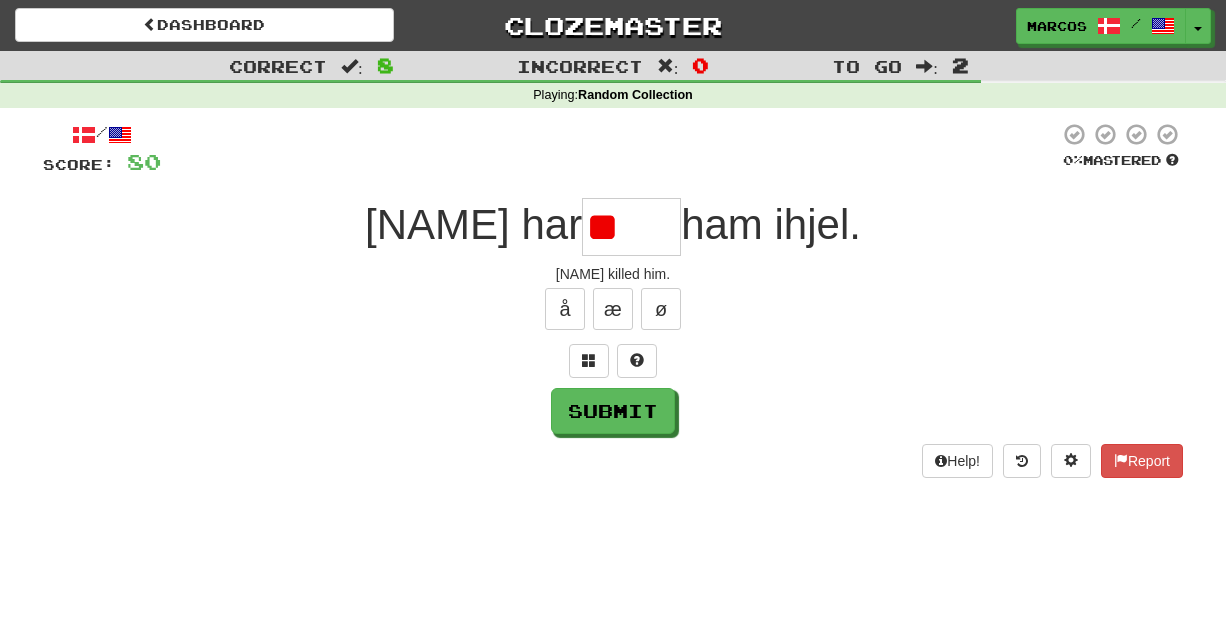 type on "*" 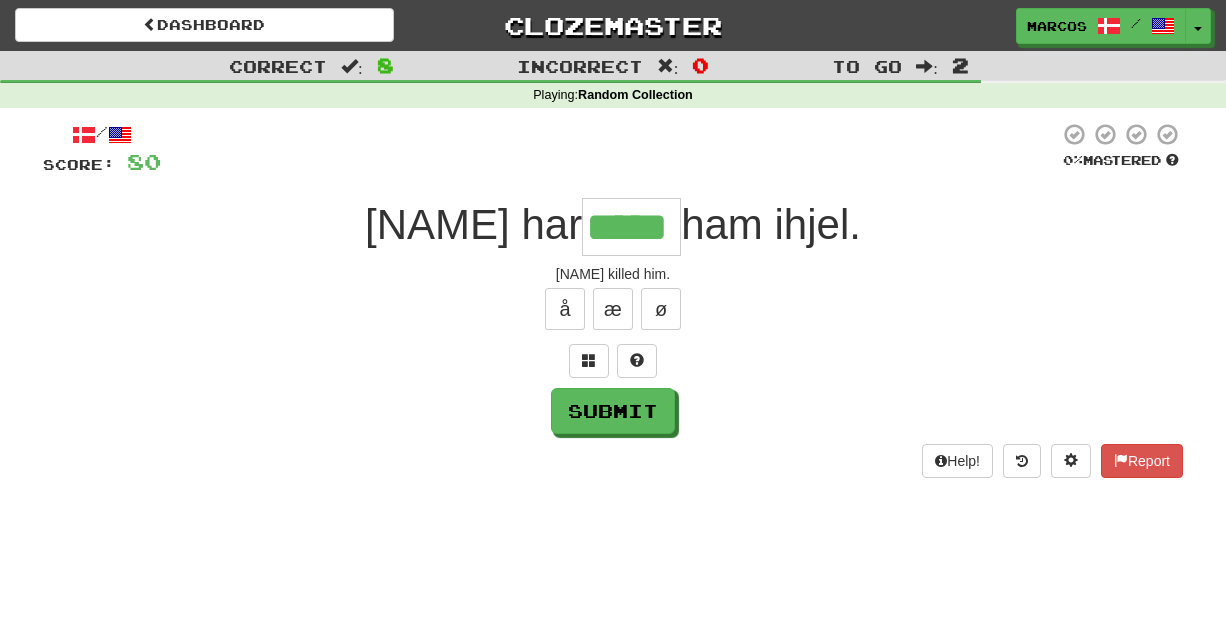 type on "*****" 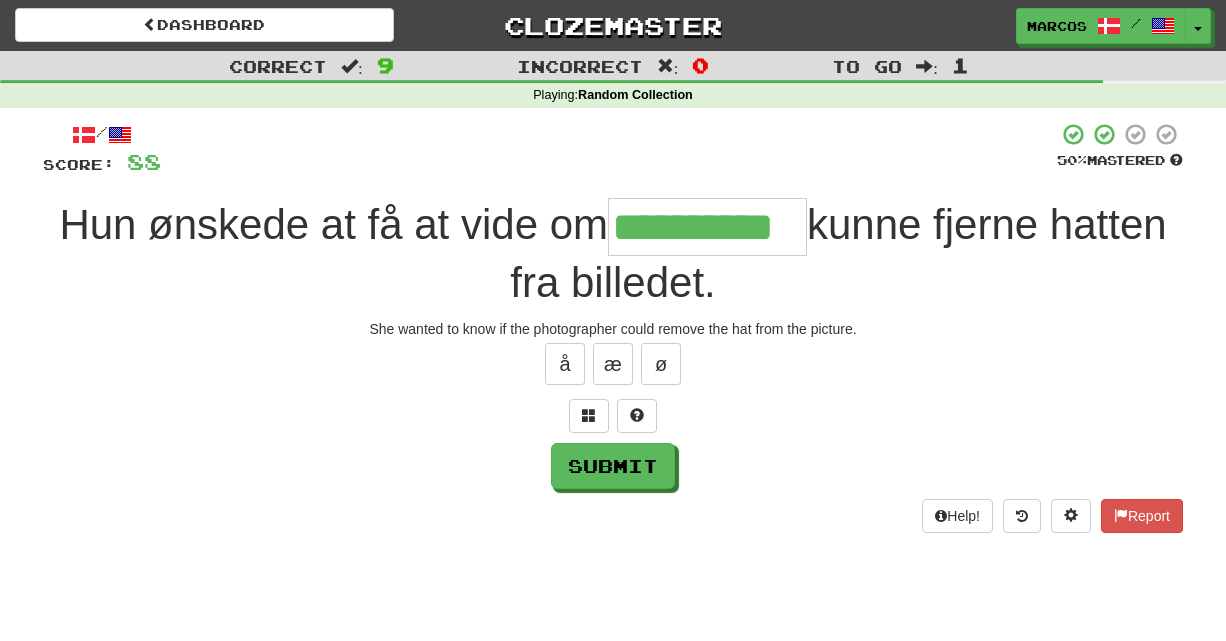 type on "**********" 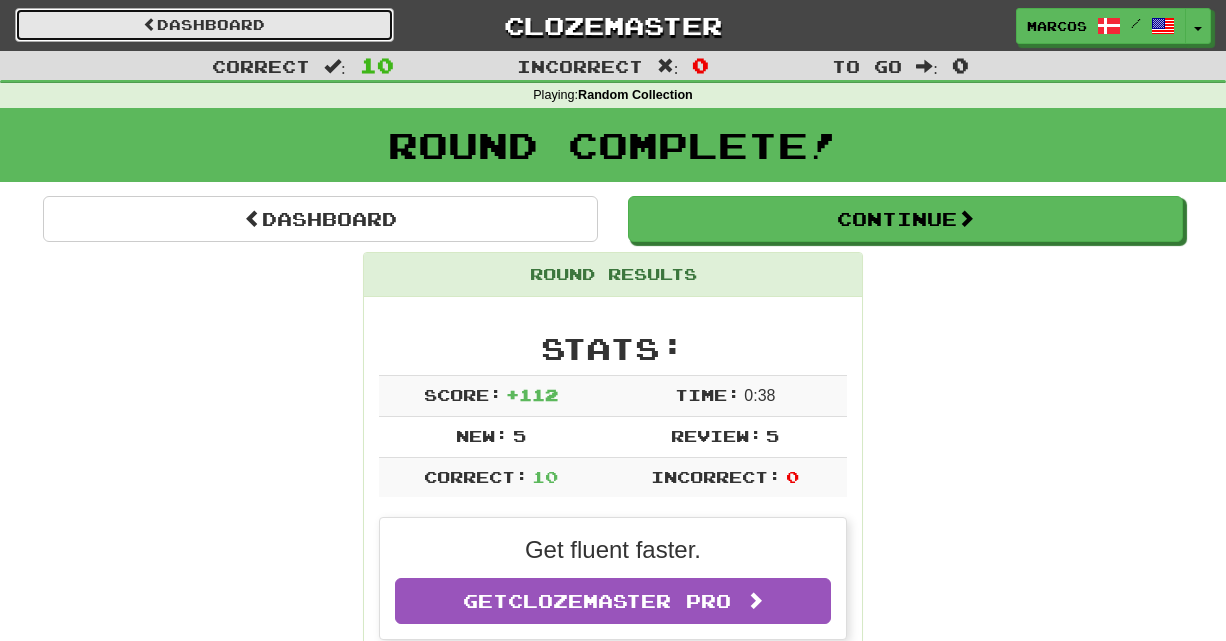 click on "Dashboard" at bounding box center [204, 25] 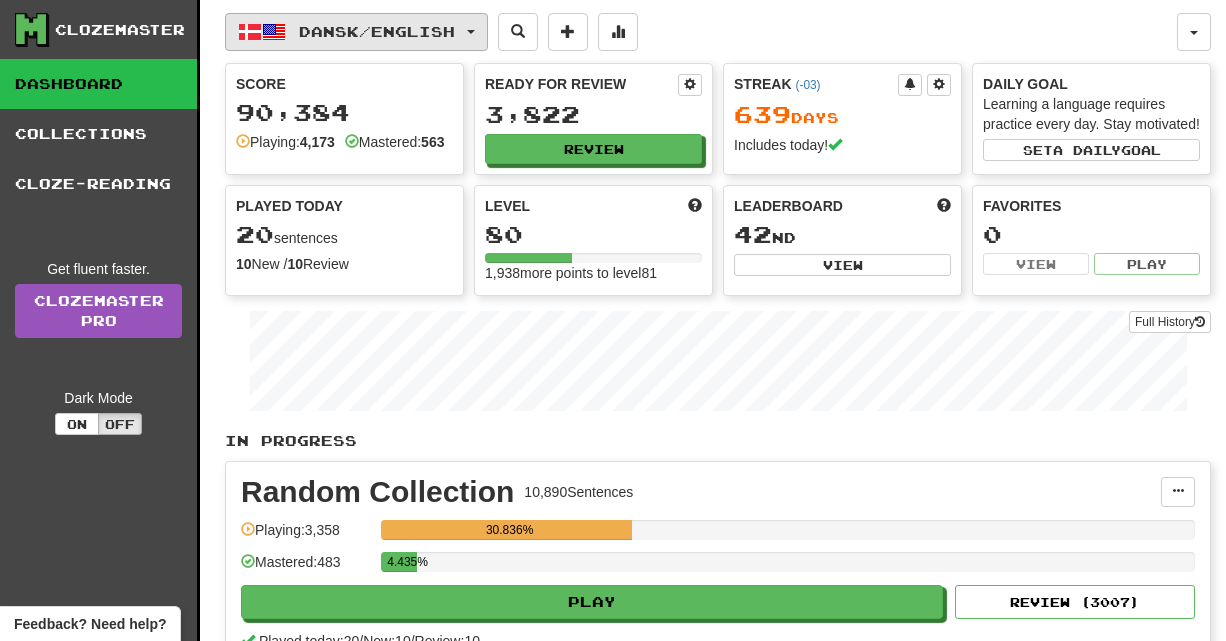 scroll, scrollTop: 0, scrollLeft: 0, axis: both 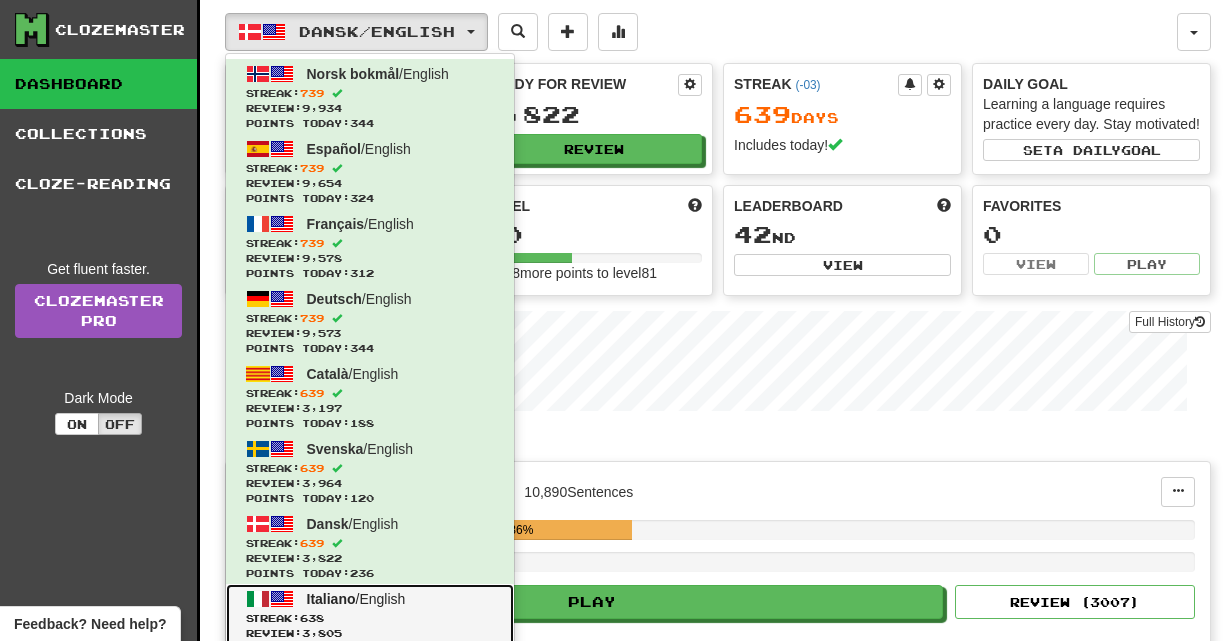 click on "Italiano  /  English Streak:  638   Review:  3,805 Points today:  0" at bounding box center (370, 621) 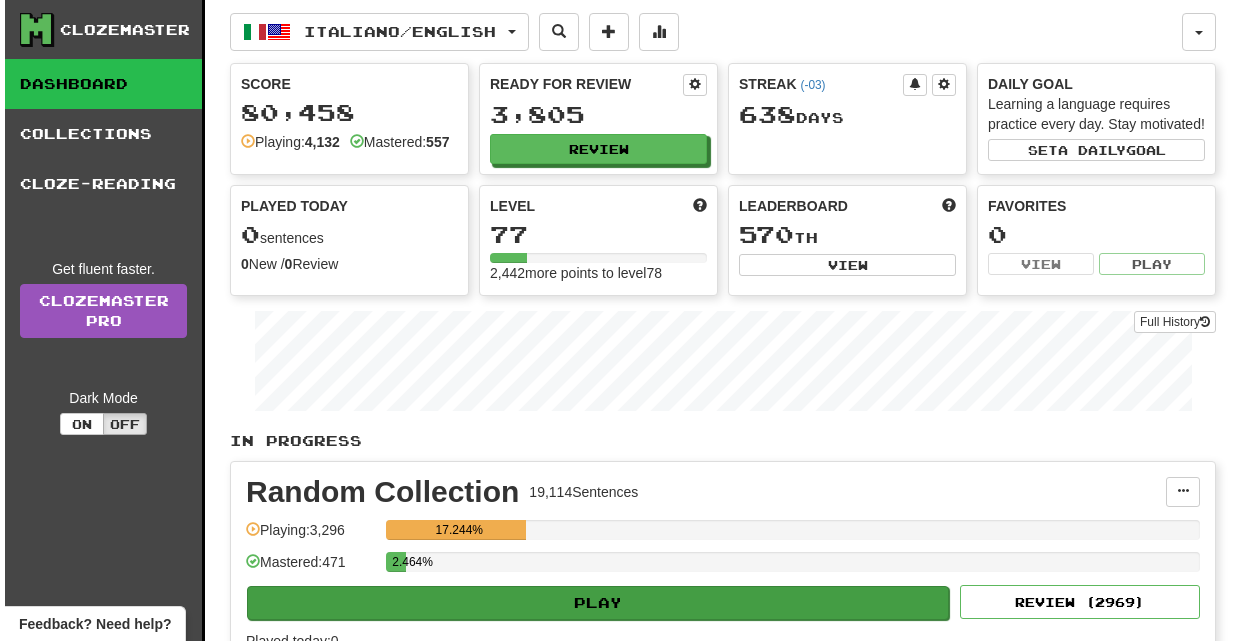 scroll, scrollTop: 0, scrollLeft: 0, axis: both 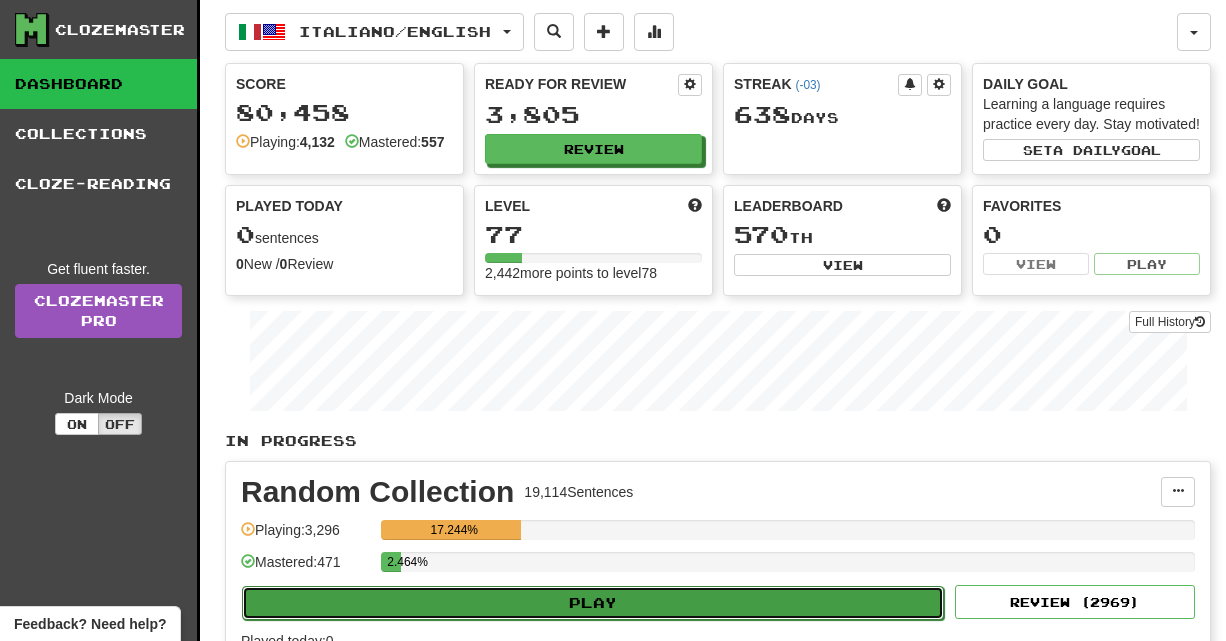 click on "Play" at bounding box center (593, 603) 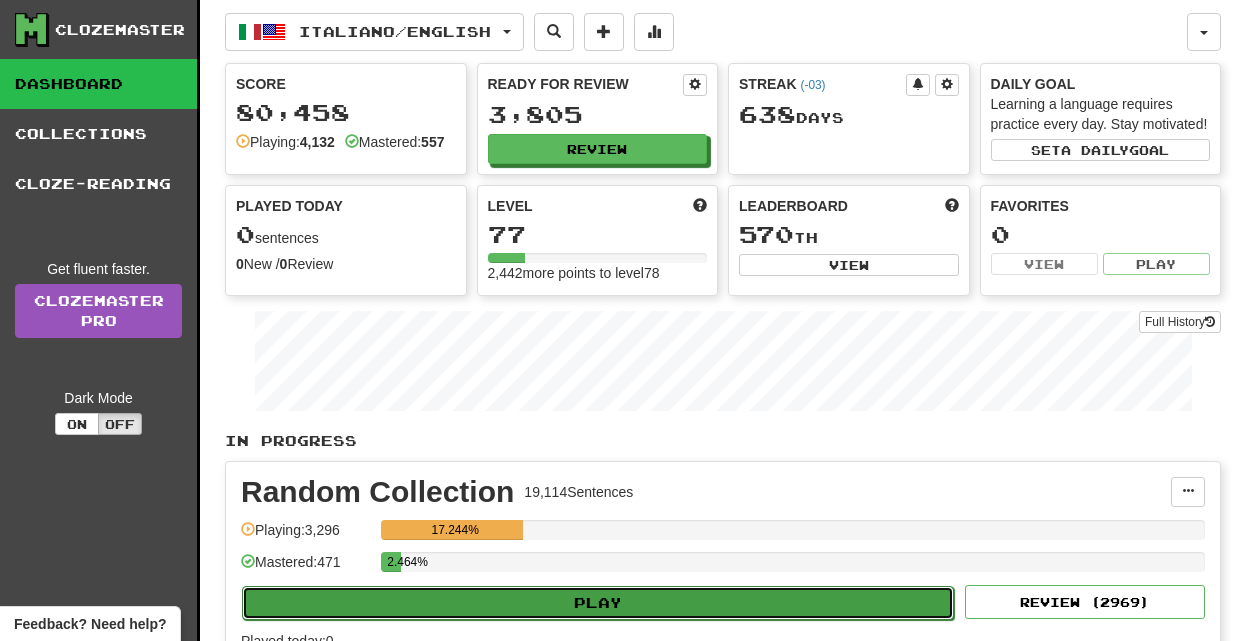 select on "**" 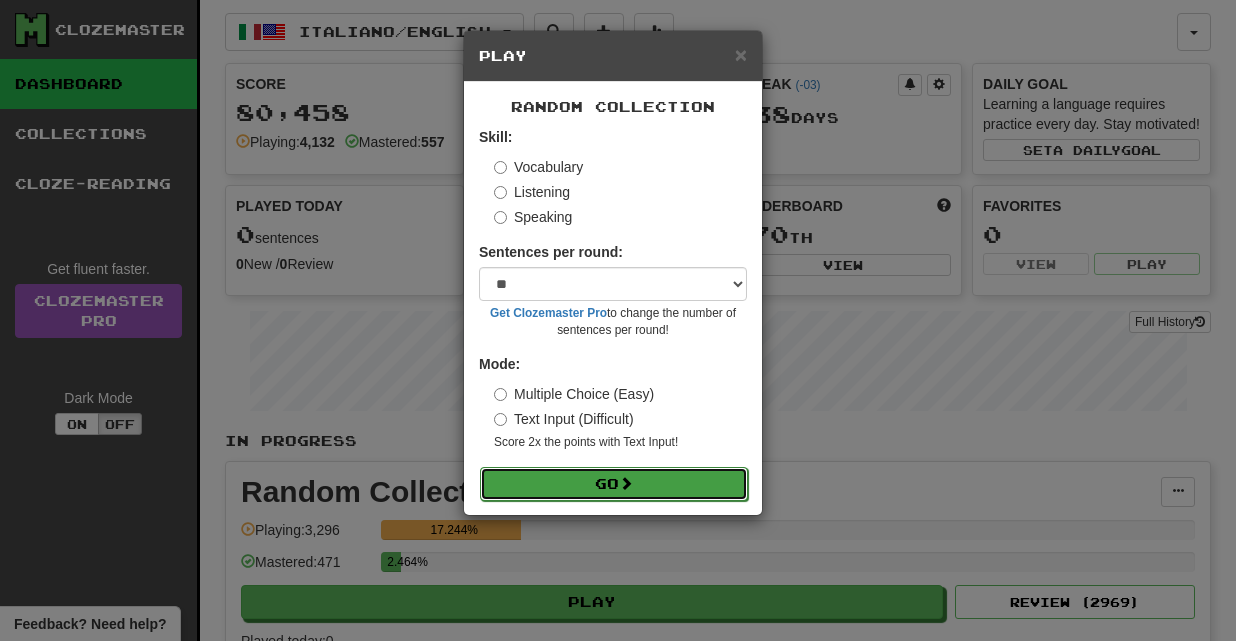 click on "Go" at bounding box center (614, 484) 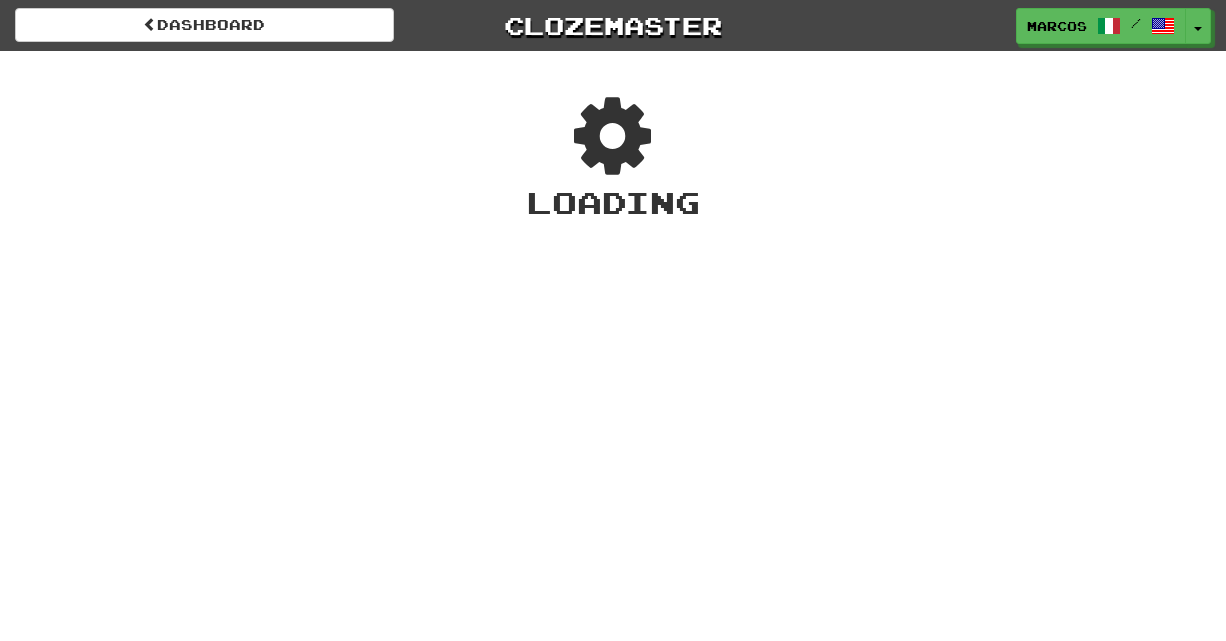scroll, scrollTop: 0, scrollLeft: 0, axis: both 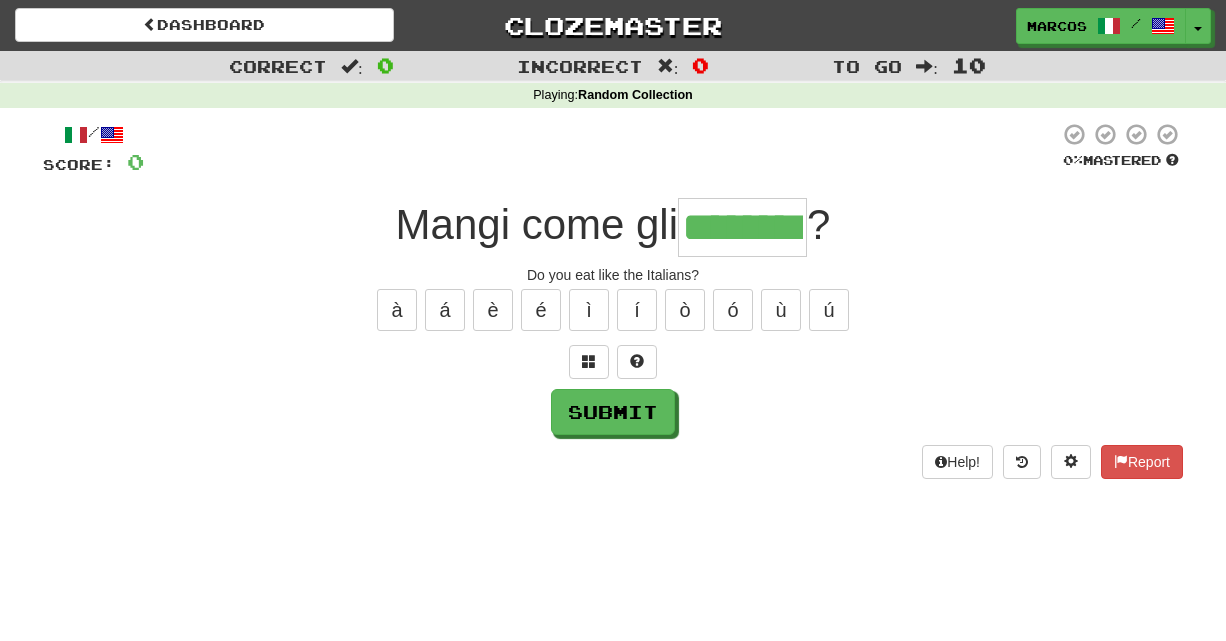 type on "********" 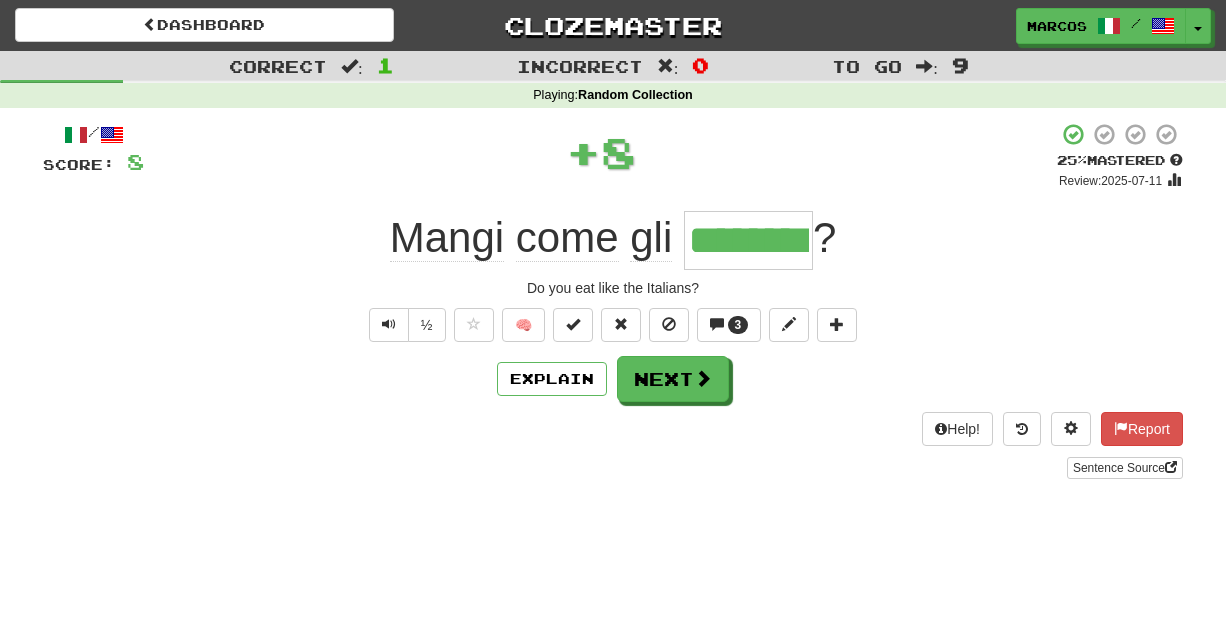 click on "Mangi   come   gli   ******** ?" at bounding box center [613, 240] 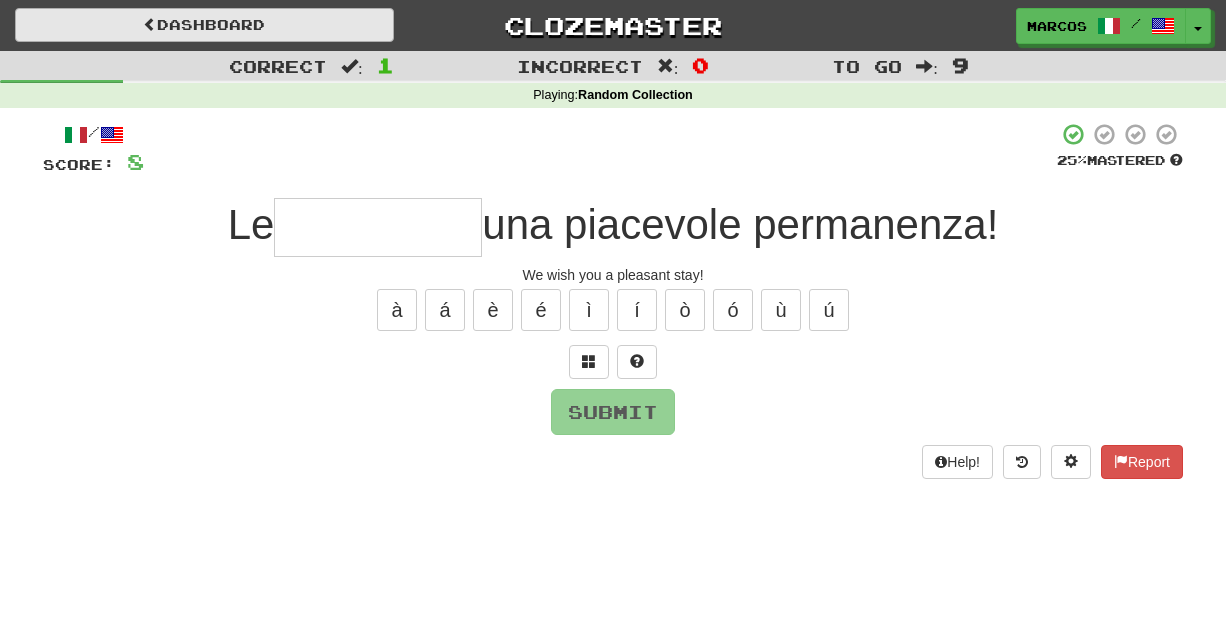 type on "*" 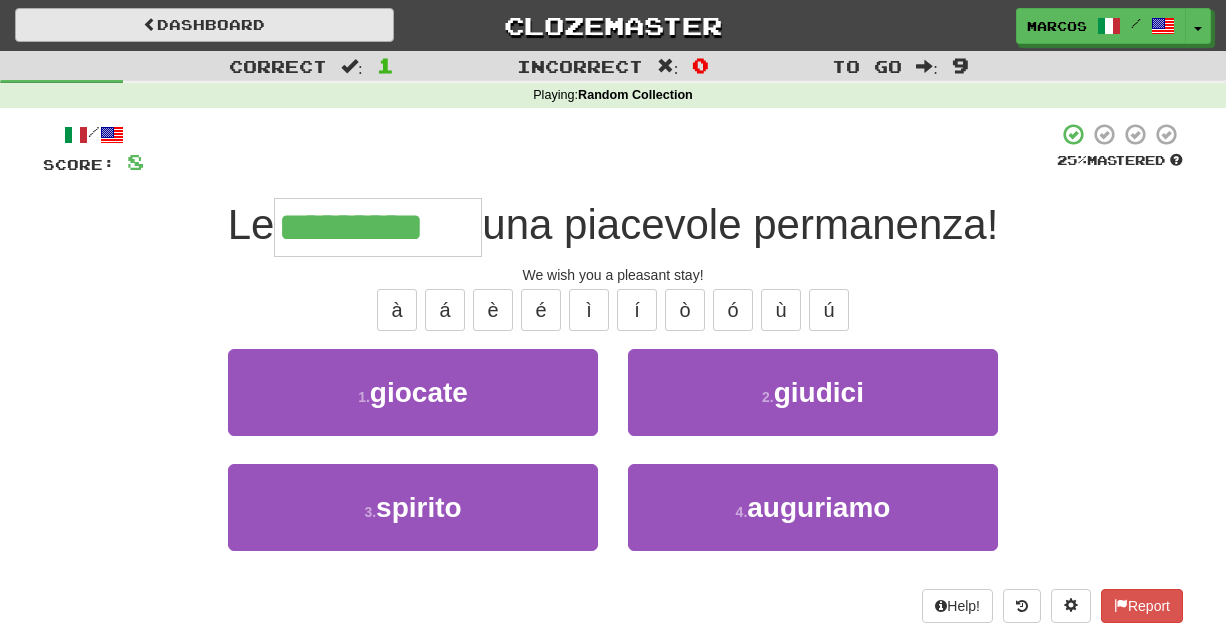 type on "*********" 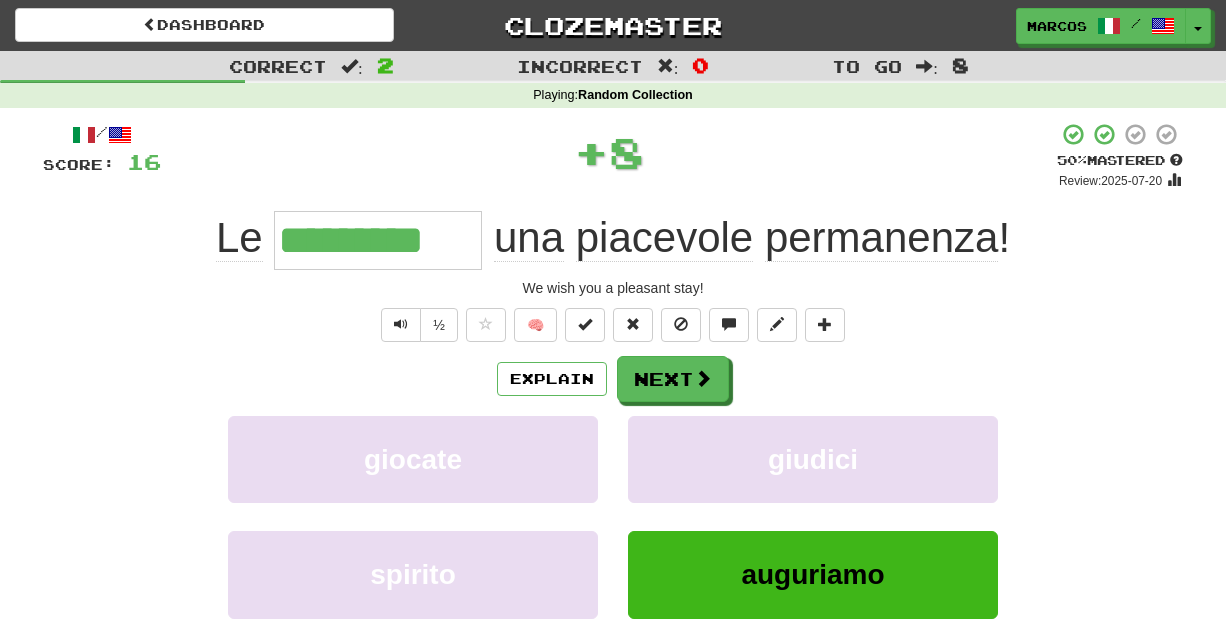 click on "Explain Next" at bounding box center (613, 379) 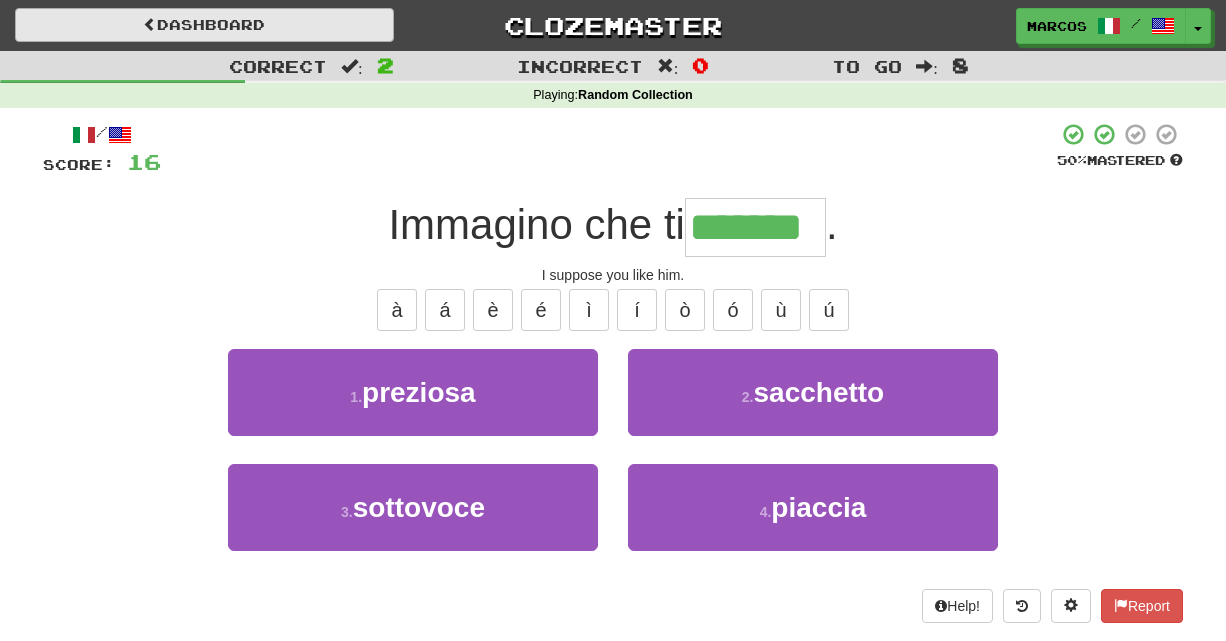 type on "*******" 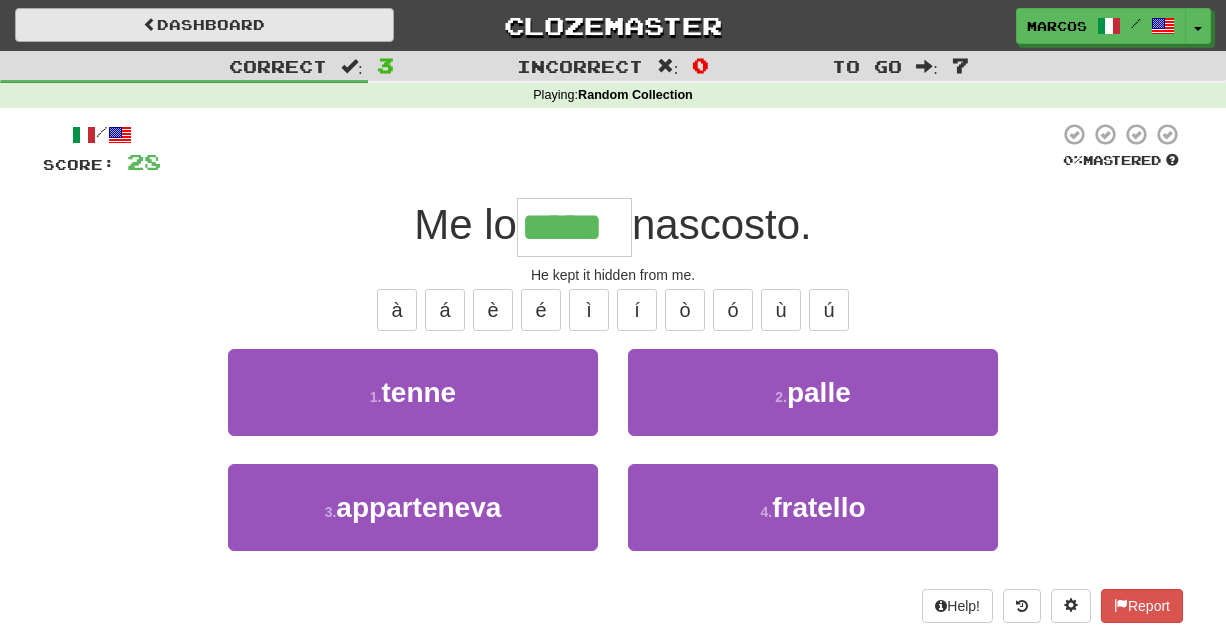 type on "*****" 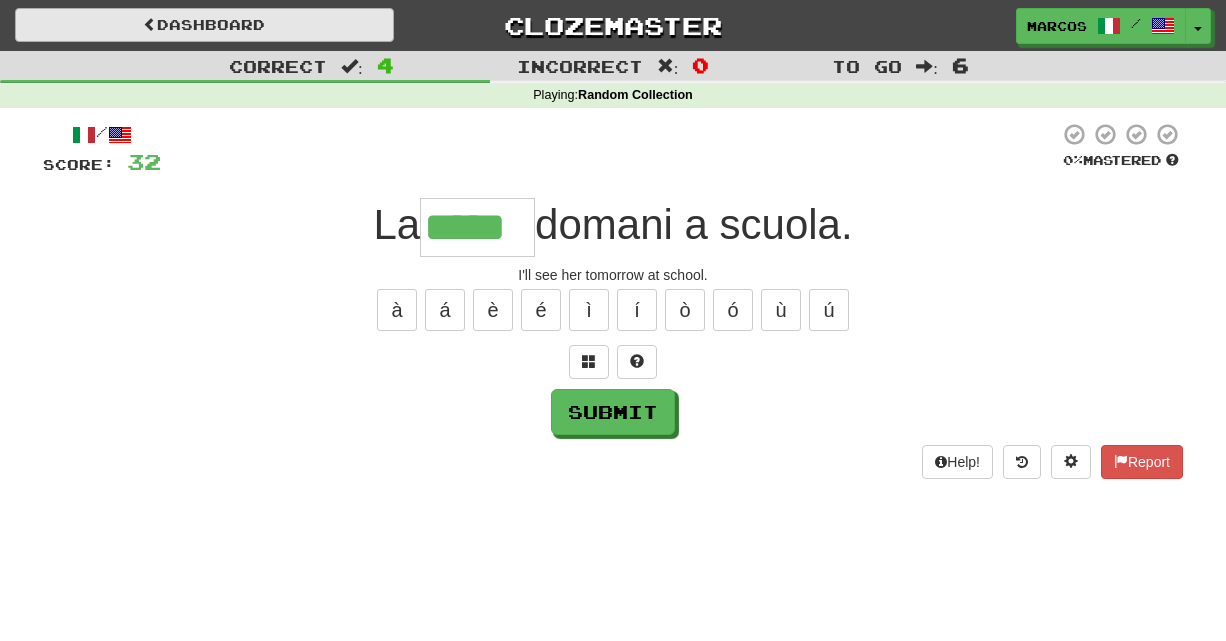 type on "*****" 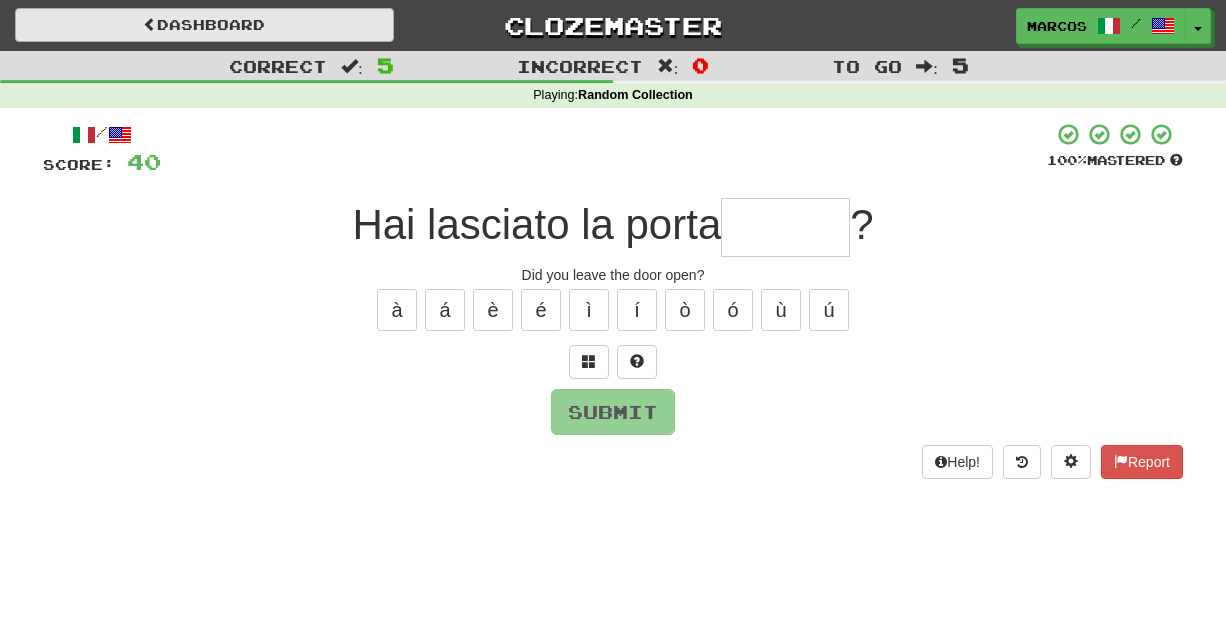 type on "*" 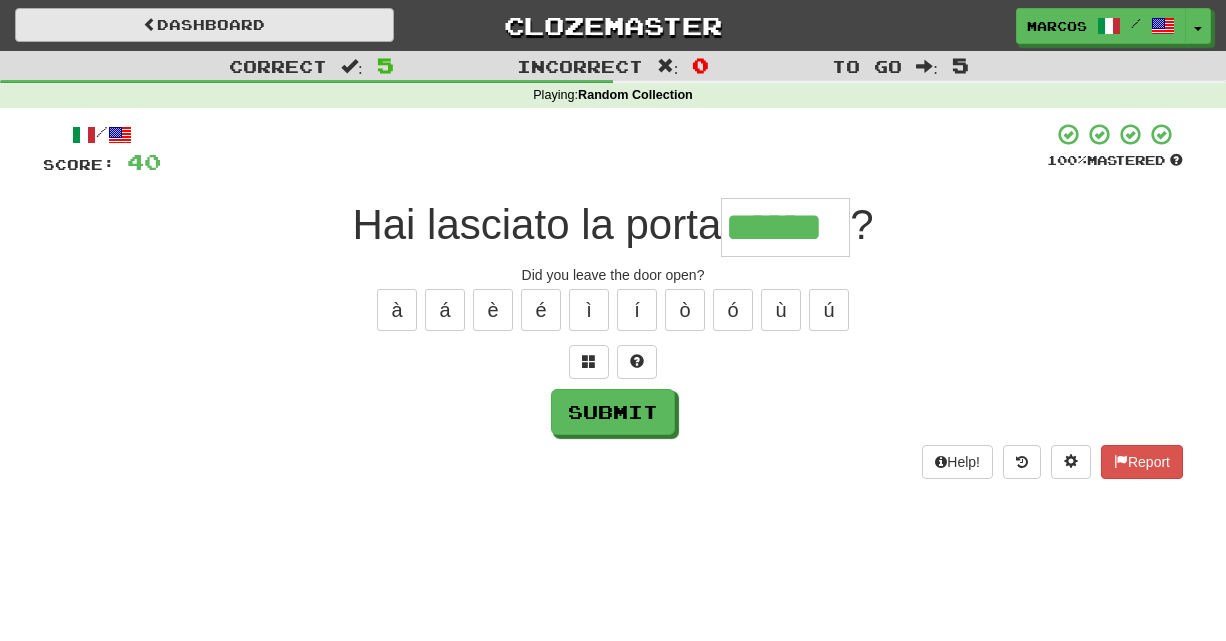 type on "******" 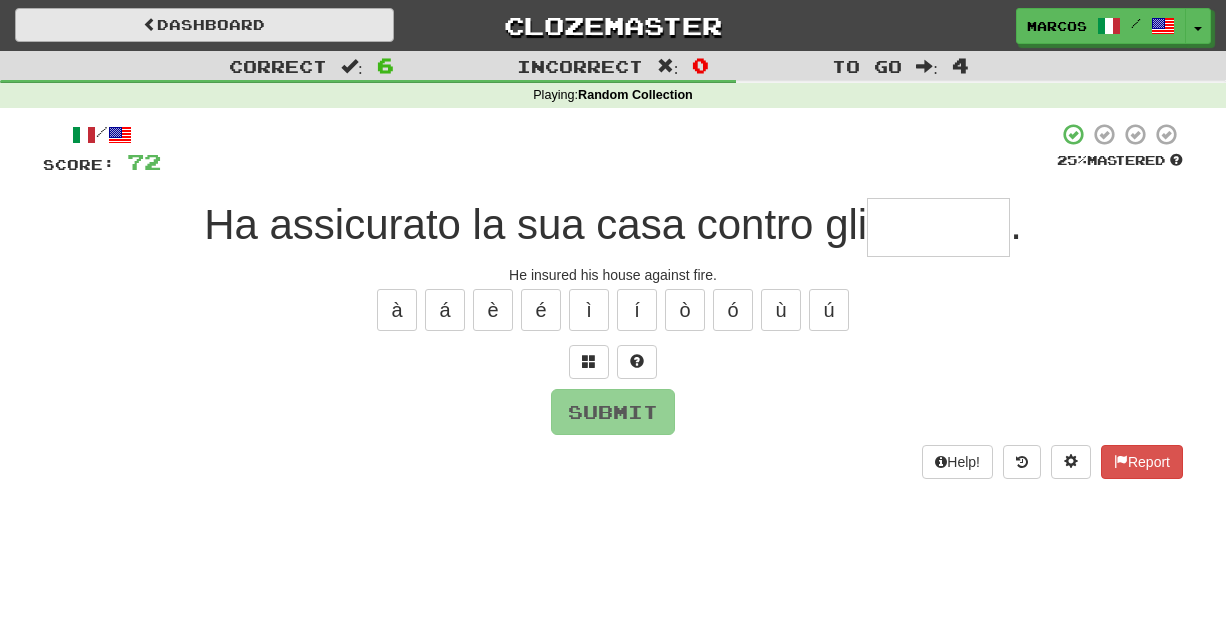 type on "*" 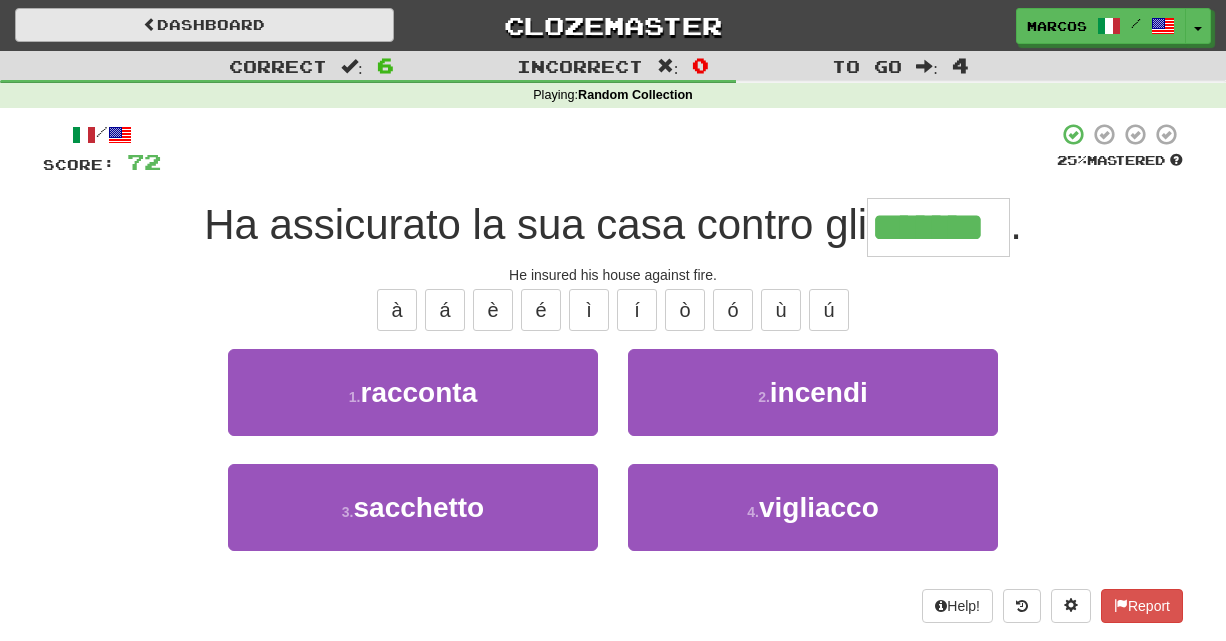type on "*******" 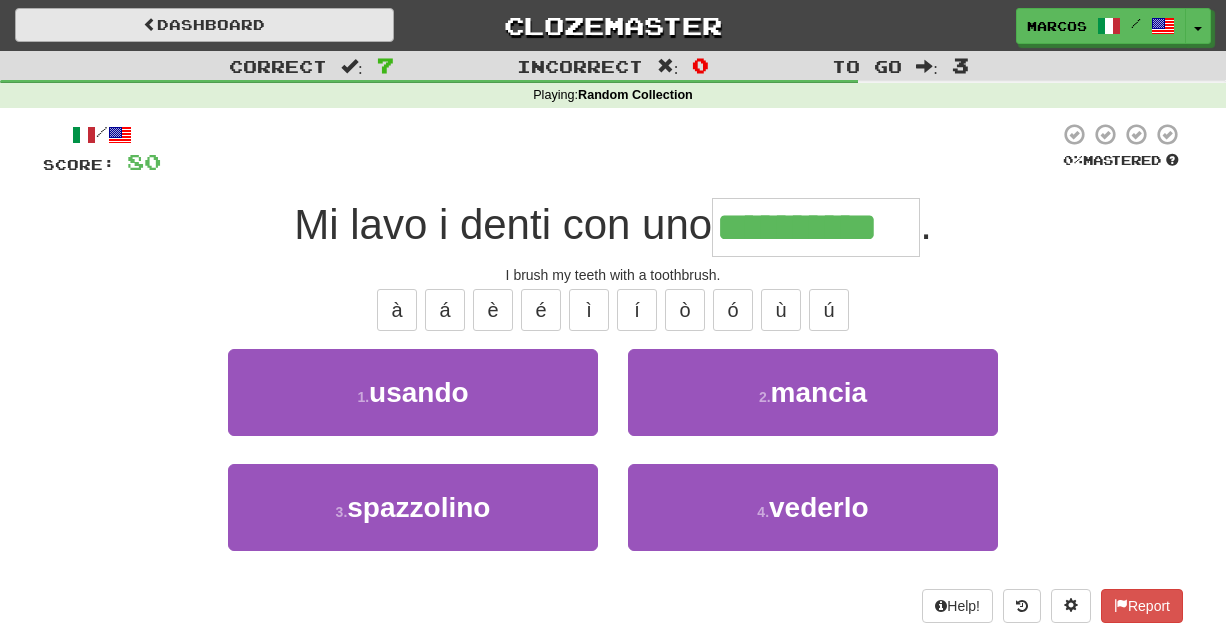 type on "**********" 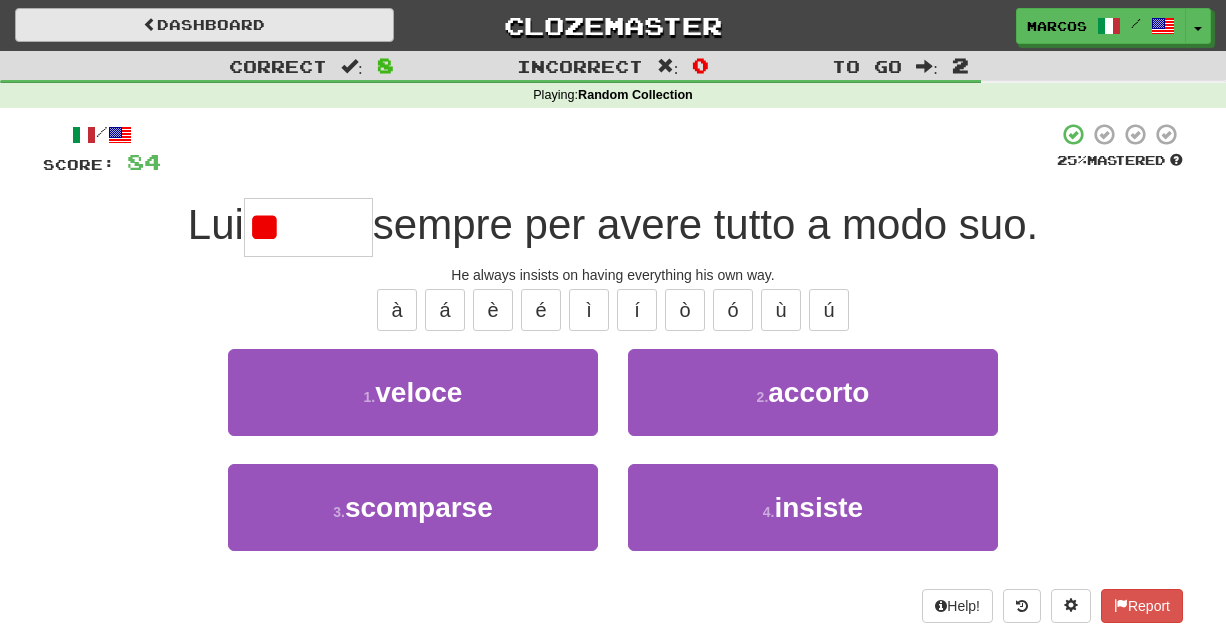 type on "*" 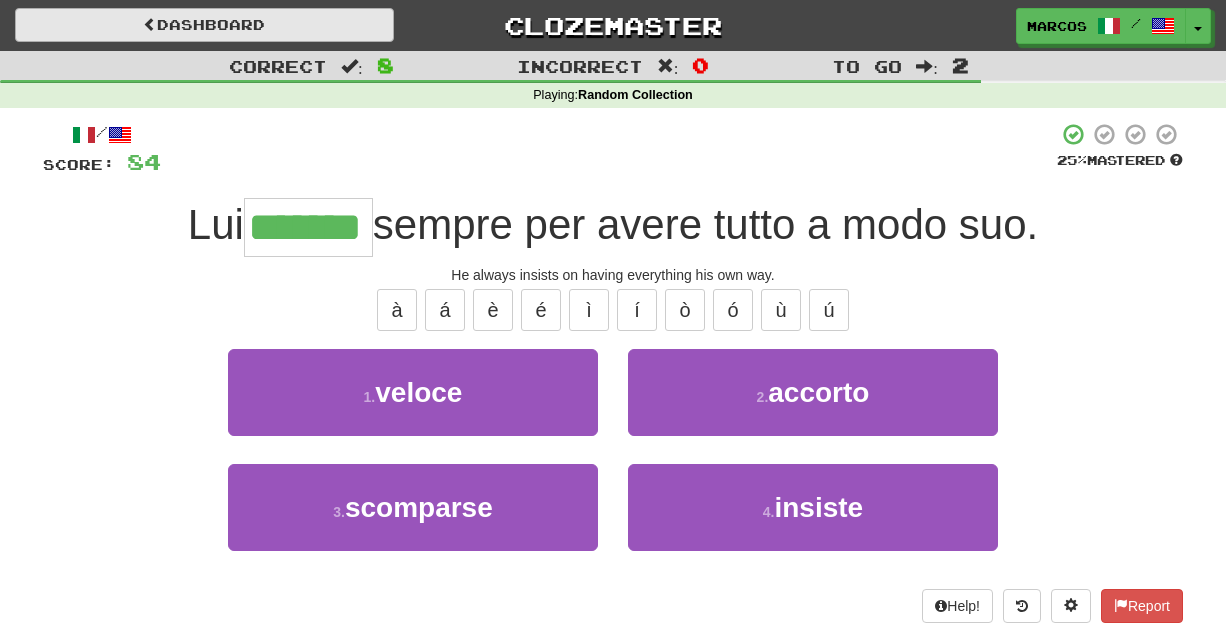 type on "*******" 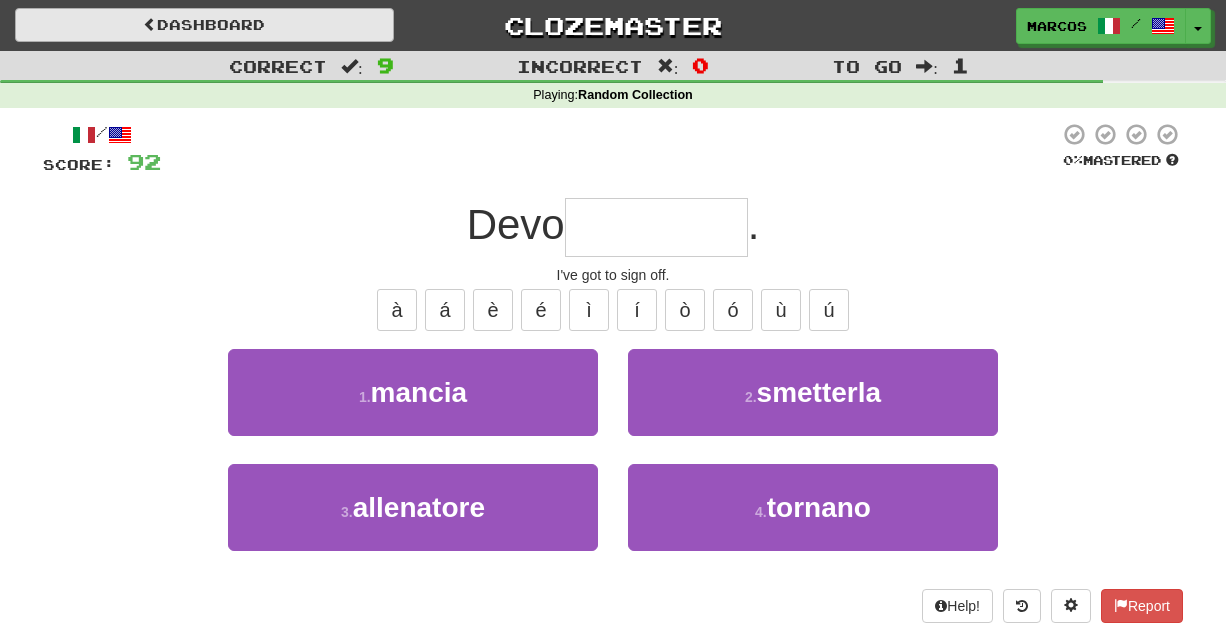 type on "*" 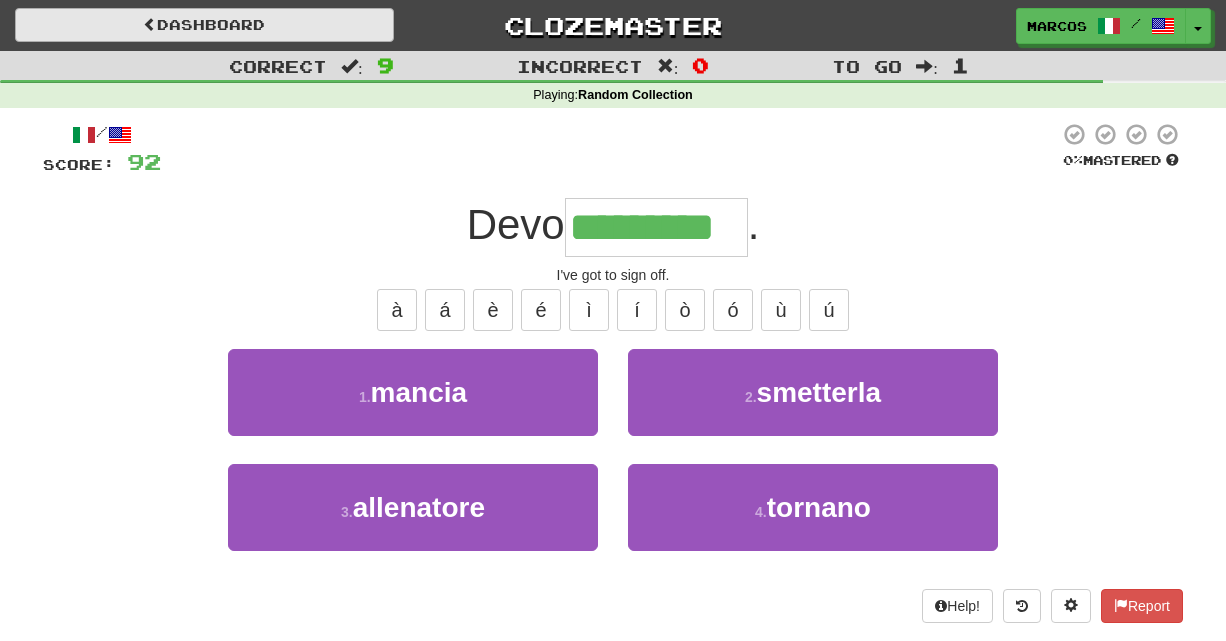 type on "*********" 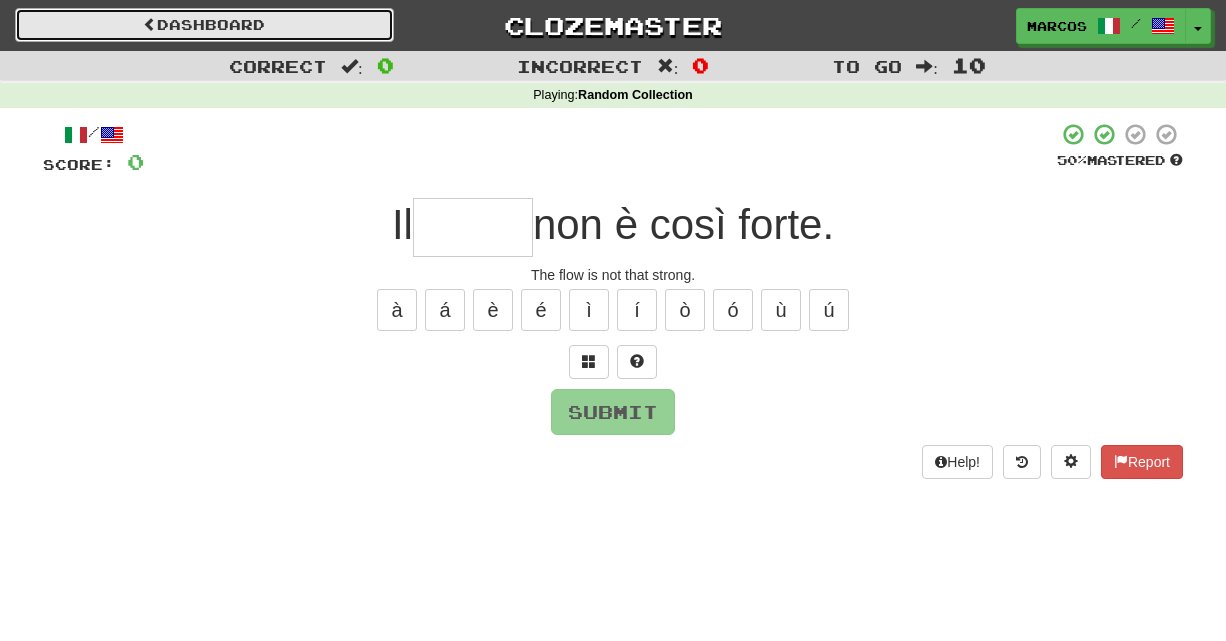 click on "Dashboard" at bounding box center [204, 25] 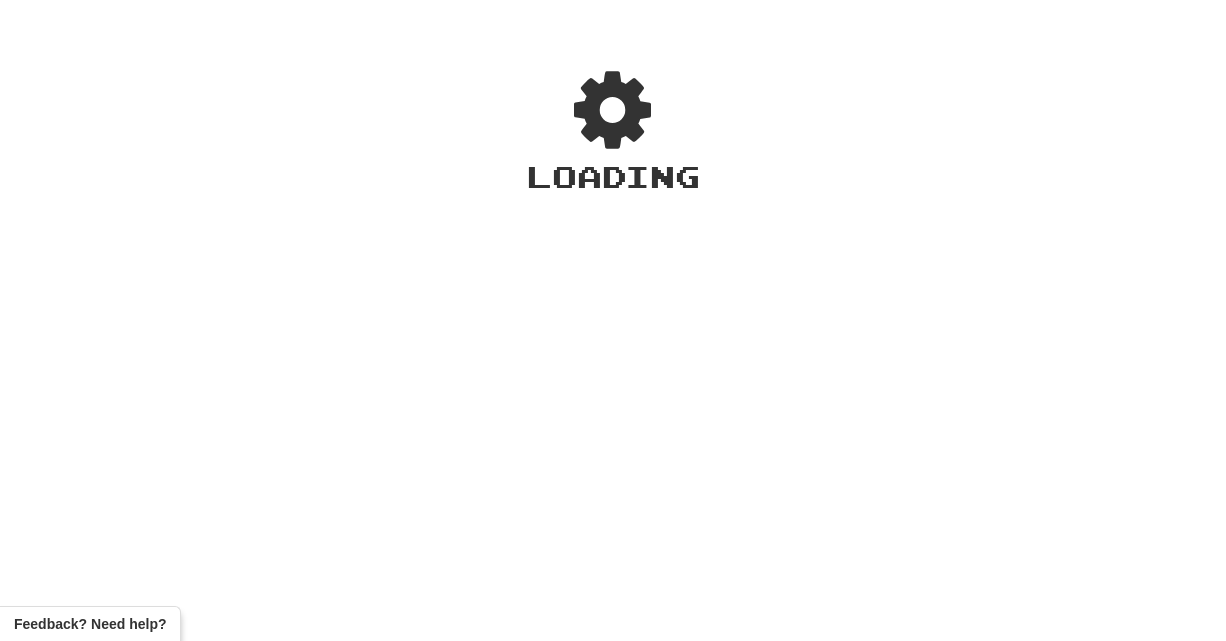 scroll, scrollTop: 0, scrollLeft: 0, axis: both 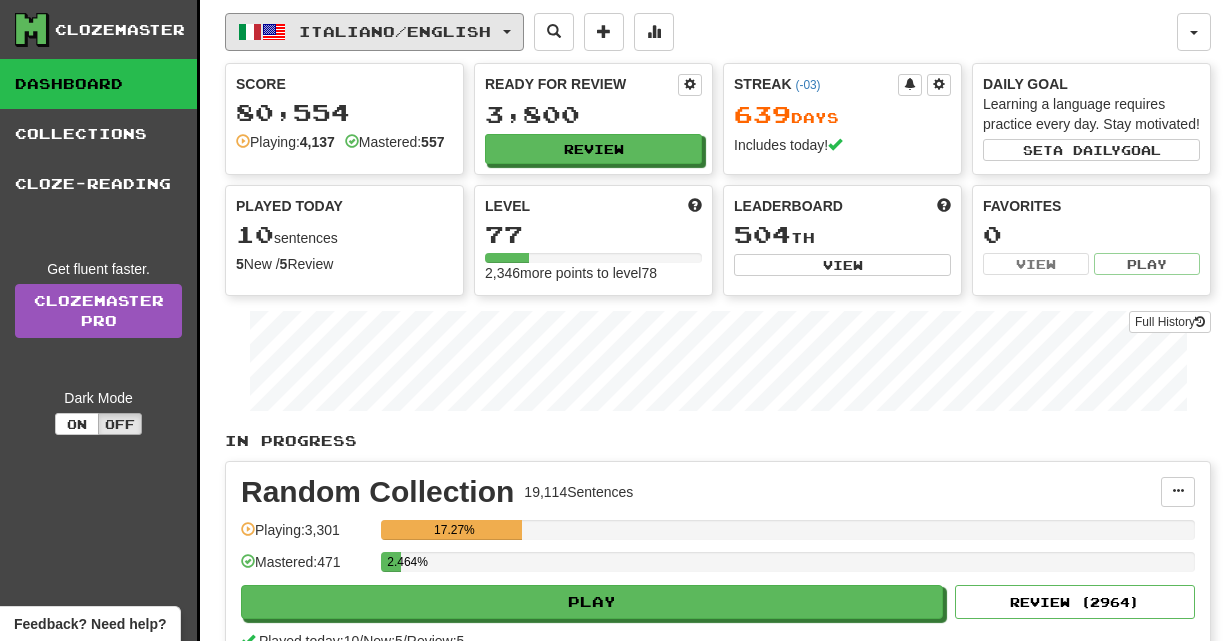 click on "Italiano  /  English" at bounding box center [374, 32] 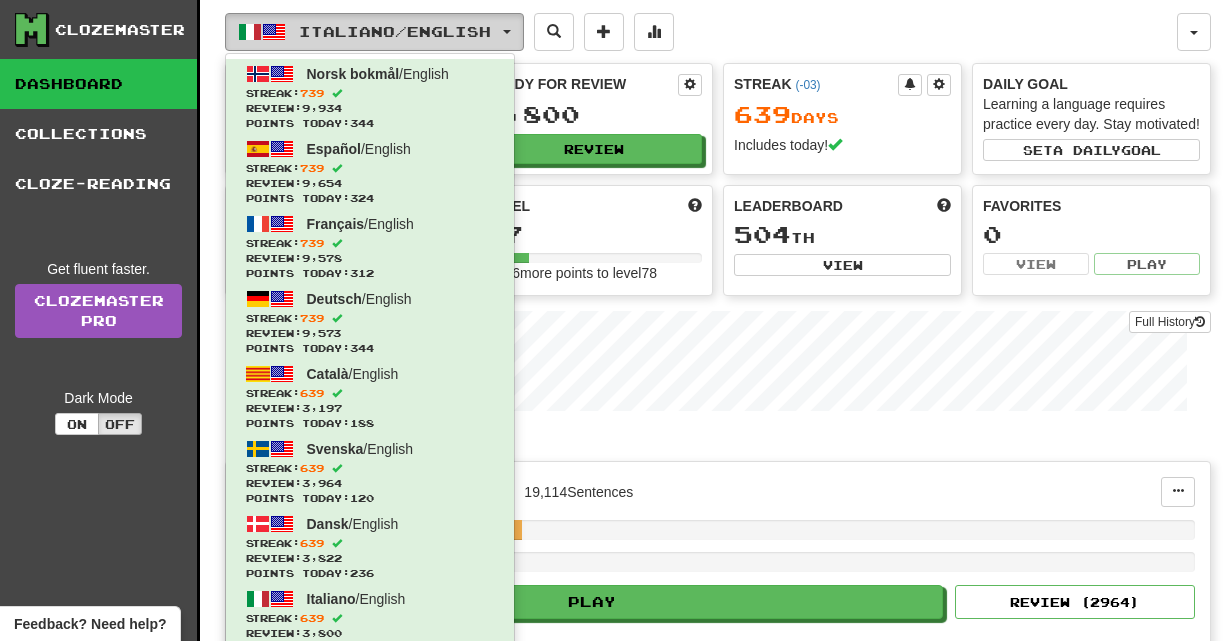 type 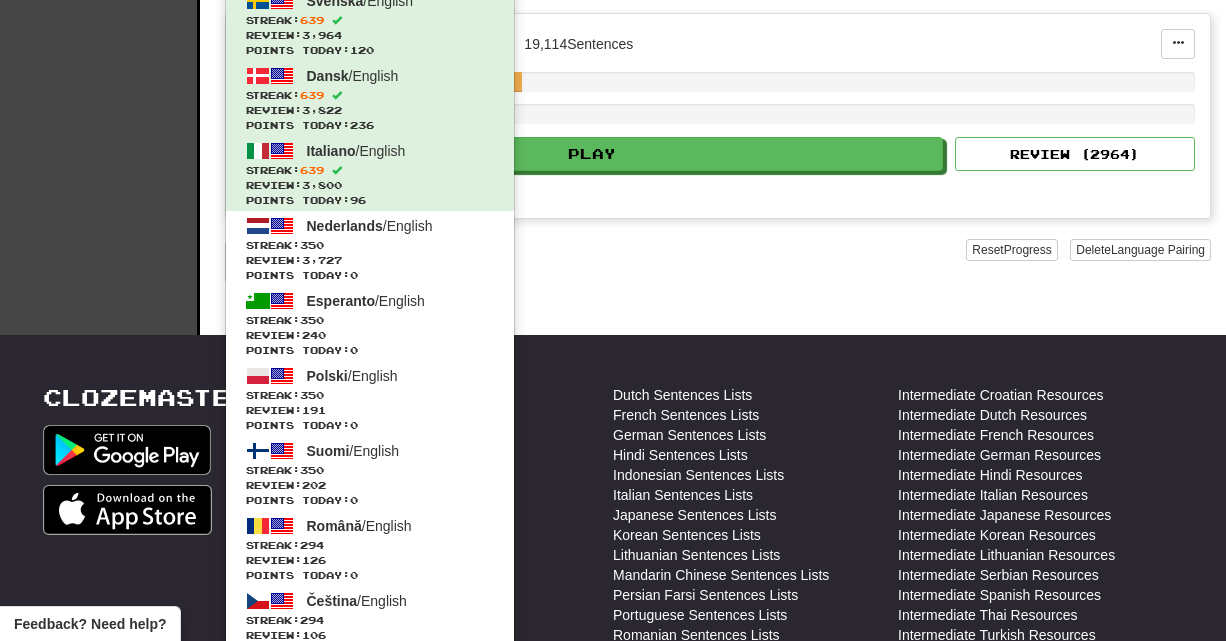scroll, scrollTop: 560, scrollLeft: 0, axis: vertical 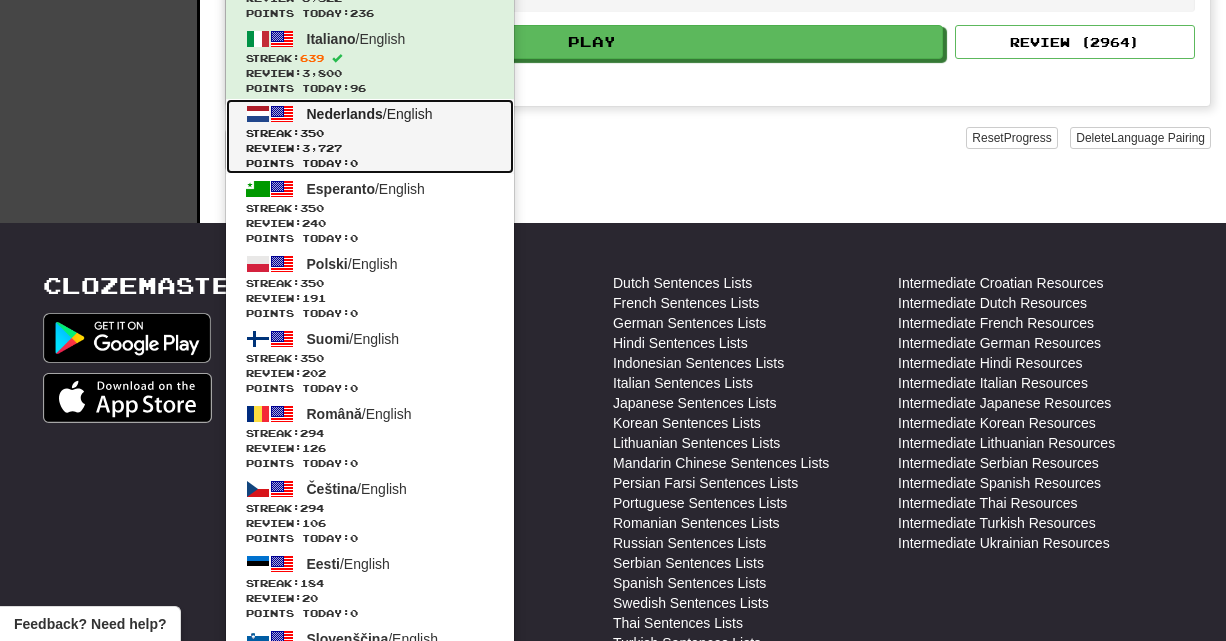 click on "350" at bounding box center (312, 133) 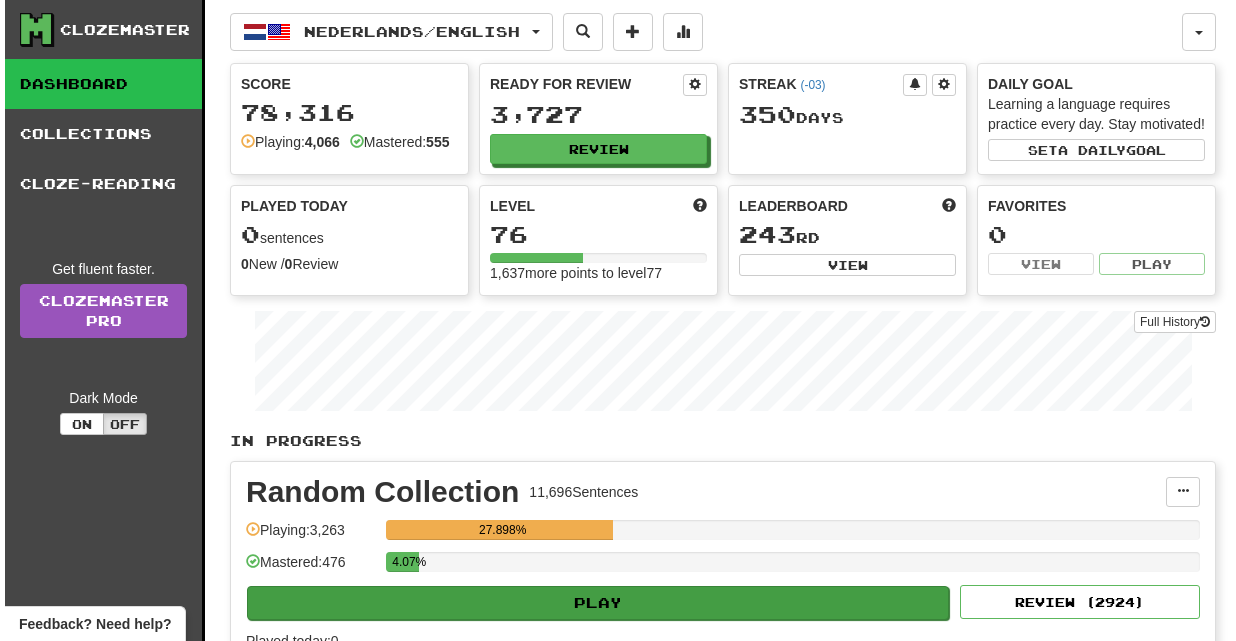 scroll, scrollTop: 0, scrollLeft: 0, axis: both 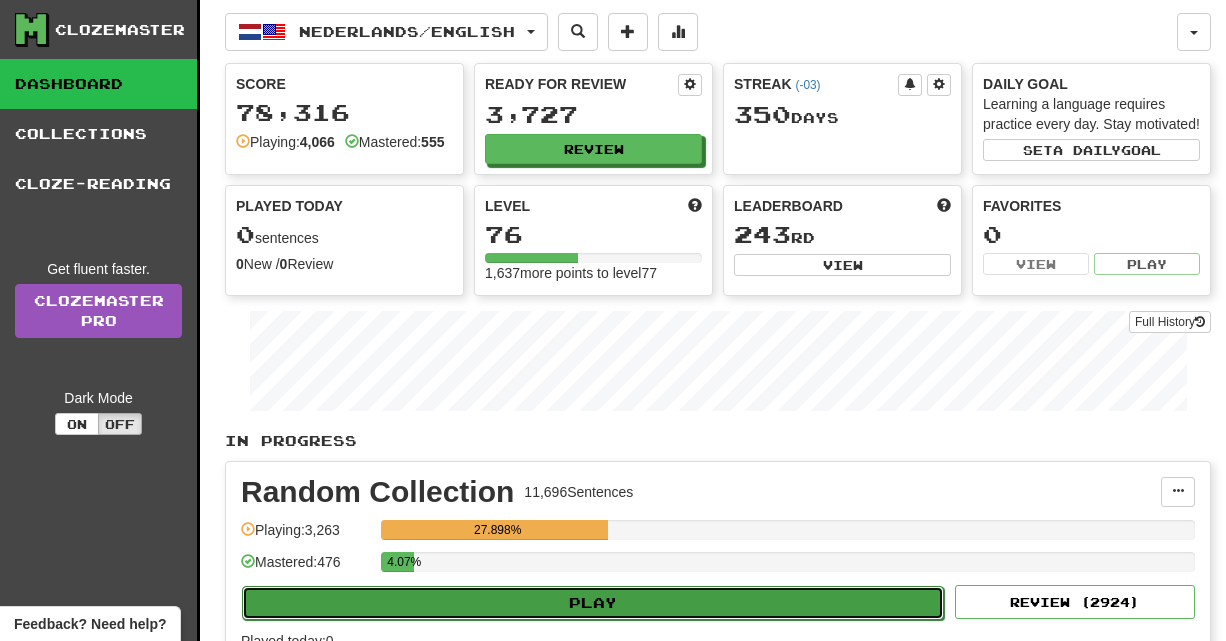 click on "Play" at bounding box center (593, 603) 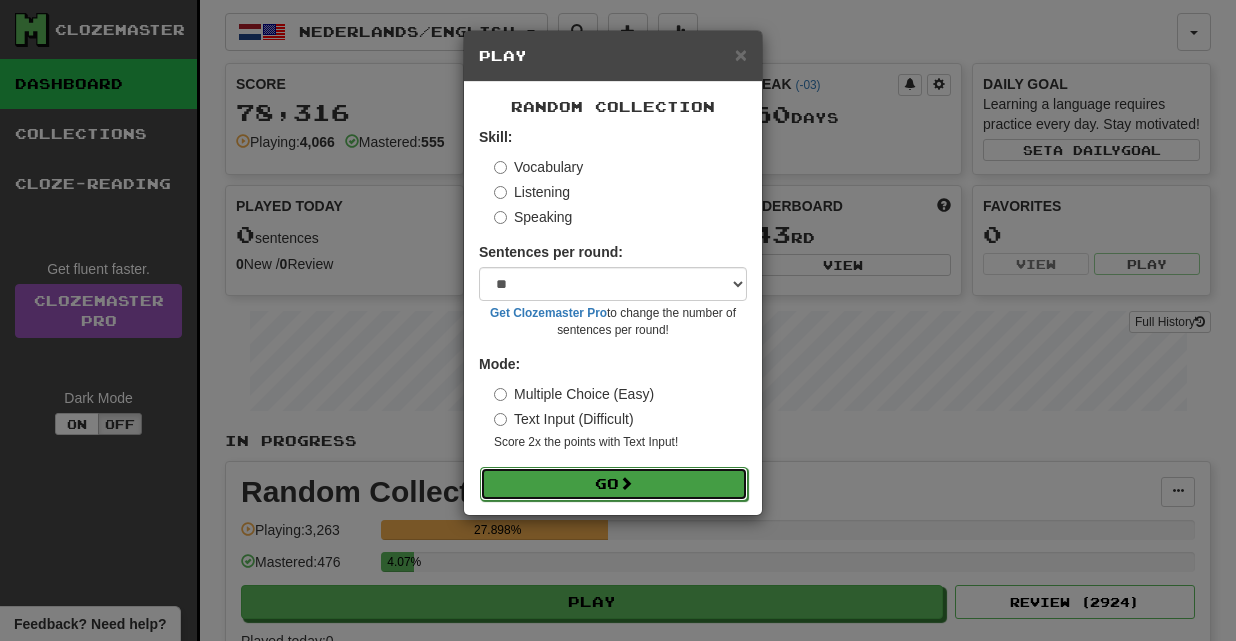 click on "Go" at bounding box center [614, 484] 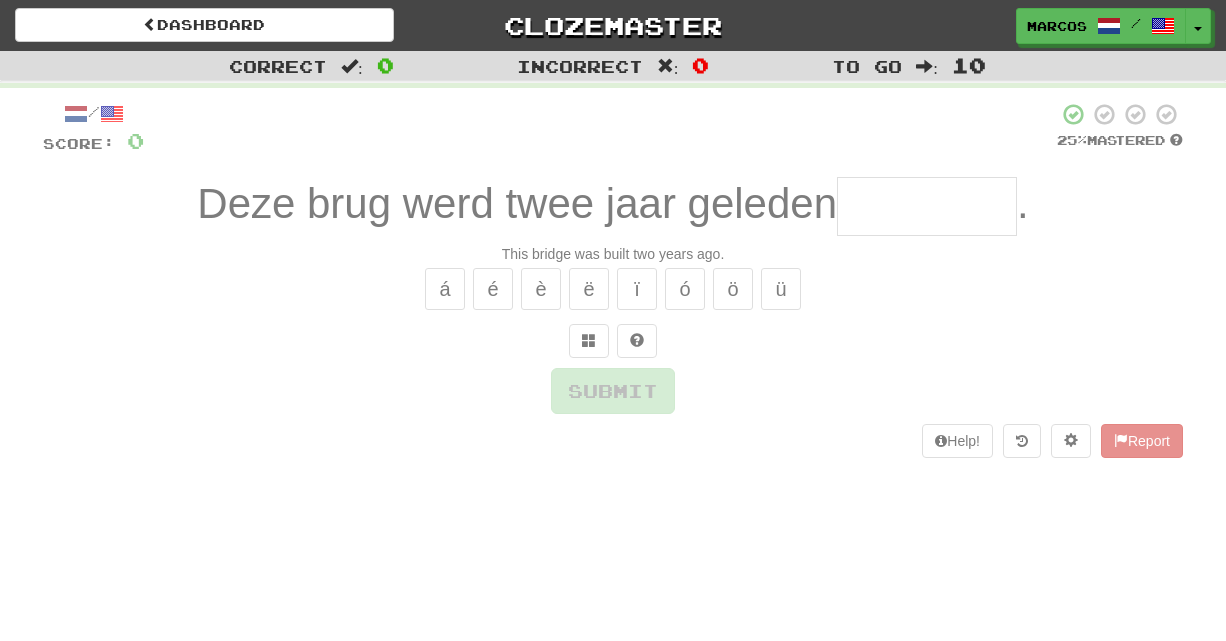 scroll, scrollTop: 0, scrollLeft: 0, axis: both 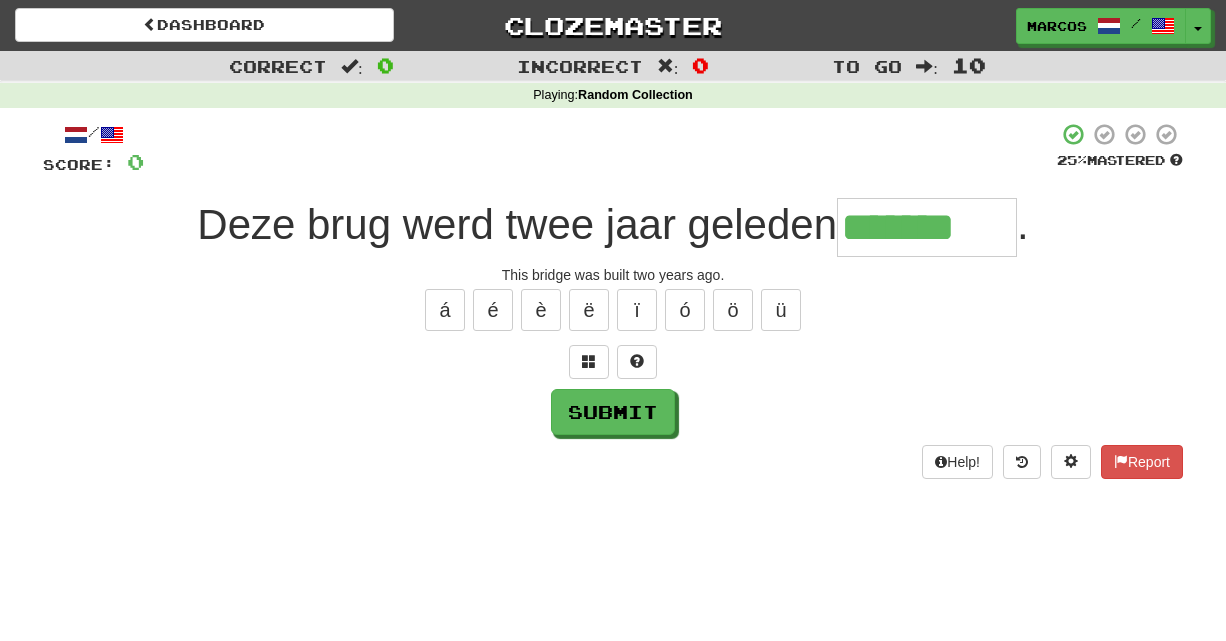 type on "*******" 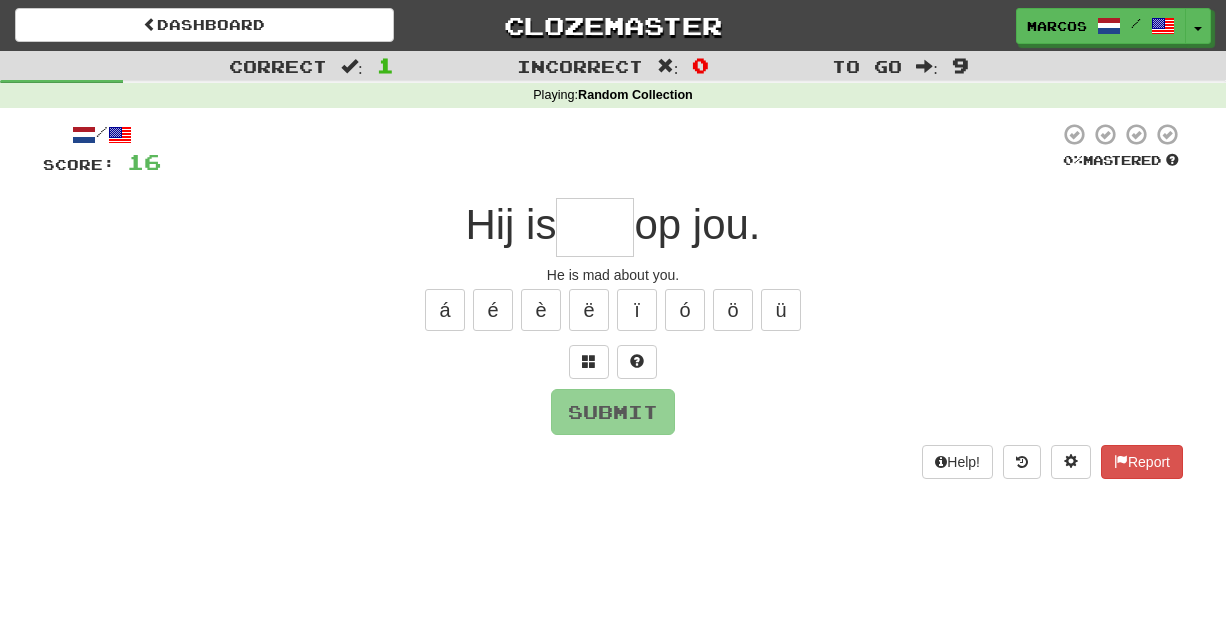 type on "*" 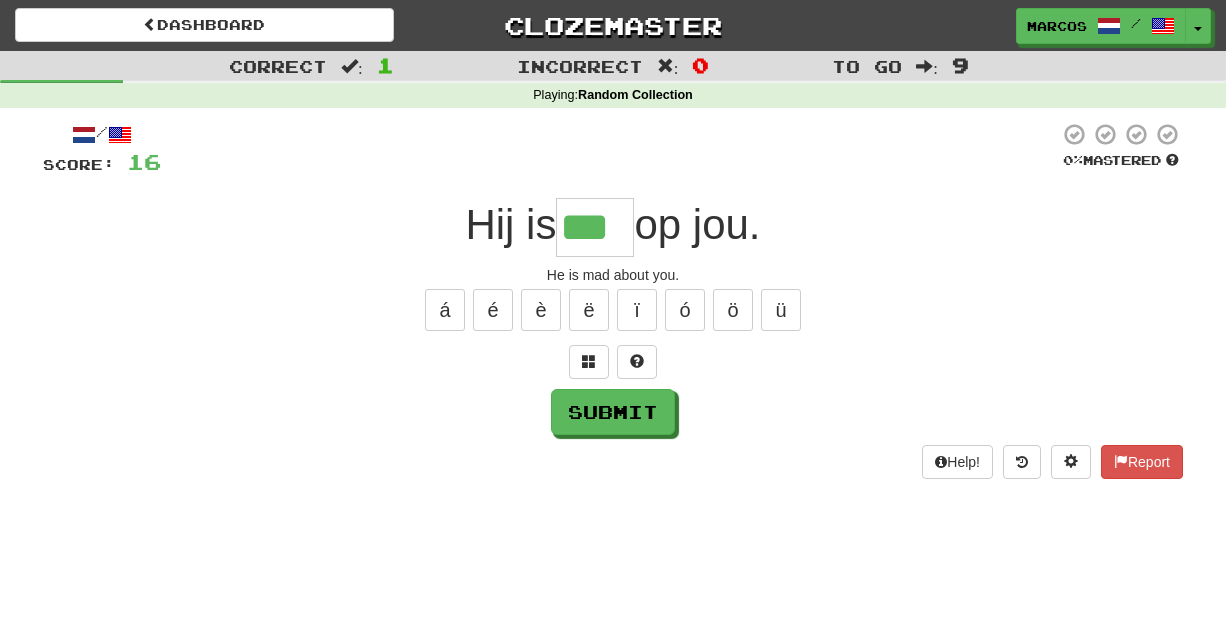type on "***" 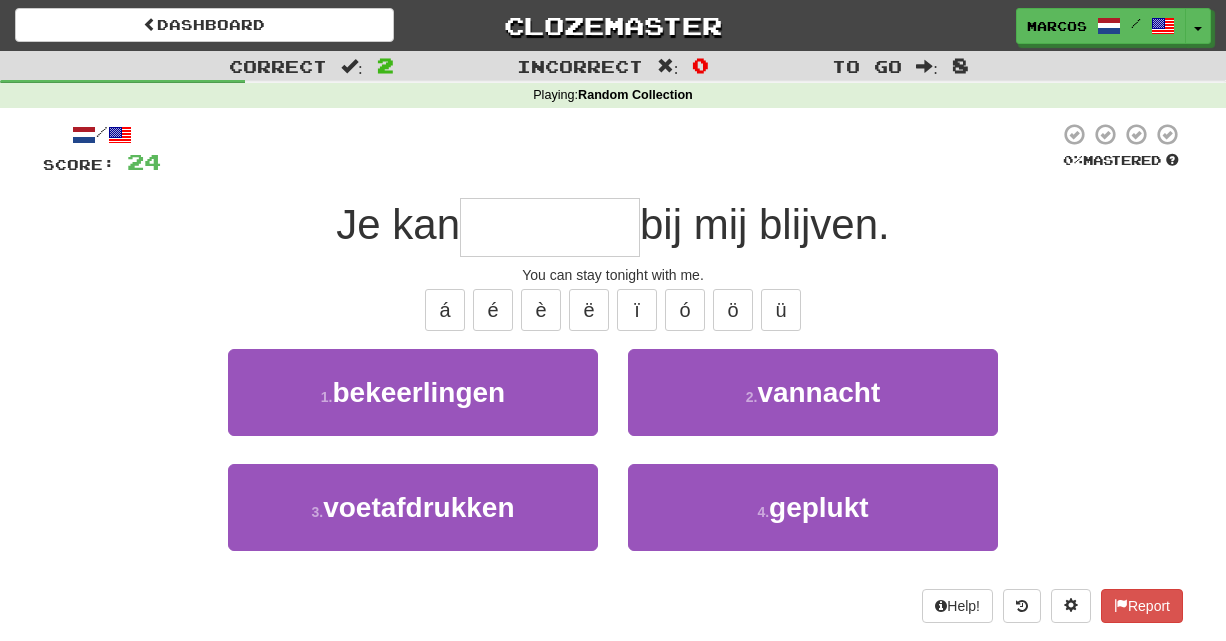 type on "*" 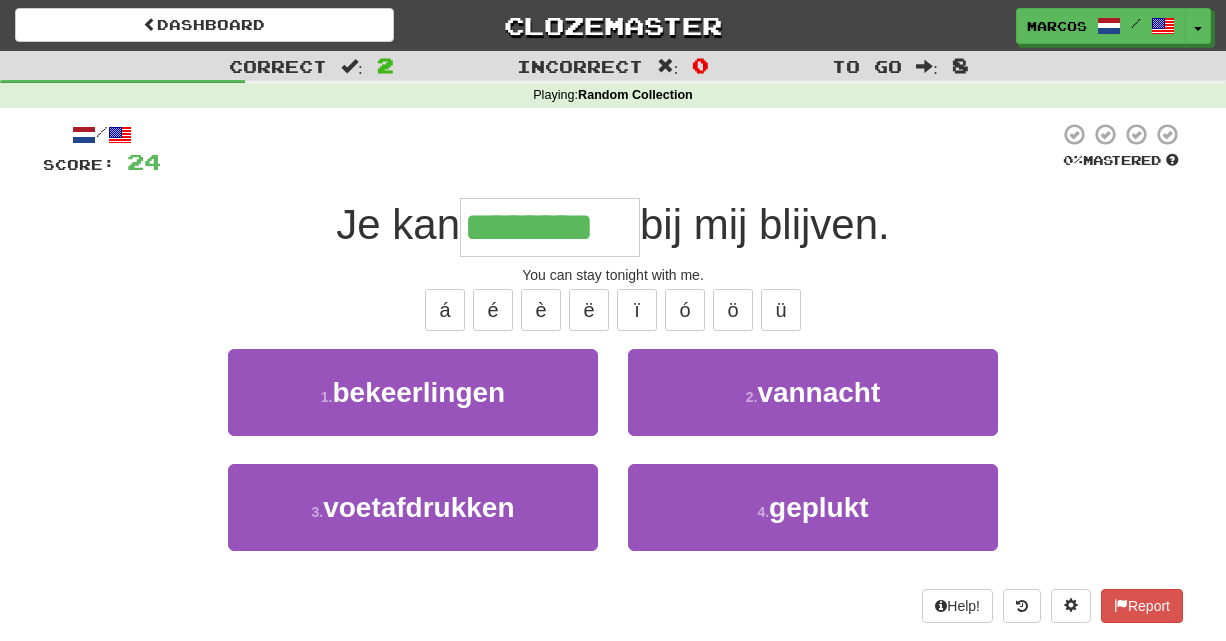 type on "********" 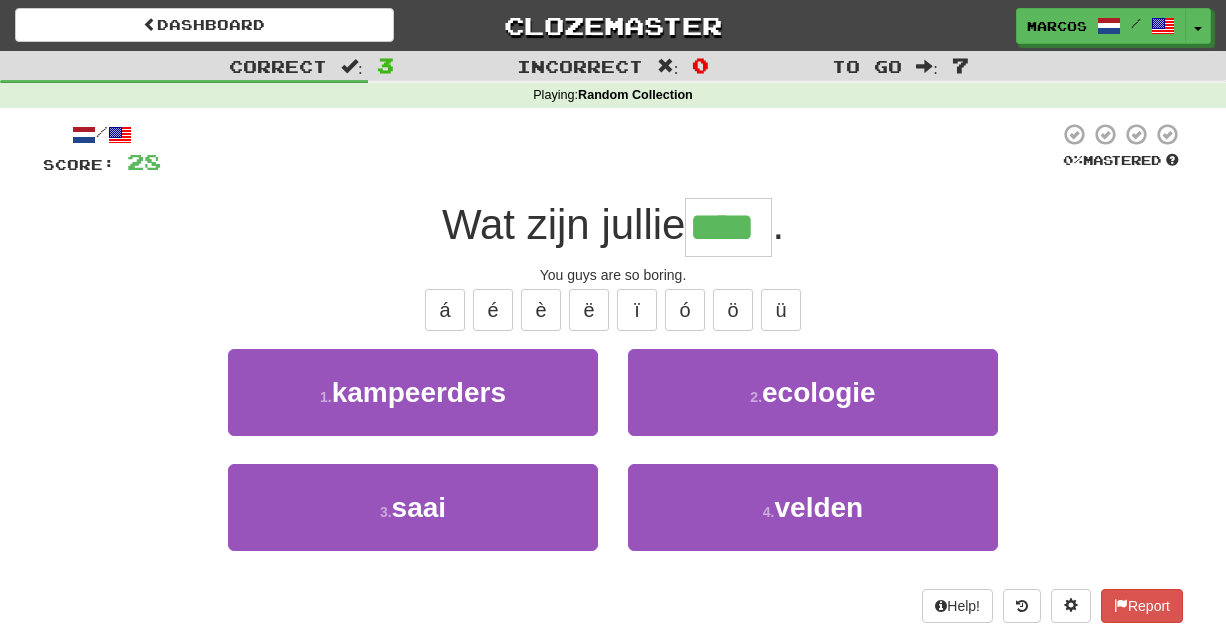 type on "****" 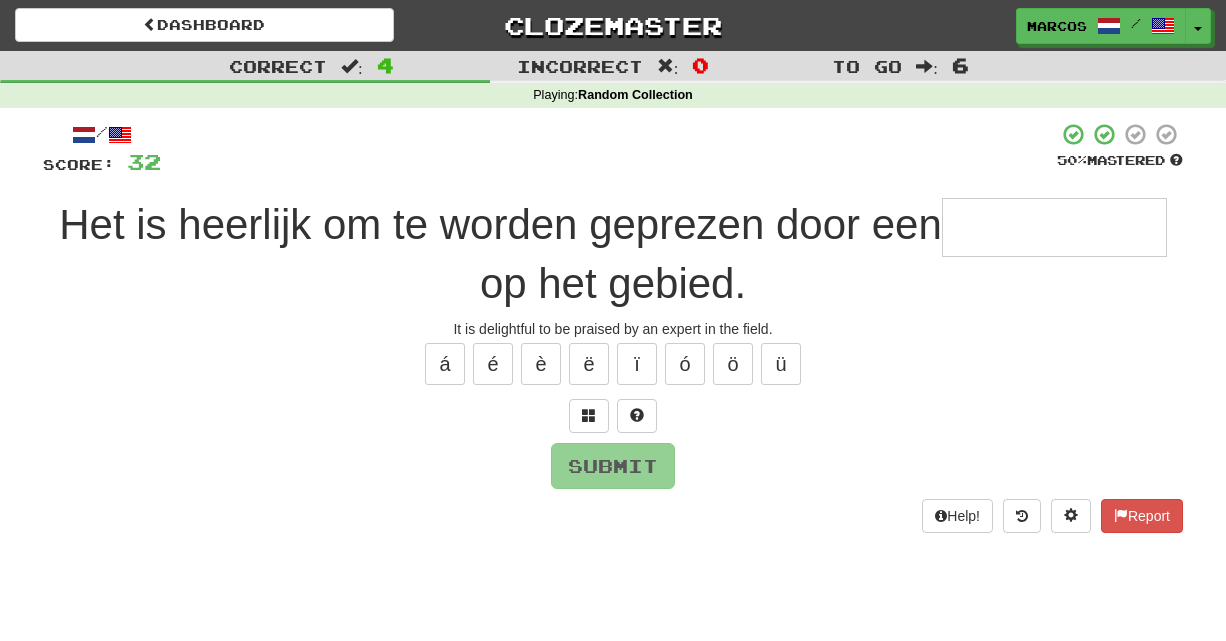 type on "*" 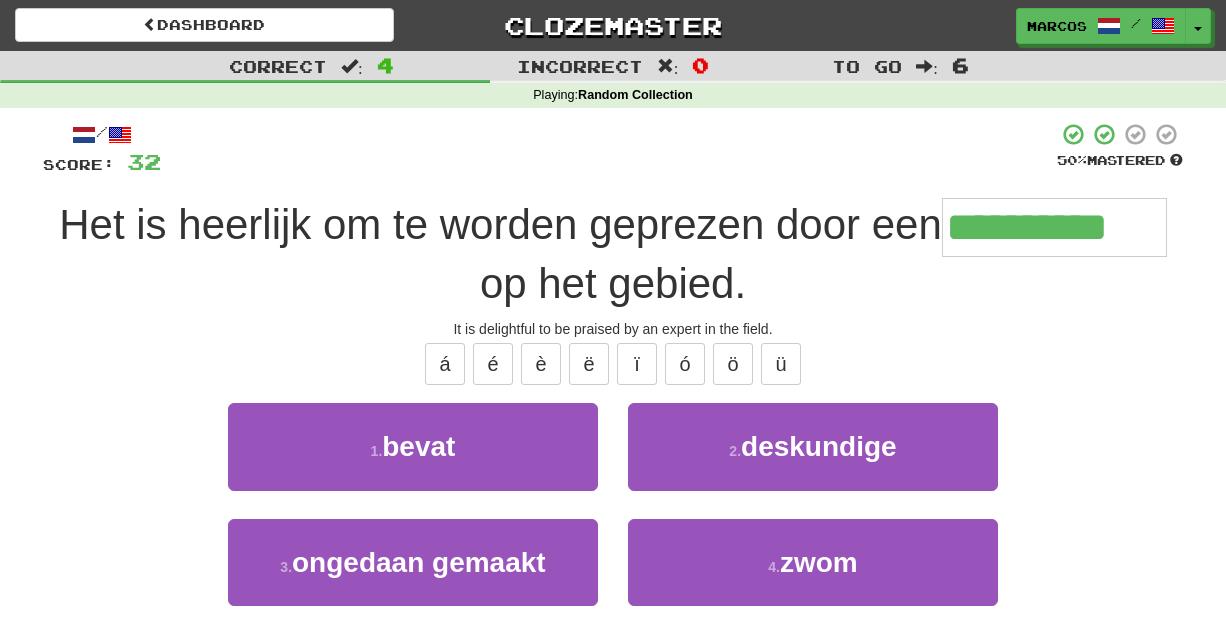 type on "**********" 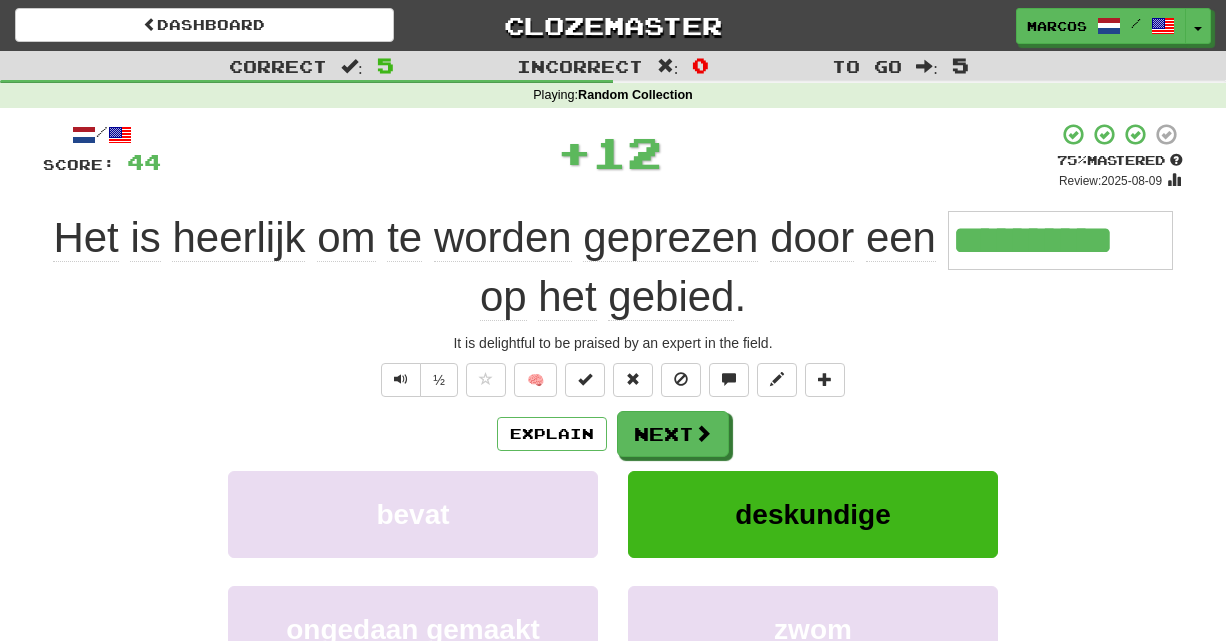 click on "½ 🧠" at bounding box center (613, 380) 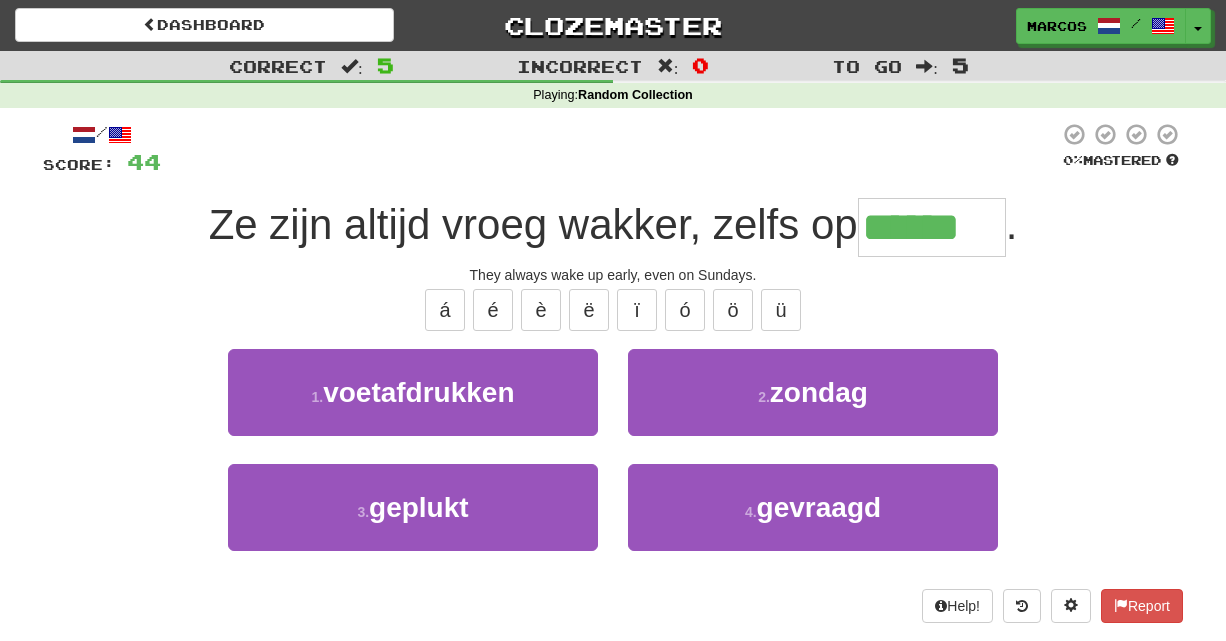 type on "******" 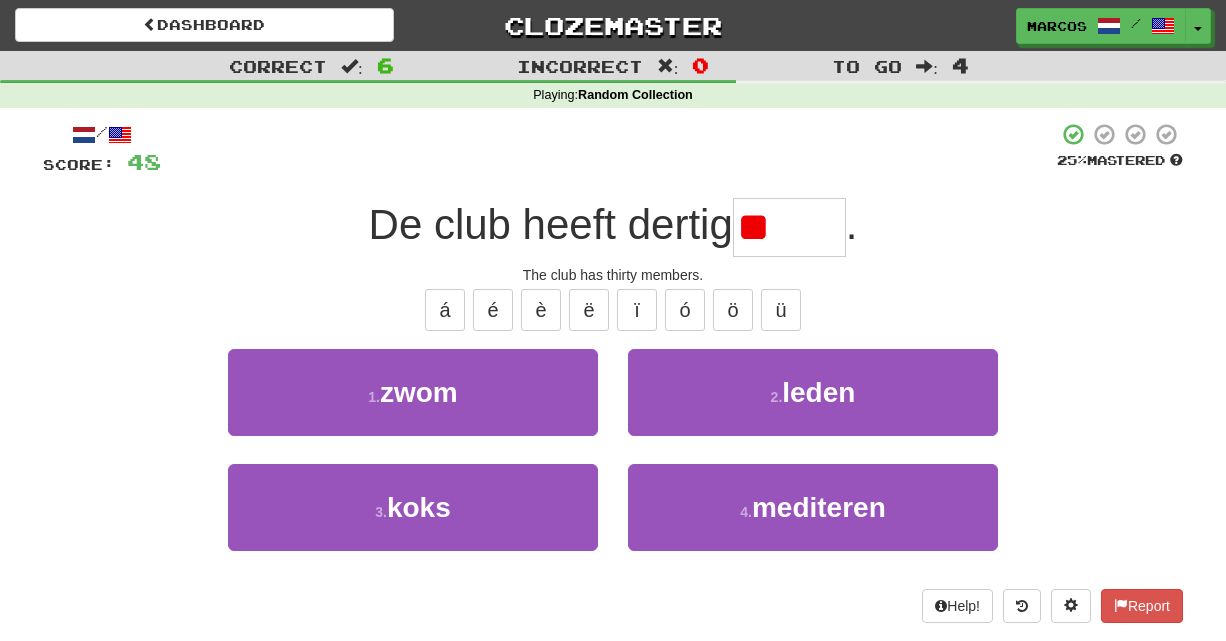 type on "*" 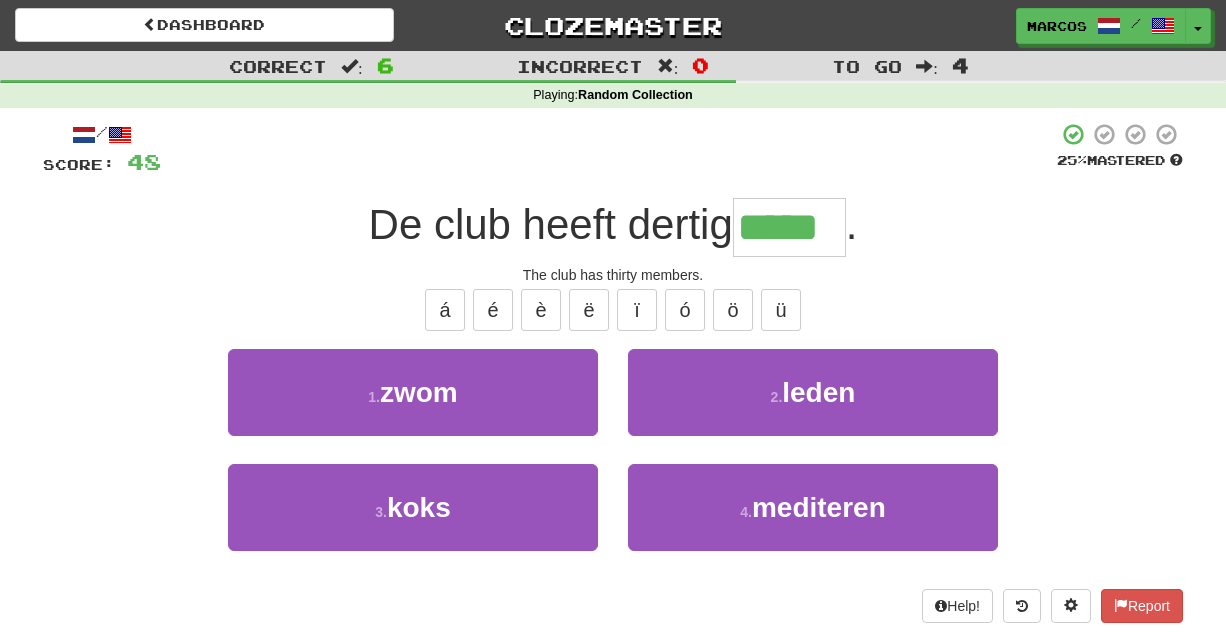 type on "*****" 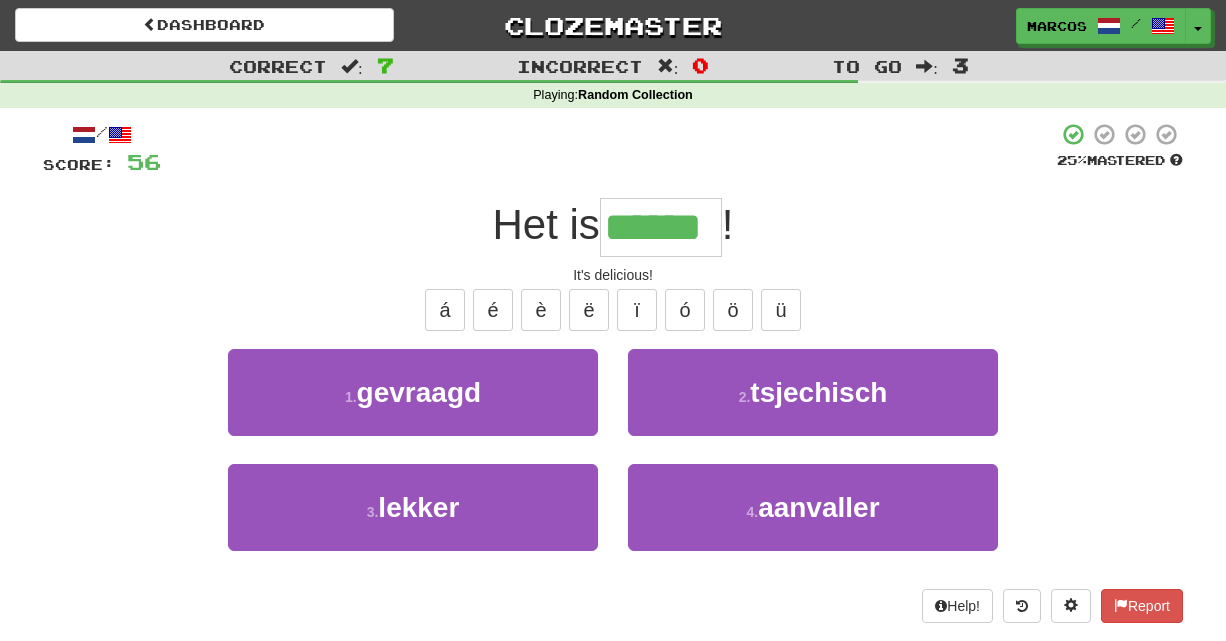 type on "******" 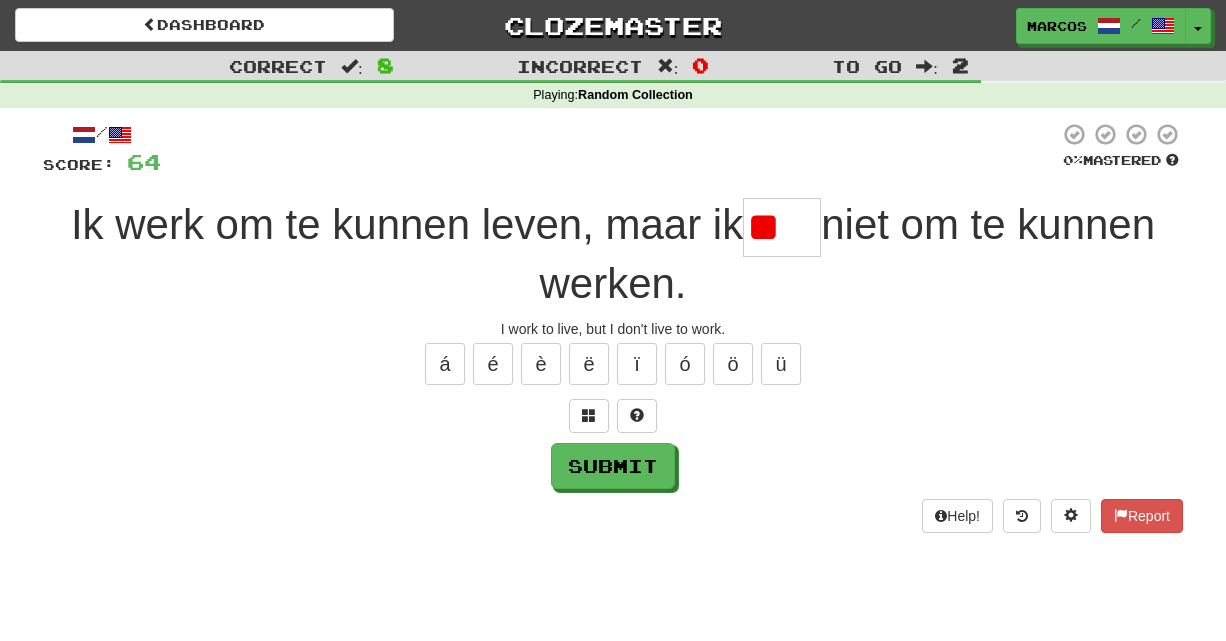 type on "*" 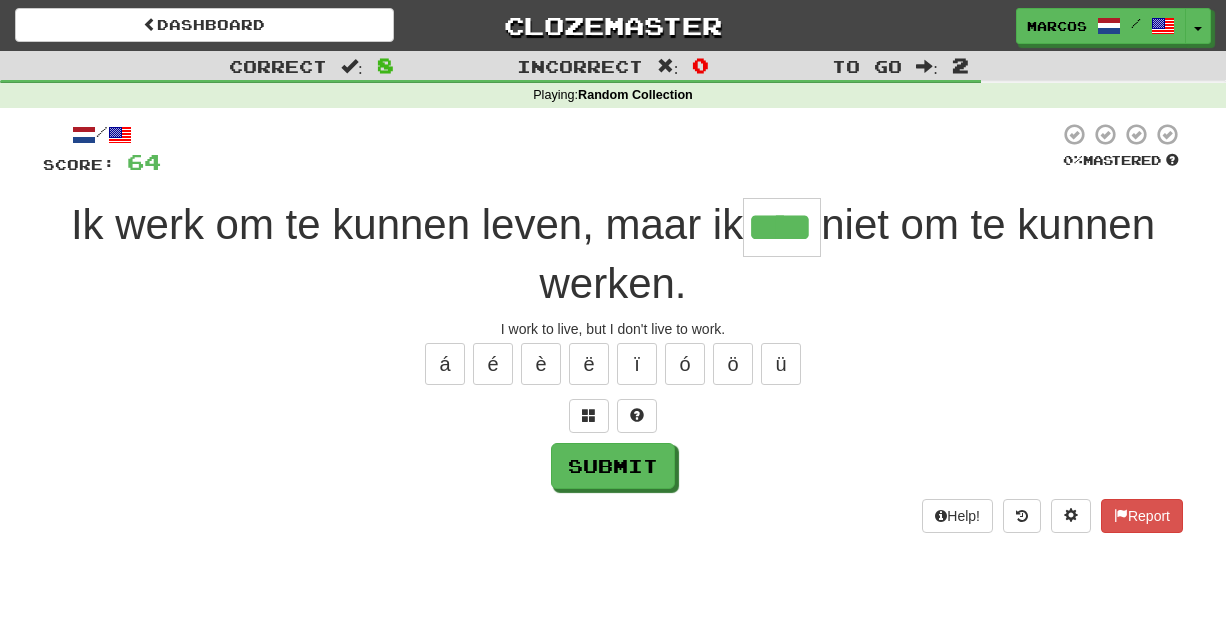 type on "****" 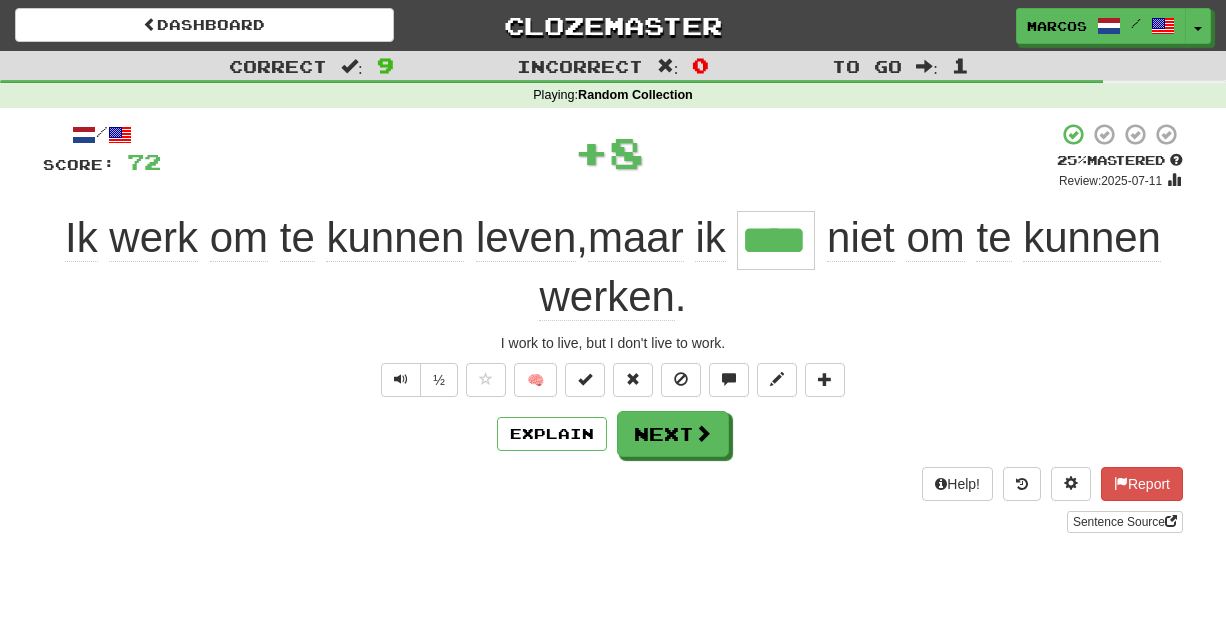 click on "Ik   werk   om   te   kunnen   leven ,  maar   ik   ****   niet   om   te   kunnen   werken ." at bounding box center (613, 267) 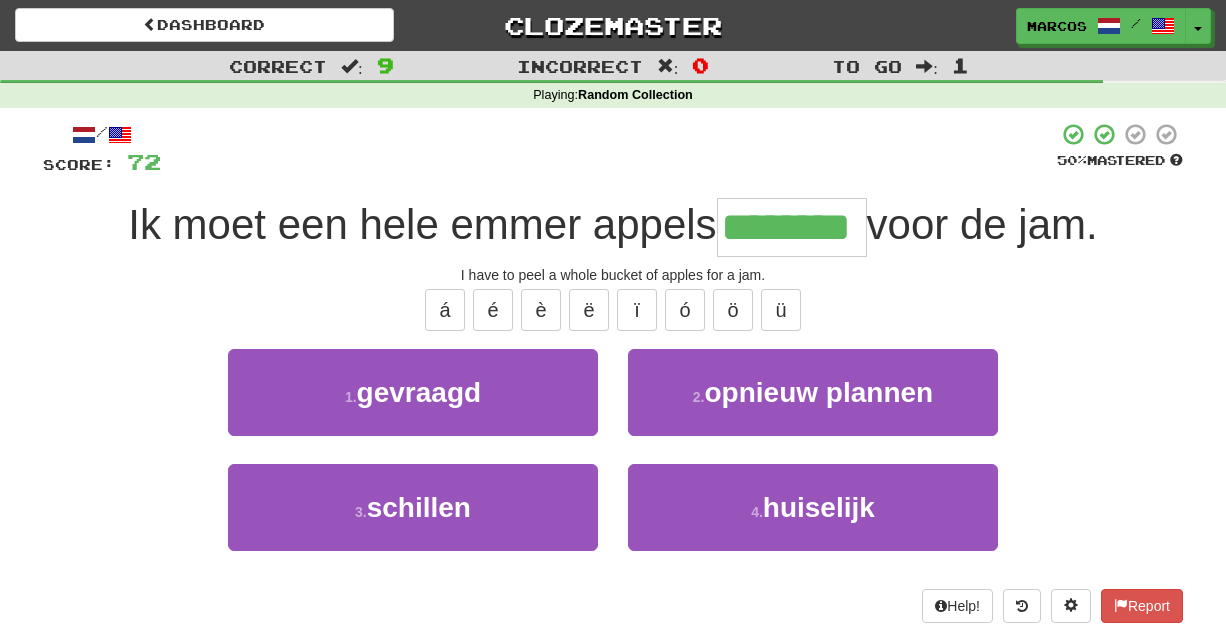 type on "********" 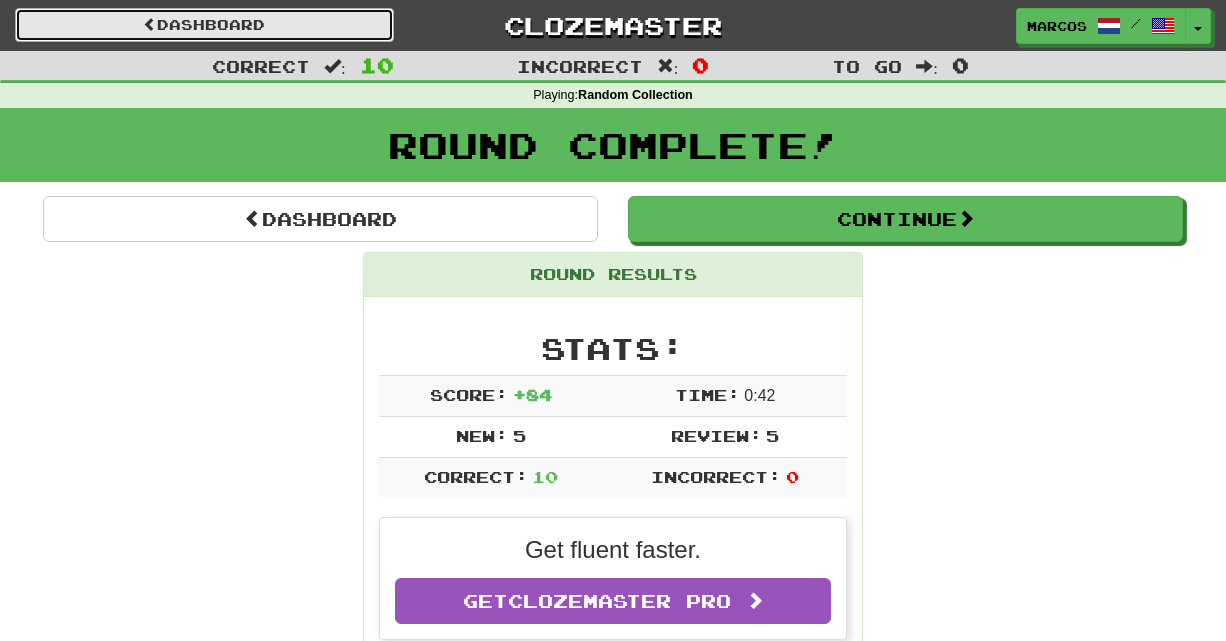 click on "Dashboard" at bounding box center [204, 25] 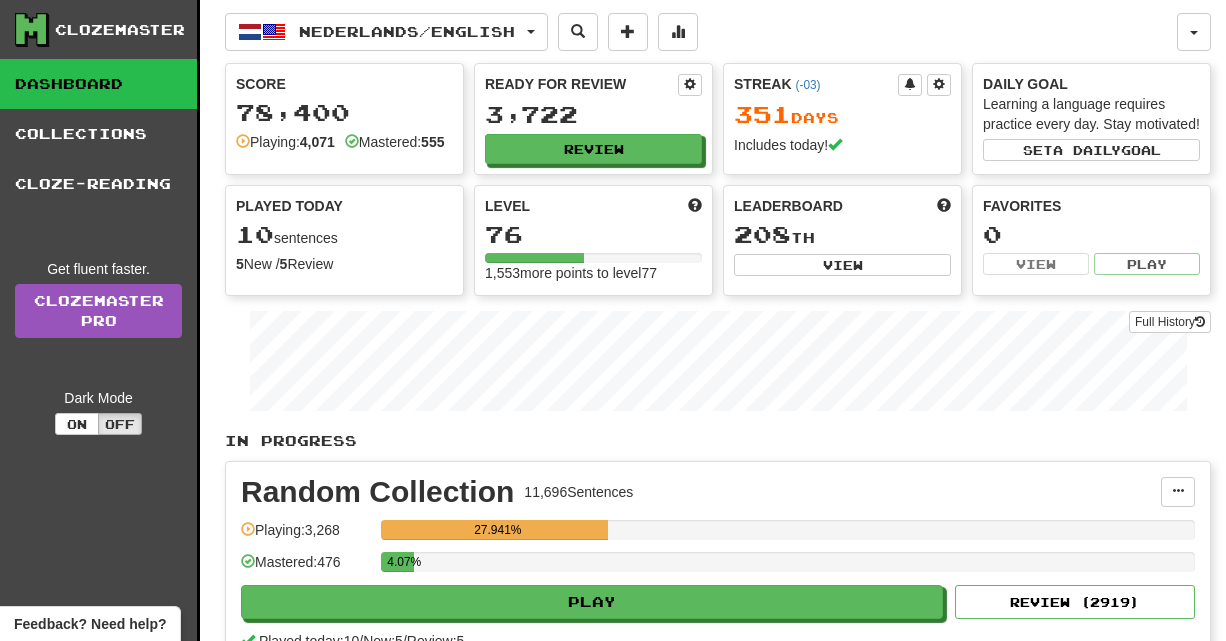 scroll, scrollTop: 0, scrollLeft: 0, axis: both 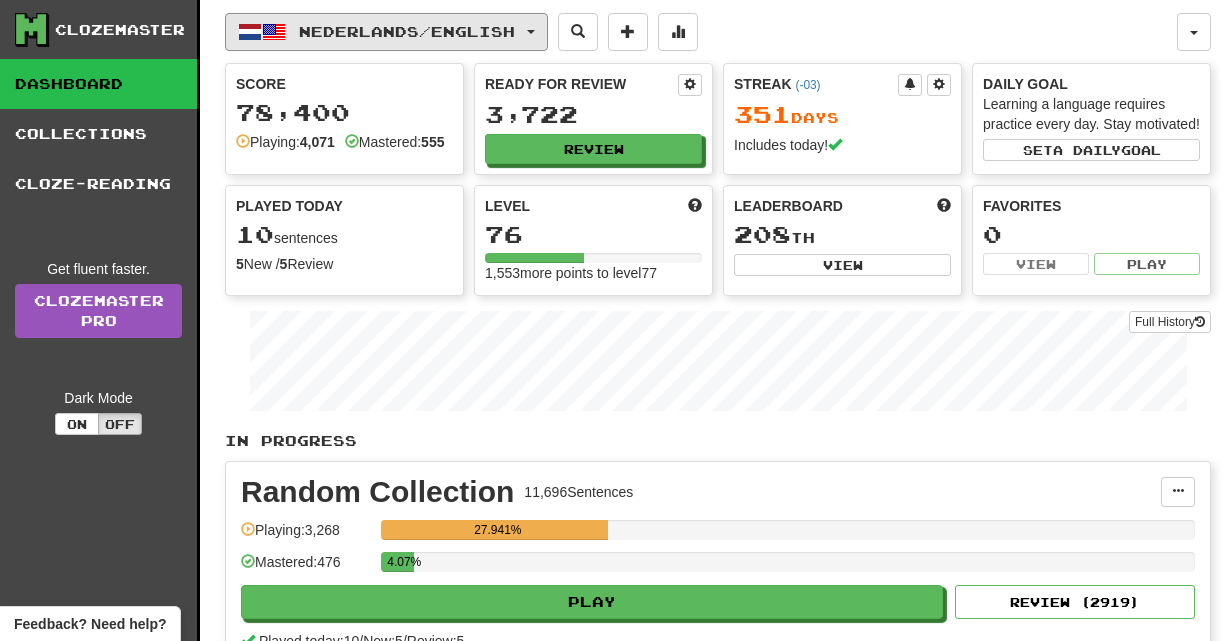 click on "Nederlands  /  English" at bounding box center [386, 32] 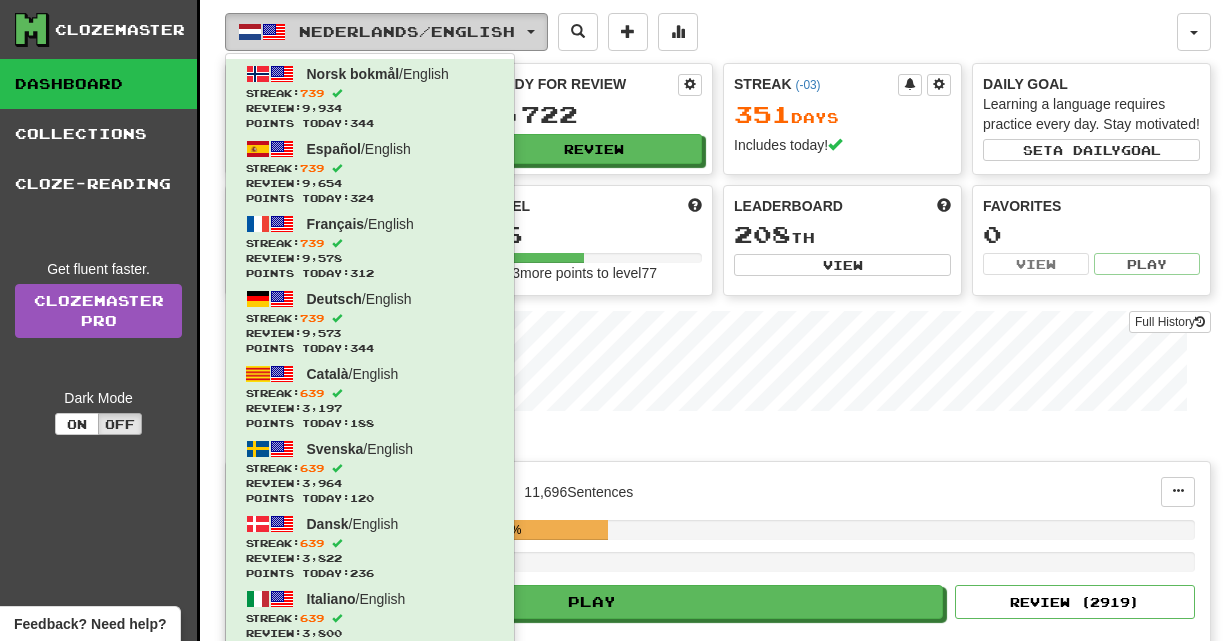 type 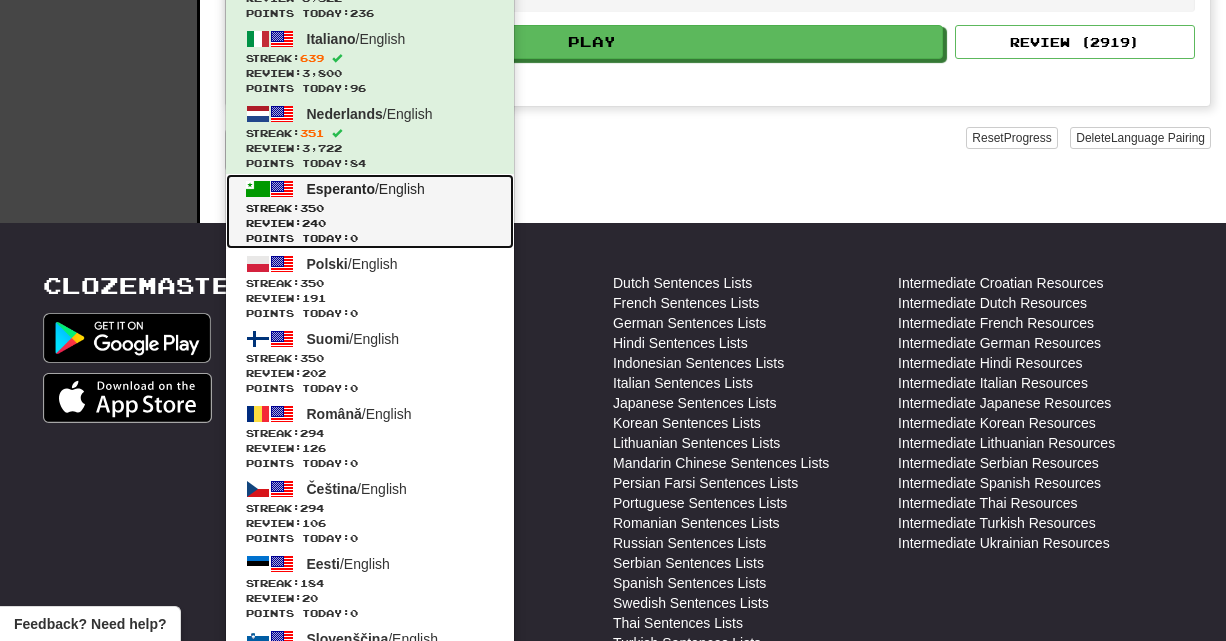 click on "Review:  240" at bounding box center [370, 223] 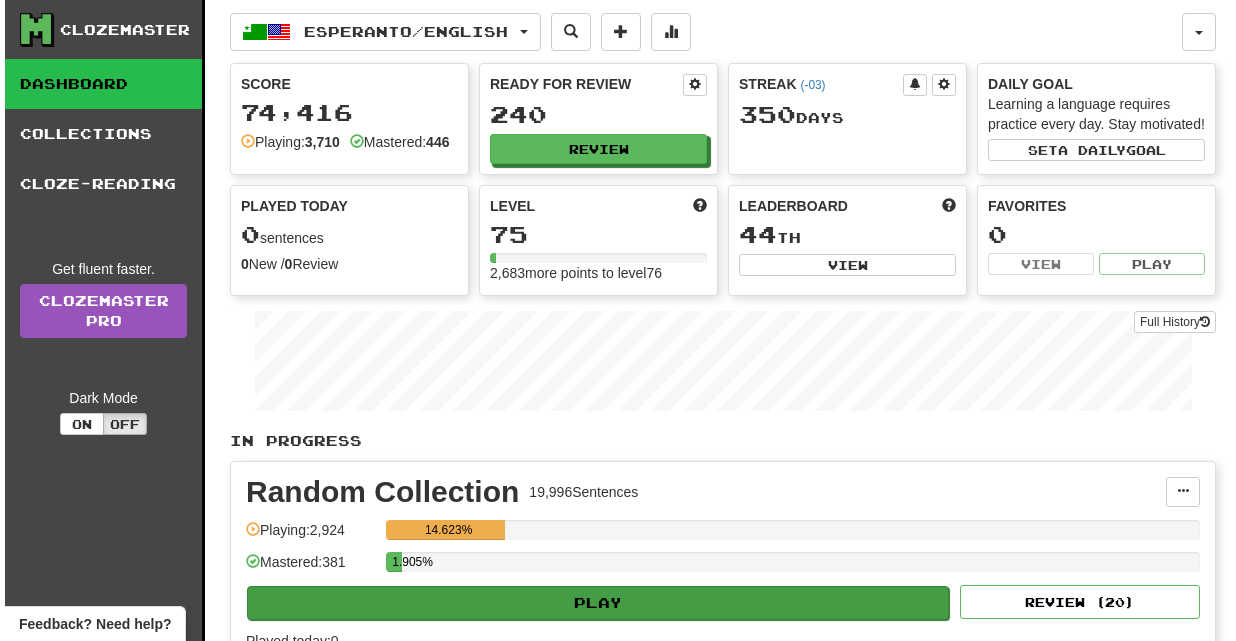 scroll, scrollTop: 0, scrollLeft: 0, axis: both 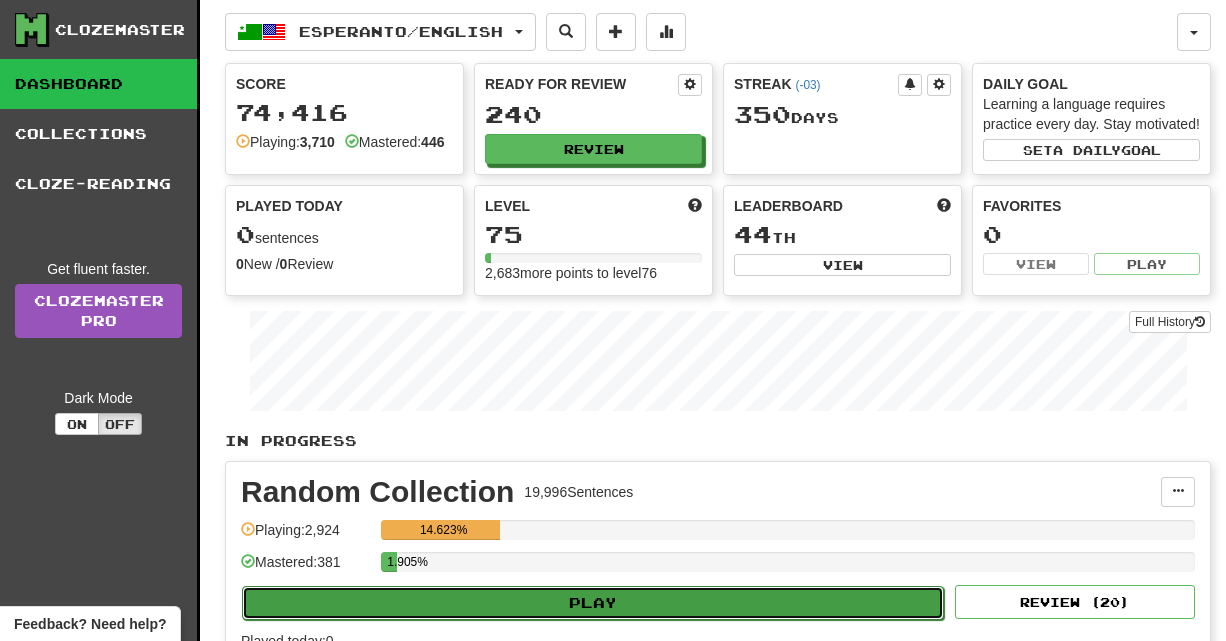 click on "Play" at bounding box center [593, 603] 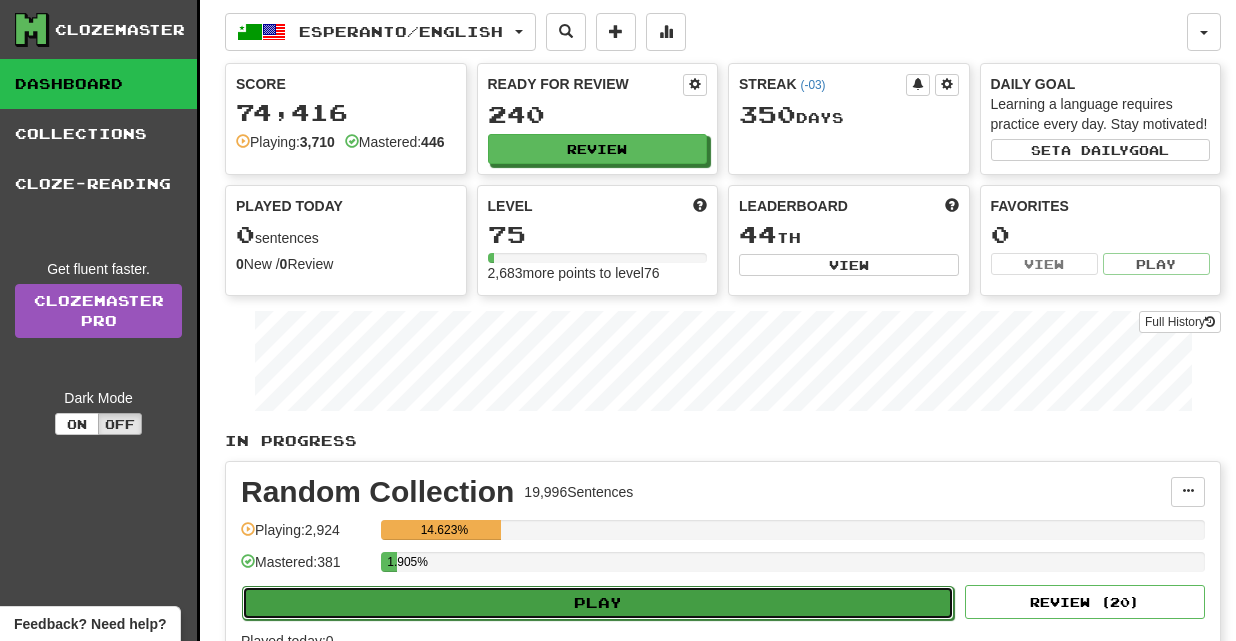 select on "**" 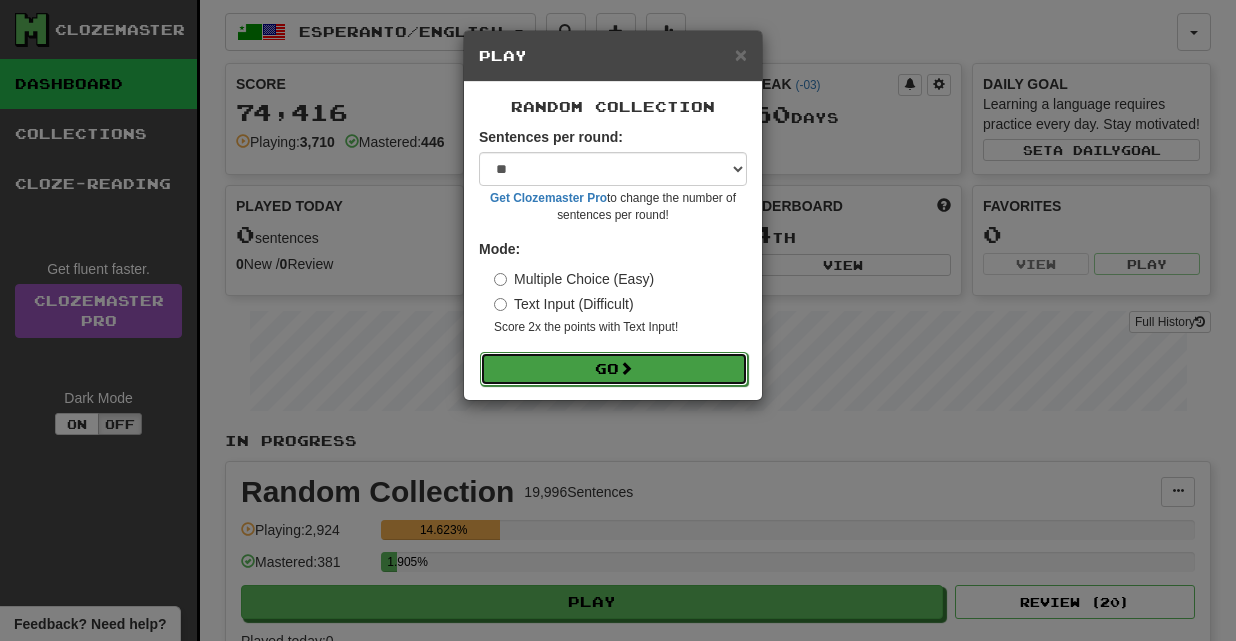 click on "Go" at bounding box center (614, 369) 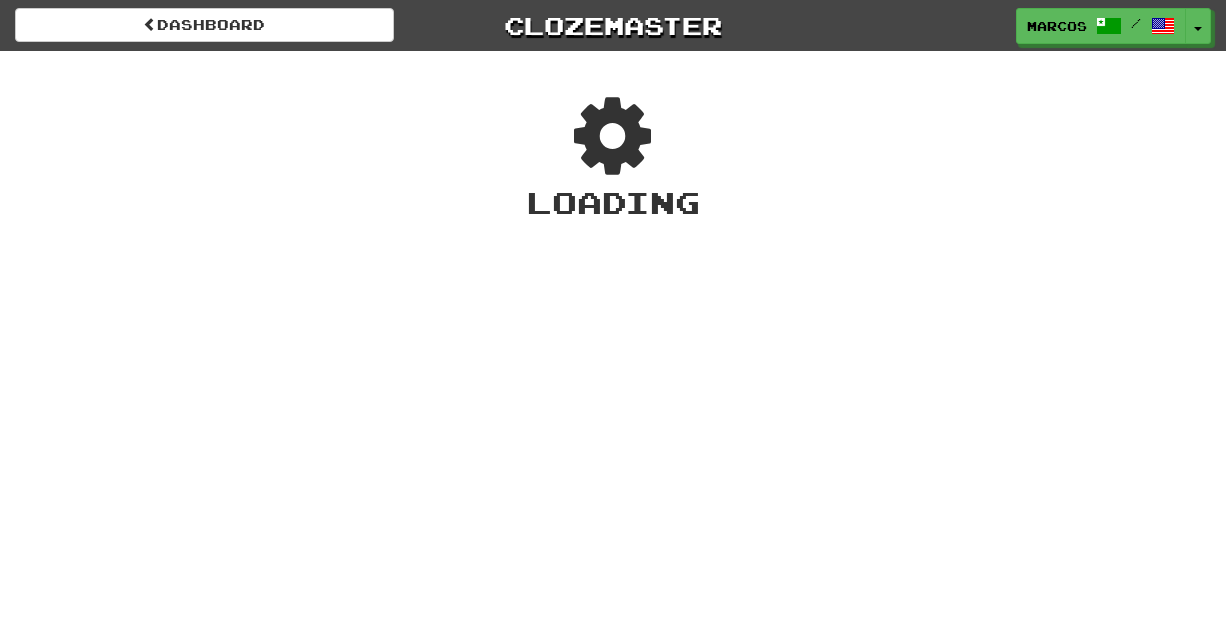 scroll, scrollTop: 0, scrollLeft: 0, axis: both 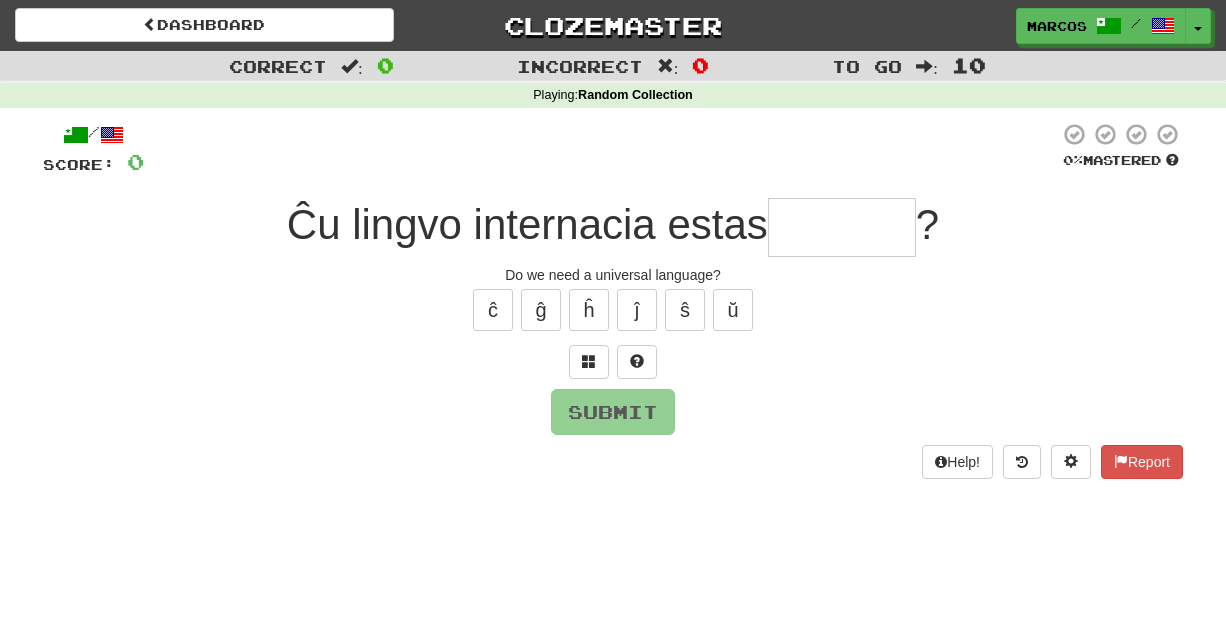 type on "*" 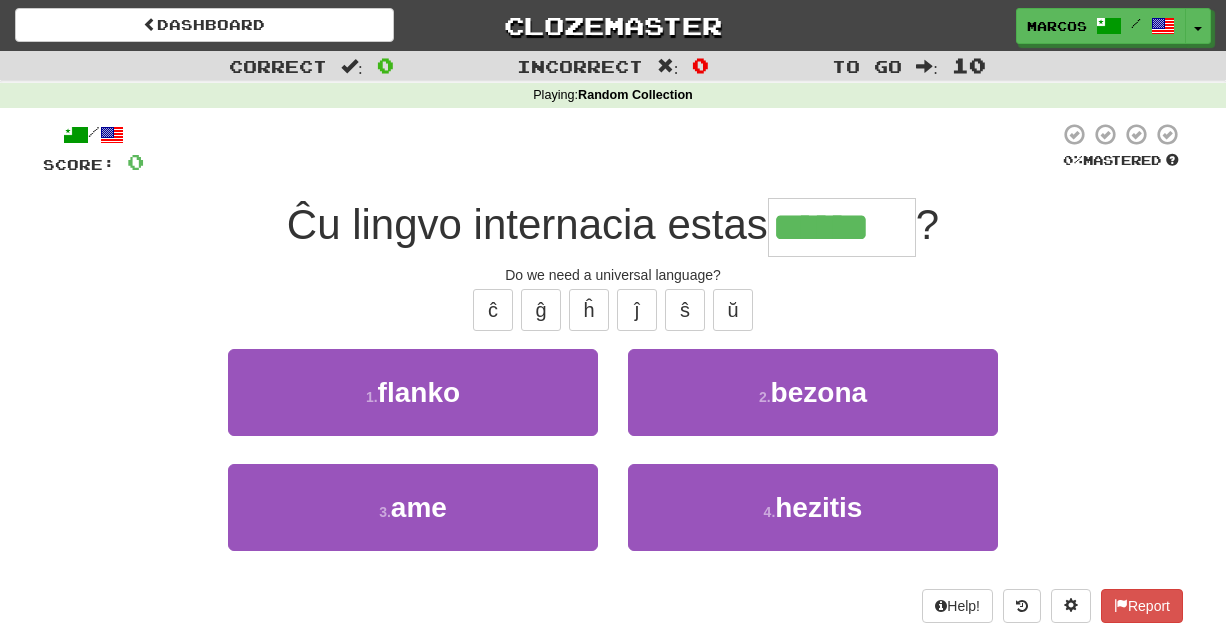 type on "******" 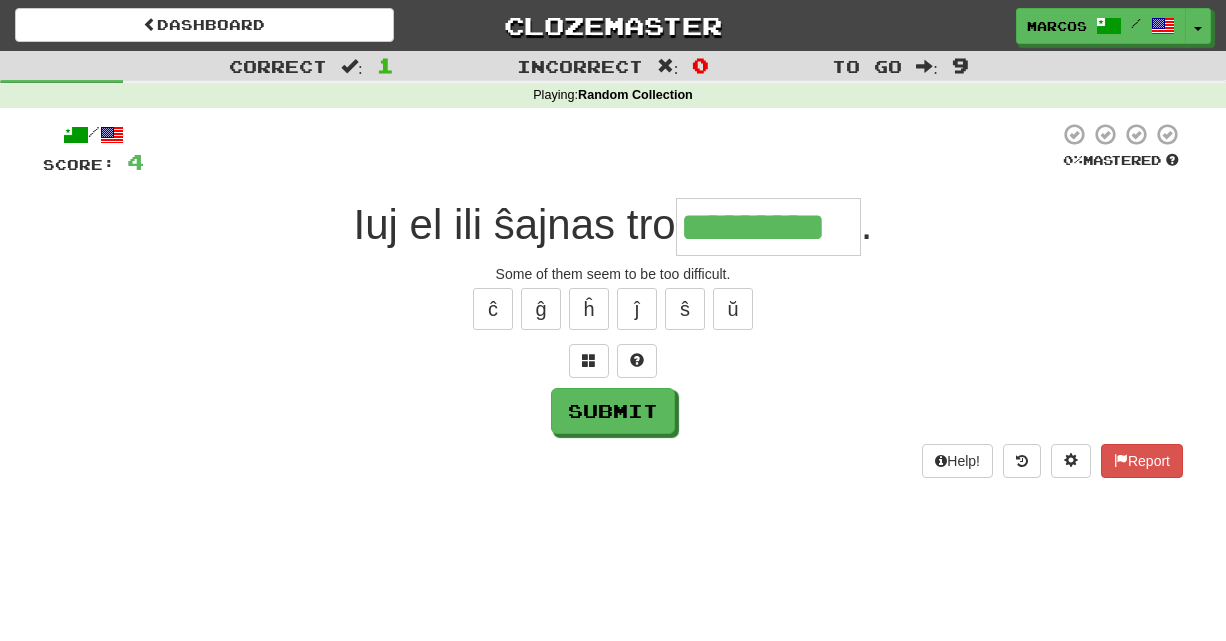 scroll, scrollTop: 0, scrollLeft: 0, axis: both 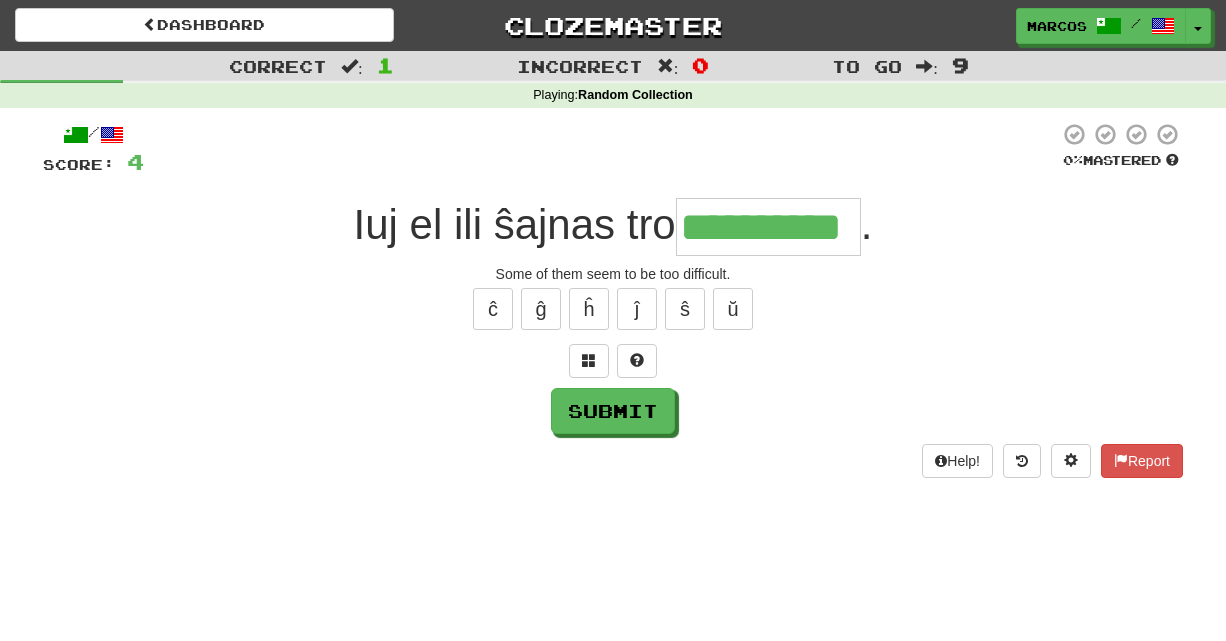 type on "**********" 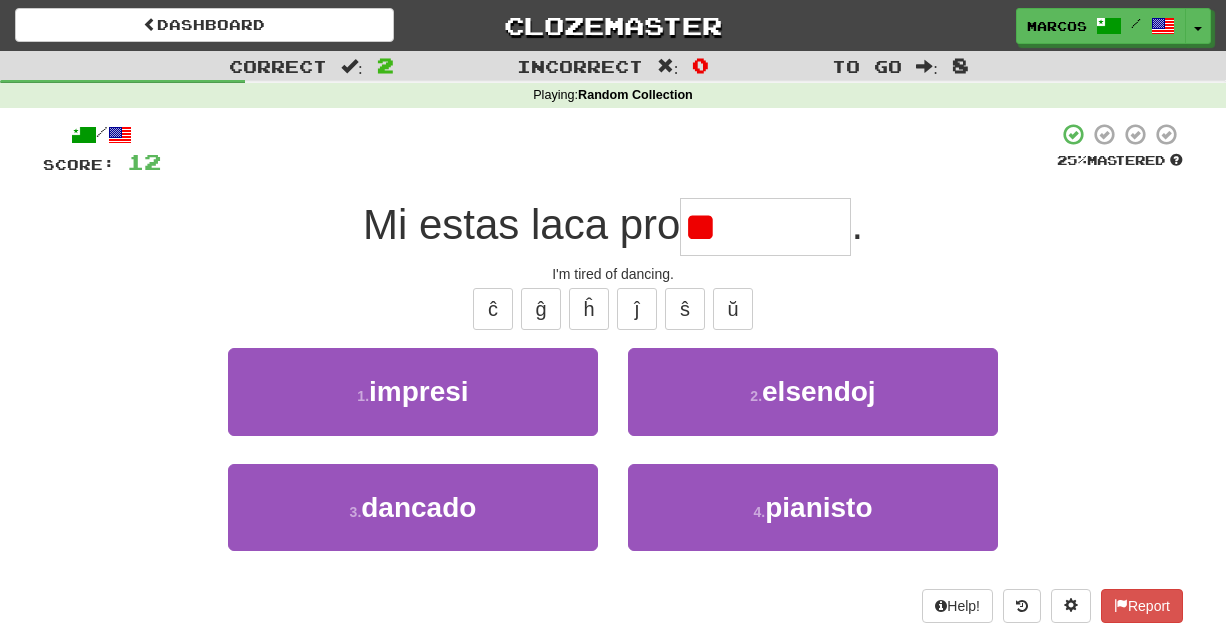 type on "*" 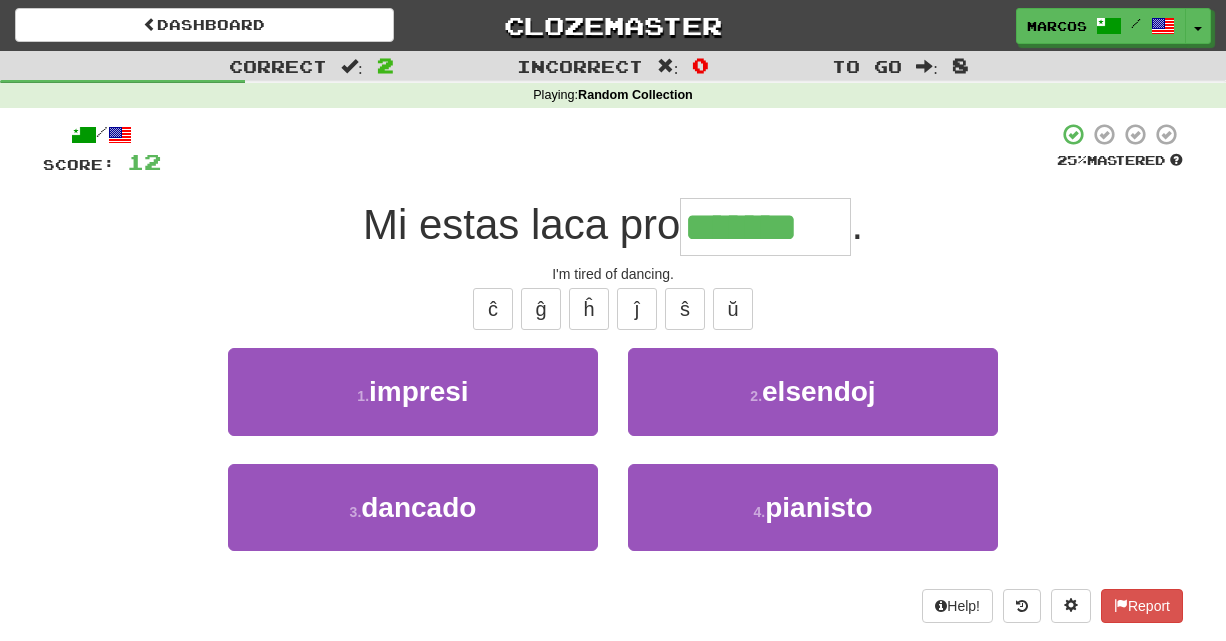 type on "*******" 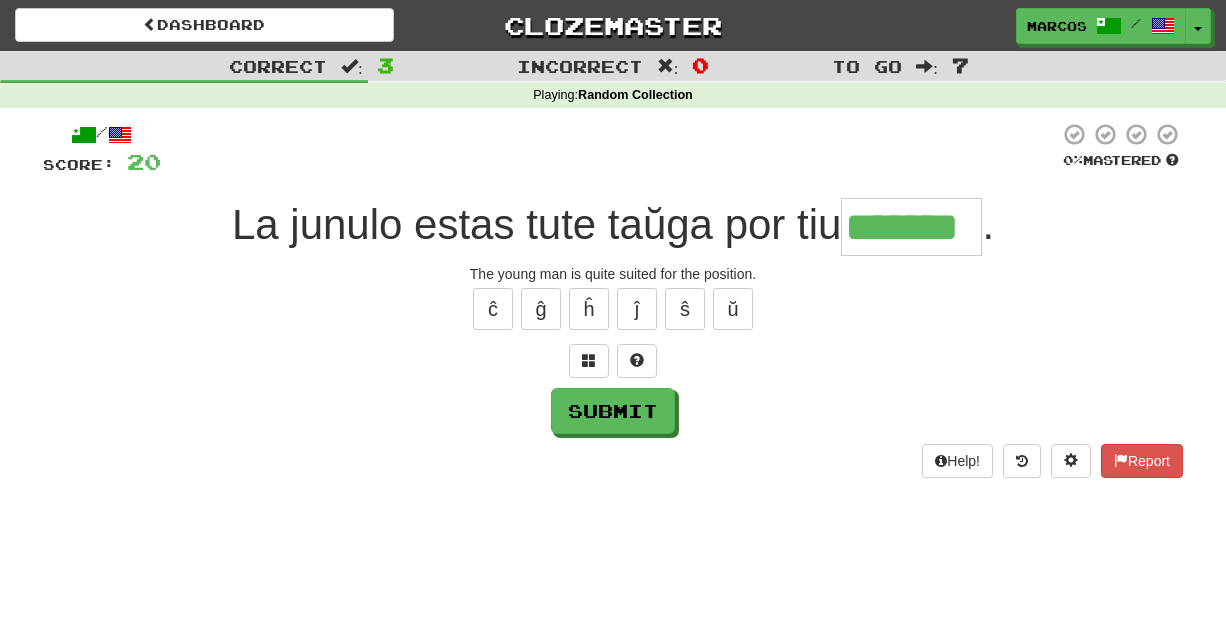 type on "*******" 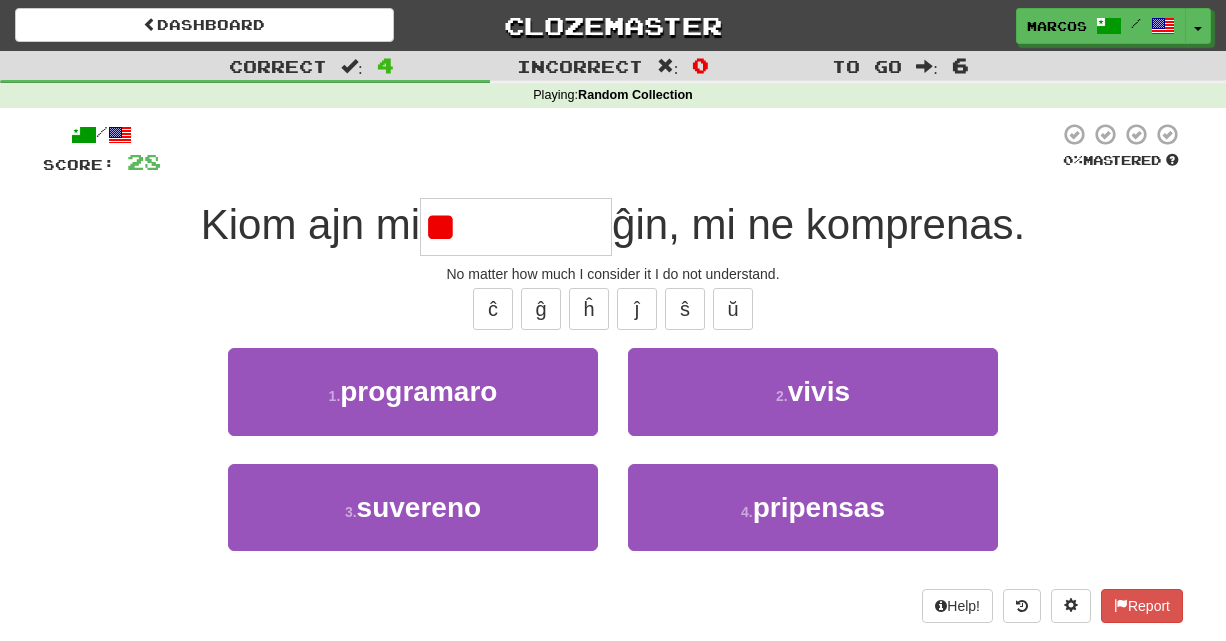 type on "*" 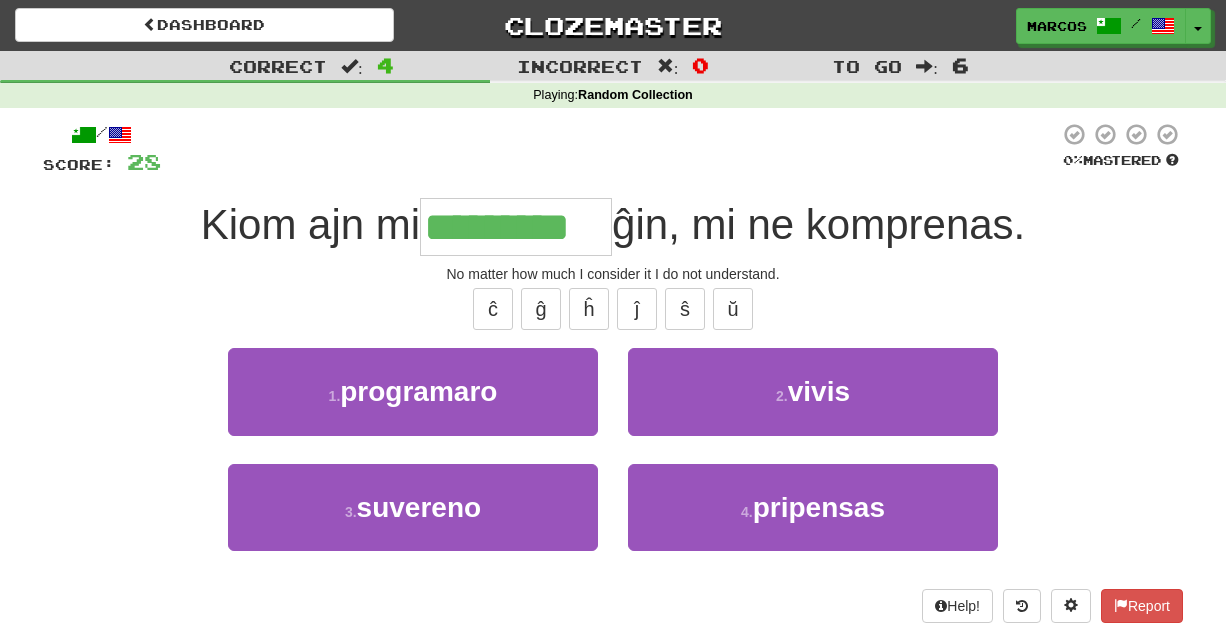 type on "*********" 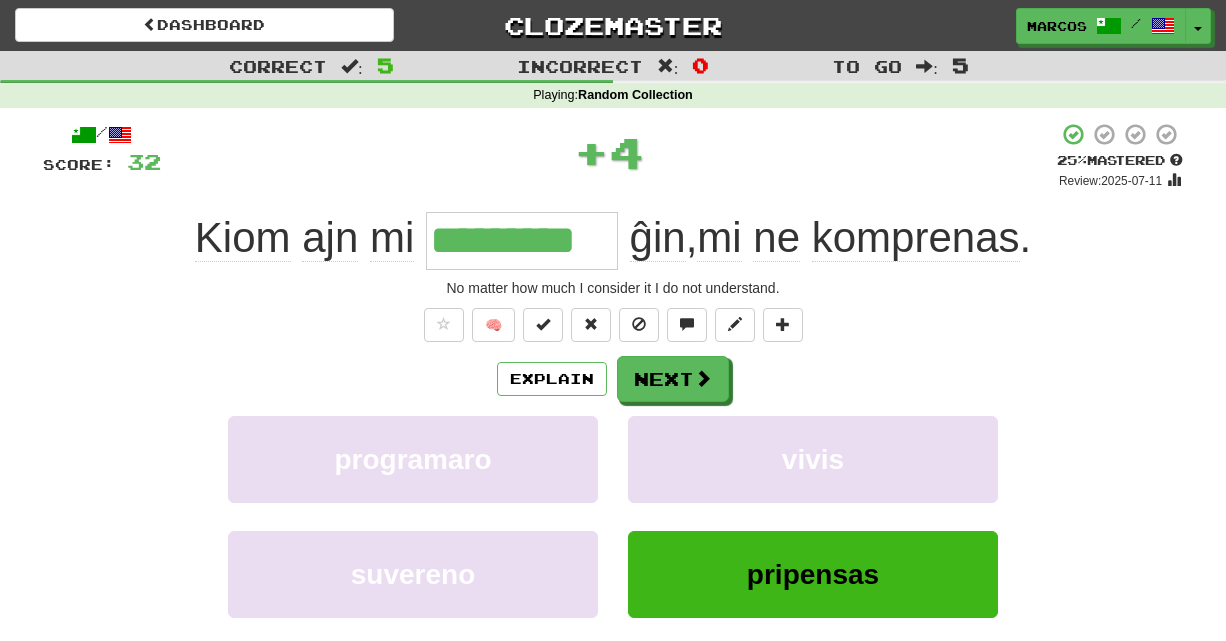 click on "/  Score:   32 + 4 25 %  Mastered Review:  [DATE] [FIRST]   [LAST]   [LAST] ,  [LAST]   ne   komprenas . No matter how much I consider it I do not understand. 🧠 Explain Next programaro vivis suvereno pripensas Learn more: programaro vivis suvereno pripensas  Help!  Report Sentence Source" at bounding box center [613, 437] 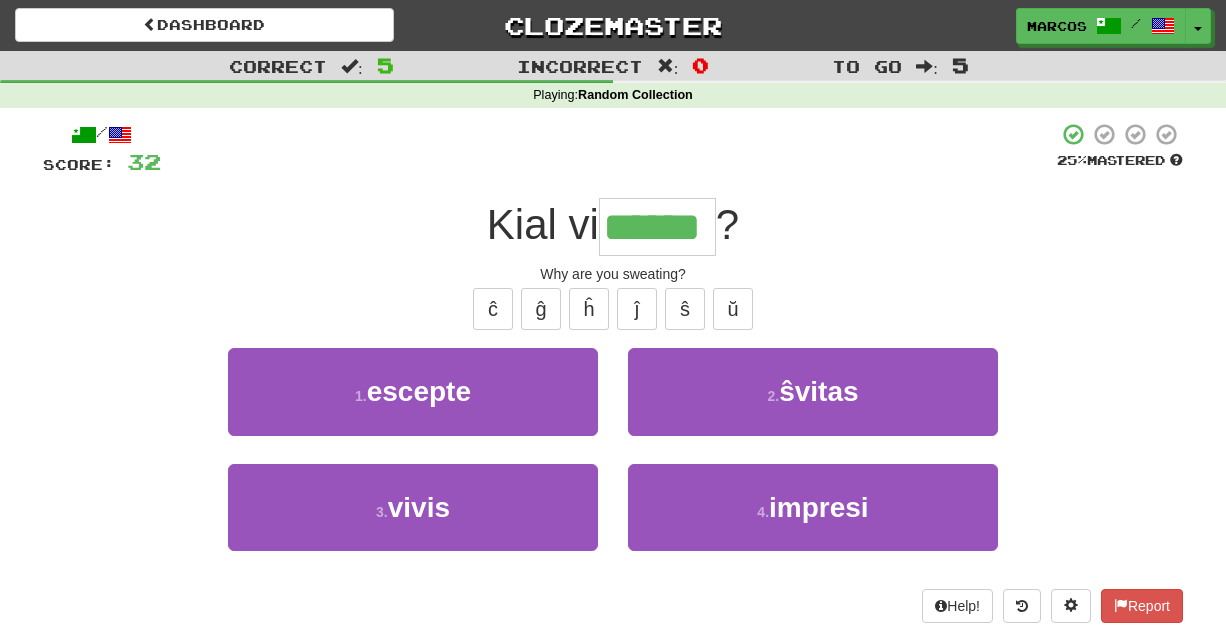 type on "******" 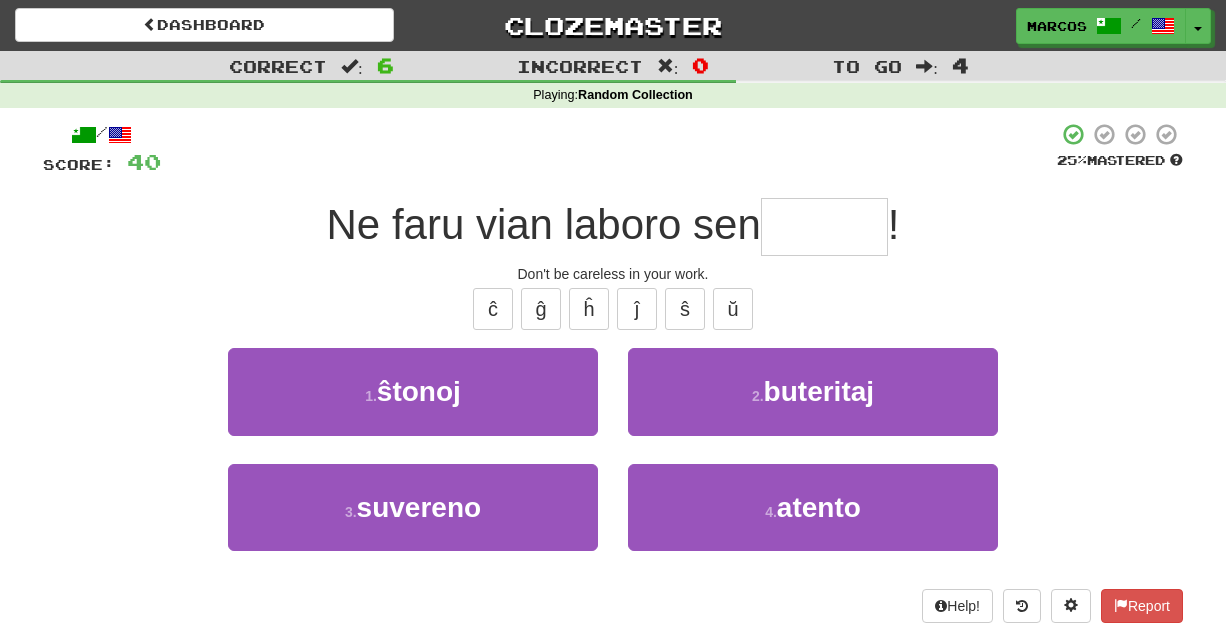 type on "*" 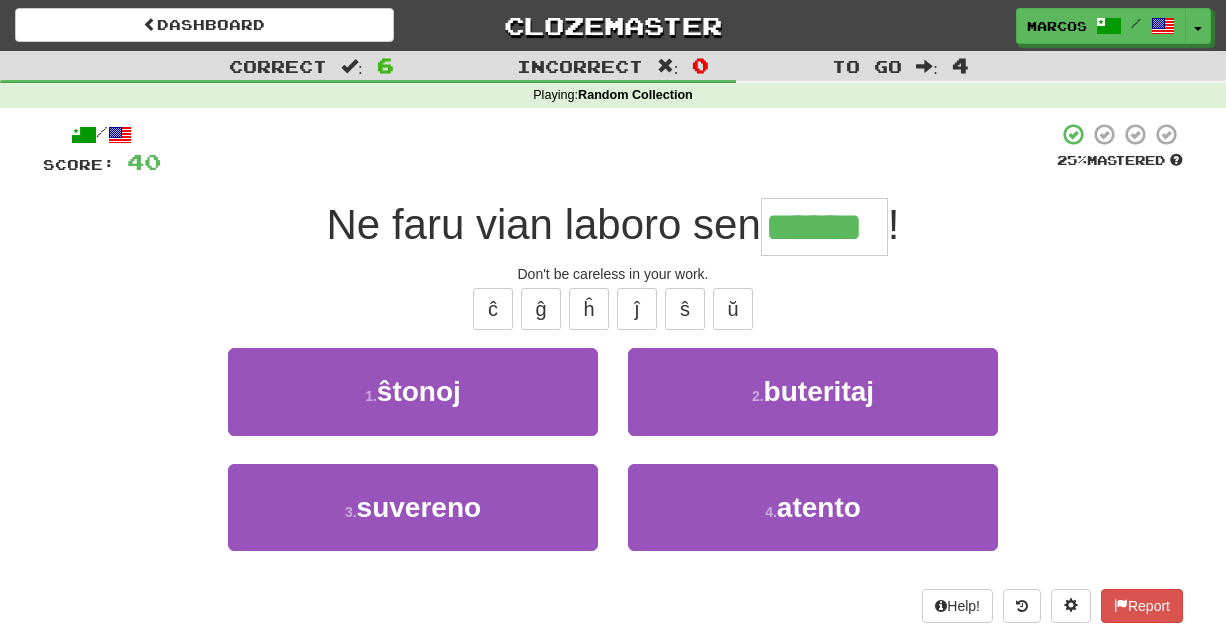 type on "******" 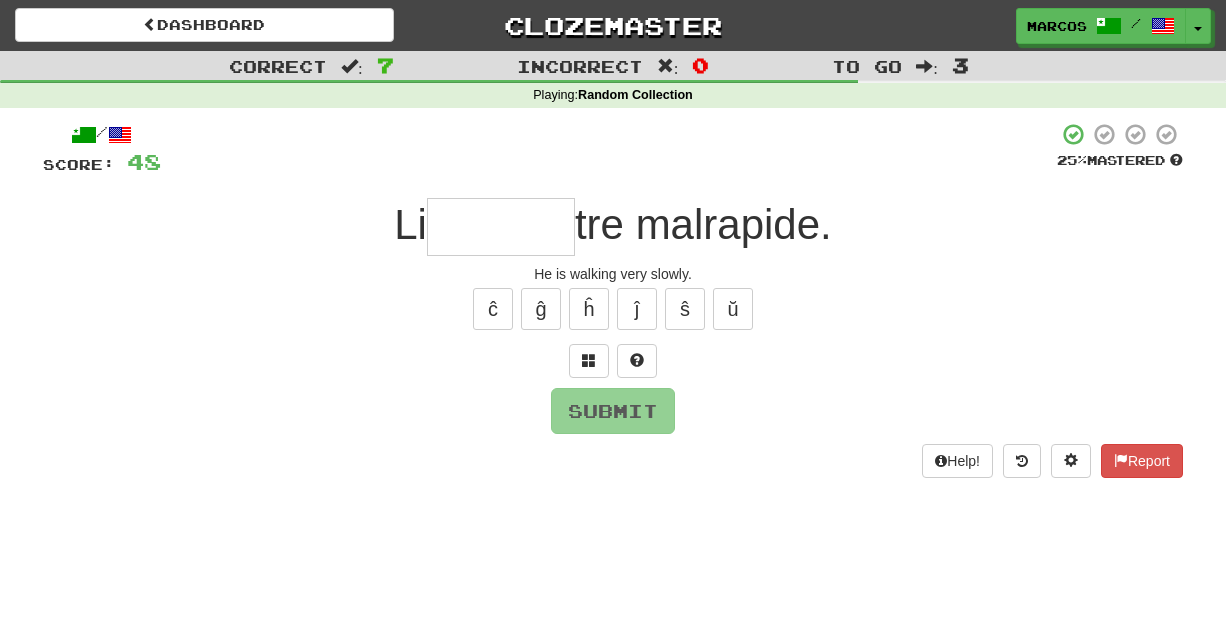 type on "*" 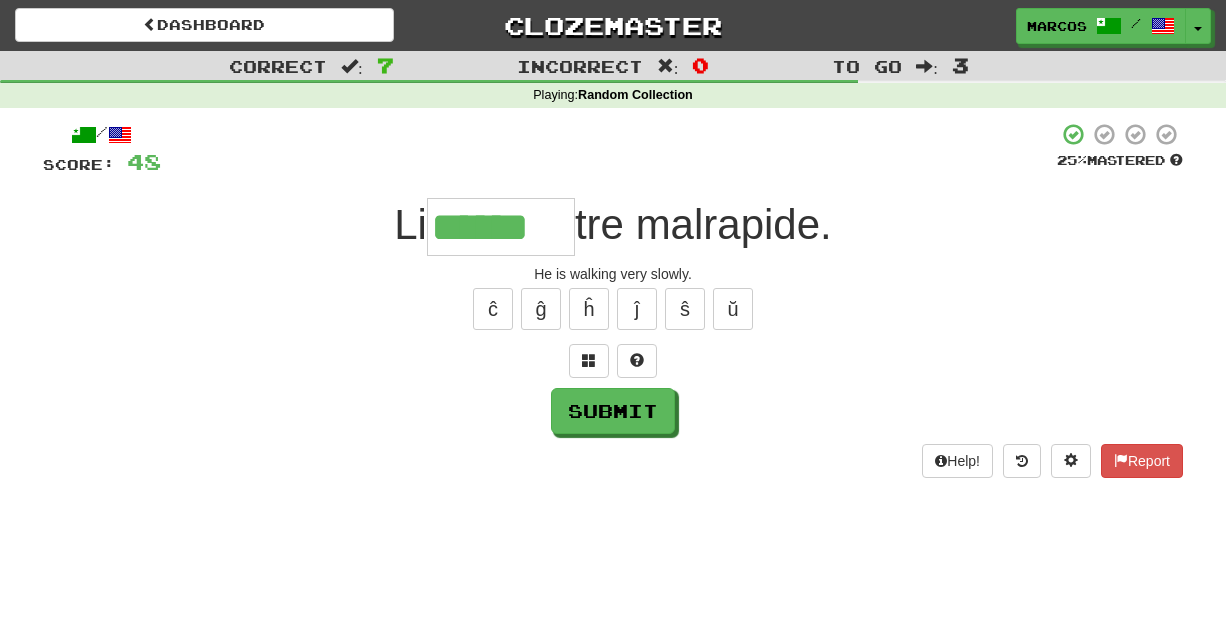 type on "******" 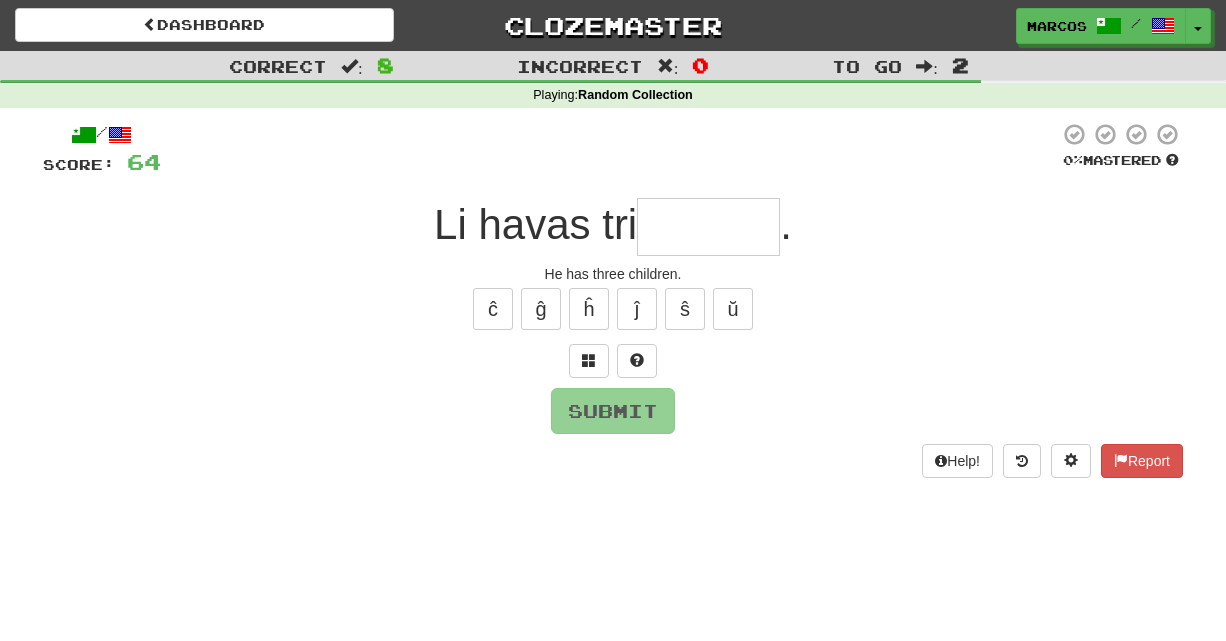 type on "*" 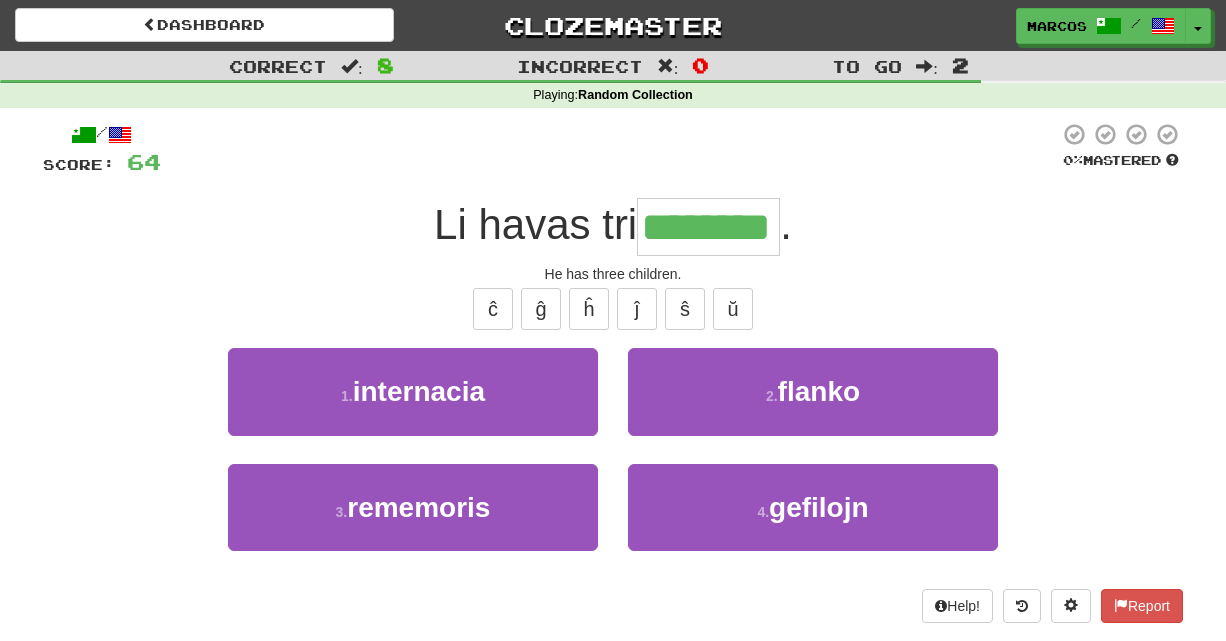 type on "********" 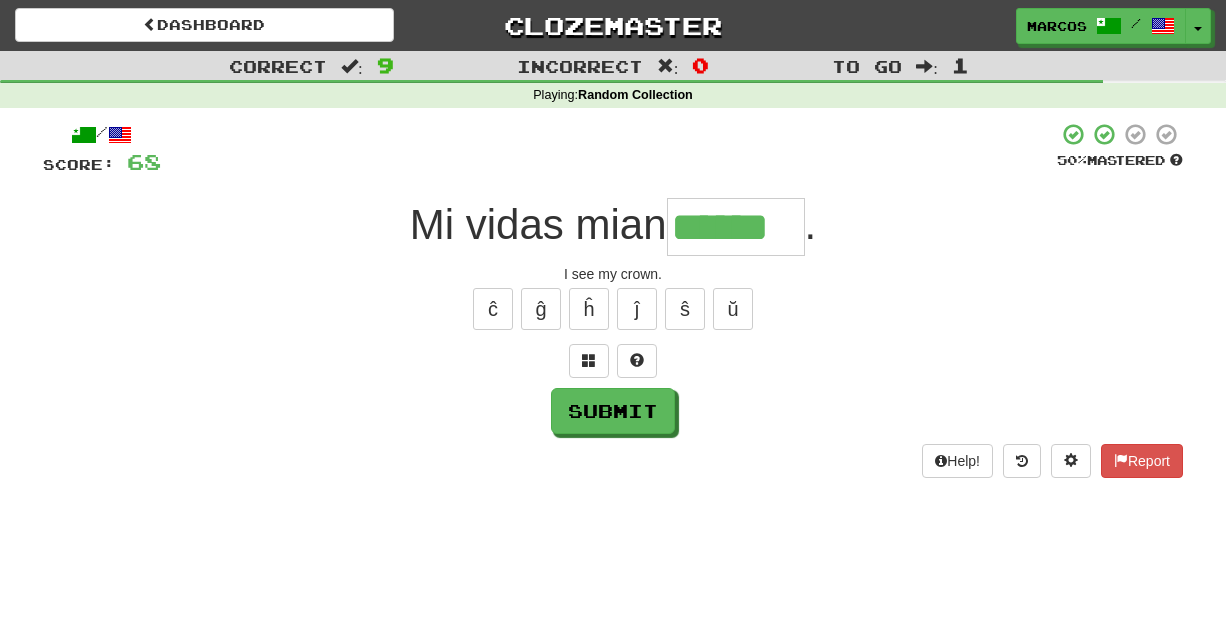 type on "******" 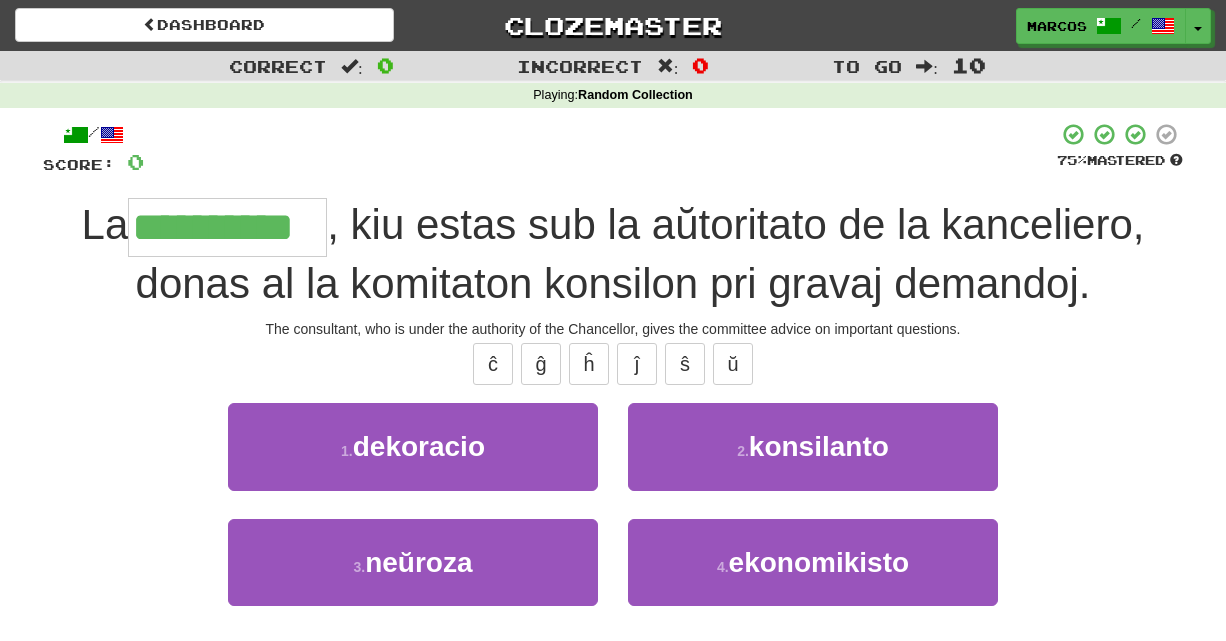 type on "**********" 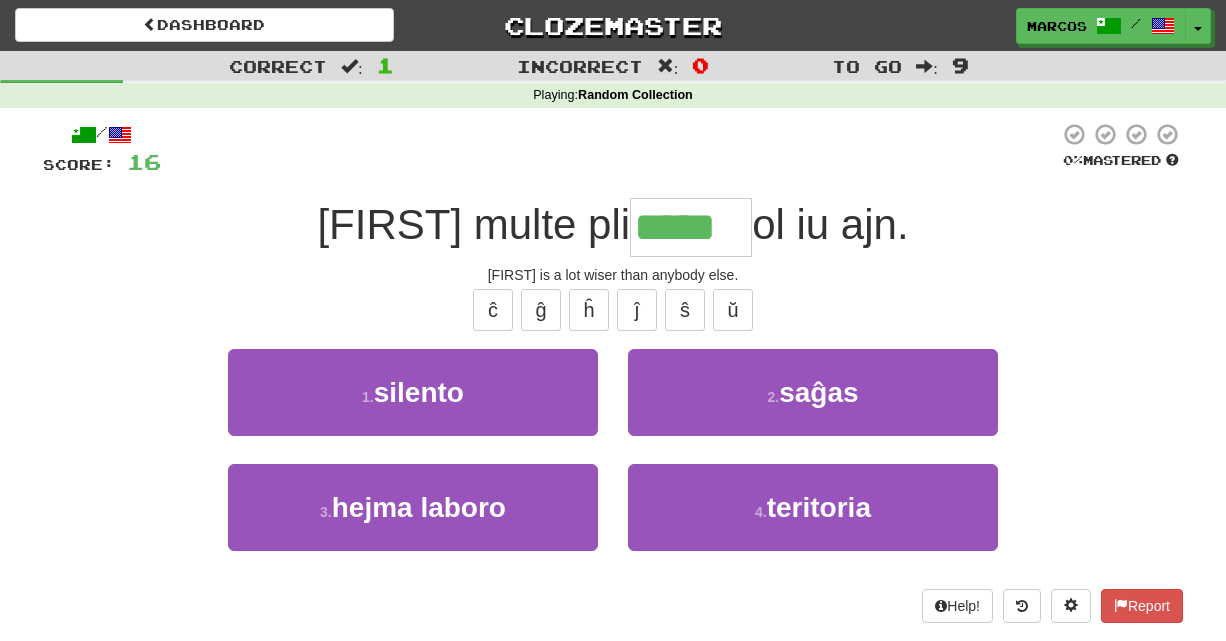 type on "*****" 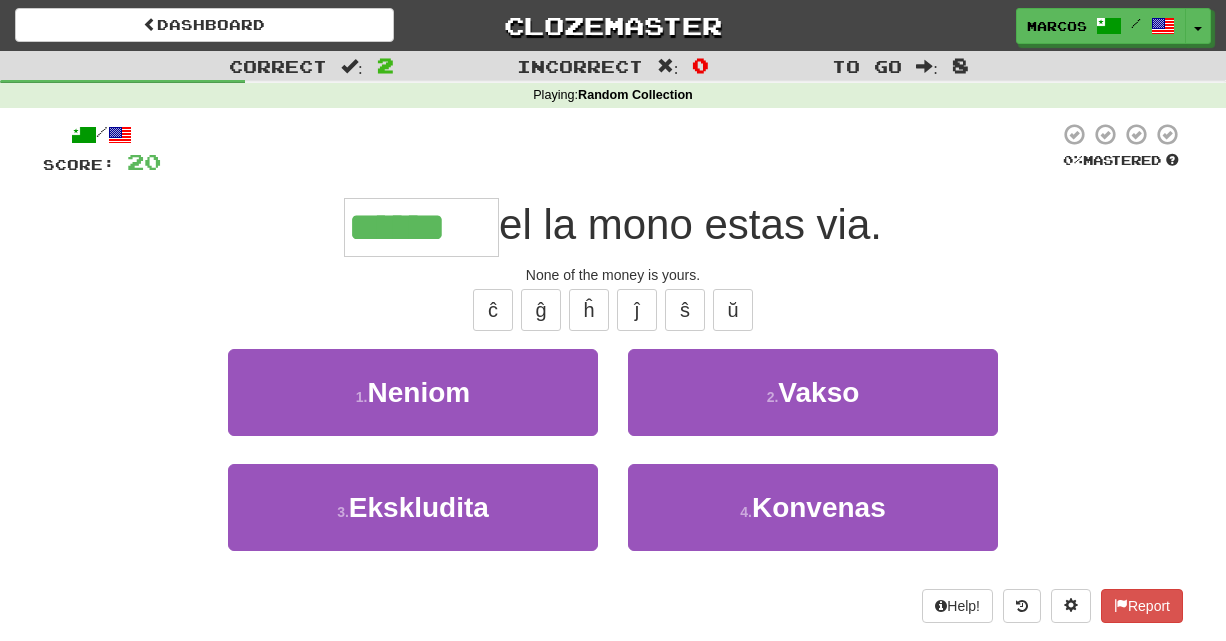 type on "******" 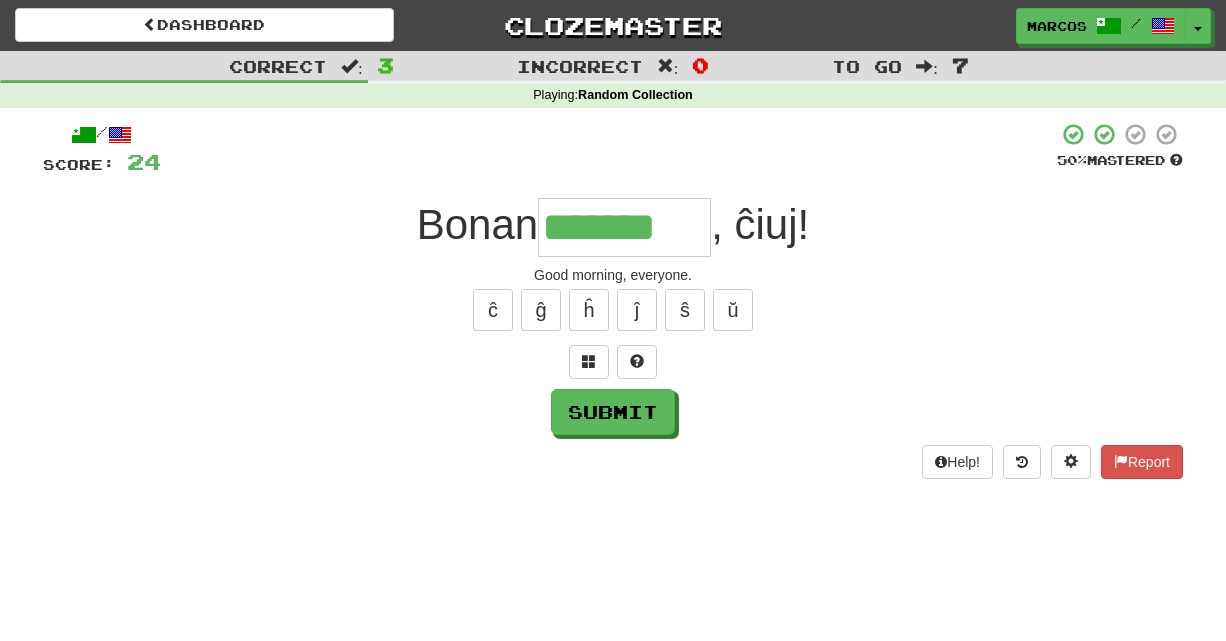type on "*******" 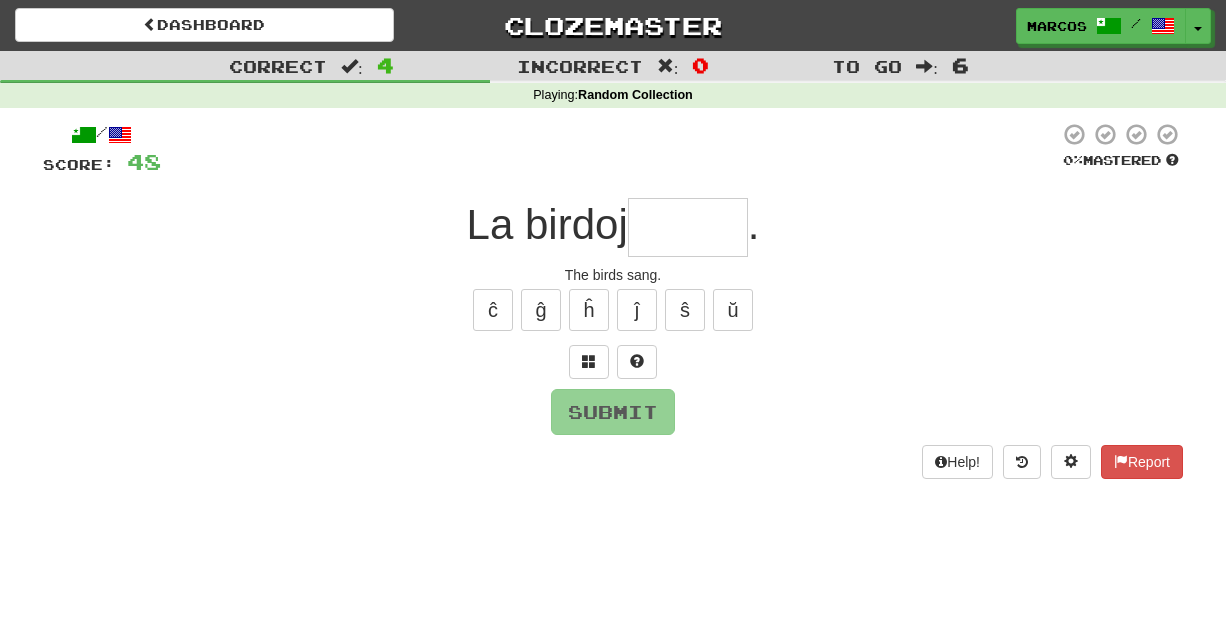 type on "*" 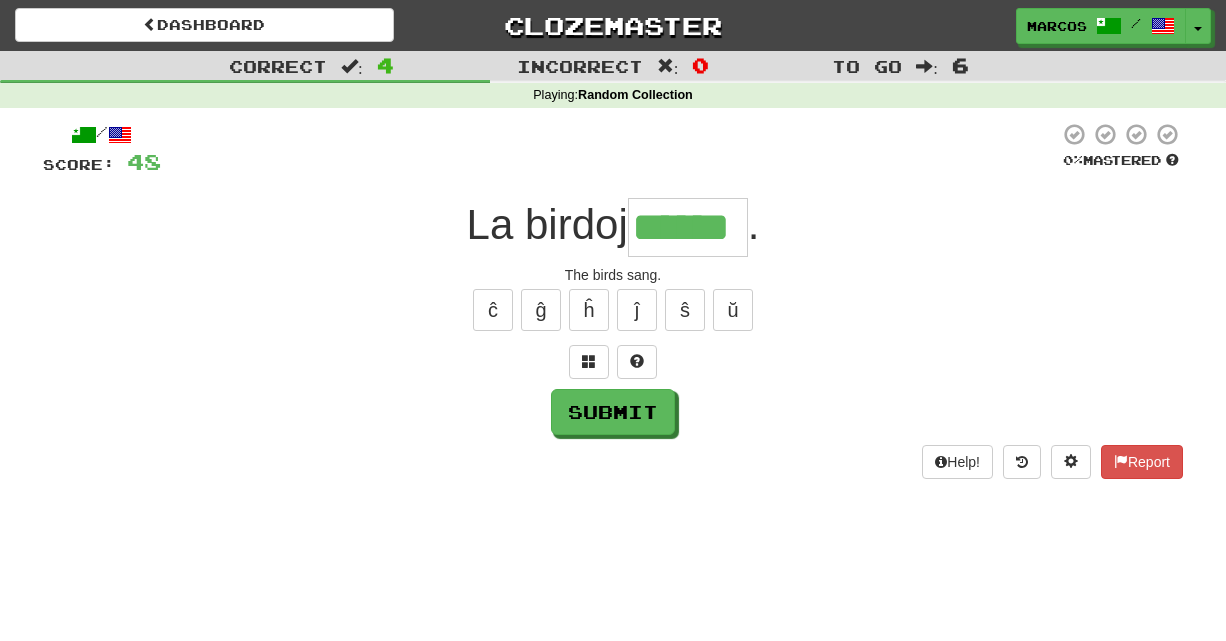 type on "******" 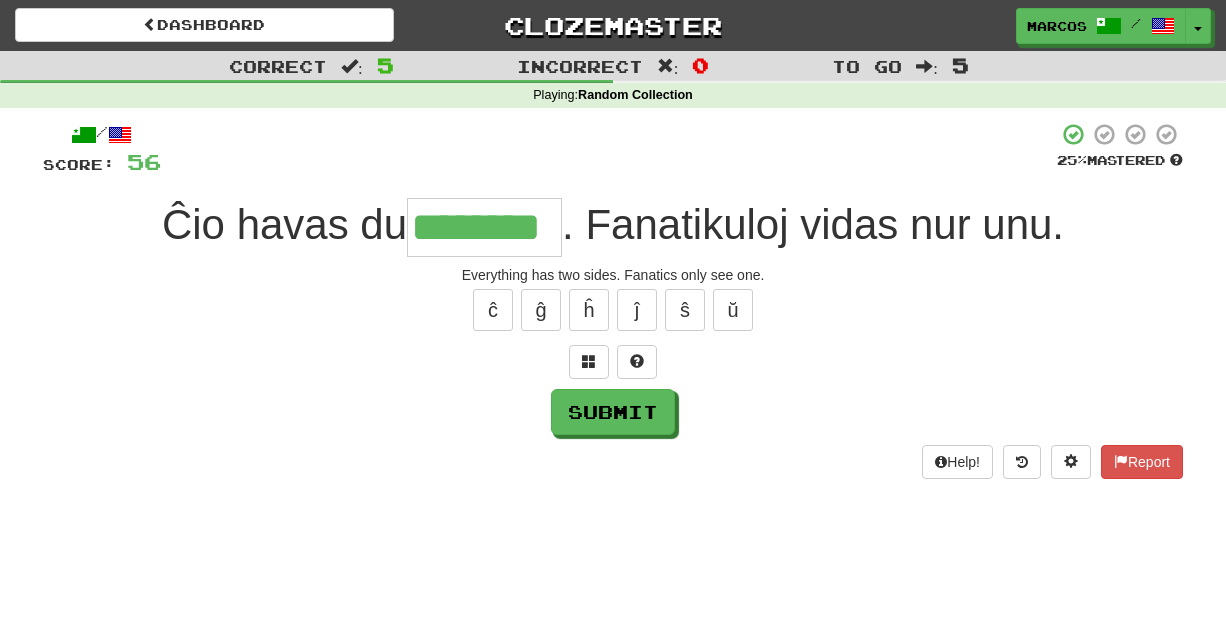 type on "********" 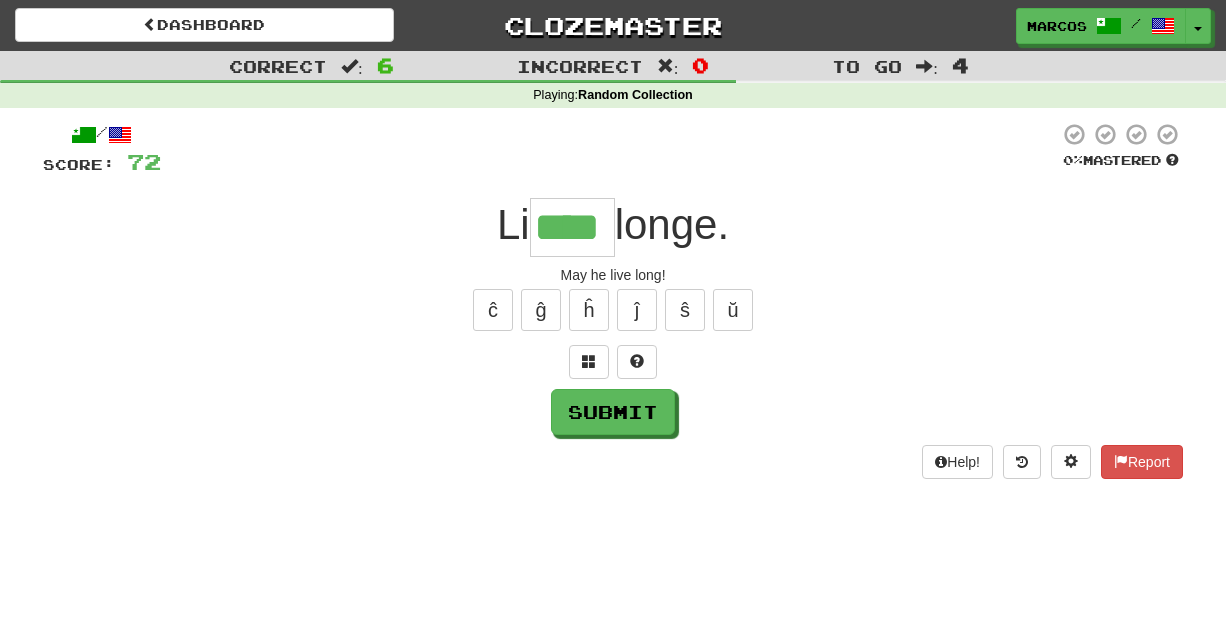 type on "****" 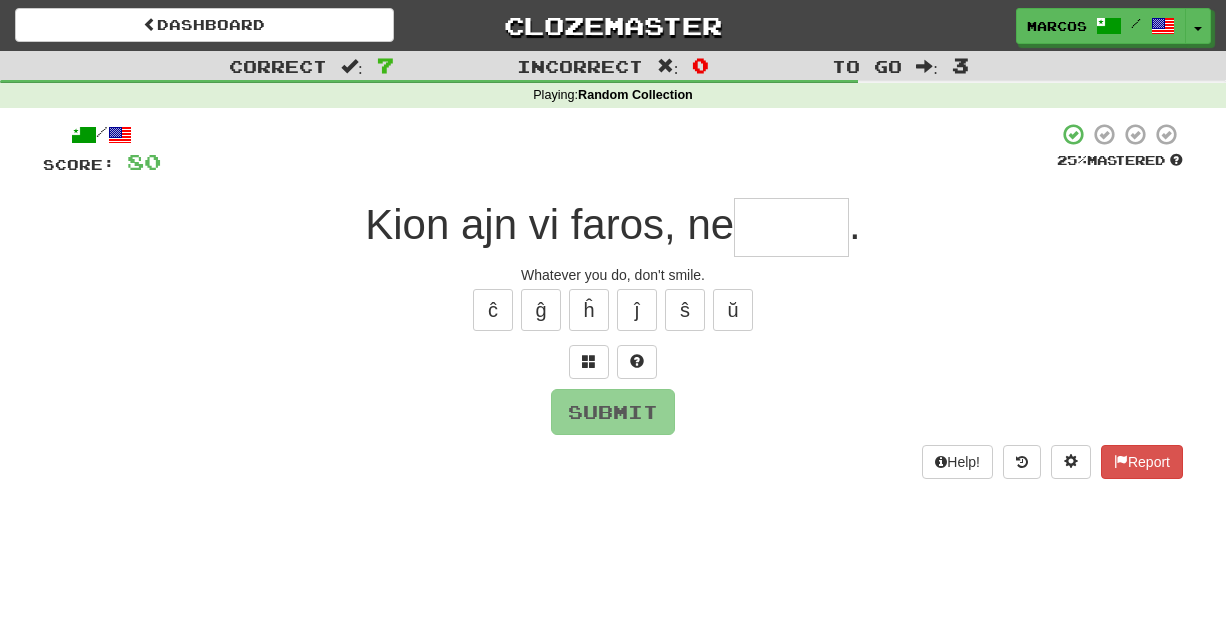 type on "*" 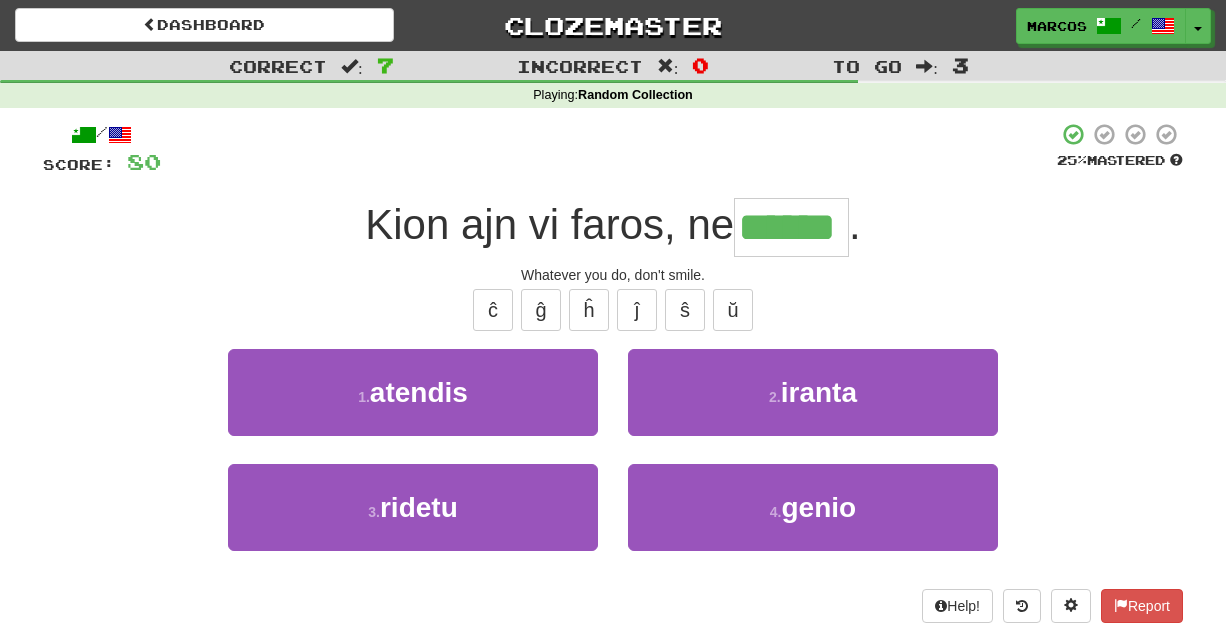 type on "******" 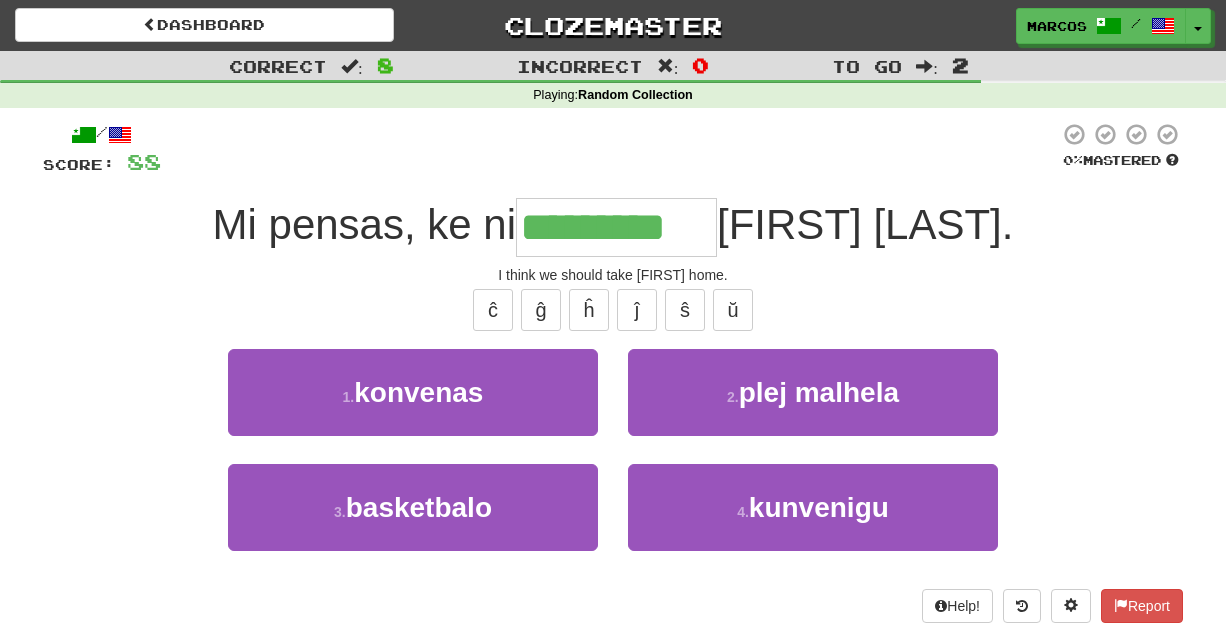 type on "*********" 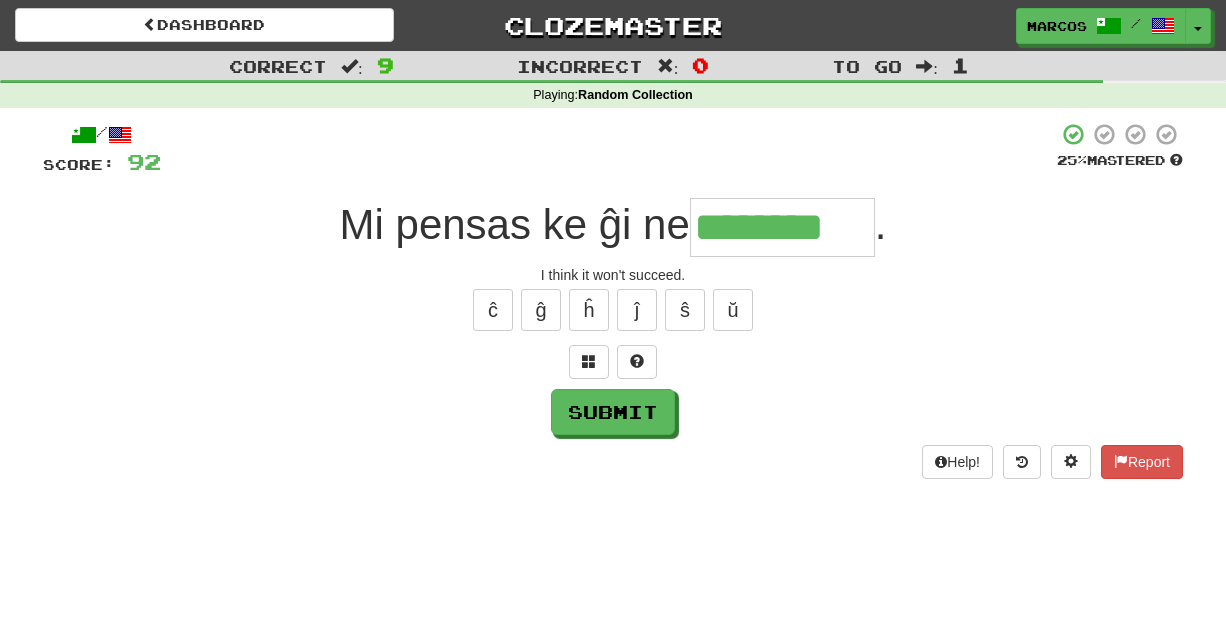 type on "********" 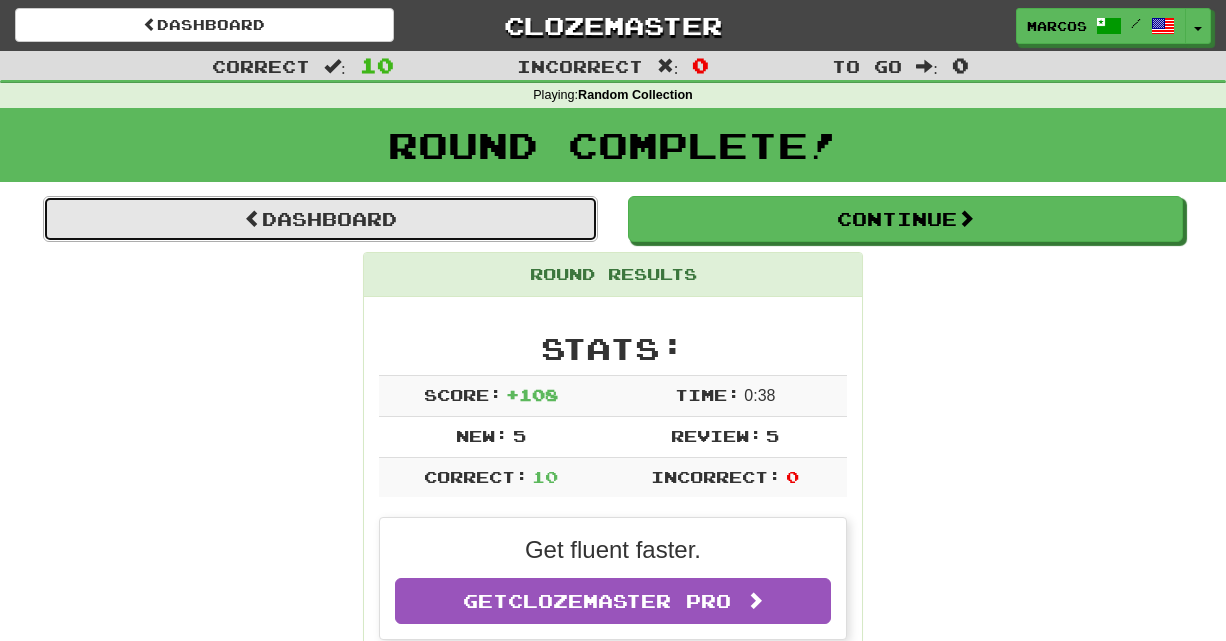 click on "Dashboard" at bounding box center [320, 219] 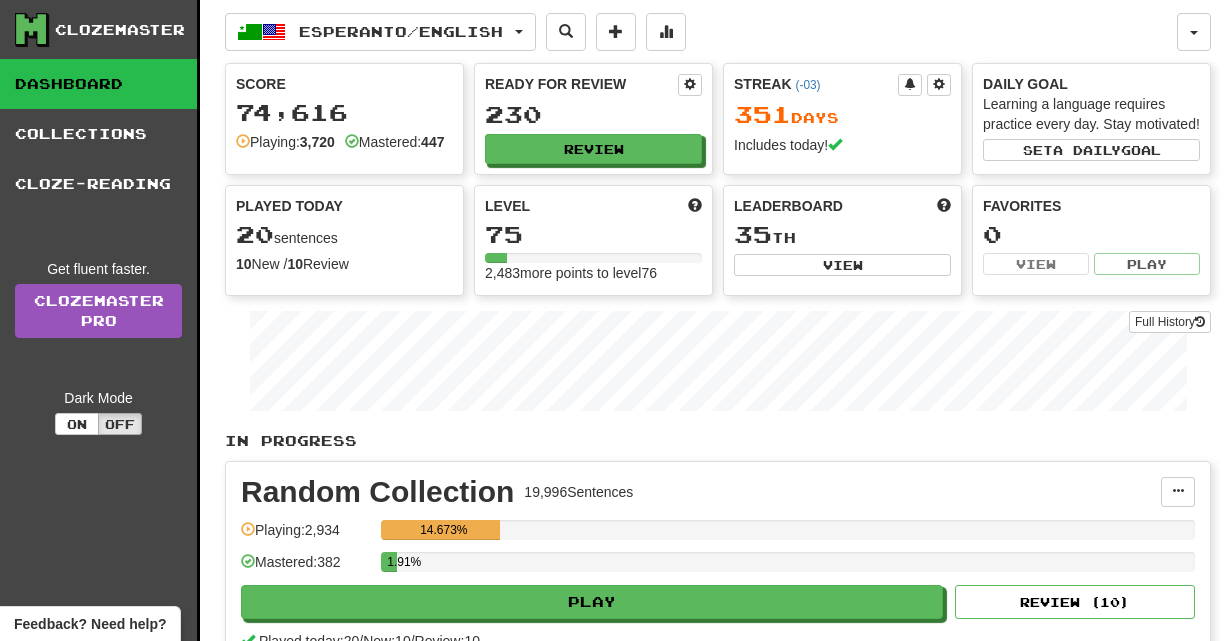 scroll, scrollTop: 0, scrollLeft: 0, axis: both 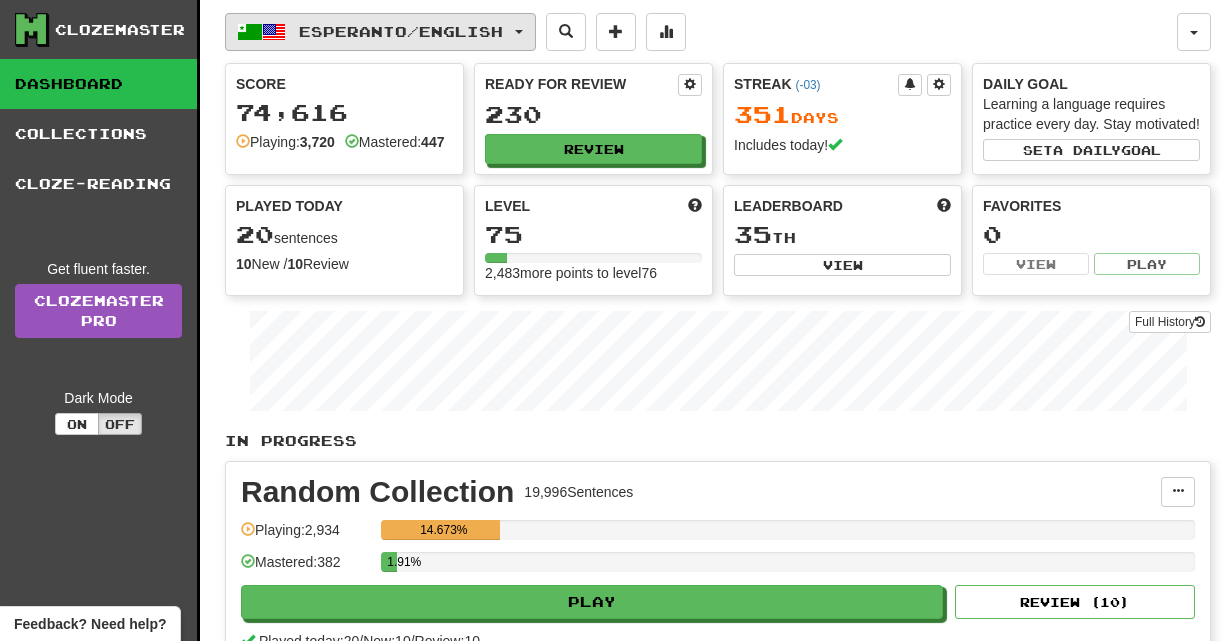 click on "Esperanto  /  English" at bounding box center [380, 32] 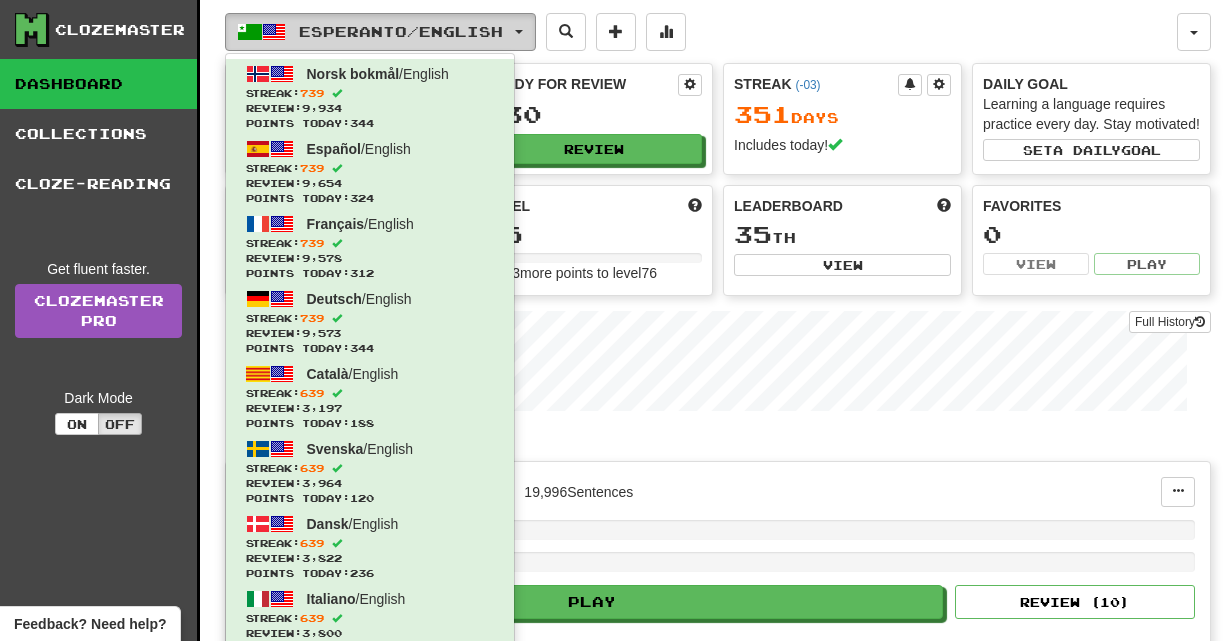scroll, scrollTop: 560, scrollLeft: 0, axis: vertical 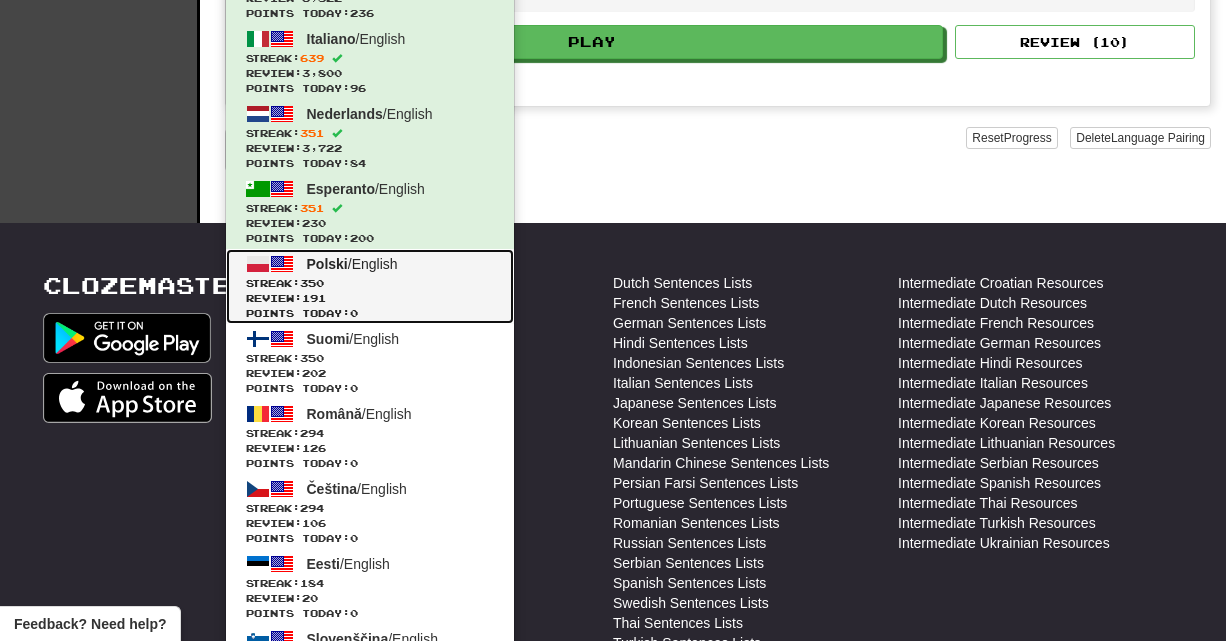 click on "350" at bounding box center [312, 283] 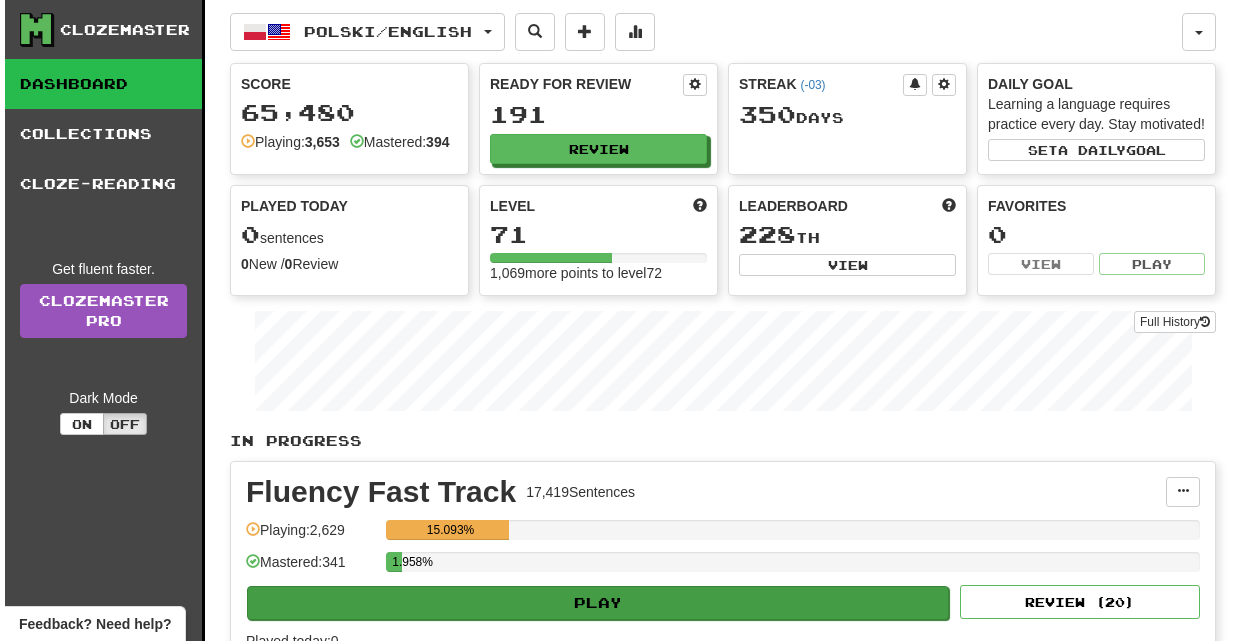 scroll, scrollTop: 0, scrollLeft: 0, axis: both 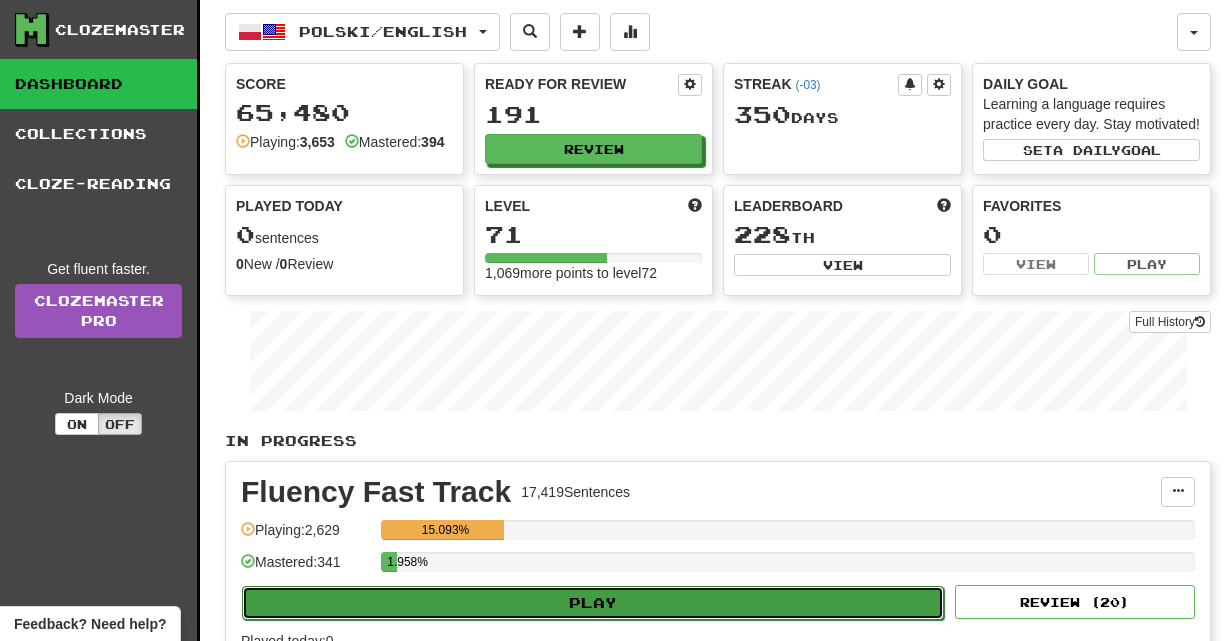click on "Play" at bounding box center [593, 603] 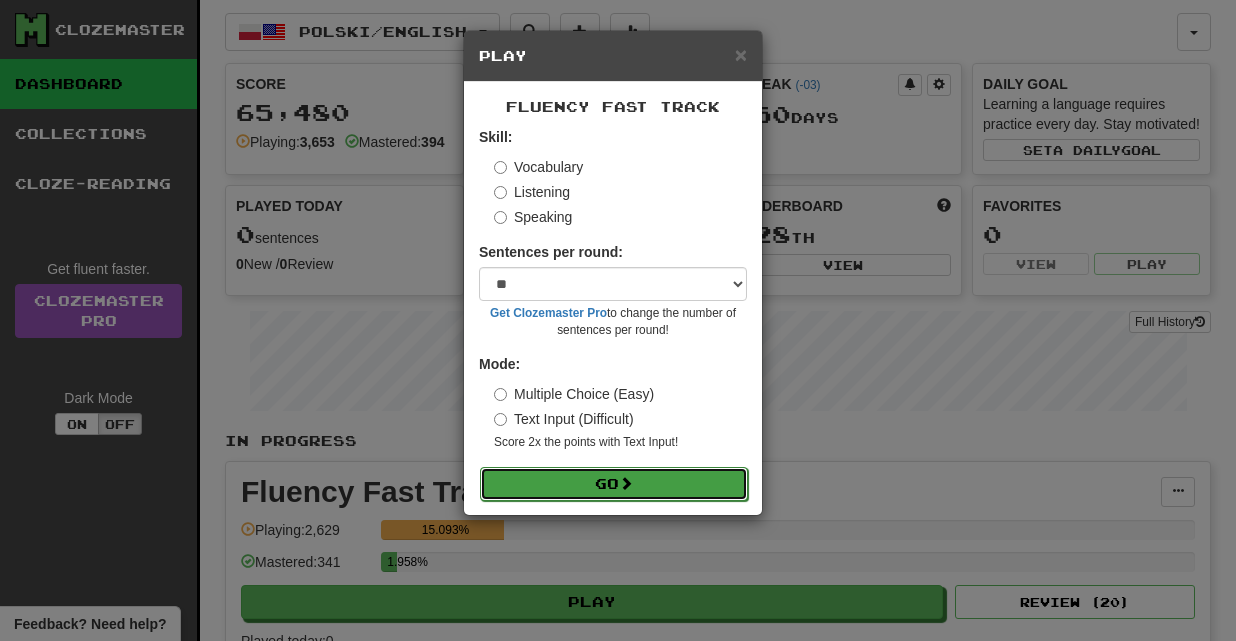 click on "Go" at bounding box center [614, 484] 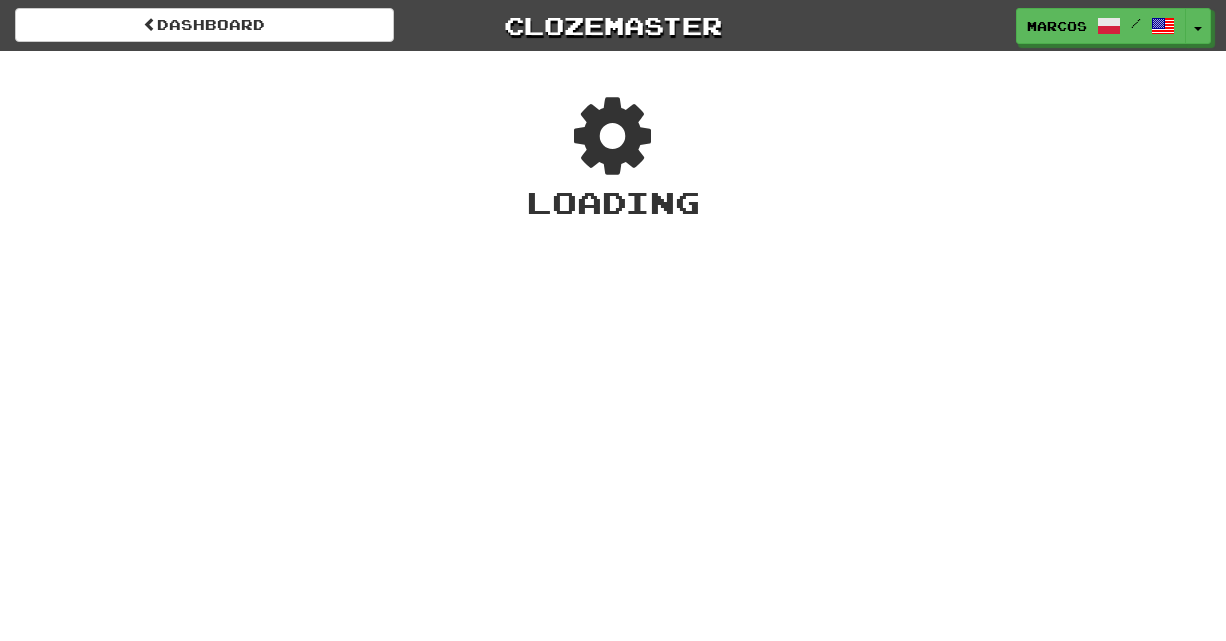 scroll, scrollTop: 0, scrollLeft: 0, axis: both 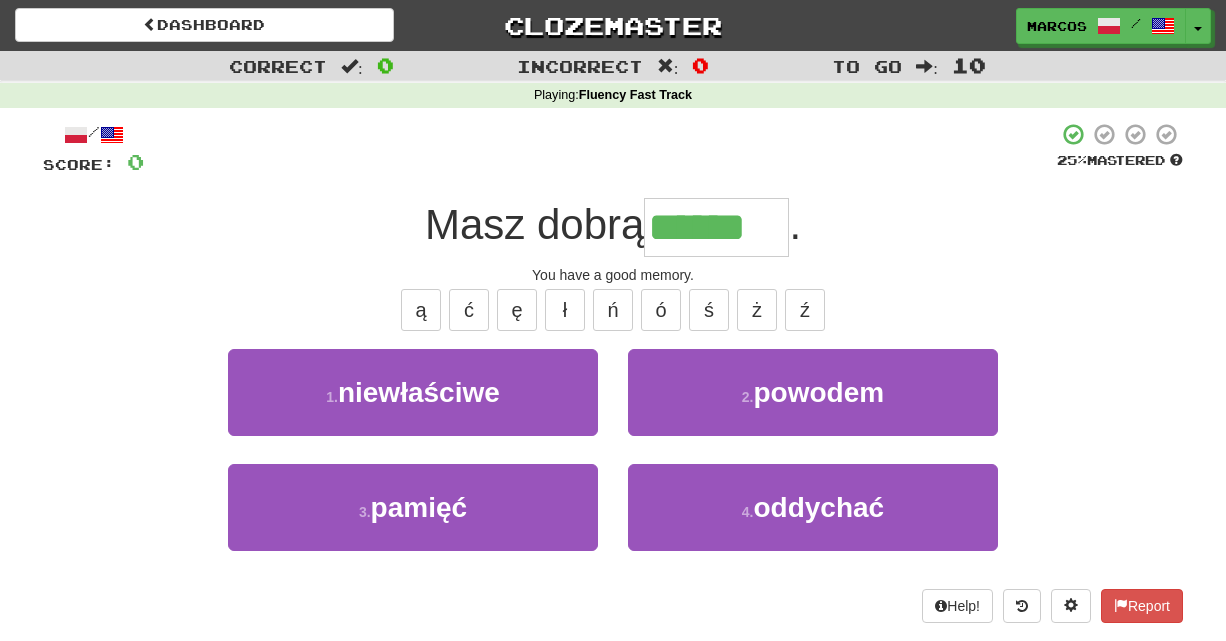 type on "******" 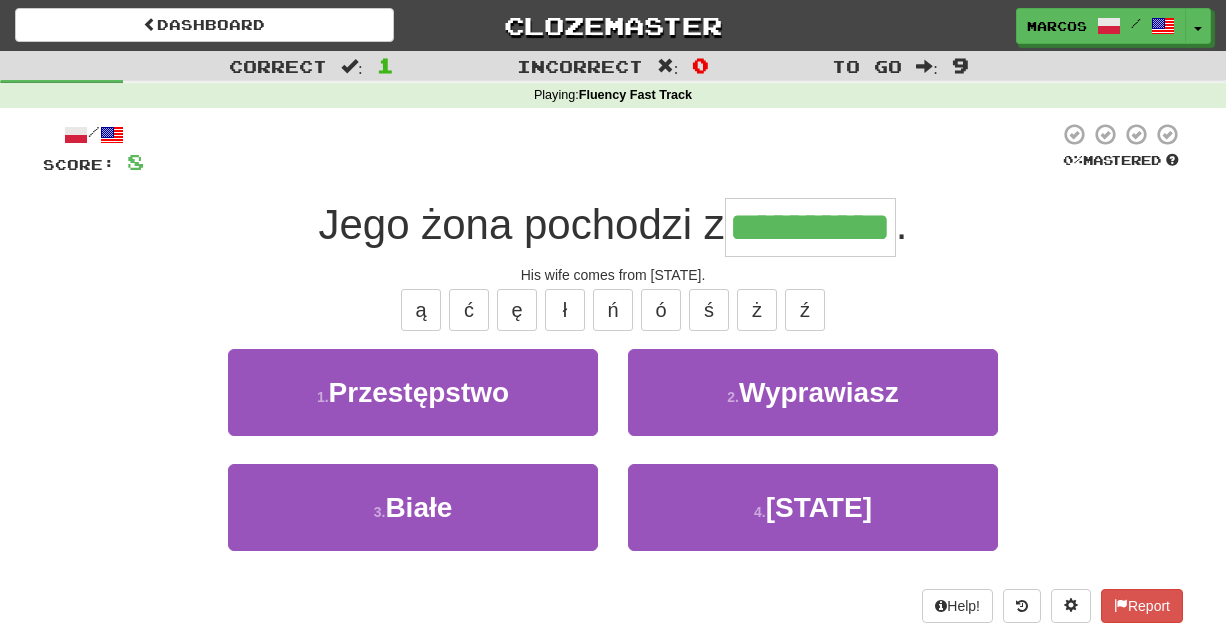 type on "**********" 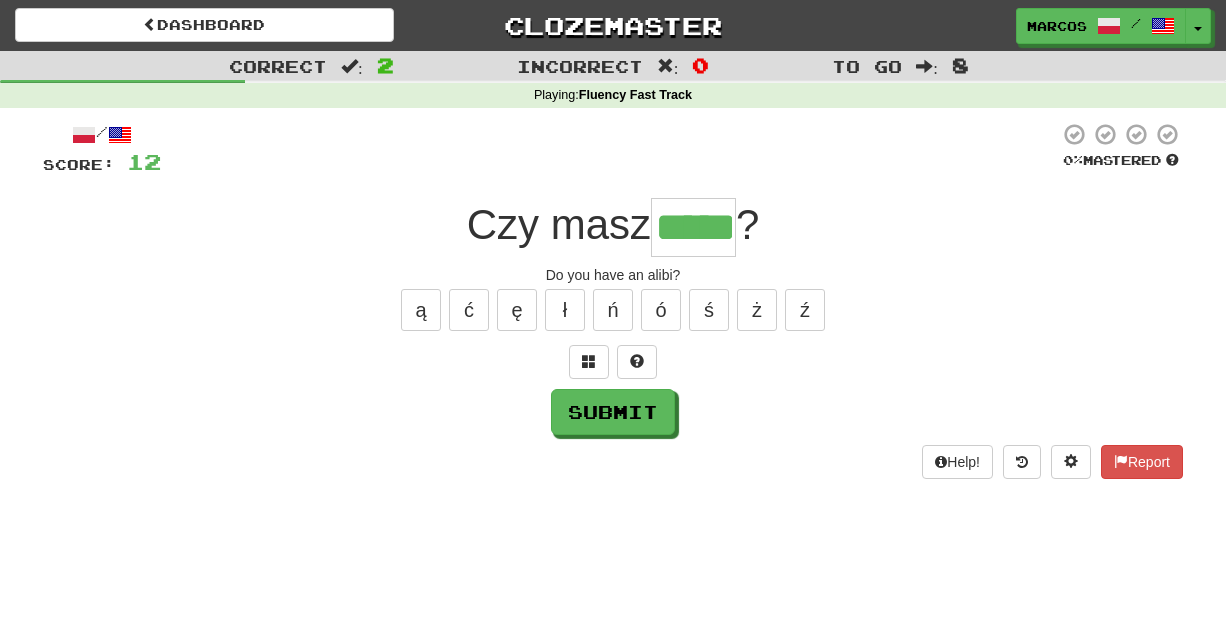 type on "*****" 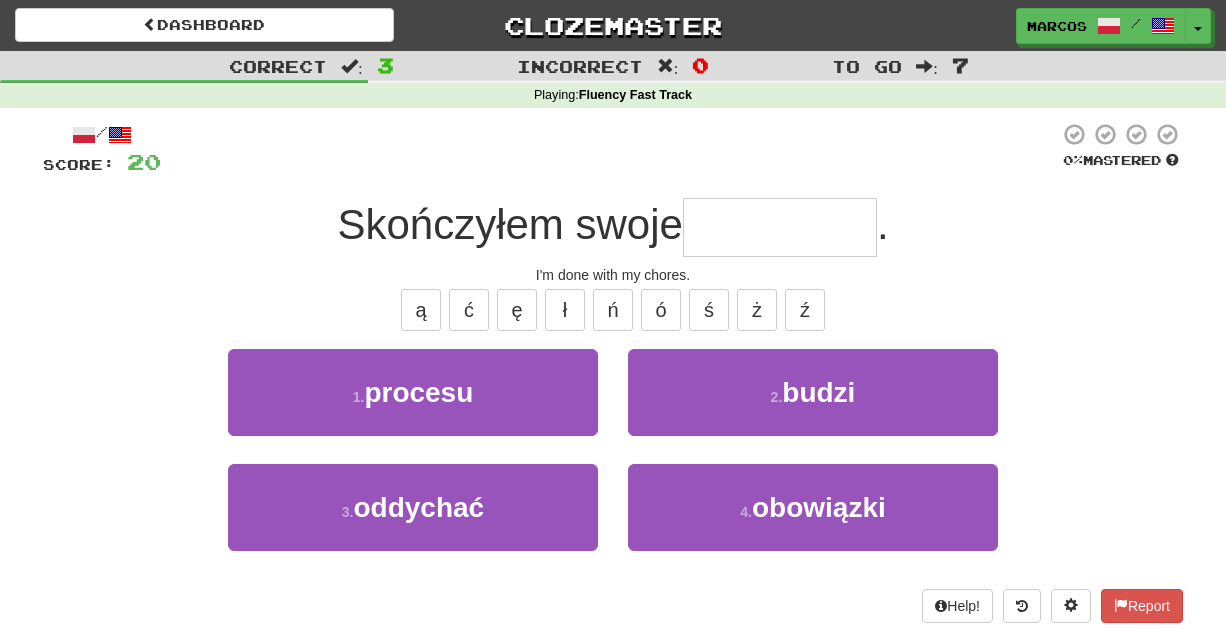 type on "*" 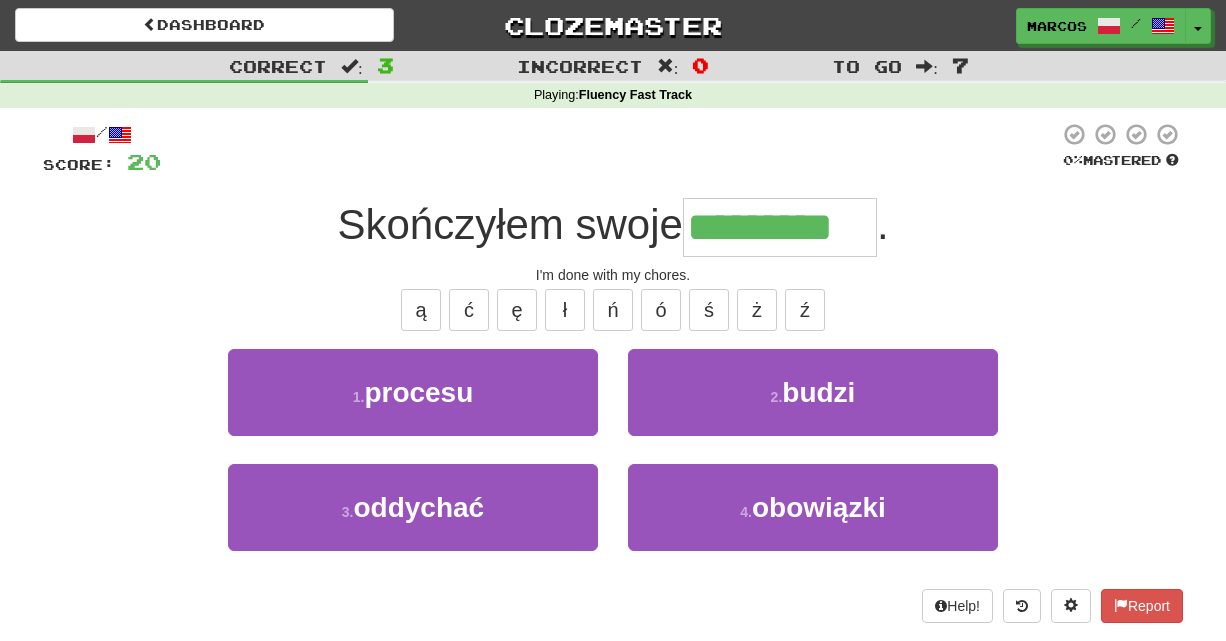 type on "*********" 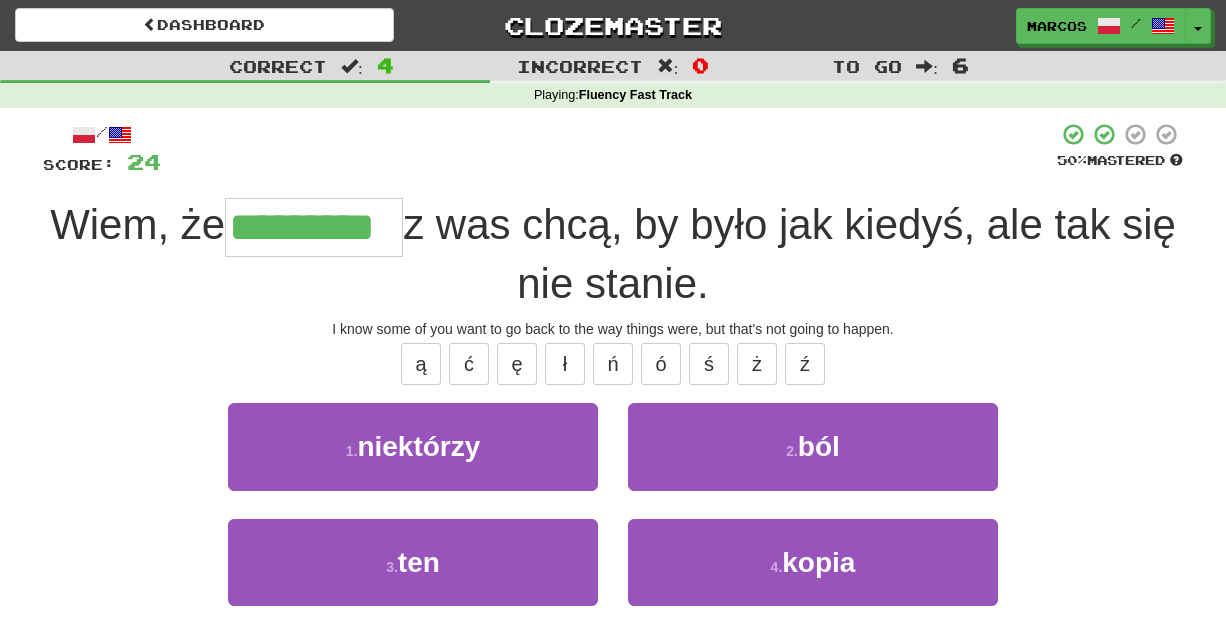 type on "*********" 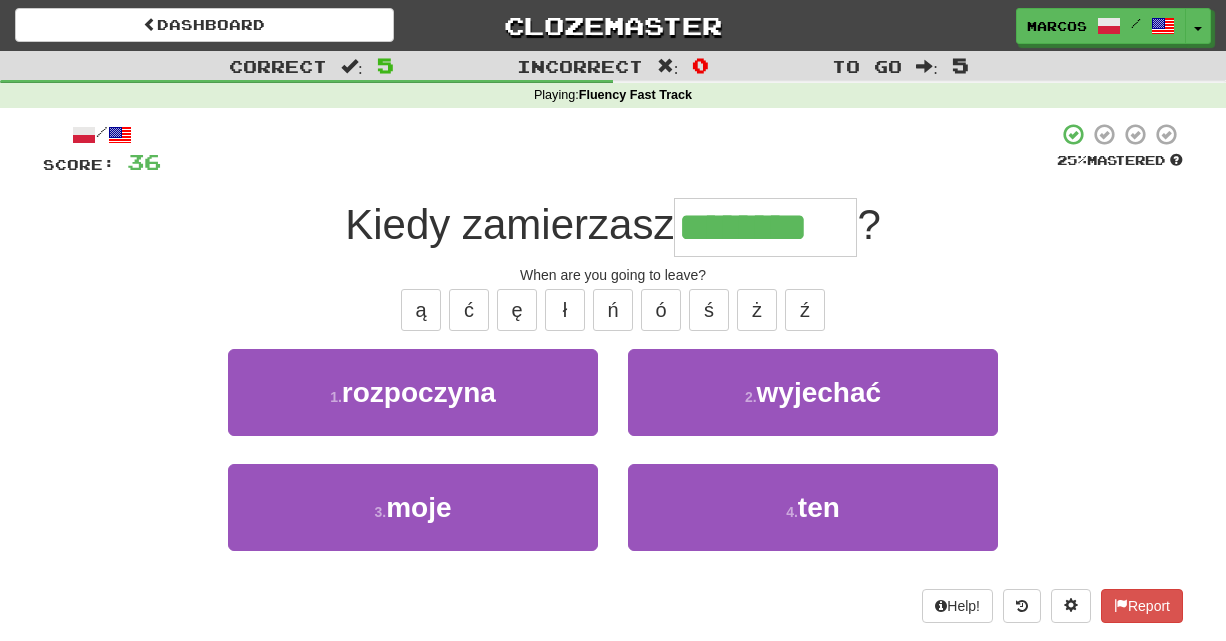 type on "********" 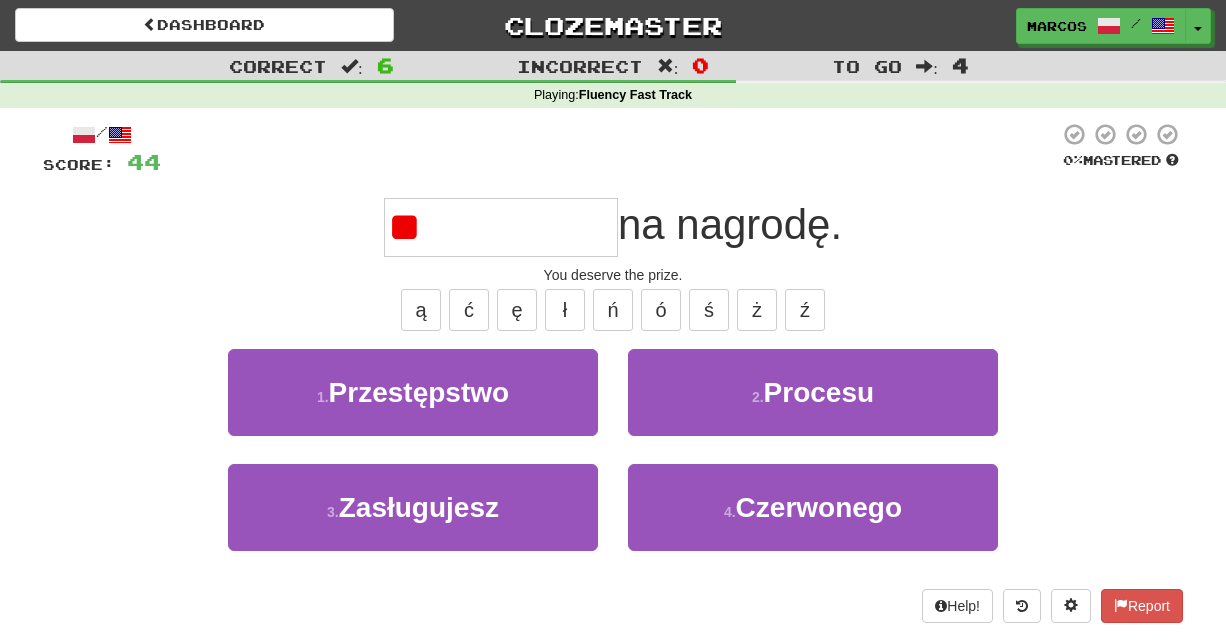 type on "*" 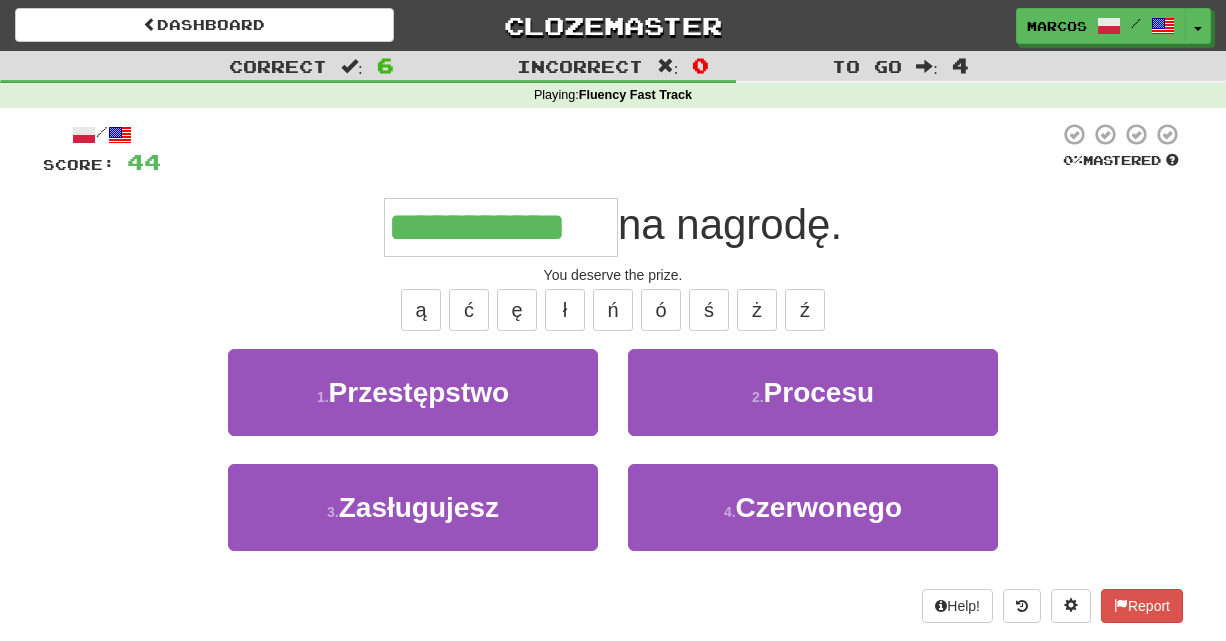type on "**********" 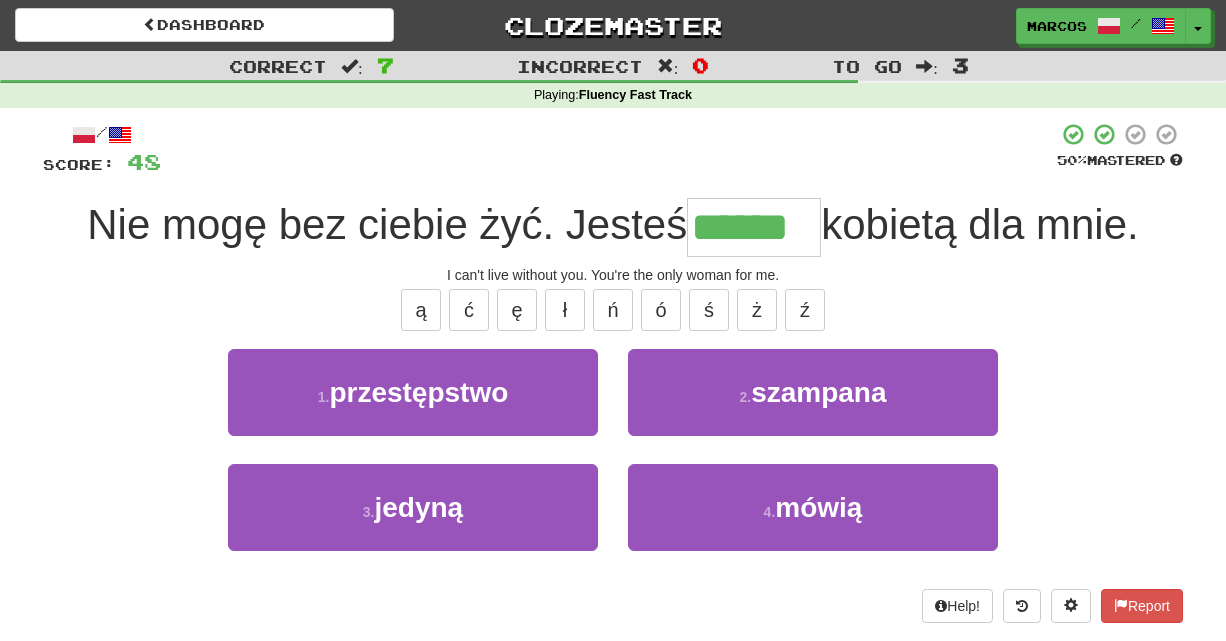 type on "******" 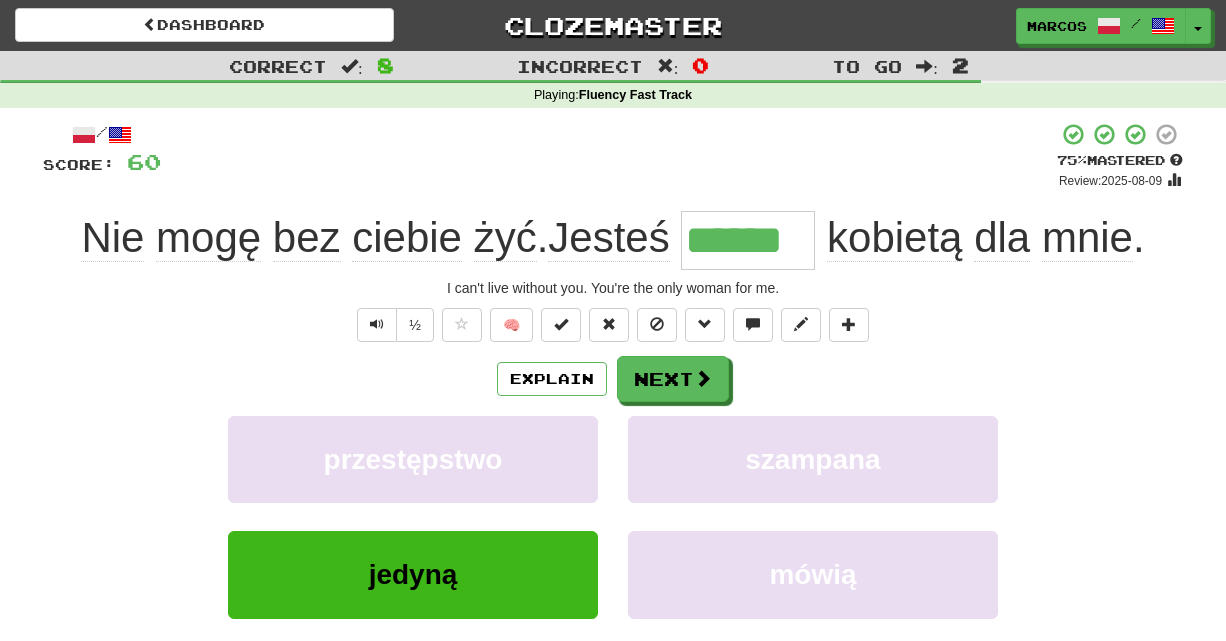 click on "+ 12" at bounding box center (609, 156) 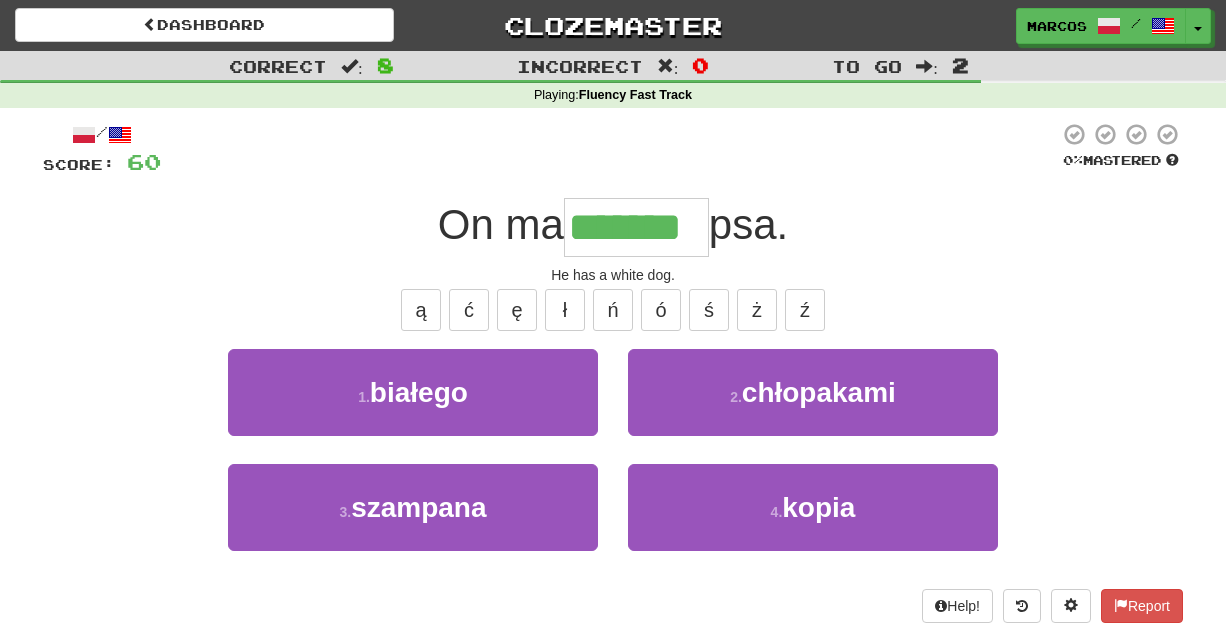 type on "*******" 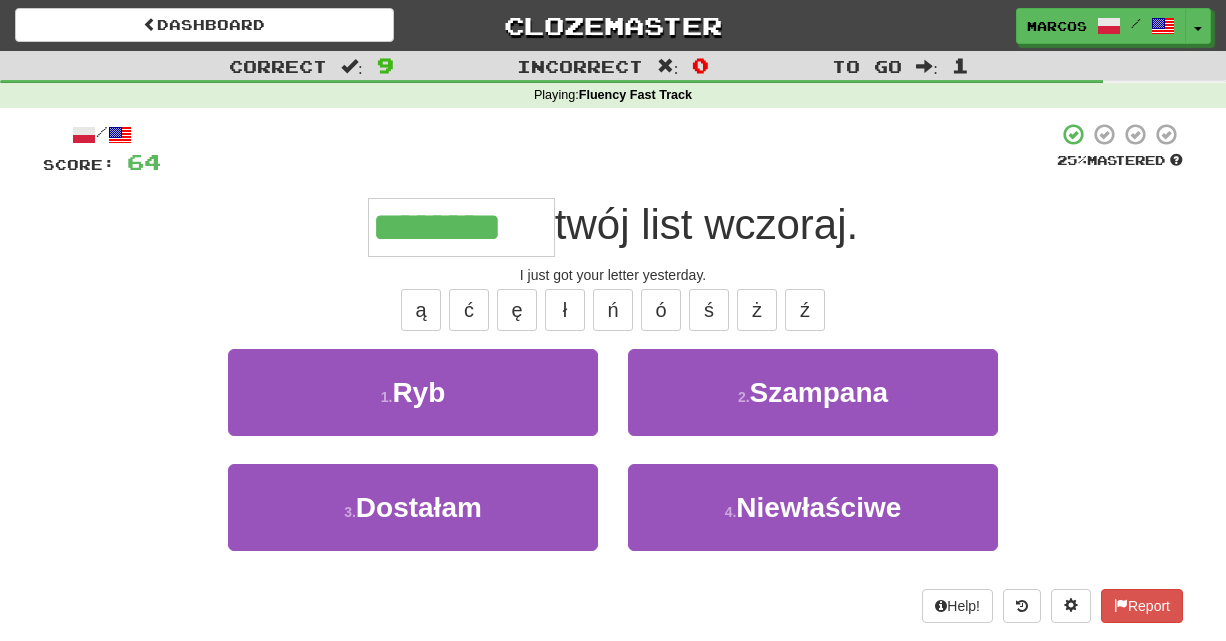 type on "********" 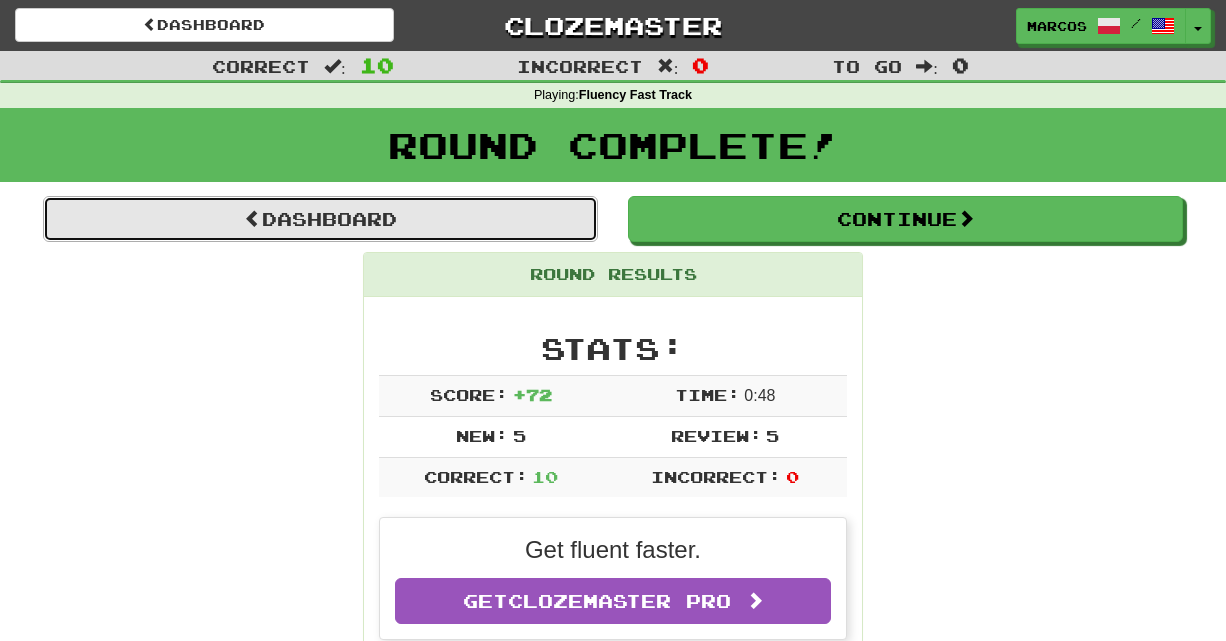 click on "Dashboard" at bounding box center [320, 219] 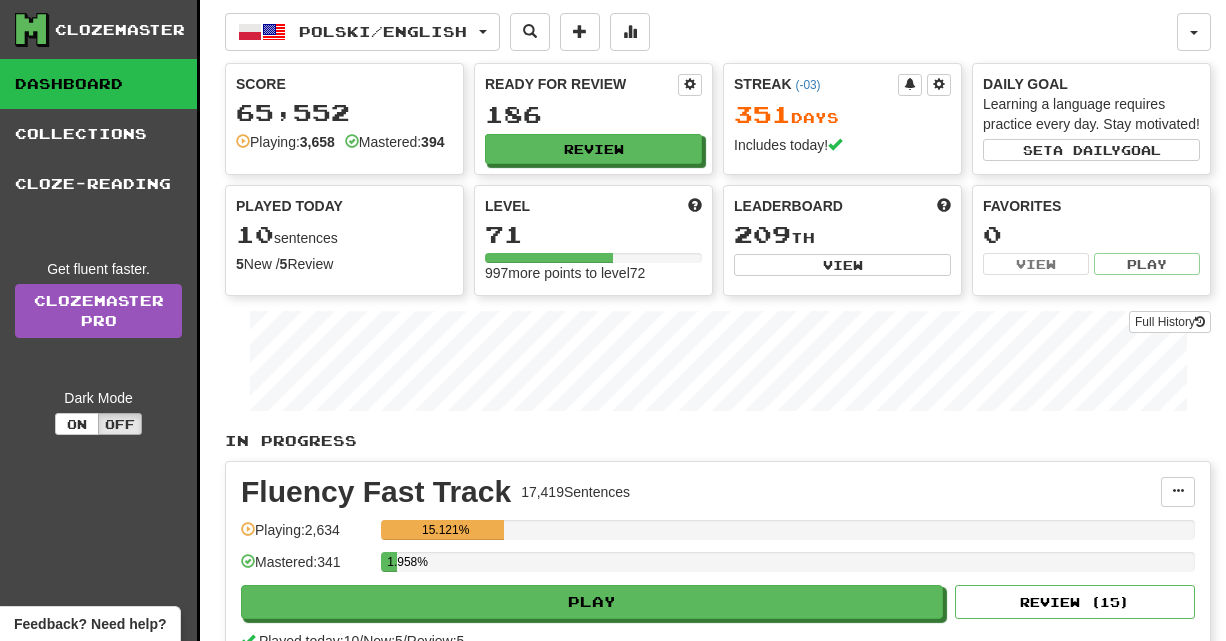 click on "Polski  /  English" at bounding box center (383, 31) 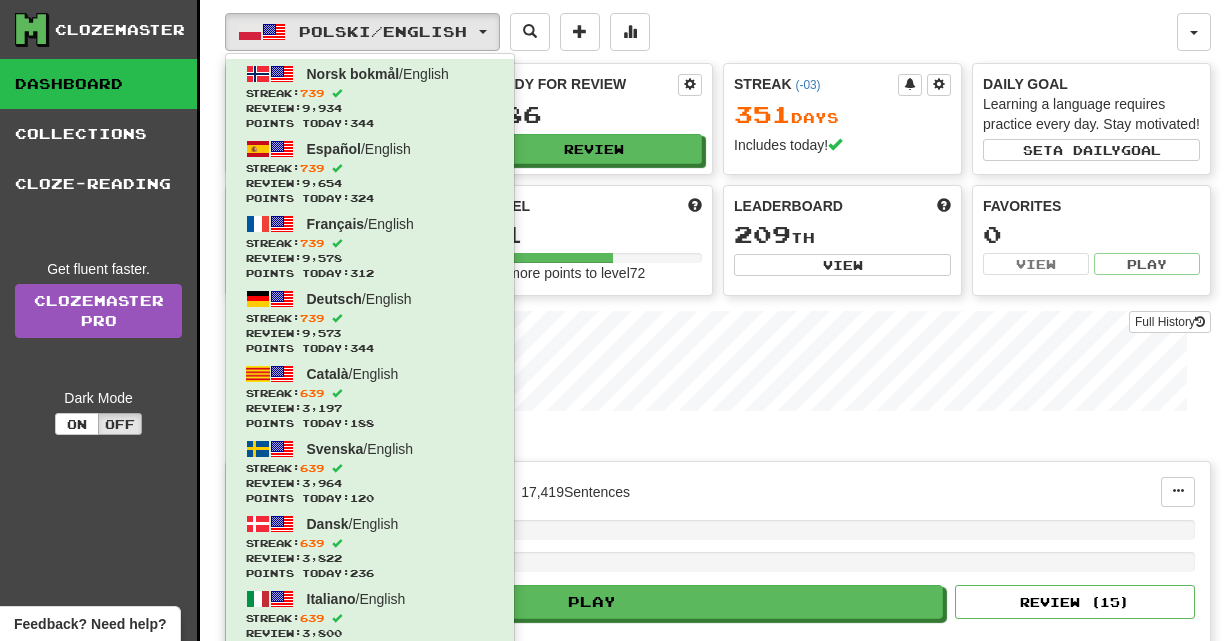scroll, scrollTop: 0, scrollLeft: 0, axis: both 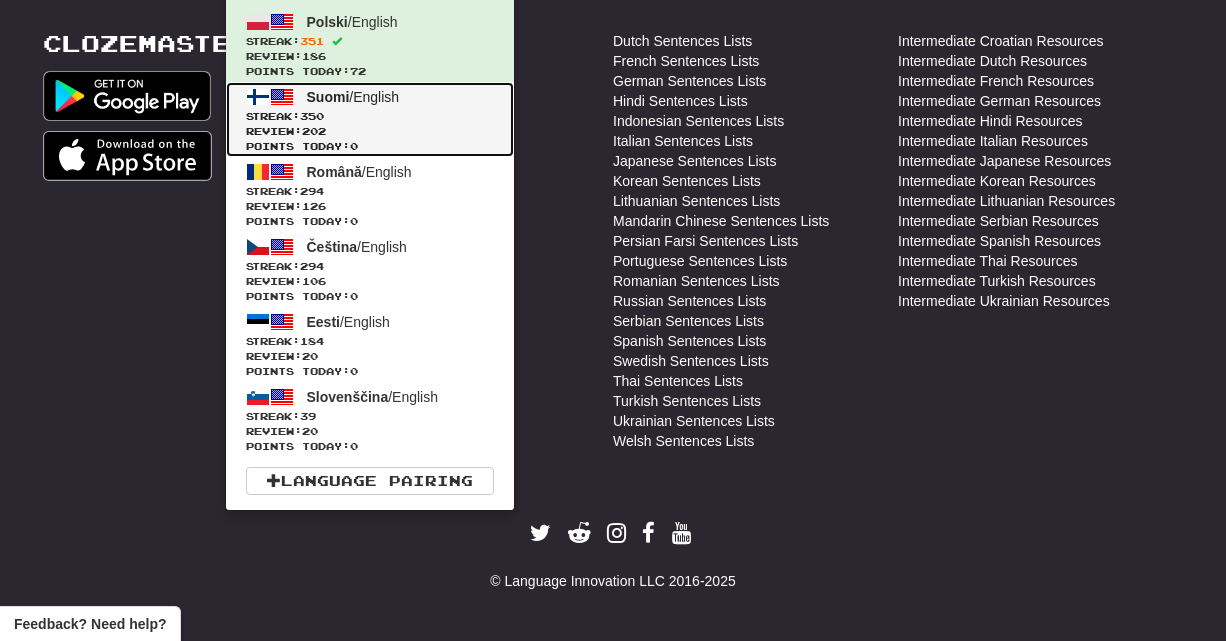 click on "Streak:  350" at bounding box center [370, 116] 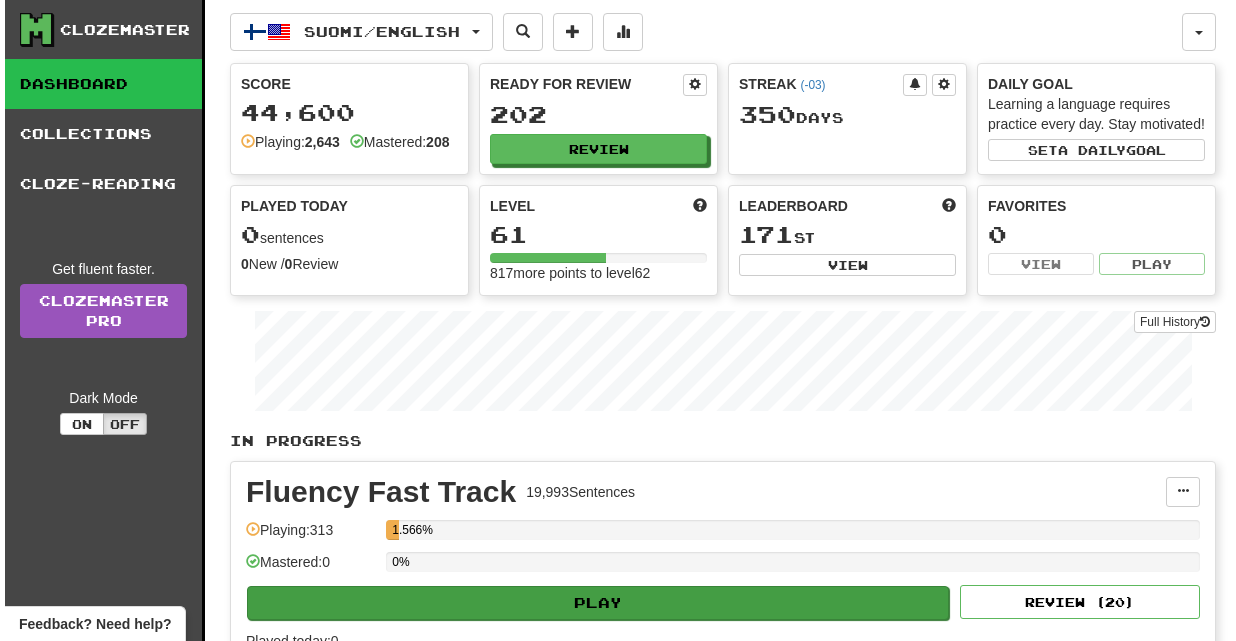 scroll, scrollTop: 0, scrollLeft: 0, axis: both 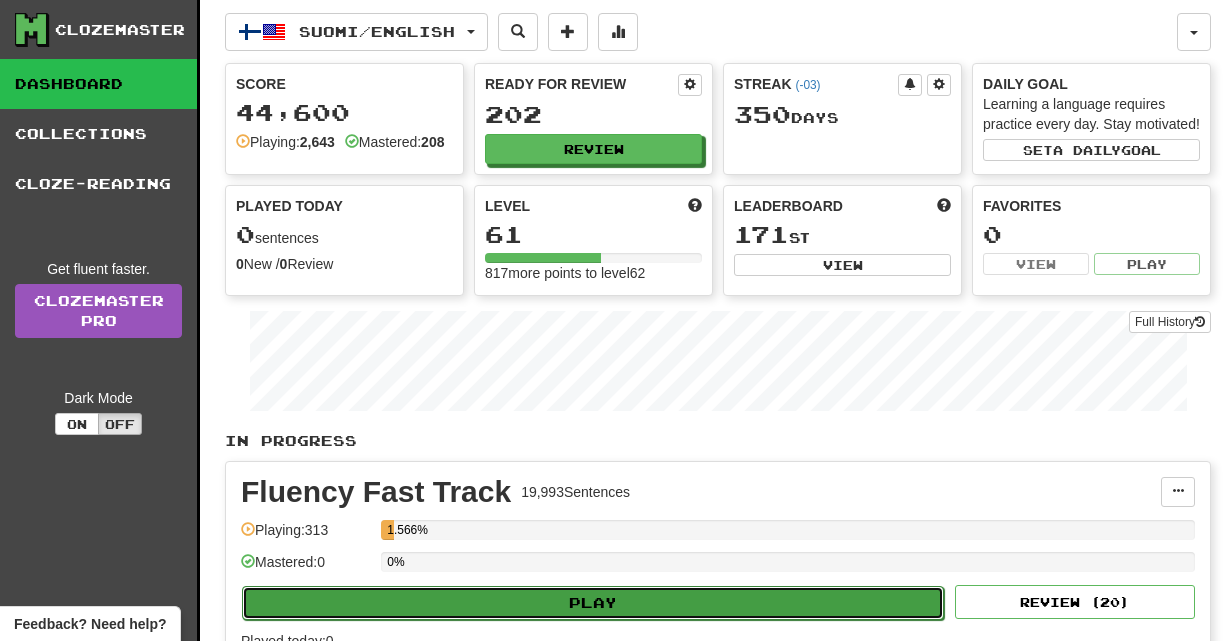 click on "Play" at bounding box center (593, 603) 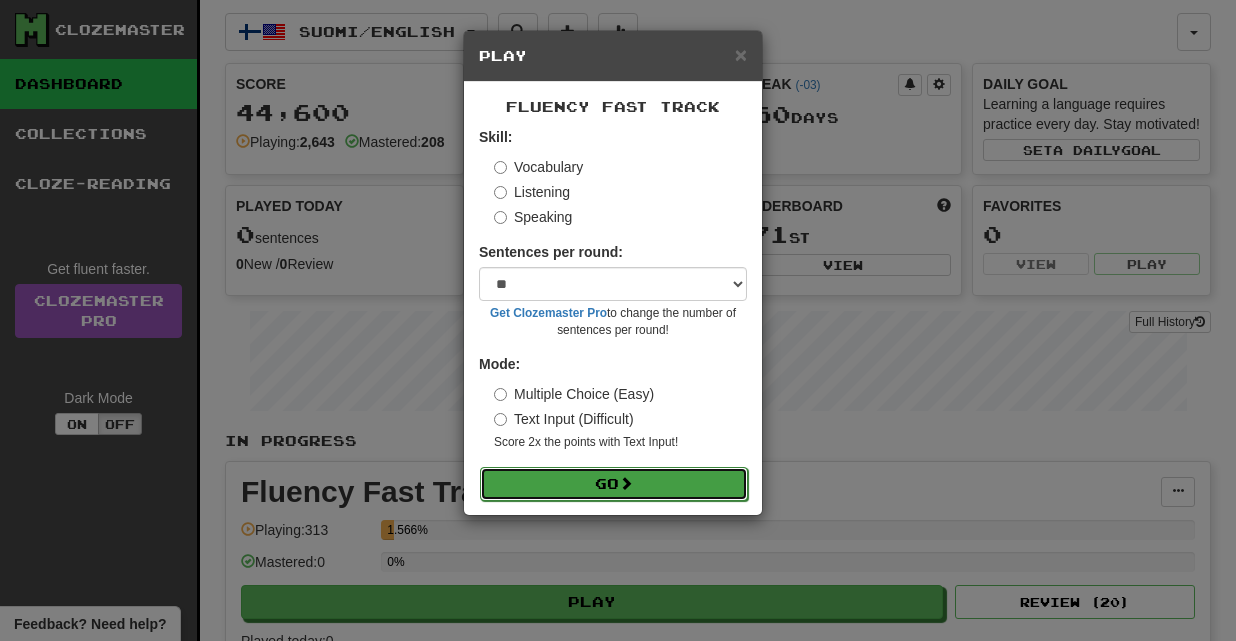 click on "Go" at bounding box center [614, 484] 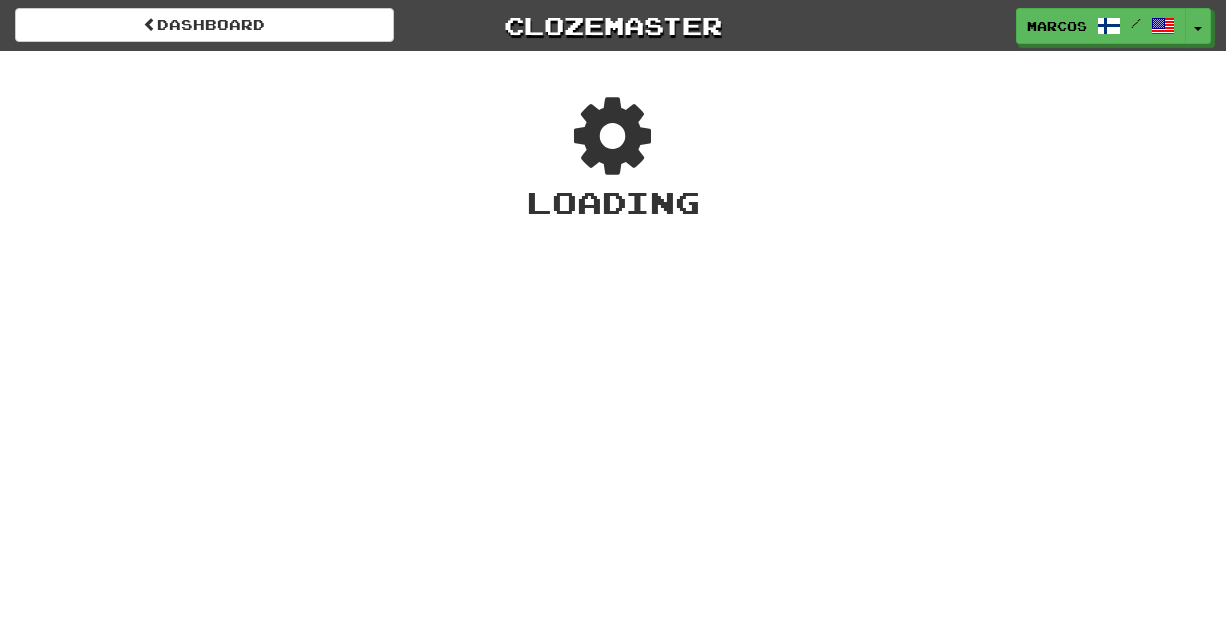 scroll, scrollTop: 0, scrollLeft: 0, axis: both 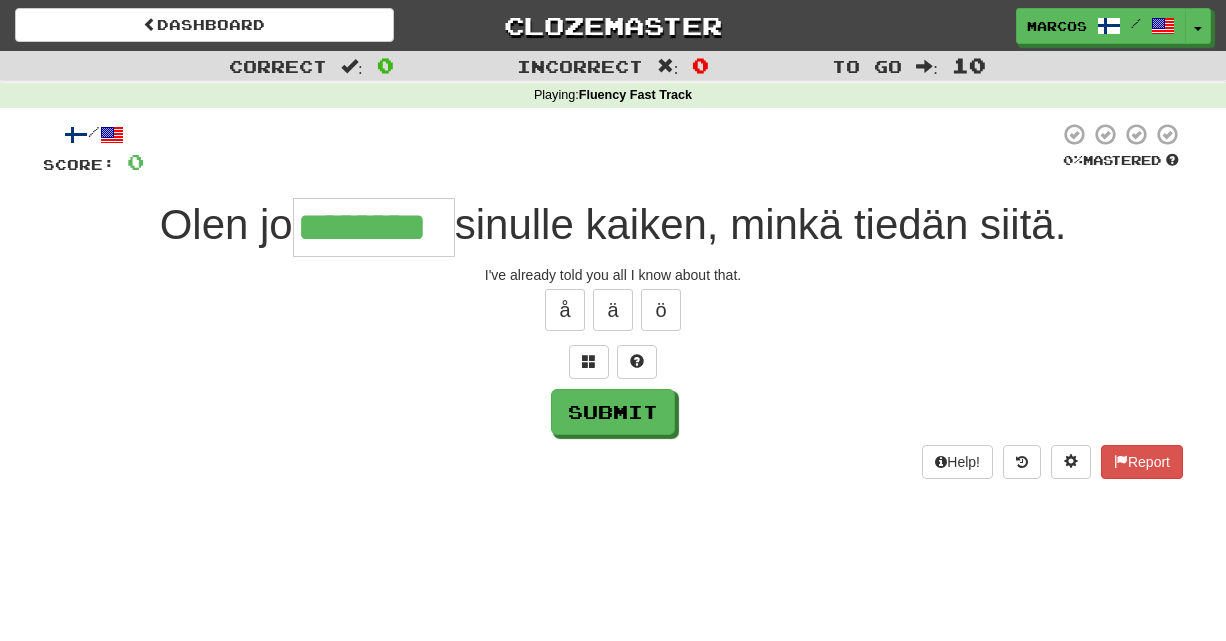 type on "********" 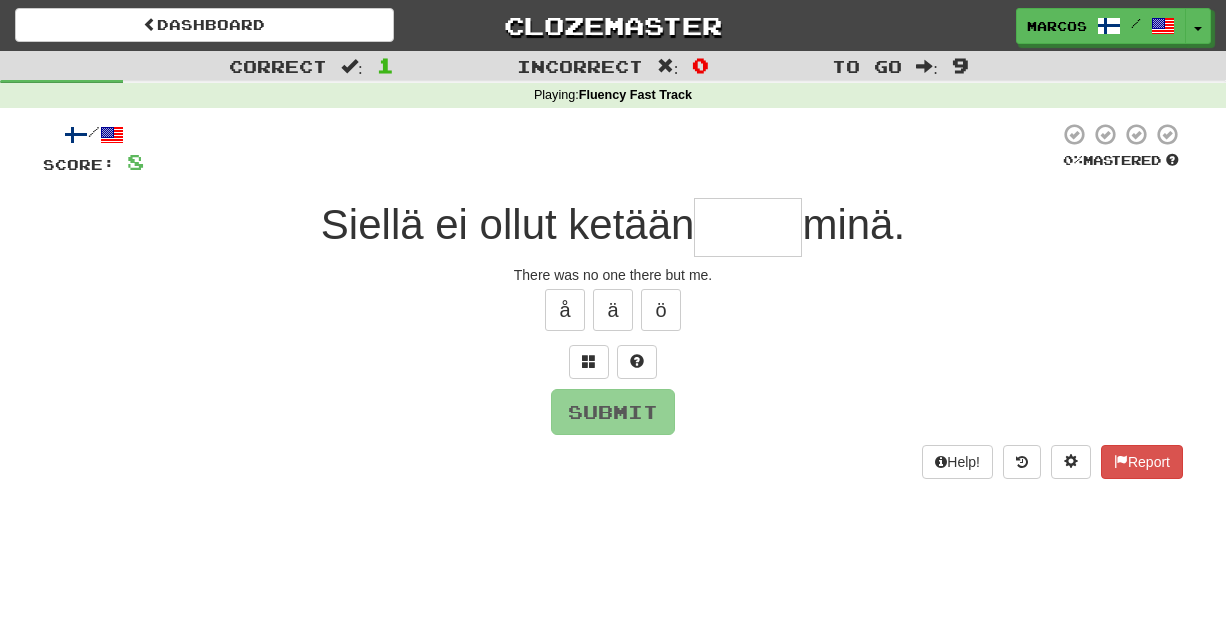 type on "*" 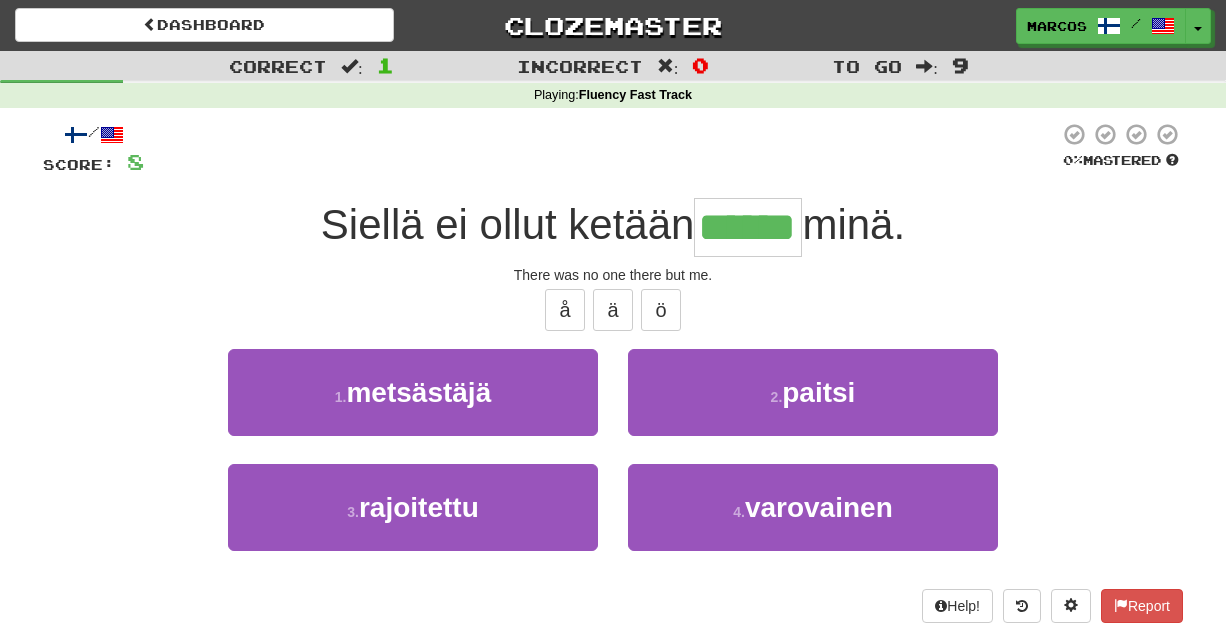 type on "******" 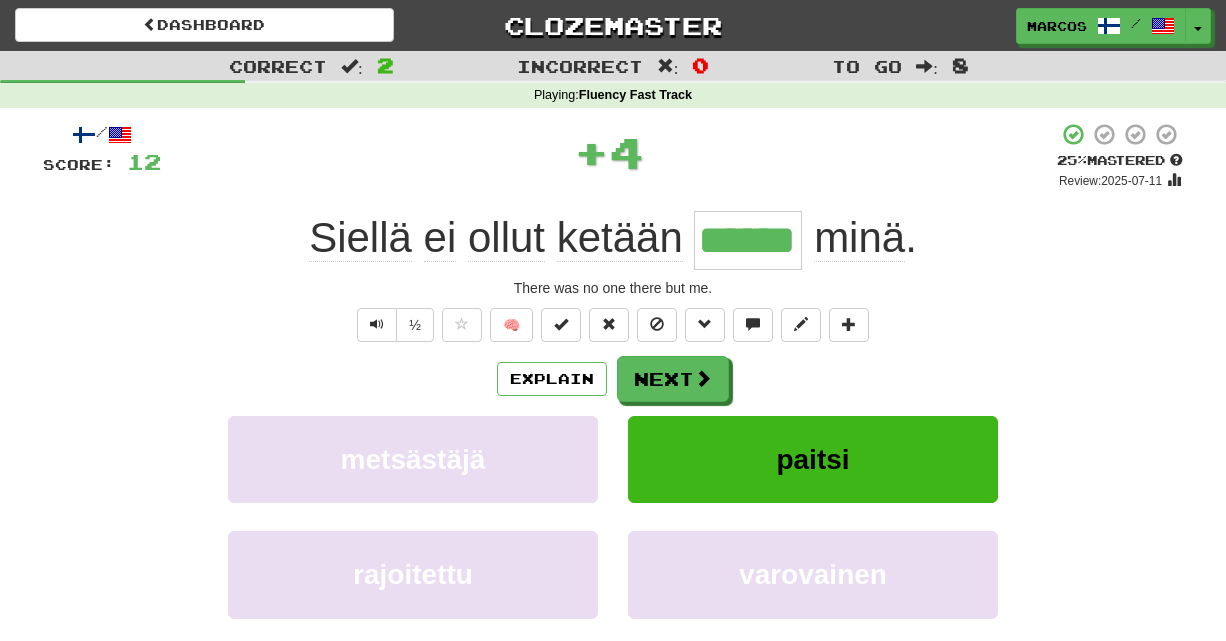 click on "There was no one there but me." at bounding box center [613, 288] 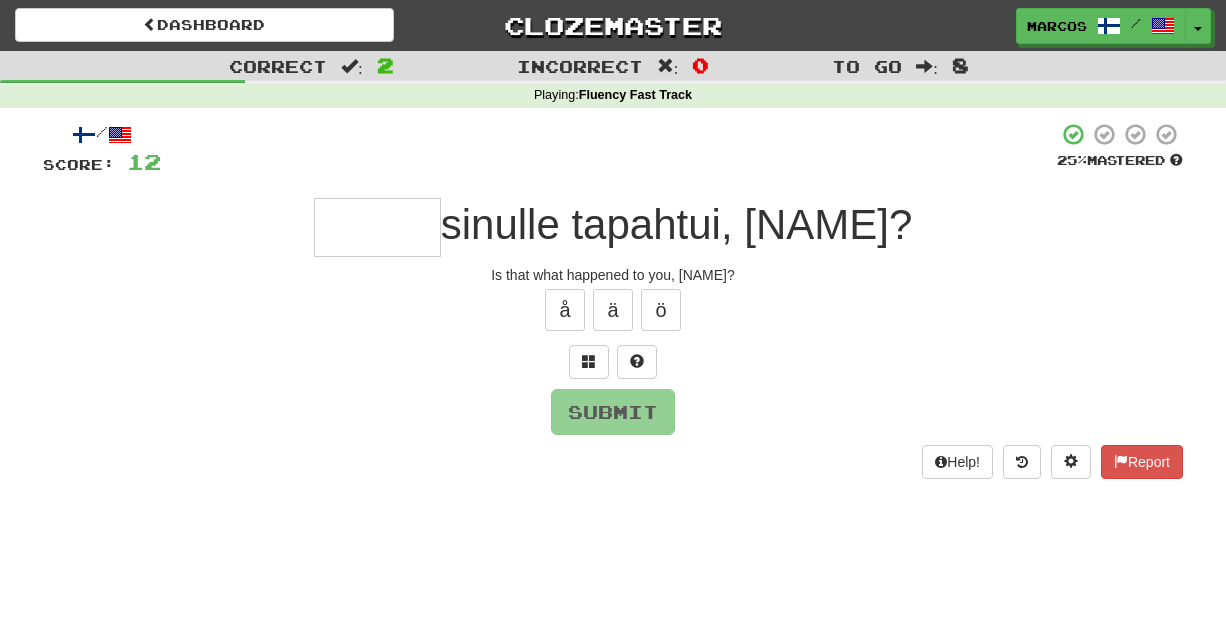 type on "*" 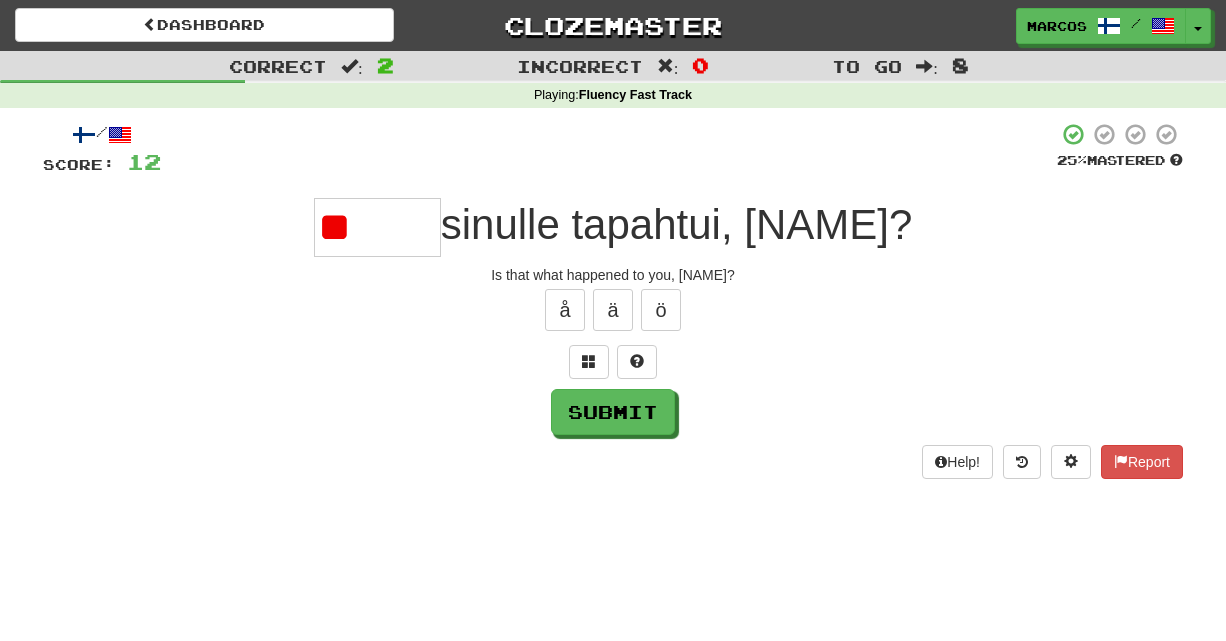 type on "*" 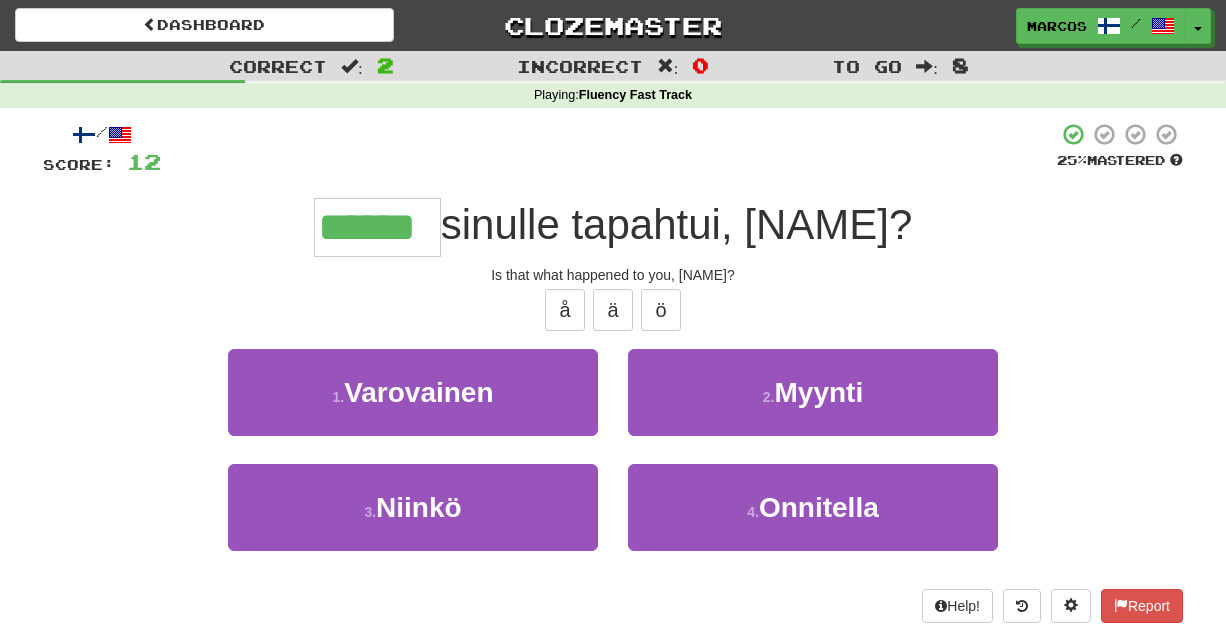 type on "******" 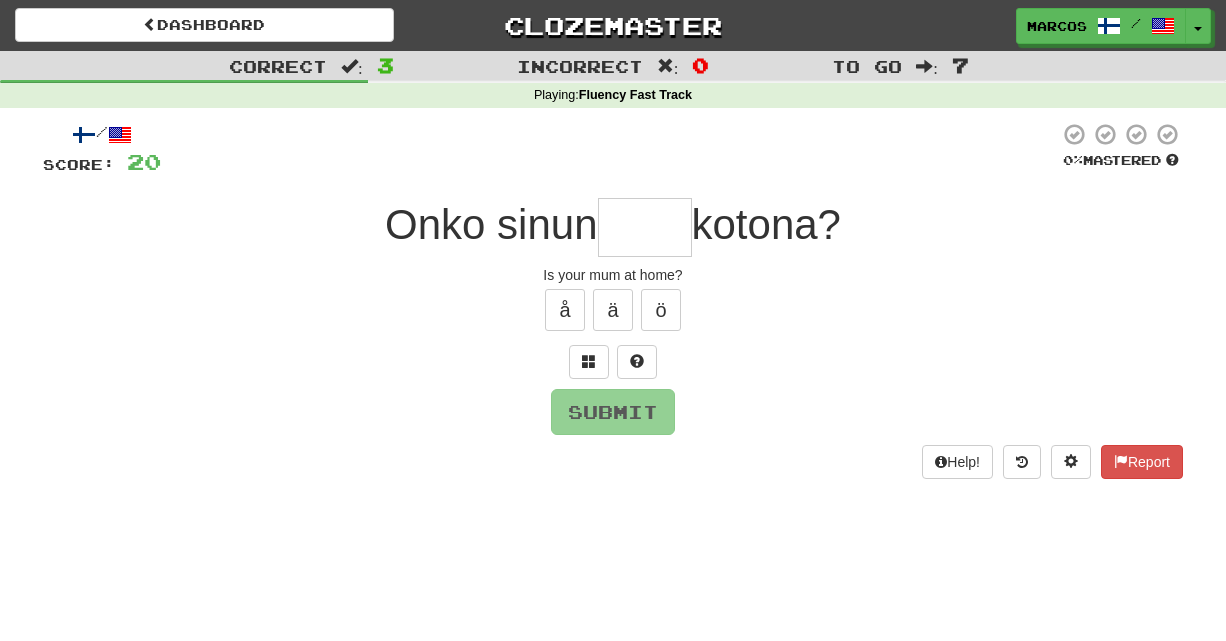 type on "*" 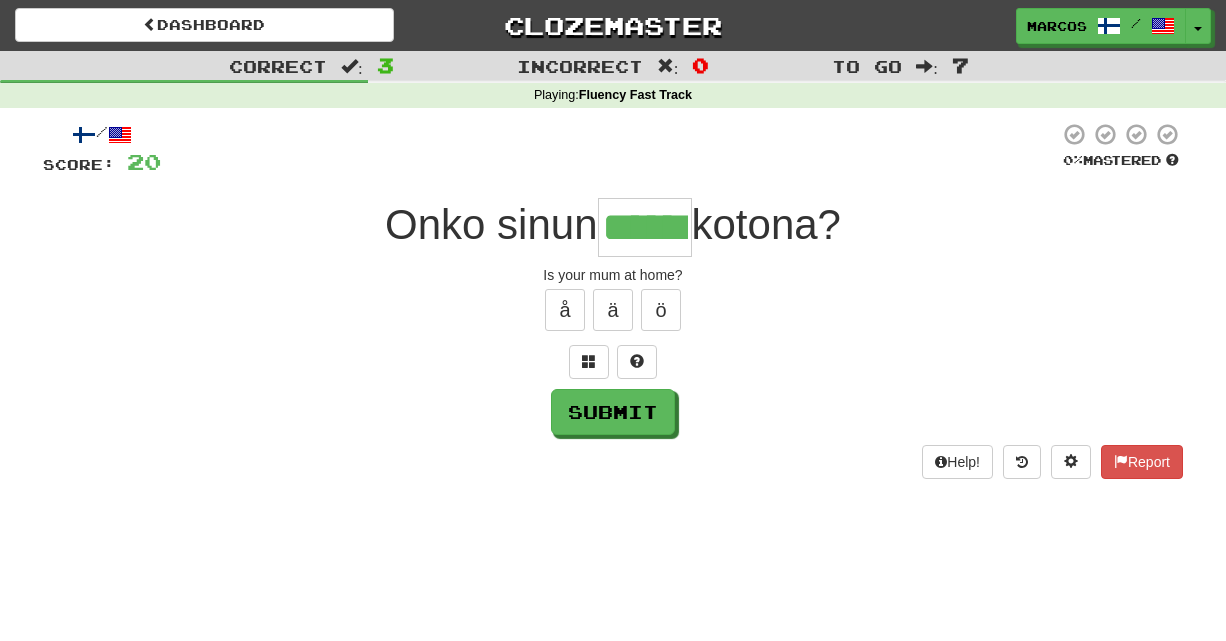 type on "******" 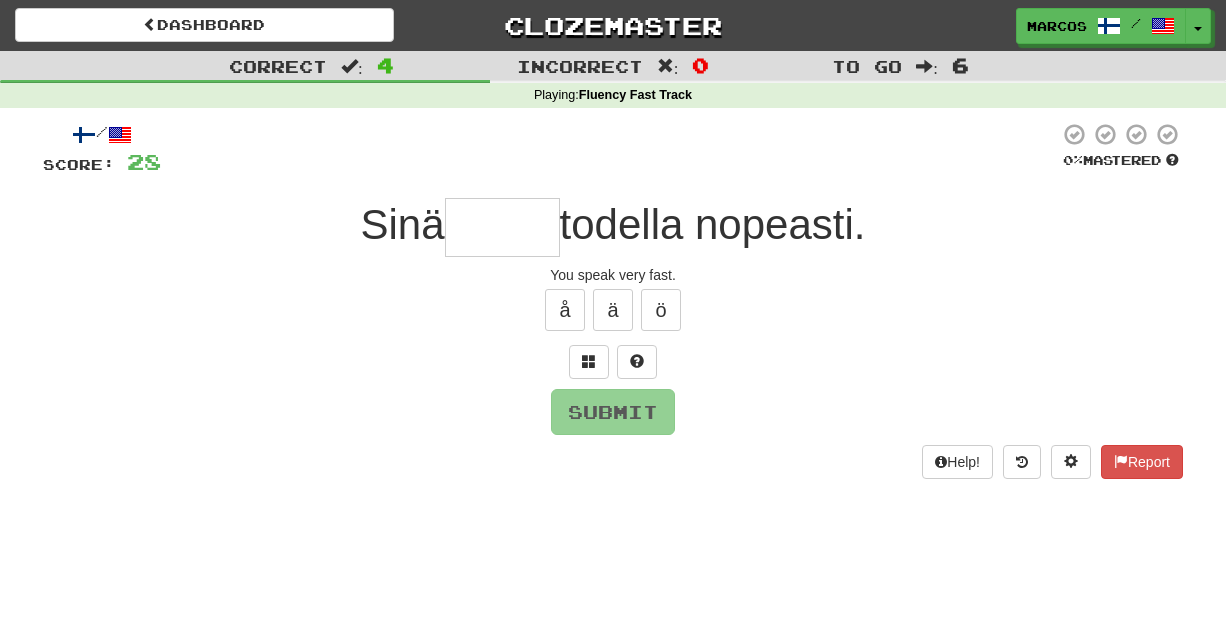 type on "*" 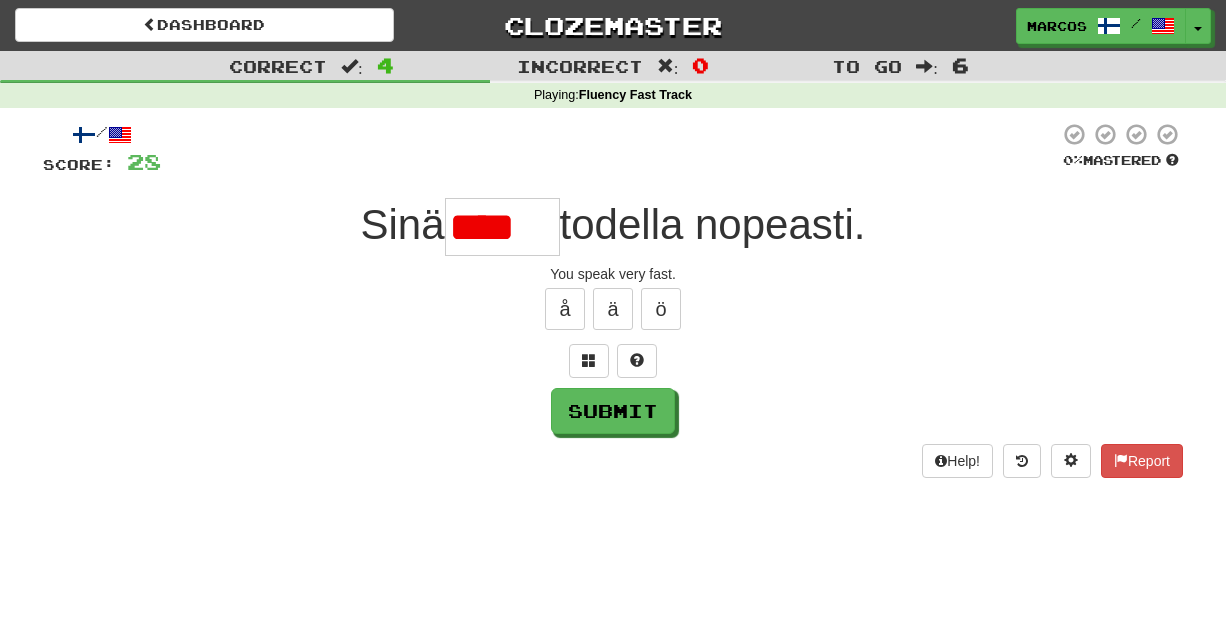 scroll, scrollTop: 0, scrollLeft: 0, axis: both 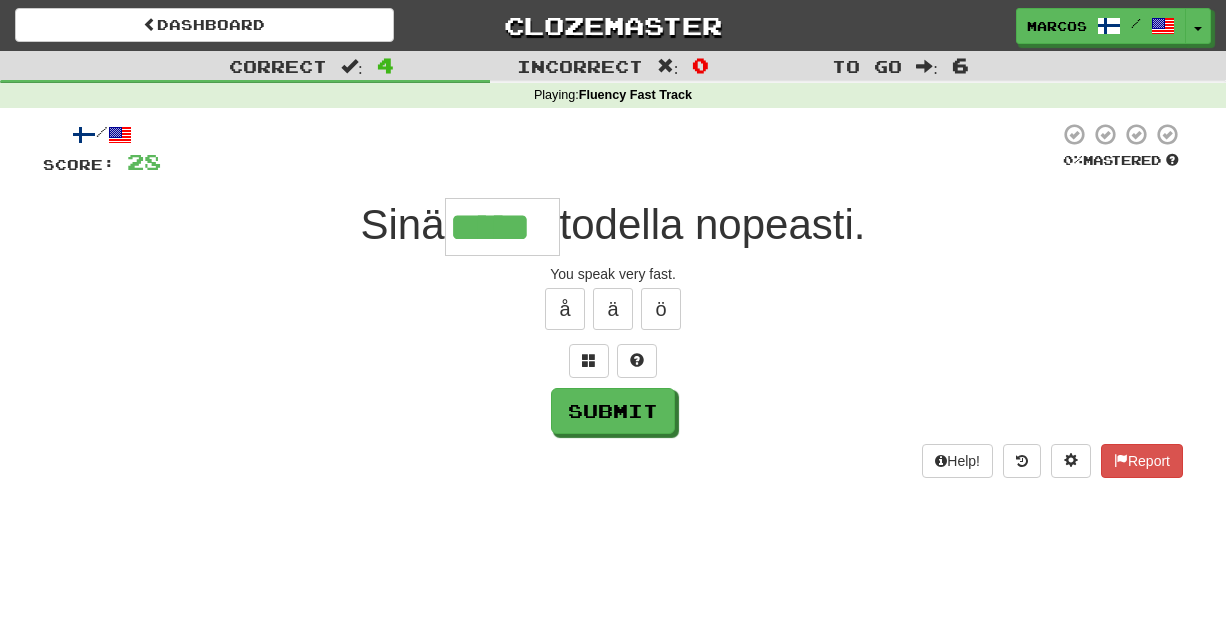 type on "*****" 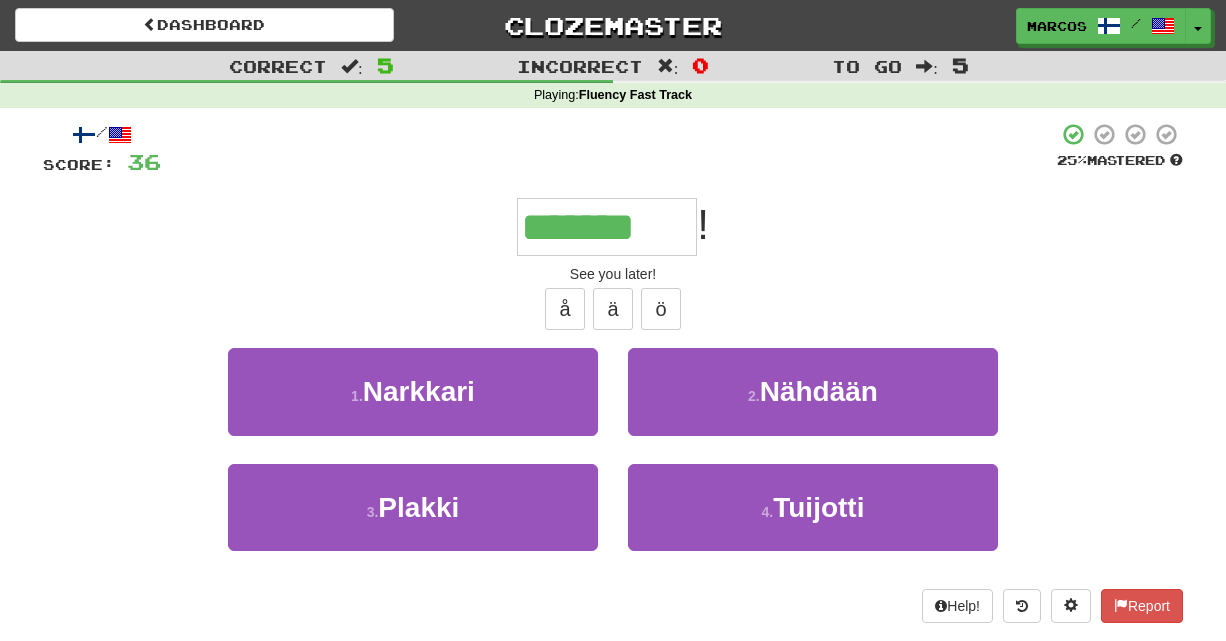 type on "*******" 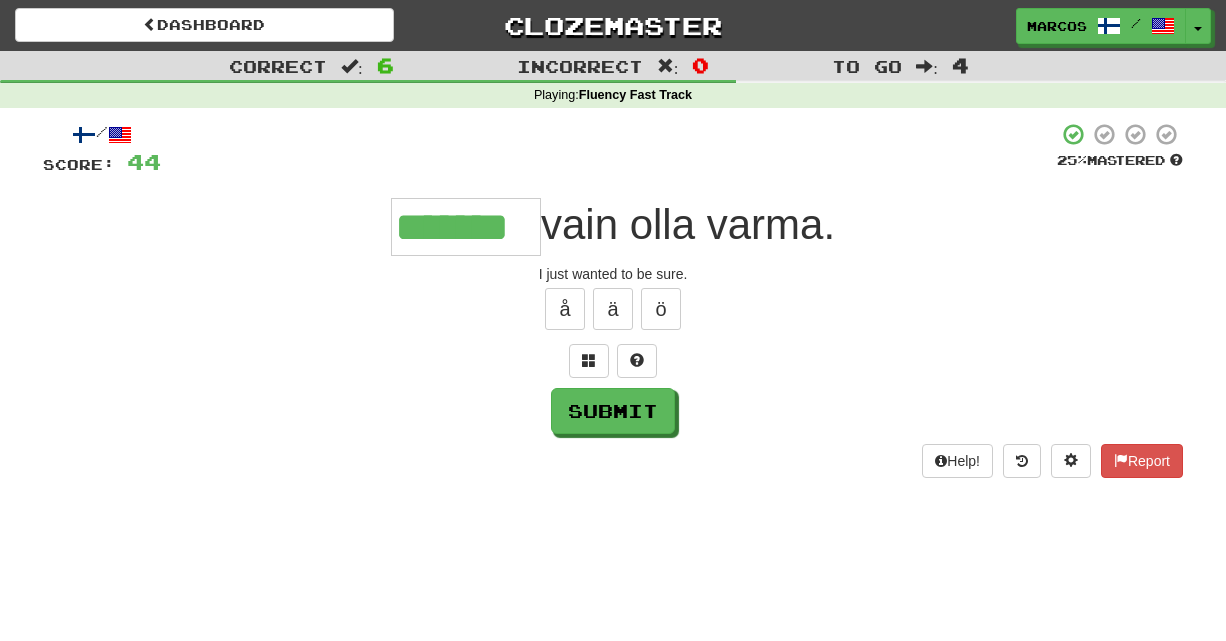 type on "*******" 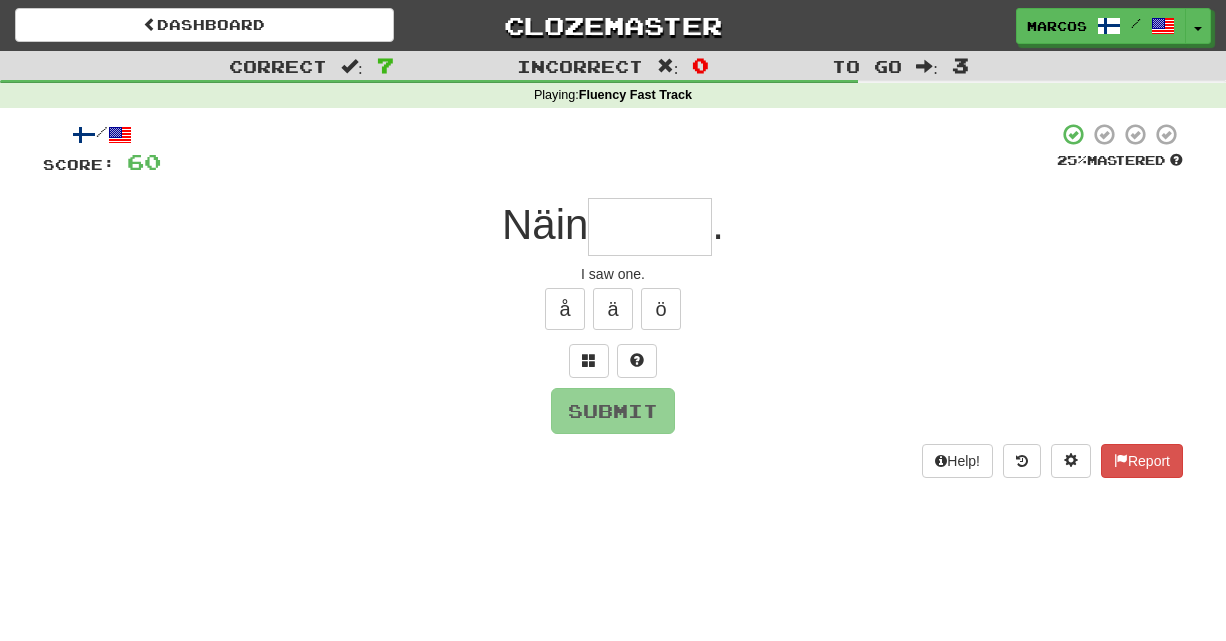 type on "*" 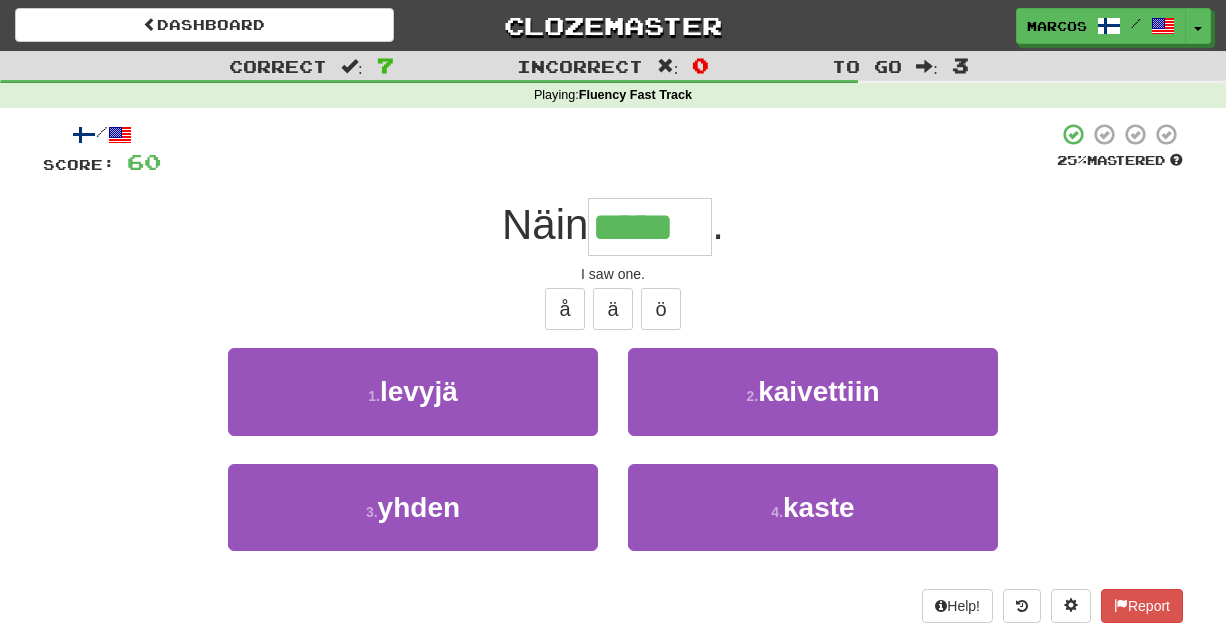 type on "*****" 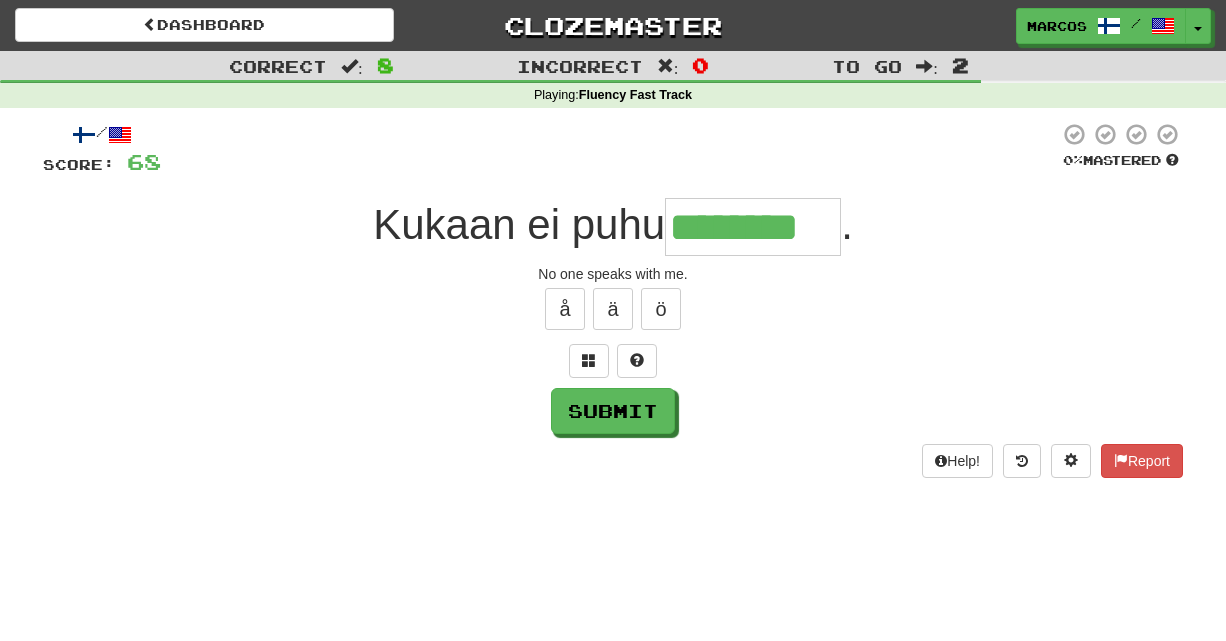type on "********" 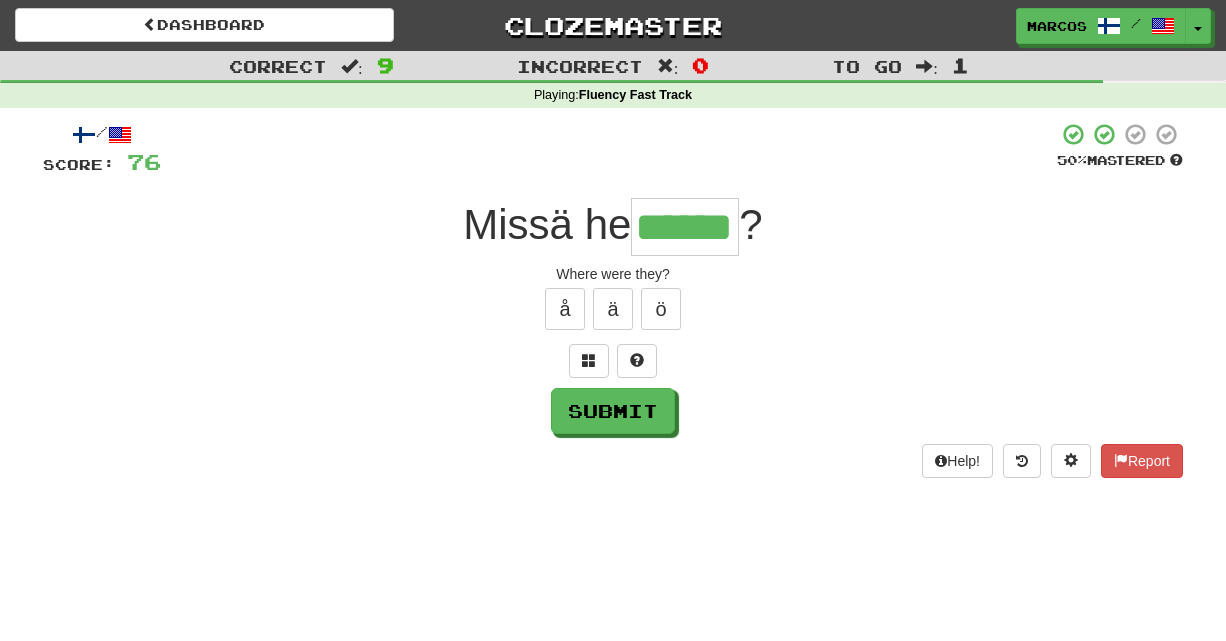 type on "******" 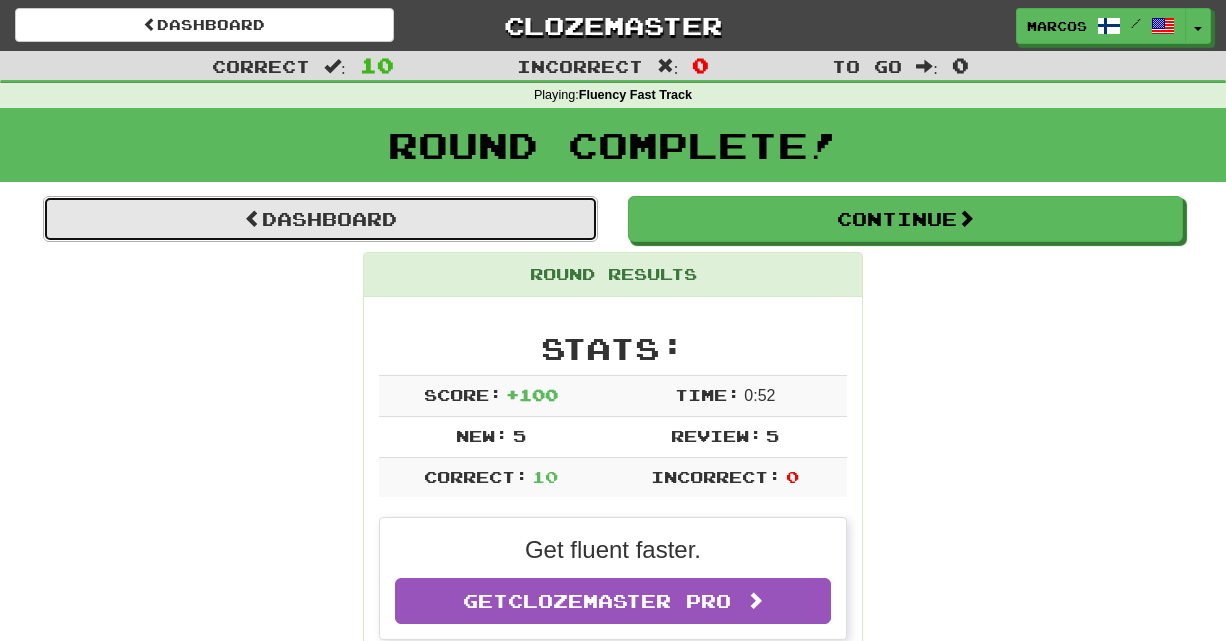 click on "Dashboard" at bounding box center [320, 219] 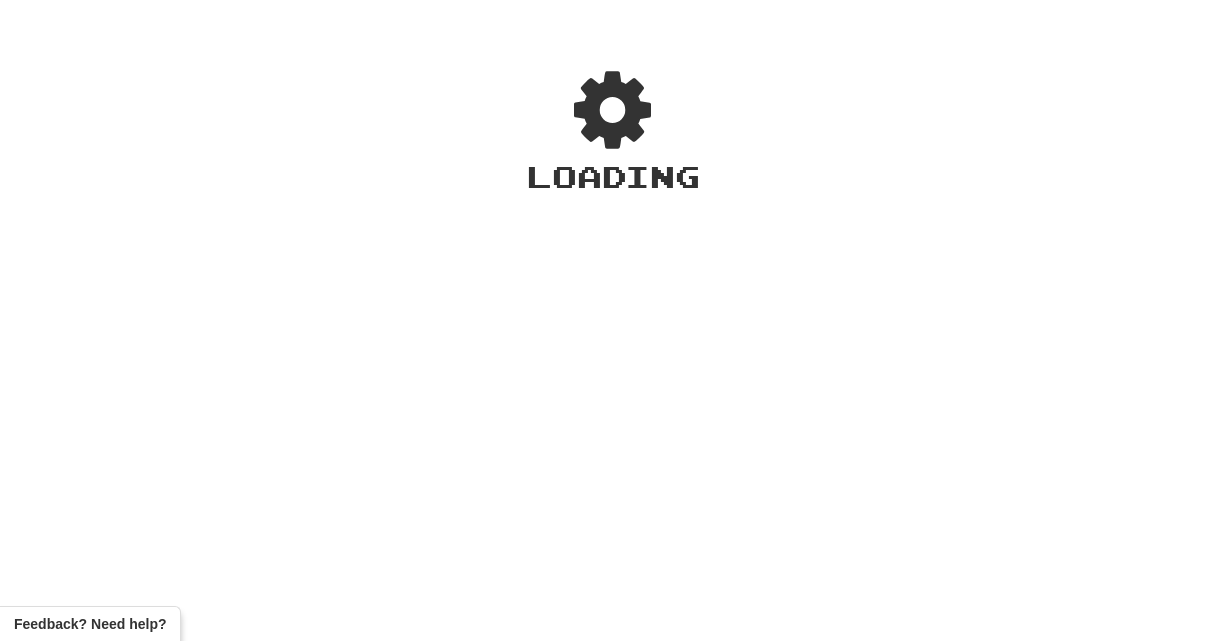 scroll, scrollTop: 0, scrollLeft: 0, axis: both 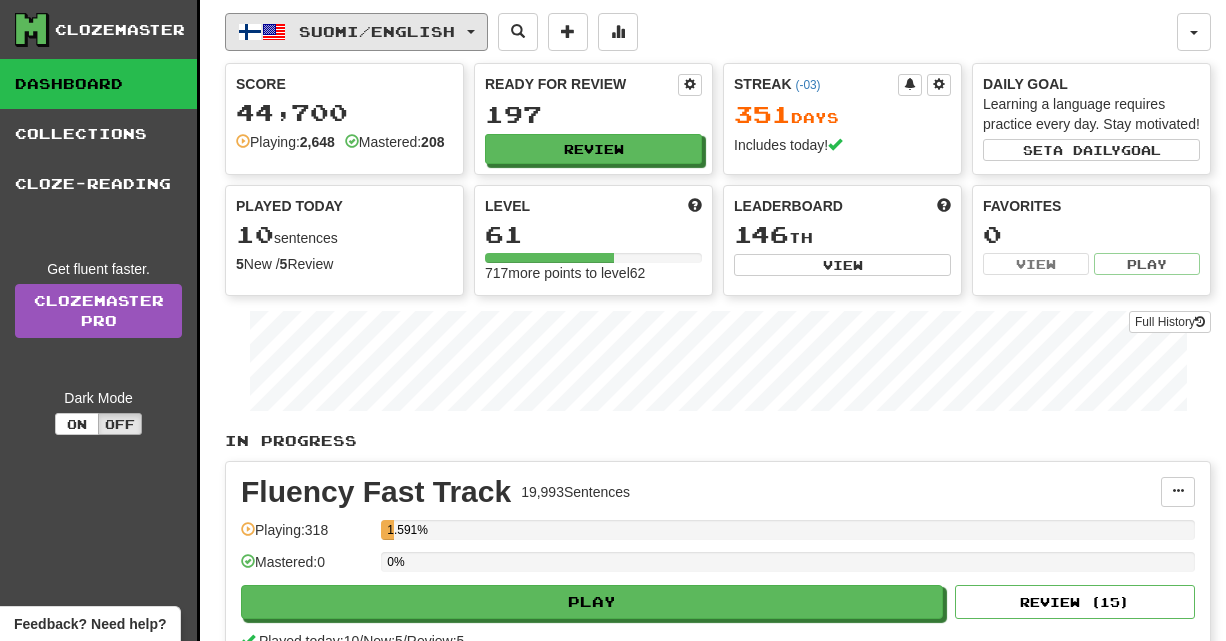 click on "Suomi  /  English" at bounding box center [377, 31] 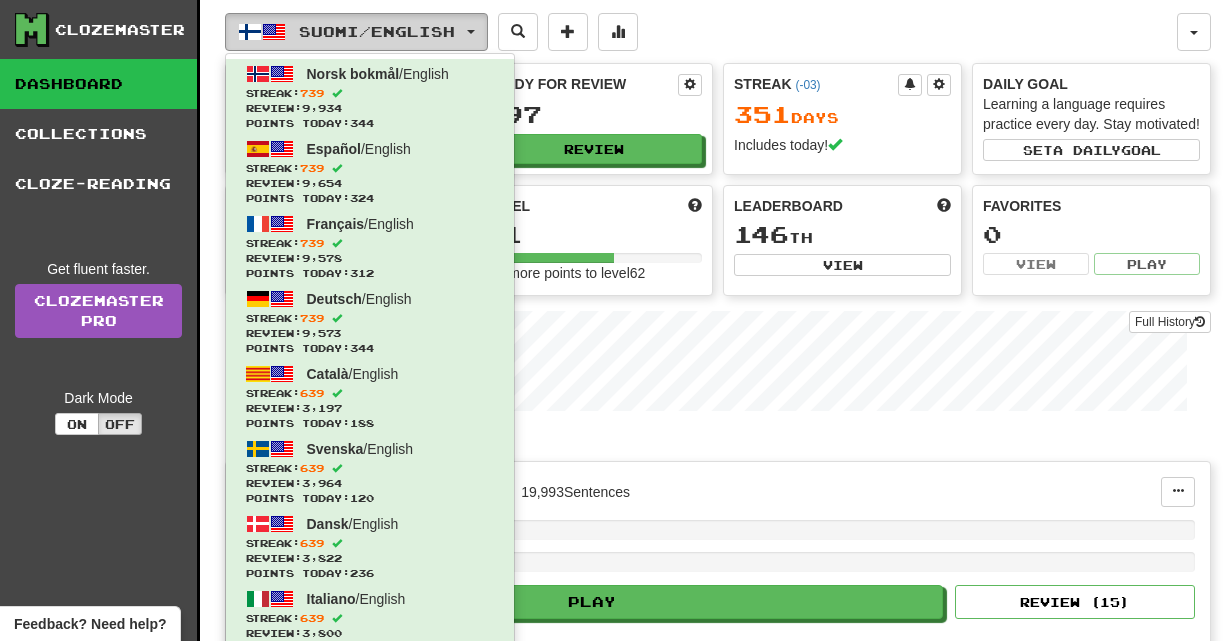 type 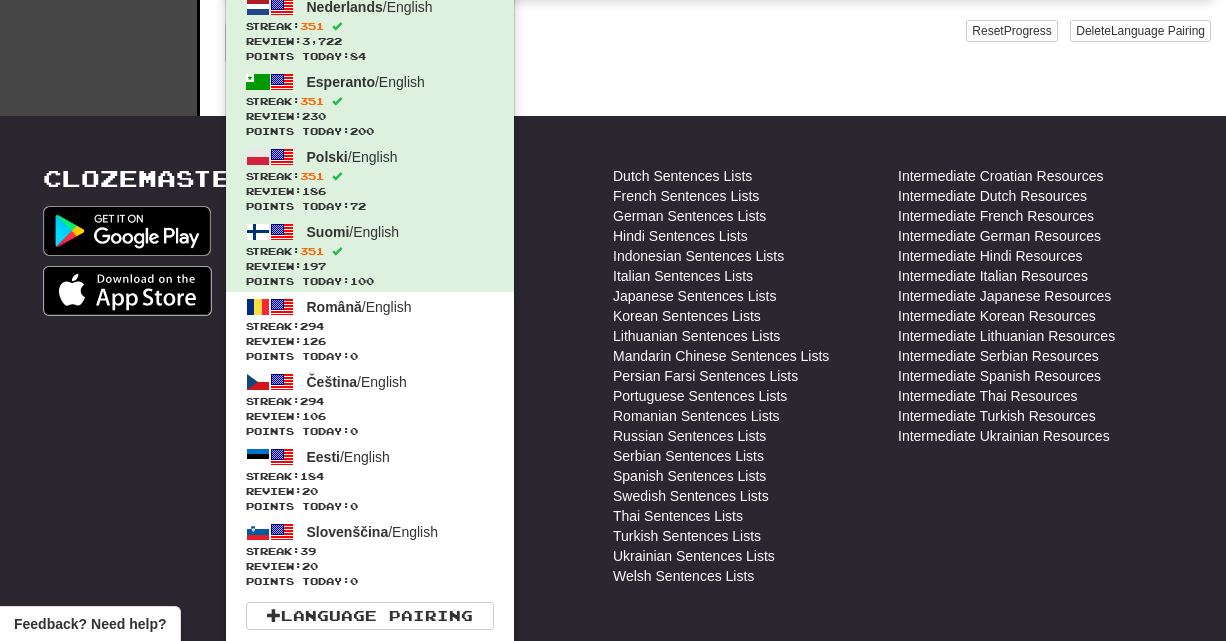 scroll, scrollTop: 814, scrollLeft: 0, axis: vertical 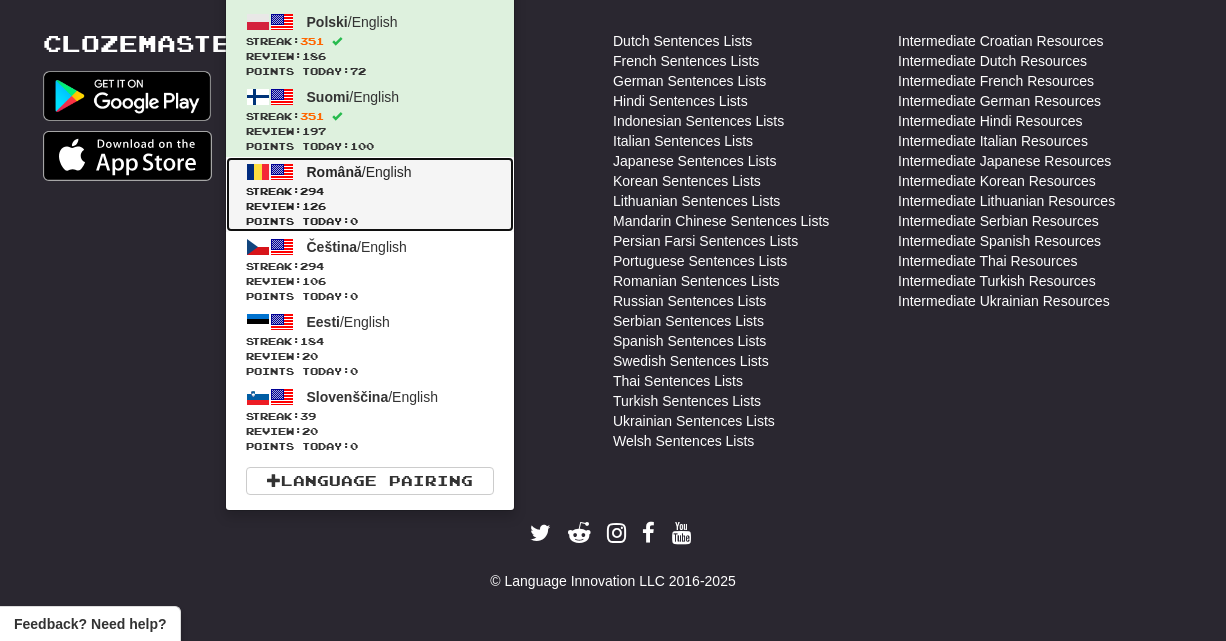 click on "Streak:  294" at bounding box center [370, 191] 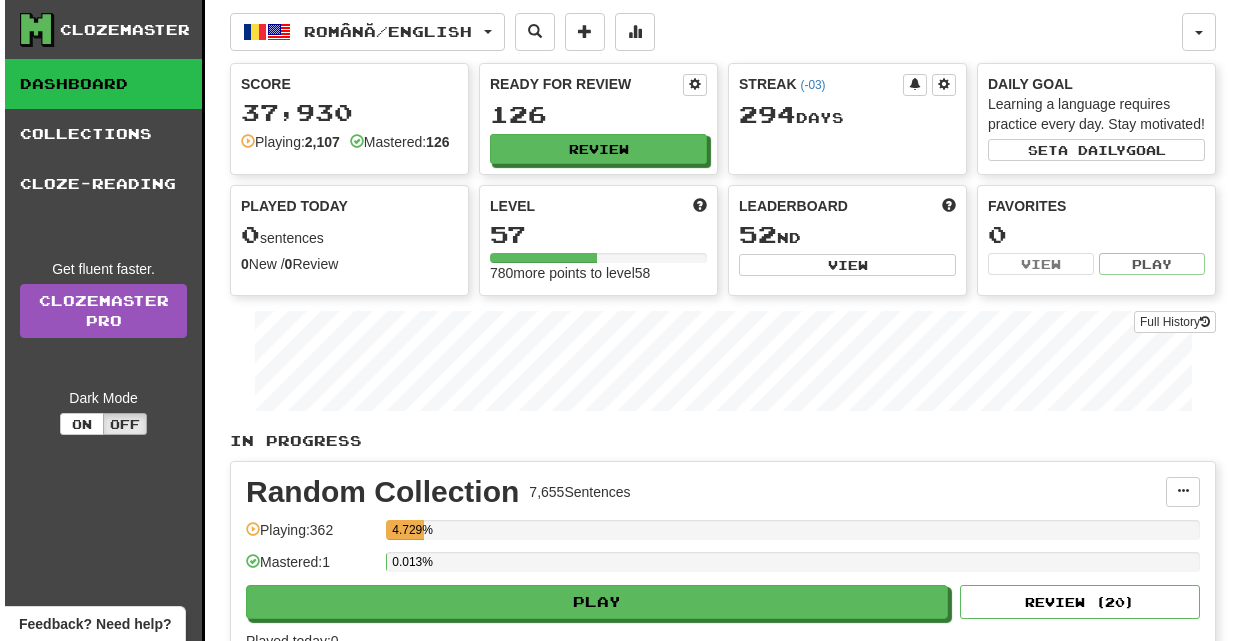 scroll, scrollTop: 0, scrollLeft: 0, axis: both 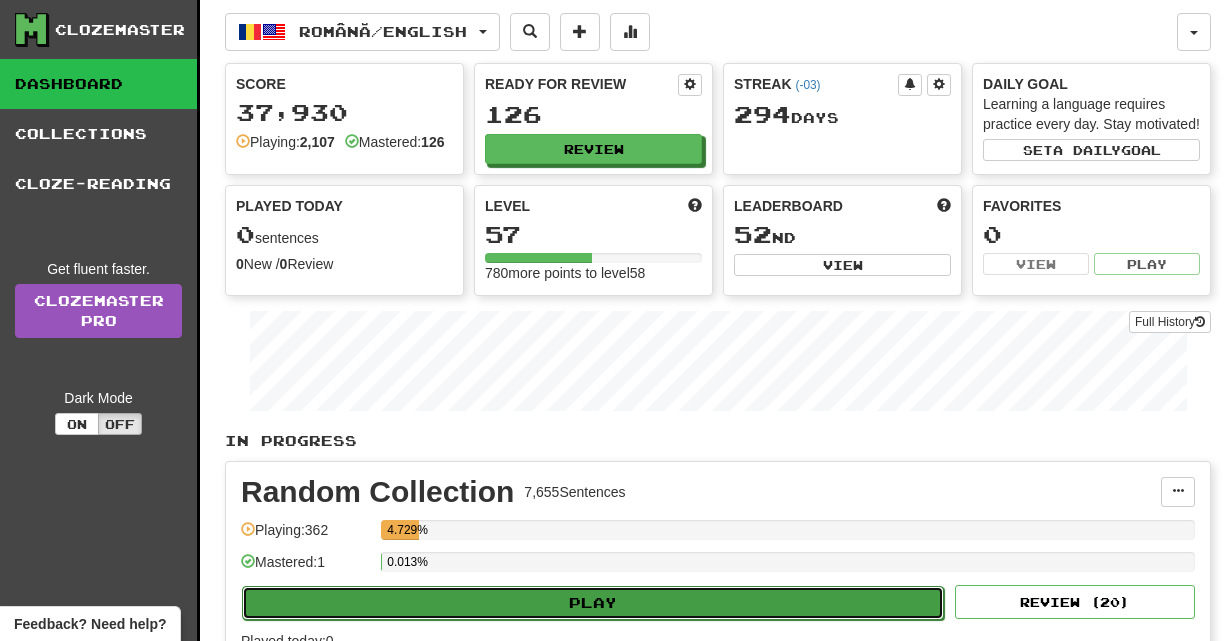 click on "Play" at bounding box center [593, 603] 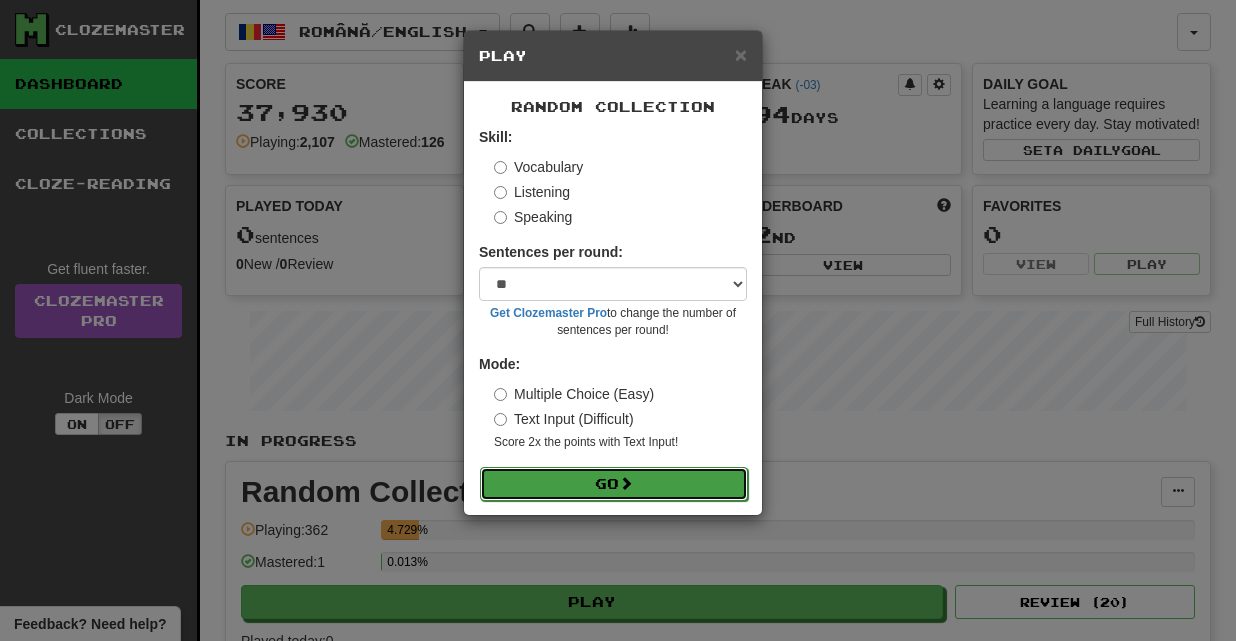 click on "Go" at bounding box center (614, 484) 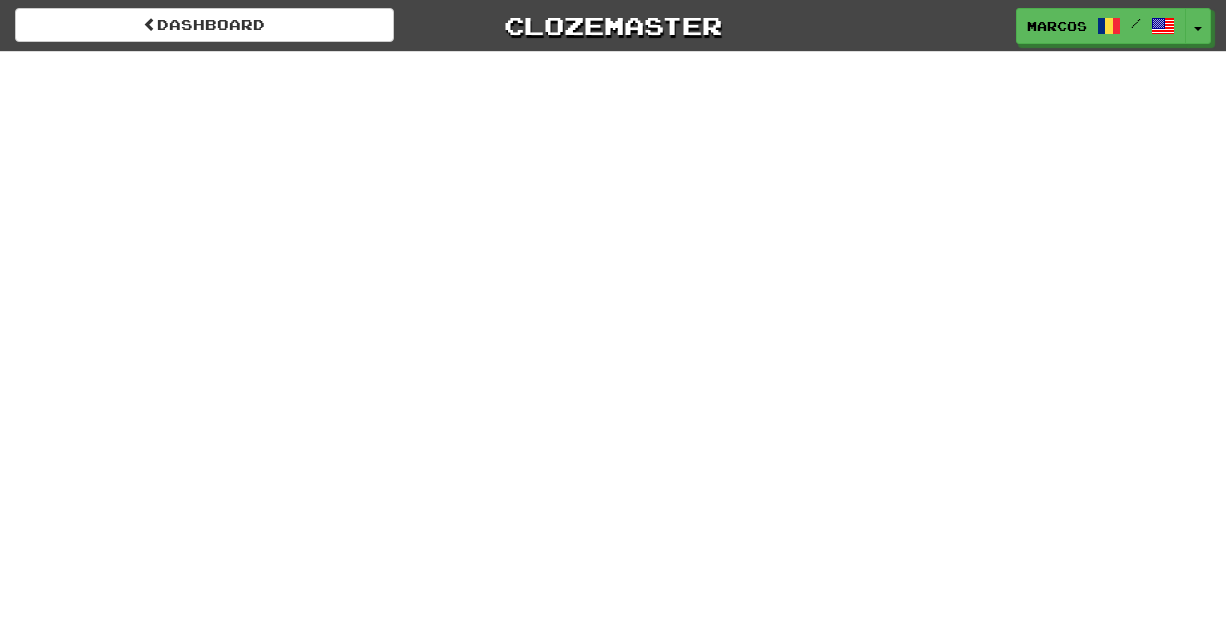 scroll, scrollTop: 0, scrollLeft: 0, axis: both 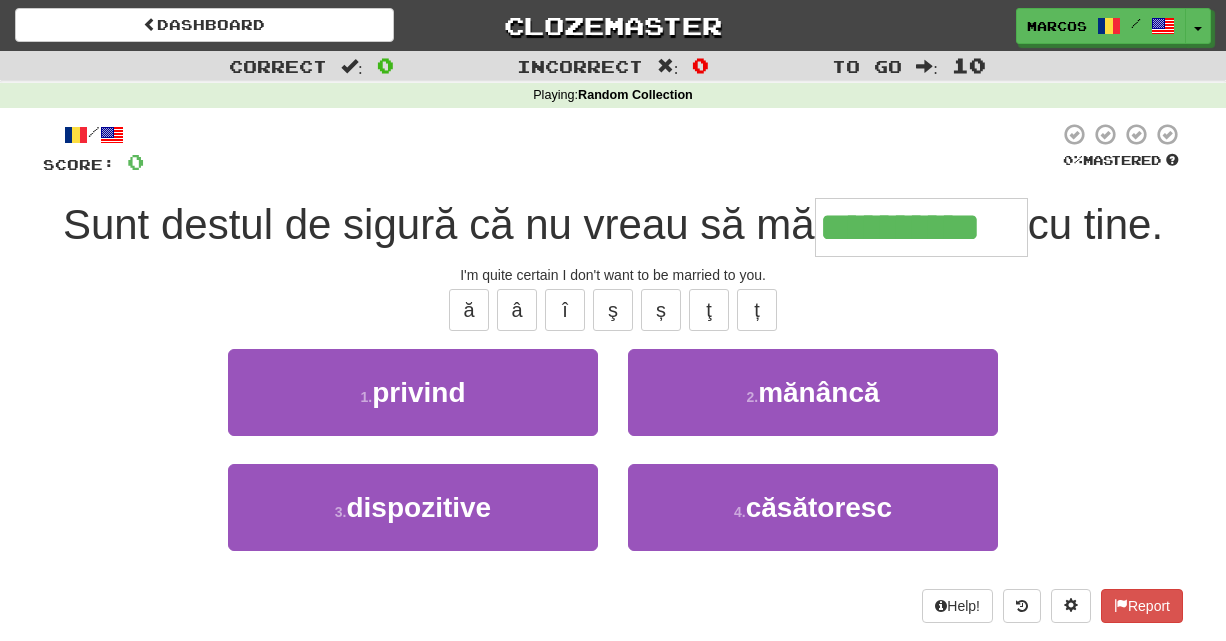 type on "**********" 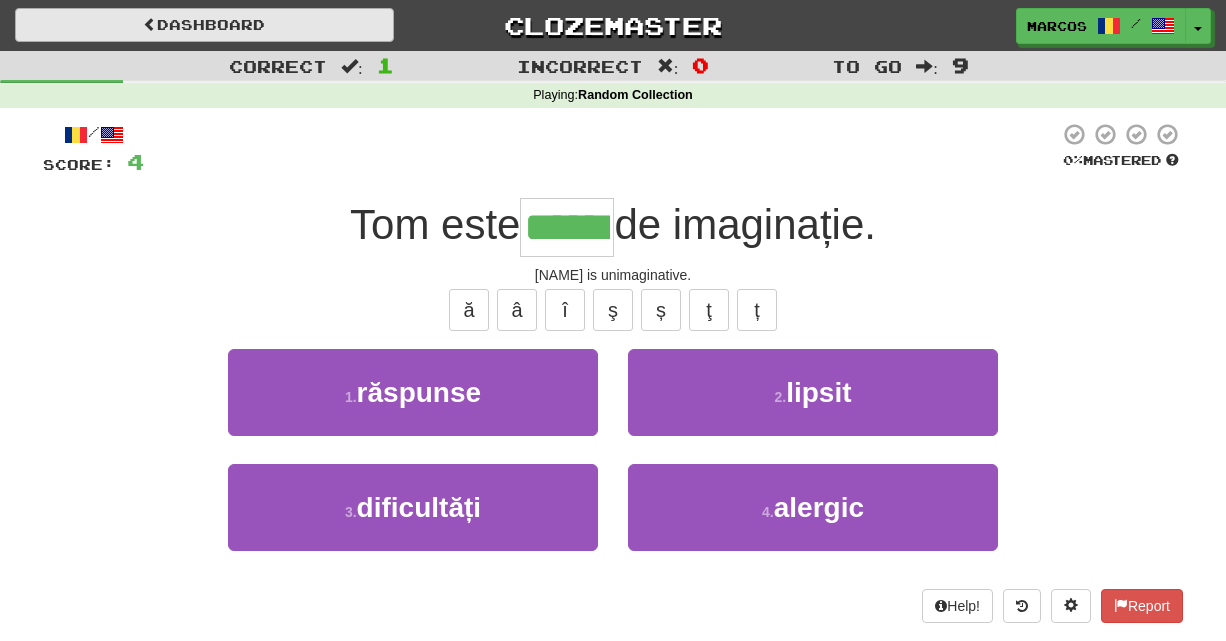 type on "******" 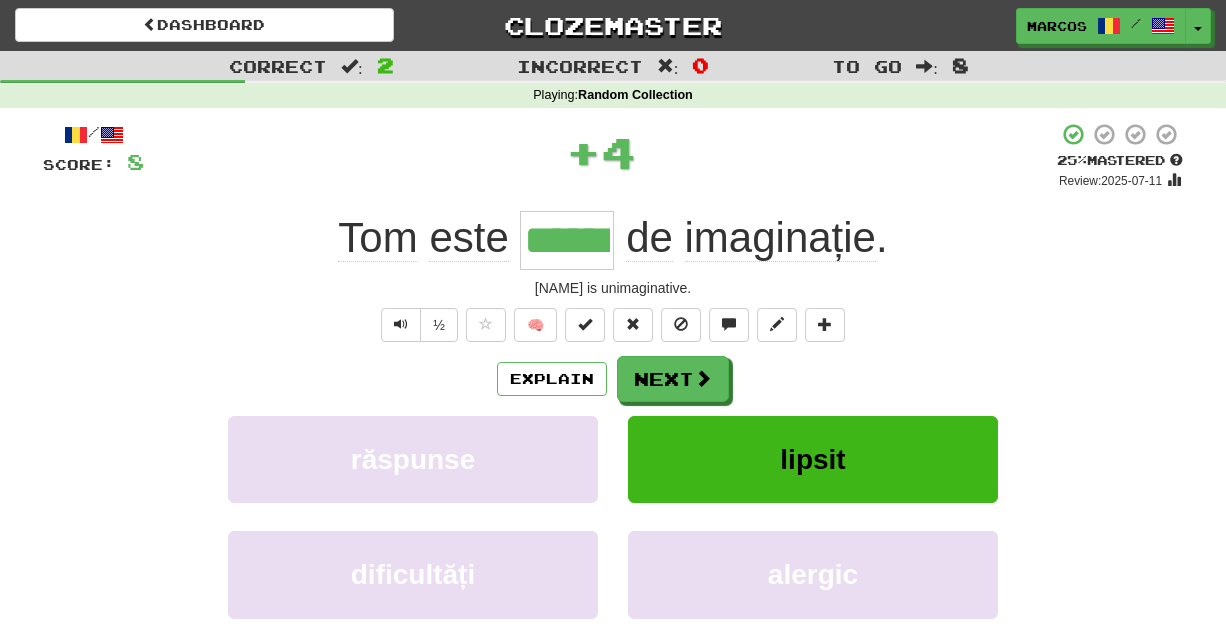 click on "Tom is unimaginative." at bounding box center (613, 288) 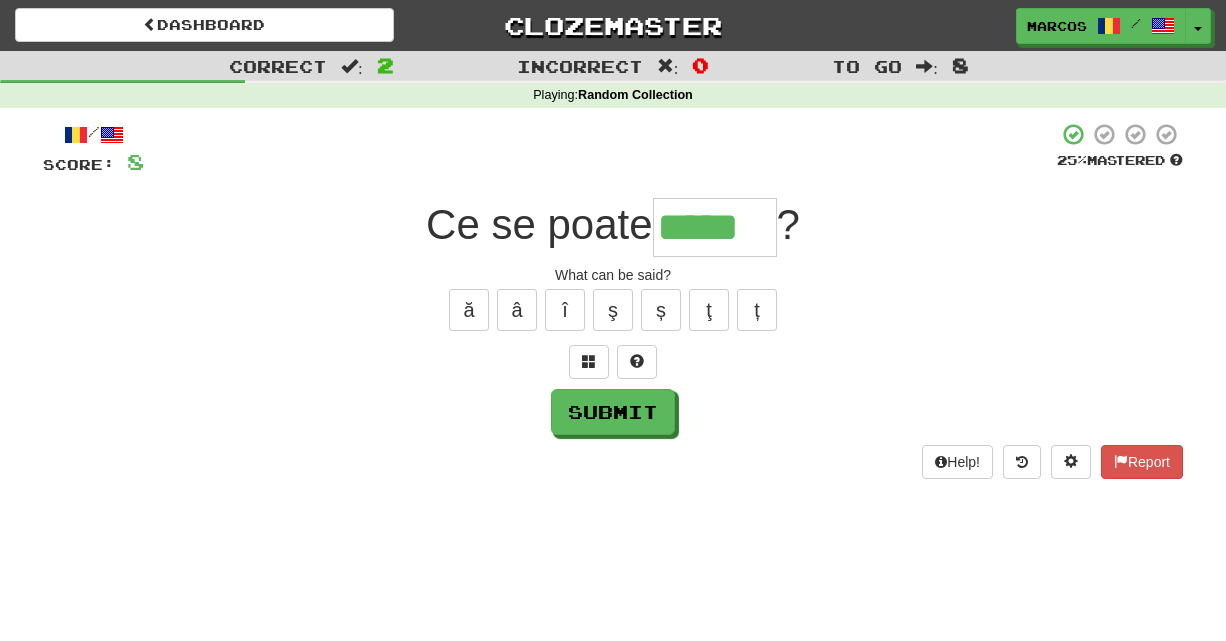 type on "*****" 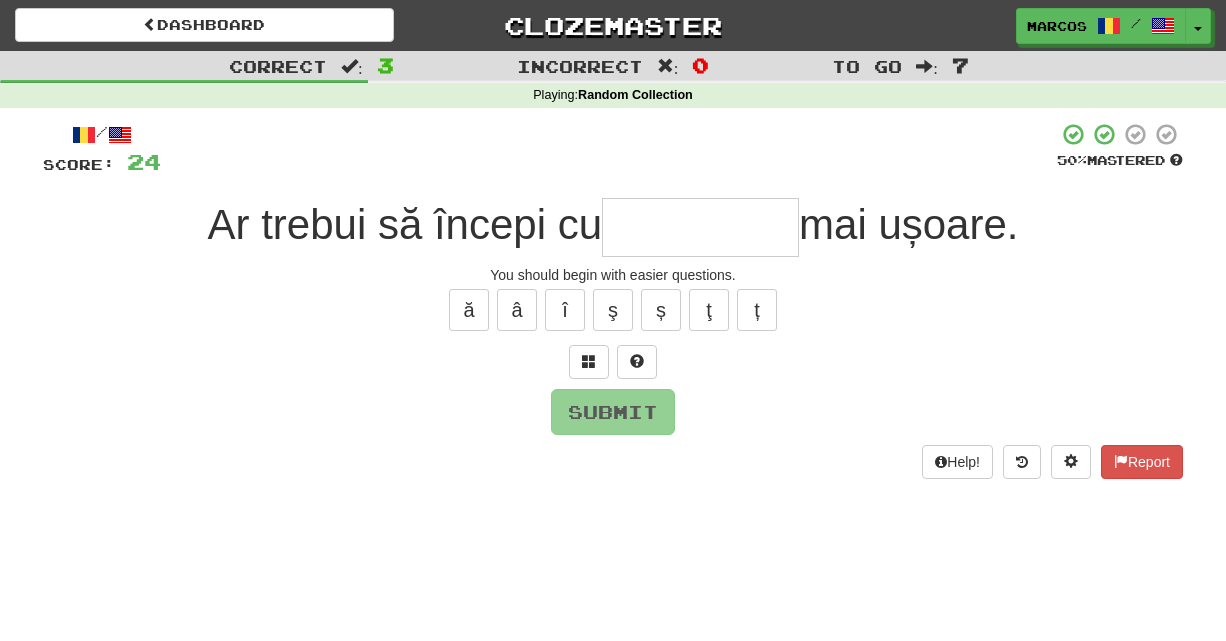 type on "*" 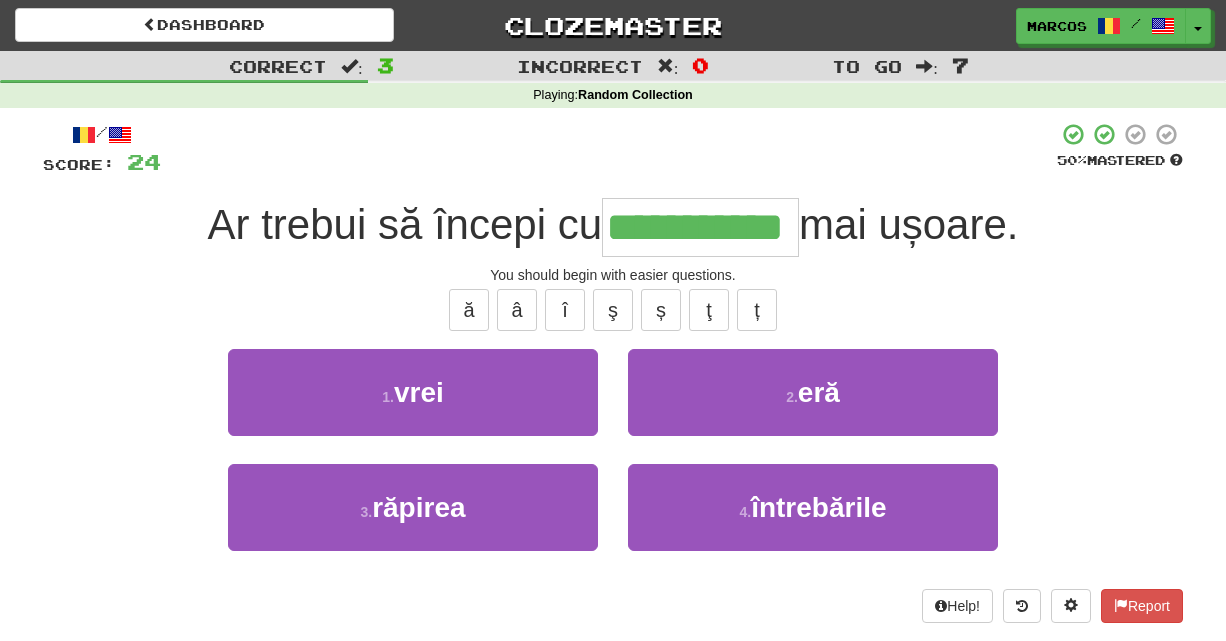 type on "**********" 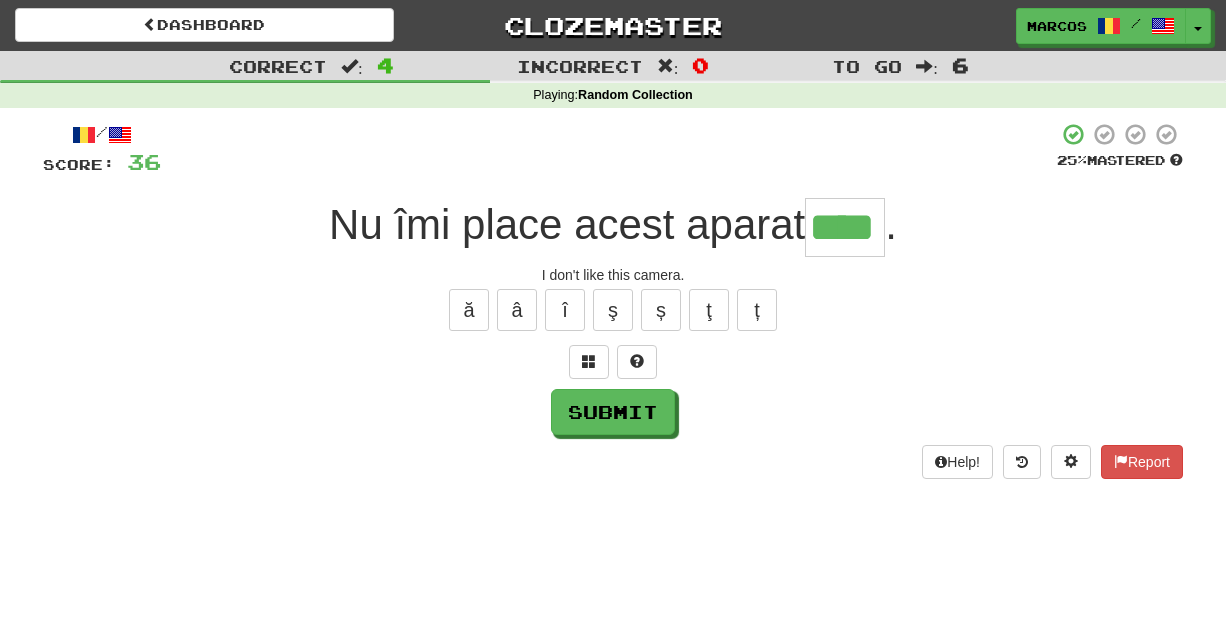 type on "****" 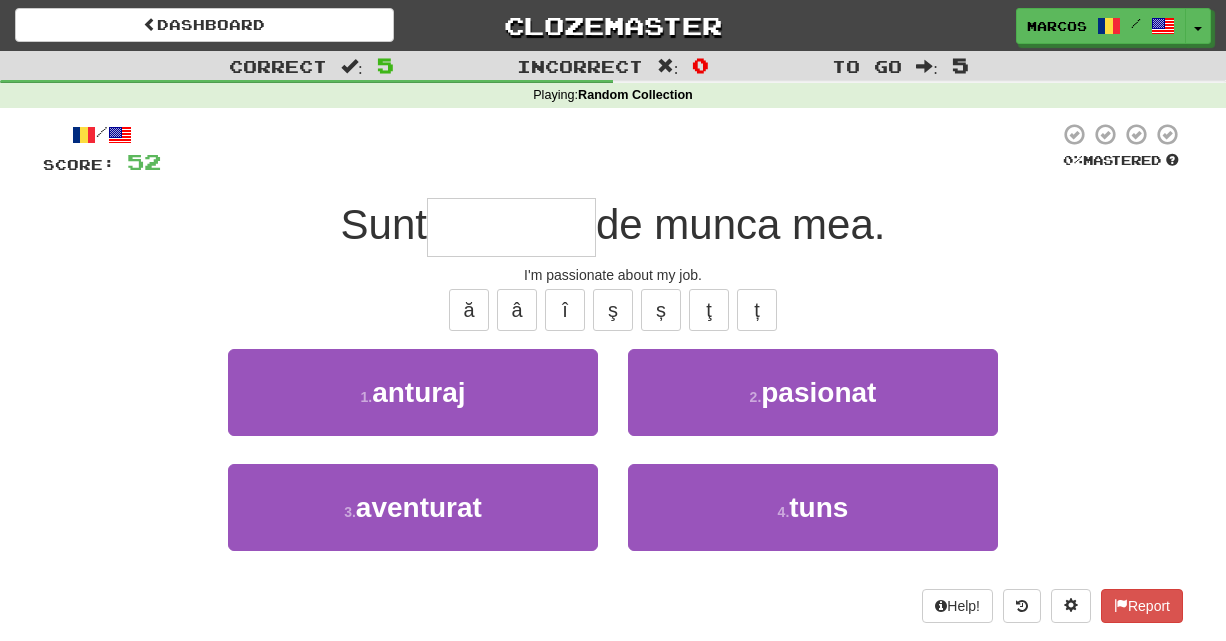 type on "*" 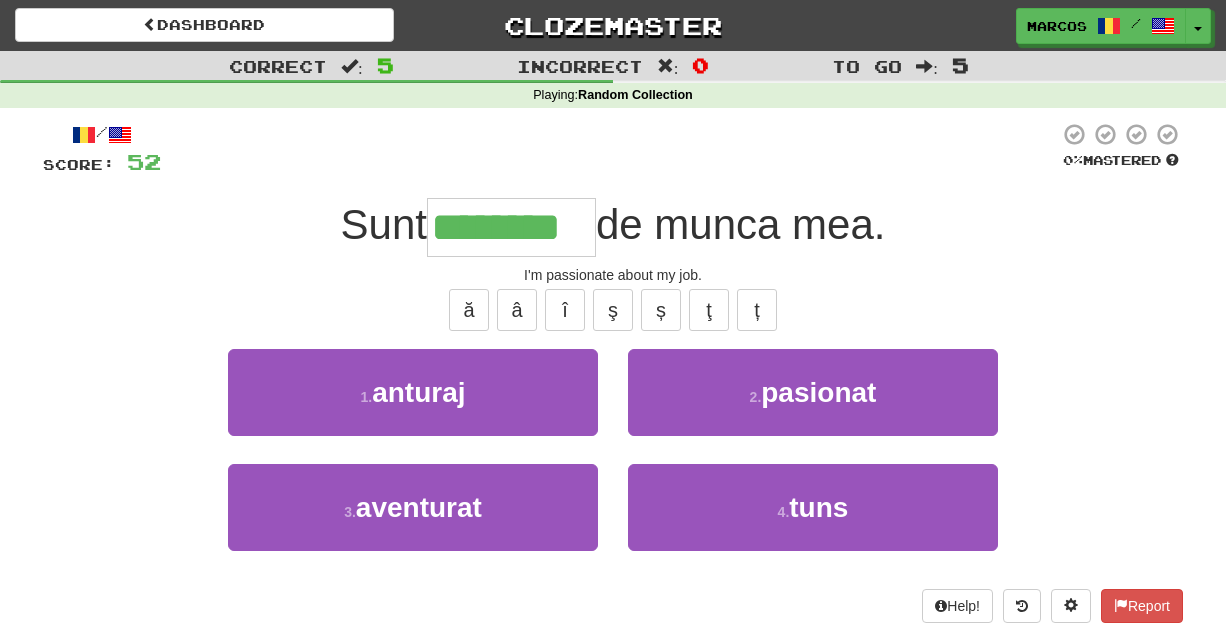 type on "********" 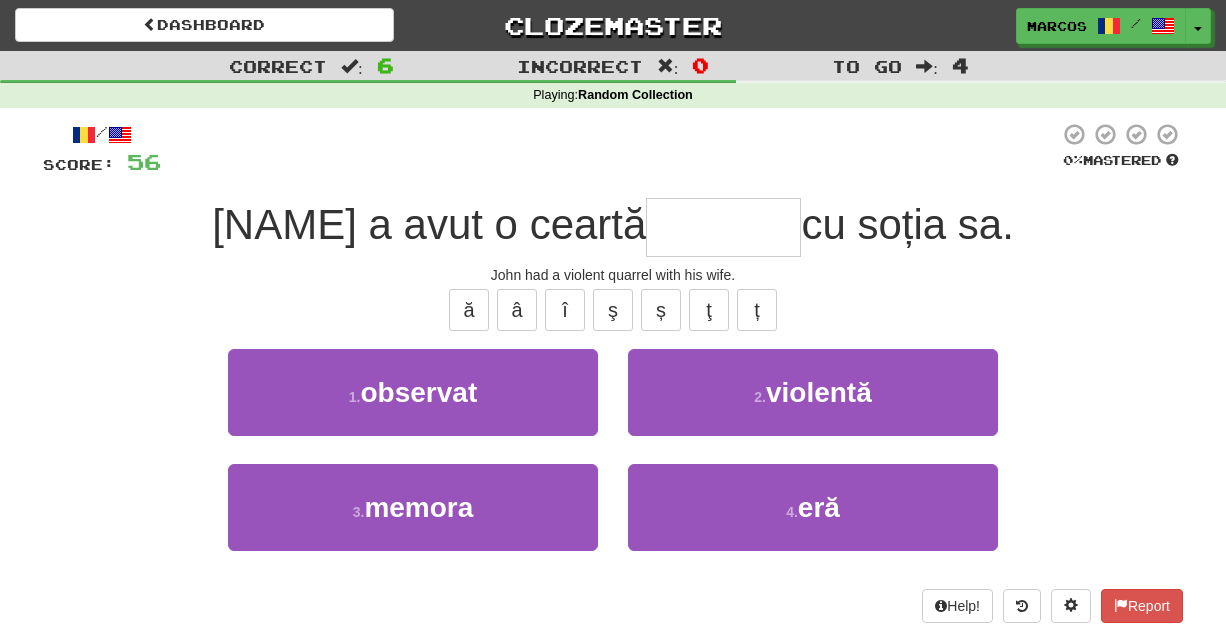type on "*" 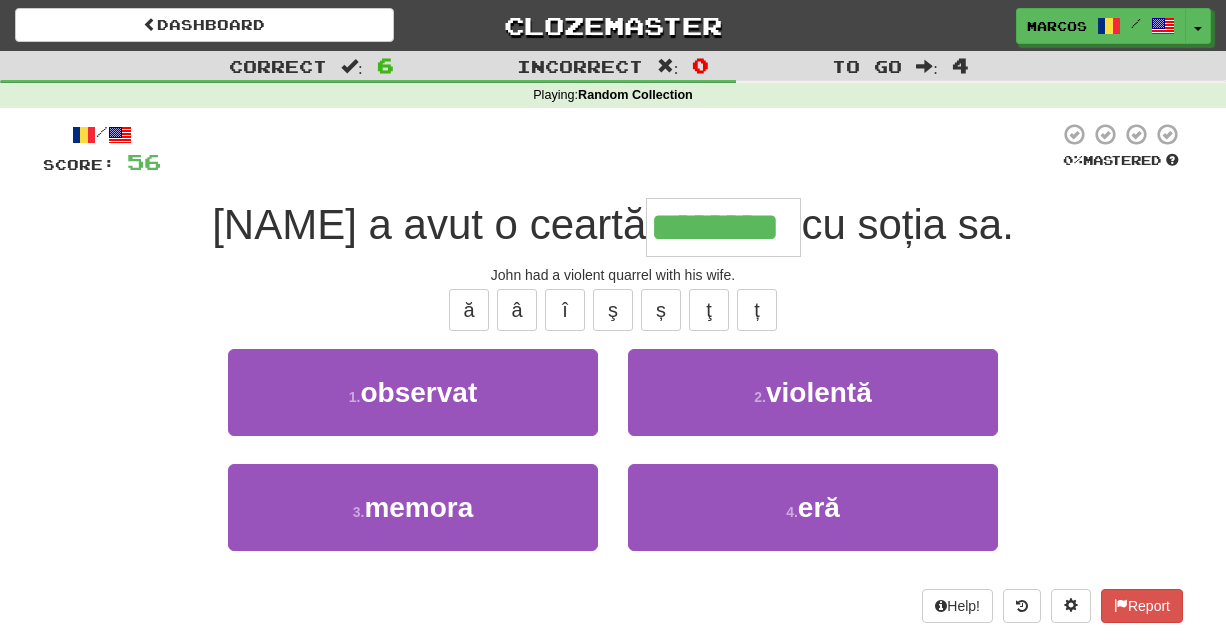 type on "********" 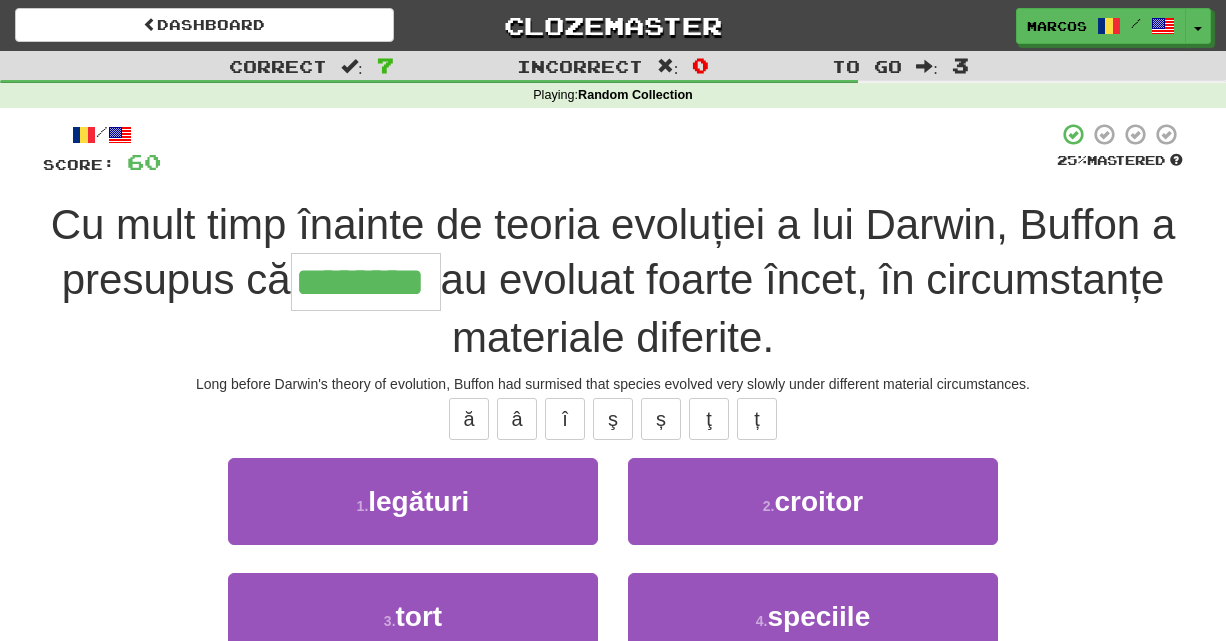 type on "********" 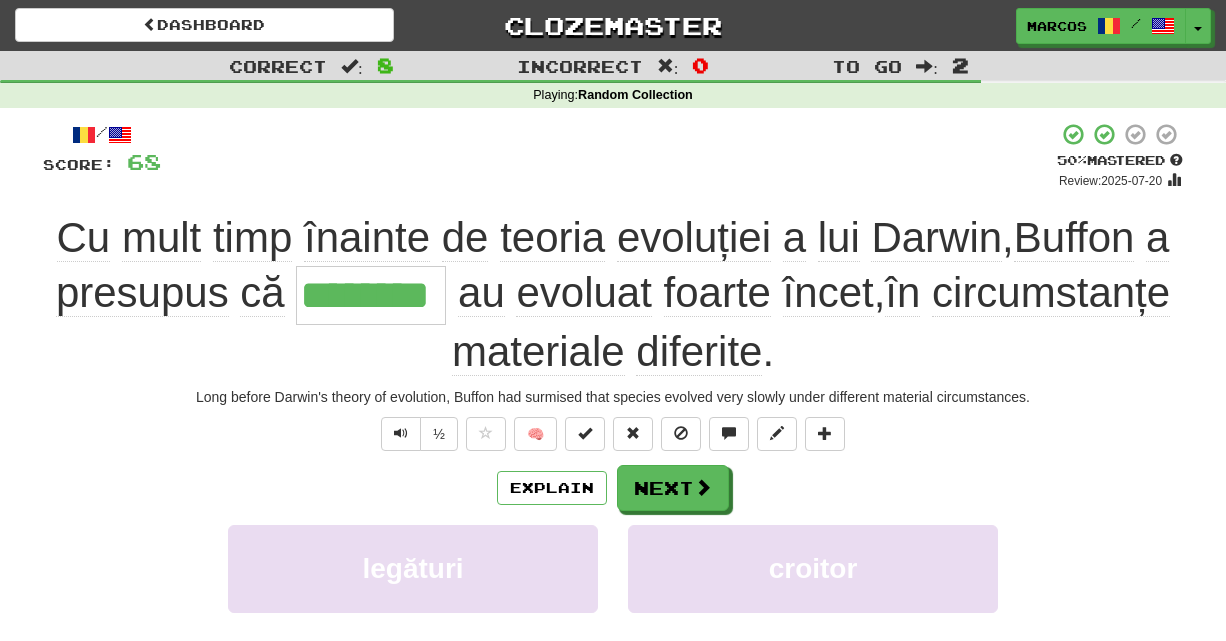 click on "Cu   mult   timp   înainte   de   teoria   evoluției   a   lui   Darwin ,  Buffon   a   presupus   că   ********   au   evoluat   foarte   încet ,  în   circumstanțe   materiale   diferite ." at bounding box center [613, 295] 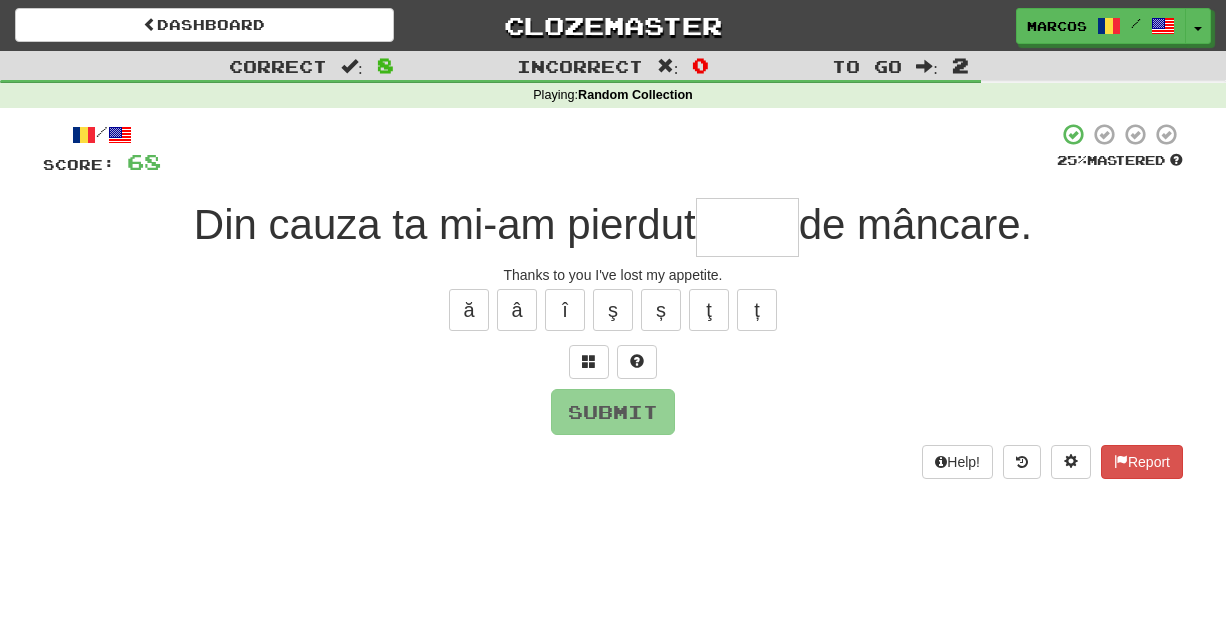 type on "*" 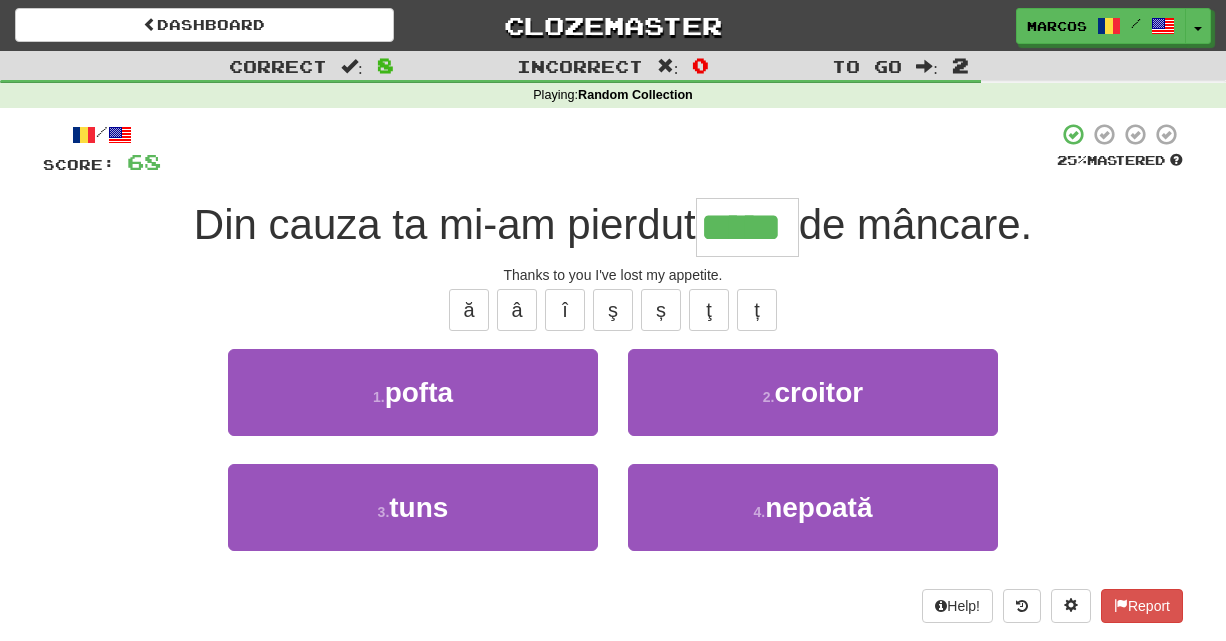 type on "*****" 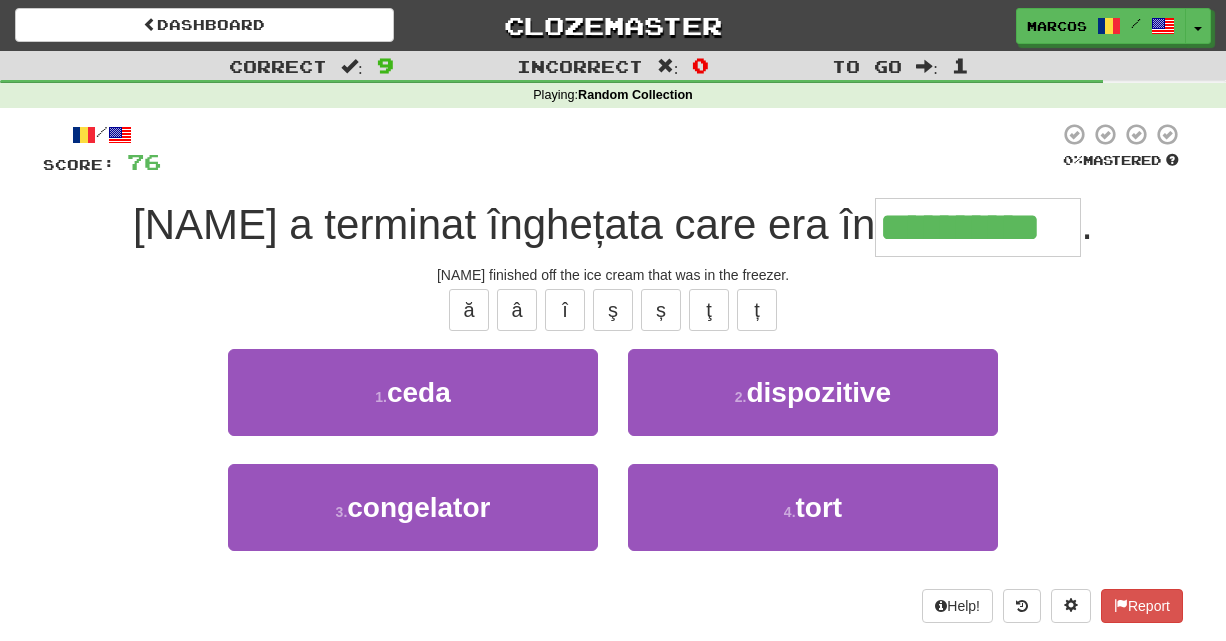 type on "**********" 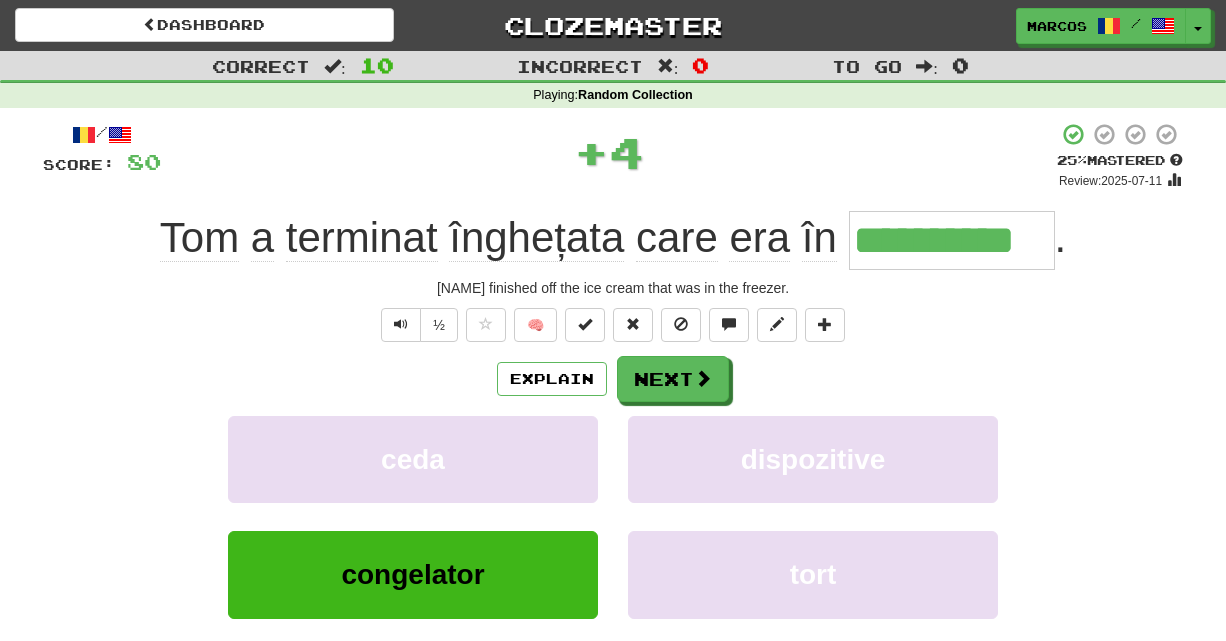 click on "**********" at bounding box center (613, 437) 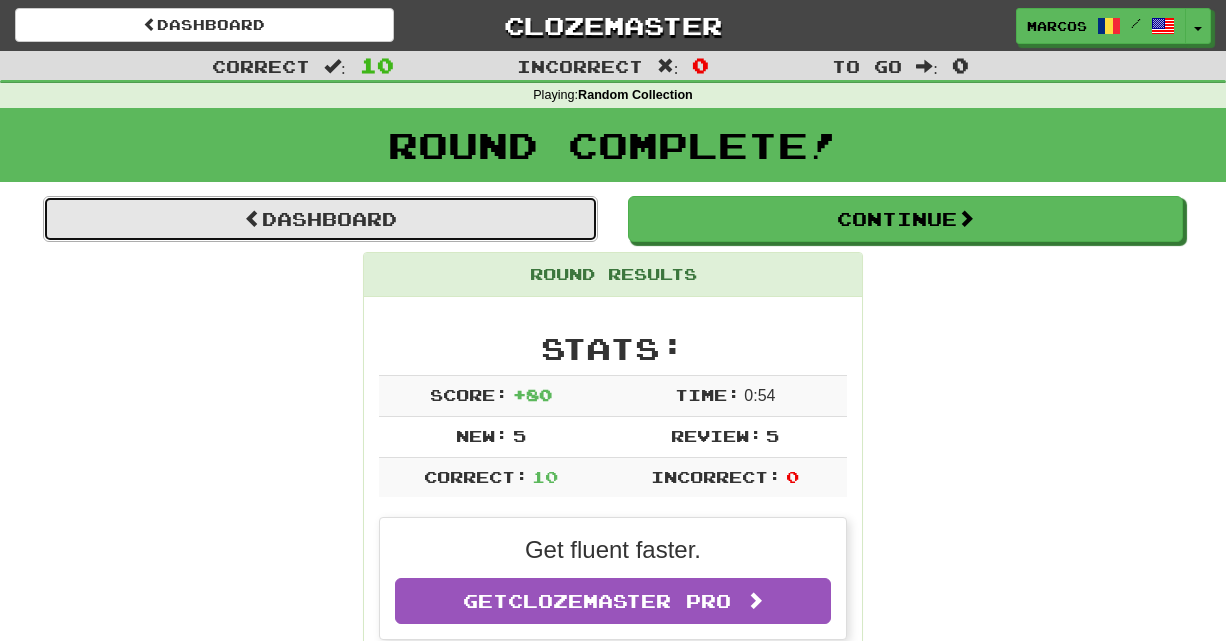click on "Dashboard" at bounding box center (320, 219) 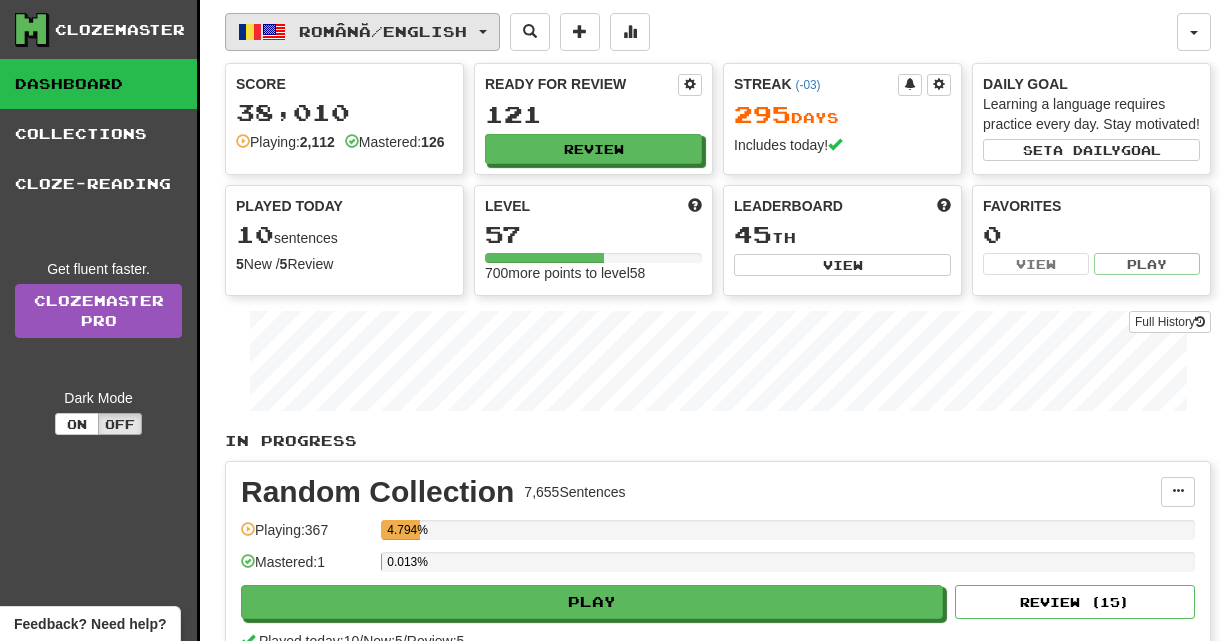 scroll, scrollTop: 0, scrollLeft: 0, axis: both 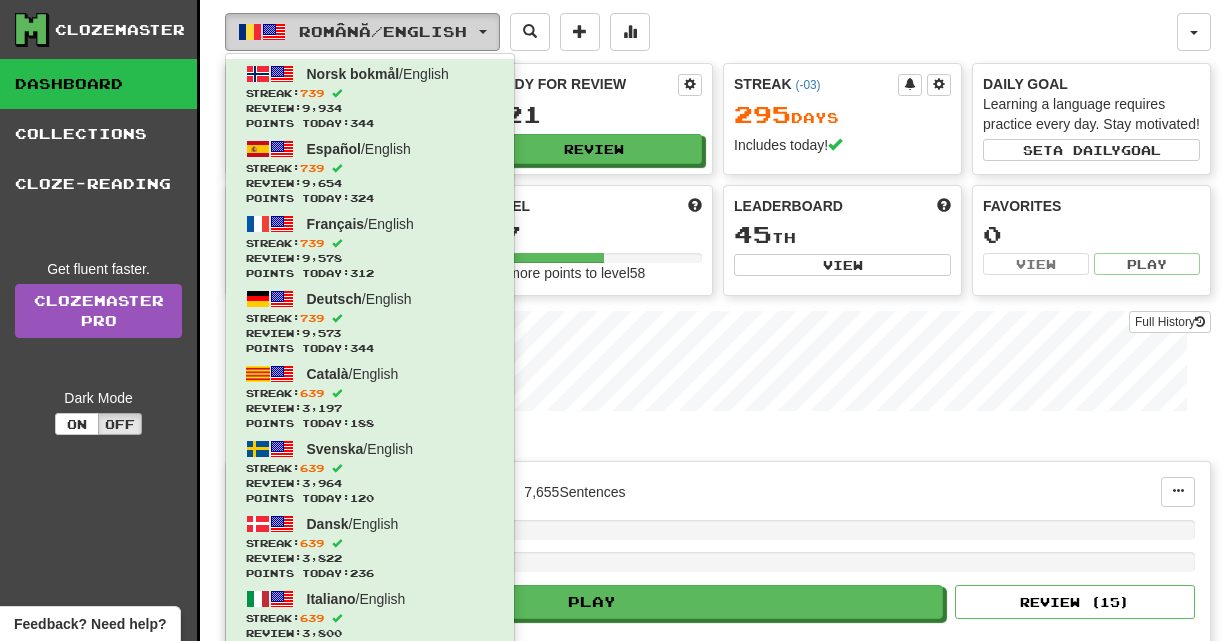 type 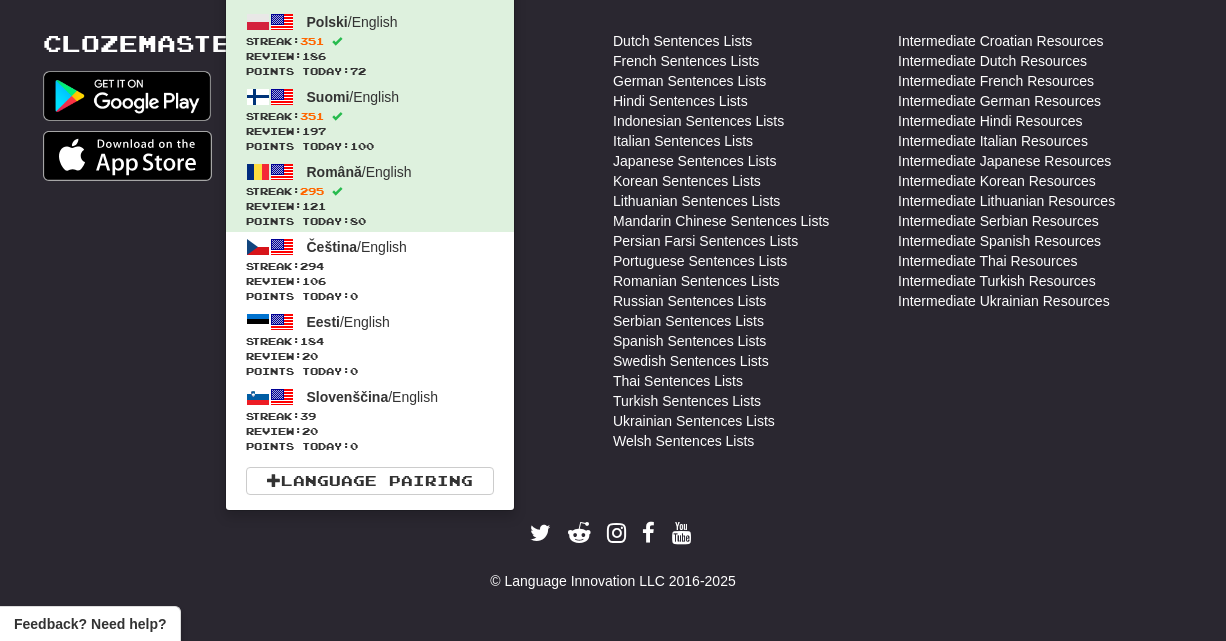 scroll, scrollTop: 814, scrollLeft: 0, axis: vertical 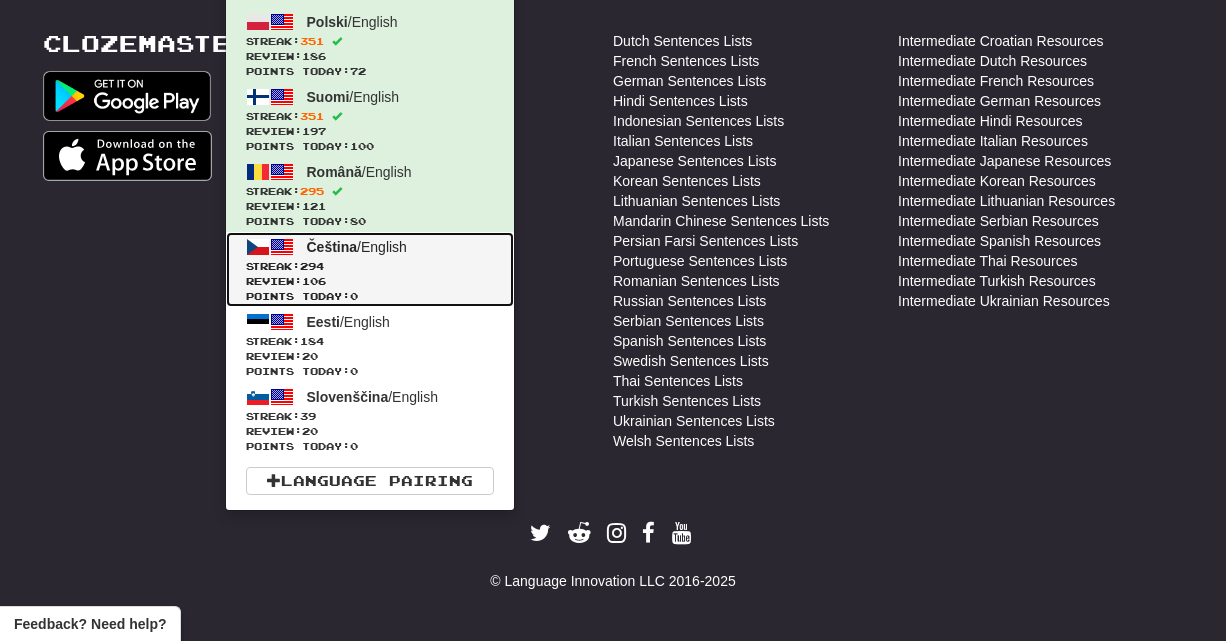 click on "294" at bounding box center [312, 266] 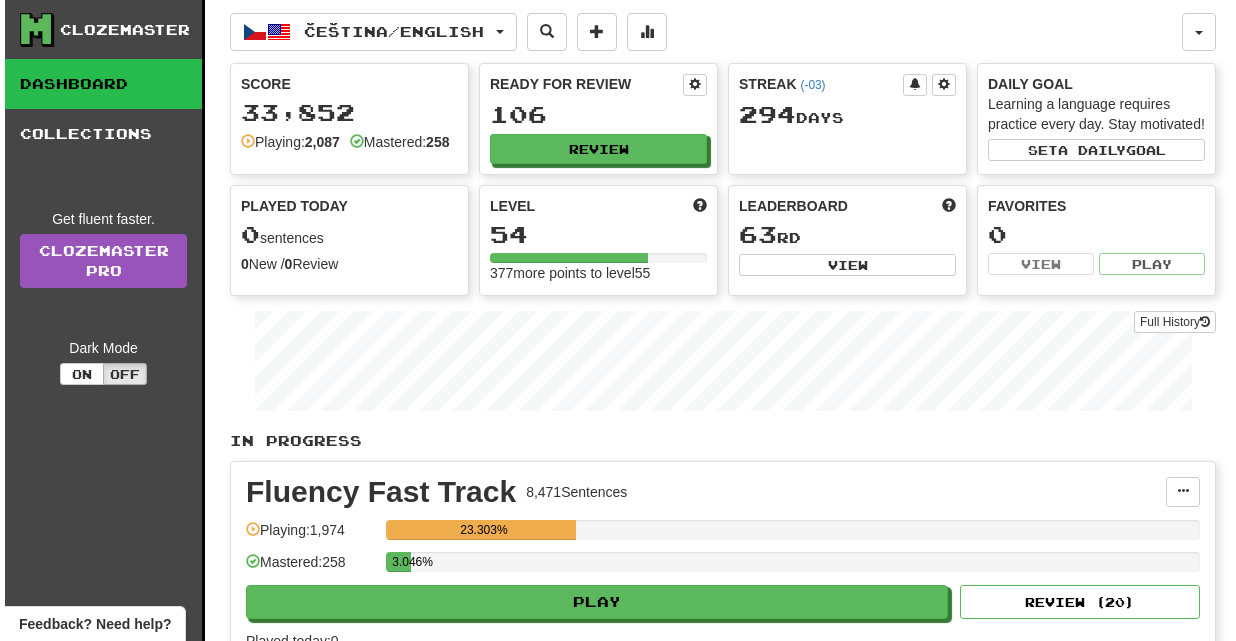 scroll, scrollTop: 0, scrollLeft: 0, axis: both 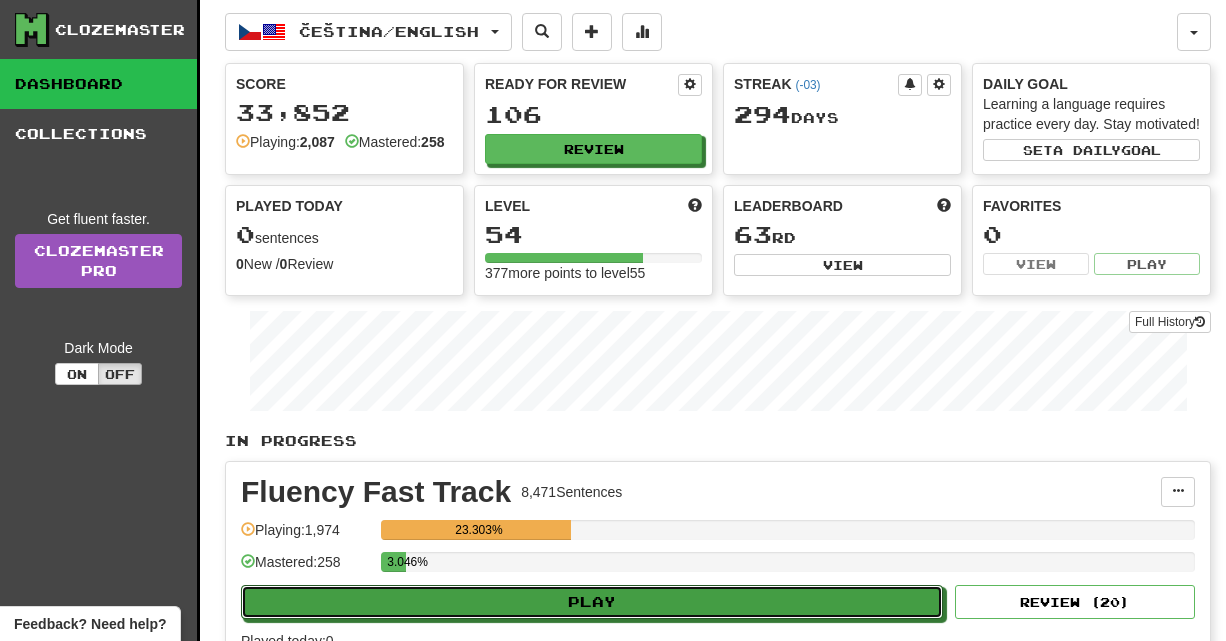 click on "Play" at bounding box center (592, 602) 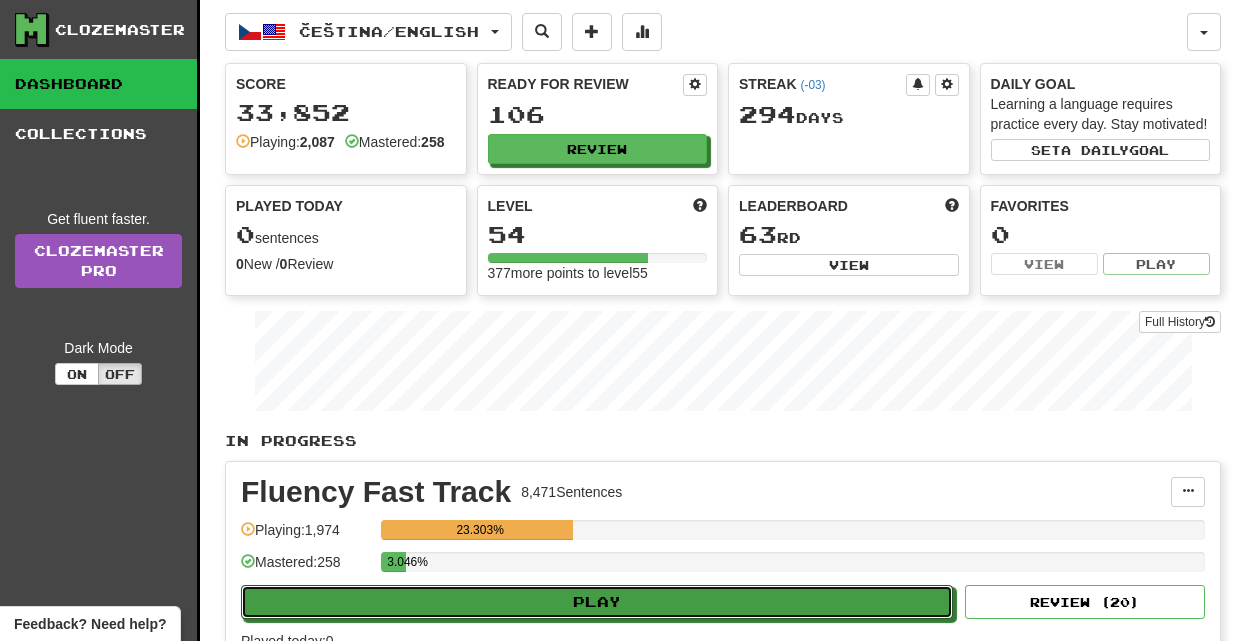 select on "**" 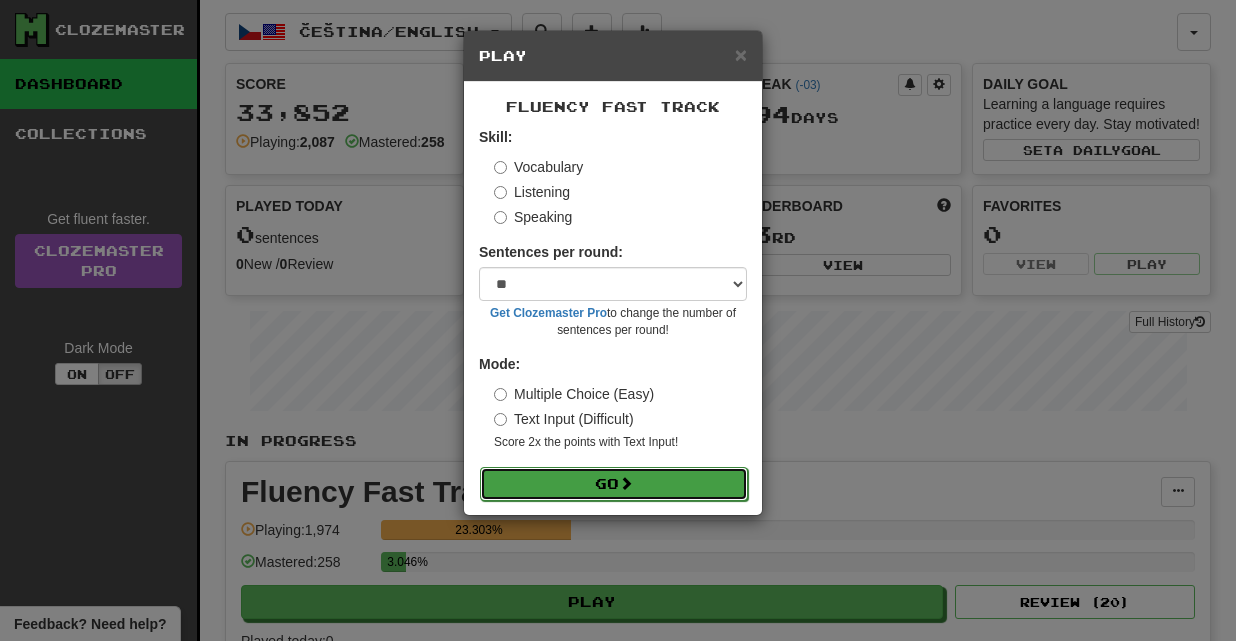 click on "Go" at bounding box center [614, 484] 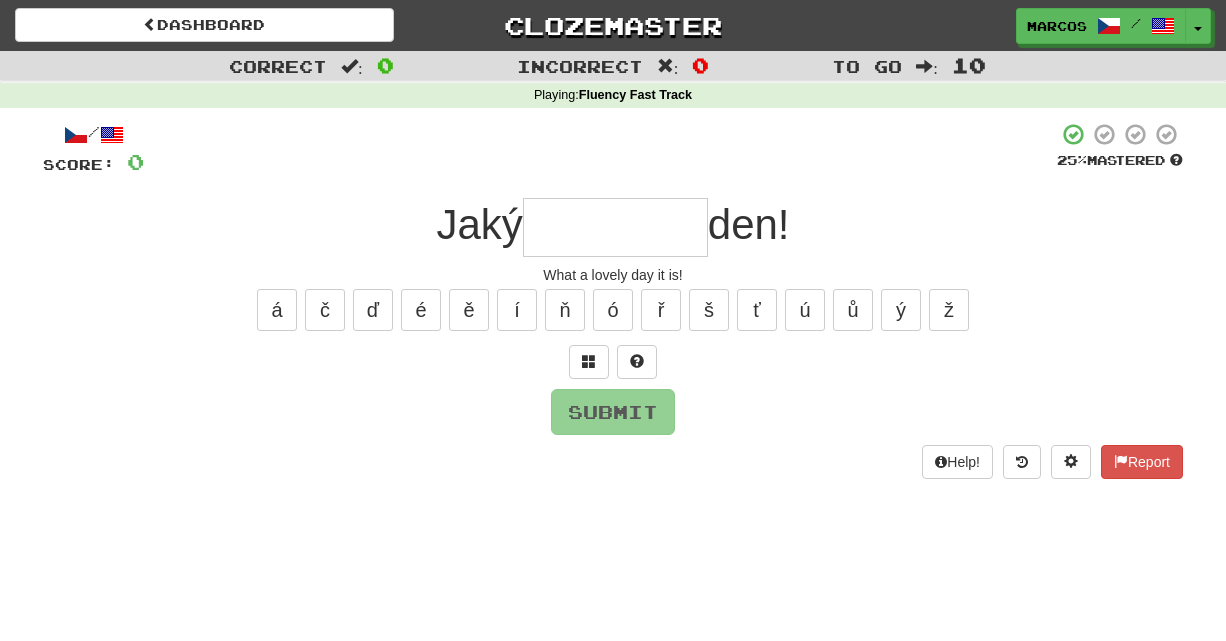 scroll, scrollTop: 0, scrollLeft: 0, axis: both 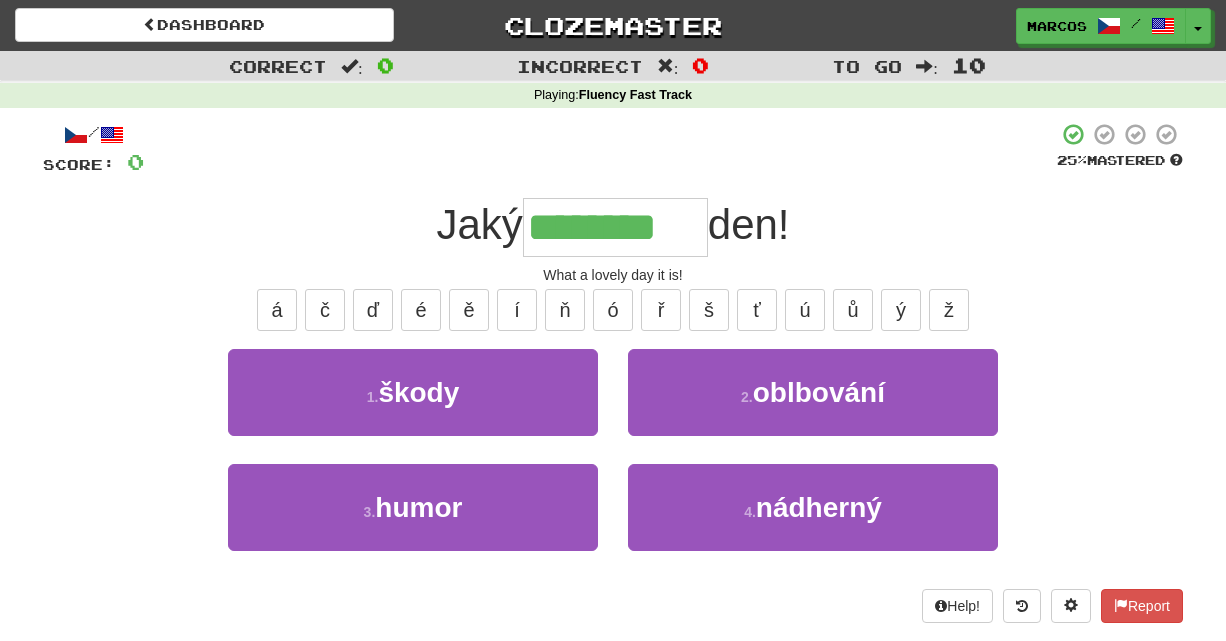 type on "********" 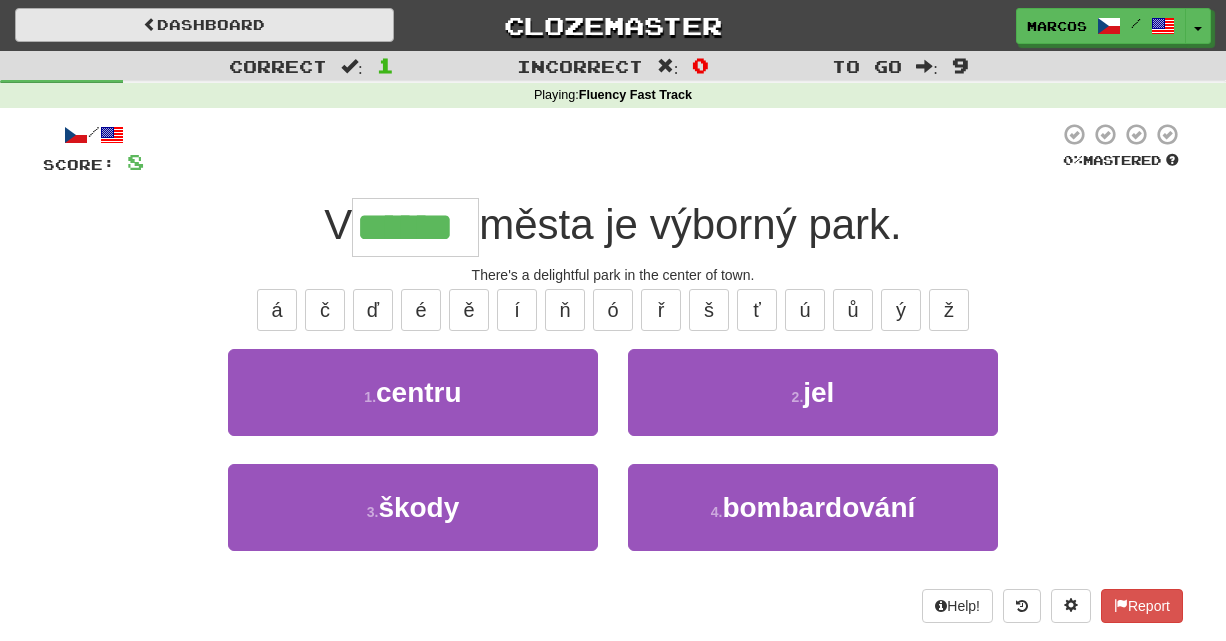 type on "******" 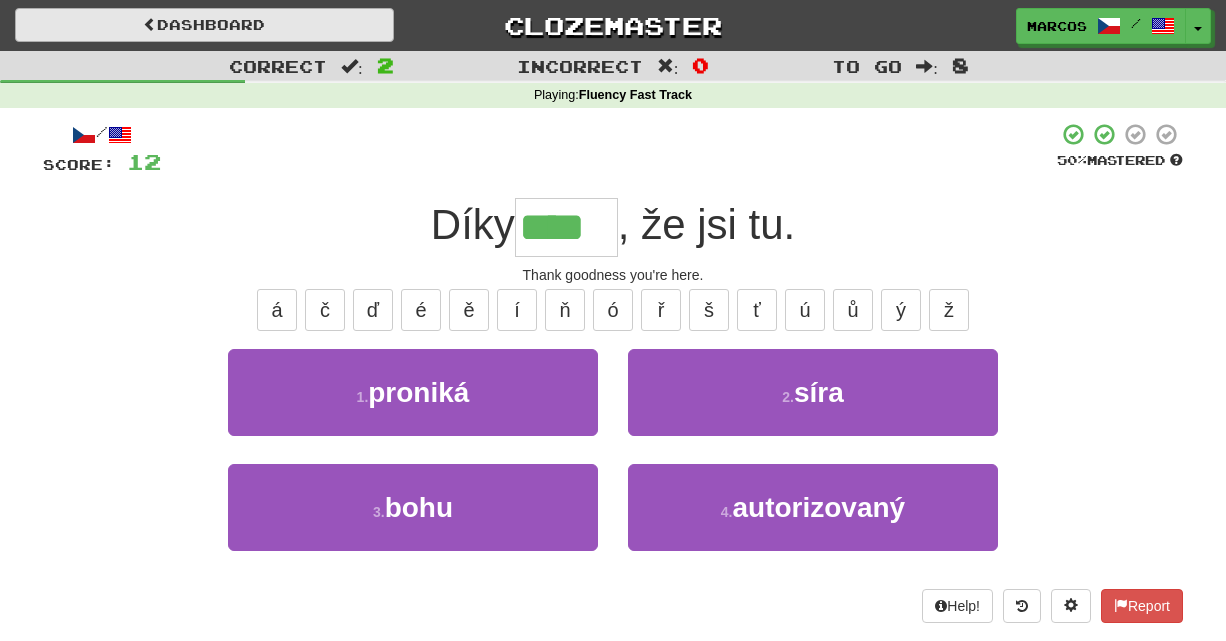 type on "****" 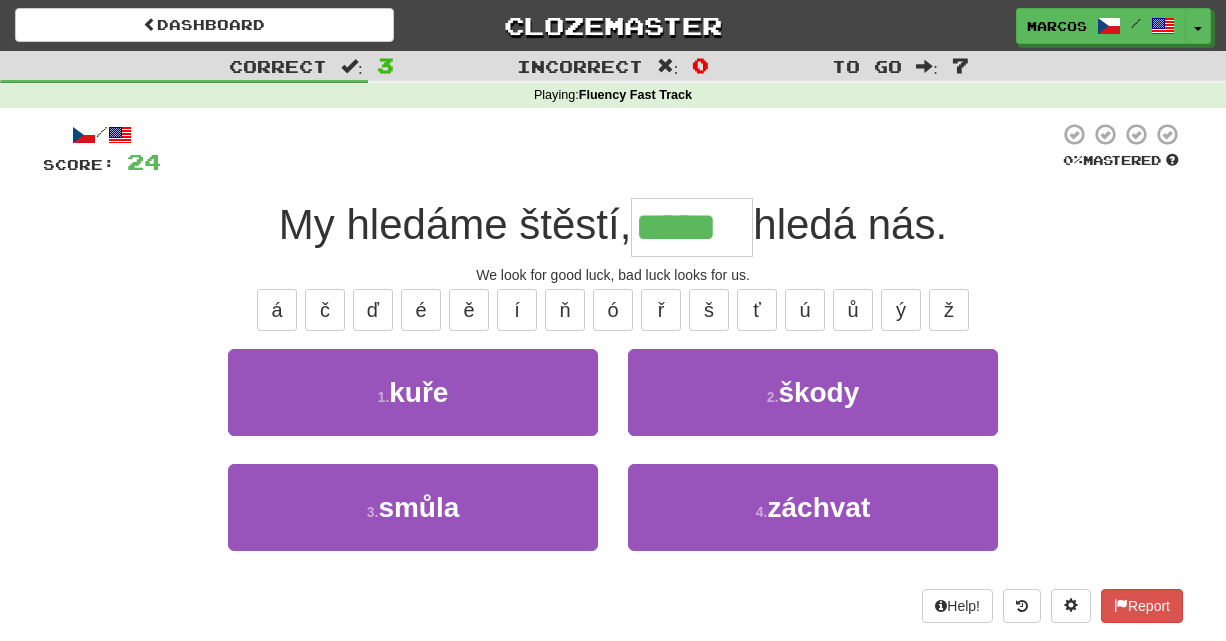 type on "*****" 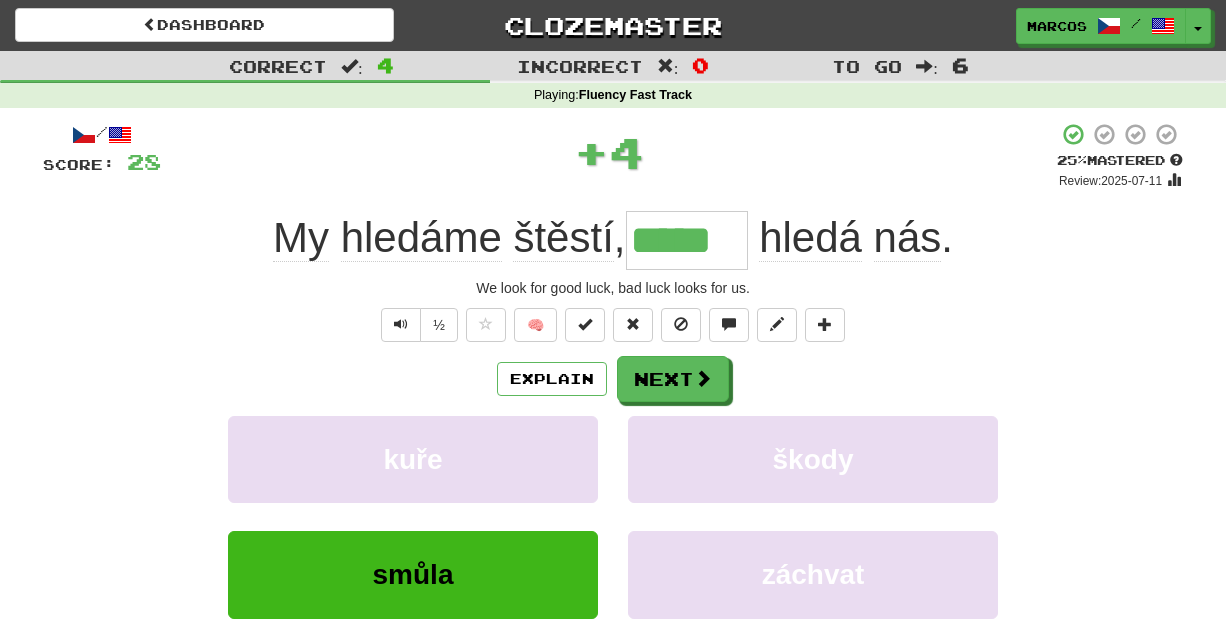 click on "½ 🧠" at bounding box center (613, 325) 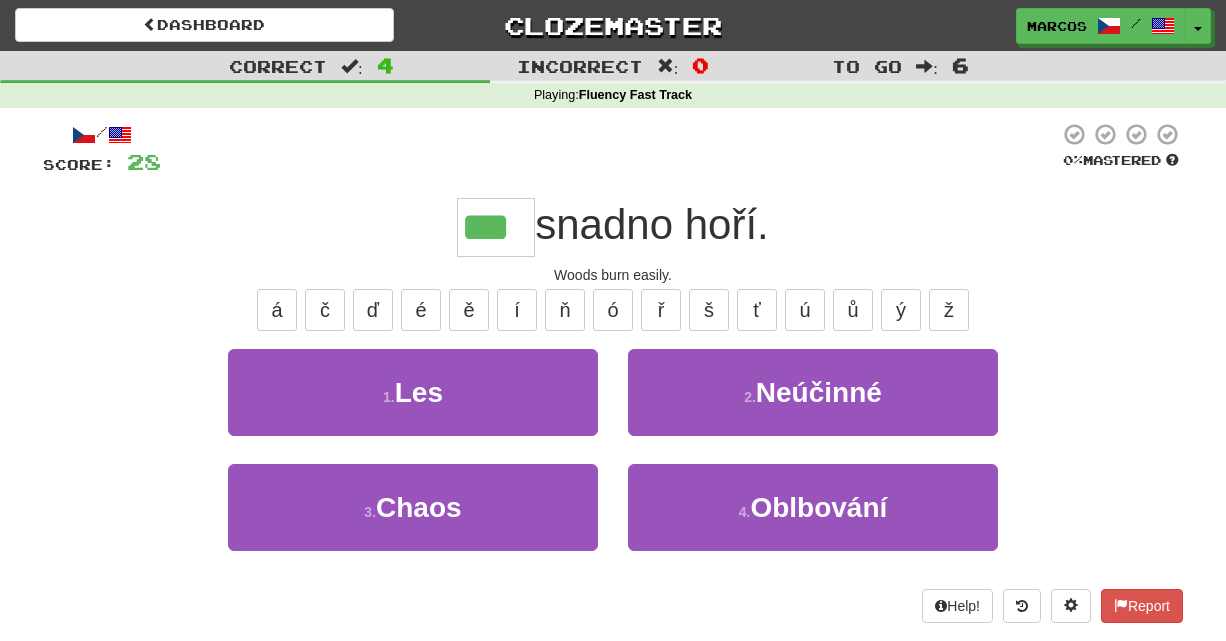 type on "***" 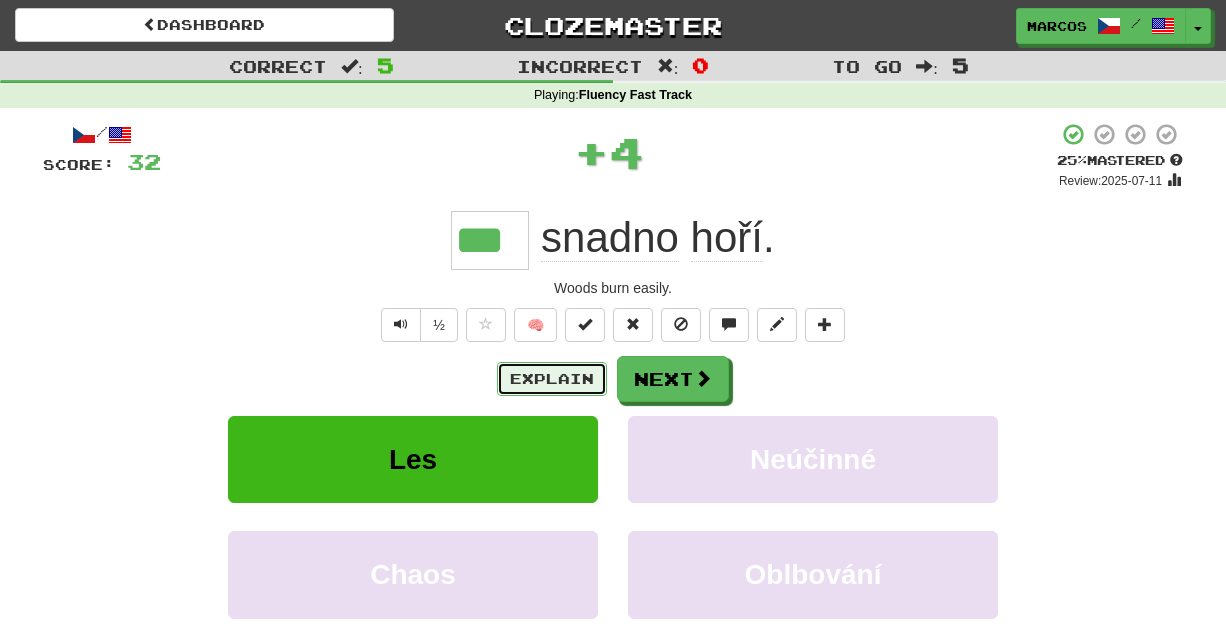 click on "Explain" at bounding box center [552, 379] 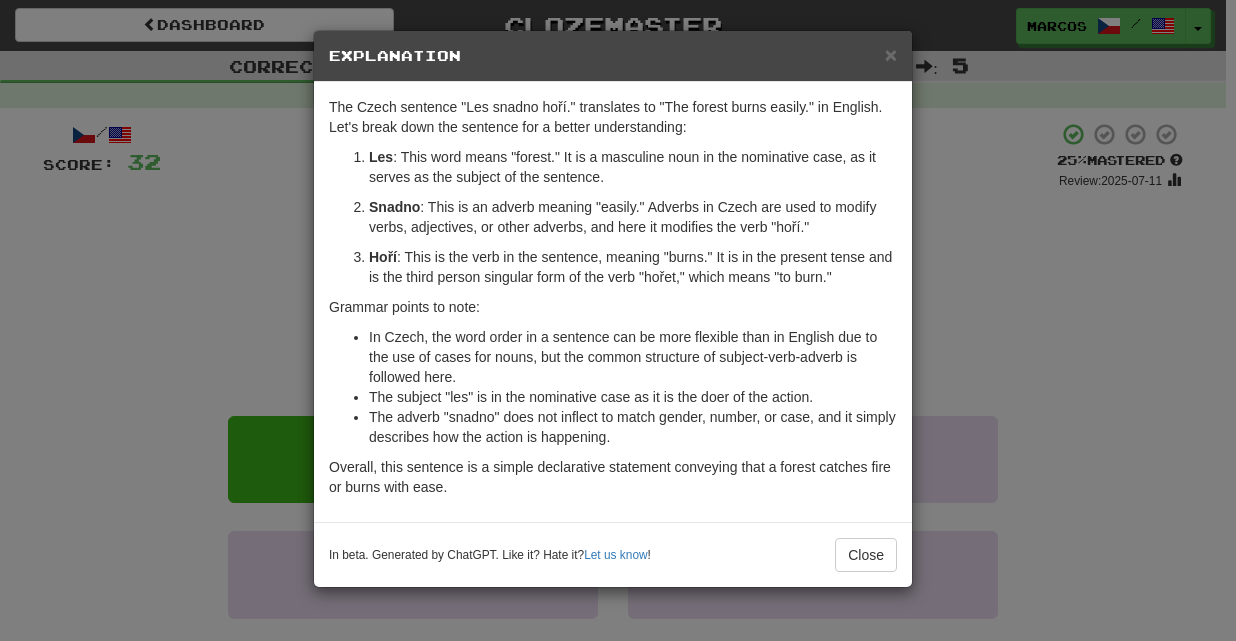click on "× Explanation The Czech sentence "Les snadno hoří." translates to "The forest burns easily." in English. Let's break down the sentence for a better understanding:
Les : This word means "forest." It is a masculine noun in the nominative case, as it serves as the subject of the sentence.
Snadno : This is an adverb meaning "easily." Adverbs in Czech are used to modify verbs, adjectives, or other adverbs, and here it modifies the verb "hoří."
Hoří : This is the verb in the sentence, meaning "burns." It is in the present tense and is the third person singular form of the verb "hořet," which means "to burn."
Grammar points to note:
In Czech, the word order in a sentence can be more flexible than in English due to the use of cases for nouns, but the common structure of subject-verb-adverb is followed here.
The subject "les" is in the nominative case as it is the doer of the action.
In beta. Generated by ChatGPT. Like it? Hate it?  Let us know ! Close" at bounding box center [618, 320] 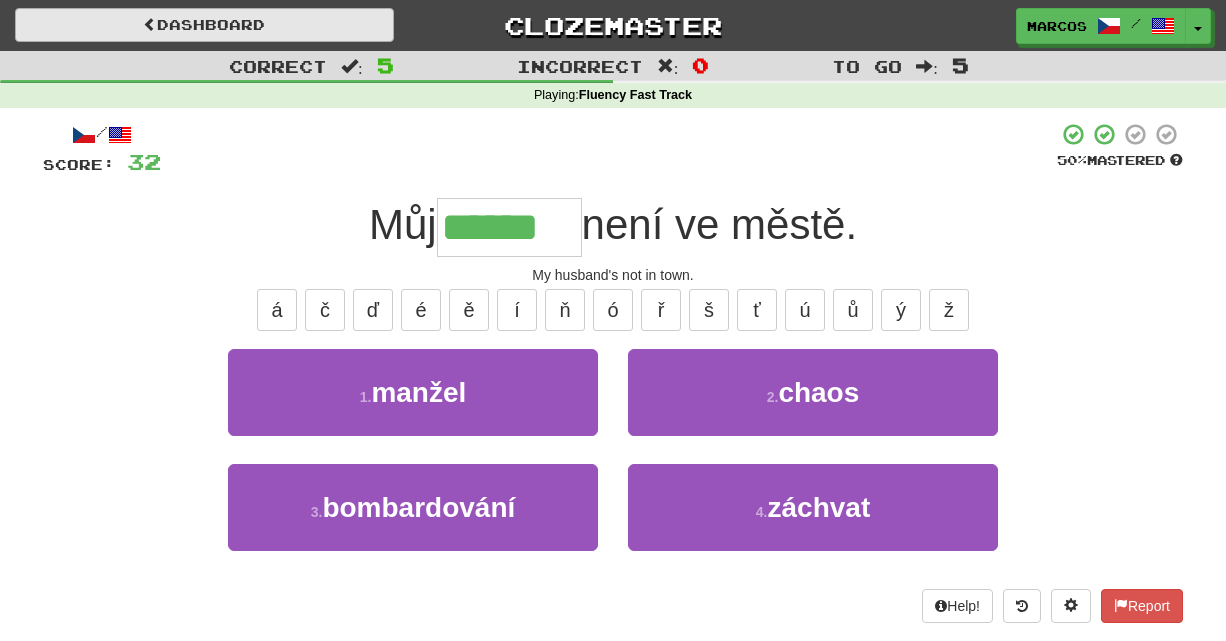 type on "******" 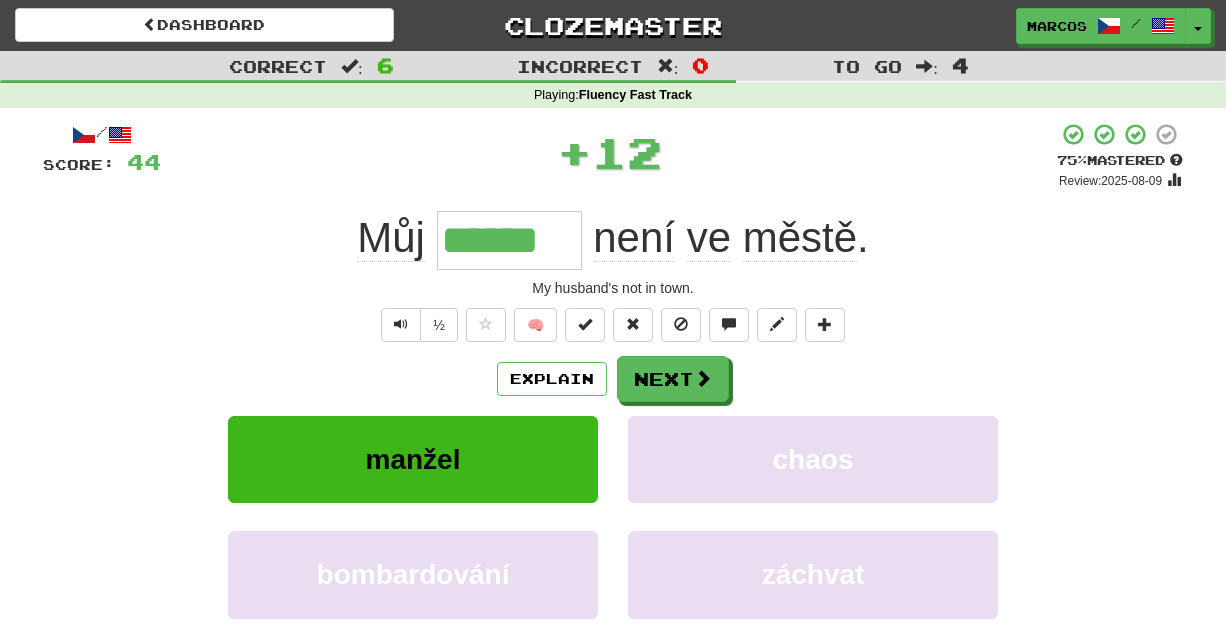 click on "/  Score:   44 + 12 75 %  Mastered Review:  2025-08-09 Můj   ******   není   ve   městě . My husband's not in town. ½ 🧠 Explain Next manžel chaos bombardování záchvat Learn more: manžel chaos bombardování záchvat  Help!  Report Sentence Source" at bounding box center (613, 437) 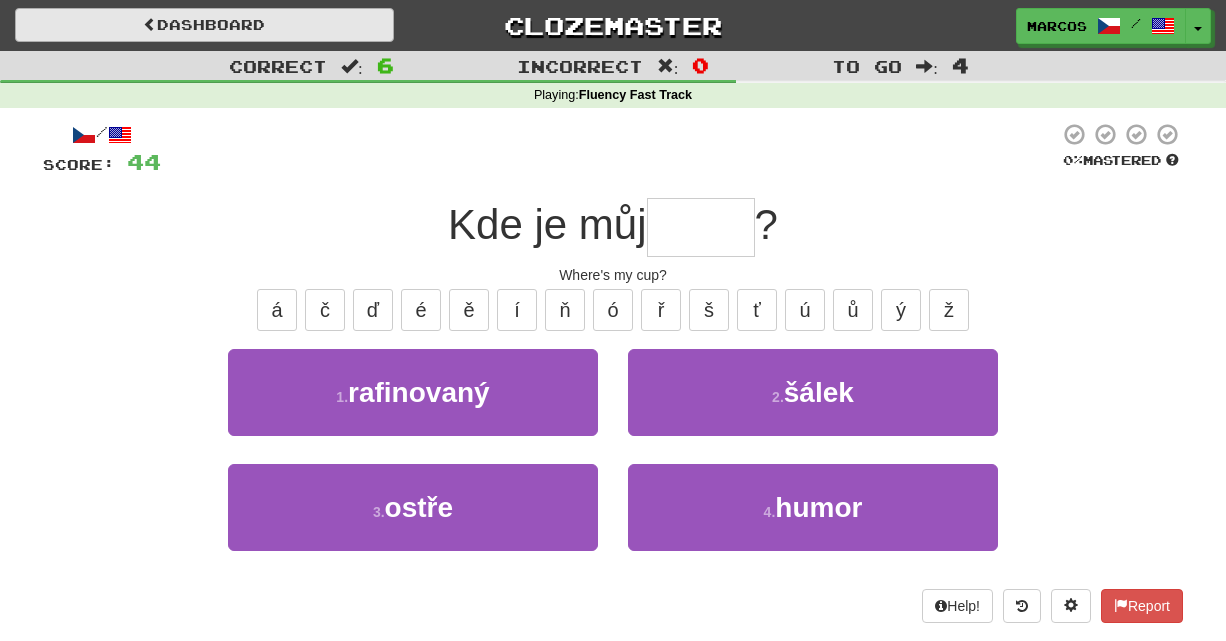 type on "*" 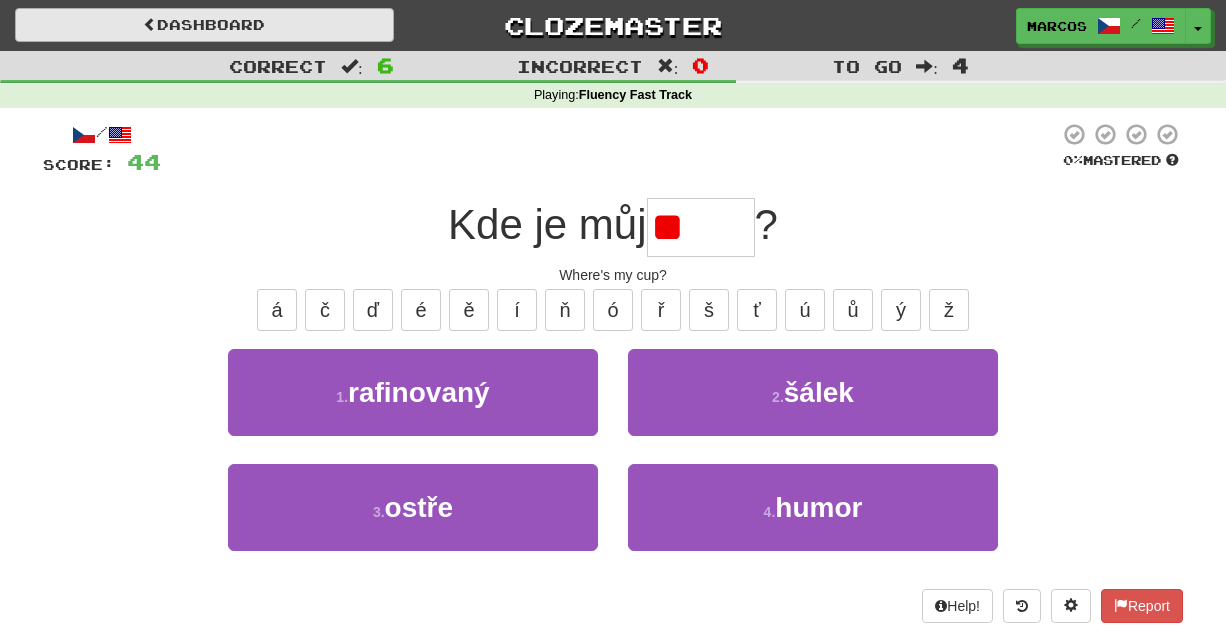 type on "*" 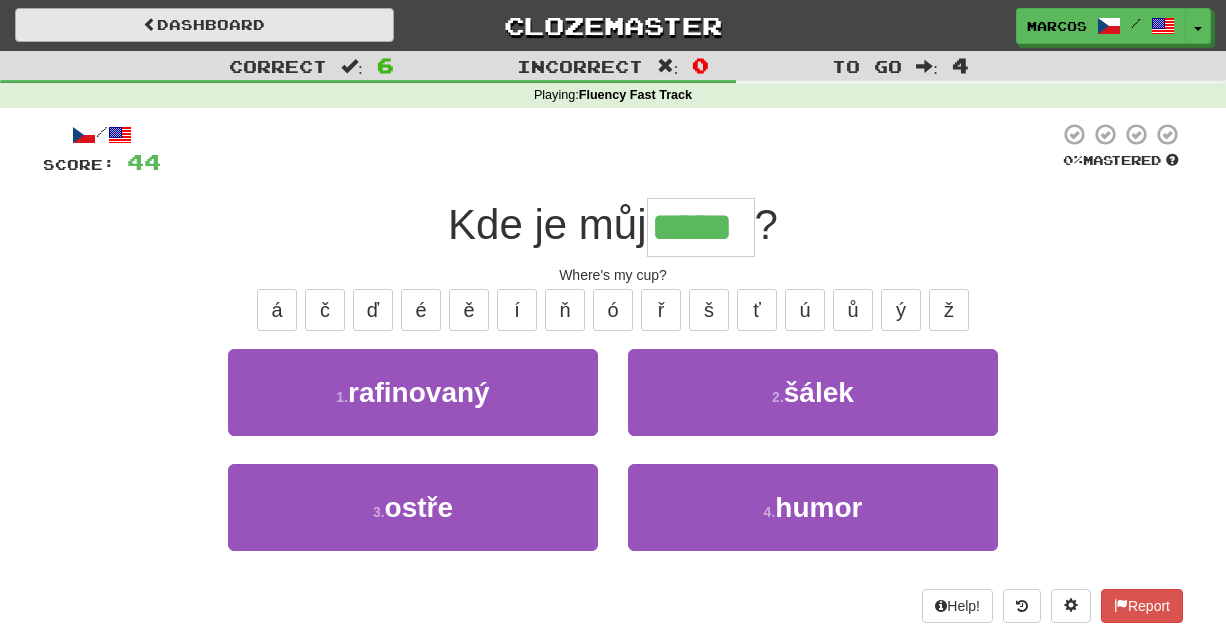 type on "*****" 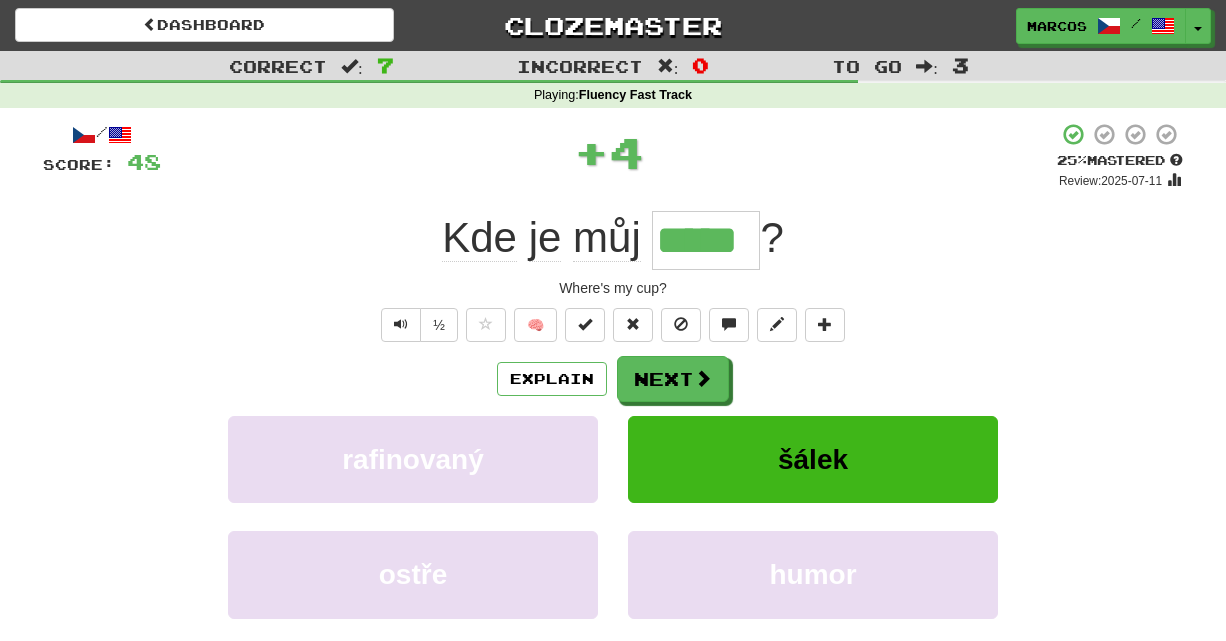 click on "Kde   je   můj   ***** ?" at bounding box center [613, 240] 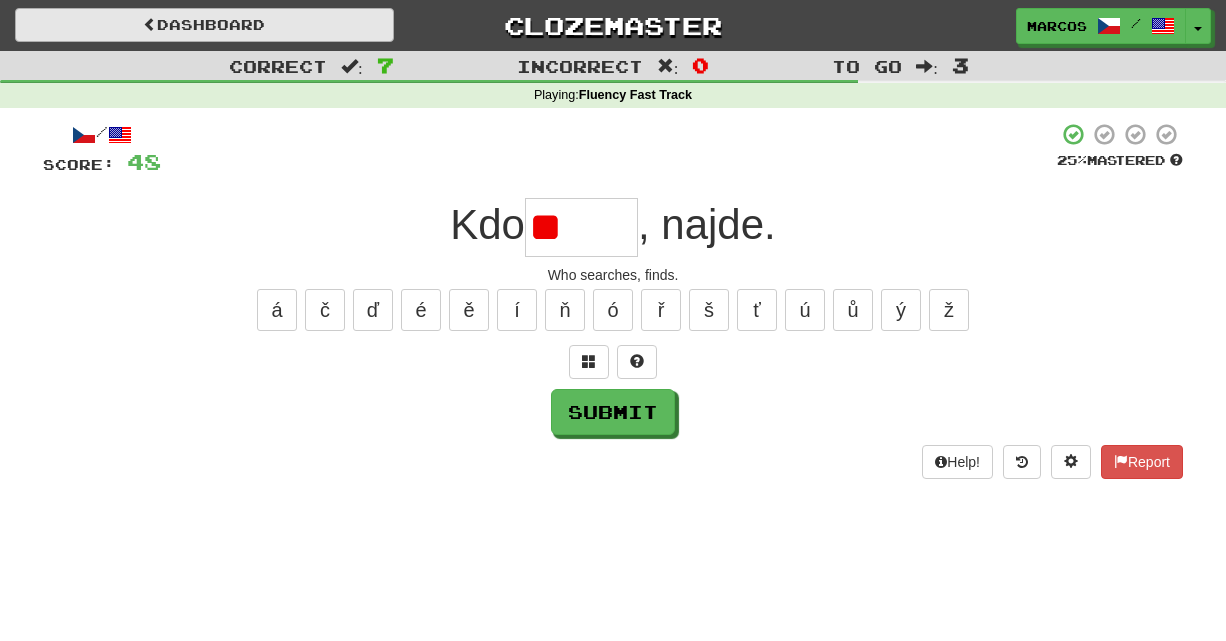 type on "*" 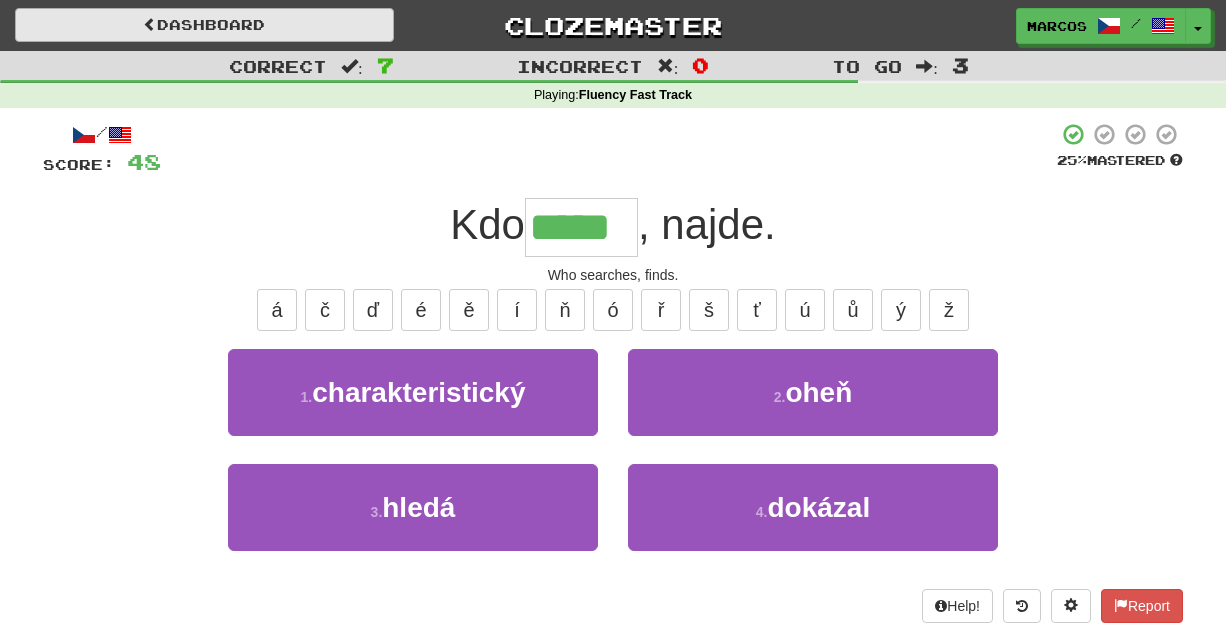 type on "*****" 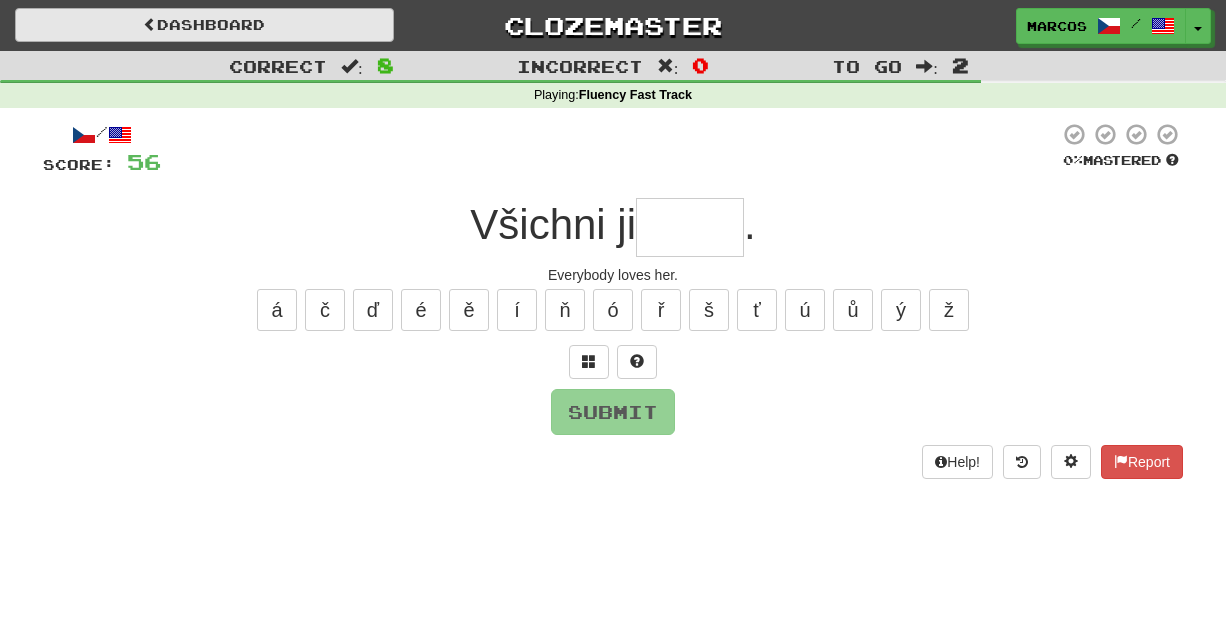 type on "*" 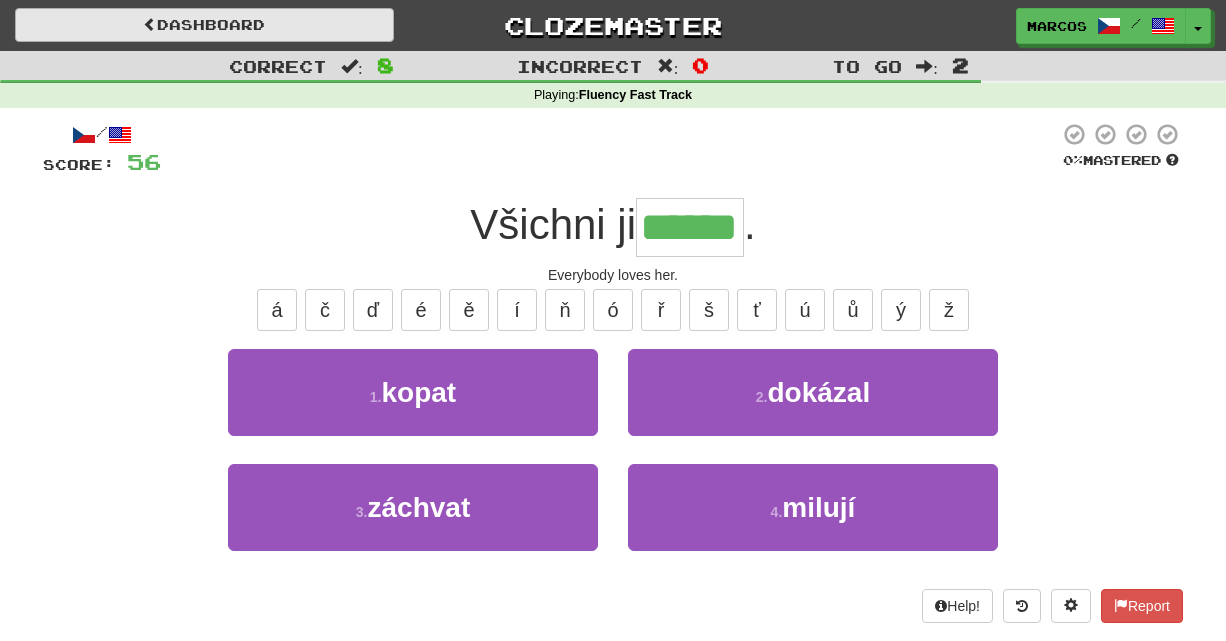 type on "******" 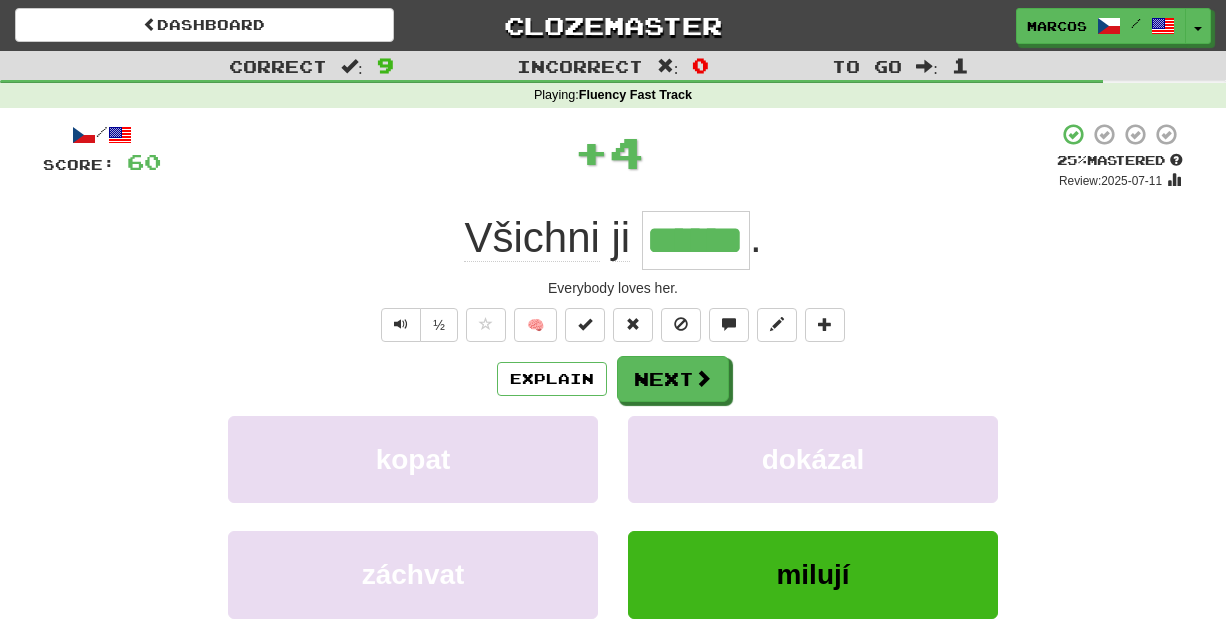 click on "/  Score:   60 + 4 25 %  Mastered Review:  2025-07-11 Všichni   ji   ****** . Everybody loves her. ½ 🧠 Explain Next kopat dokázal záchvat milují Learn more: kopat dokázal záchvat milují  Help!  Report Sentence Source" at bounding box center [613, 437] 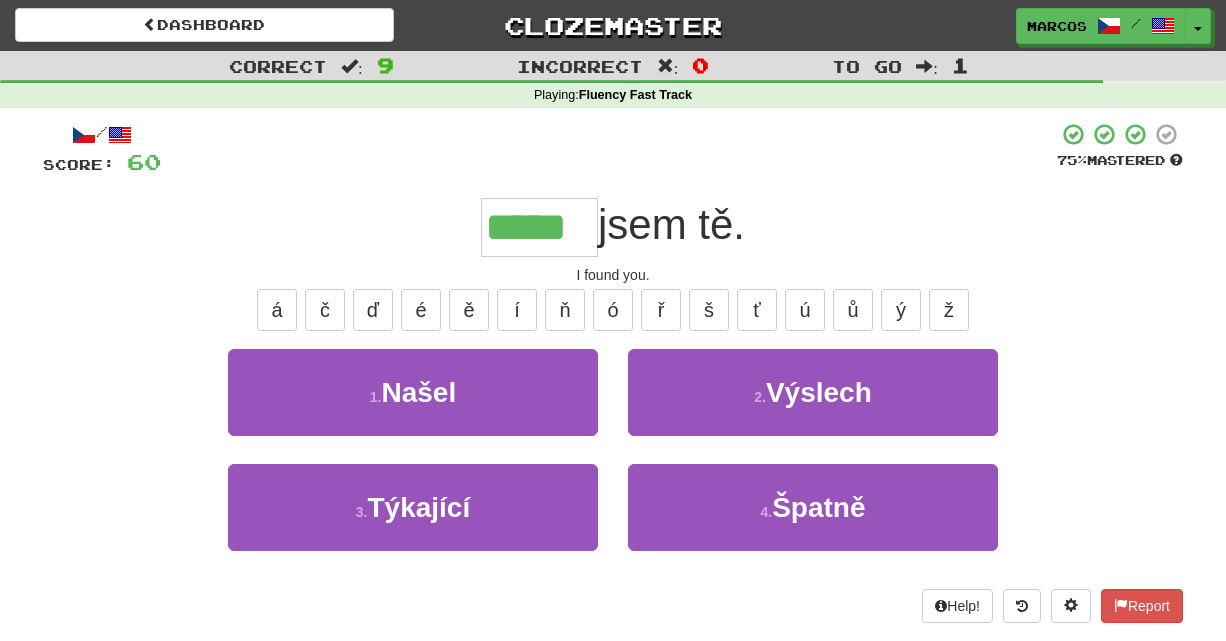 type on "*****" 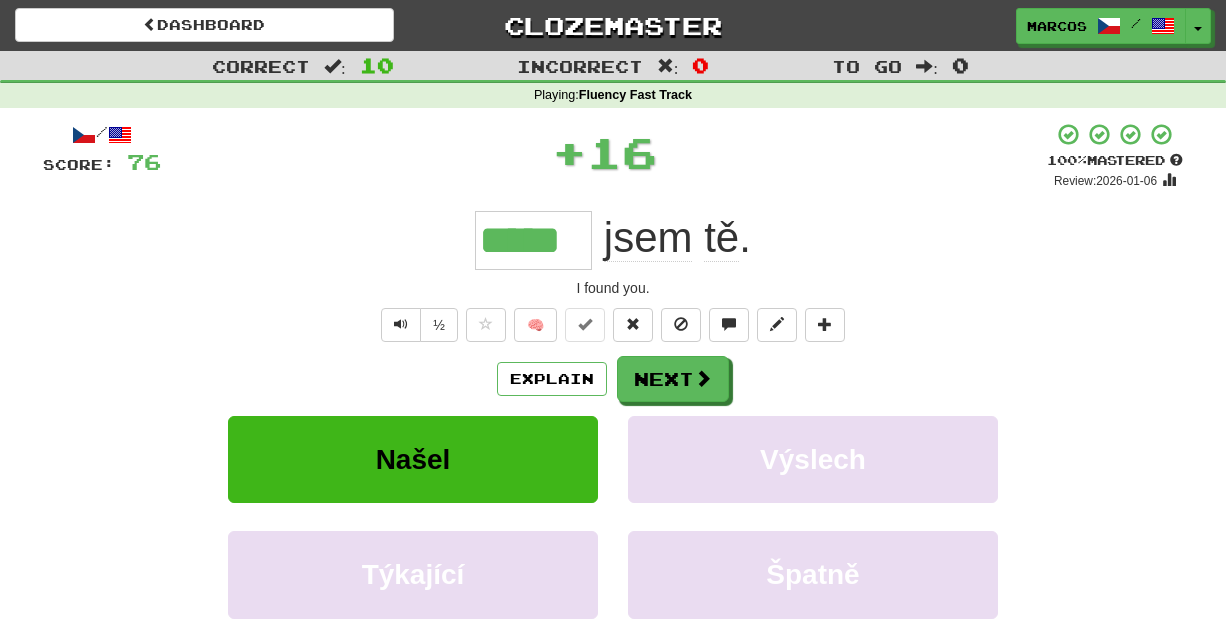 click on "*****   jsem   tě ." at bounding box center [613, 240] 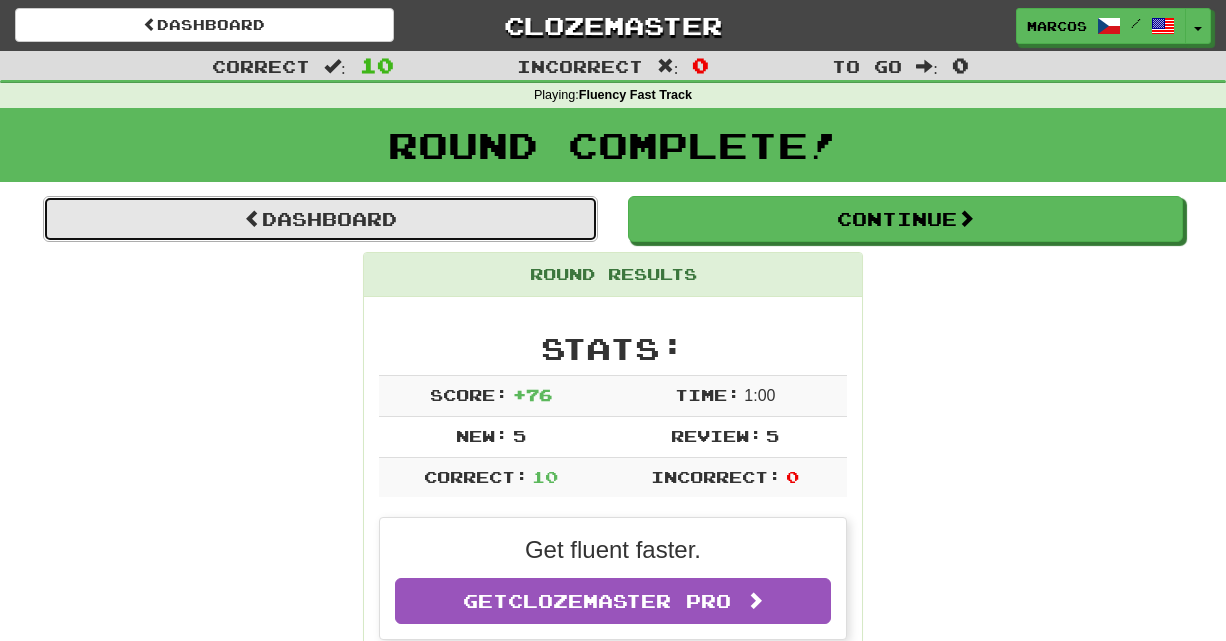 click on "Dashboard" at bounding box center (320, 219) 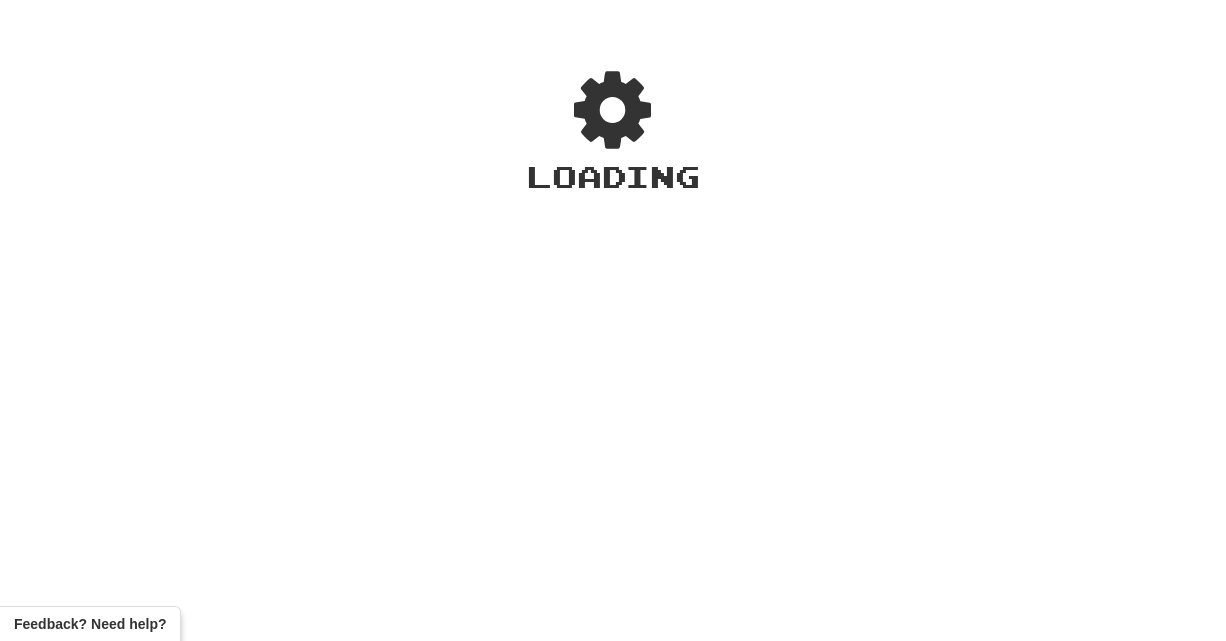 scroll, scrollTop: 0, scrollLeft: 0, axis: both 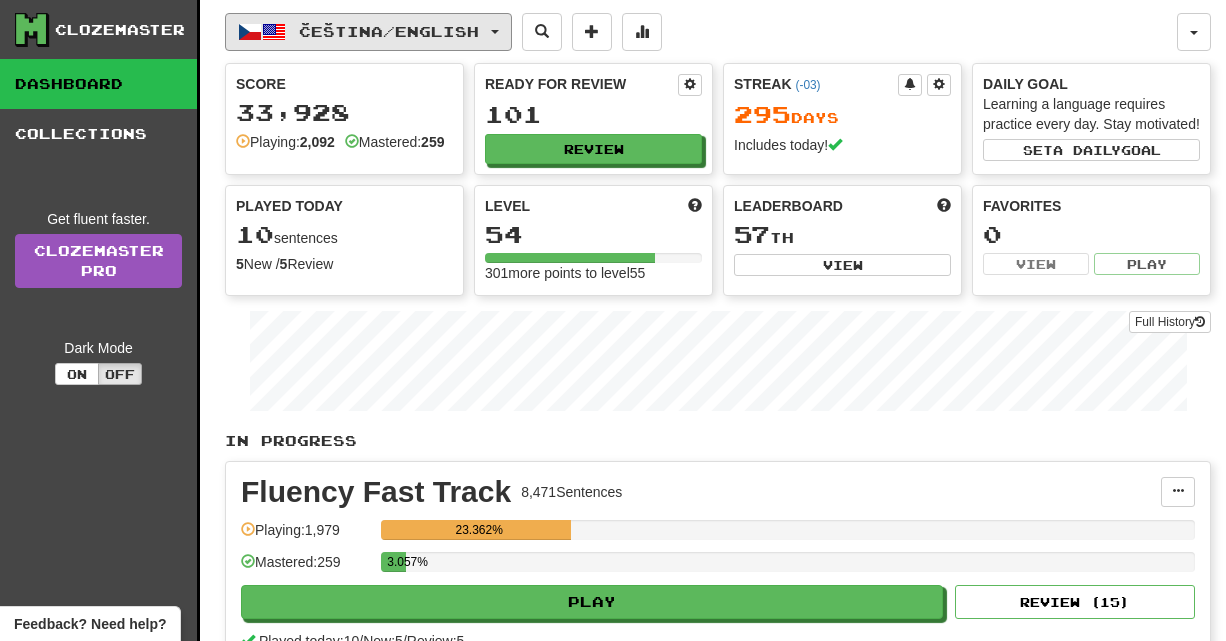 click on "Čeština  /  English" at bounding box center (389, 31) 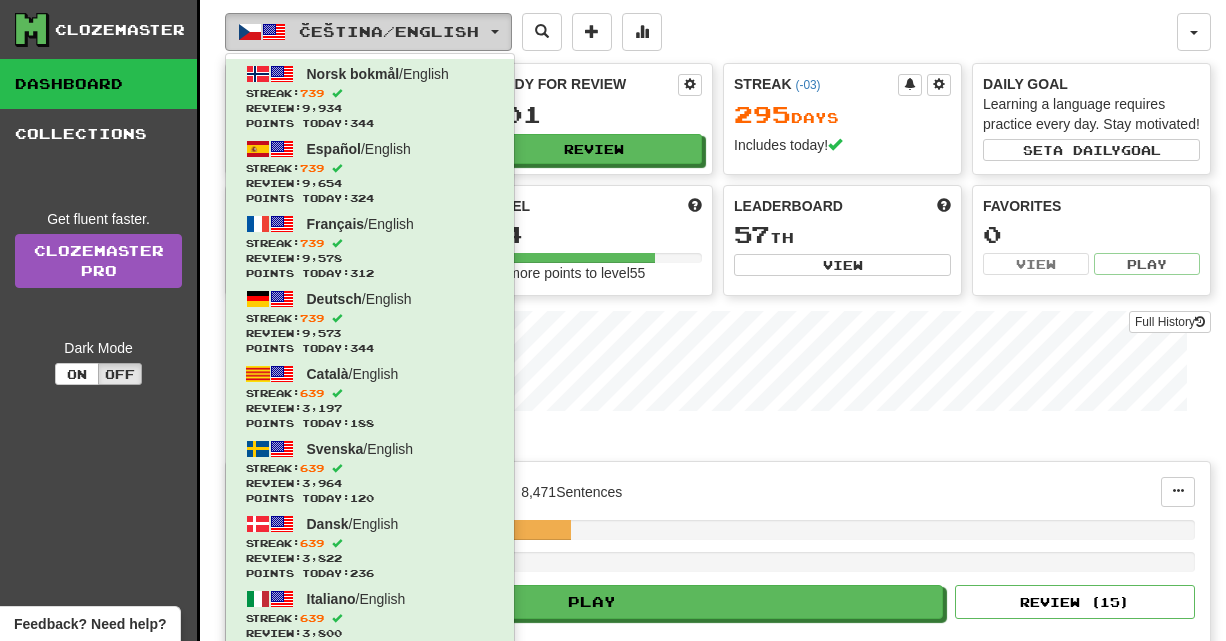 type 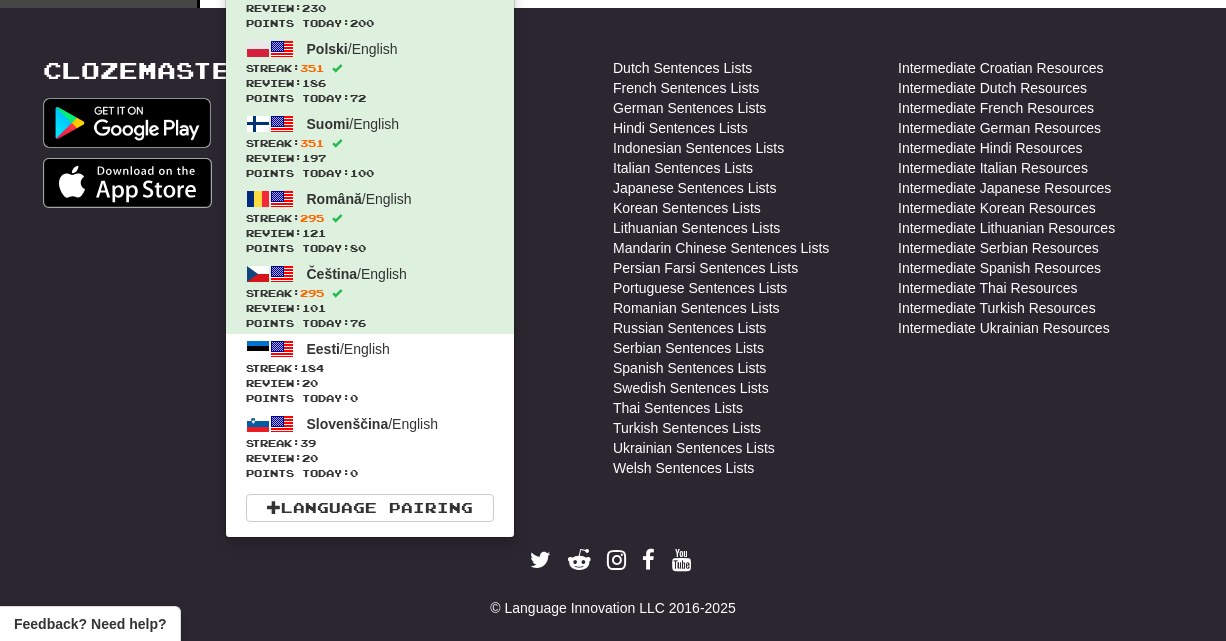 scroll, scrollTop: 814, scrollLeft: 0, axis: vertical 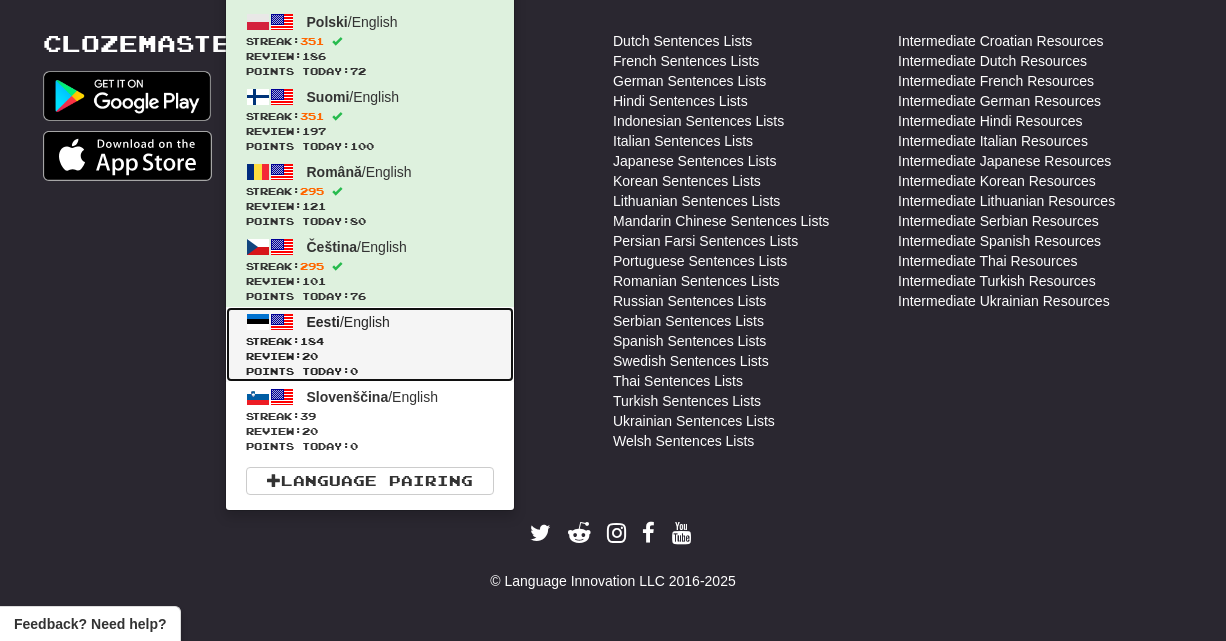 click on "Eesti" at bounding box center [323, 322] 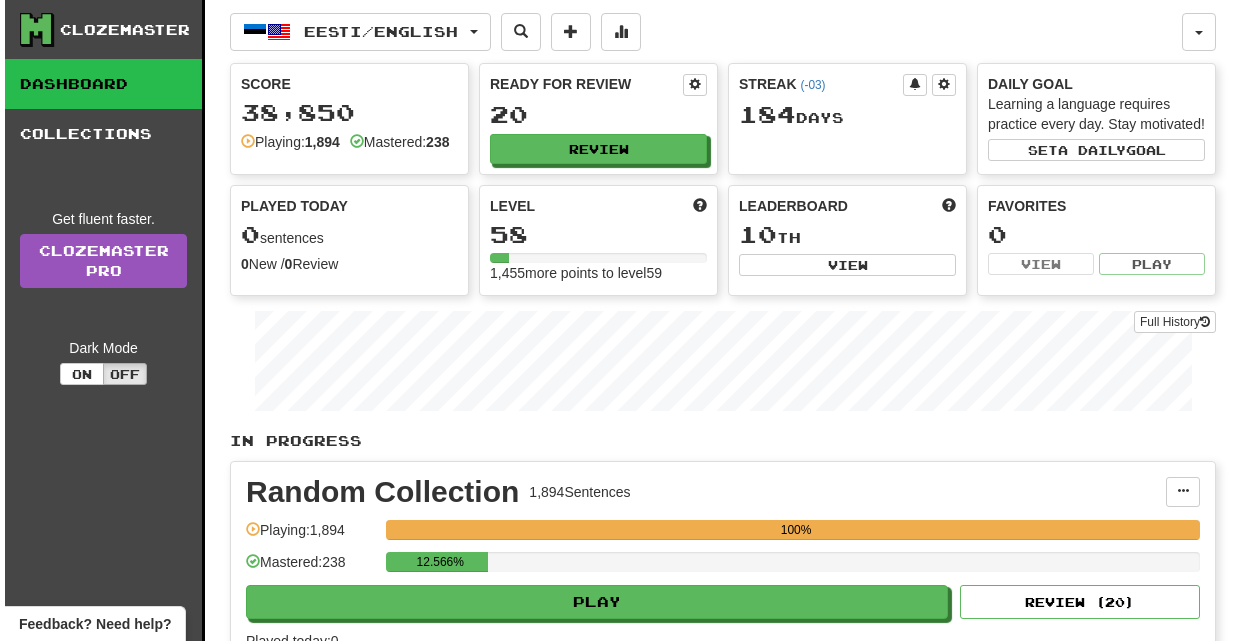 scroll, scrollTop: 0, scrollLeft: 0, axis: both 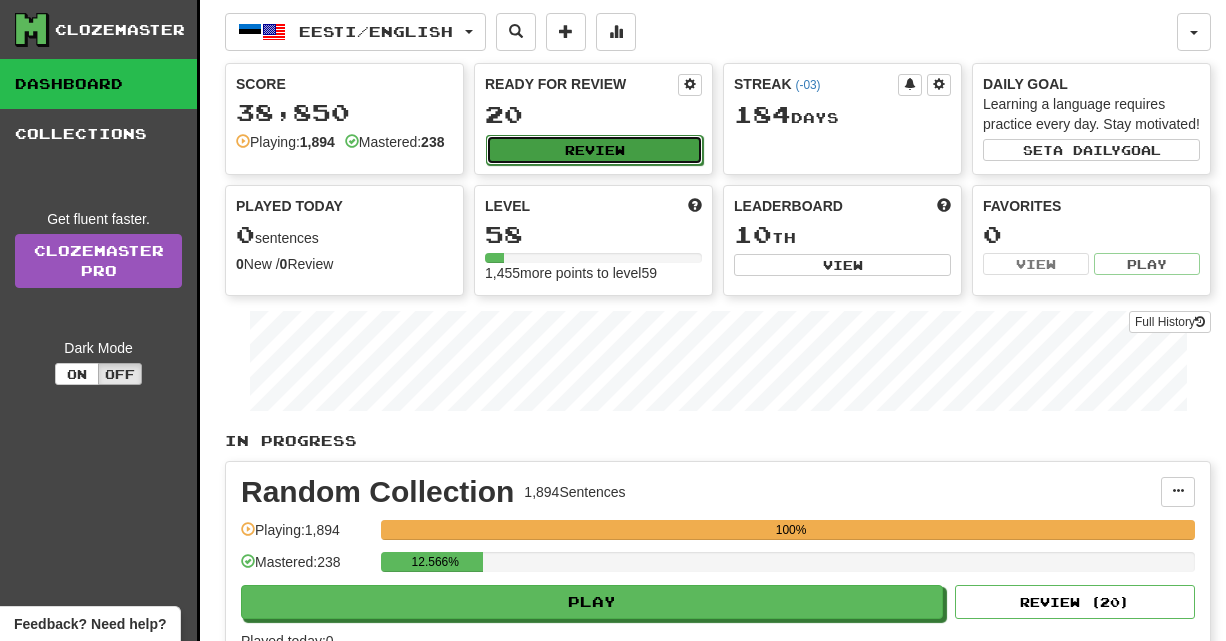 click on "Review" at bounding box center [594, 150] 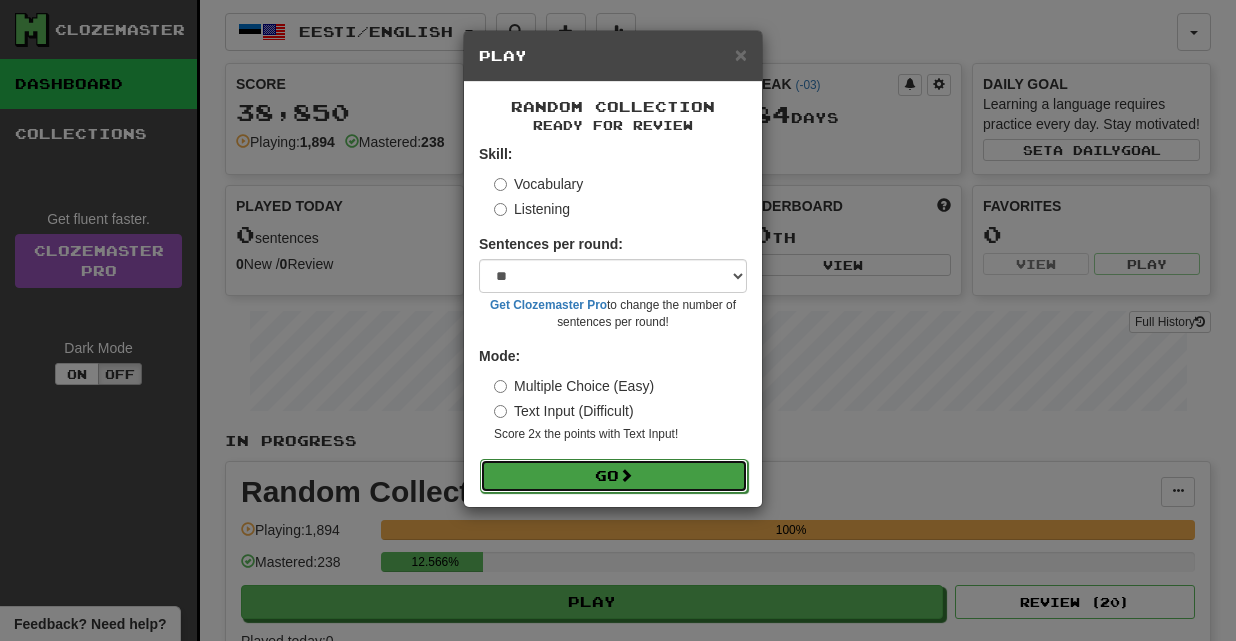 click on "Go" at bounding box center [614, 476] 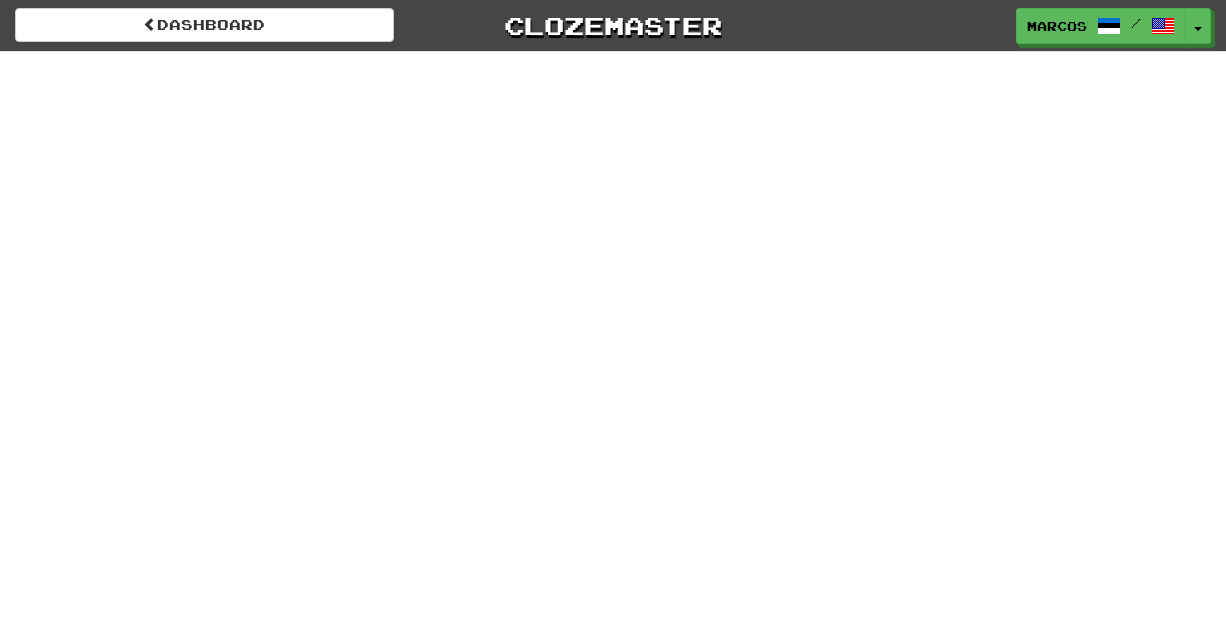 scroll, scrollTop: 0, scrollLeft: 0, axis: both 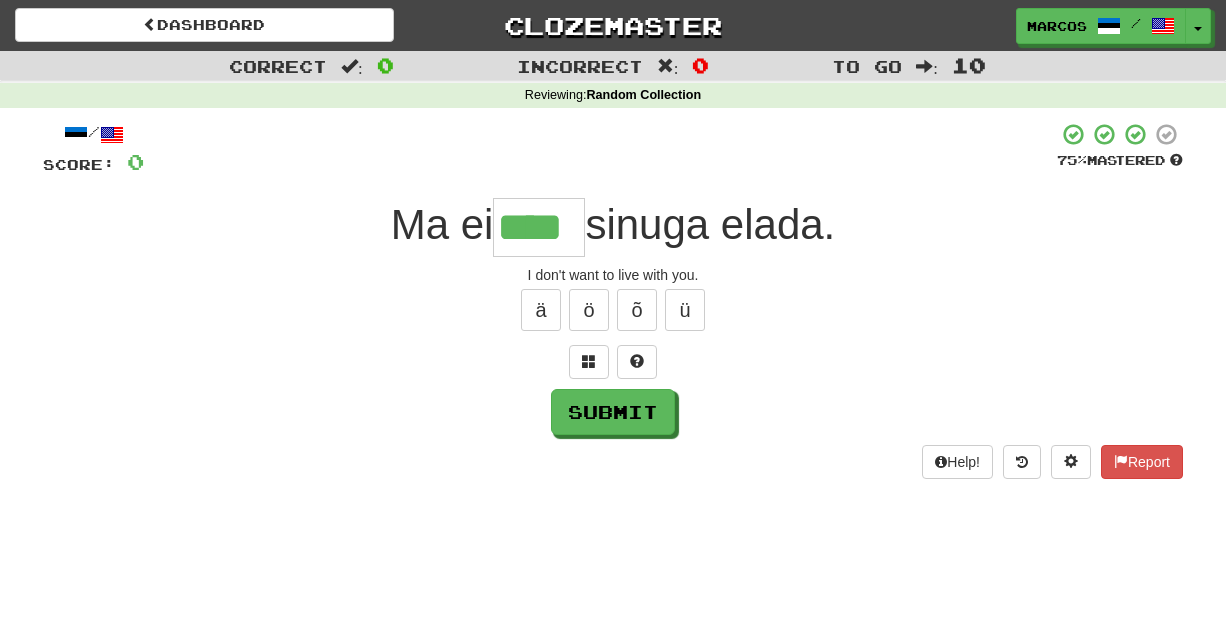 type on "****" 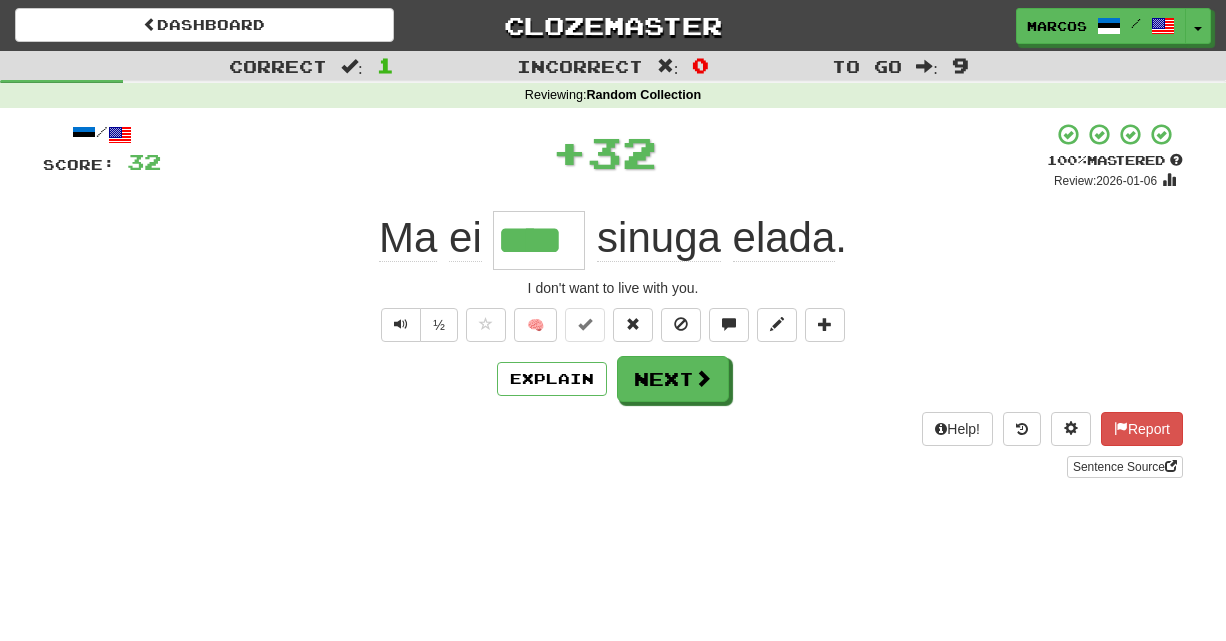 click on "Explain Next" at bounding box center [613, 379] 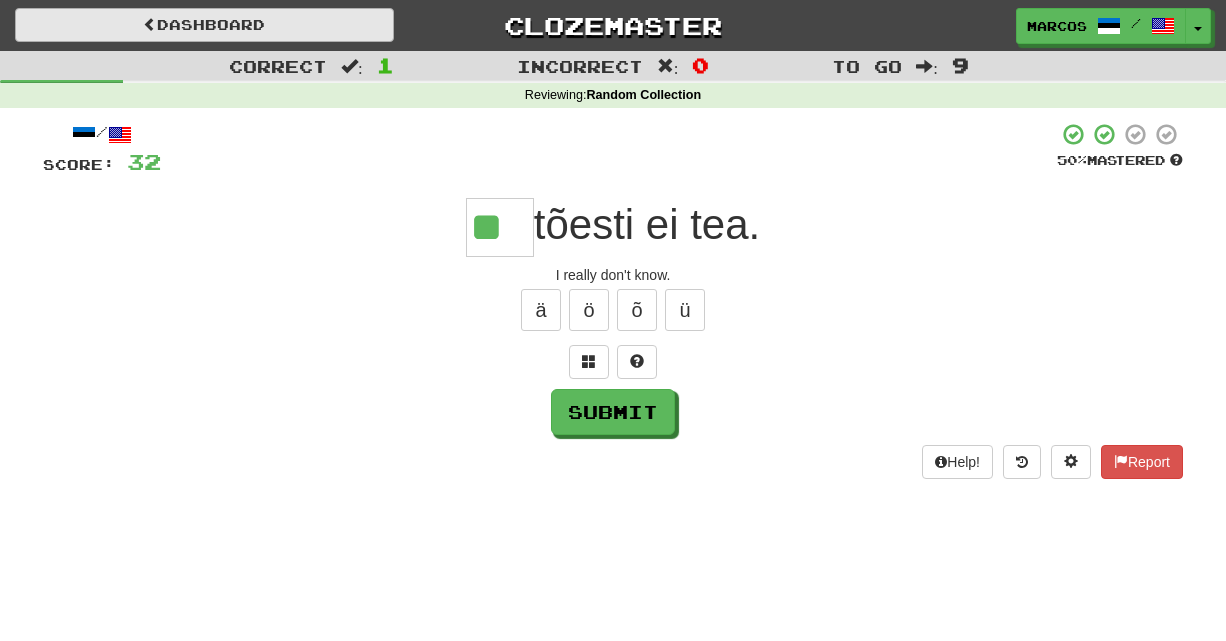 type on "**" 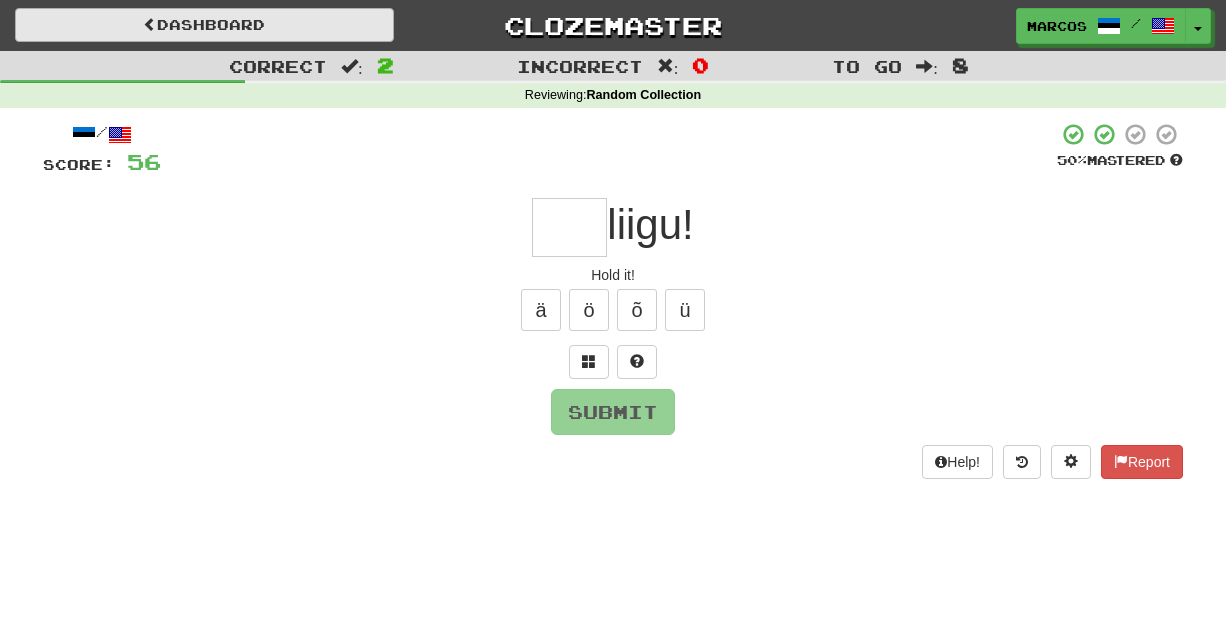 type on "*" 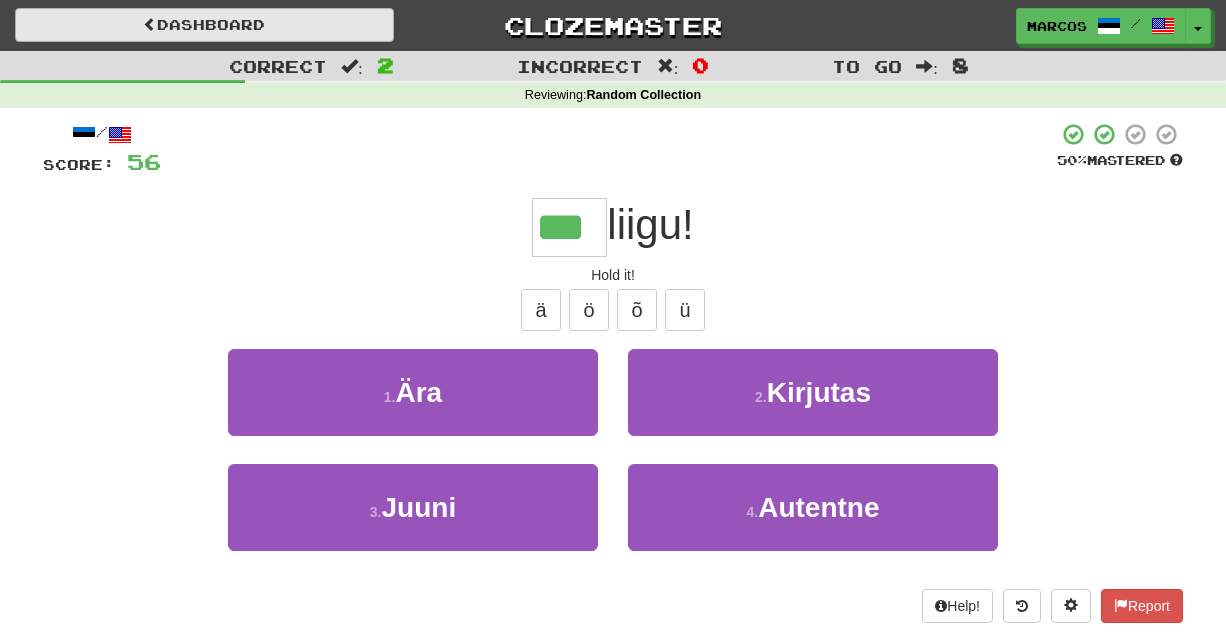 type on "***" 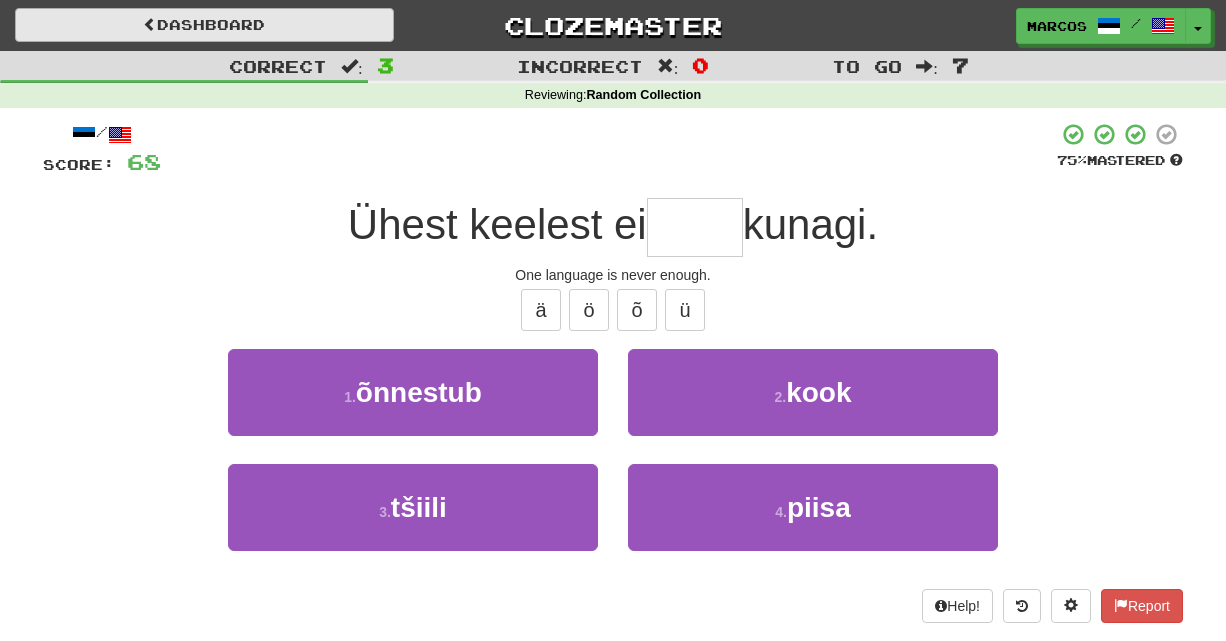 type on "*" 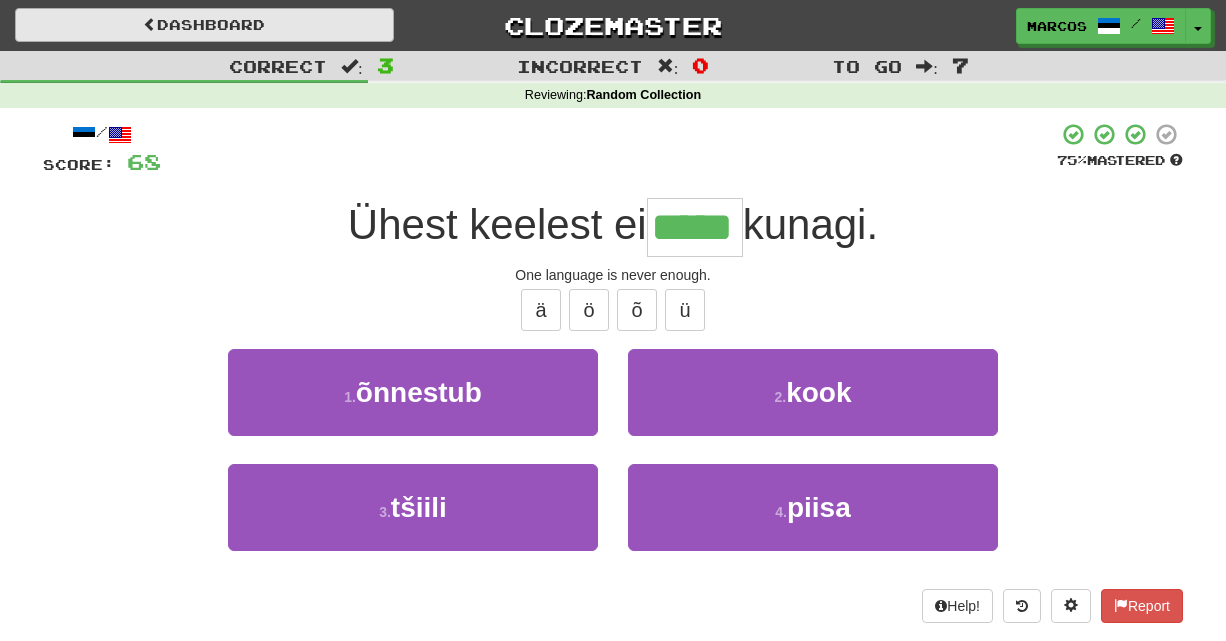 type on "*****" 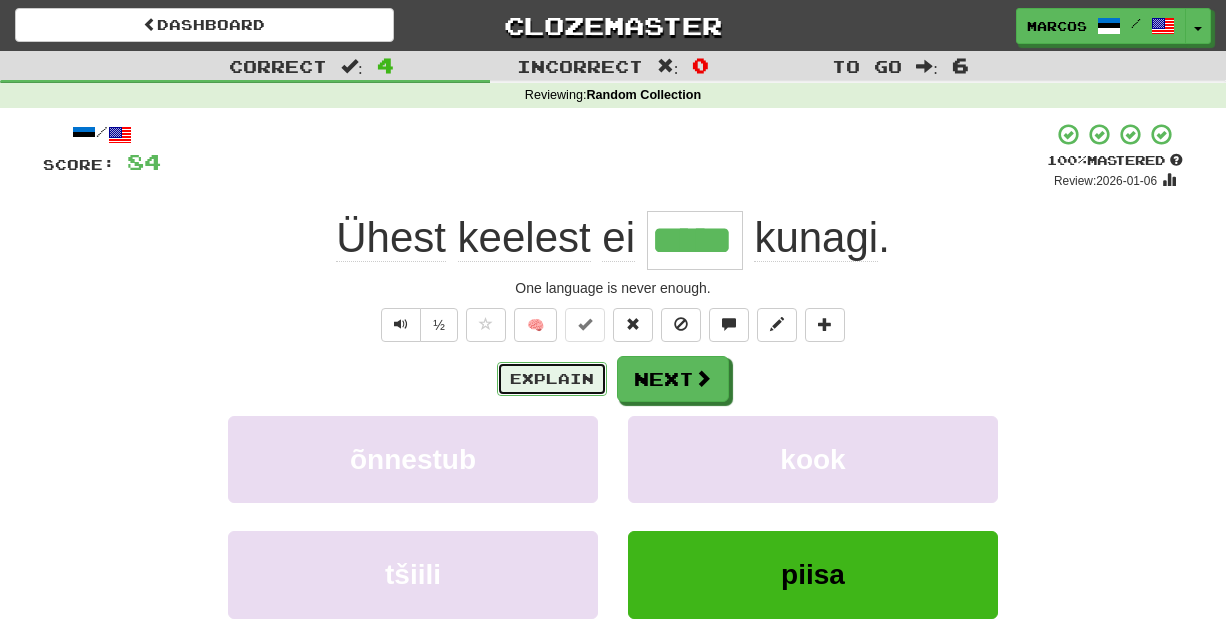 click on "Explain" at bounding box center [552, 379] 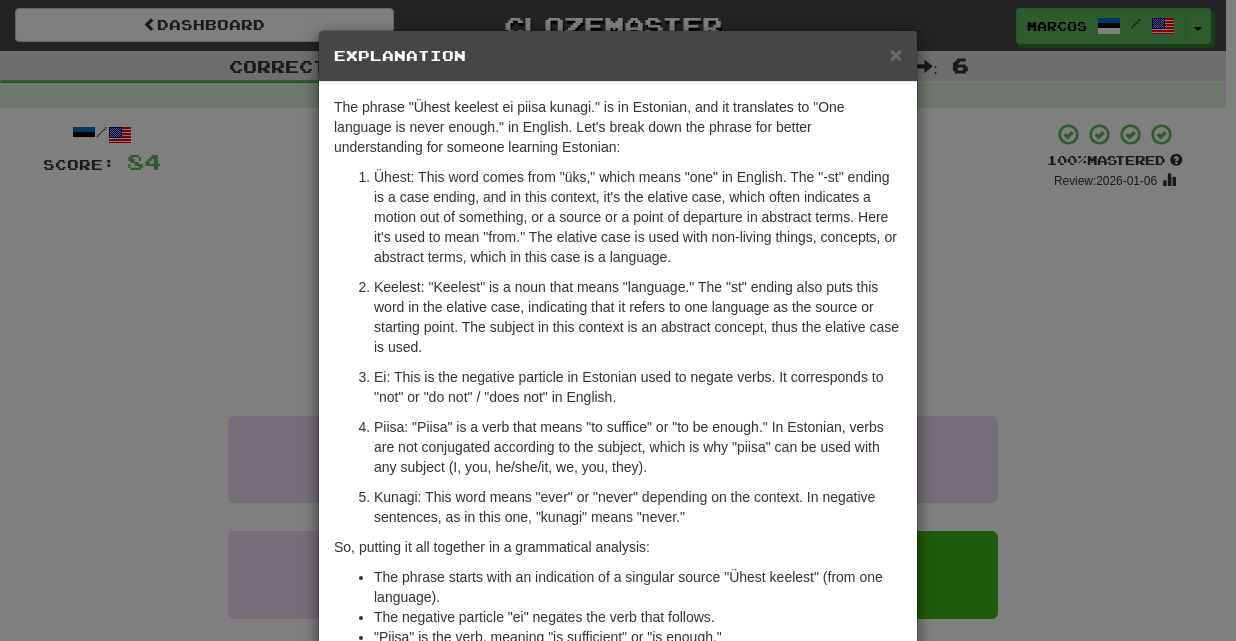 click on "× Explanation The phrase "Ühest keelest ei piisa kunagi." is in Estonian, and it translates to "One language is never enough." in English. Let's break down the phrase for better understanding for someone learning Estonian:
Ühest: This word comes from "üks," which means "one" in English. The "-st" ending is a case ending, and in this context, it's the elative case, which often indicates a motion out of something, or a source or a point of departure in abstract terms. Here it's used to mean "from." The elative case is used with non-living things, concepts, or abstract terms, which in this case is a language.
Keelest: "Keelest" is a noun that means "language." The "st" ending also puts this word in the elative case, indicating that it refers to one language as the source or starting point. The subject in this context is an abstract concept, thus the elative case is used.
So, putting it all together in a grammatical analysis:
Let us know ! Close" at bounding box center [618, 320] 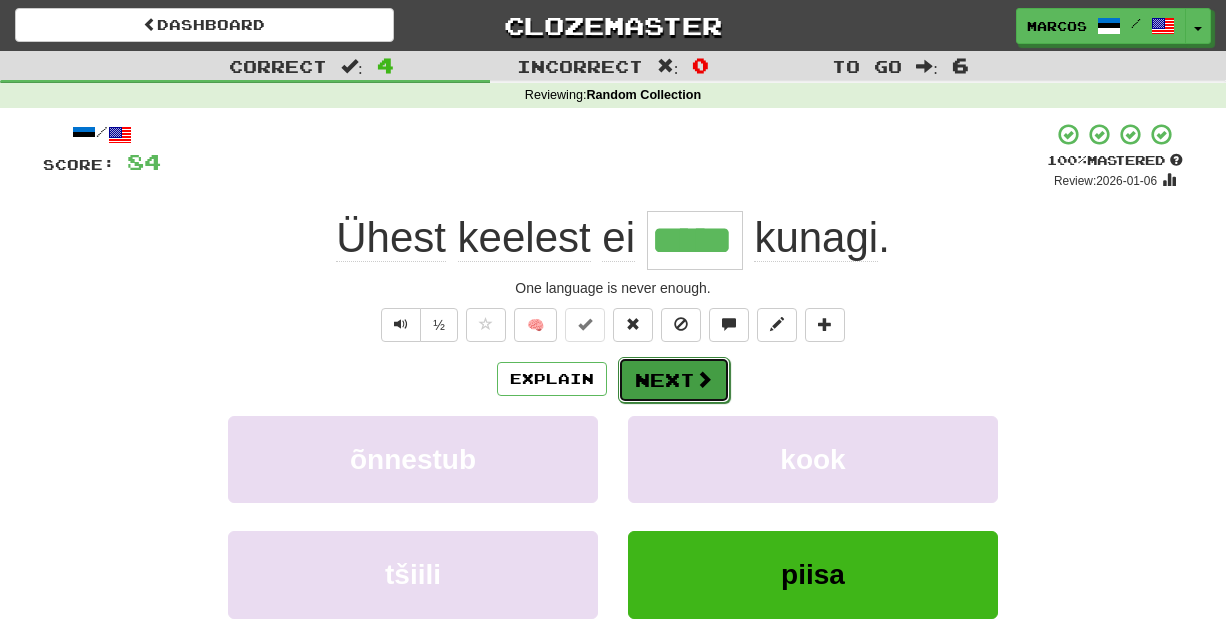 click on "Next" at bounding box center [674, 380] 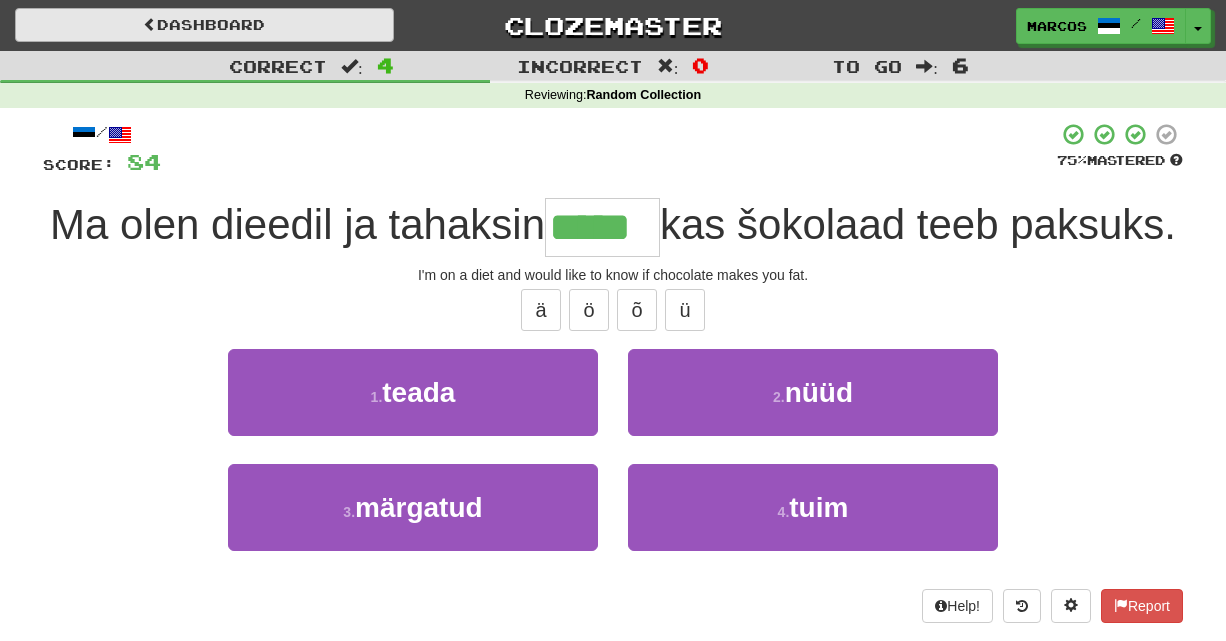 type on "*****" 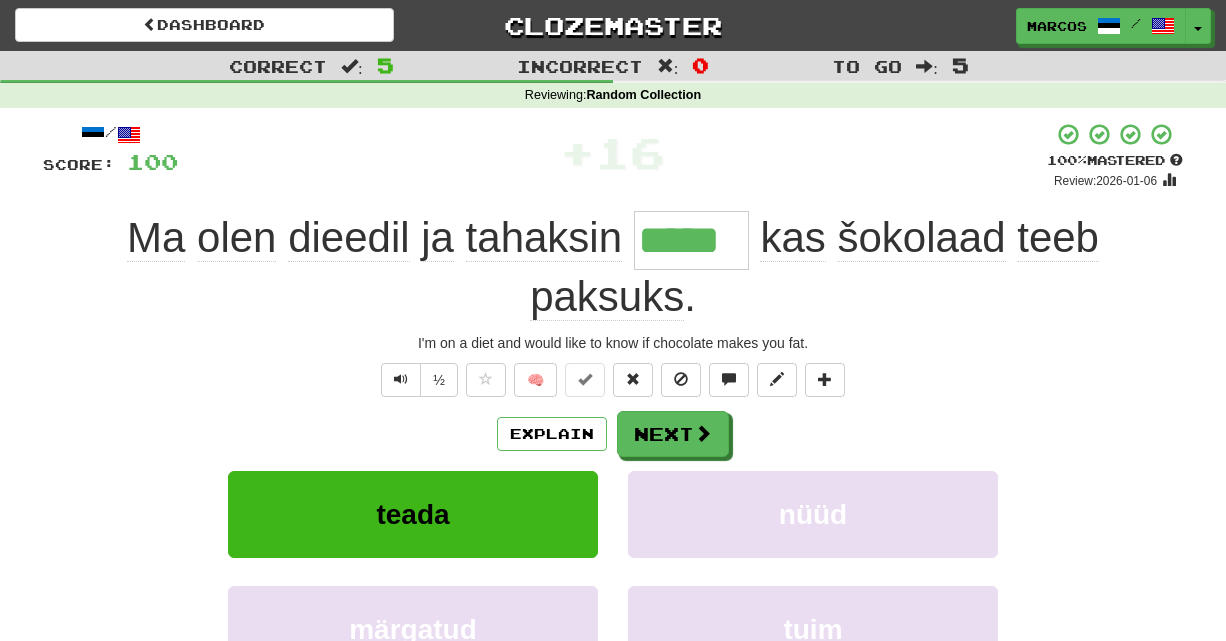 click on "Ma   olen   dieedil   ja   tahaksin   *****   kas   šokolaad   teeb   paksuks ." at bounding box center [613, 267] 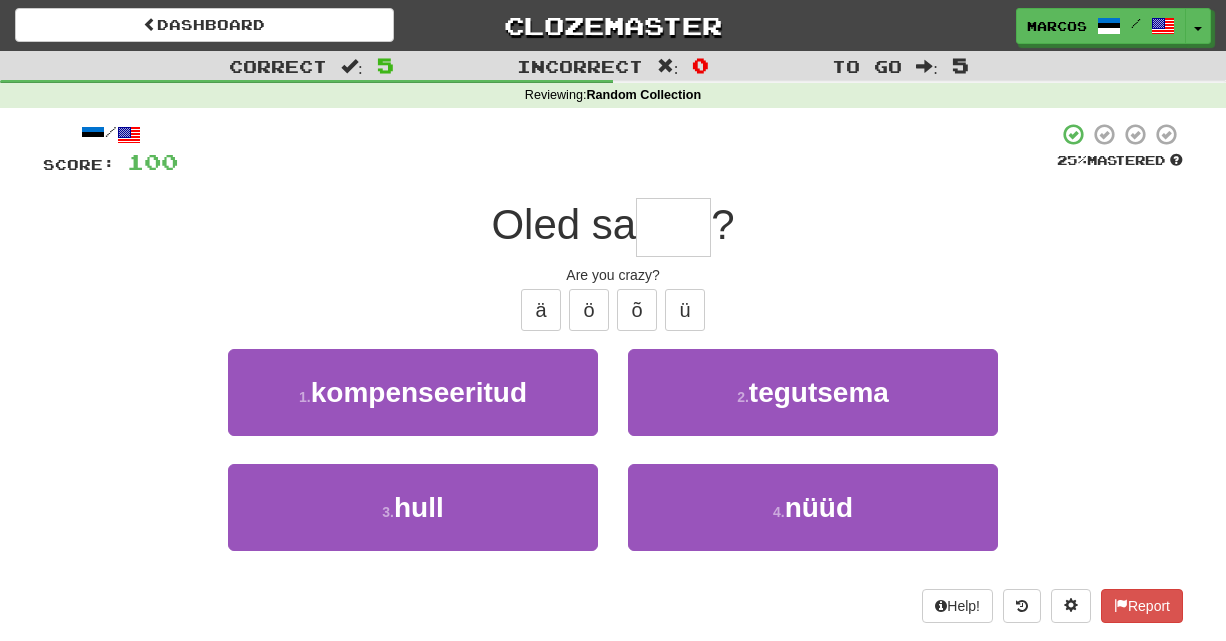 type on "*" 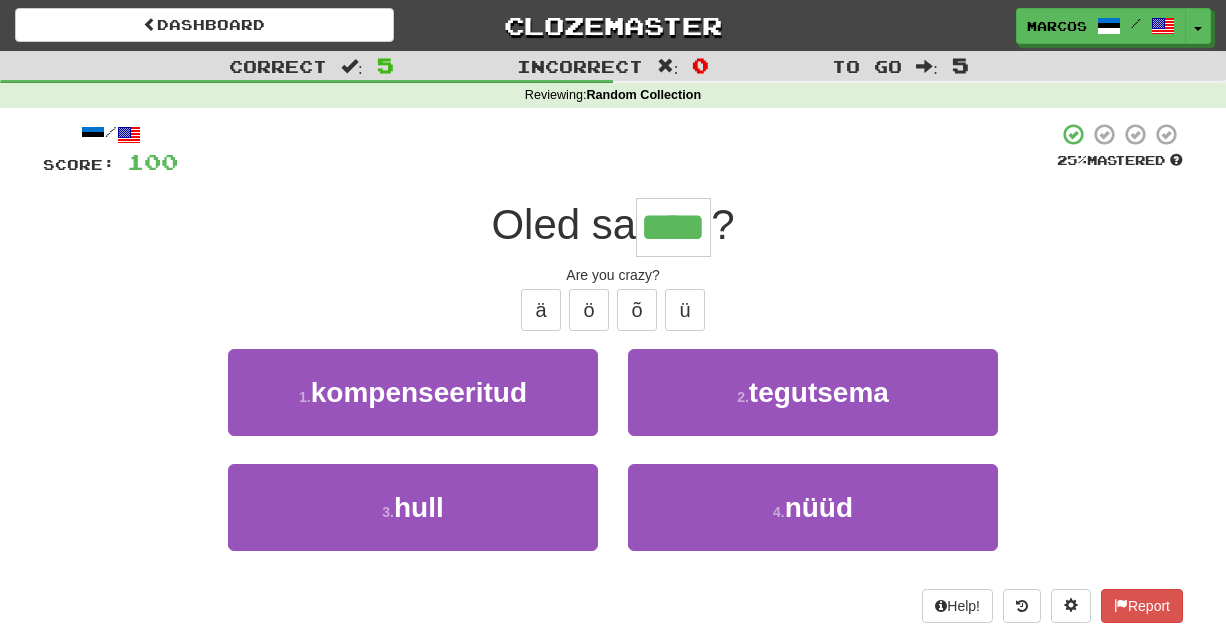 type on "****" 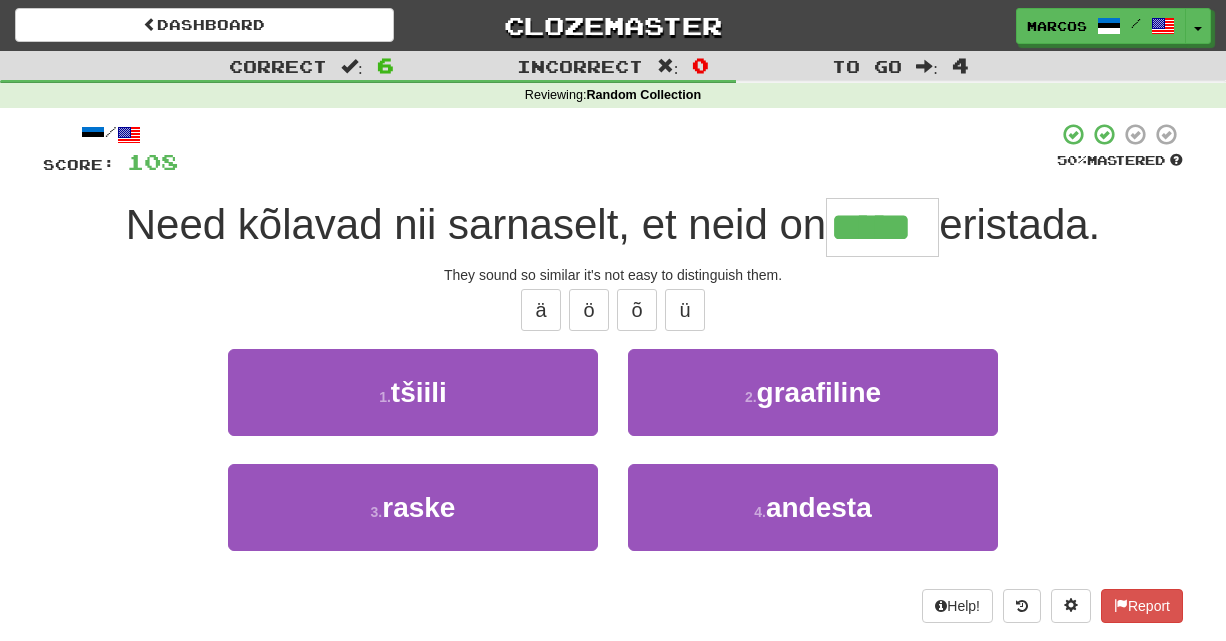 type on "*****" 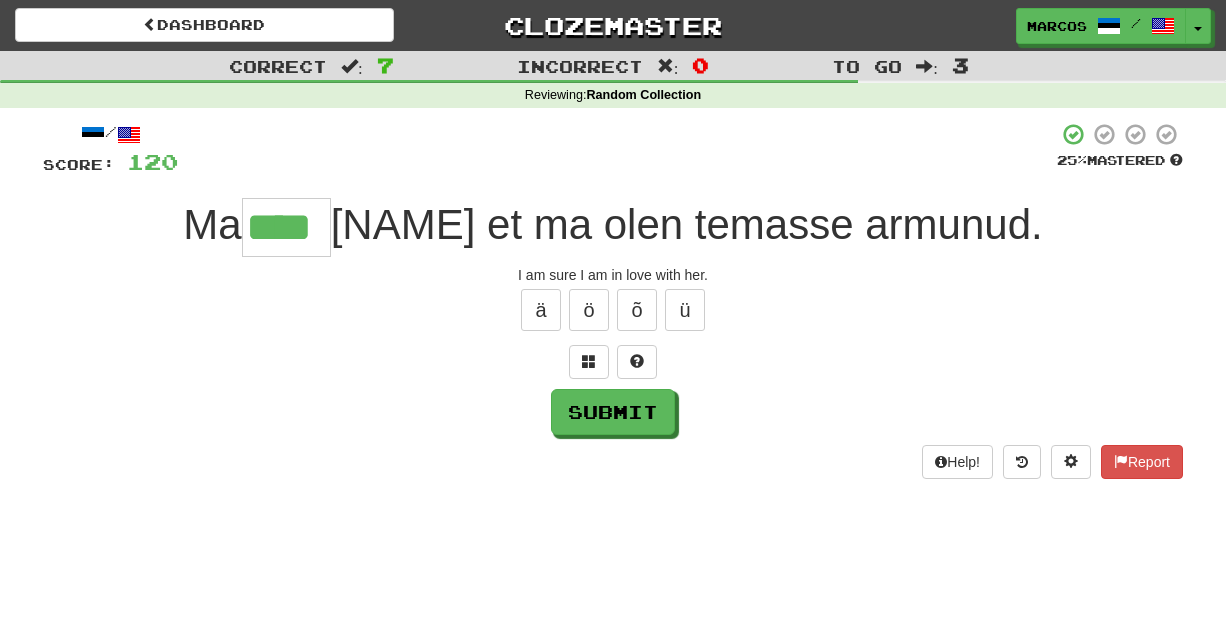 type on "****" 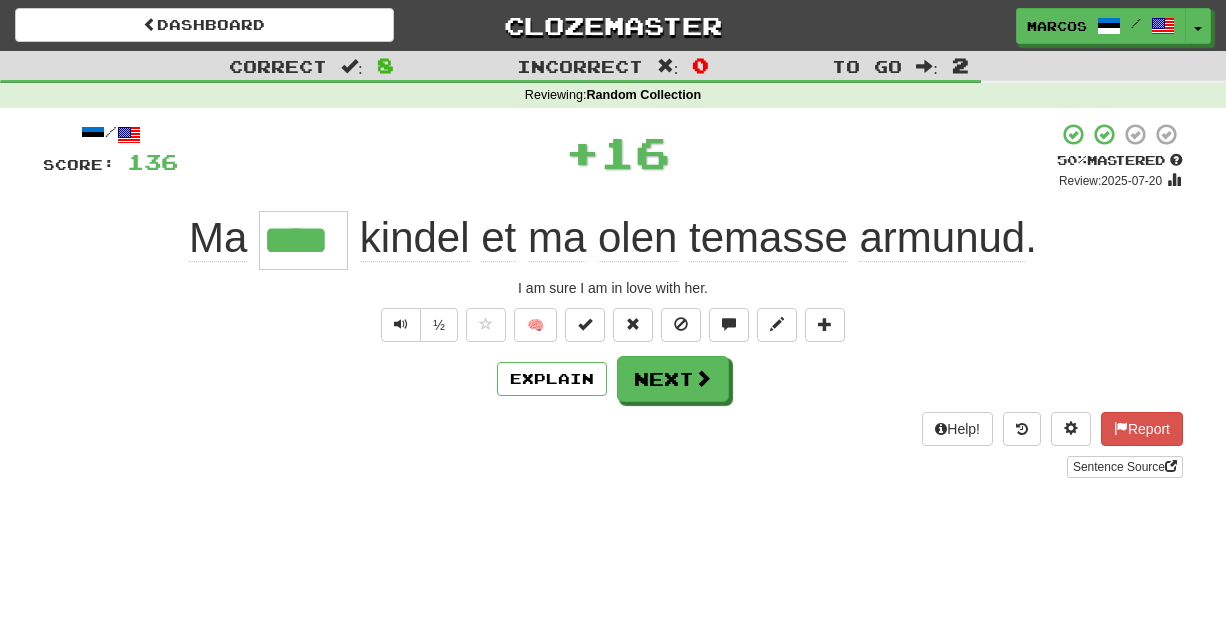 click on "Explain Next" at bounding box center [613, 379] 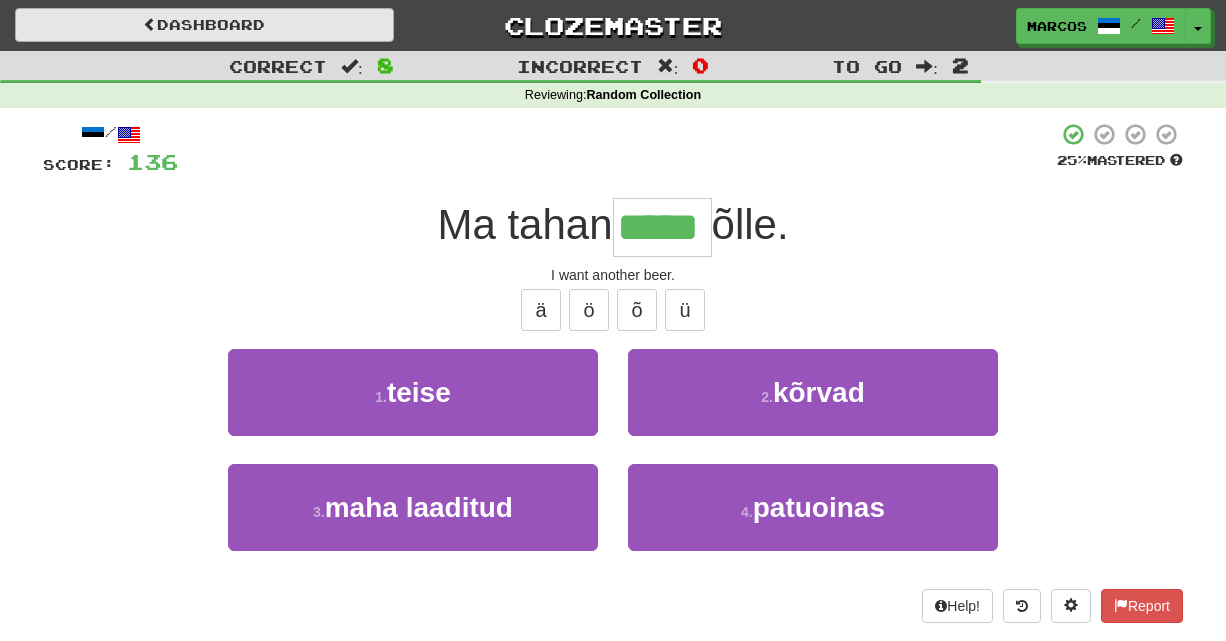 type on "*****" 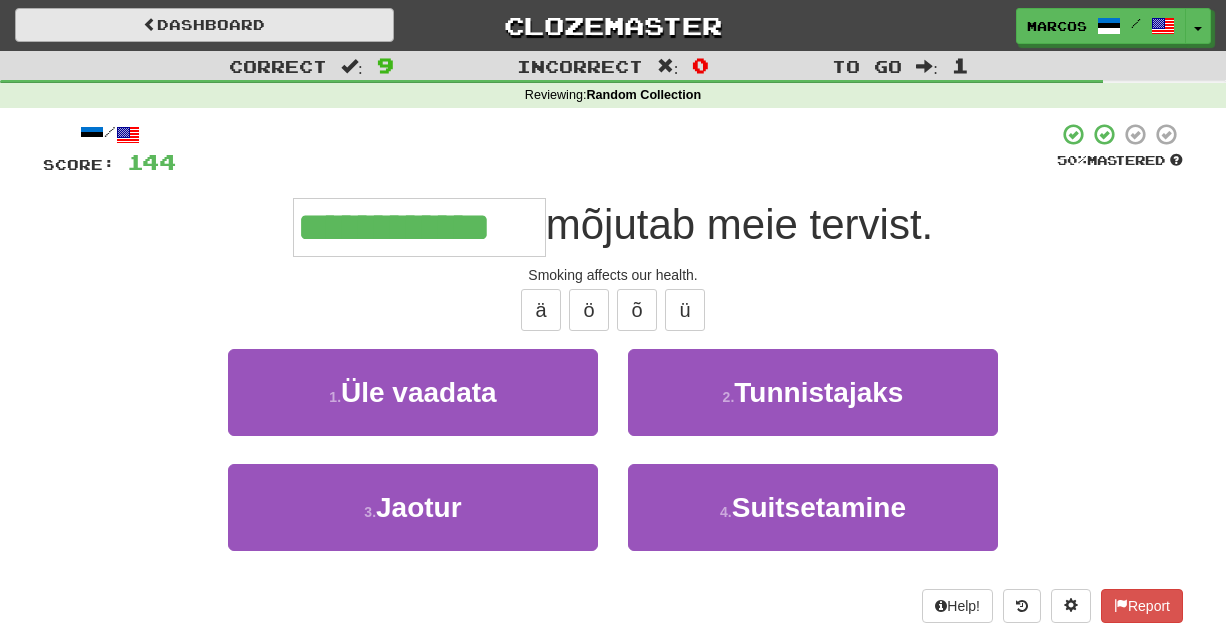 type on "**********" 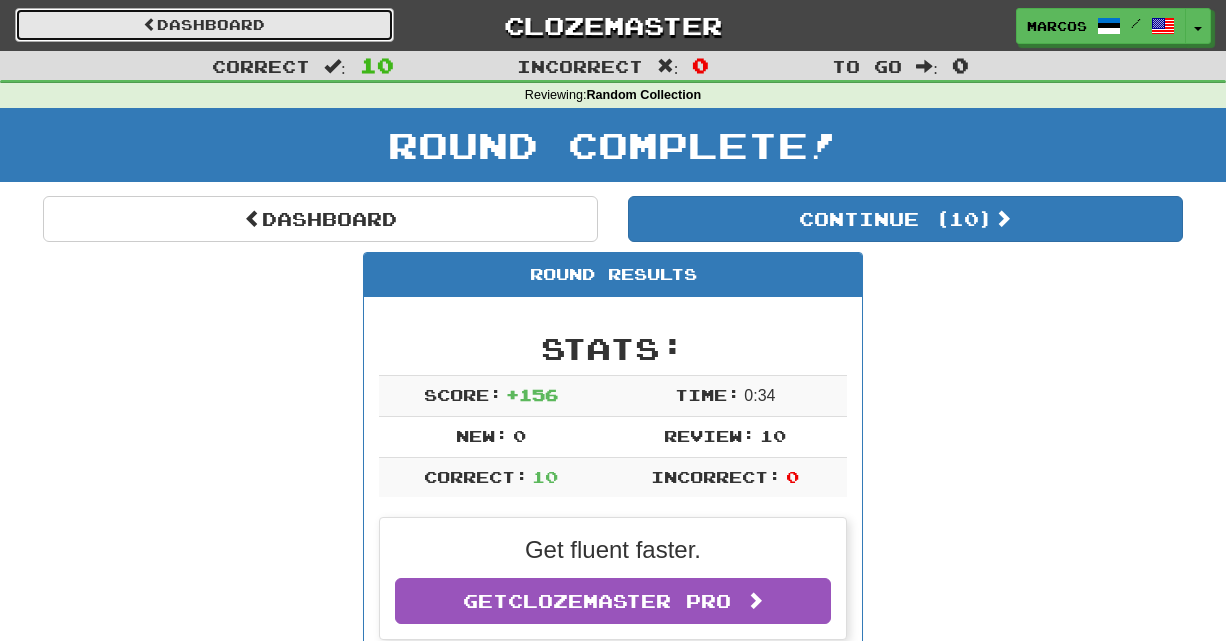 click on "Dashboard" at bounding box center (204, 25) 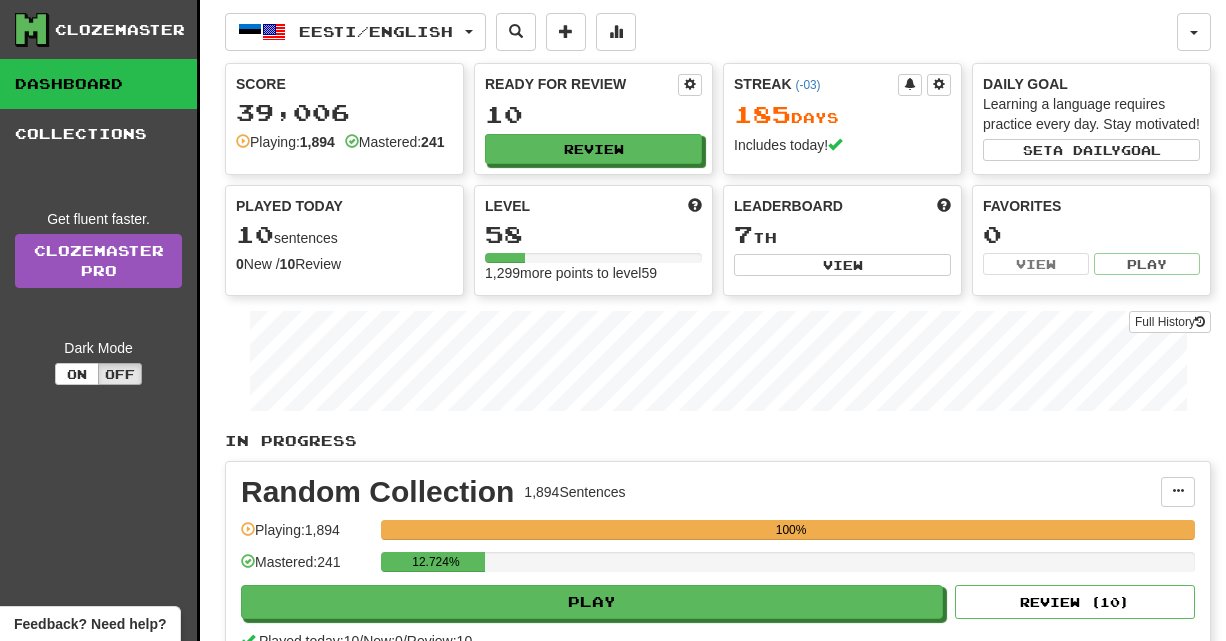 scroll, scrollTop: 0, scrollLeft: 0, axis: both 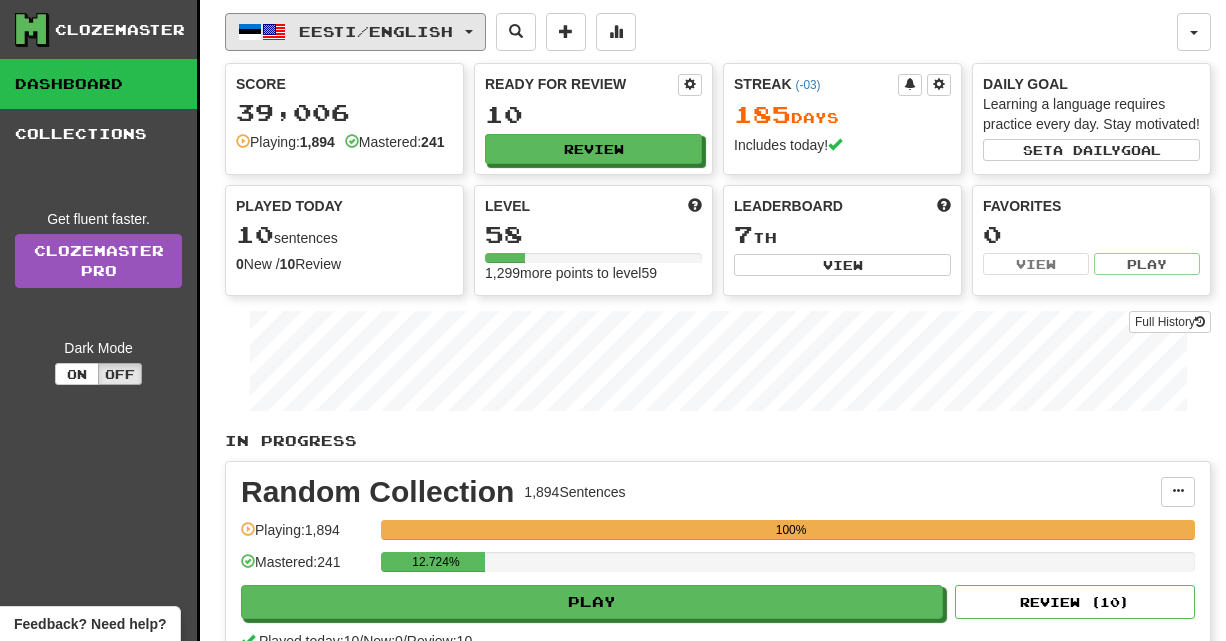 click on "Eesti  /  English" at bounding box center [376, 31] 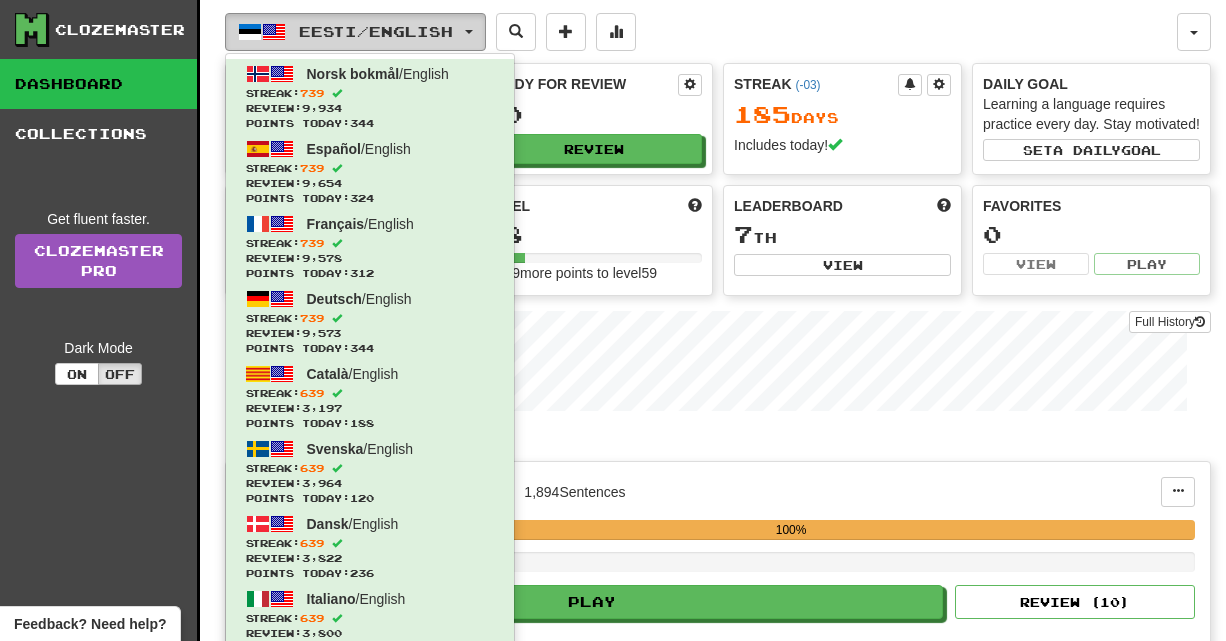 type 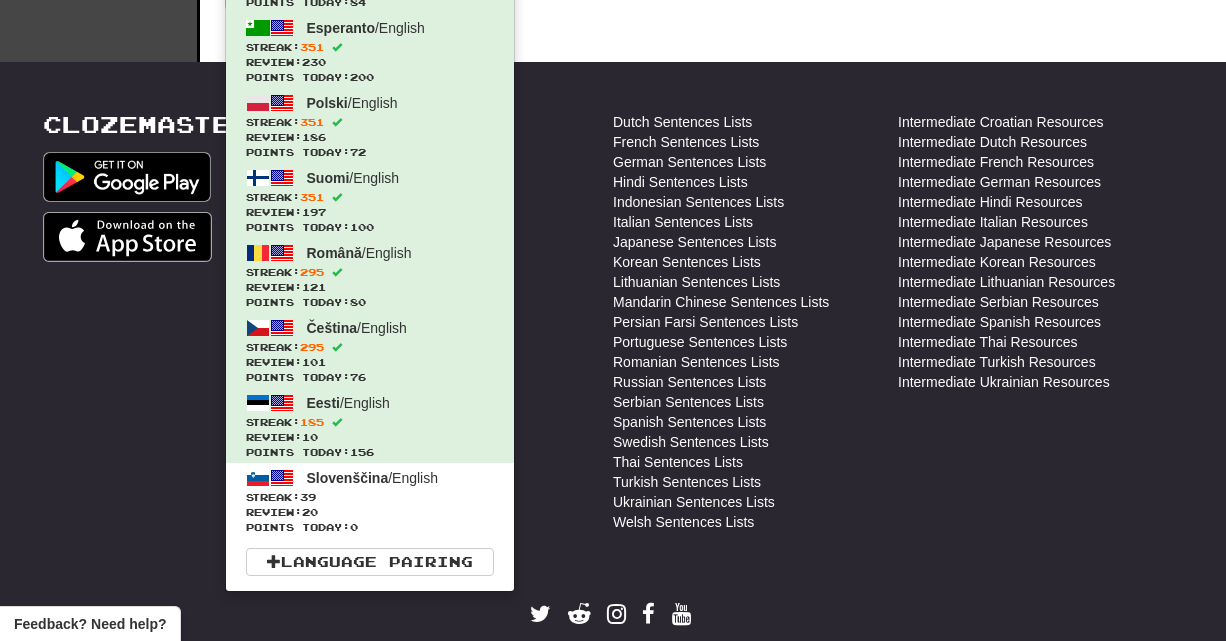 scroll, scrollTop: 814, scrollLeft: 0, axis: vertical 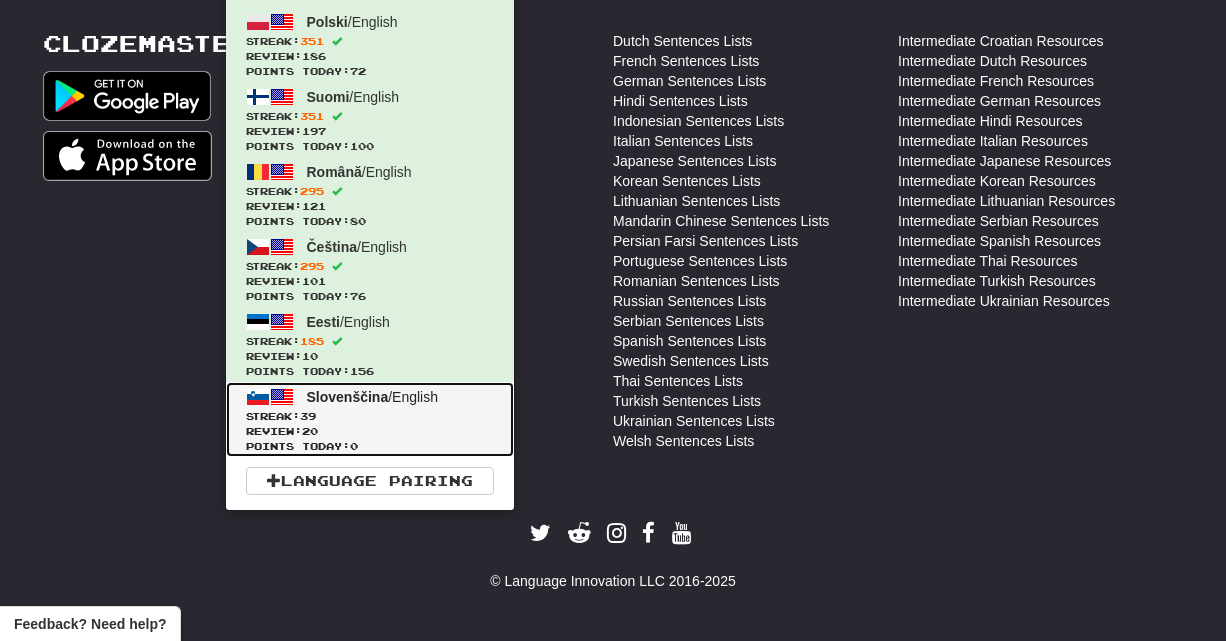 click on "Streak:  39" at bounding box center (370, 416) 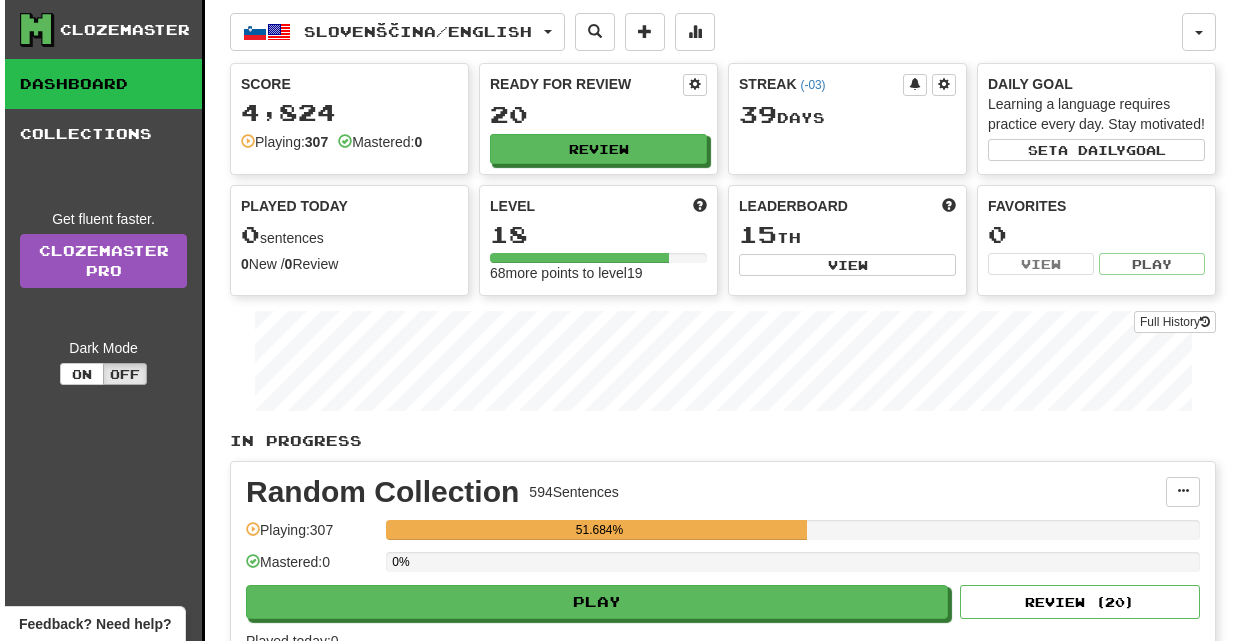 scroll, scrollTop: 0, scrollLeft: 0, axis: both 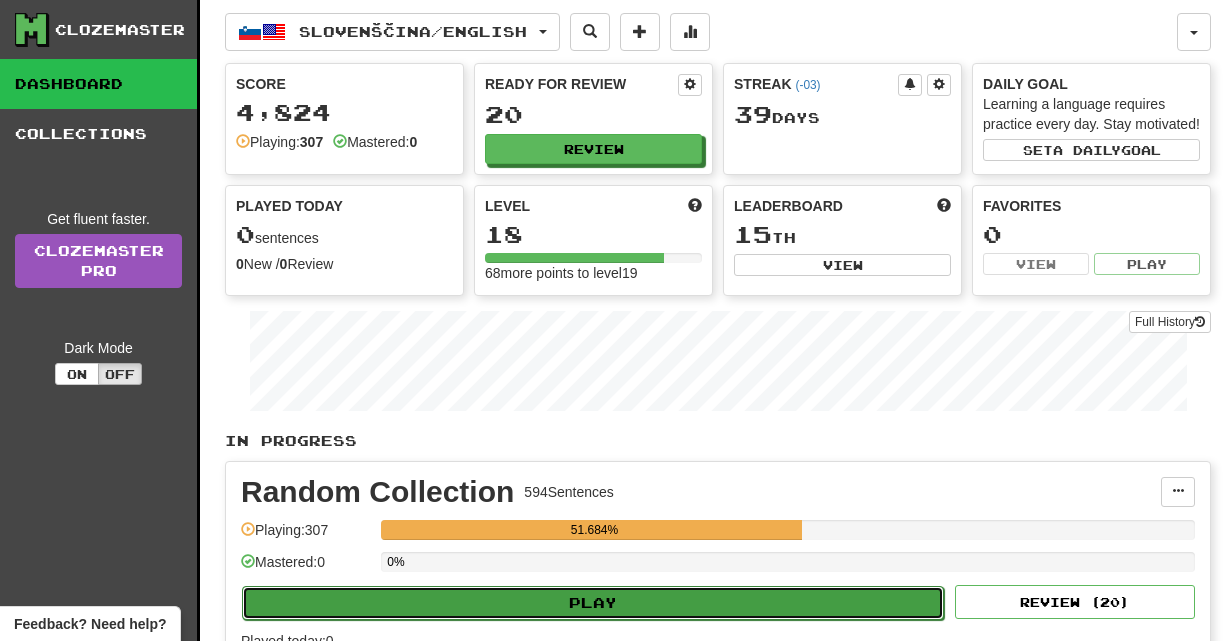 click on "Play" at bounding box center [593, 603] 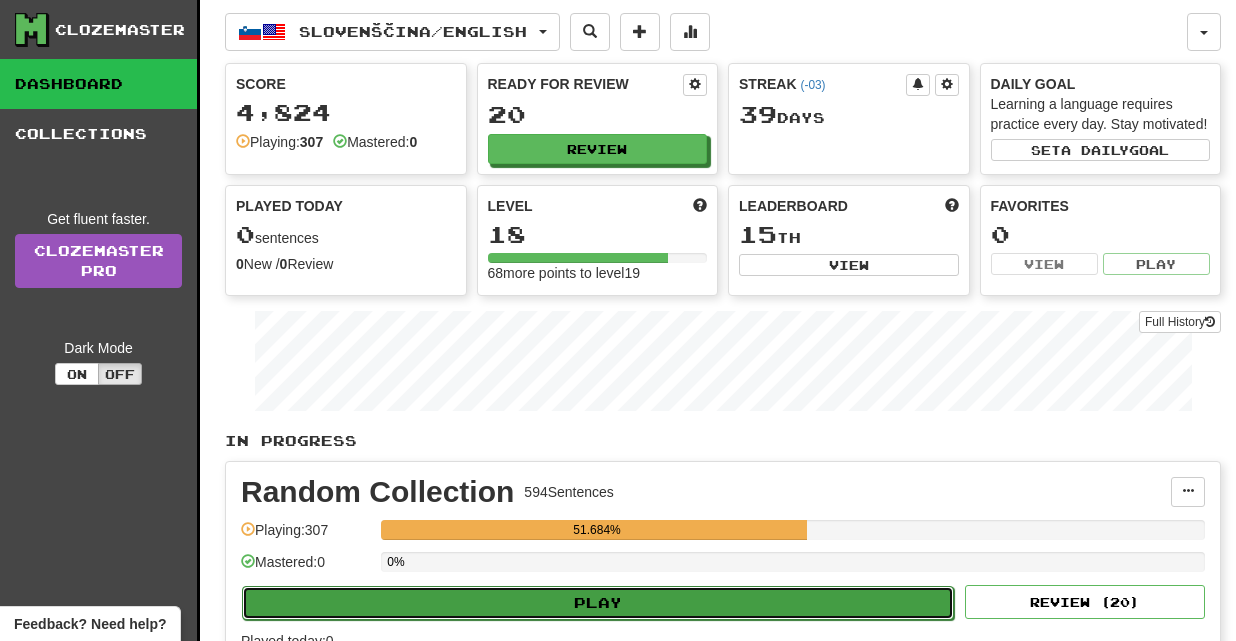 select on "**" 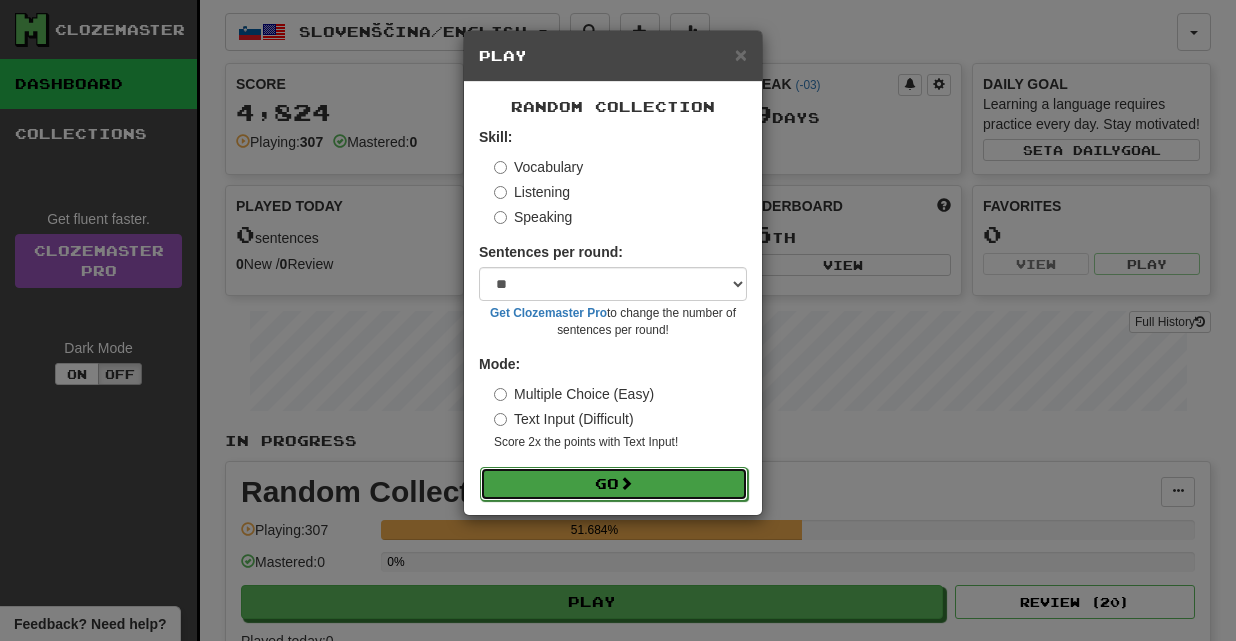 click on "Go" at bounding box center [614, 484] 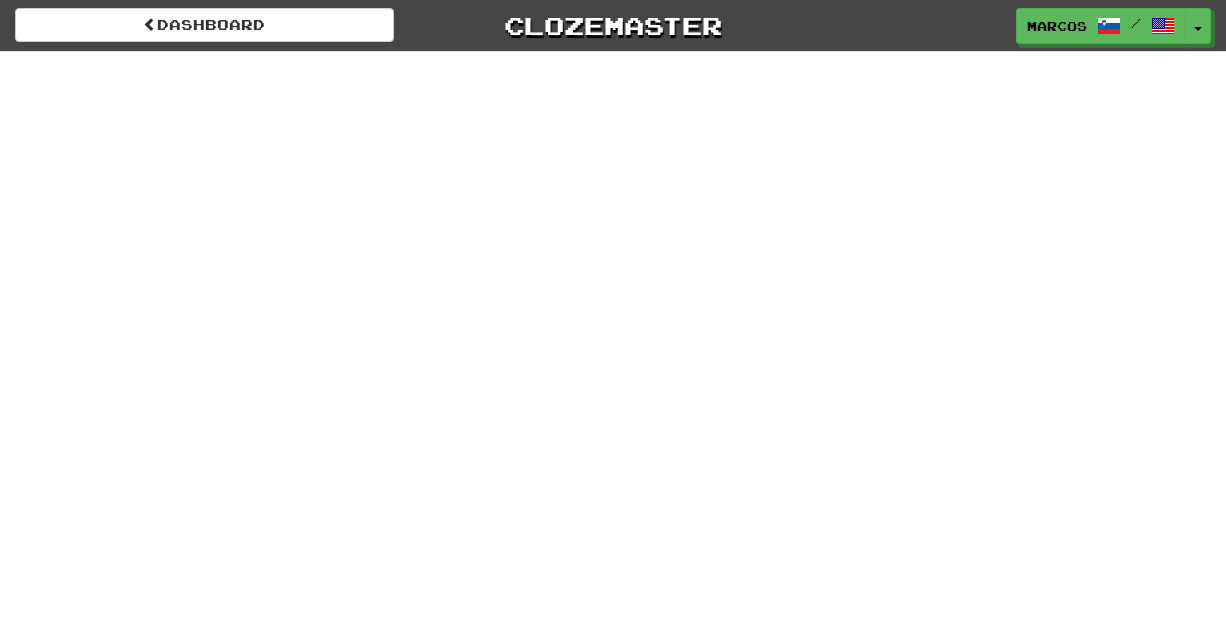 scroll, scrollTop: 0, scrollLeft: 0, axis: both 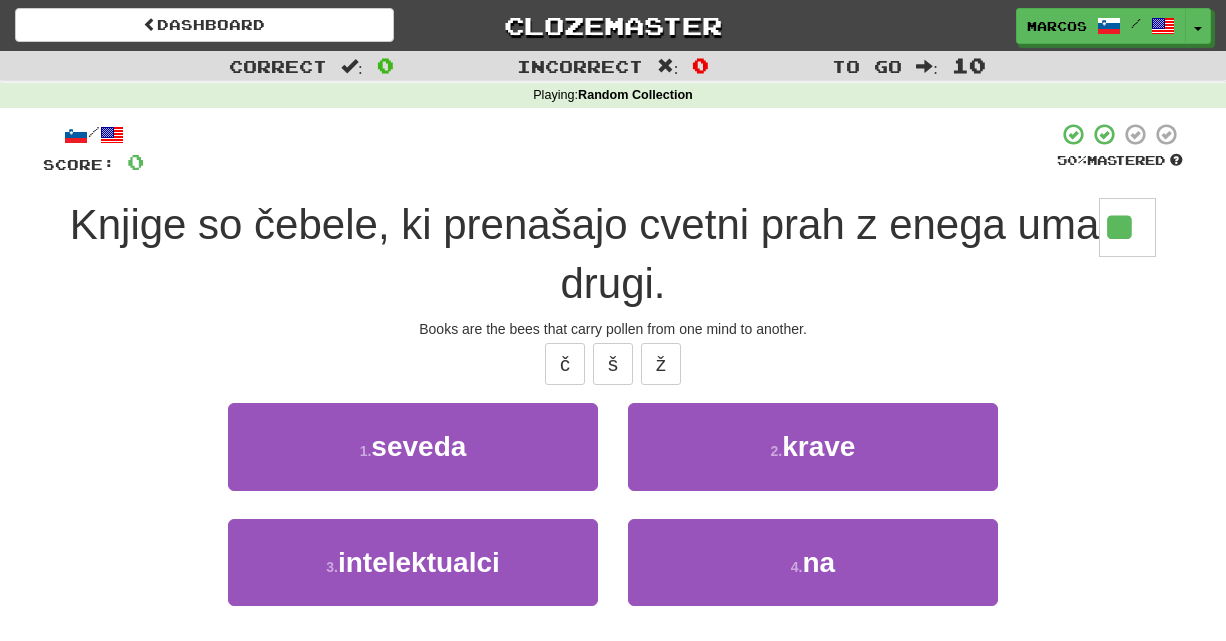 type on "**" 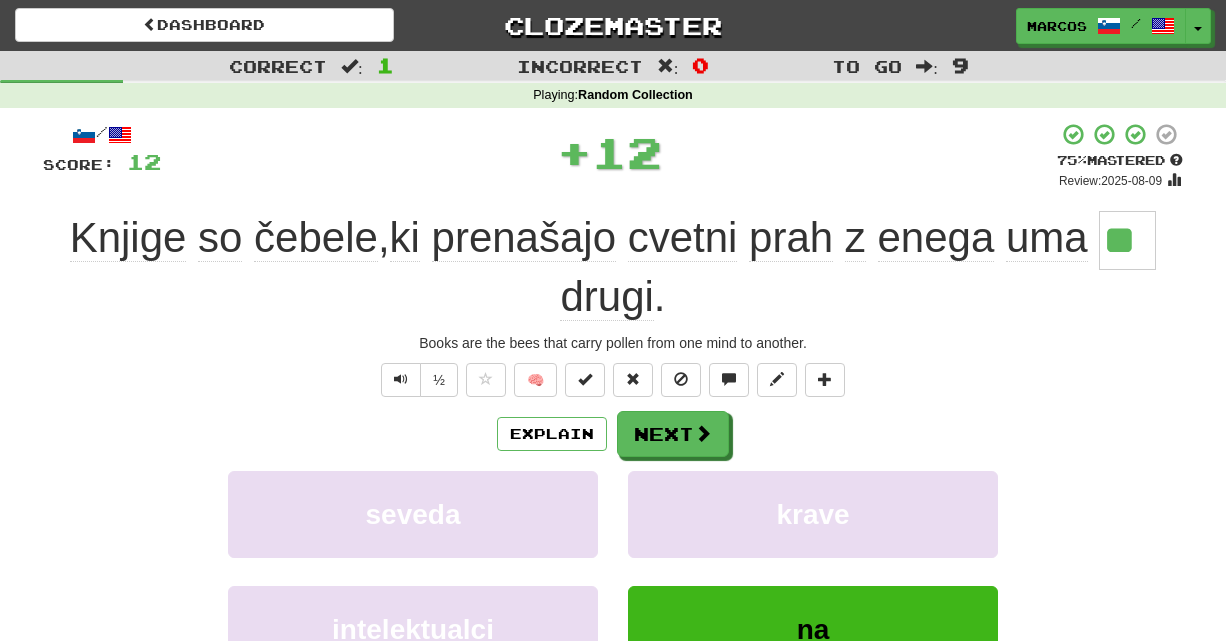 click on "/  Score:   12 + 12 75 %  Mastered Review:  2025-08-09 Knjige   so   čebele ,  ki   prenašajo   cvetni   prah   z   enega   uma   **   drugi . Books are the bees that carry pollen from one mind to another. ½ 🧠 Explain Next seveda krave intelektualci na Learn more: seveda krave intelektualci na  Help!  Report Sentence Source" at bounding box center [613, 464] 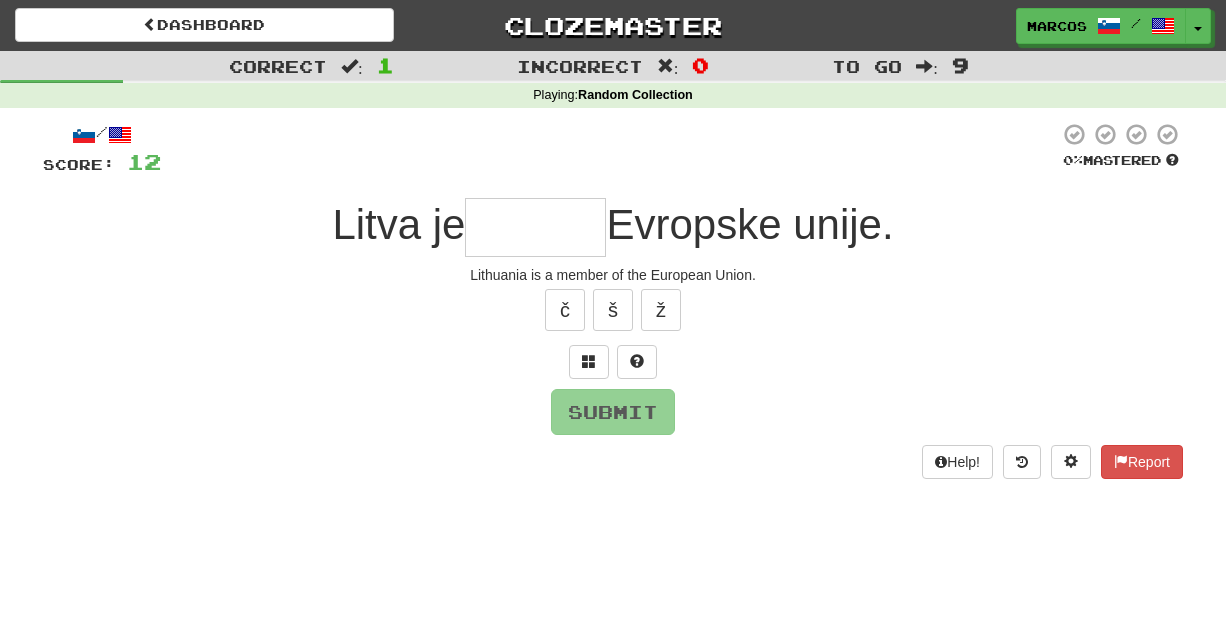 type on "*" 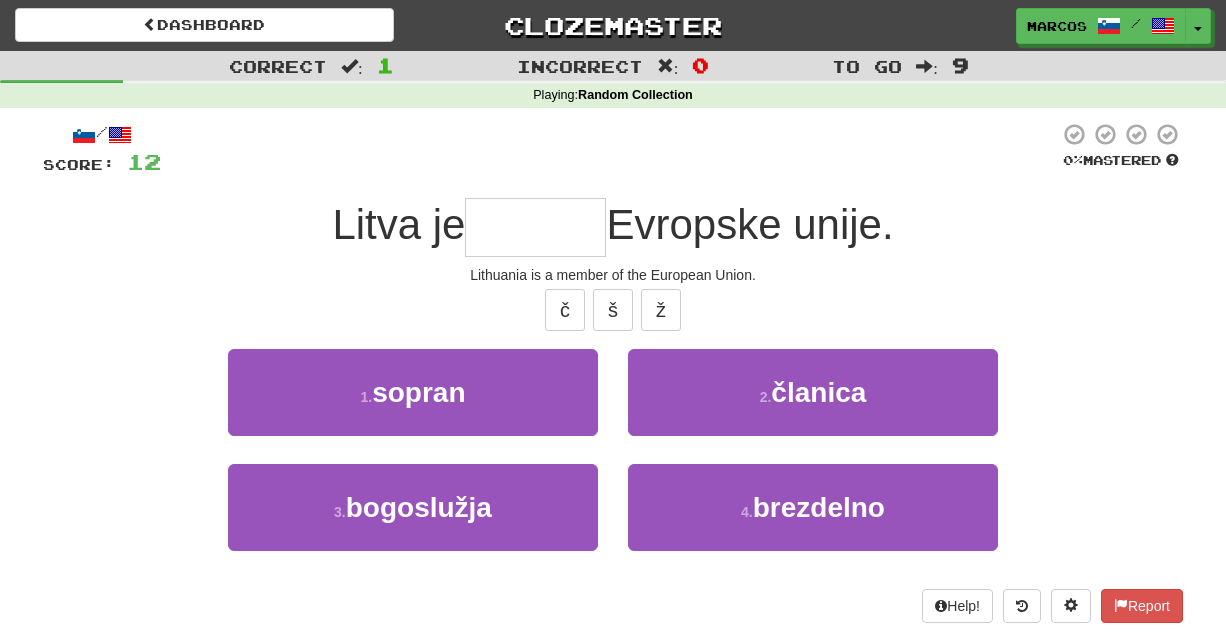 type on "*" 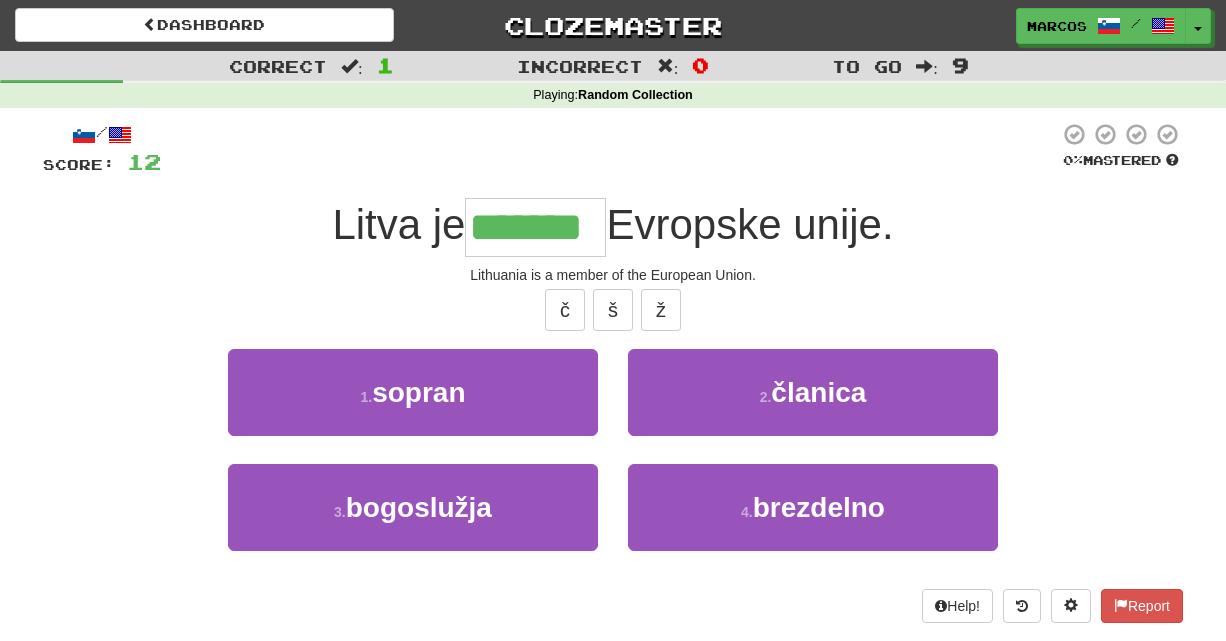 type on "*******" 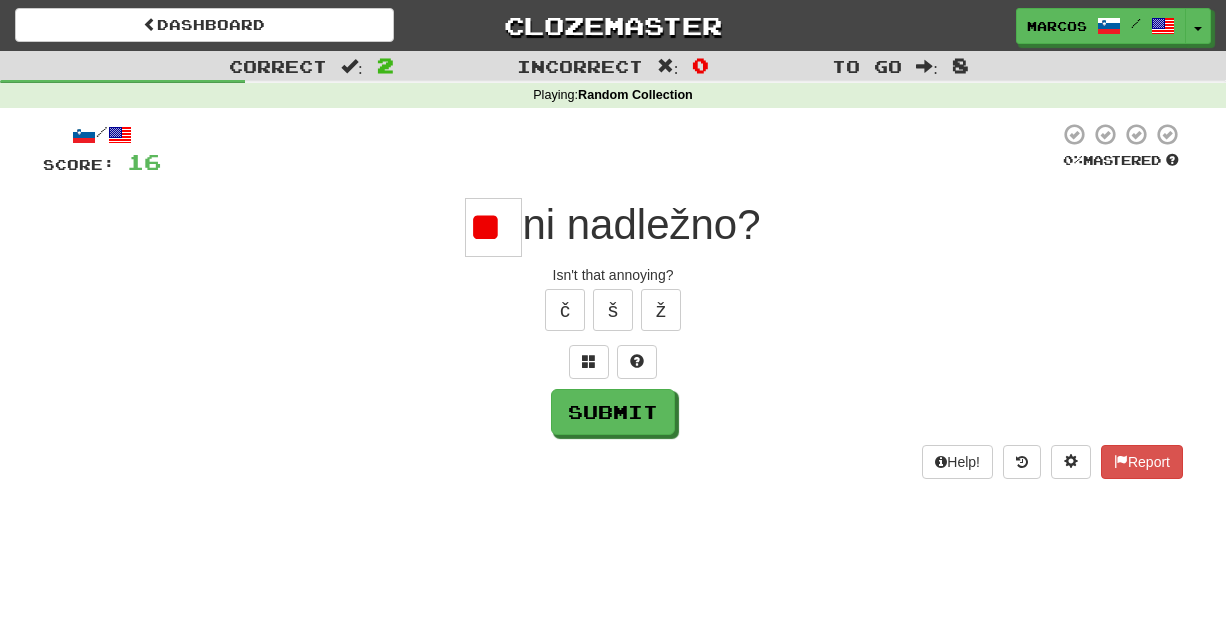 type on "*" 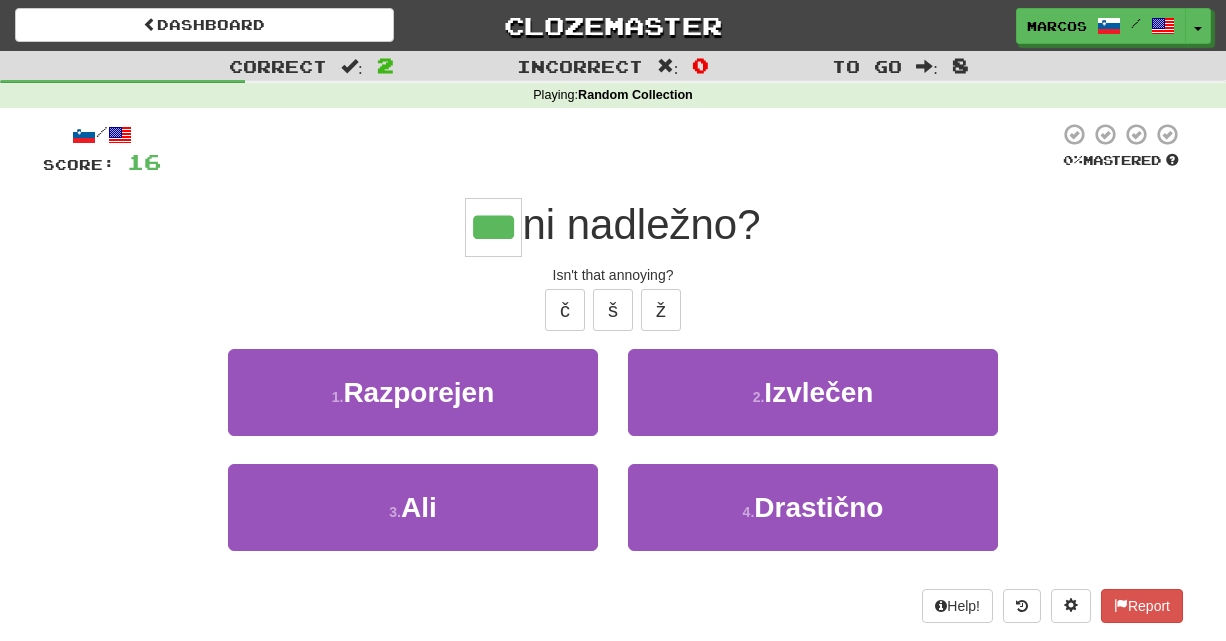 type on "***" 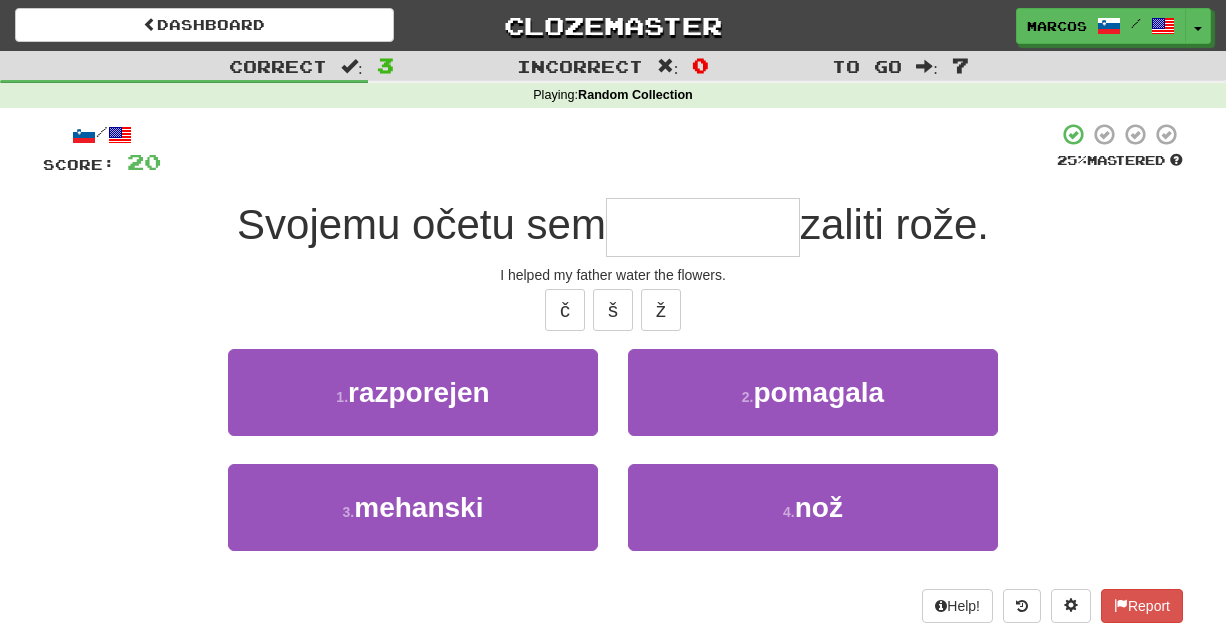 type on "*" 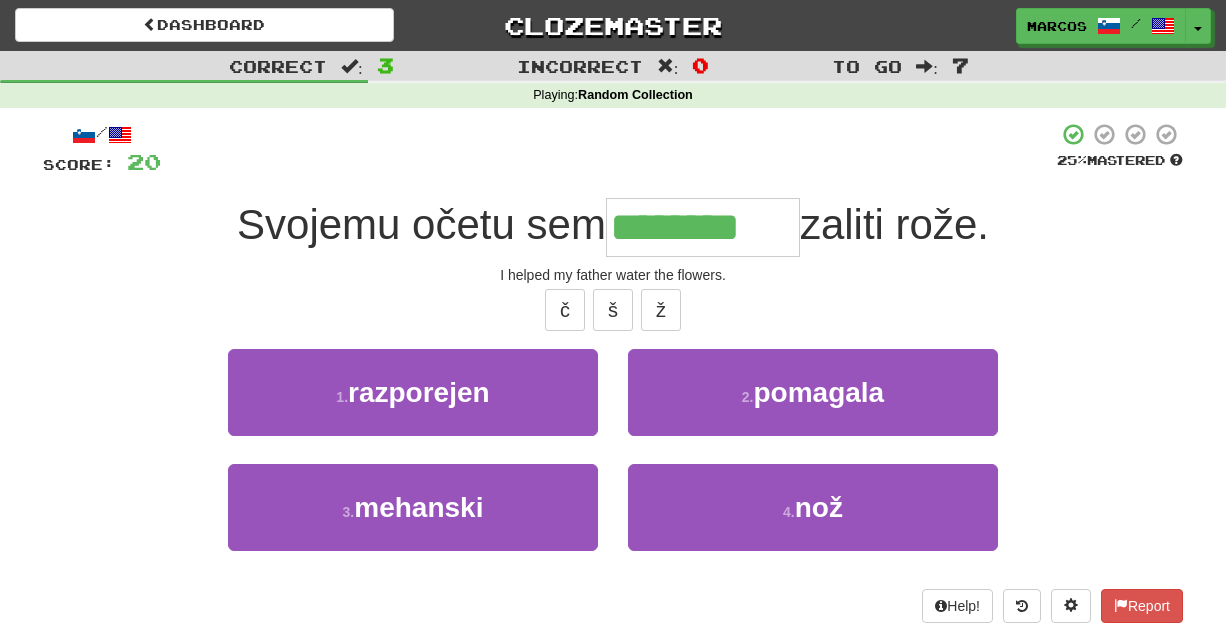 type on "********" 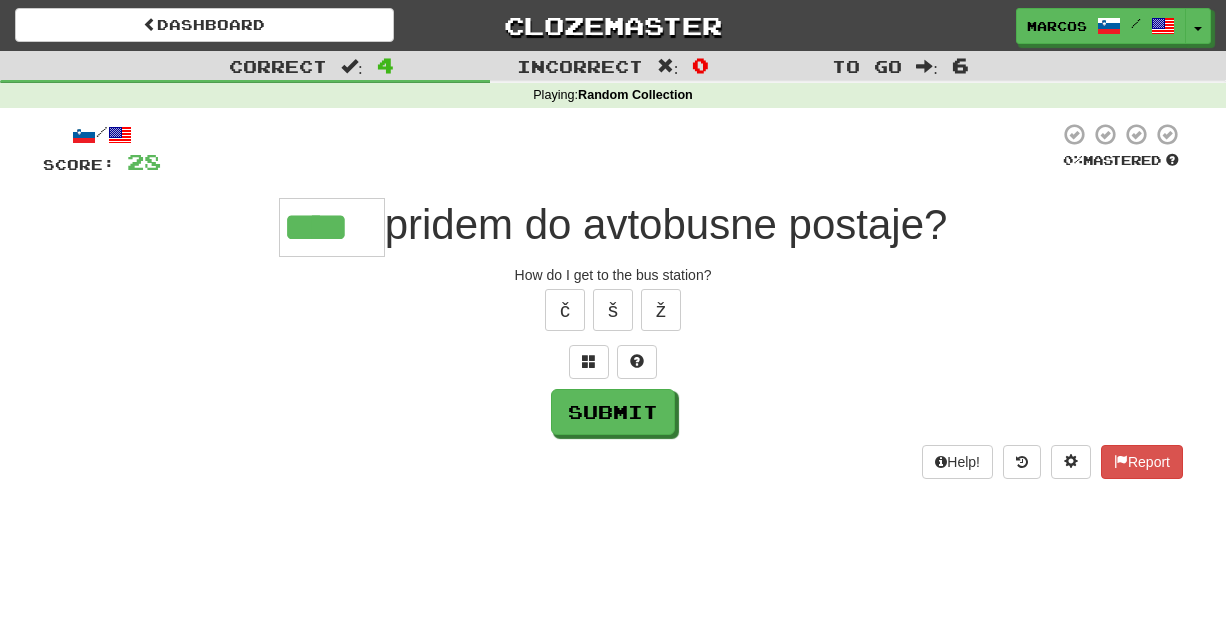 type on "****" 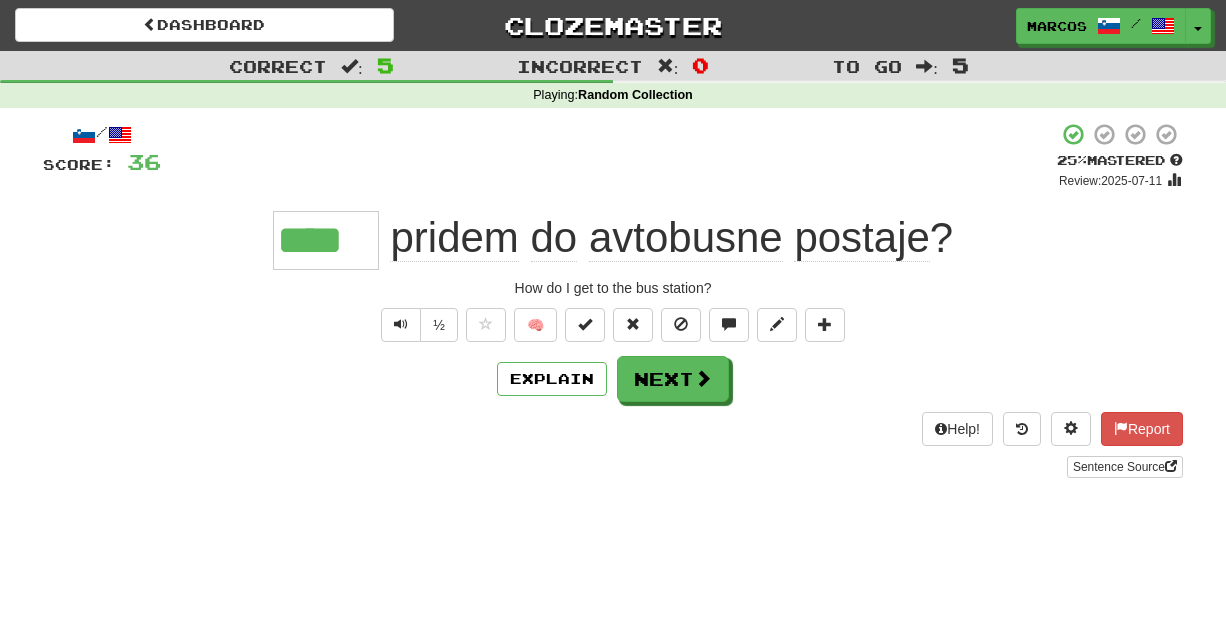 click on "Explain Next" at bounding box center [613, 379] 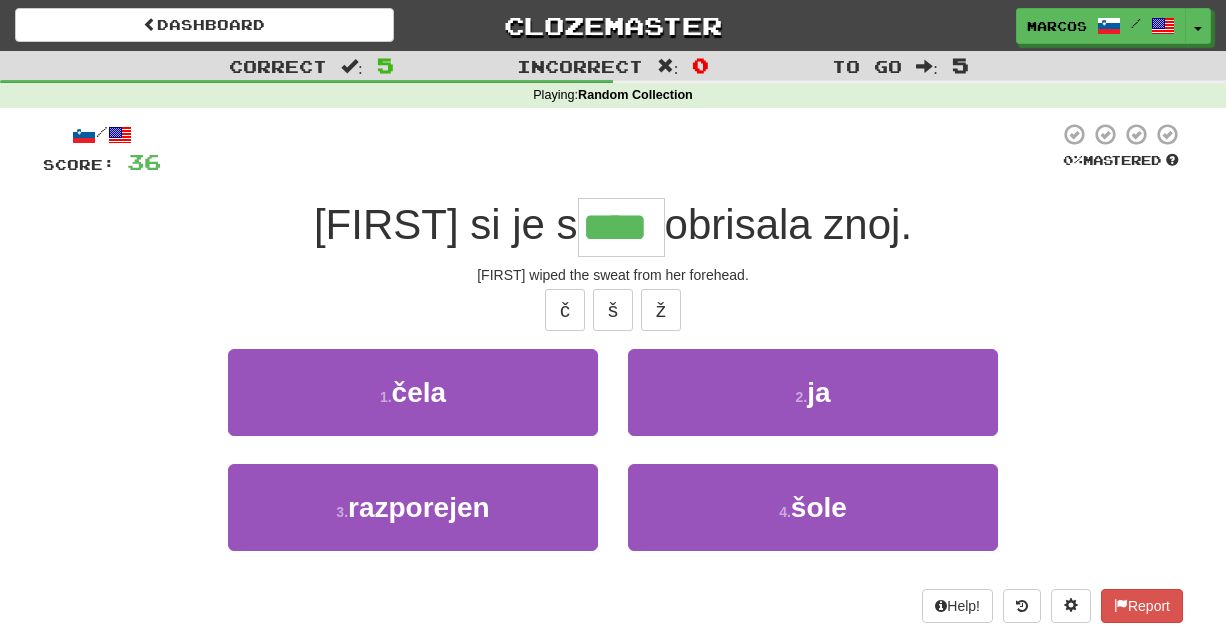 type on "****" 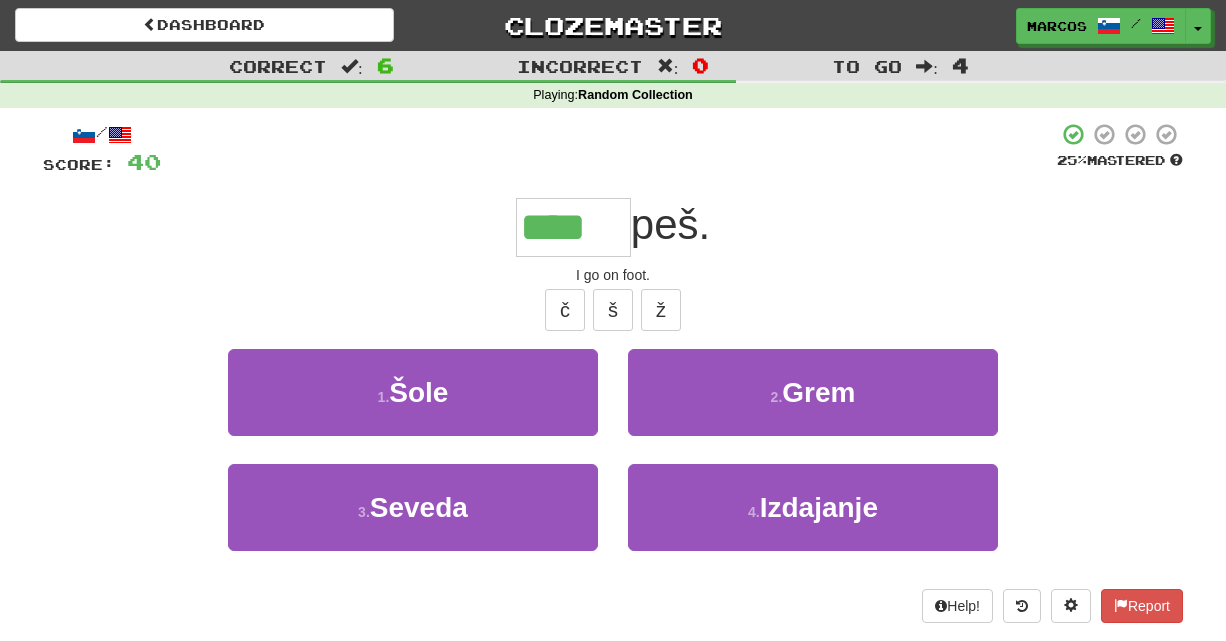 type on "****" 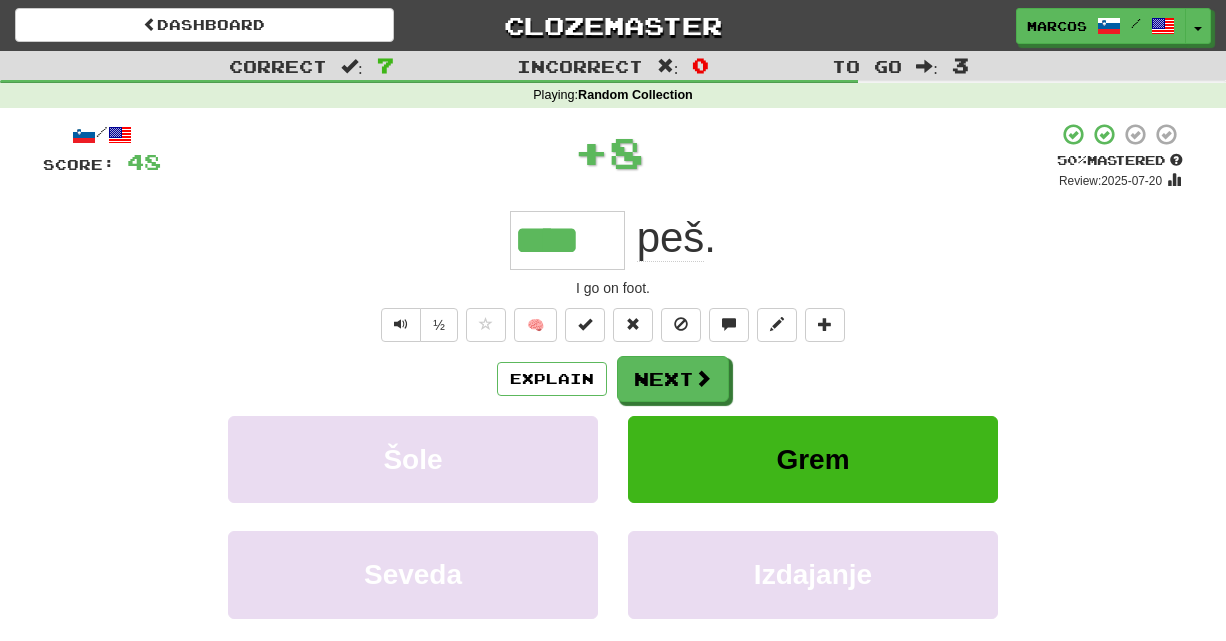 click on "+ 8" at bounding box center (609, 156) 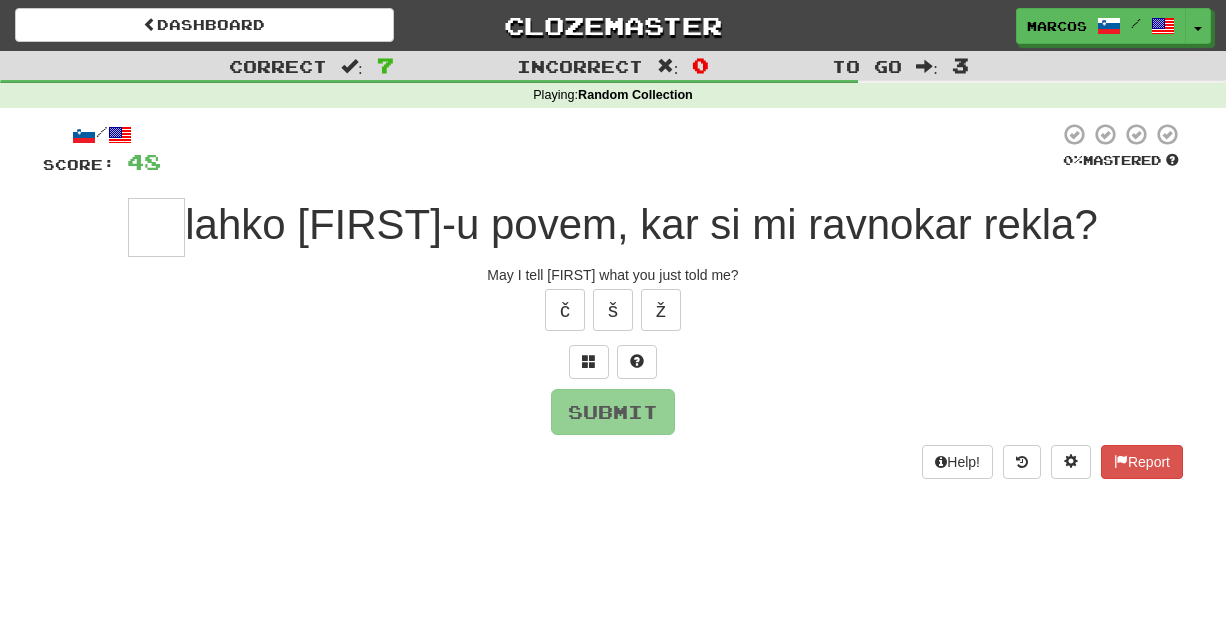 type on "*" 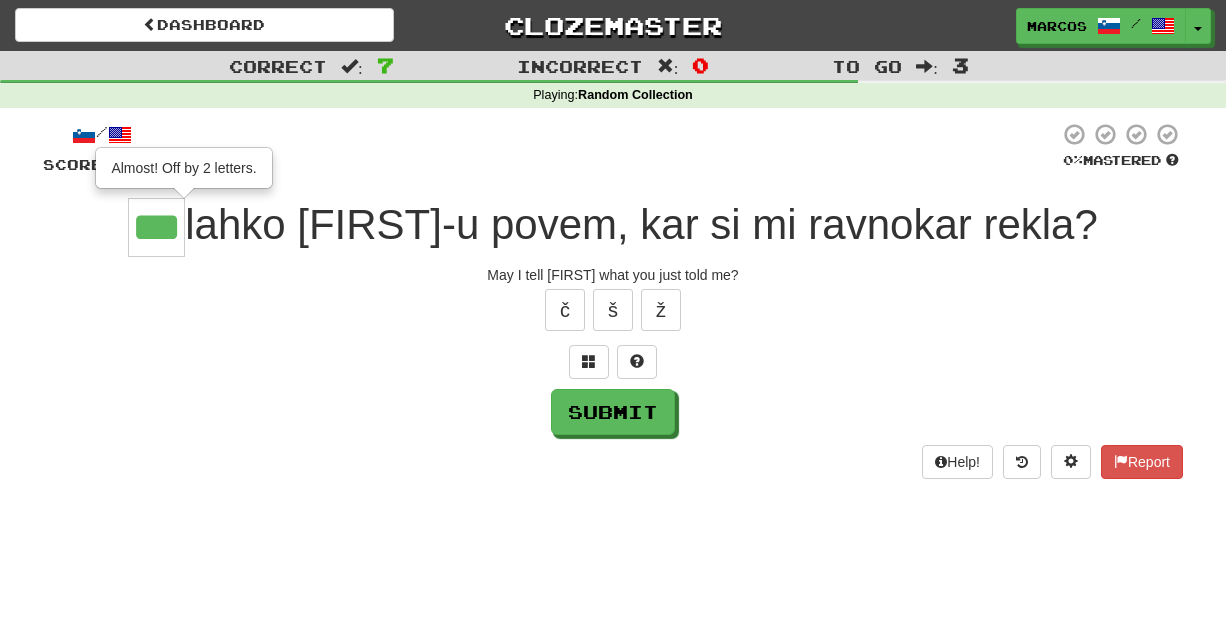type on "***" 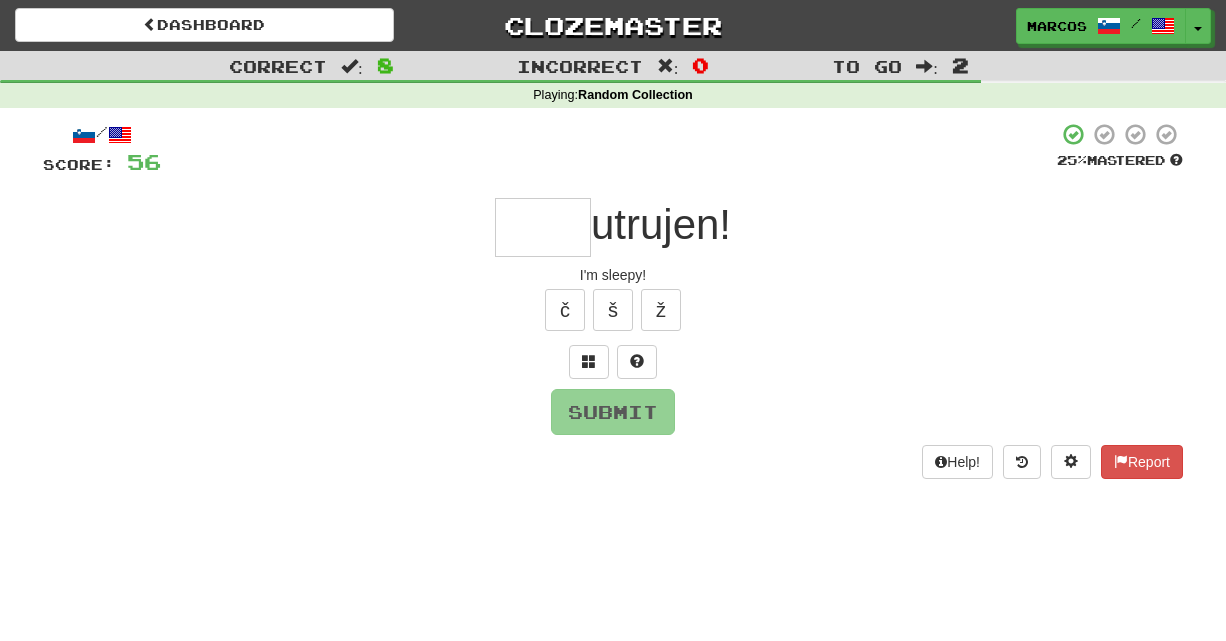 type on "*" 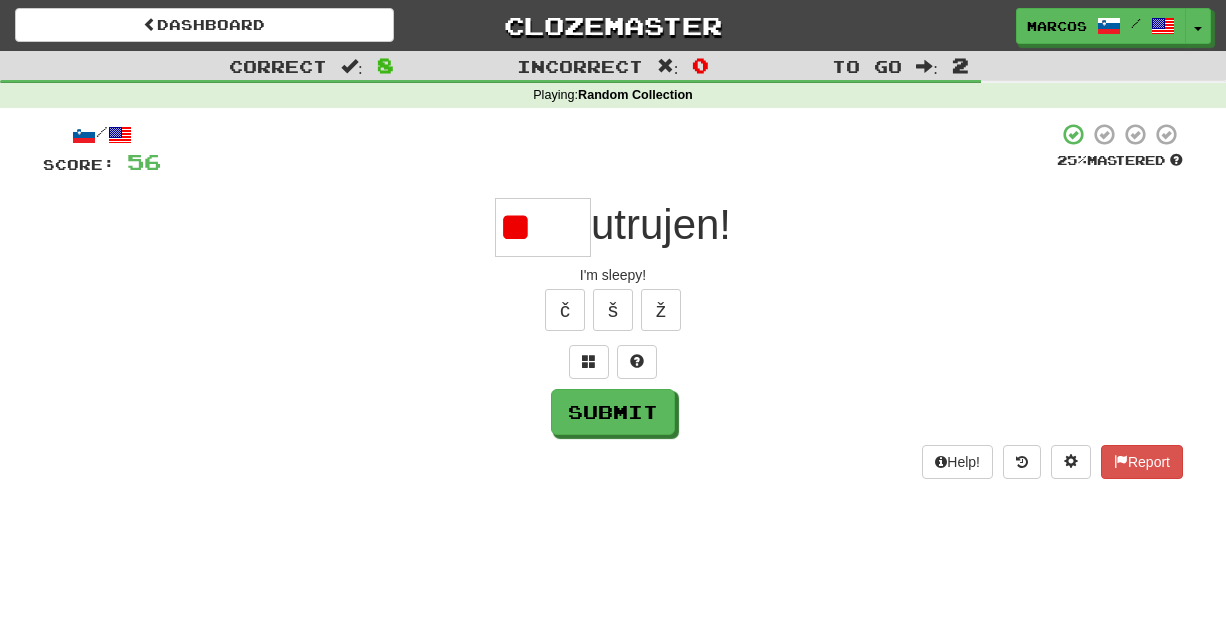 type on "*" 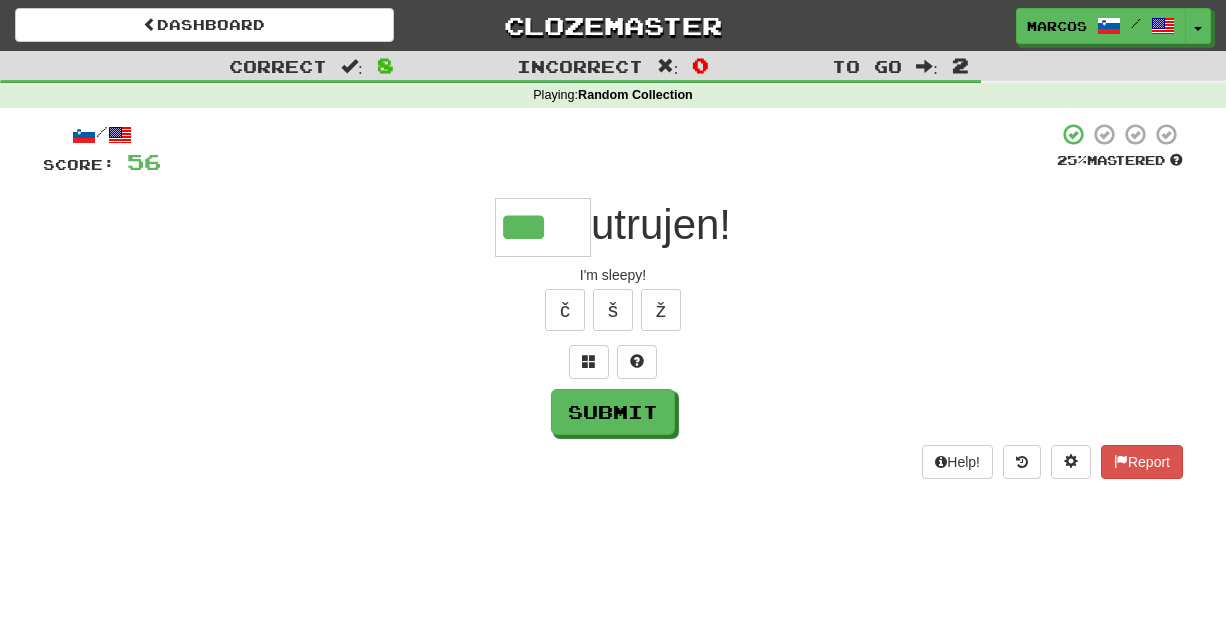 type on "***" 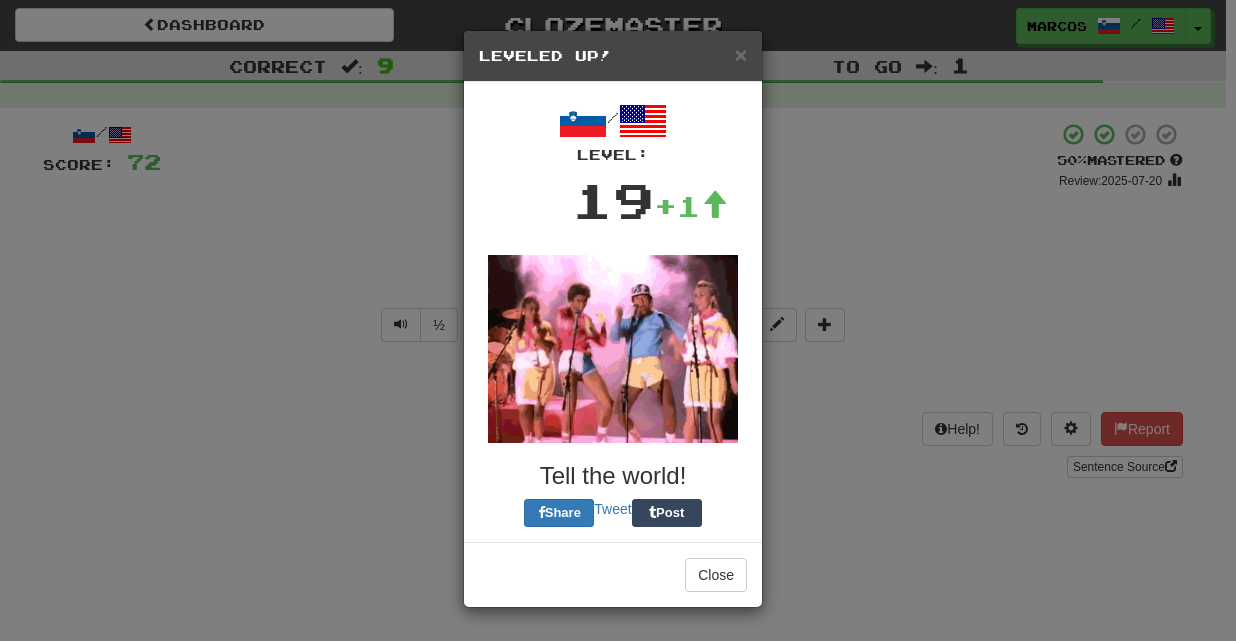 click on "× Leveled Up!  /  Level: 19 +1 Tell the world!  Share Tweet  Post Close" at bounding box center [618, 320] 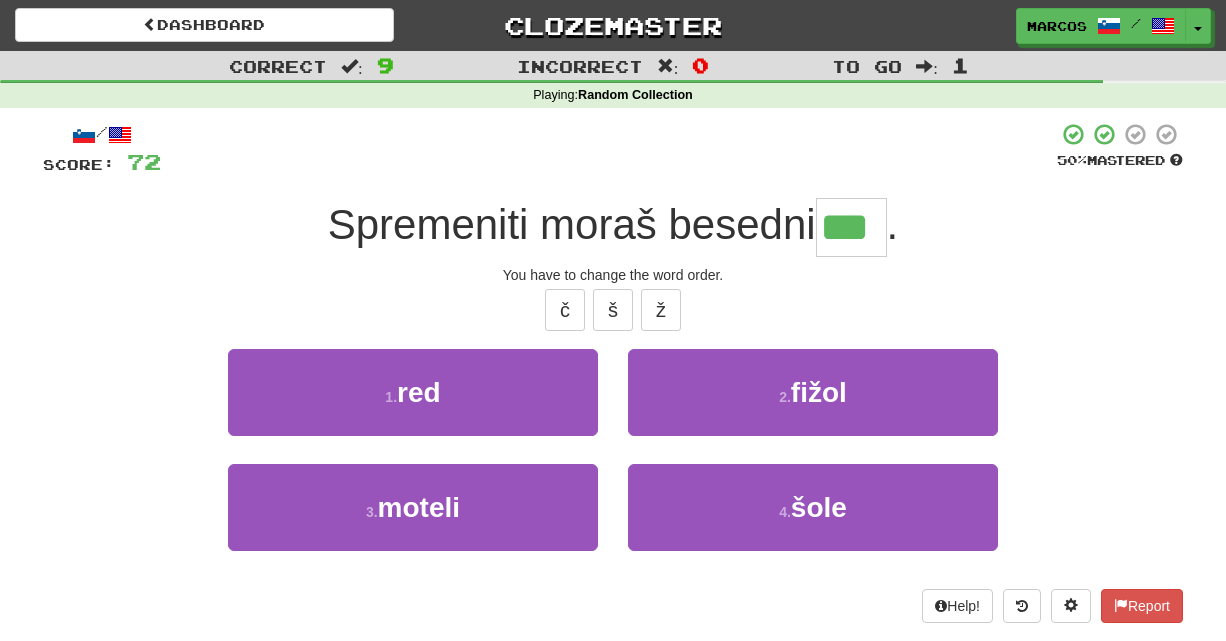 type on "***" 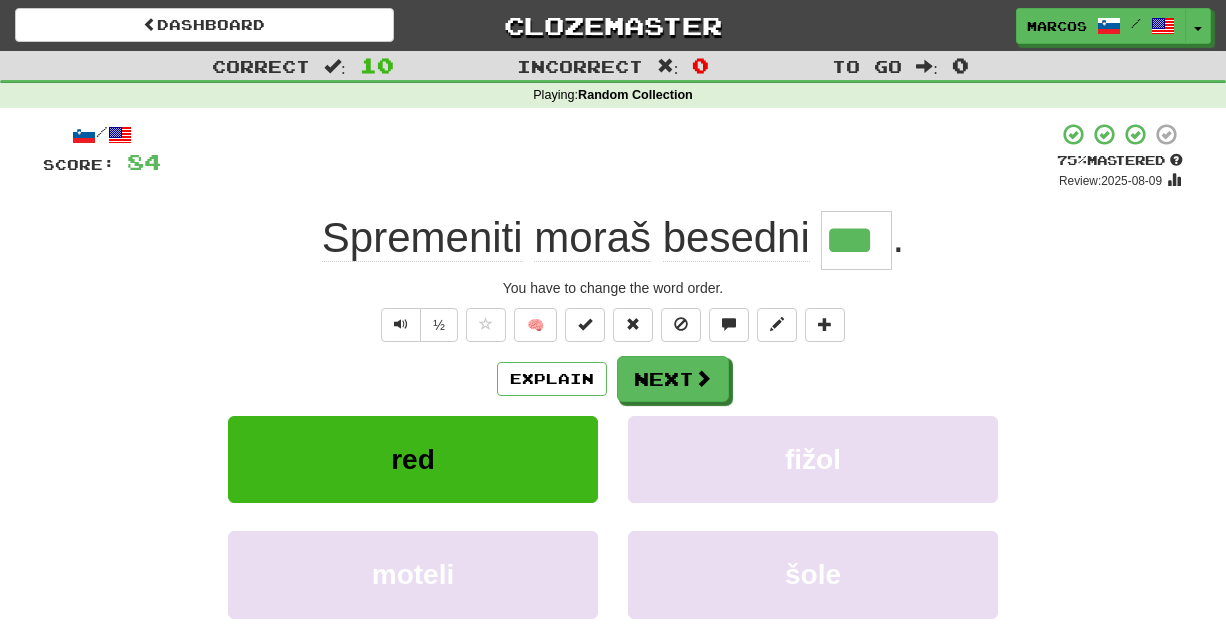 click on "Spremeniti" 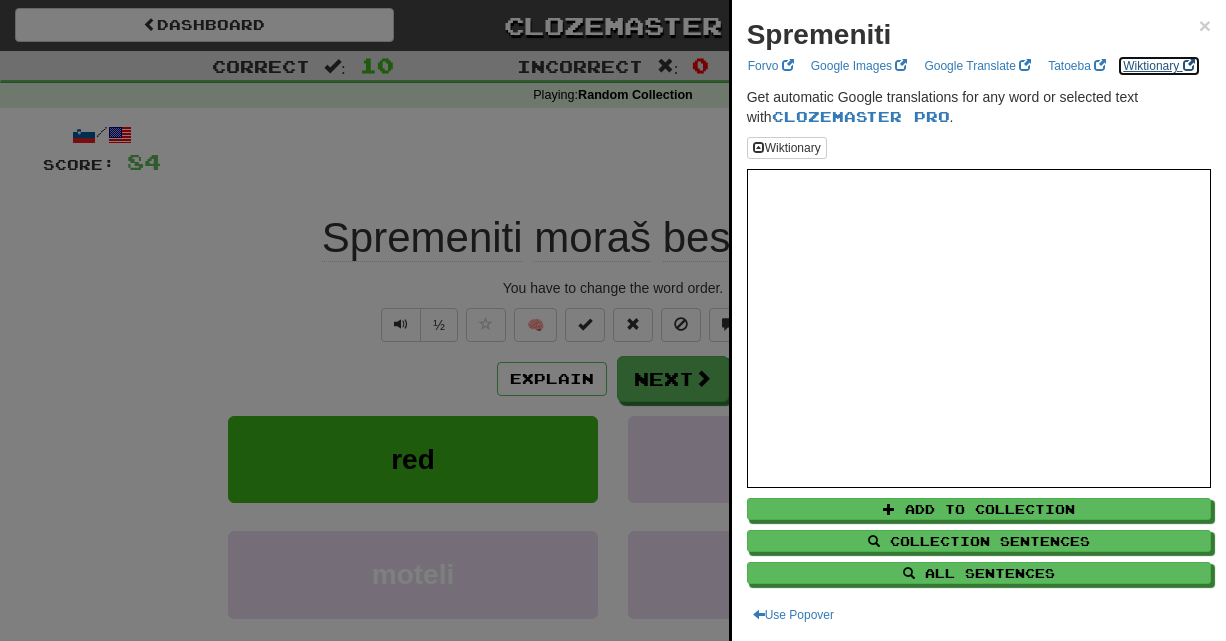 click on "Wiktionary" at bounding box center [1158, 66] 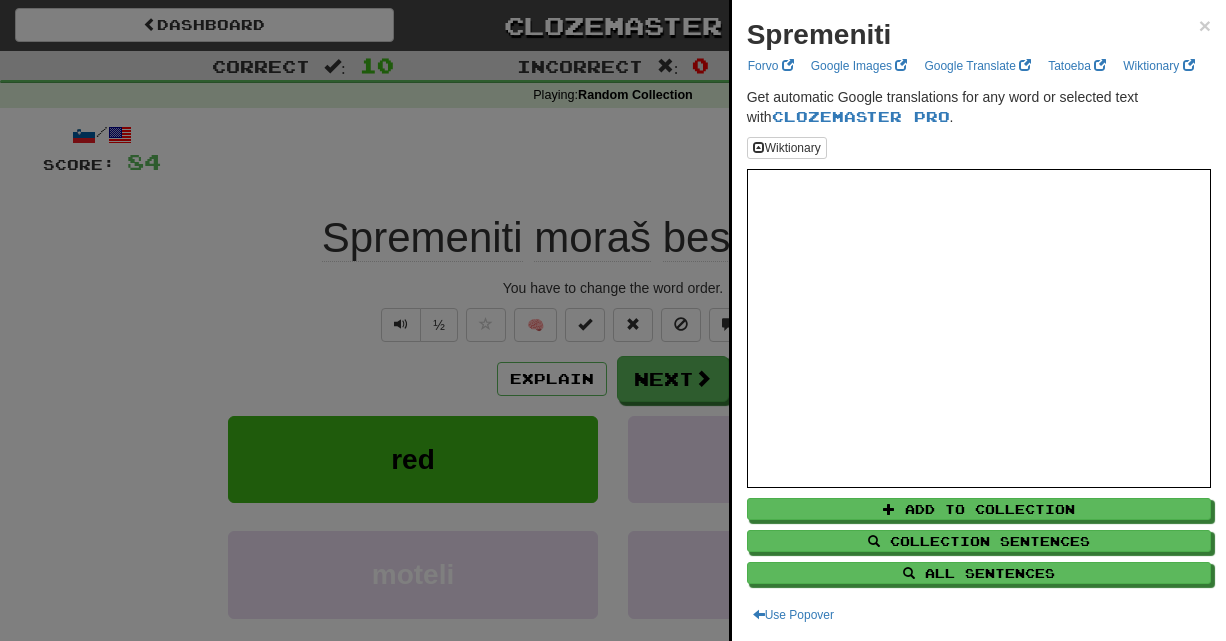 click at bounding box center (613, 320) 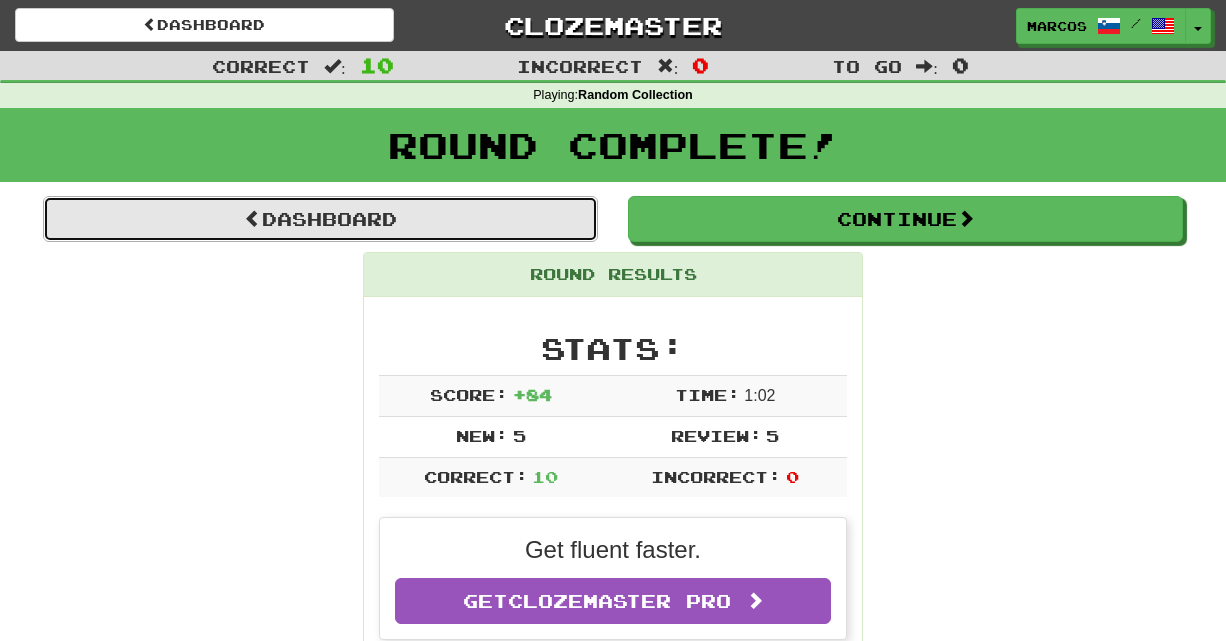 click on "Dashboard" at bounding box center (320, 219) 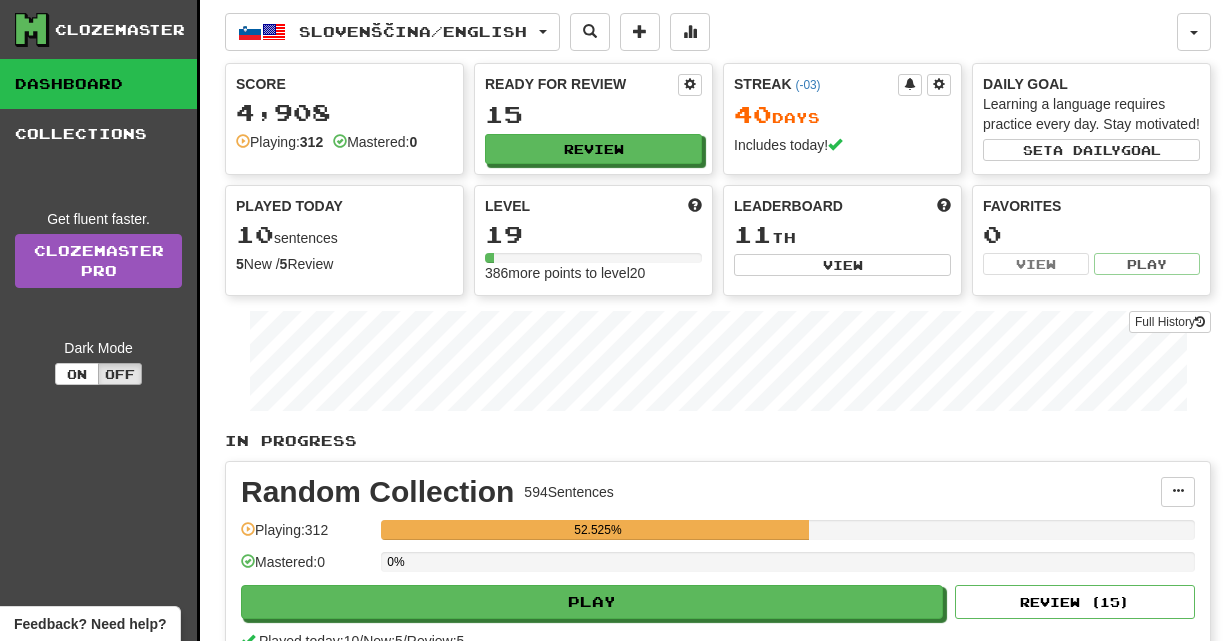 scroll, scrollTop: 0, scrollLeft: 0, axis: both 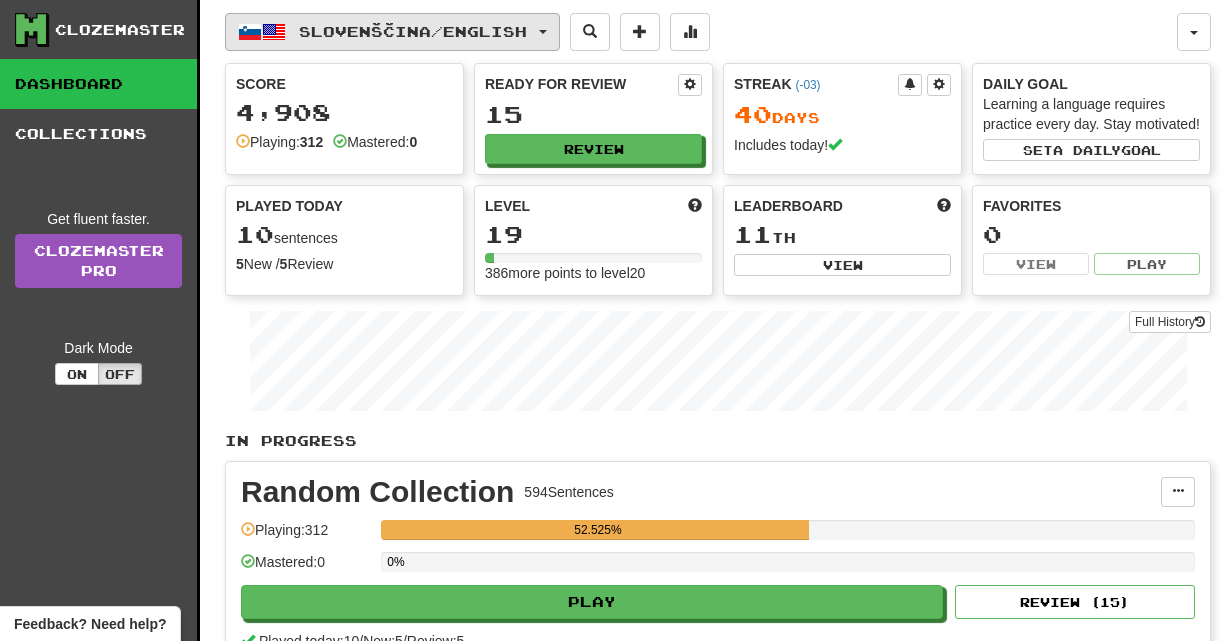 click on "Slovenščina  /  English" at bounding box center [413, 31] 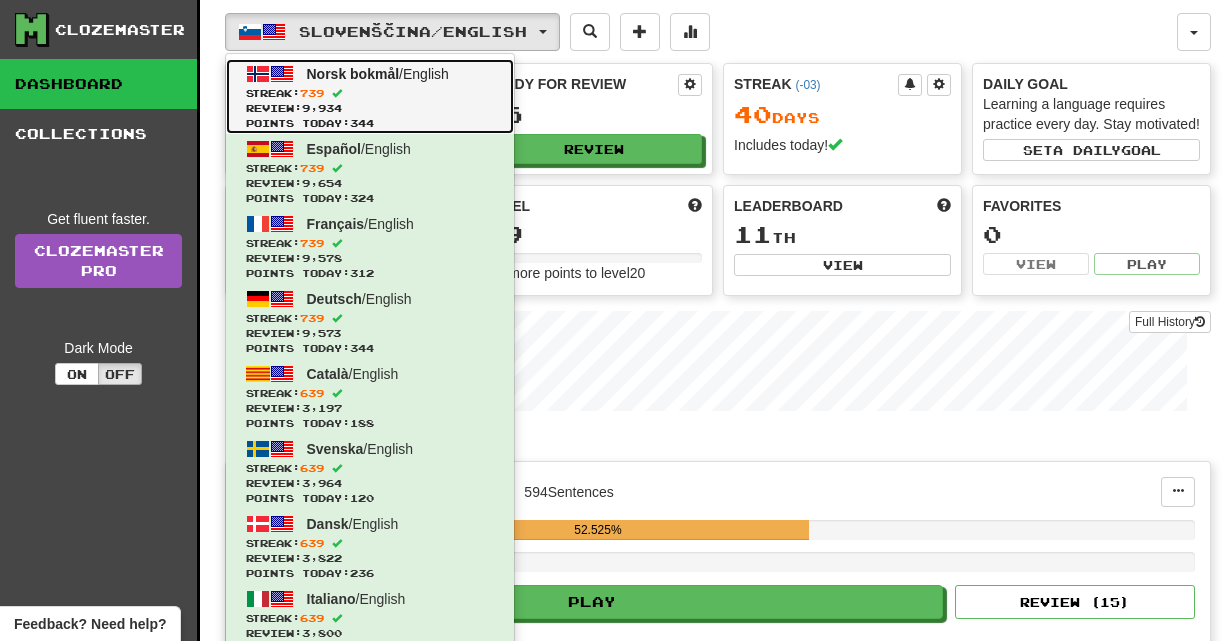 click on "Review:  9,934" at bounding box center (370, 108) 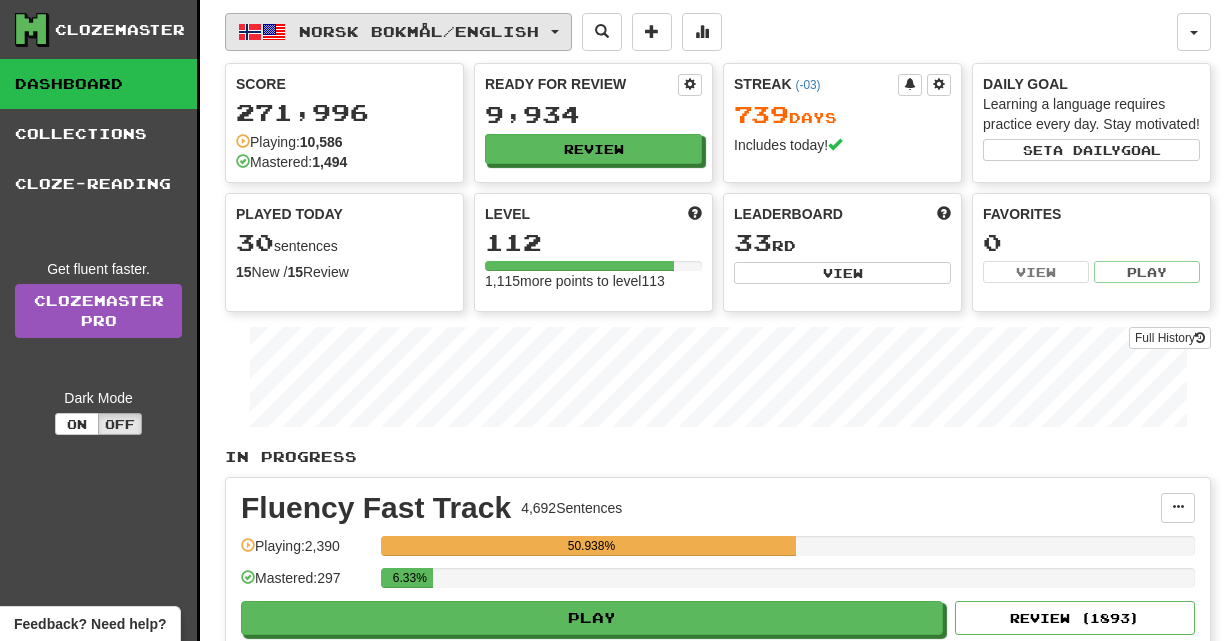 scroll, scrollTop: 0, scrollLeft: 0, axis: both 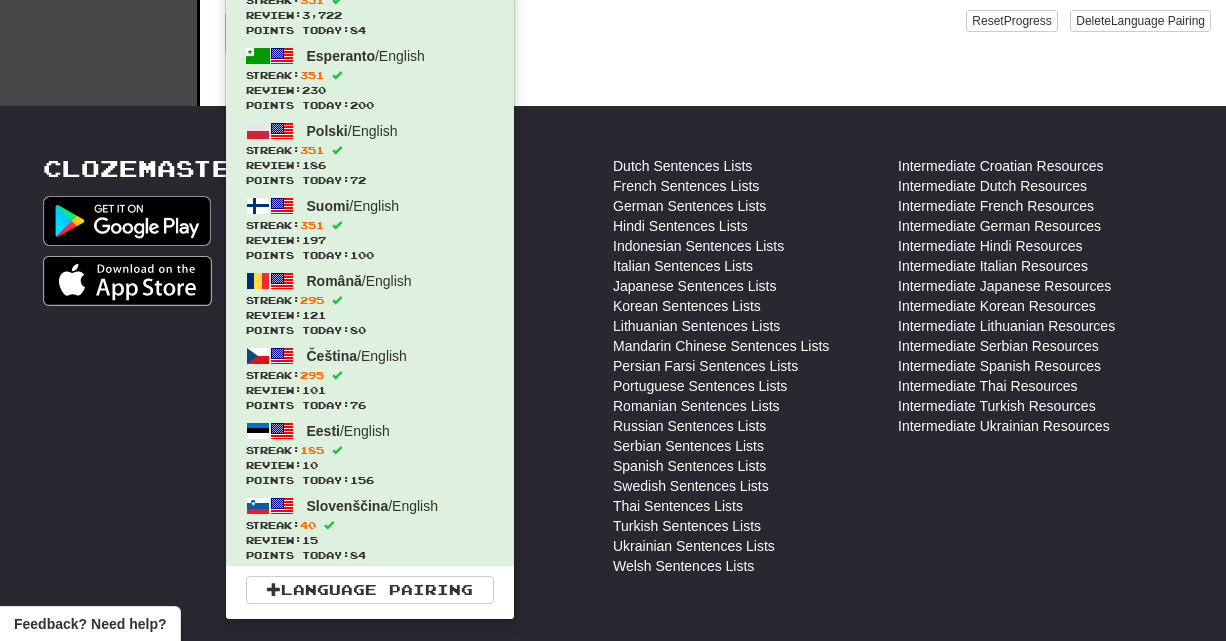 type 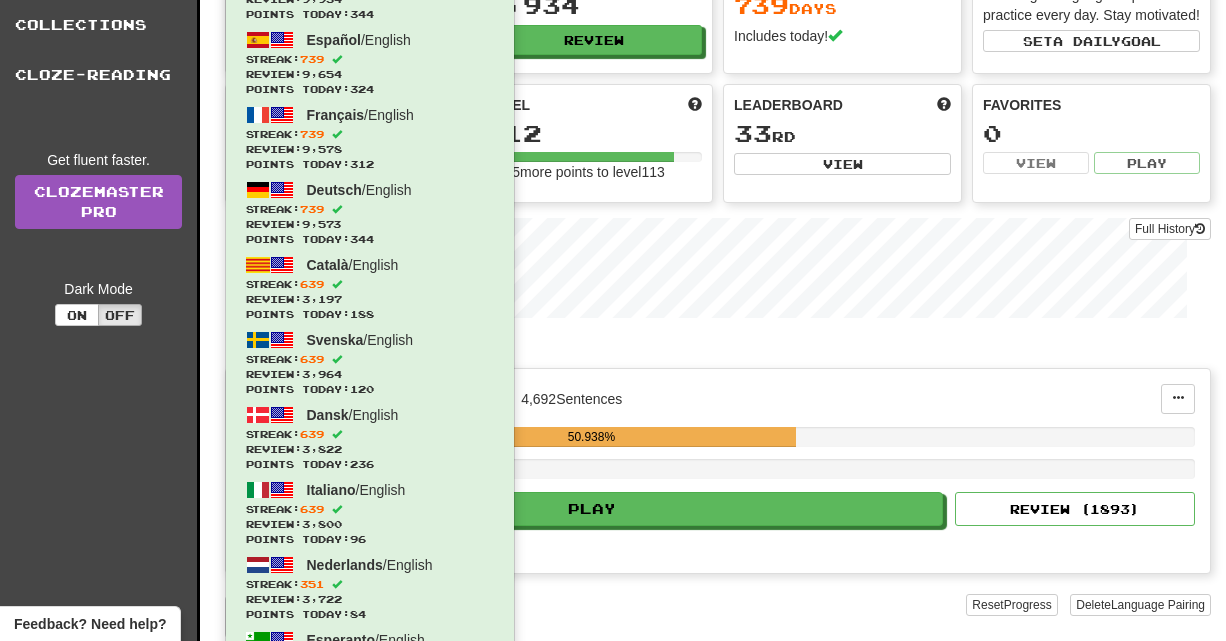 scroll, scrollTop: 0, scrollLeft: 0, axis: both 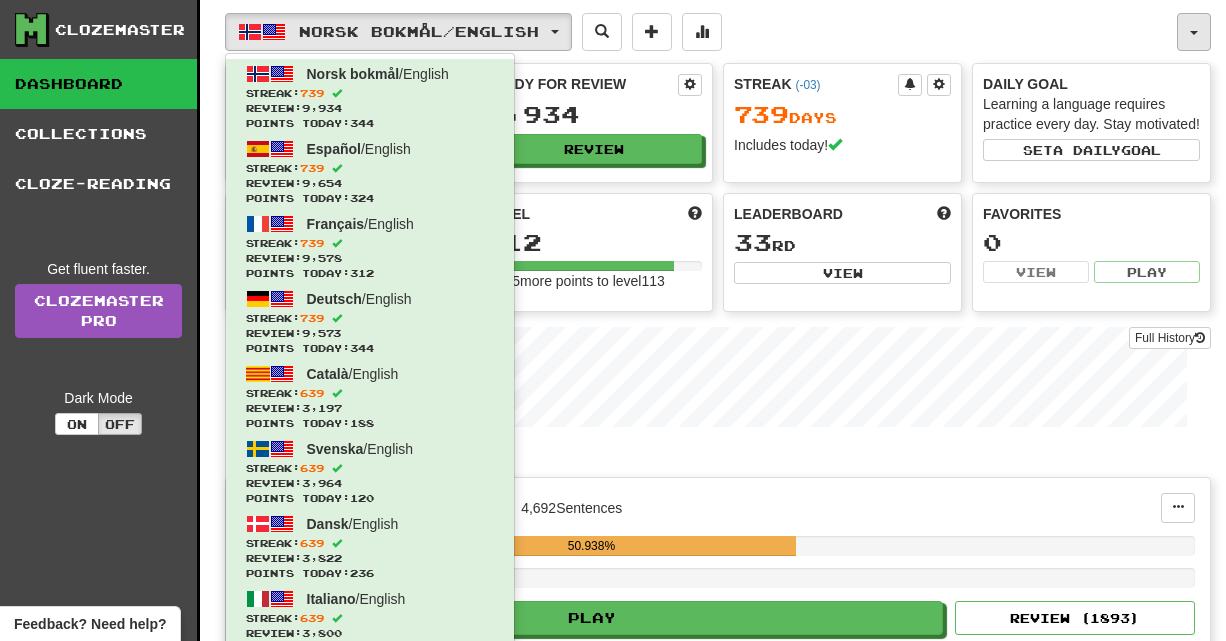 click at bounding box center [1194, 32] 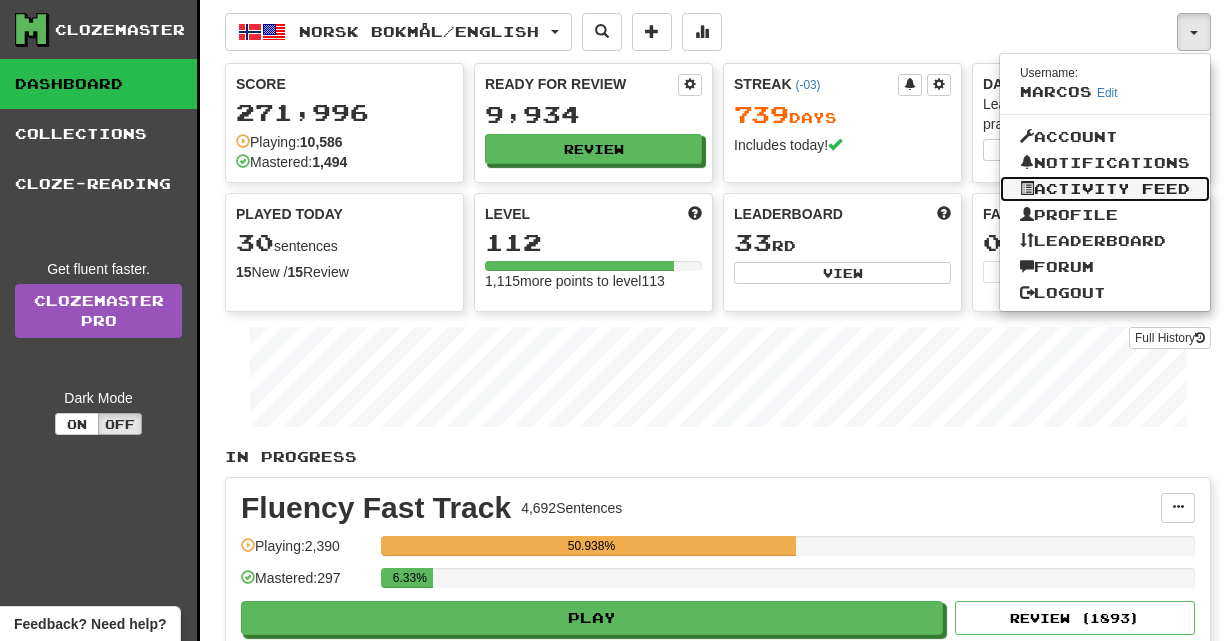 click on "Activity Feed" at bounding box center [1105, 189] 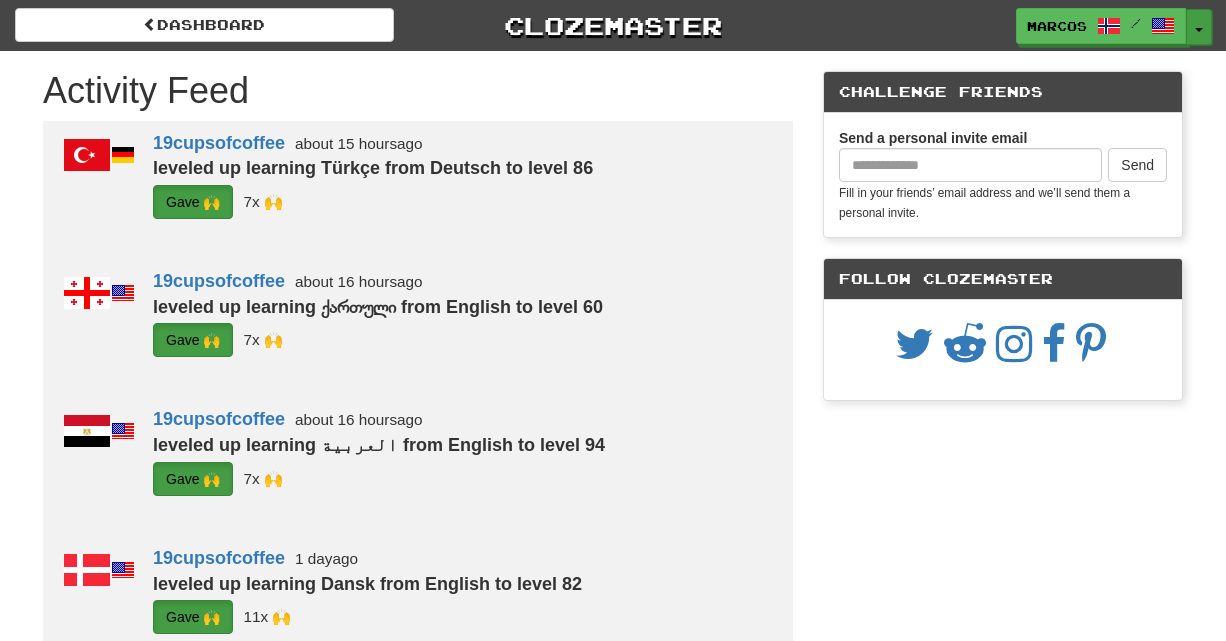 scroll, scrollTop: 0, scrollLeft: 0, axis: both 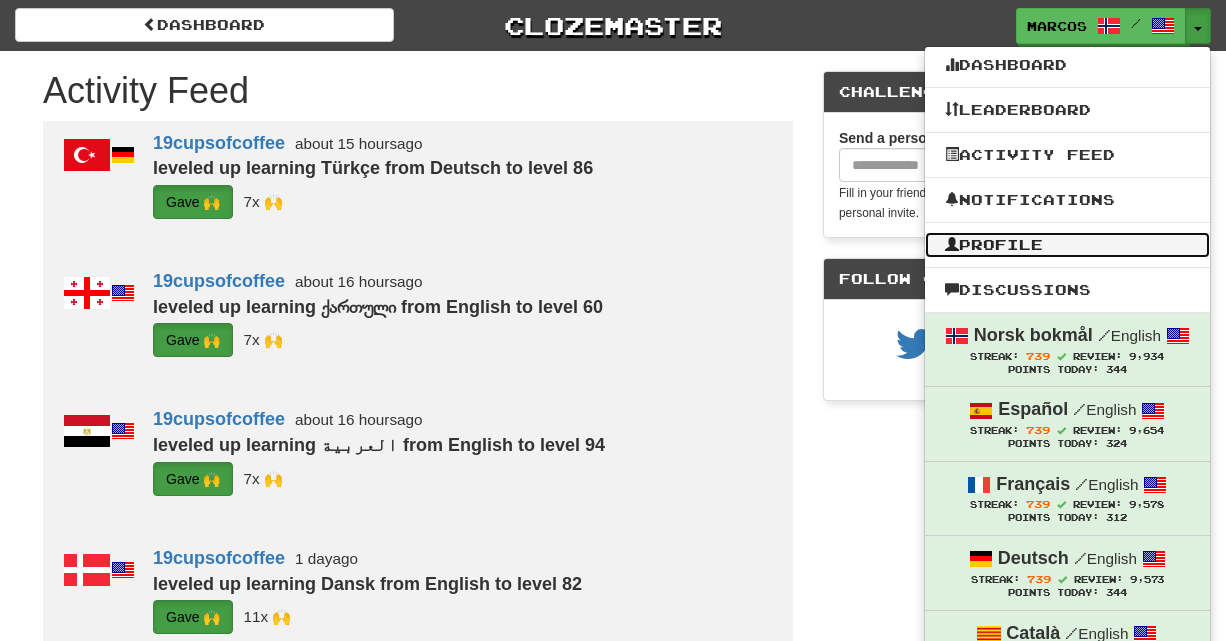 click on "Profile" at bounding box center (1067, 245) 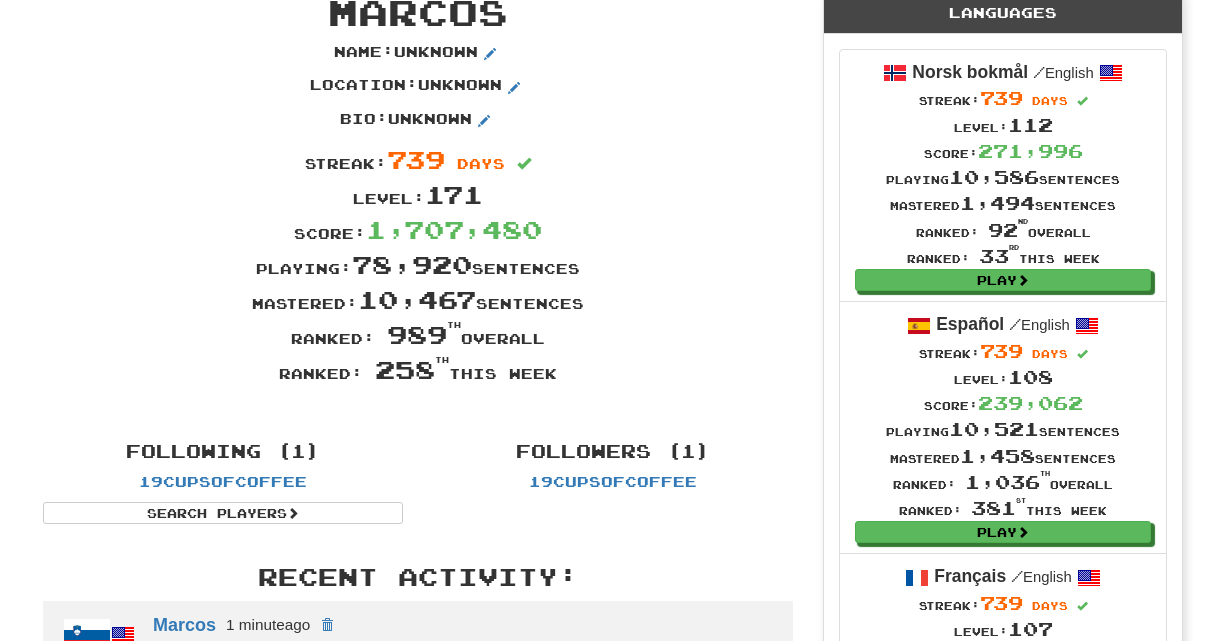 scroll, scrollTop: 0, scrollLeft: 0, axis: both 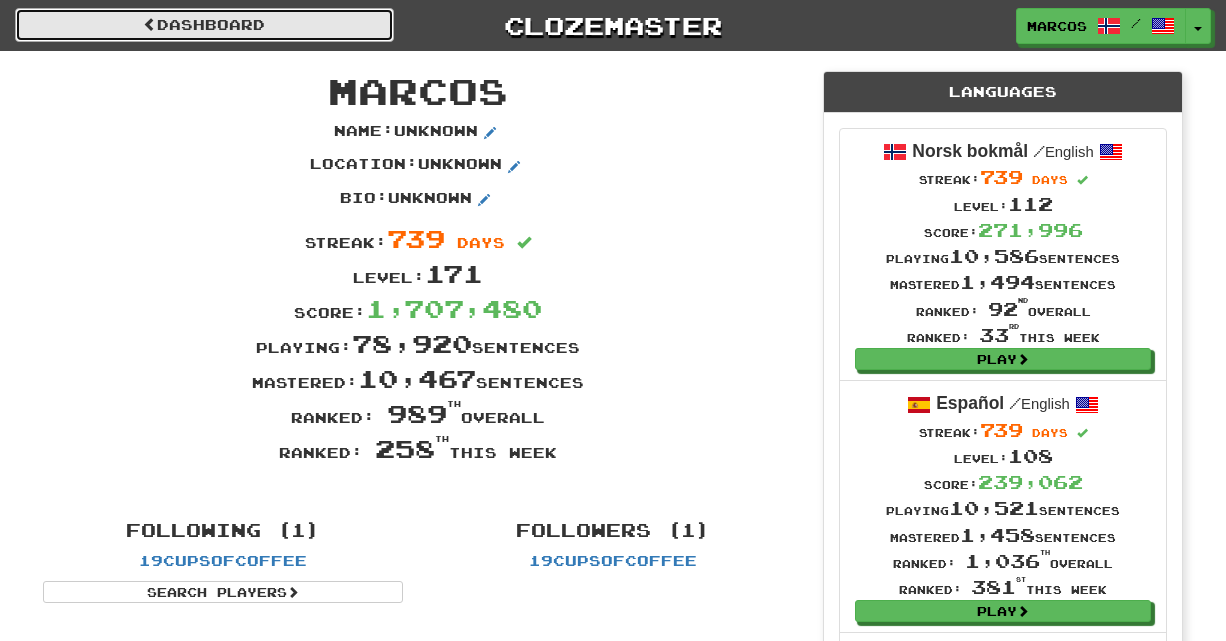 click on "Dashboard" at bounding box center (204, 25) 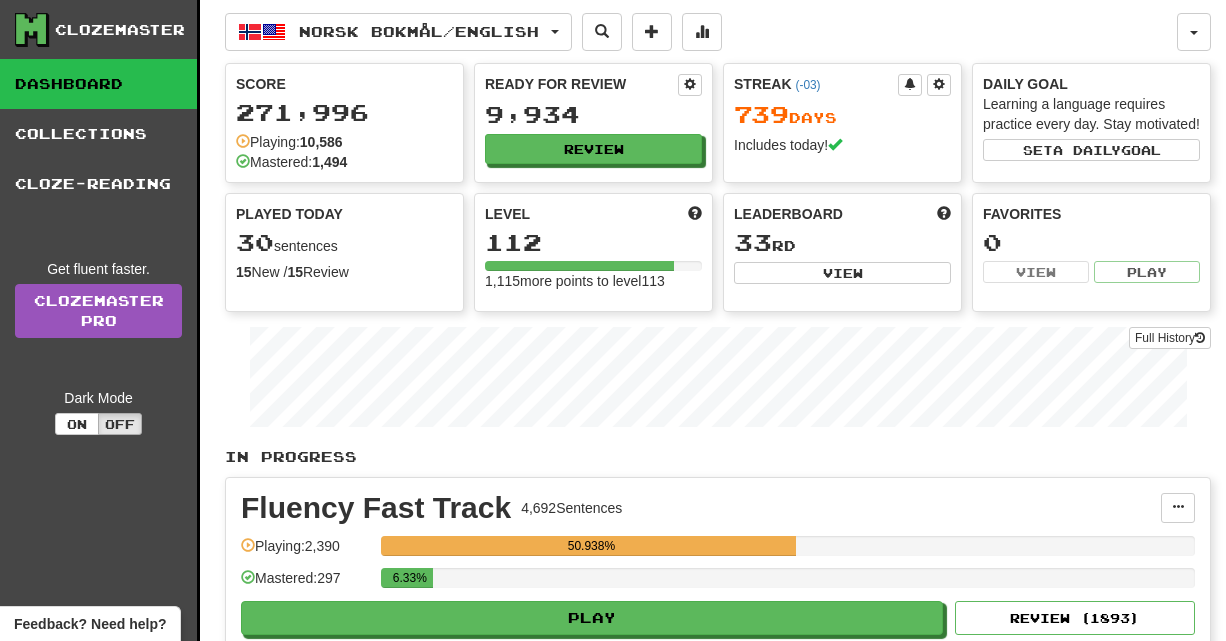 scroll, scrollTop: 0, scrollLeft: 0, axis: both 